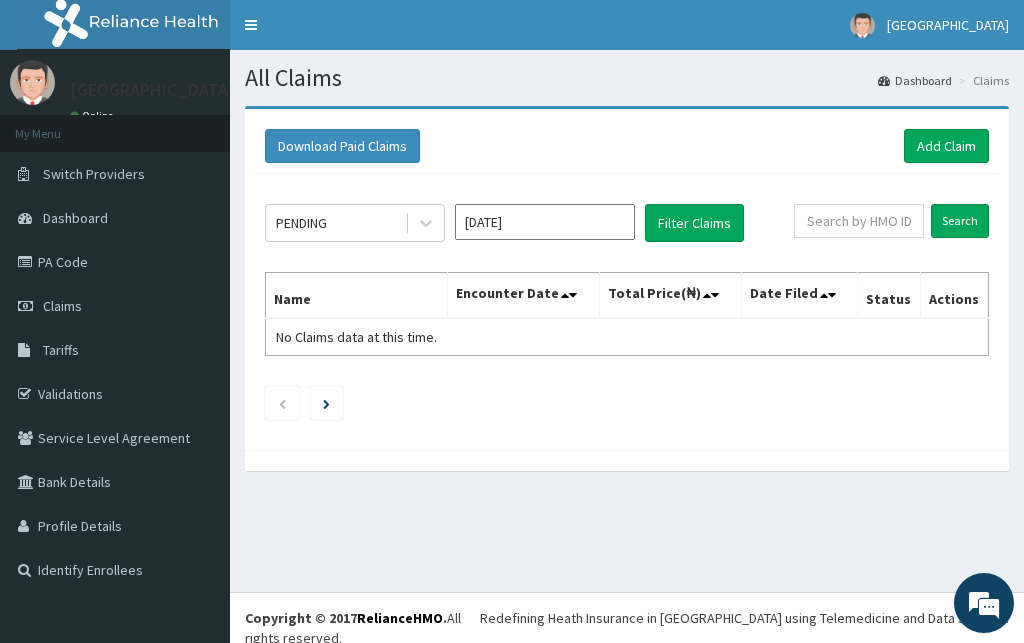 scroll, scrollTop: 0, scrollLeft: 0, axis: both 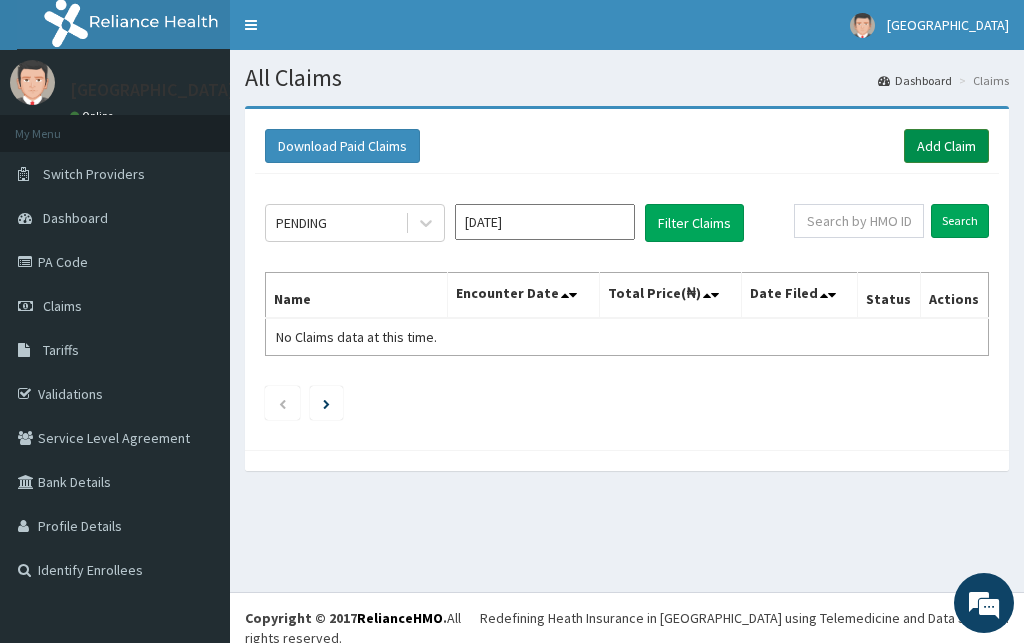 click on "Add Claim" at bounding box center [946, 146] 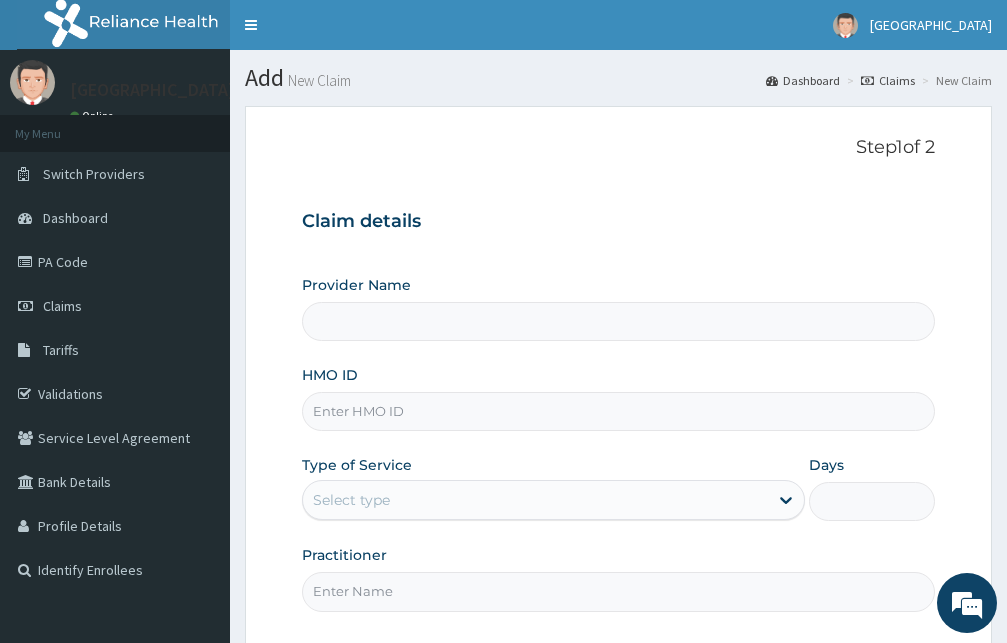 scroll, scrollTop: 0, scrollLeft: 0, axis: both 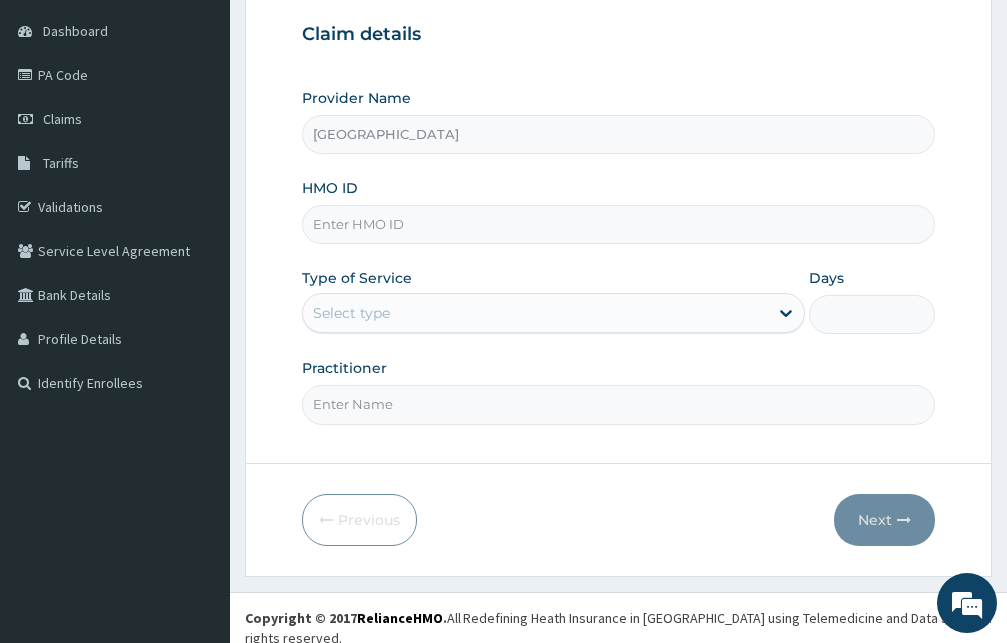 click on "HMO ID" at bounding box center [618, 224] 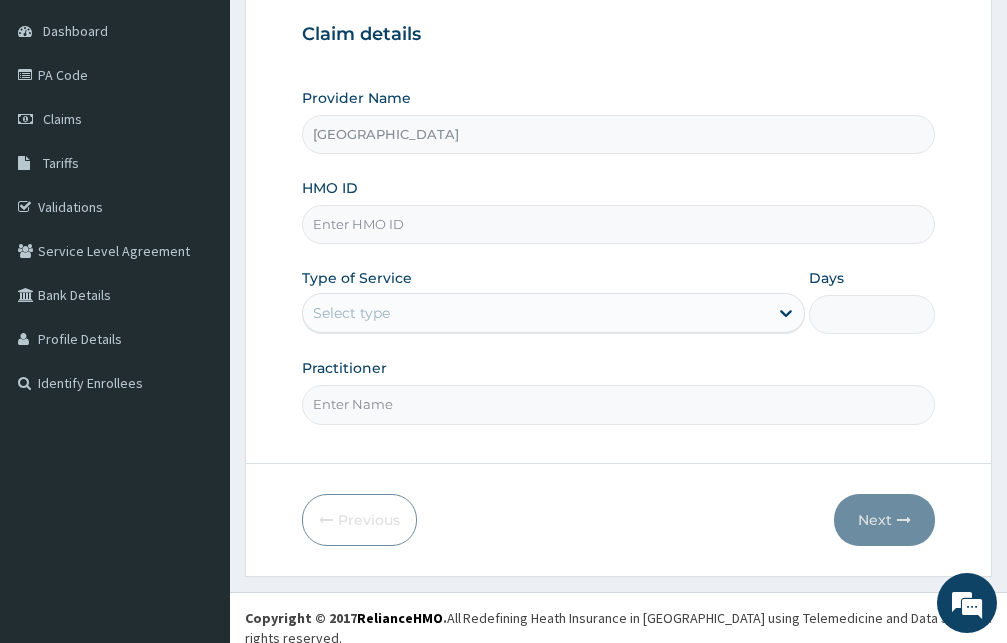 scroll, scrollTop: 0, scrollLeft: 0, axis: both 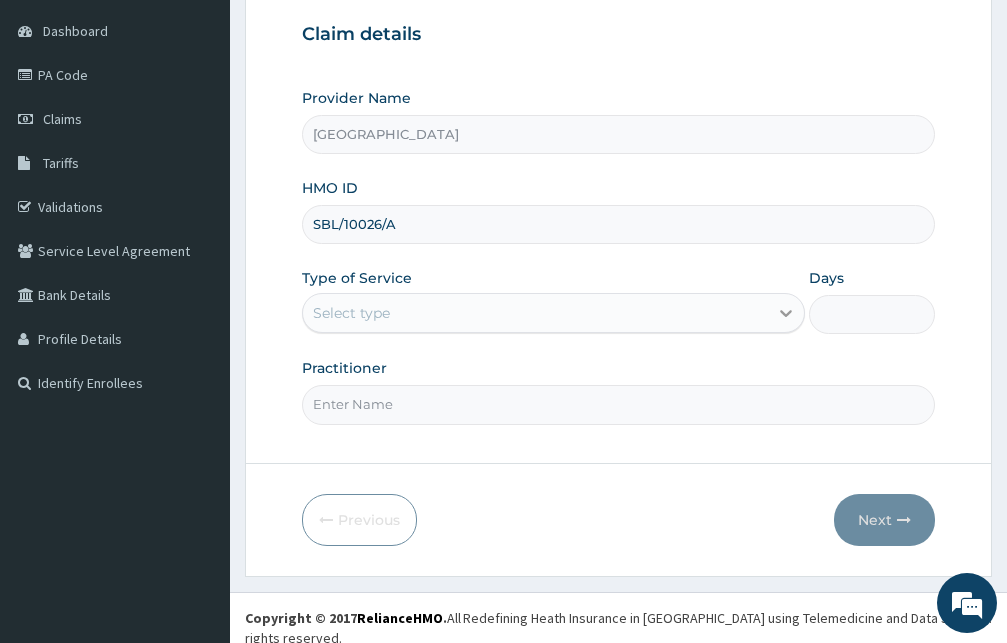 type on "SBL/10026/A" 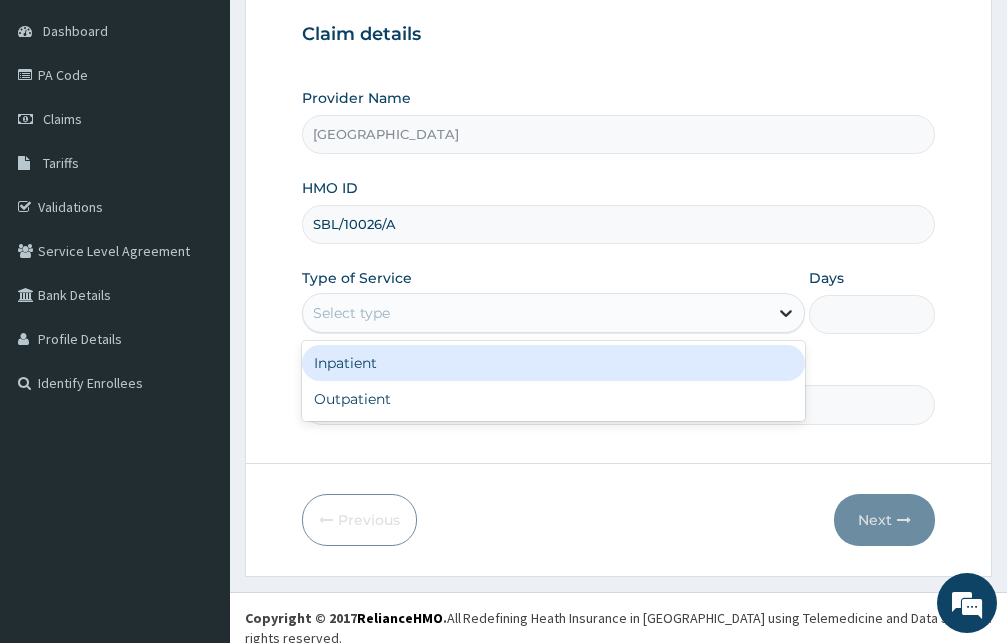 click 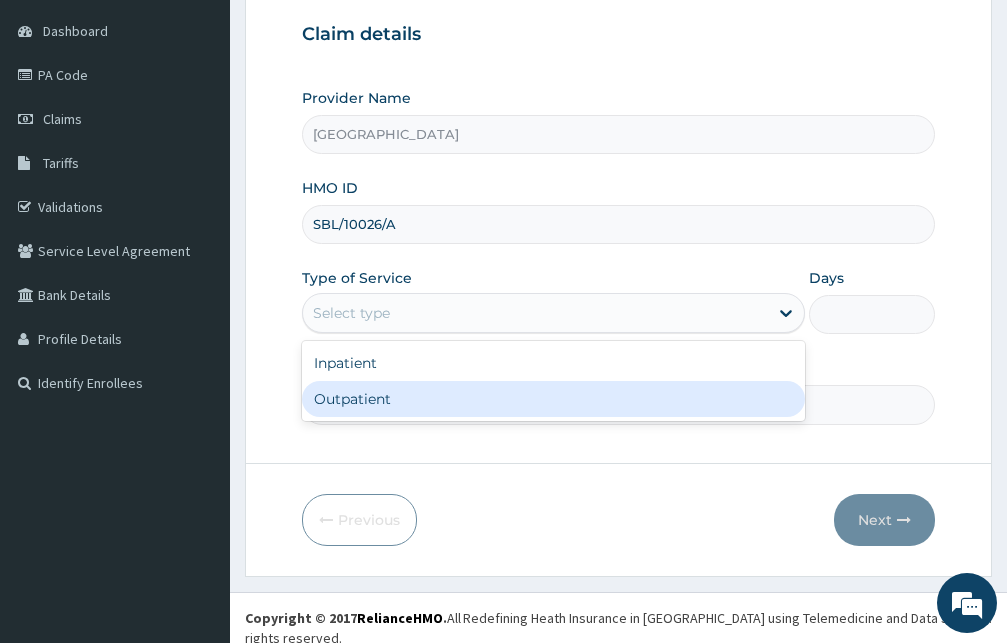 click on "Outpatient" at bounding box center (553, 399) 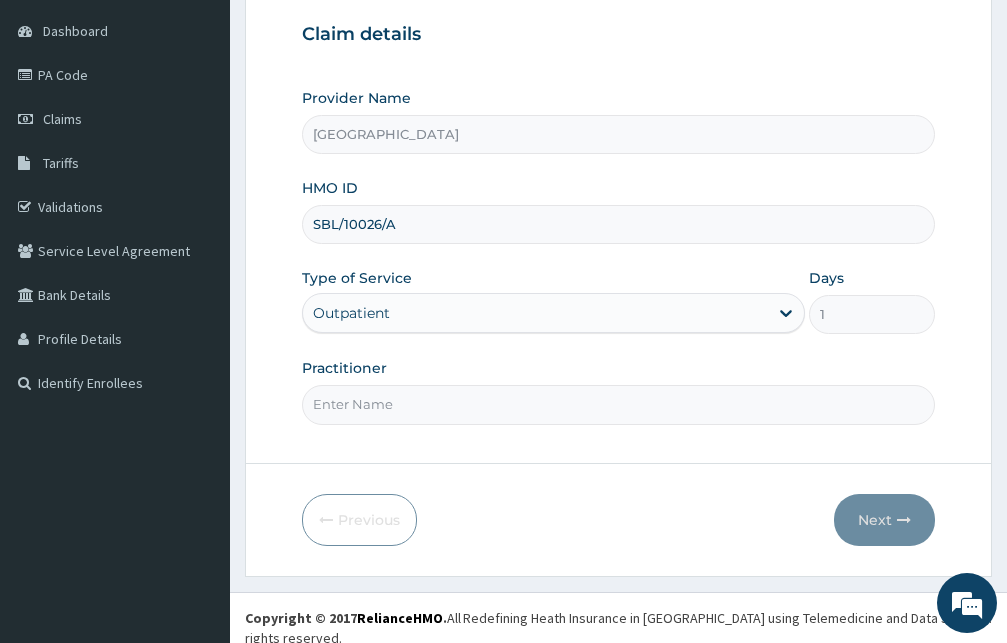 click on "Practitioner" at bounding box center [618, 404] 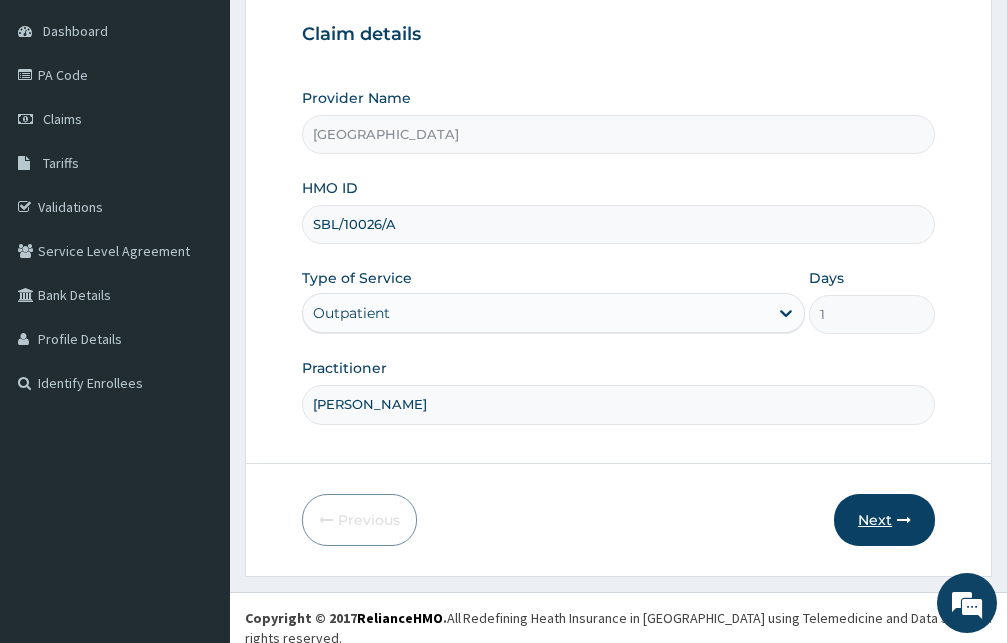 type on "Dr Tolu" 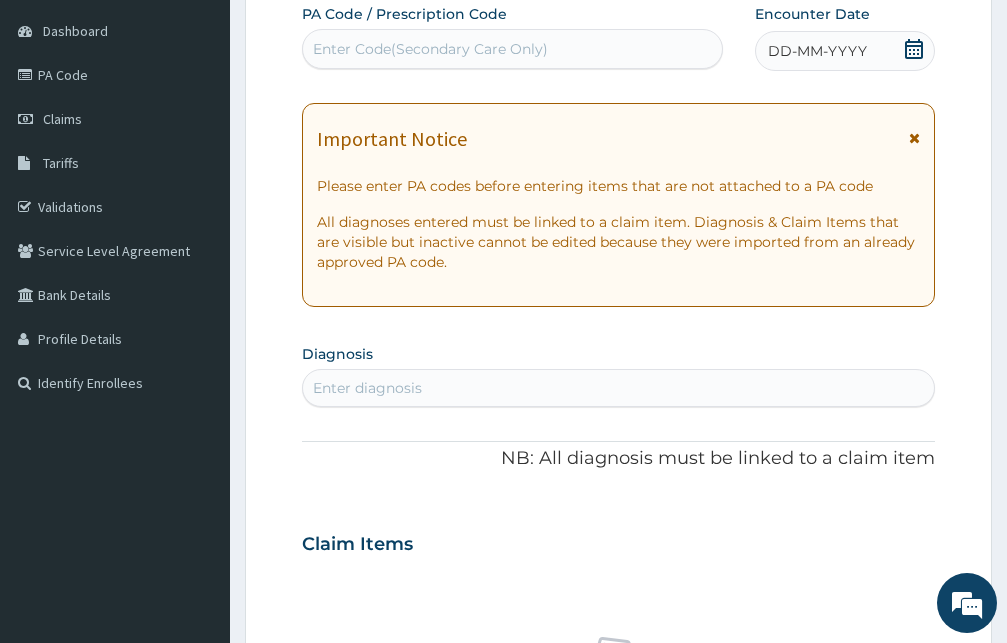 click at bounding box center [914, 138] 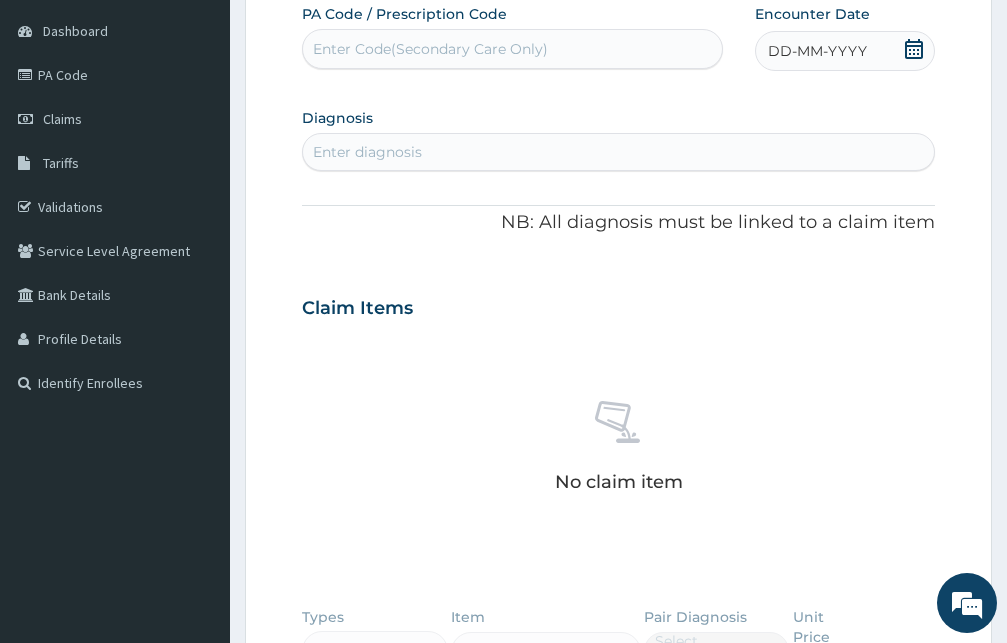 click 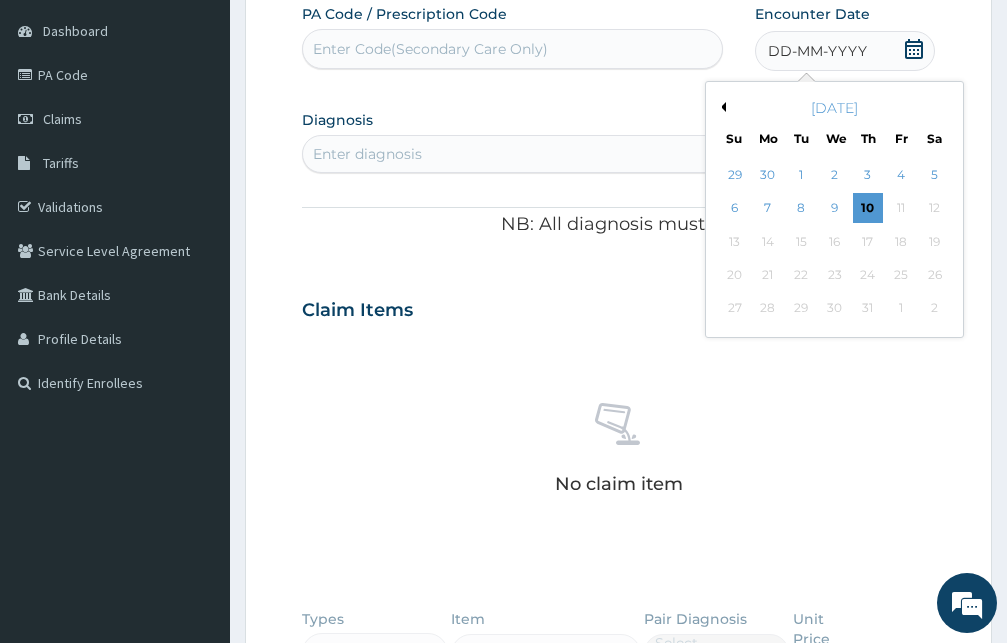click on "Previous Month" at bounding box center [721, 107] 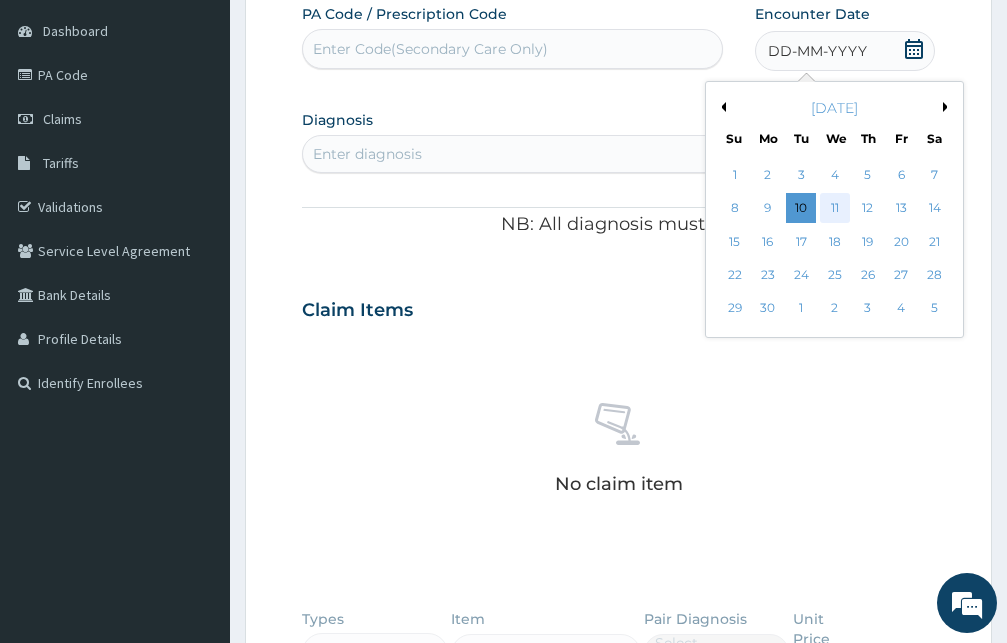 click on "11" at bounding box center (834, 209) 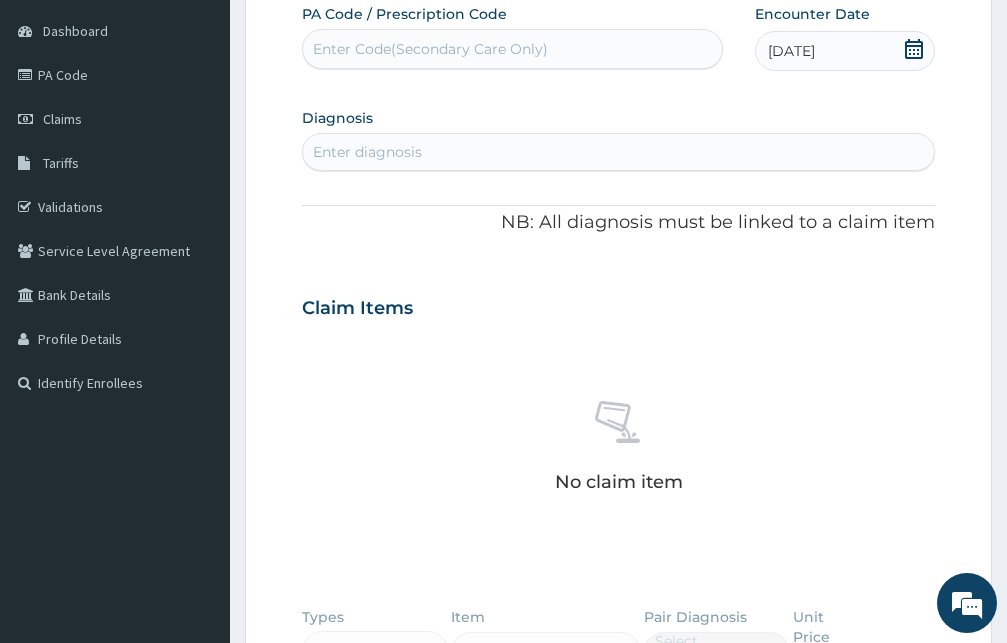 click on "Enter diagnosis" at bounding box center (618, 152) 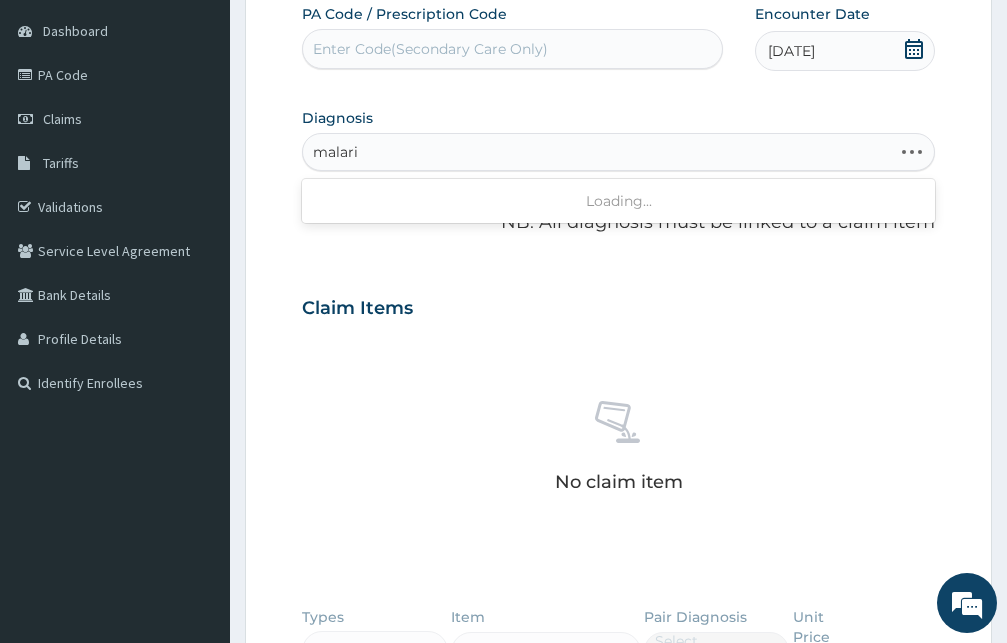type on "malaria" 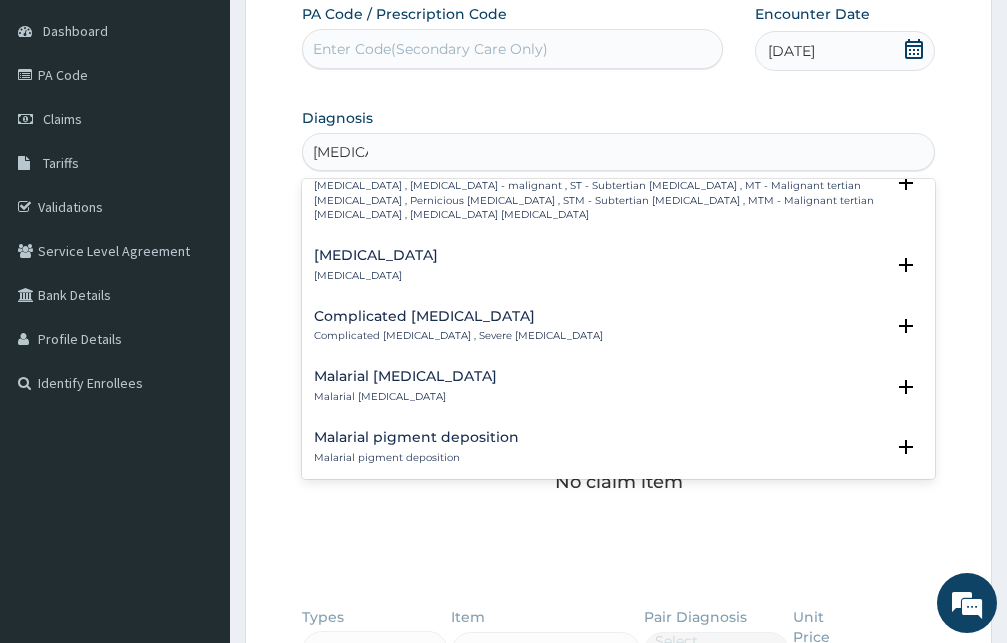 scroll, scrollTop: 756, scrollLeft: 0, axis: vertical 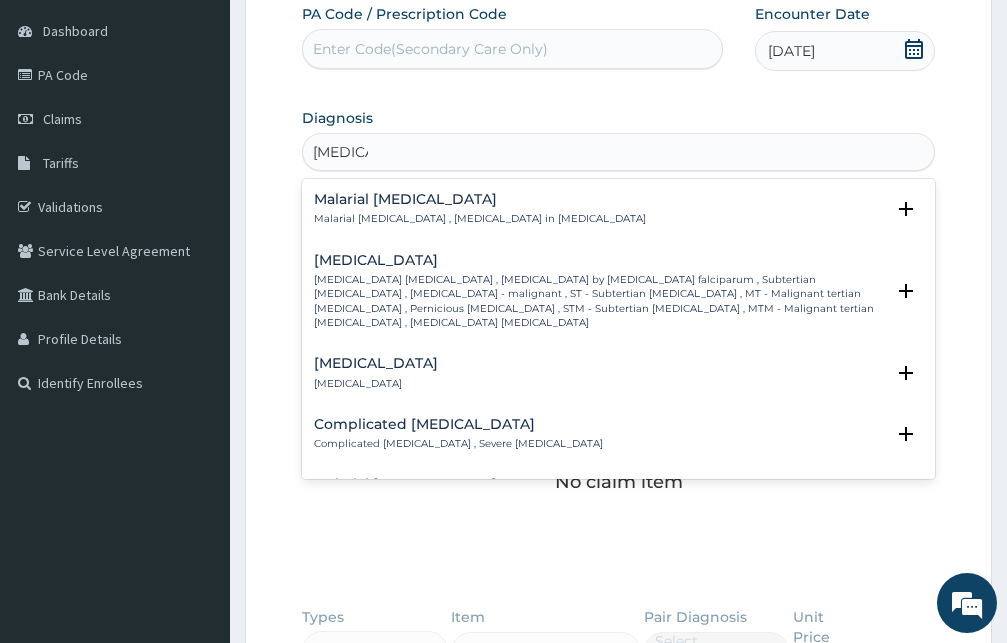 click on "Falciparum malaria , Malignant tertian malaria , Malaria by Plasmodium falciparum , Subtertian malaria , Falciparum malaria - malignant , ST - Subtertian malaria , MT - Malignant tertian malaria , Pernicious malaria , STM - Subtertian malaria , MTM - Malignant tertian malaria , Plasmodium falciparum malaria" at bounding box center (599, 301) 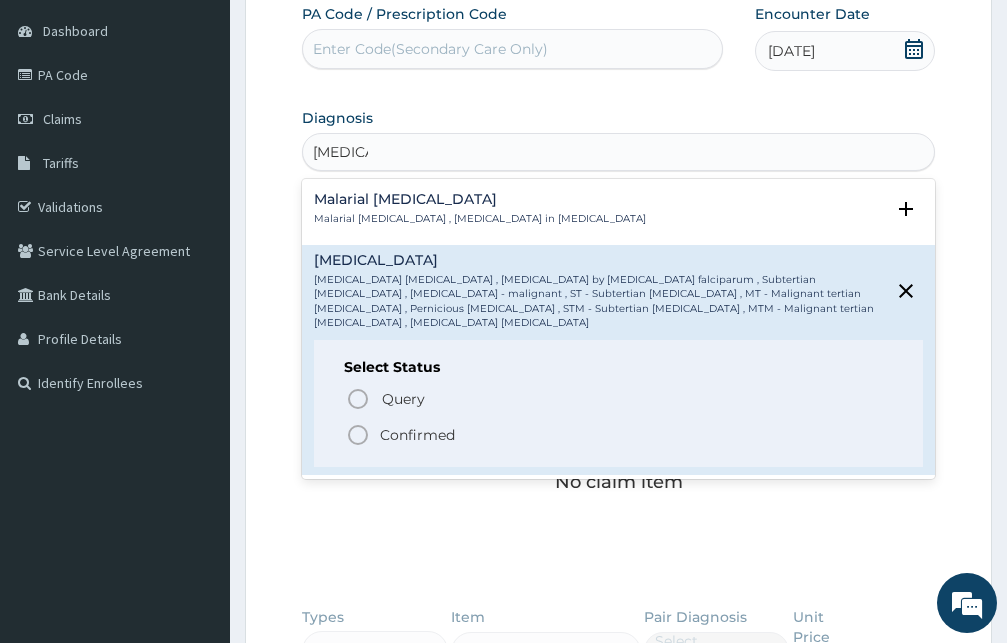 click 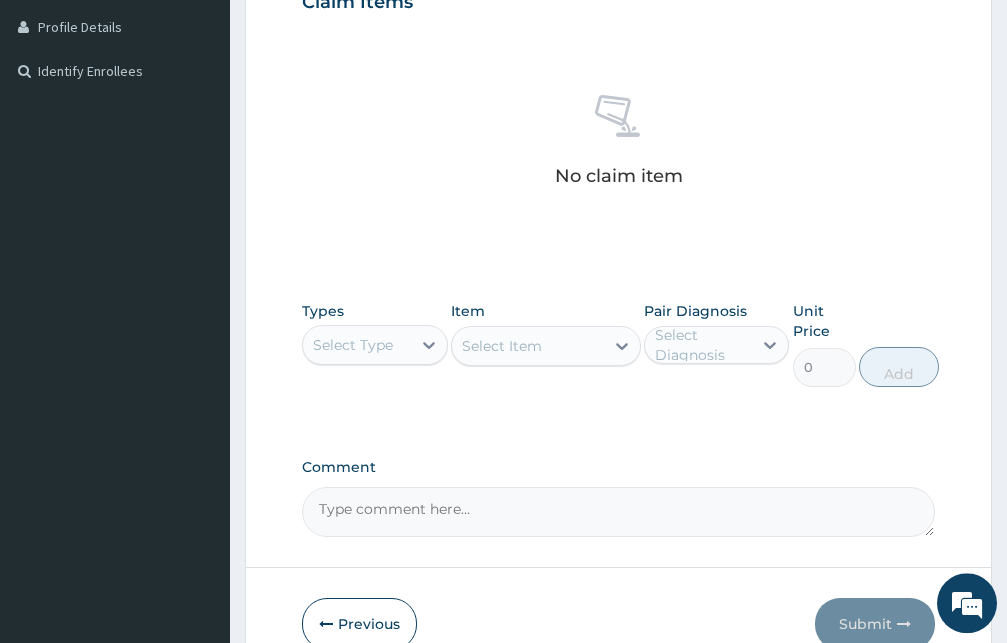 scroll, scrollTop: 595, scrollLeft: 0, axis: vertical 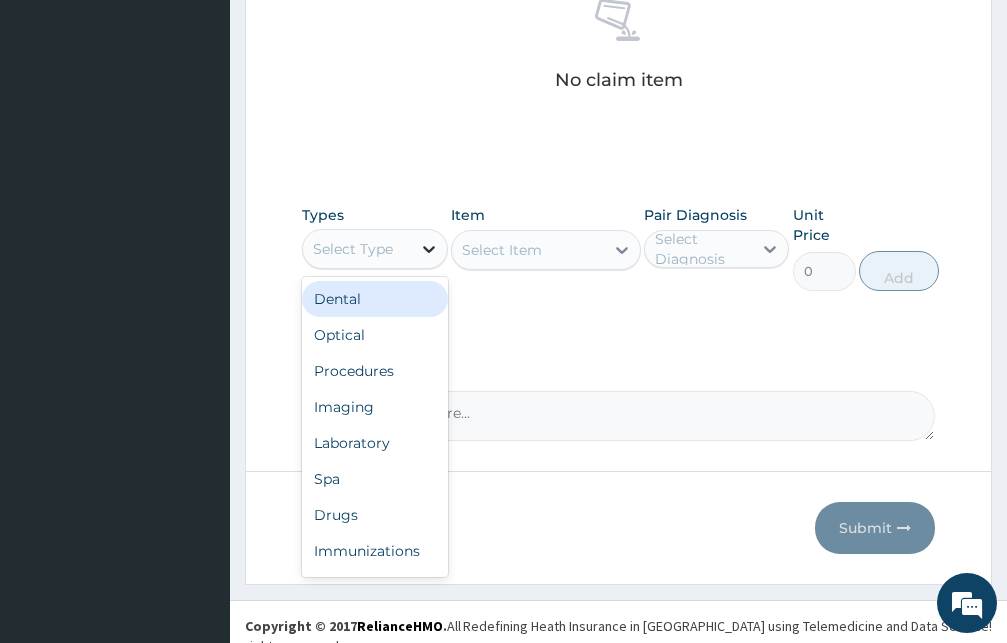 click 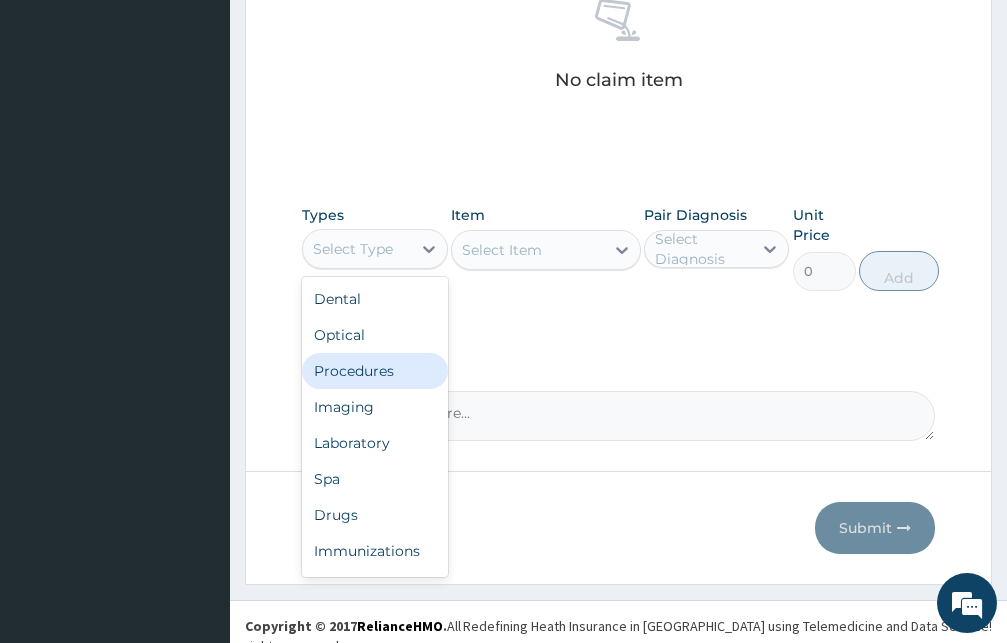 click on "Procedures" at bounding box center (375, 371) 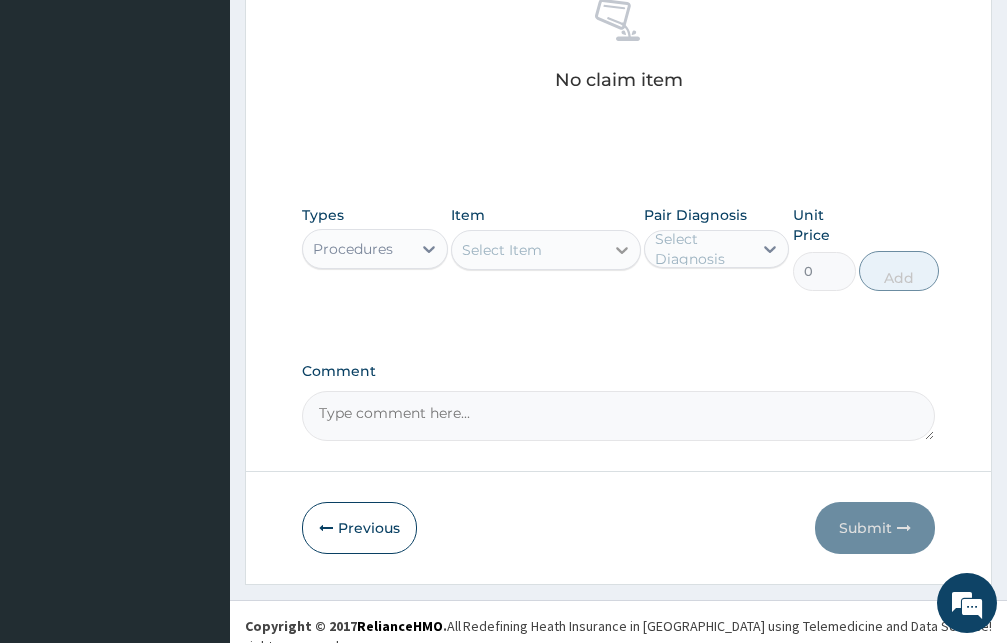 click 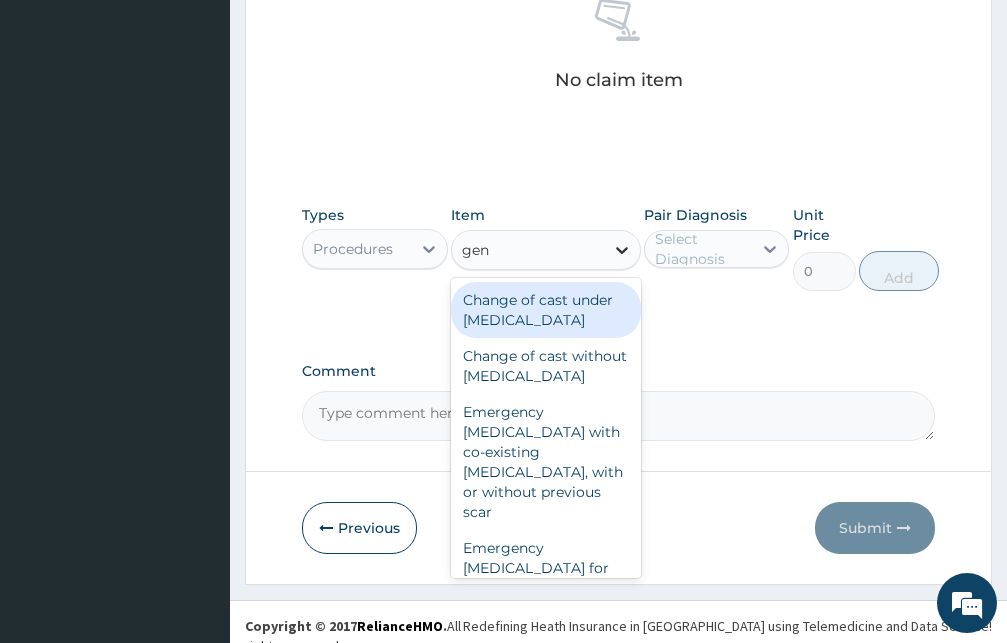type on "gene" 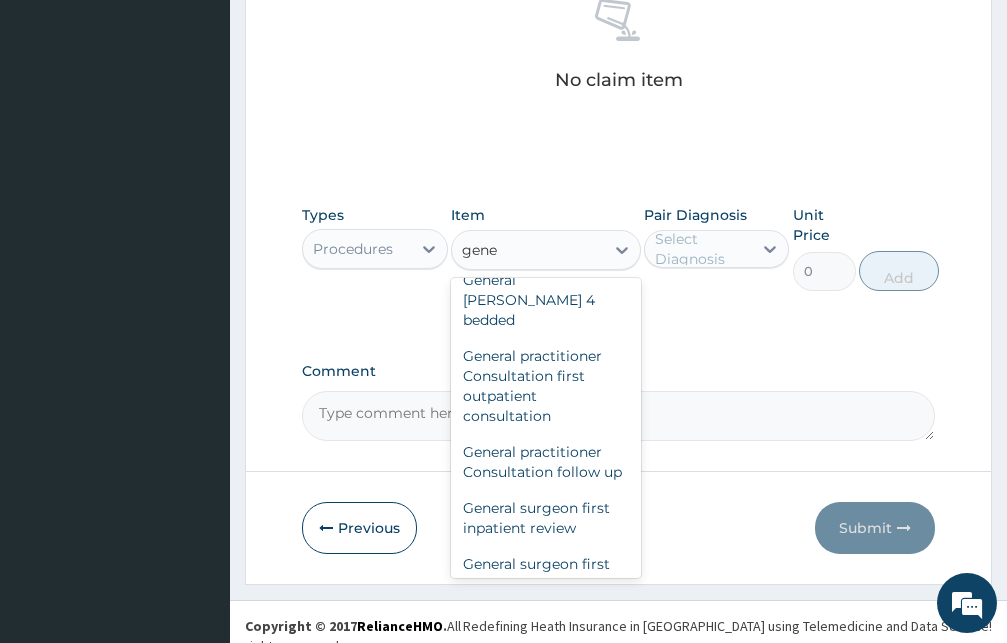 scroll, scrollTop: 216, scrollLeft: 0, axis: vertical 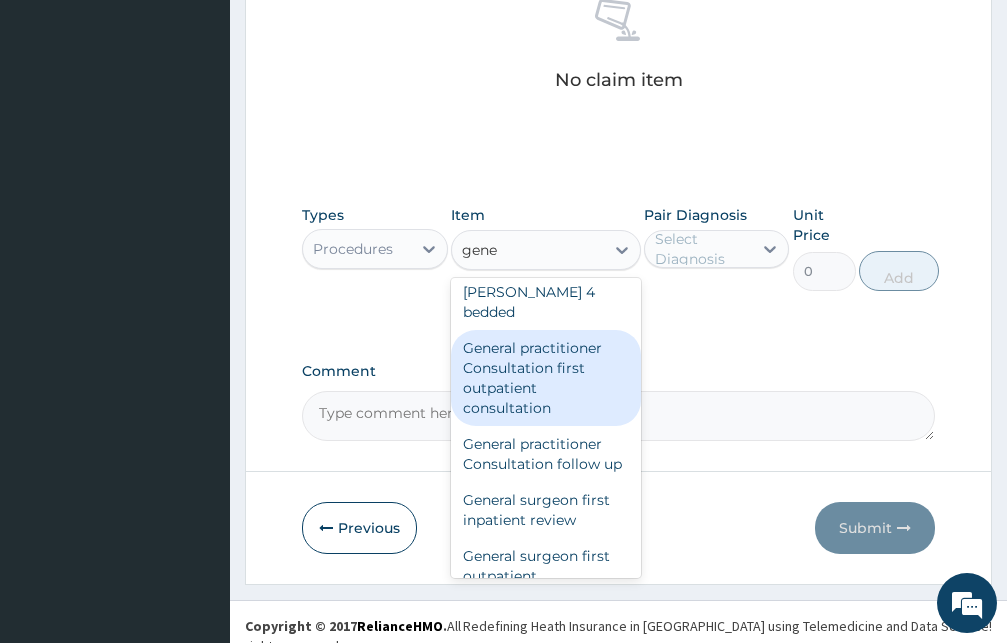drag, startPoint x: 525, startPoint y: 402, endPoint x: 532, endPoint y: 384, distance: 19.313208 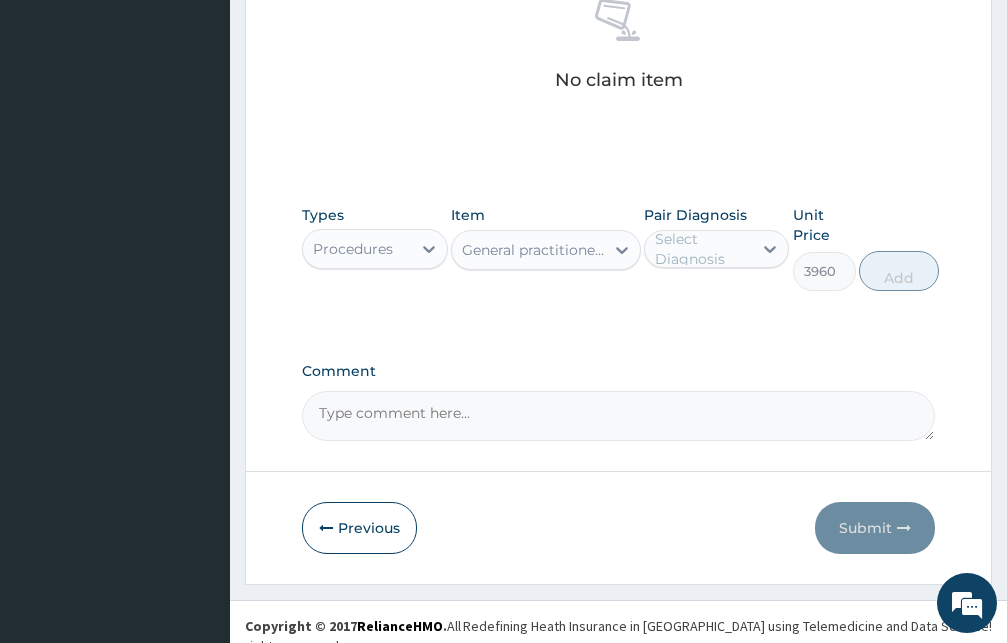 type 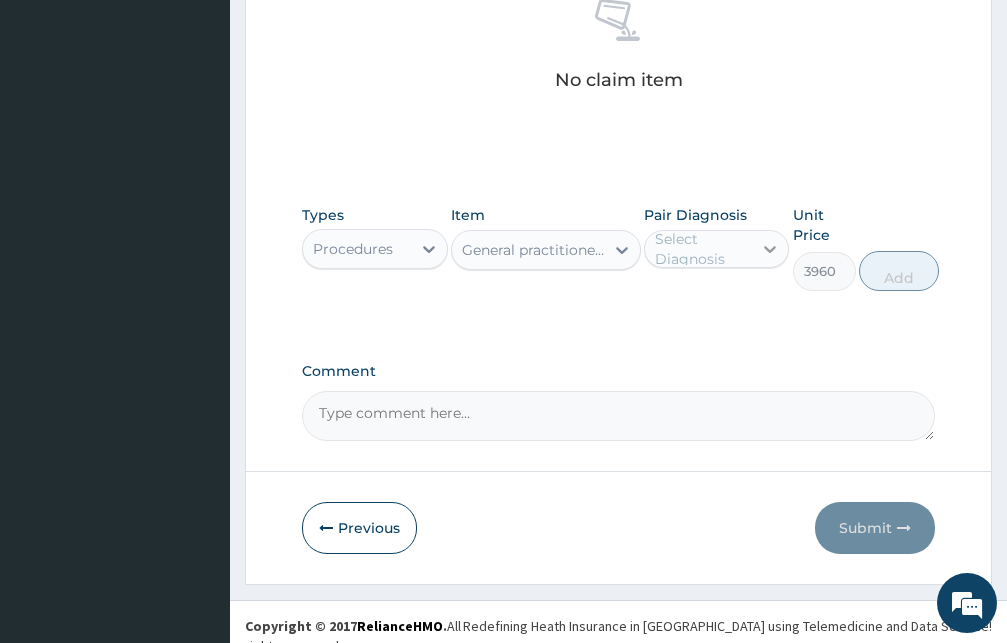 click at bounding box center (770, 249) 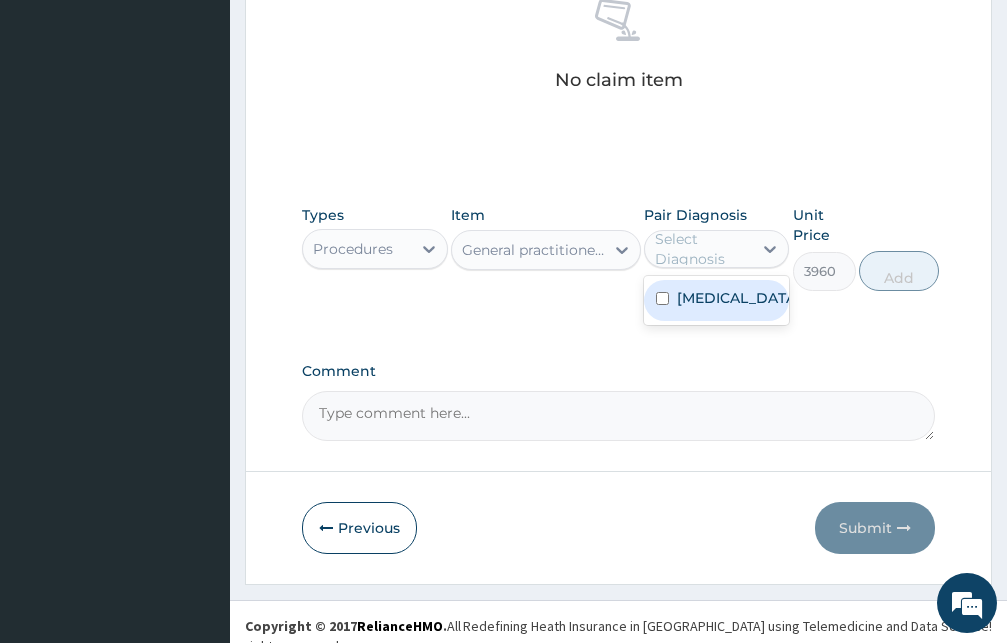 click at bounding box center (662, 298) 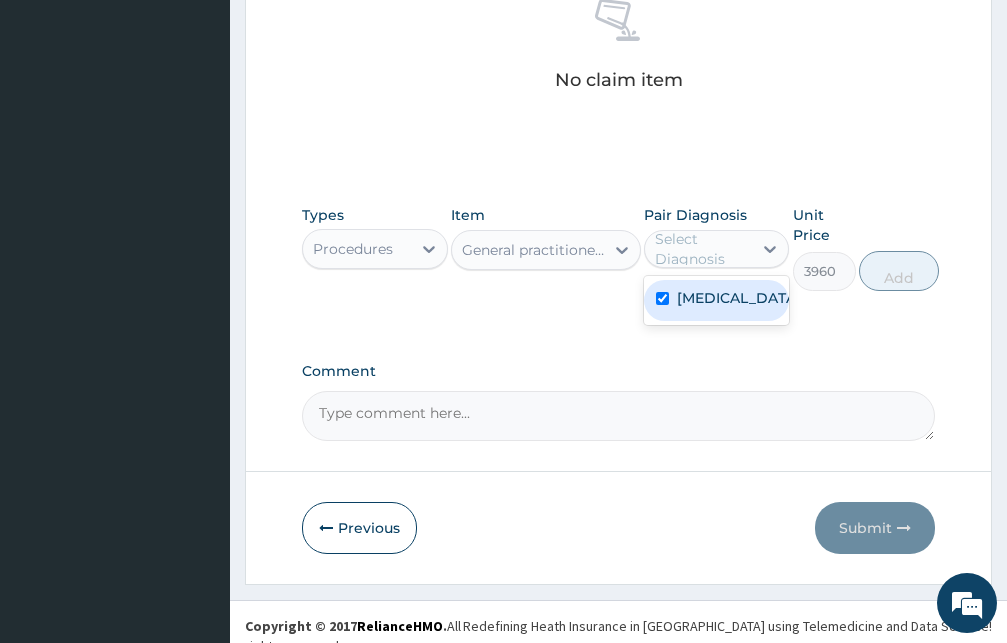 checkbox on "true" 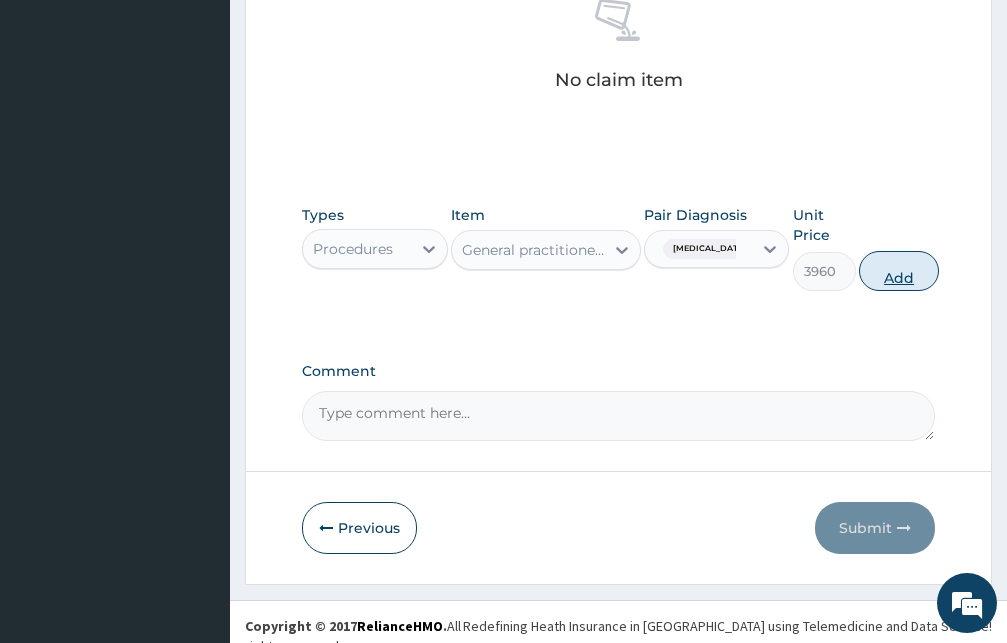 click on "Add" at bounding box center (899, 271) 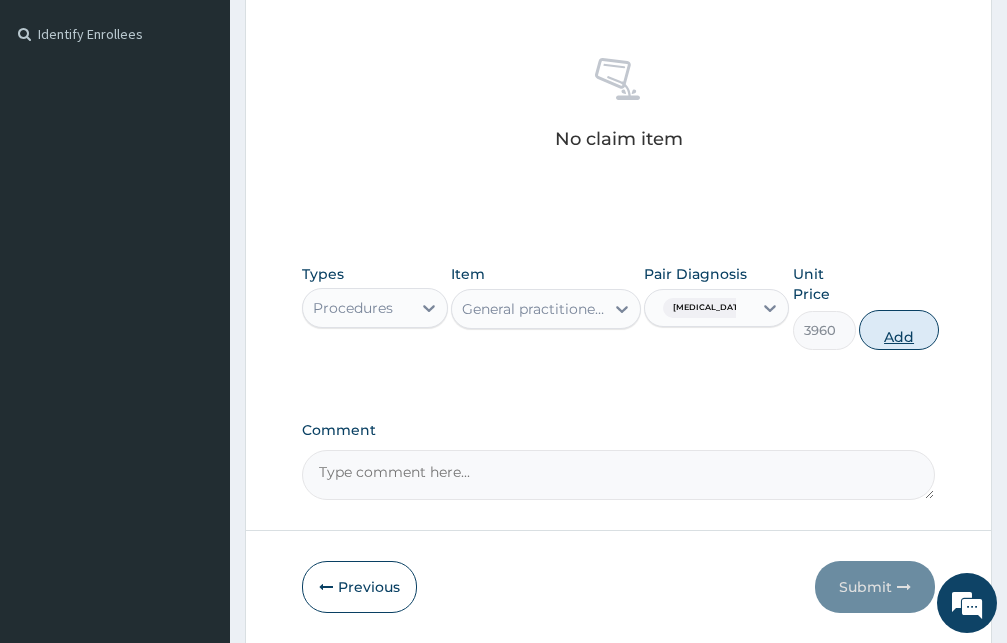 type on "0" 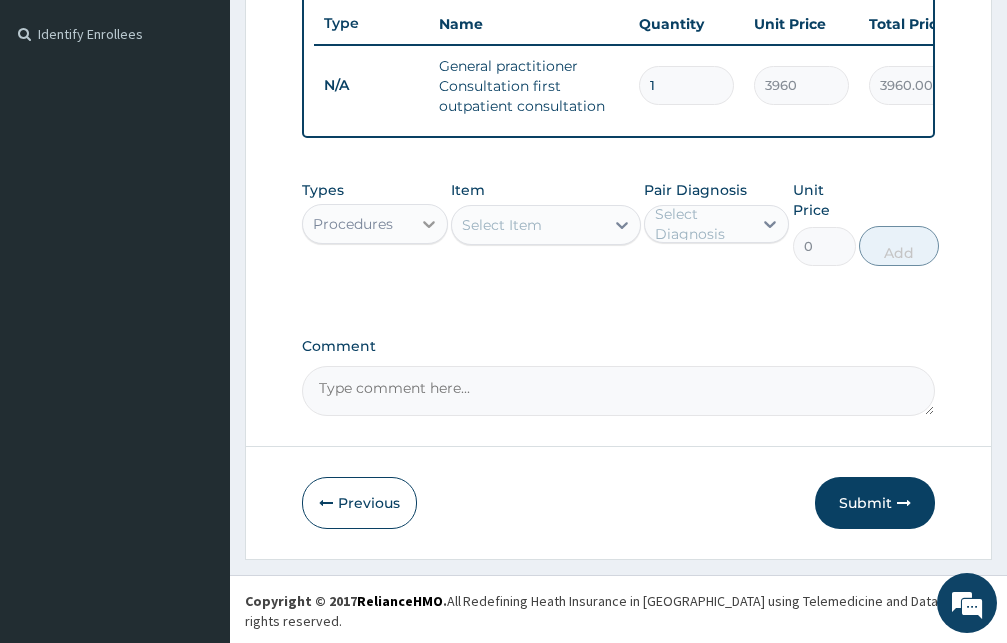 click 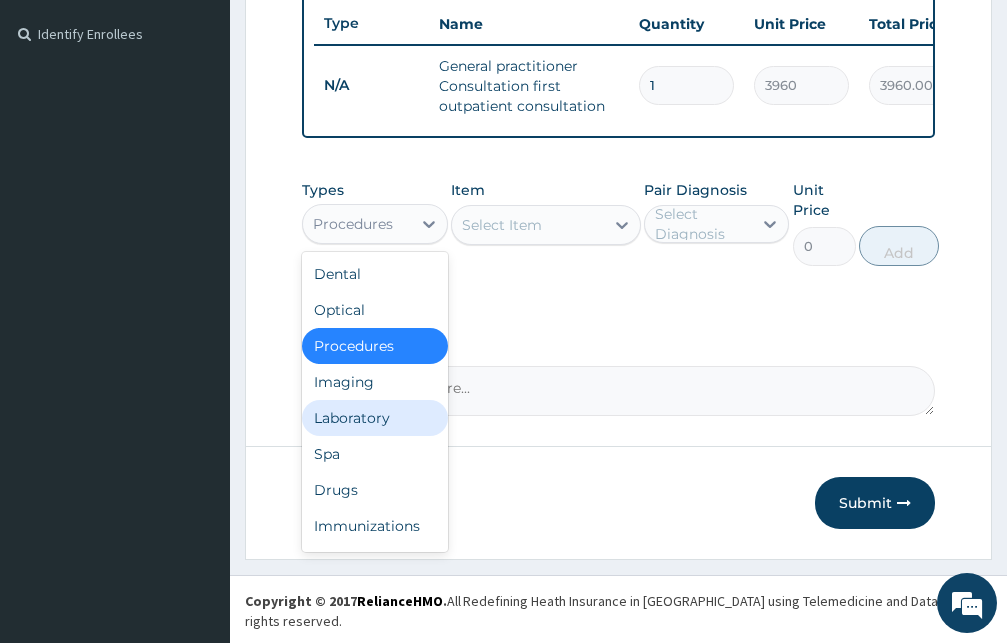 click on "Laboratory" at bounding box center [375, 418] 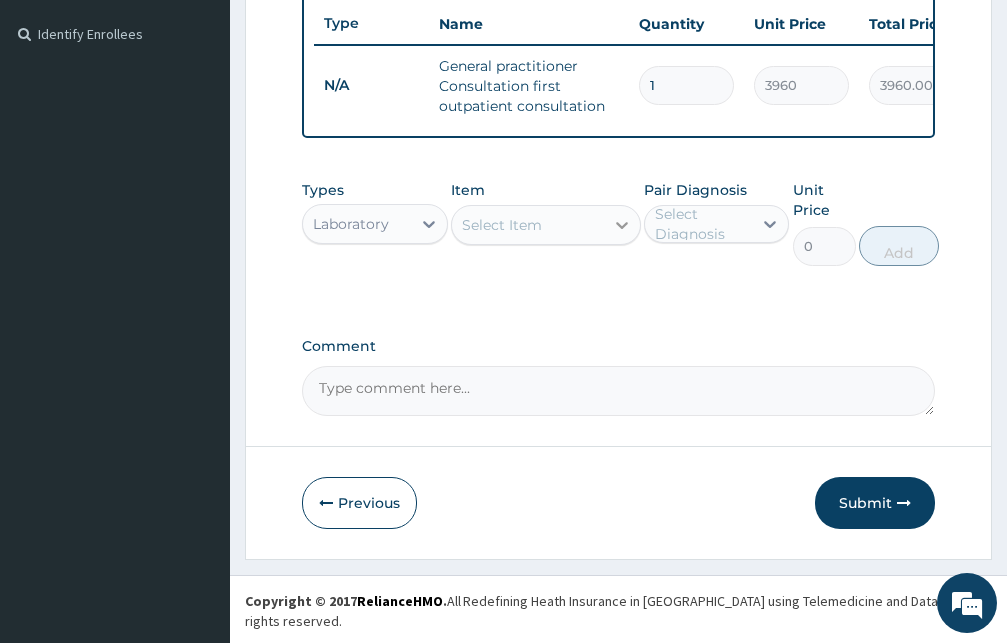 click 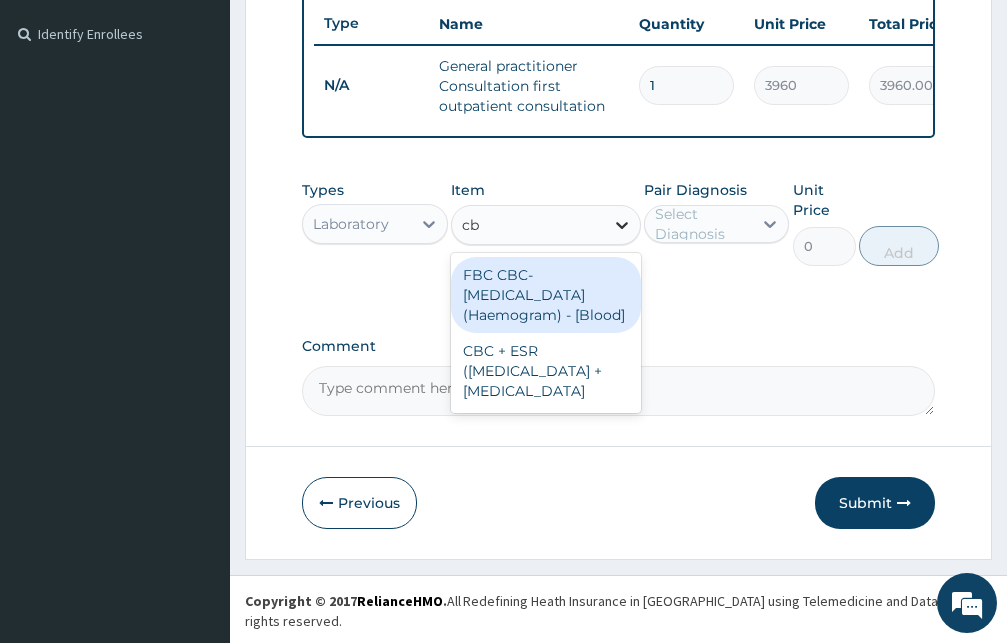 type on "cbc" 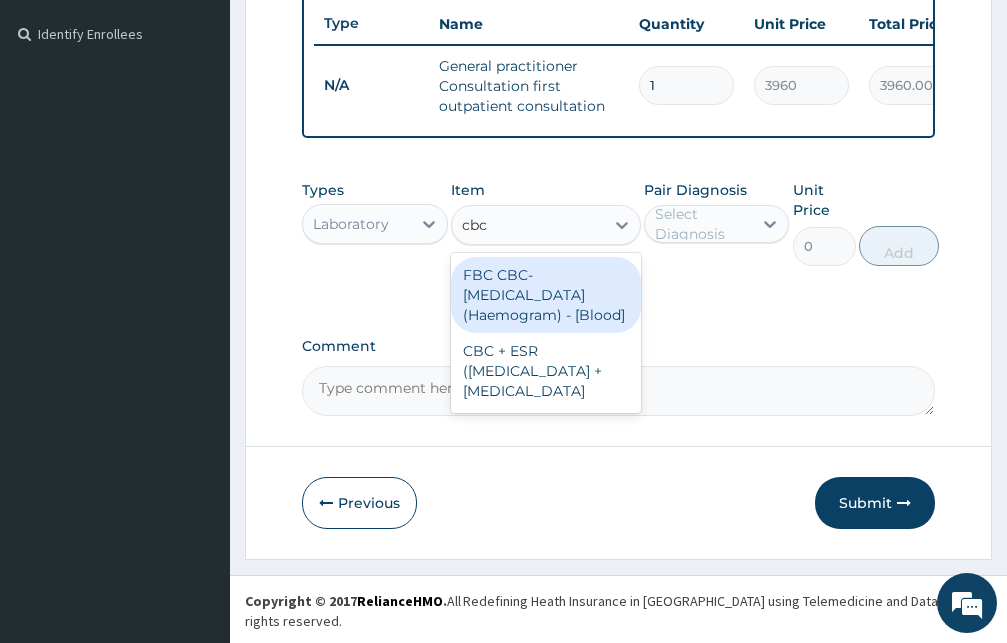 drag, startPoint x: 558, startPoint y: 309, endPoint x: 565, endPoint y: 298, distance: 13.038404 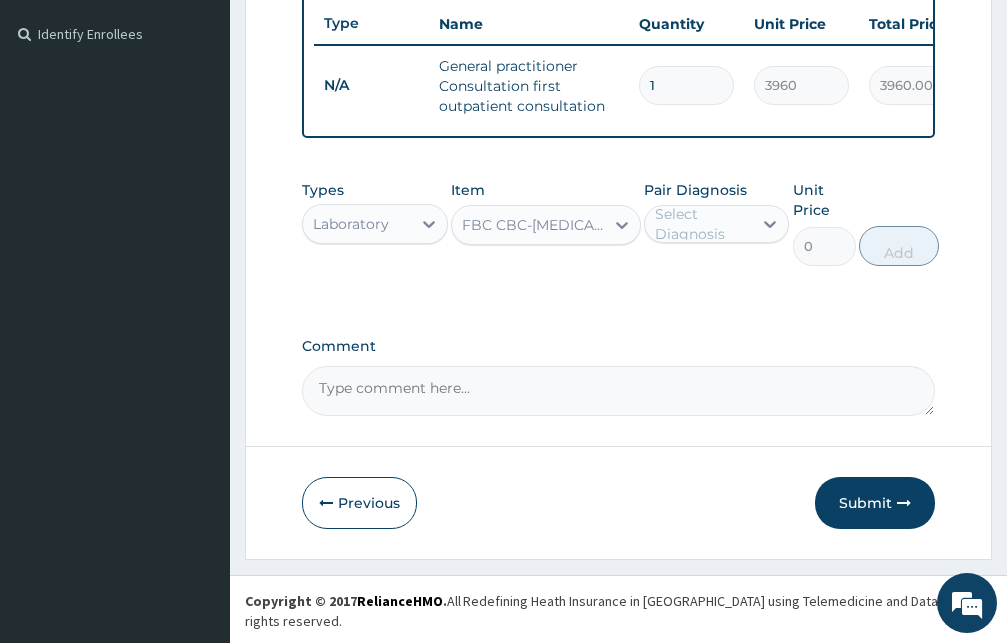 type 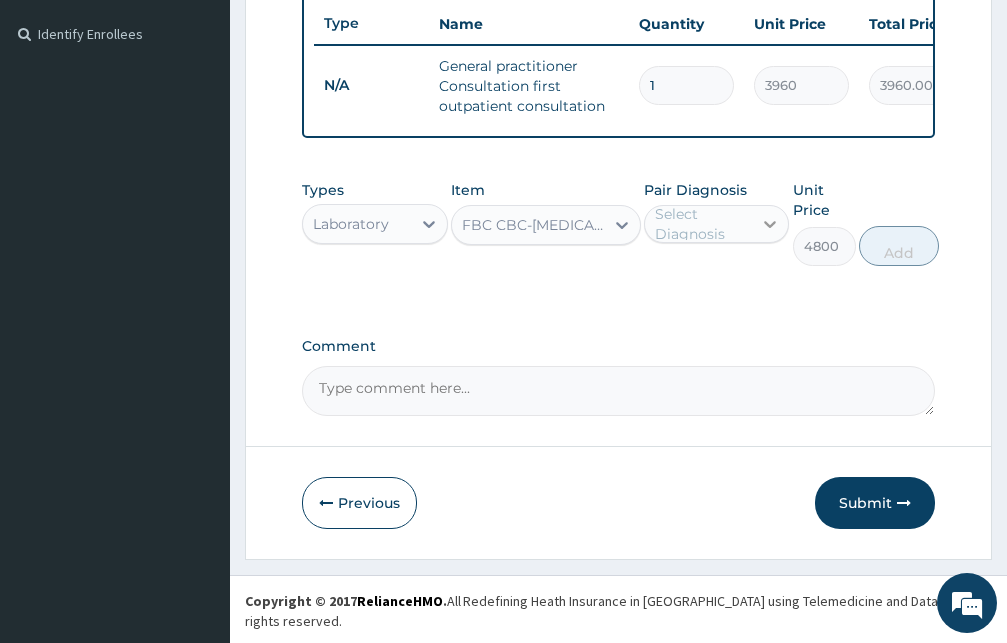 click 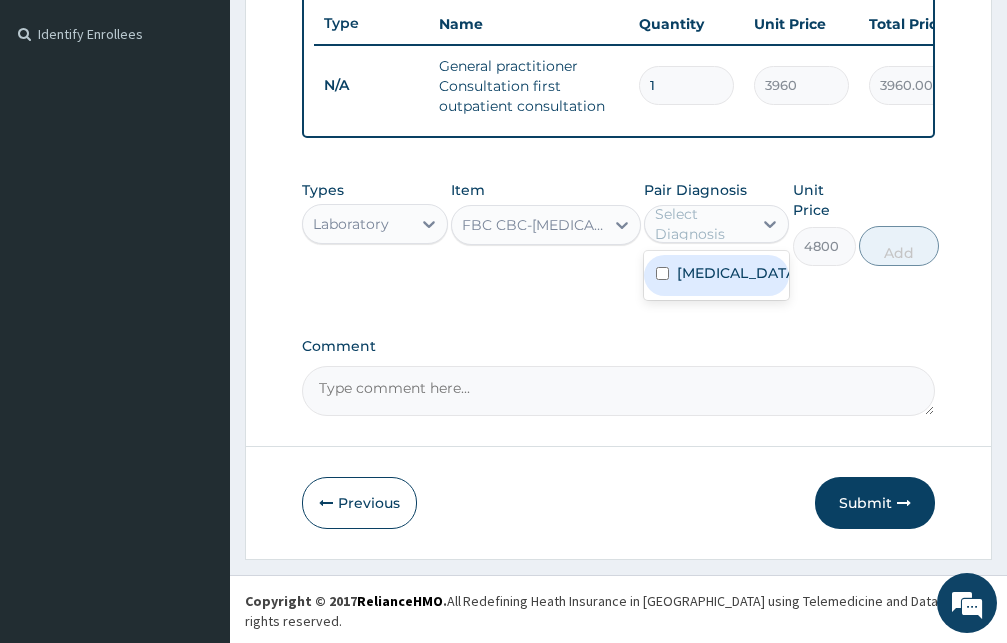 click at bounding box center (662, 273) 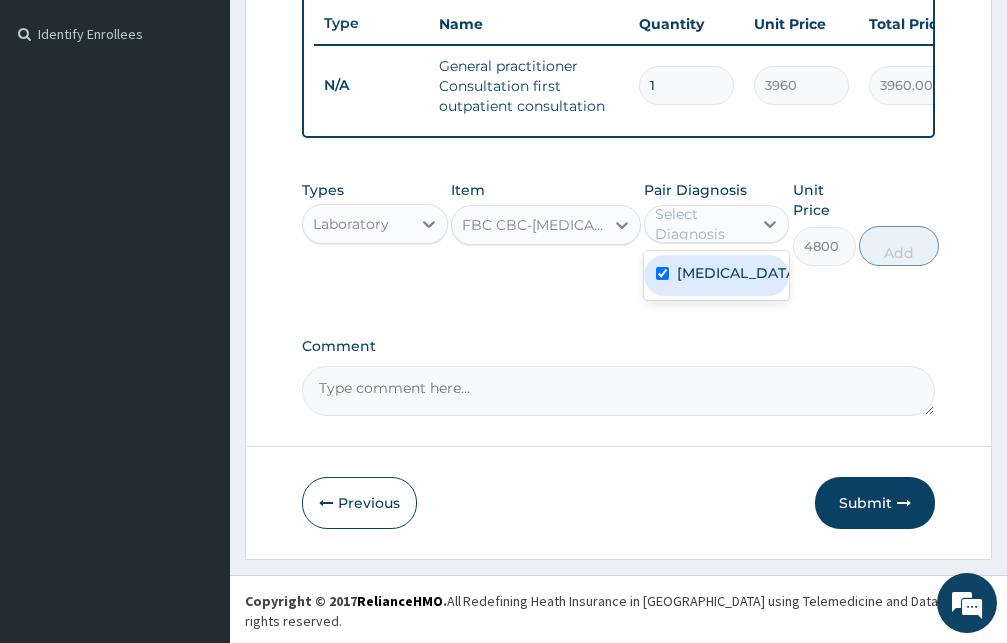 checkbox on "true" 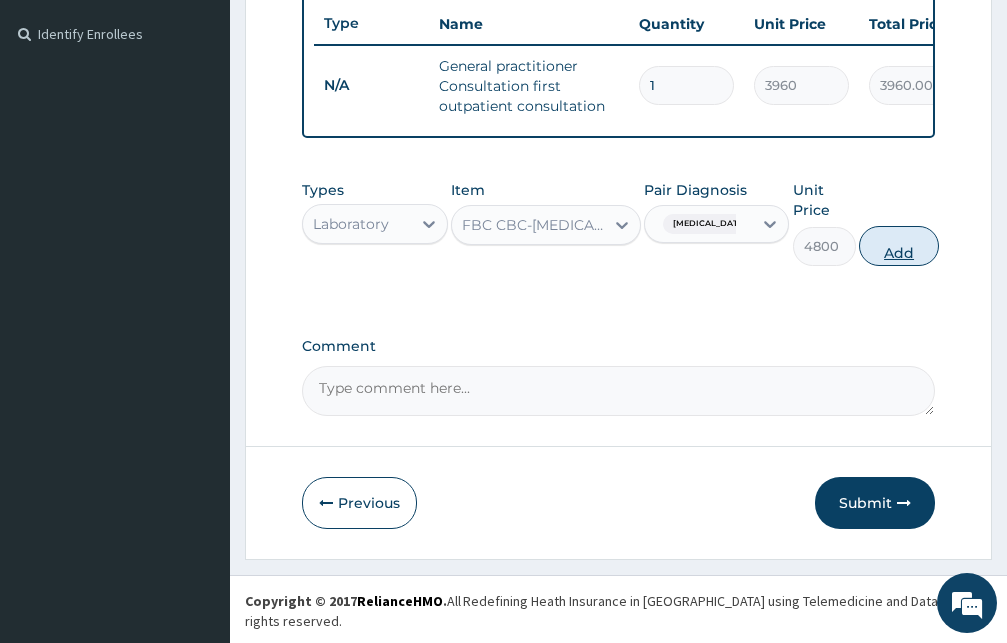 click on "Add" at bounding box center (899, 246) 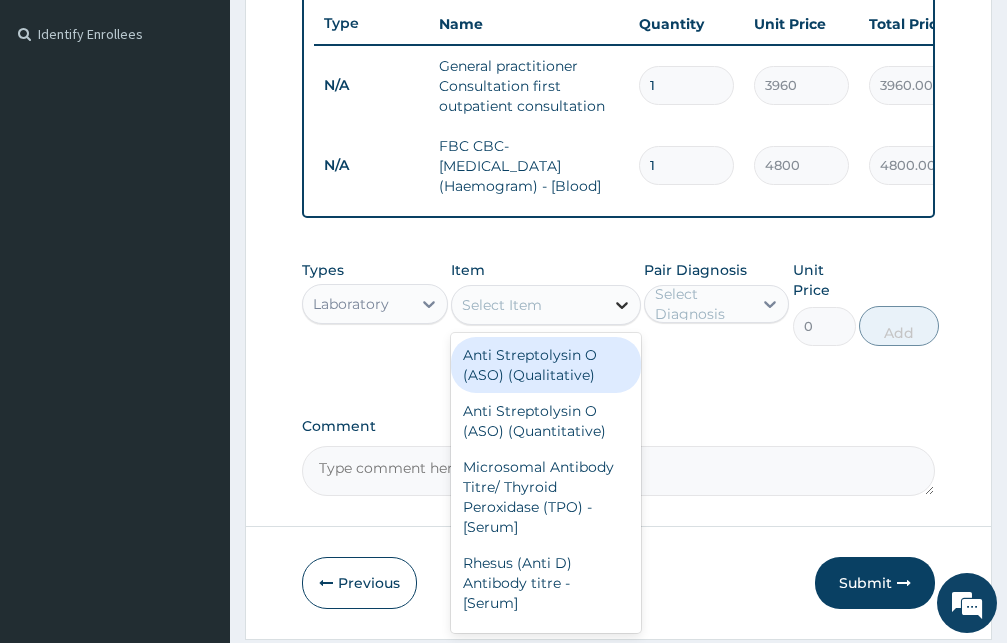 click 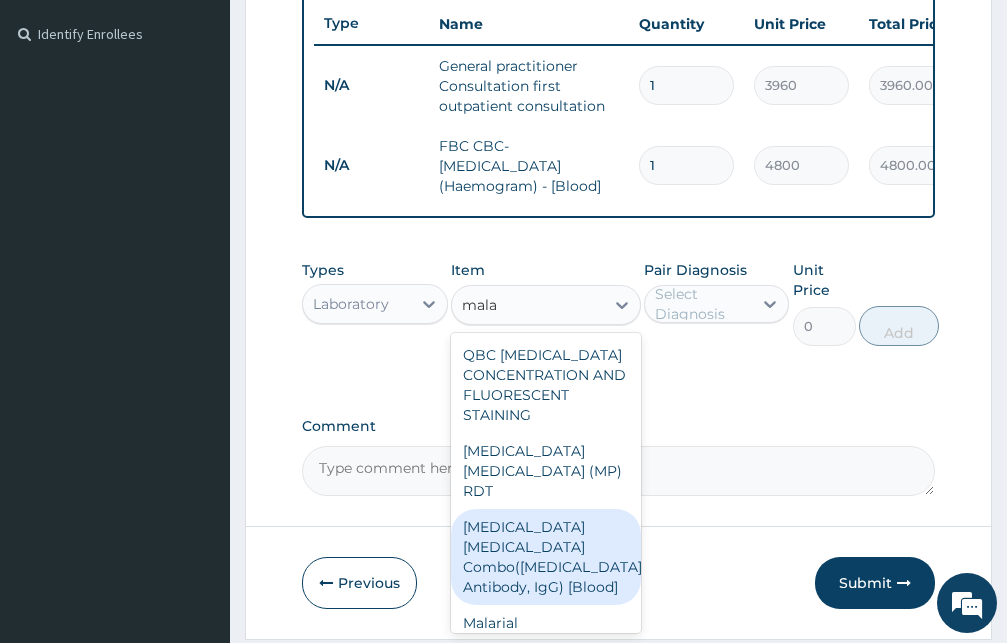 type on "mala" 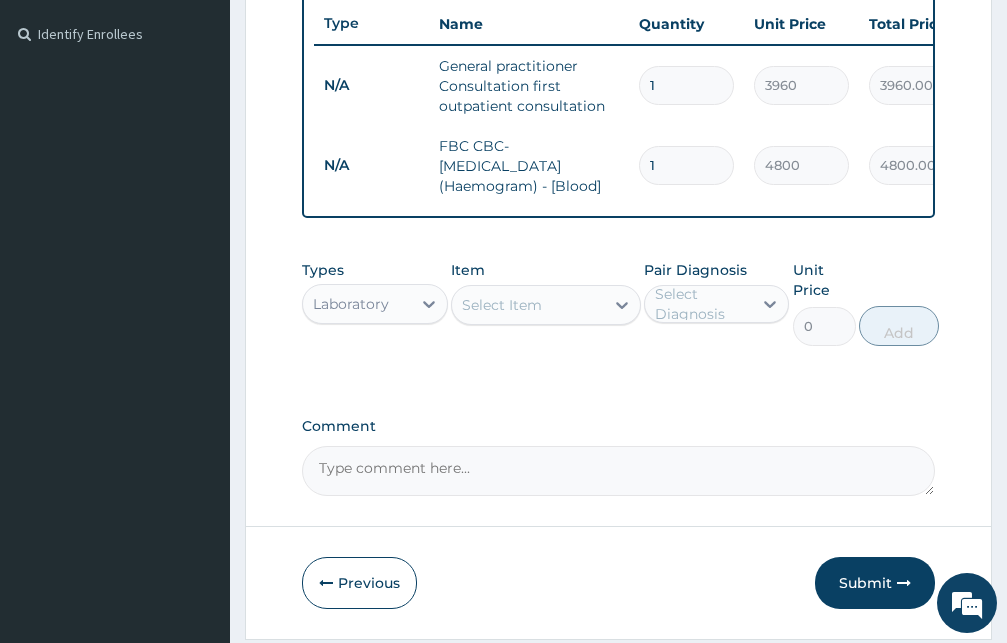 drag, startPoint x: 641, startPoint y: 565, endPoint x: 628, endPoint y: 567, distance: 13.152946 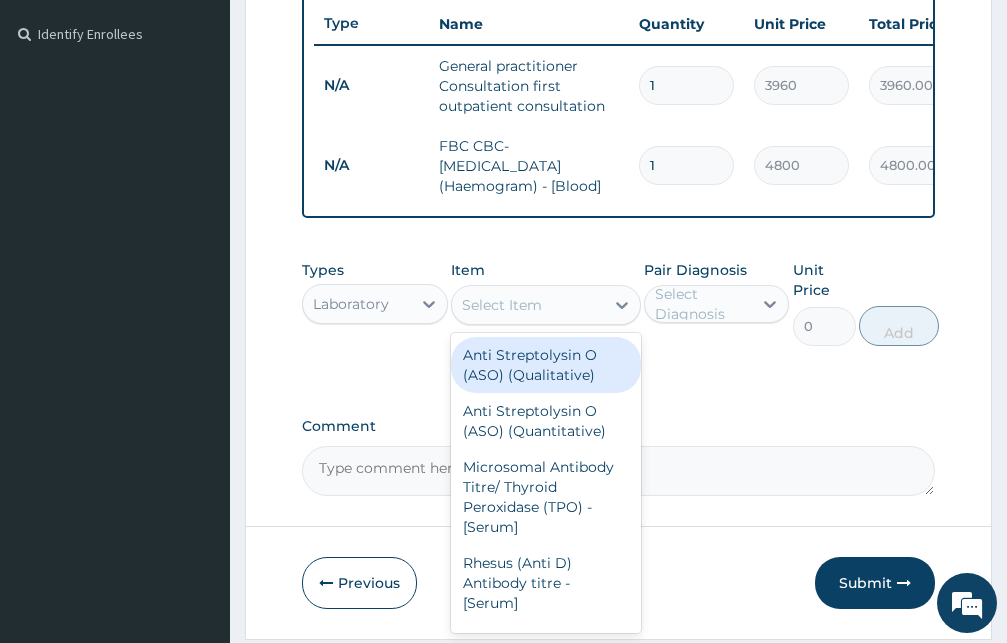 click on "Select Item" at bounding box center [528, 305] 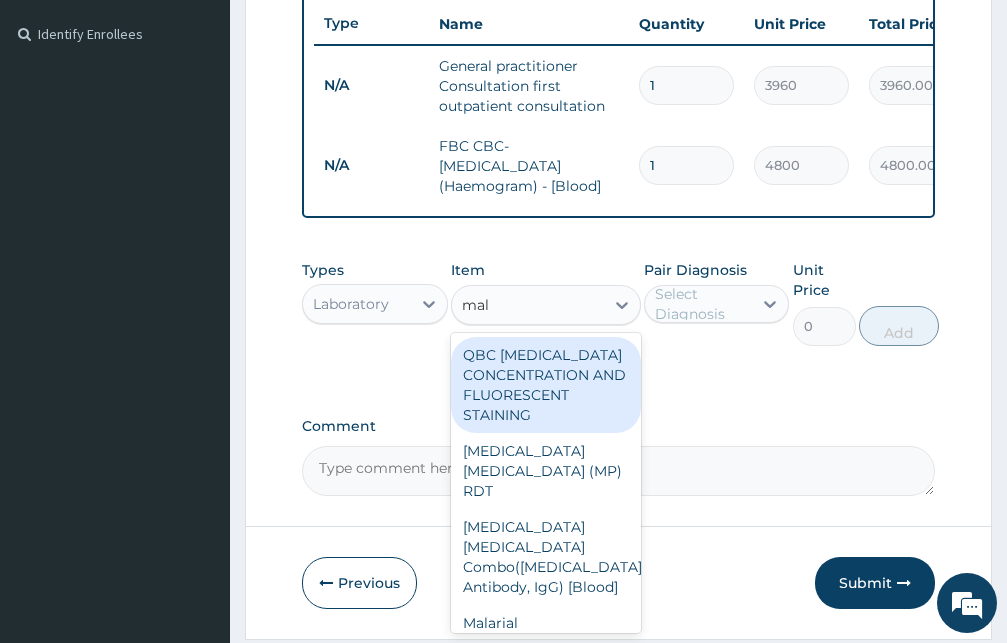 type on "mala" 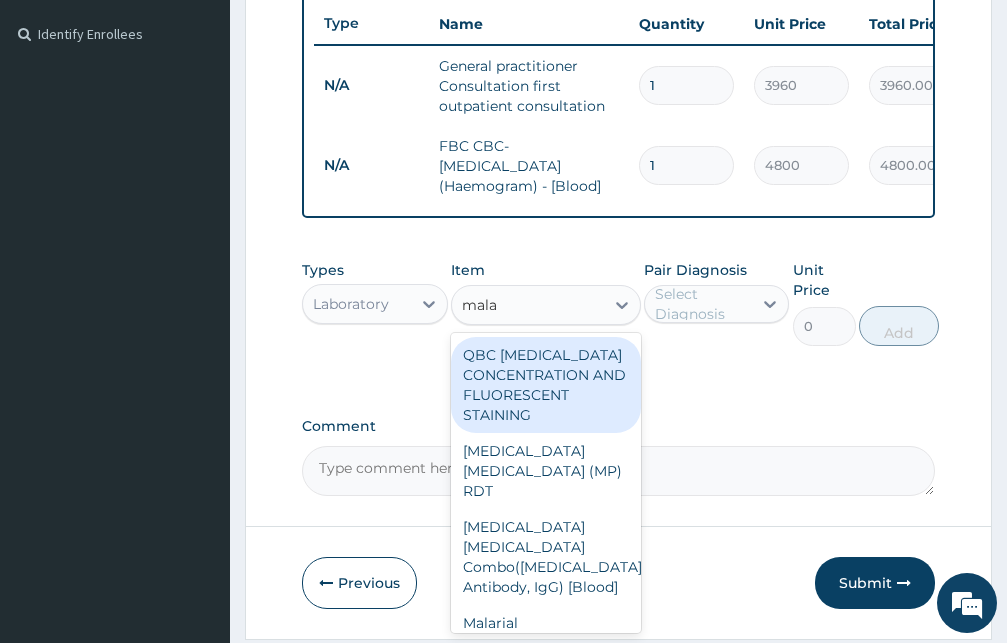 scroll, scrollTop: 32, scrollLeft: 0, axis: vertical 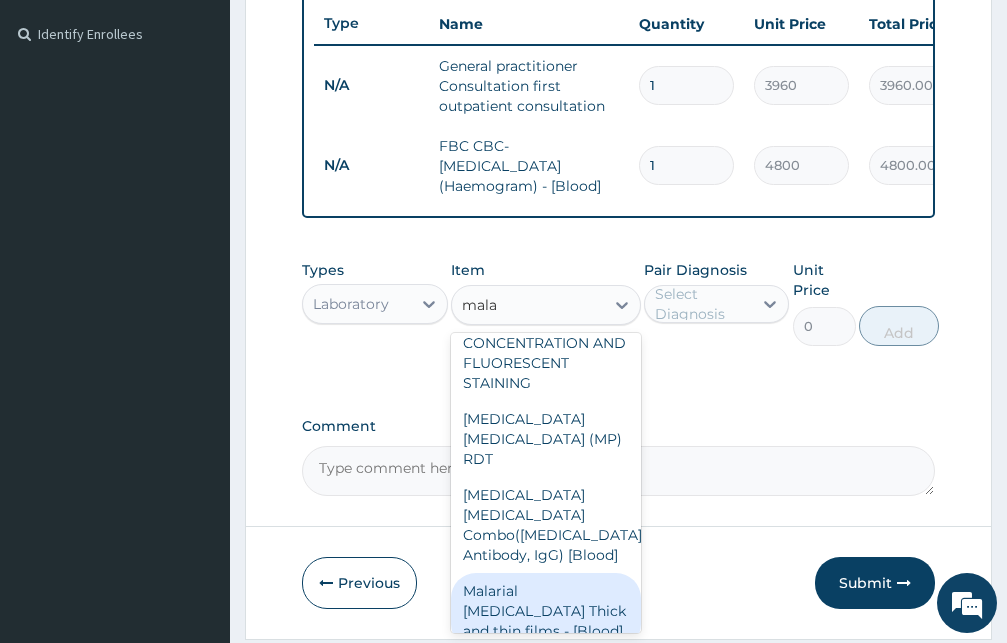 click on "Malarial Parasite Thick and thin films - [Blood]" at bounding box center (546, 611) 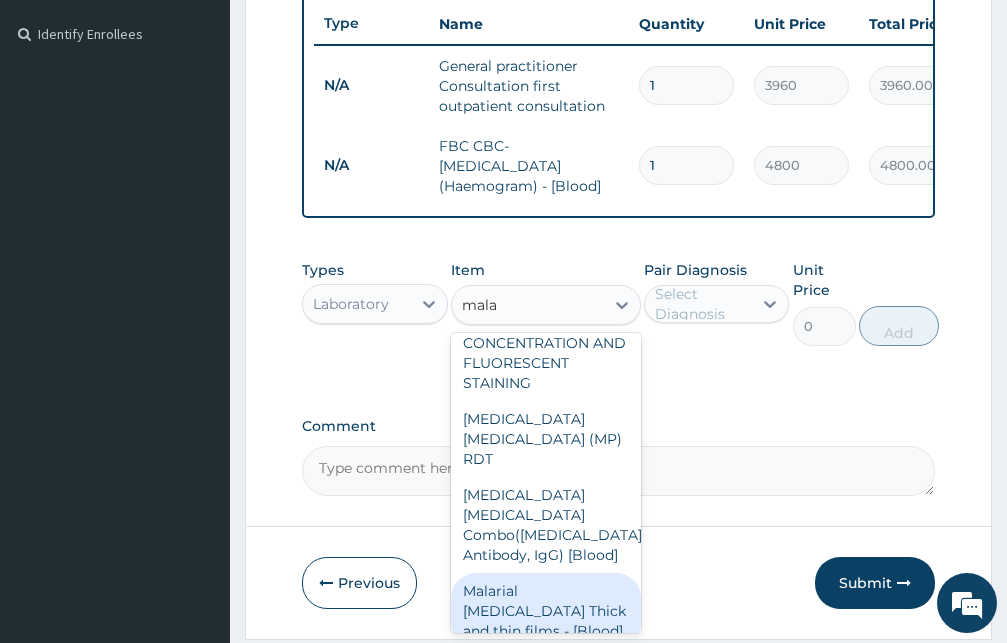 type 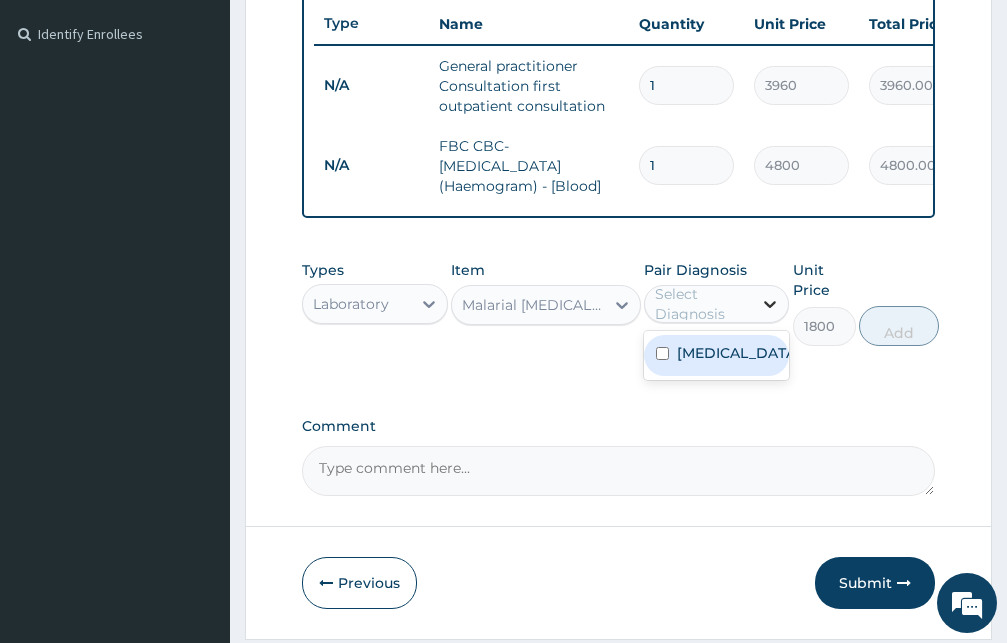 click 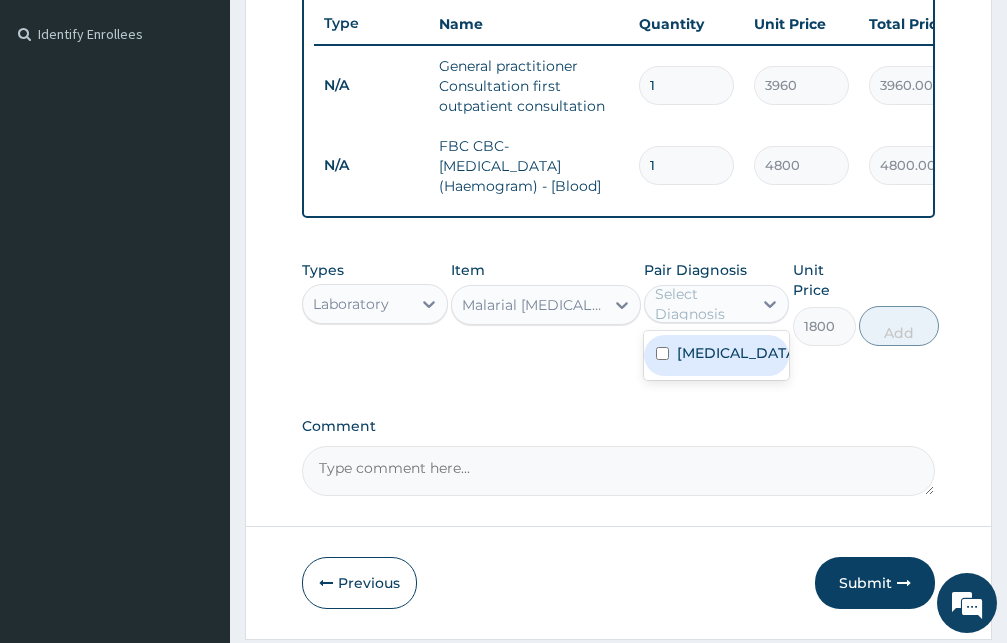 click at bounding box center [662, 353] 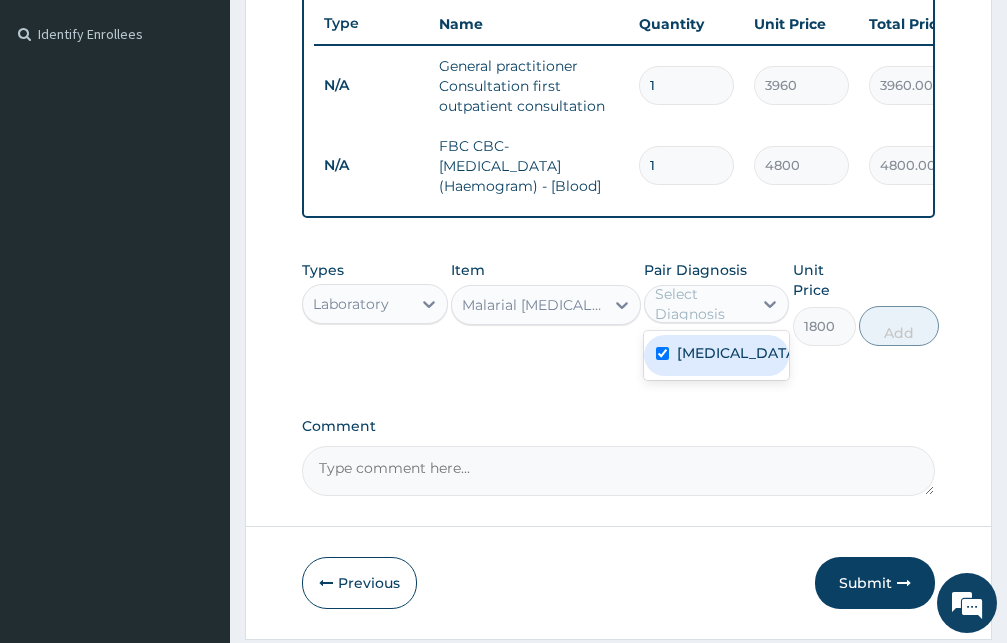 checkbox on "true" 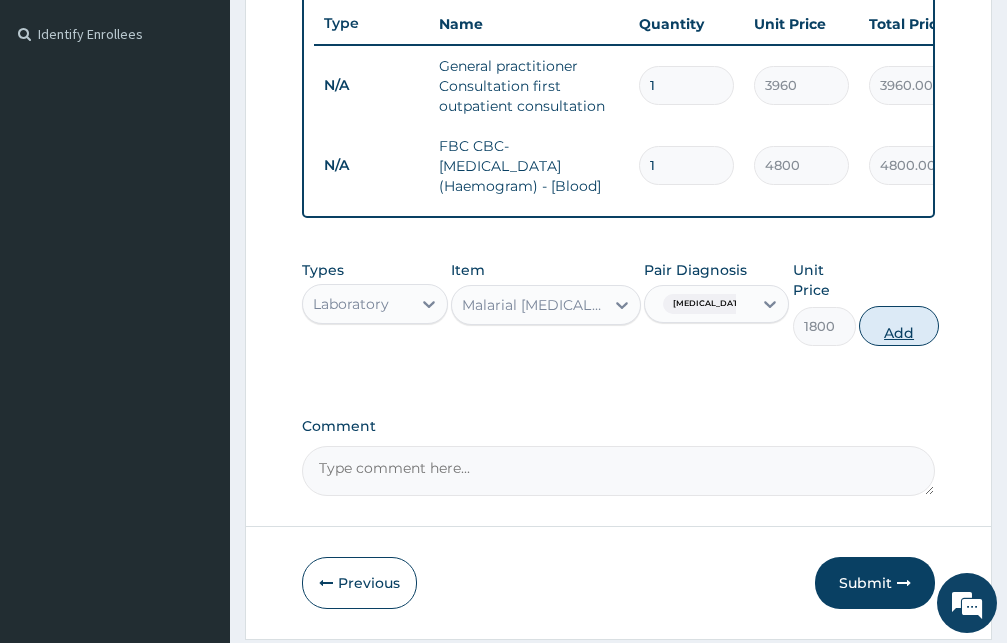 click on "Add" at bounding box center [899, 326] 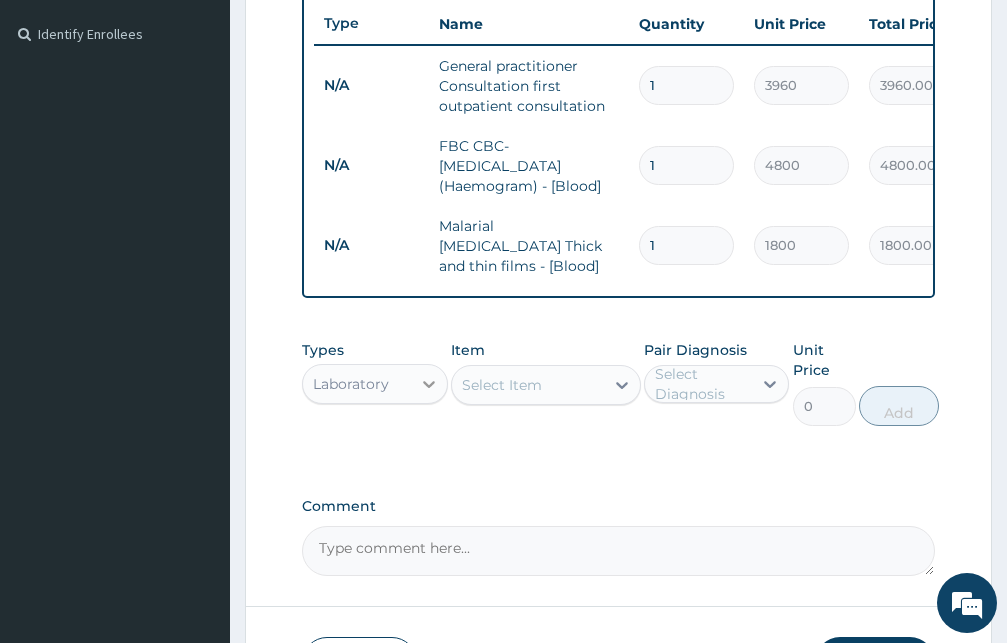 click at bounding box center [429, 384] 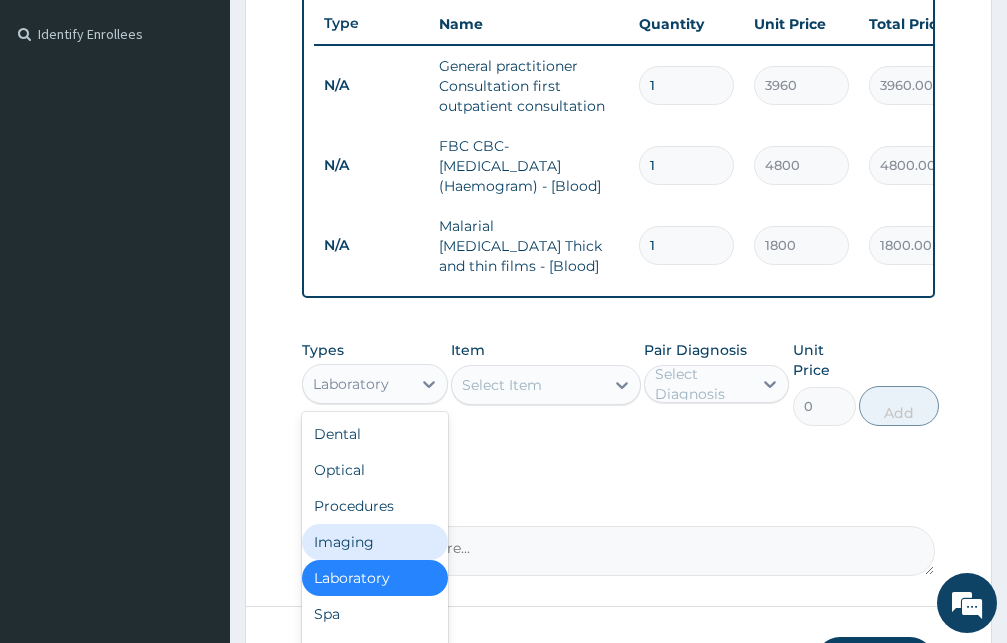 scroll, scrollTop: 68, scrollLeft: 0, axis: vertical 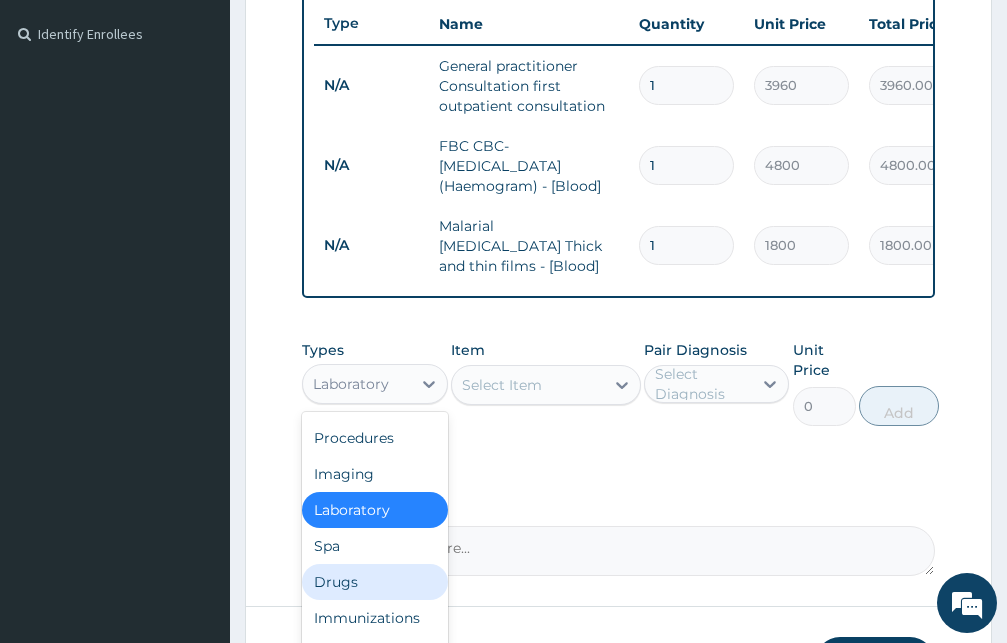 drag, startPoint x: 339, startPoint y: 585, endPoint x: 513, endPoint y: 407, distance: 248.91766 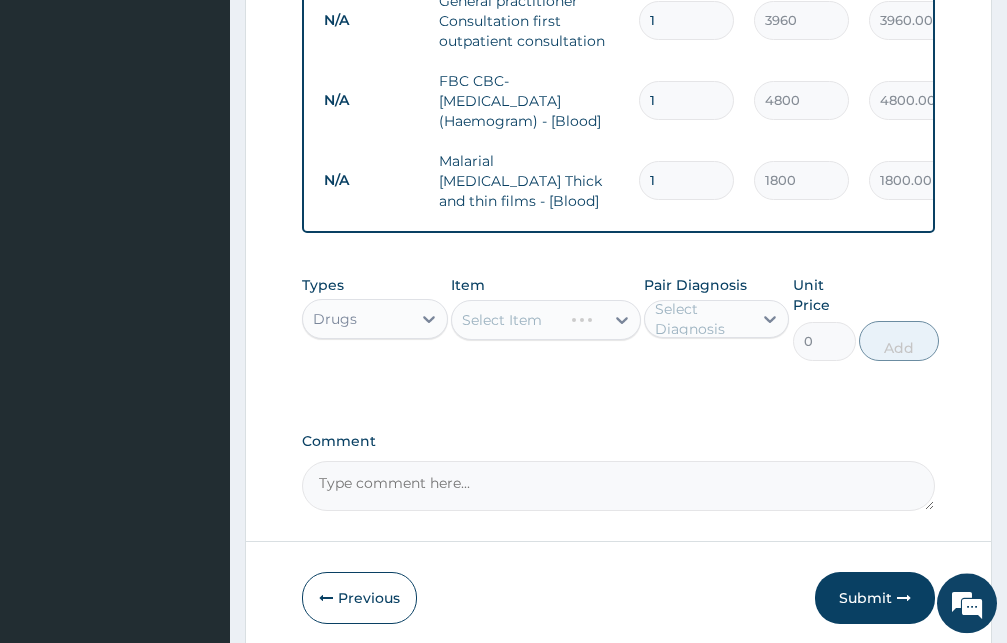 scroll, scrollTop: 638, scrollLeft: 0, axis: vertical 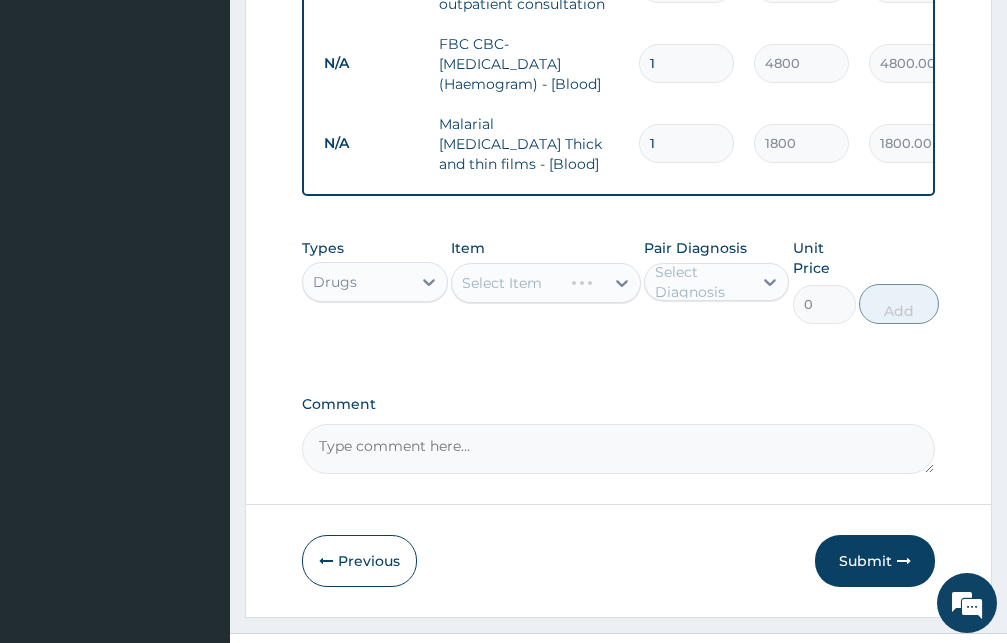 click on "Select Item" at bounding box center [546, 283] 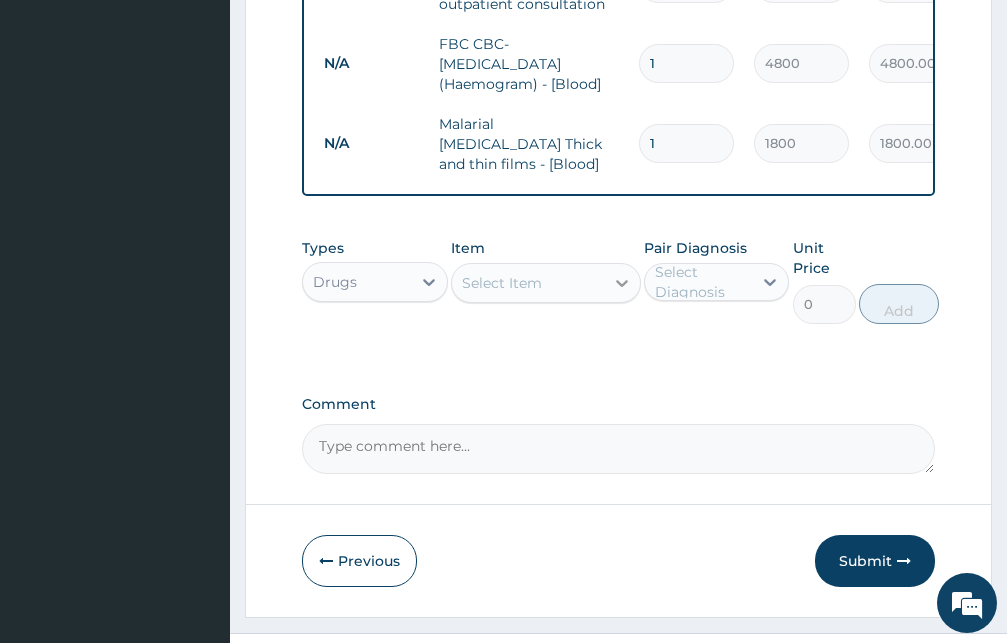 click 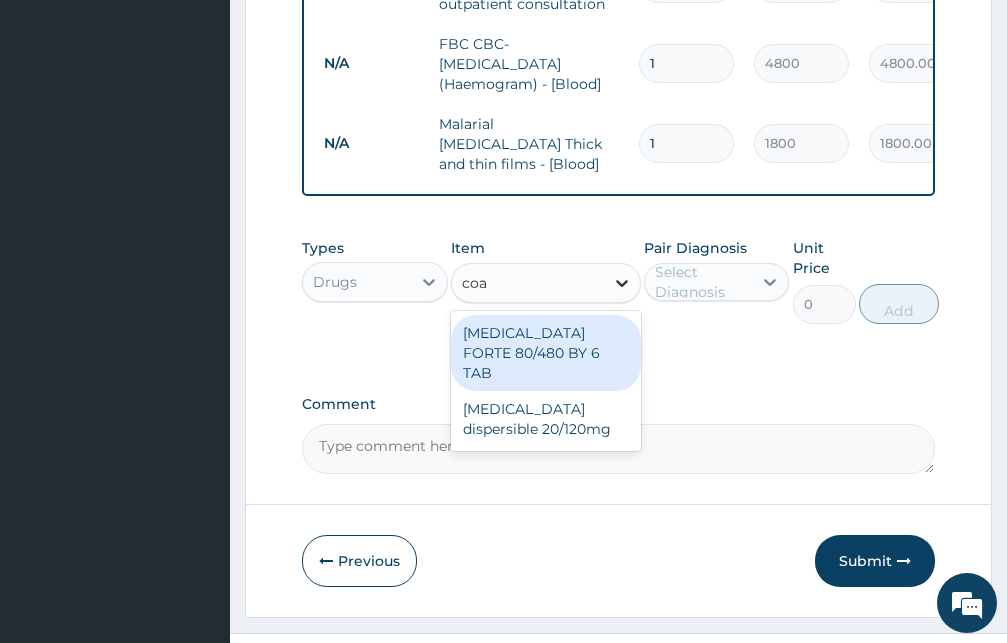 type on "coar" 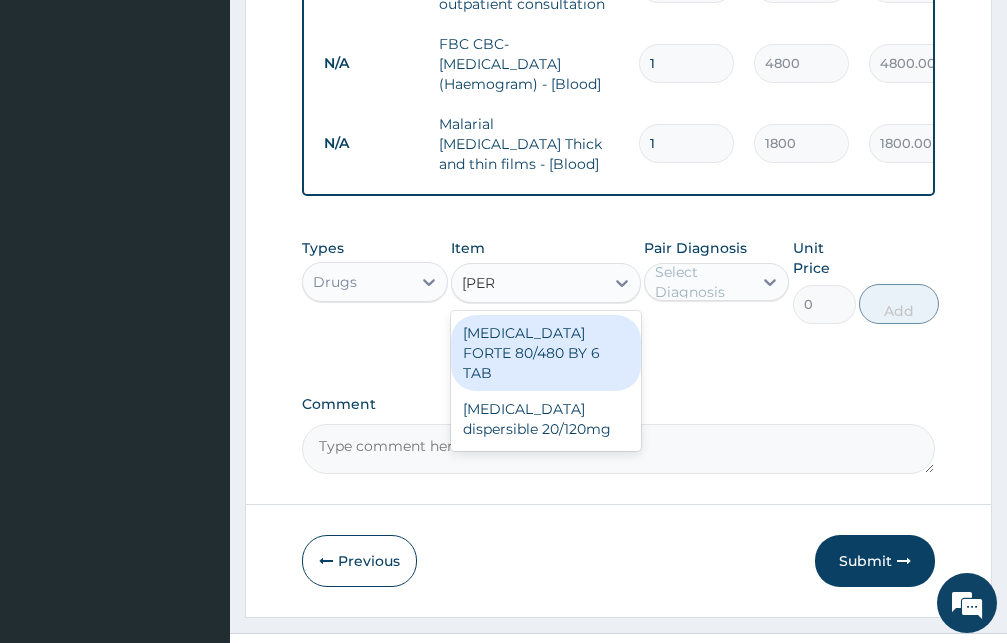 click on "COARTEM FORTE 80/480 BY 6 TAB" at bounding box center [546, 353] 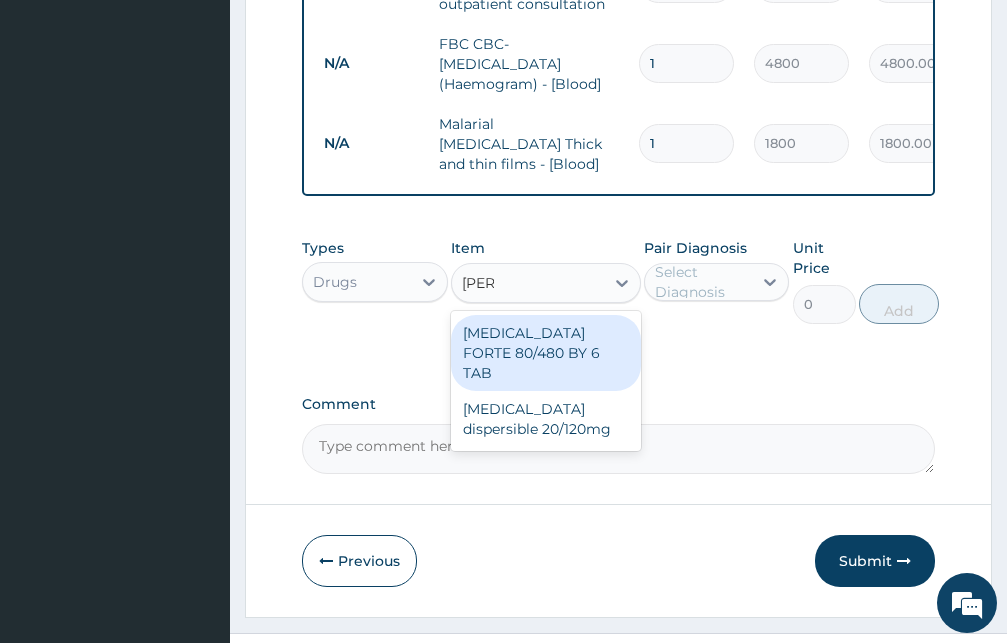 type 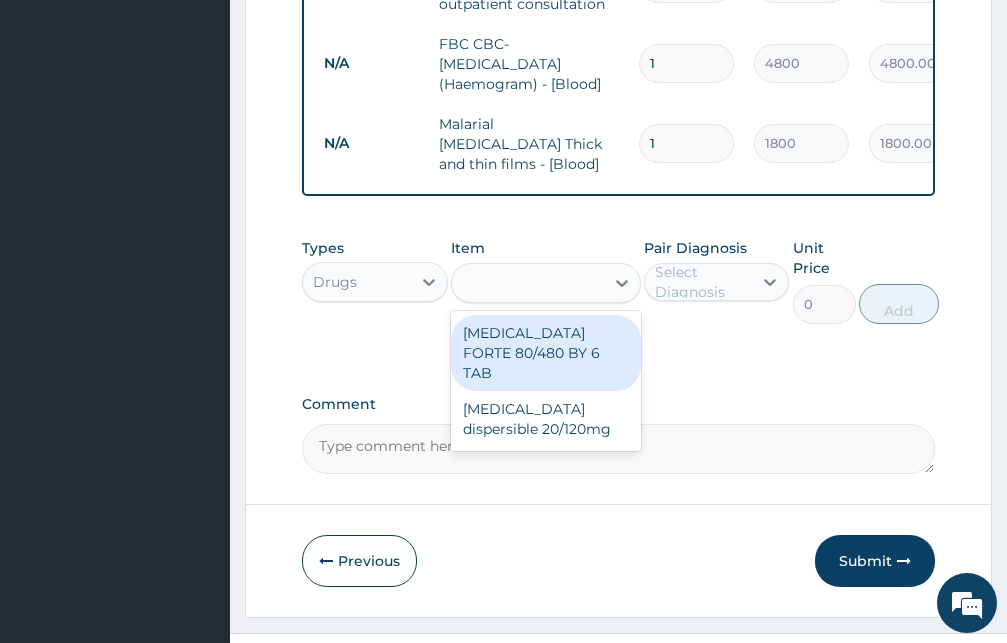 type on "501.6" 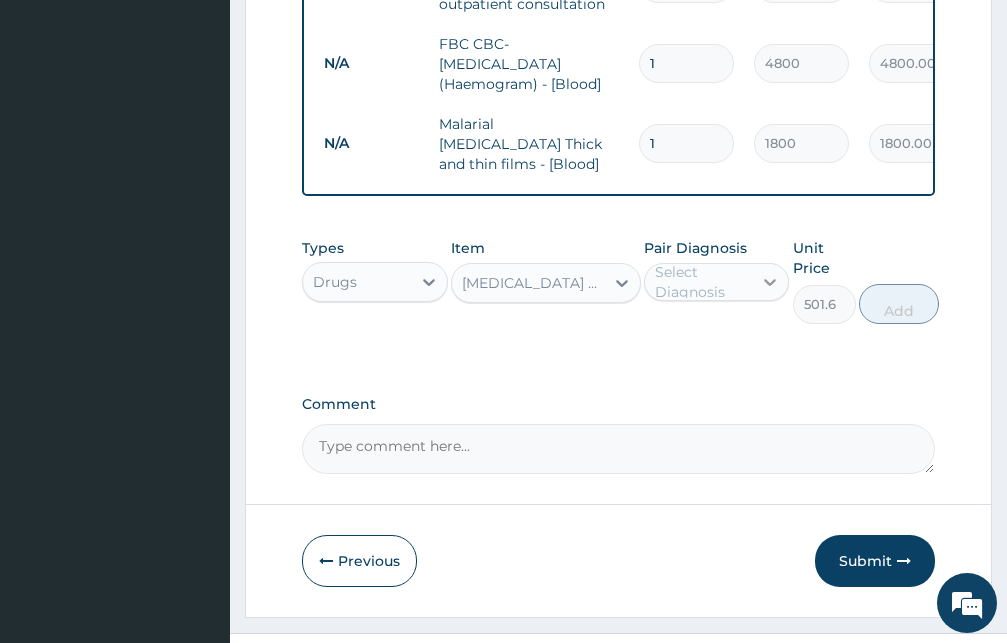 click 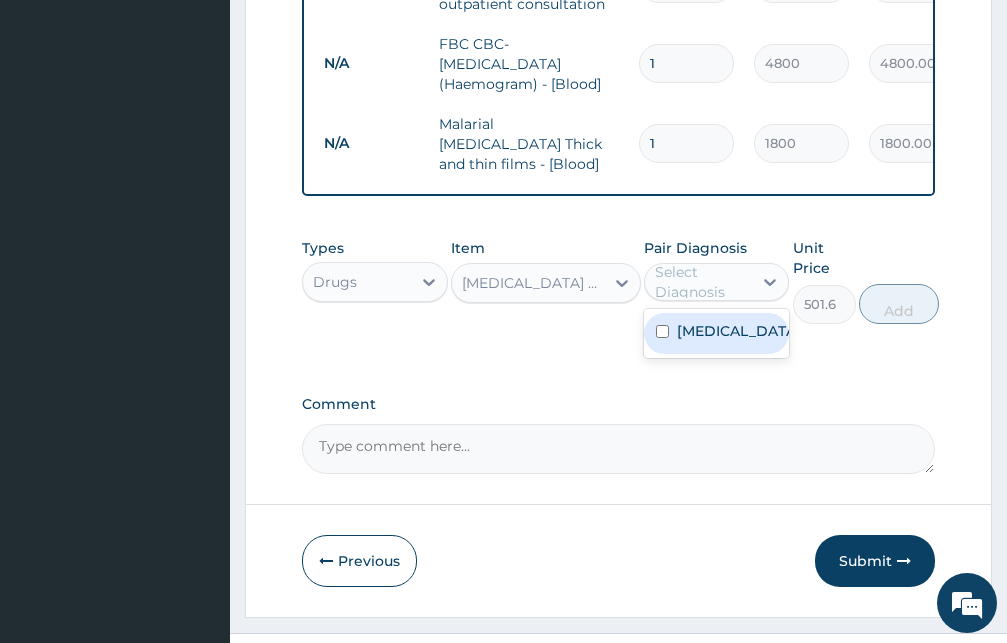 click at bounding box center (662, 331) 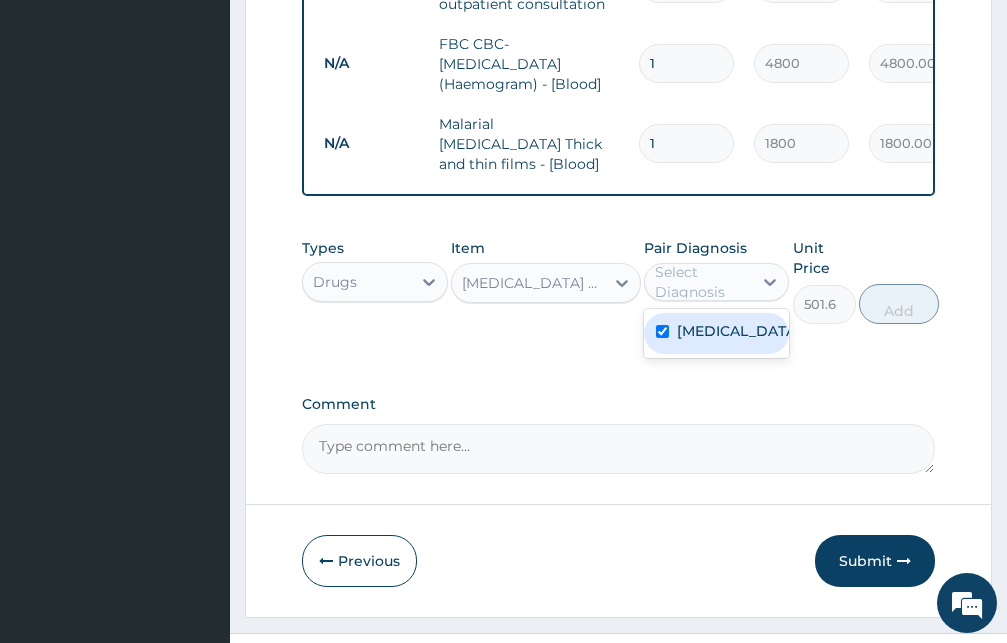 checkbox on "true" 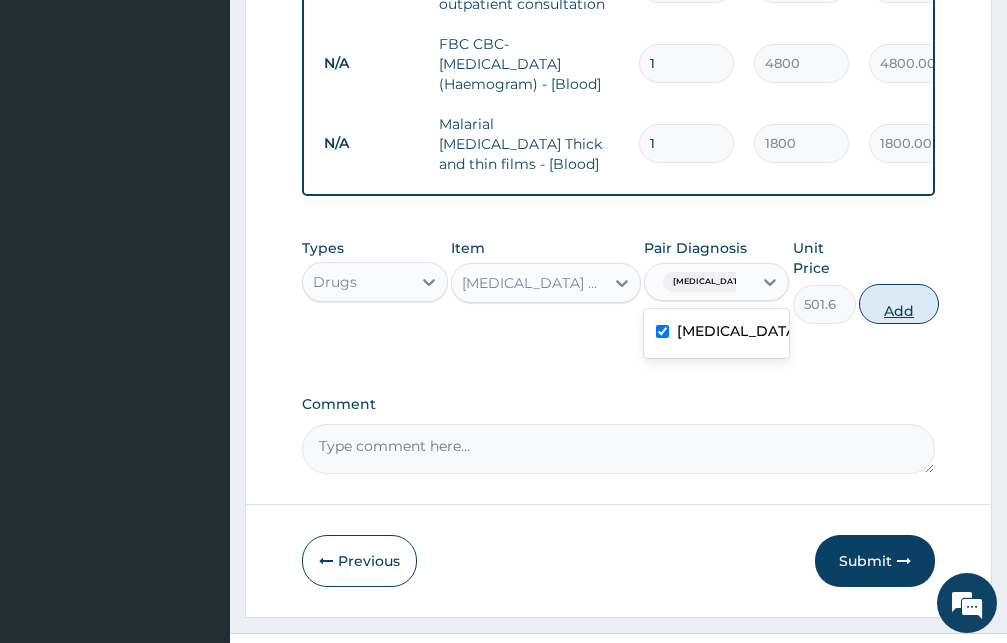 click on "Add" at bounding box center [899, 304] 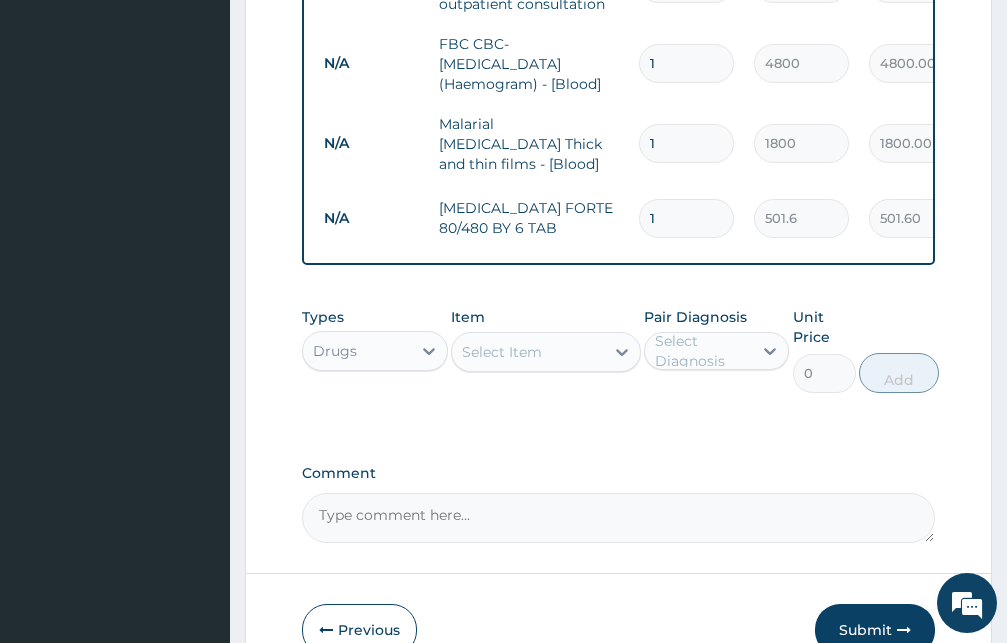 type 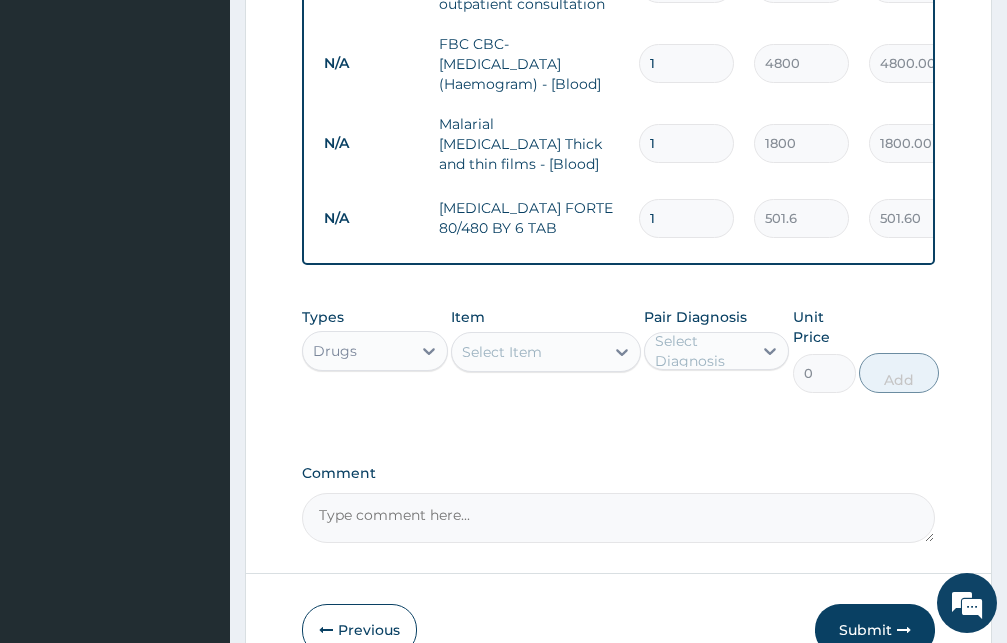 type on "0.00" 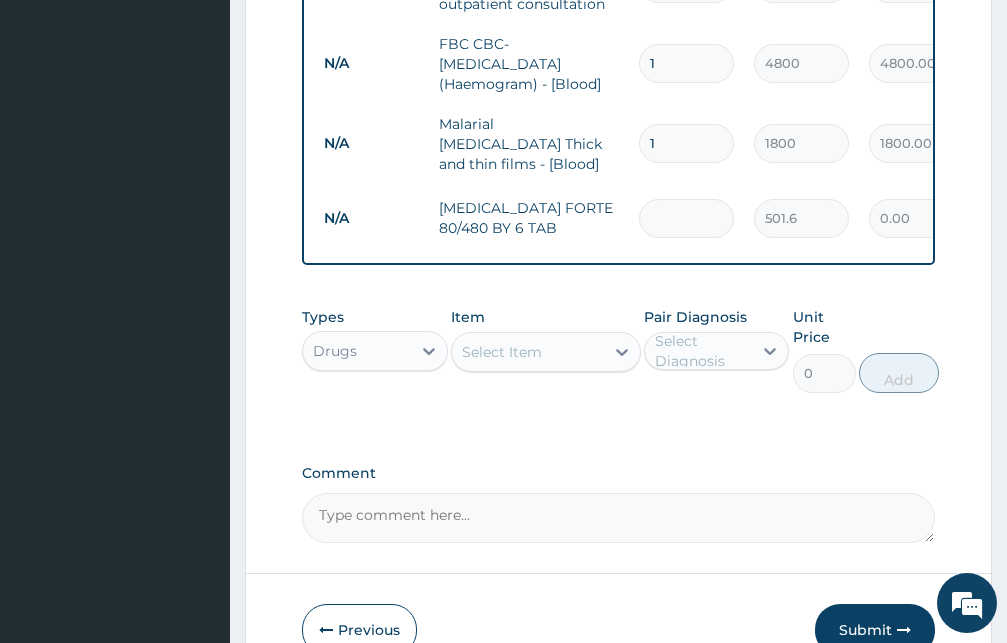 type on "6" 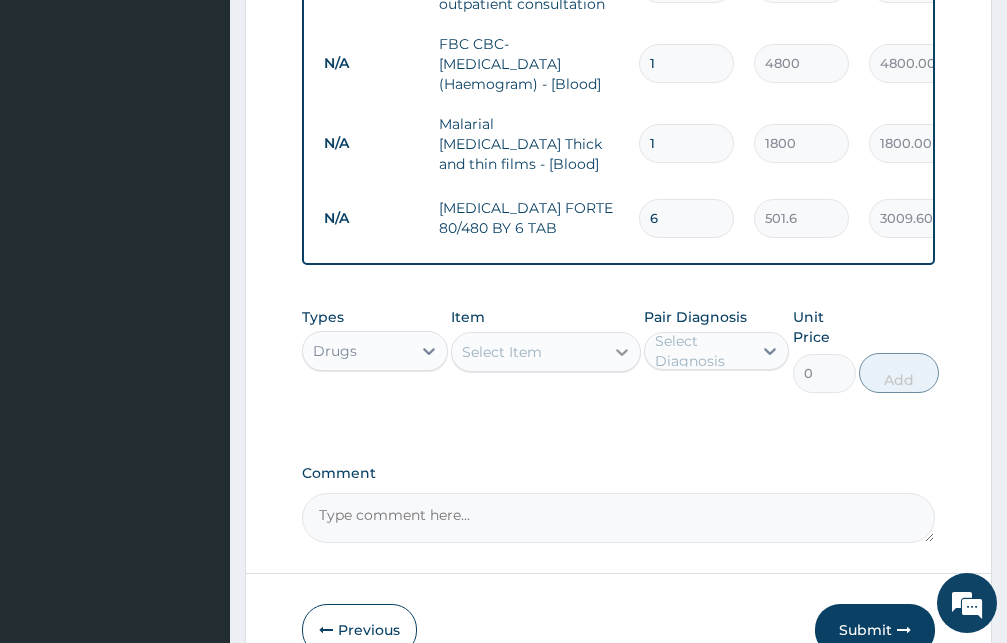type on "6" 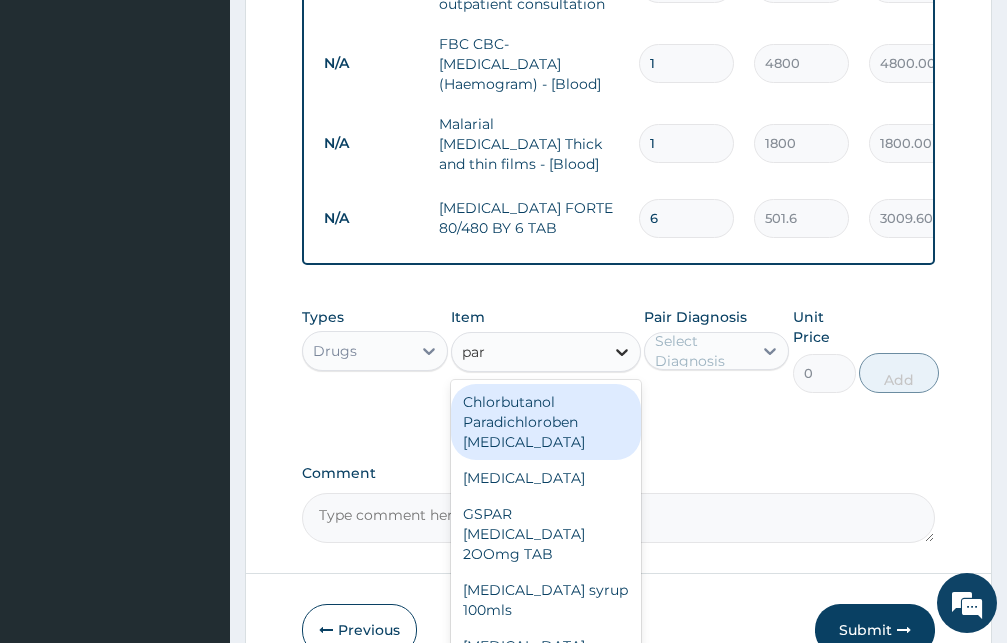 type on "para" 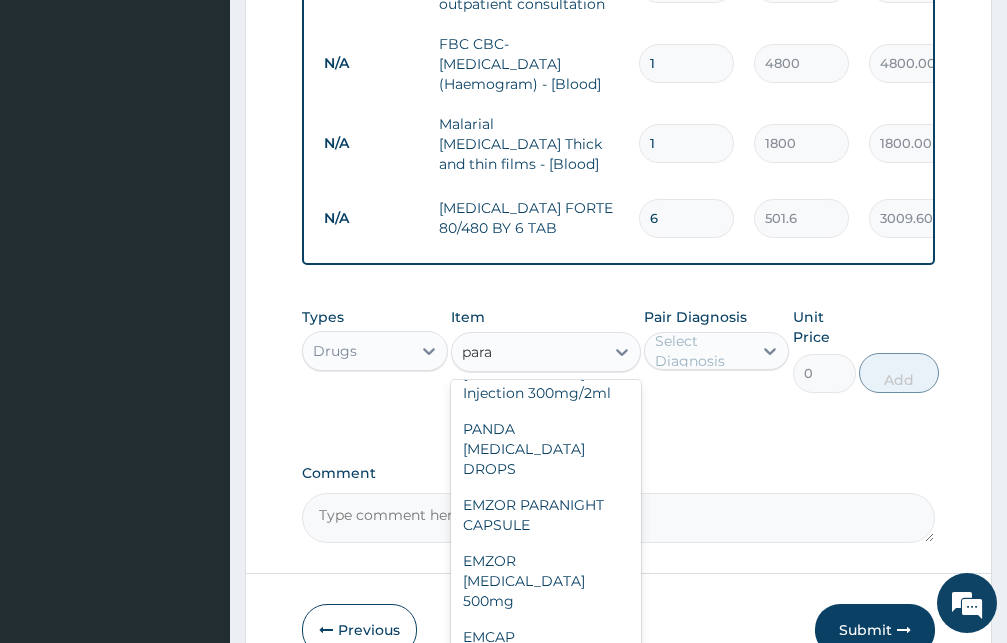 scroll, scrollTop: 216, scrollLeft: 0, axis: vertical 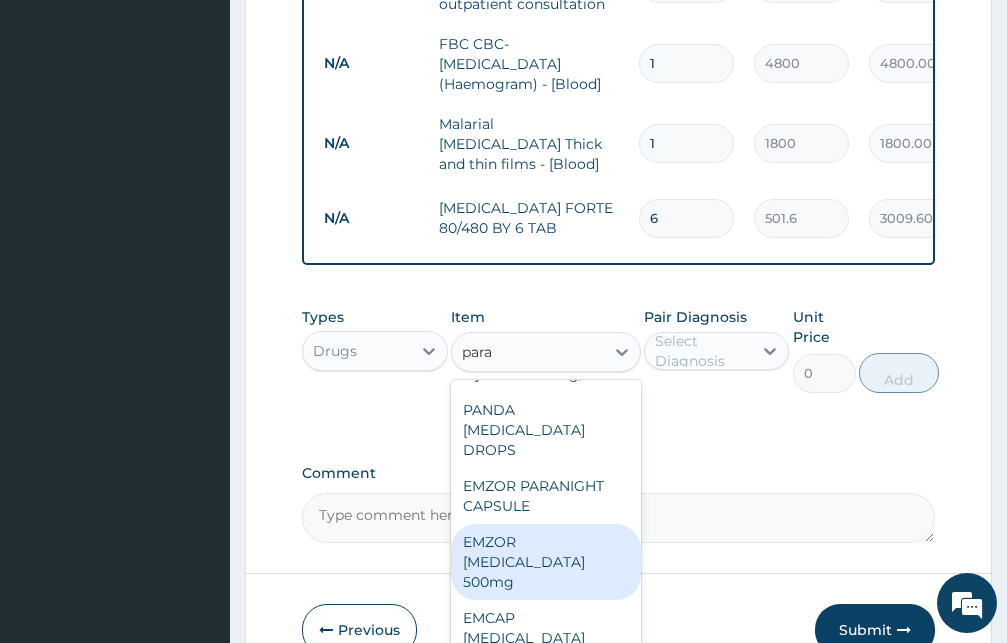 click on "EMZOR [MEDICAL_DATA] 500mg" at bounding box center (546, 562) 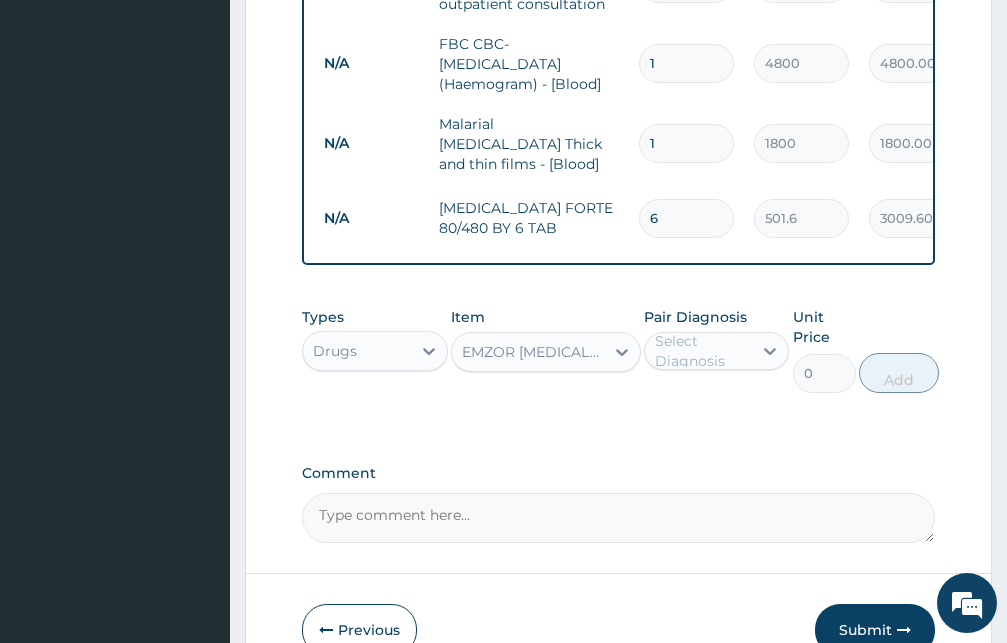 type 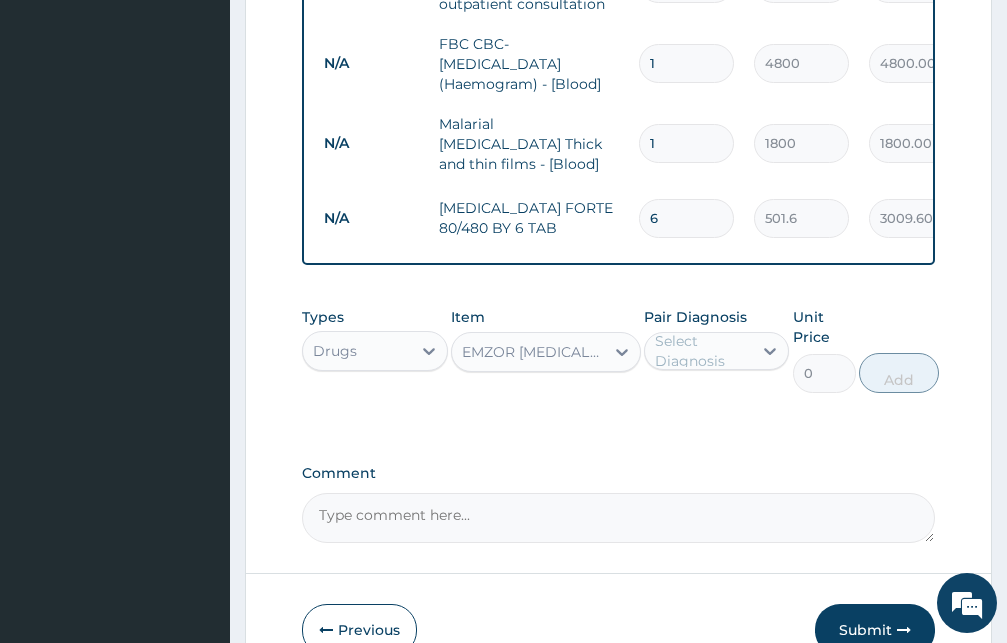 type on "26.4" 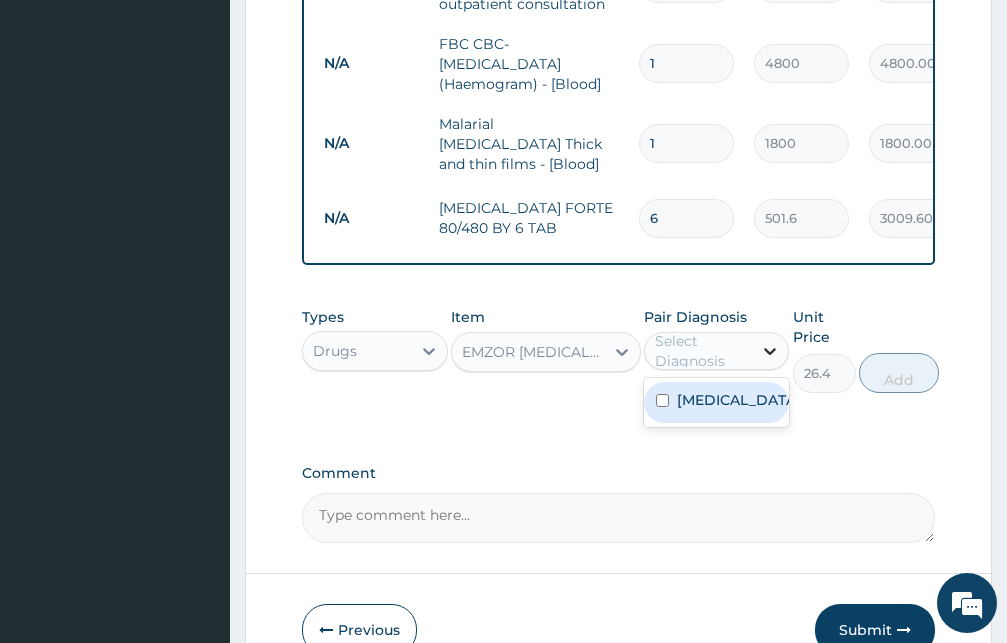 click 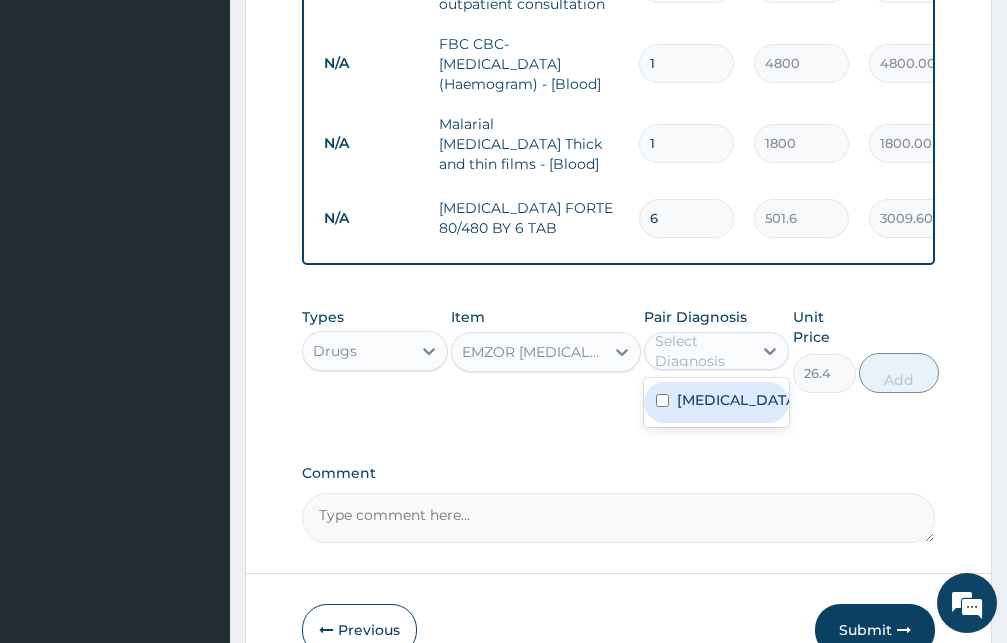 click at bounding box center [662, 400] 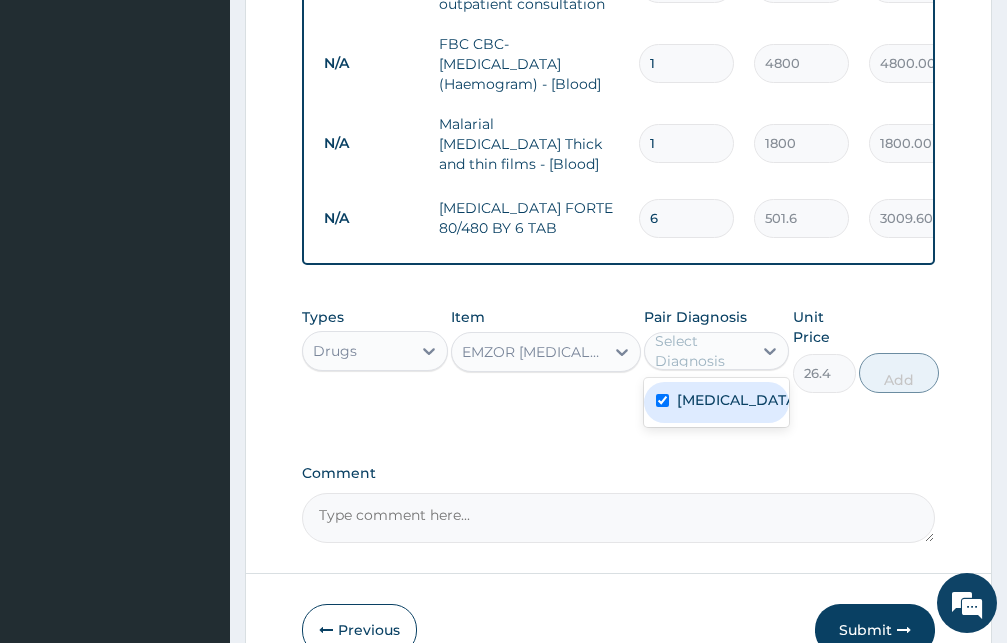checkbox on "true" 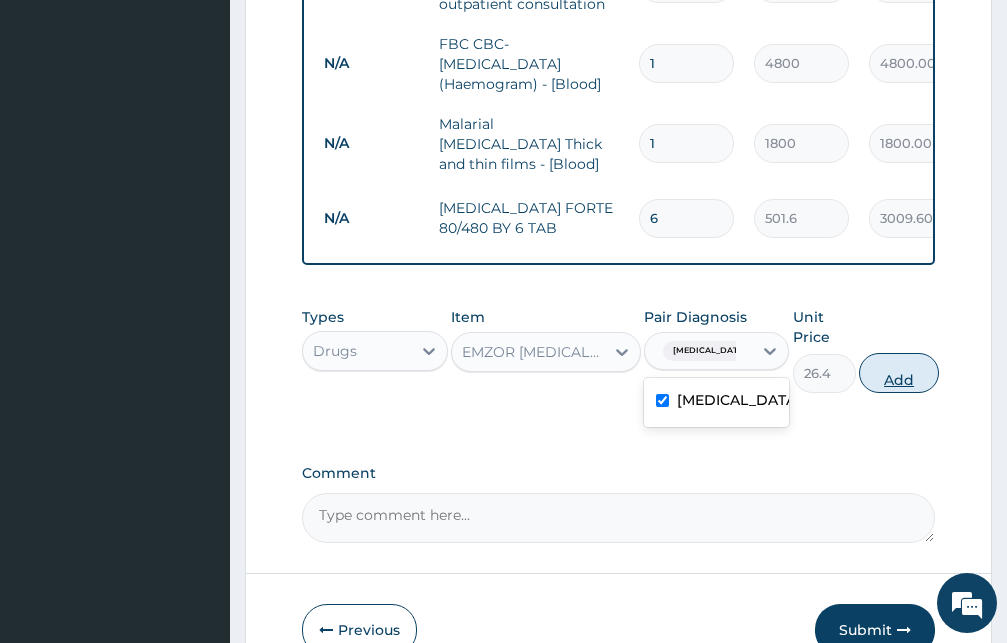 click on "Add" at bounding box center [899, 373] 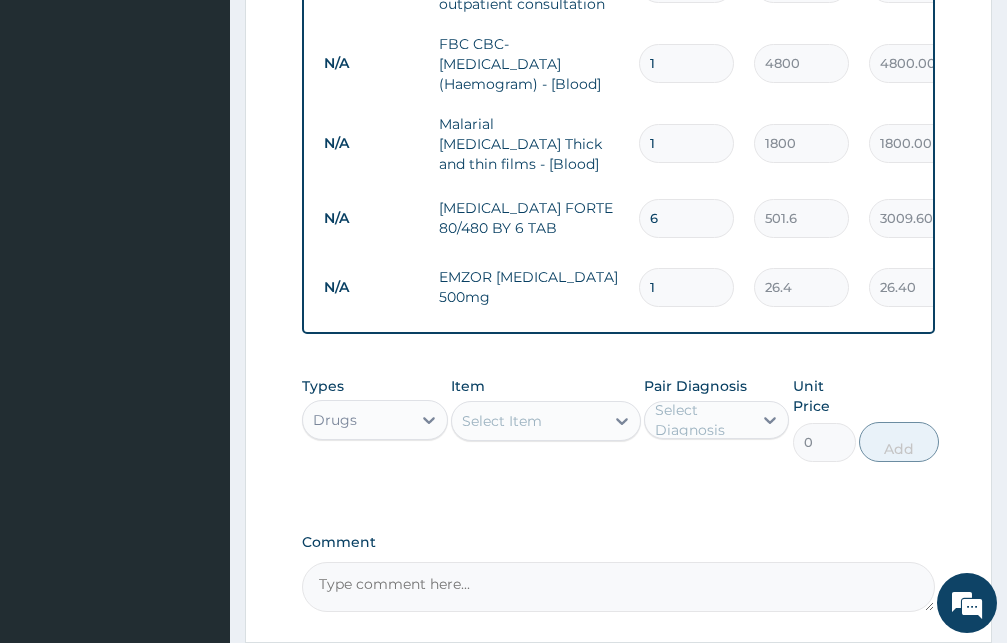 type on "18" 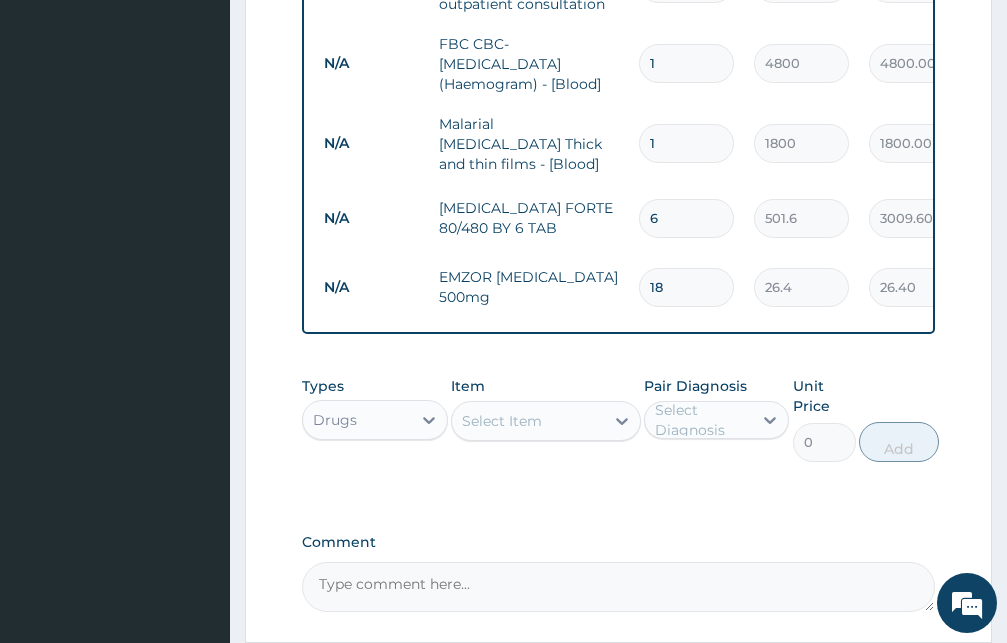 type on "475.20" 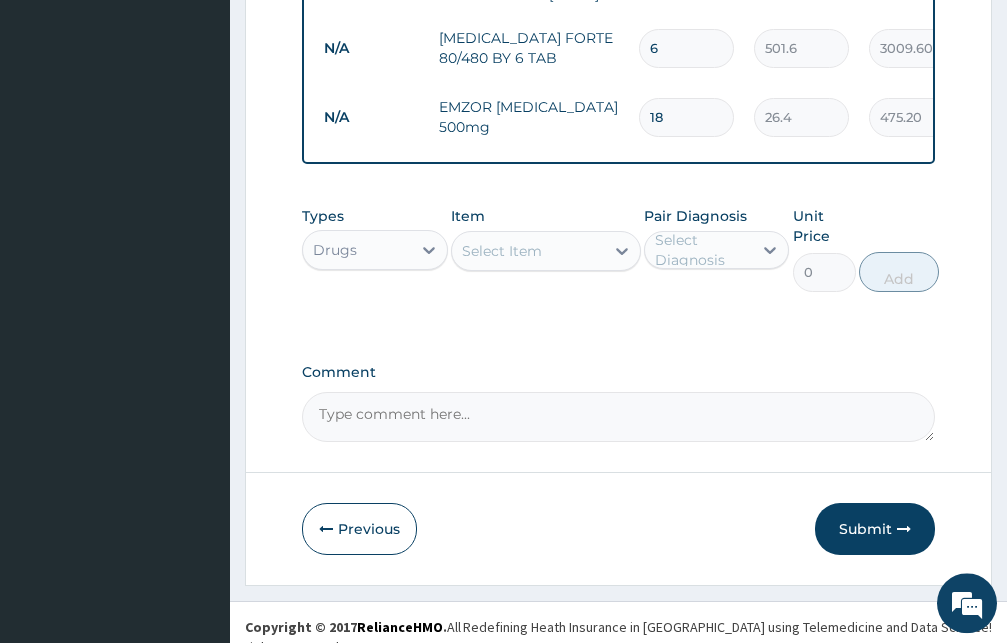 scroll, scrollTop: 823, scrollLeft: 0, axis: vertical 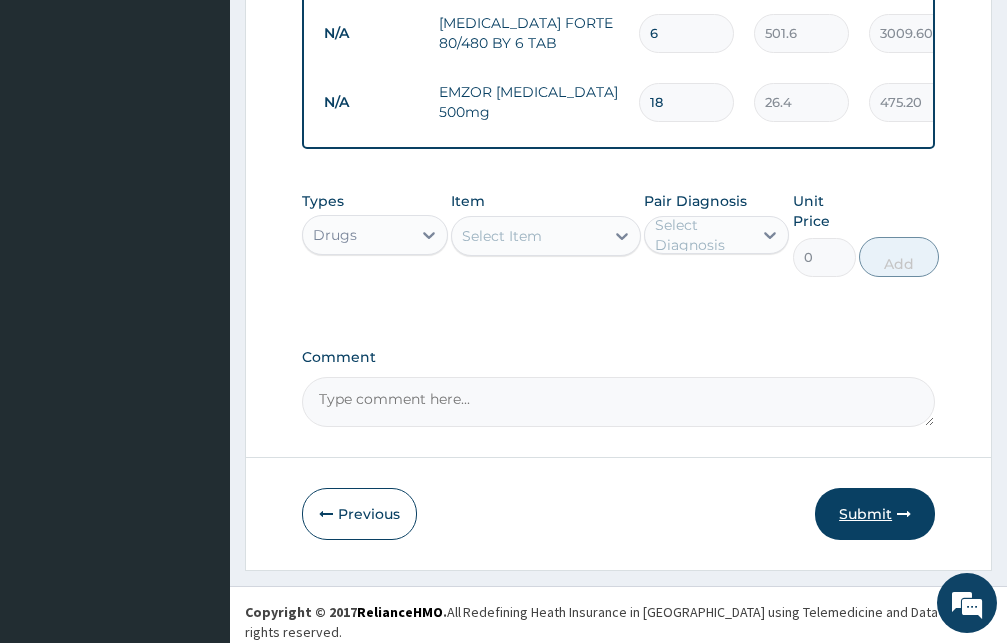 type on "18" 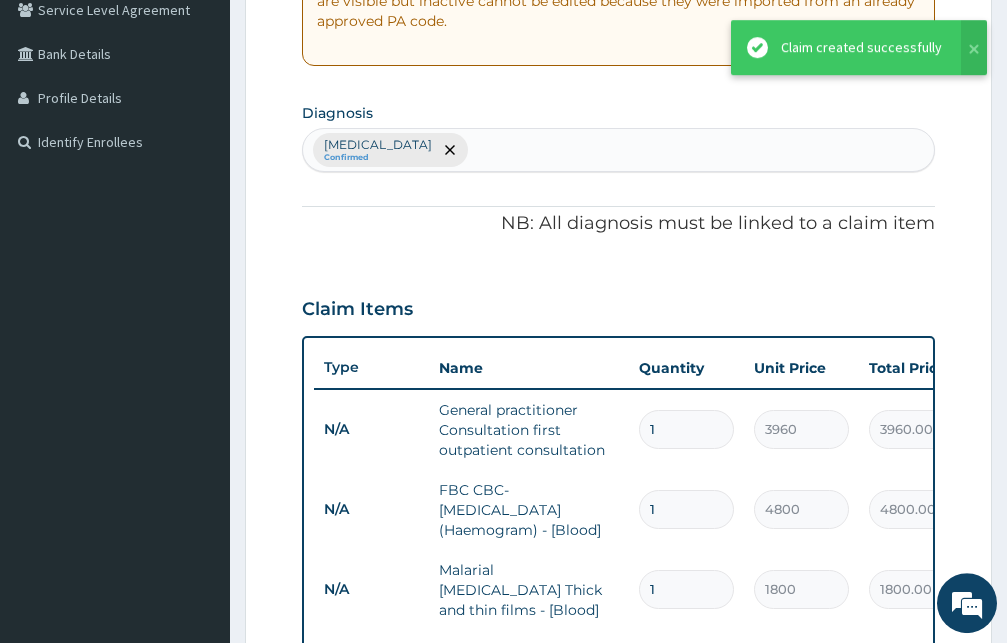 scroll, scrollTop: 484, scrollLeft: 0, axis: vertical 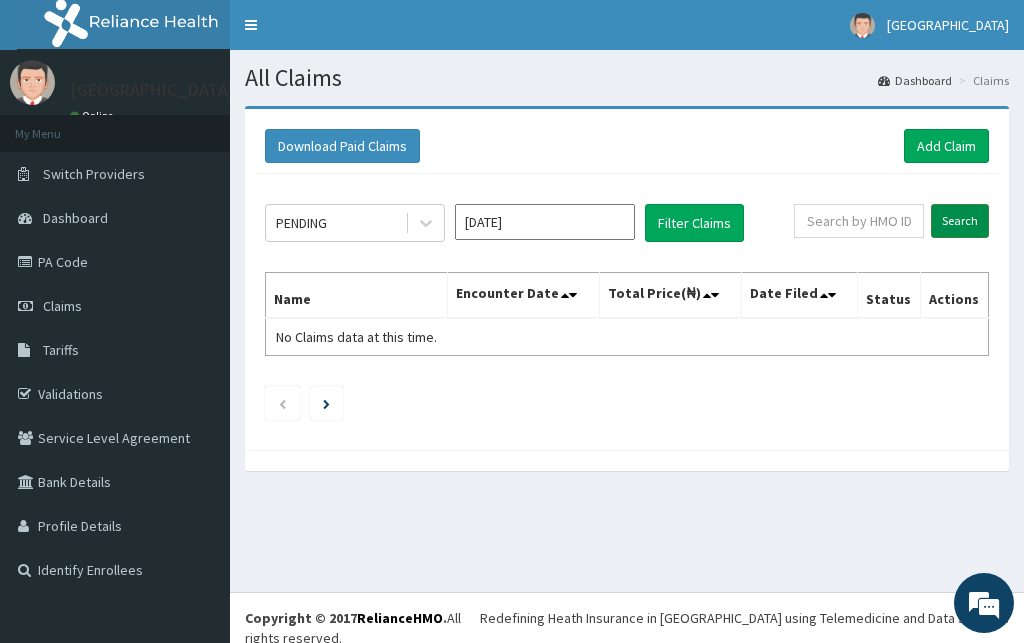 click on "Search" at bounding box center [960, 221] 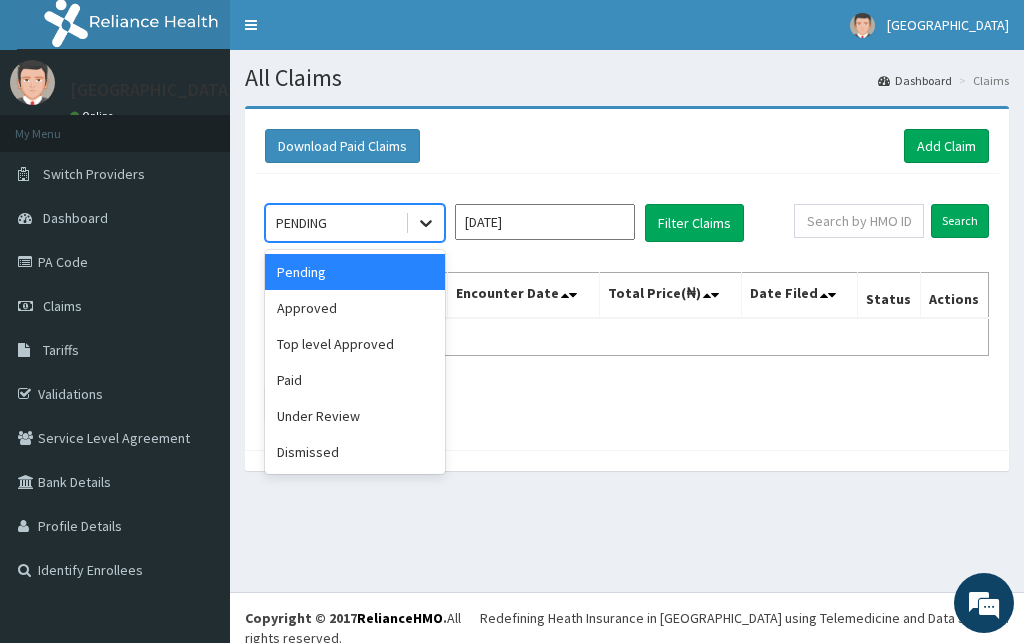 click 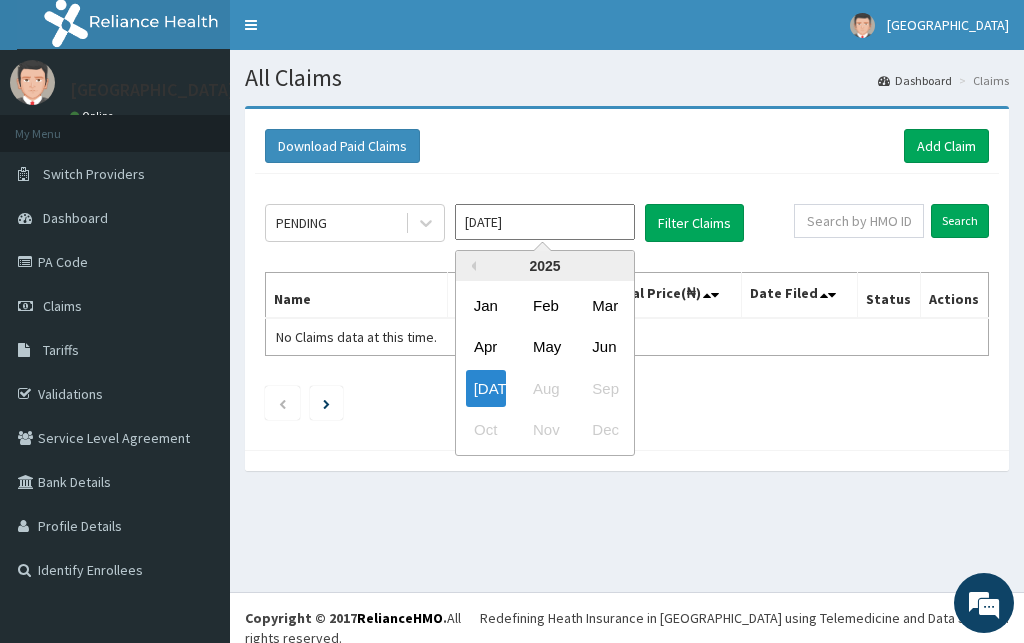 click on "Jul 2025" at bounding box center [545, 222] 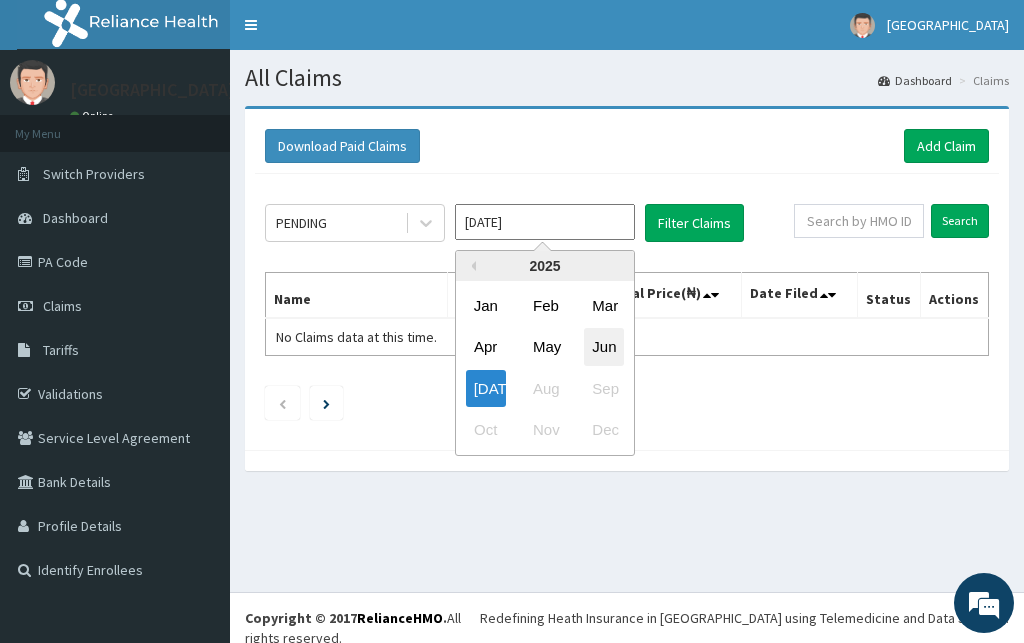click on "Jun" at bounding box center (604, 347) 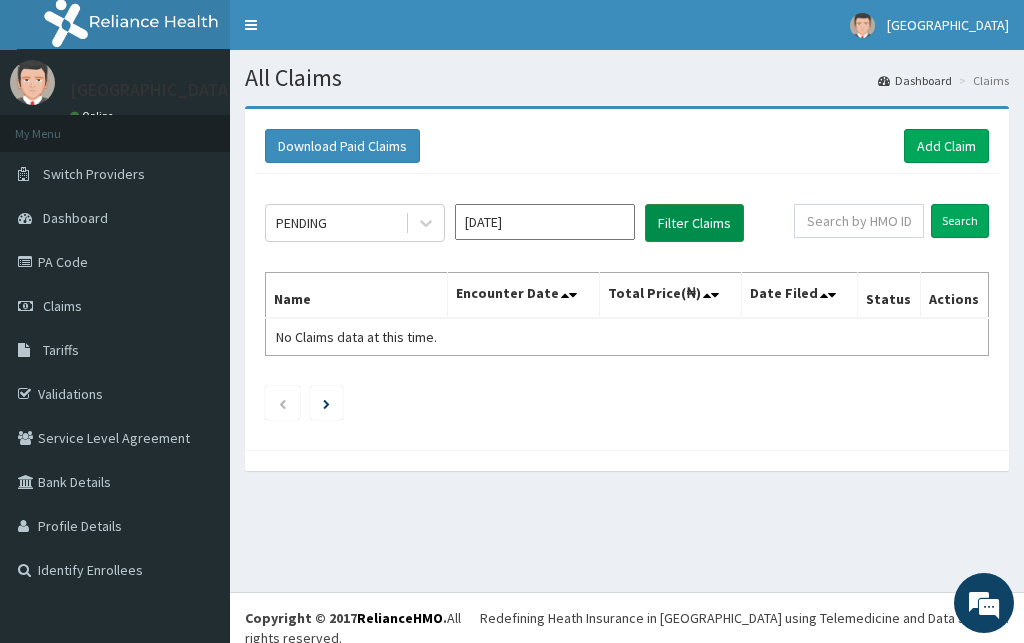 click on "Filter Claims" at bounding box center [694, 223] 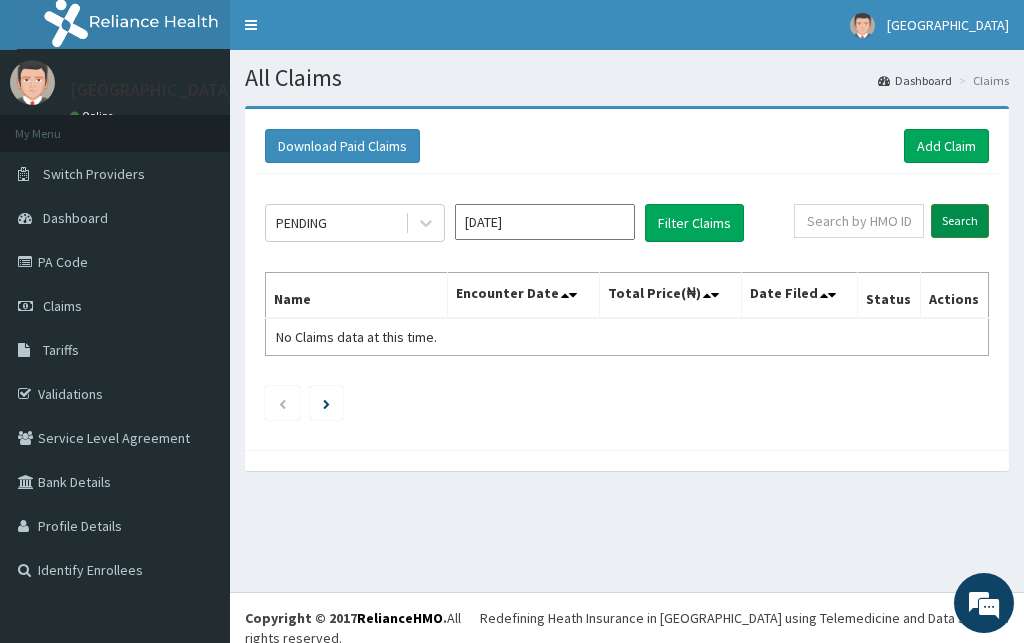 click on "Search" at bounding box center (960, 221) 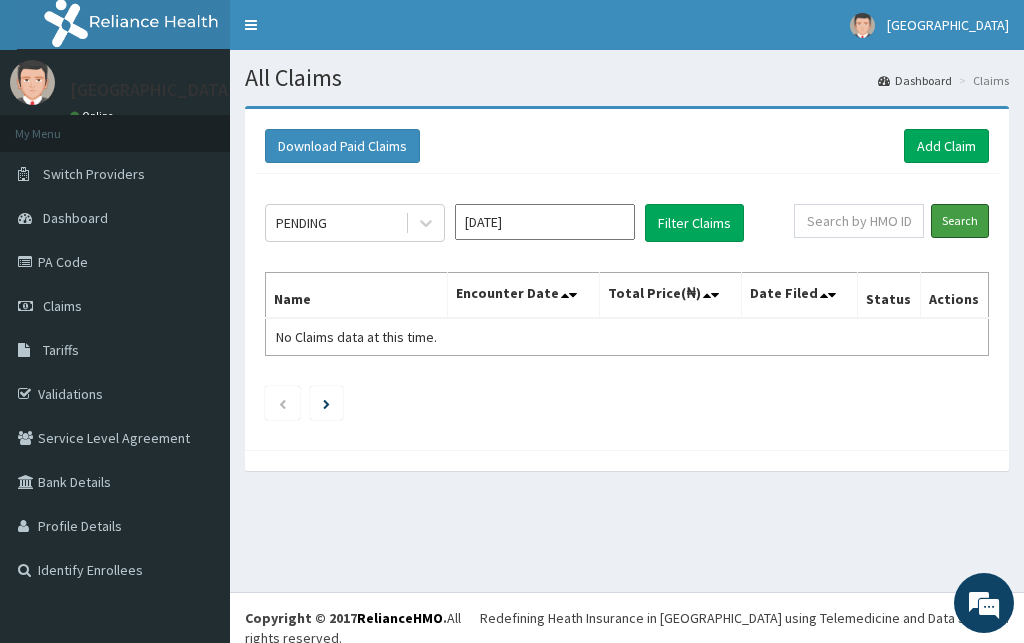 scroll, scrollTop: 0, scrollLeft: 0, axis: both 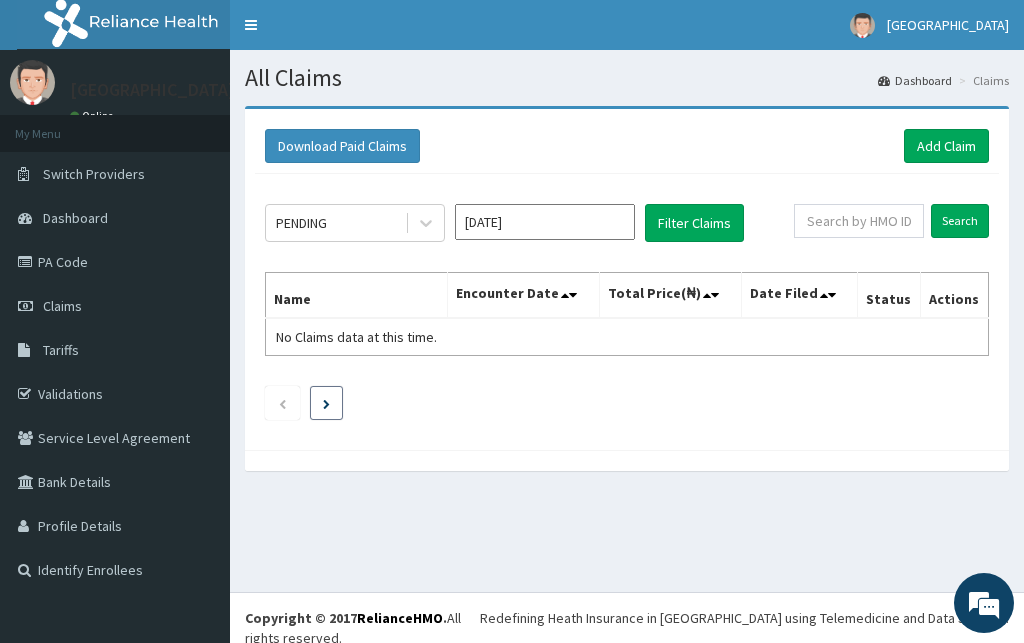 click at bounding box center [326, 404] 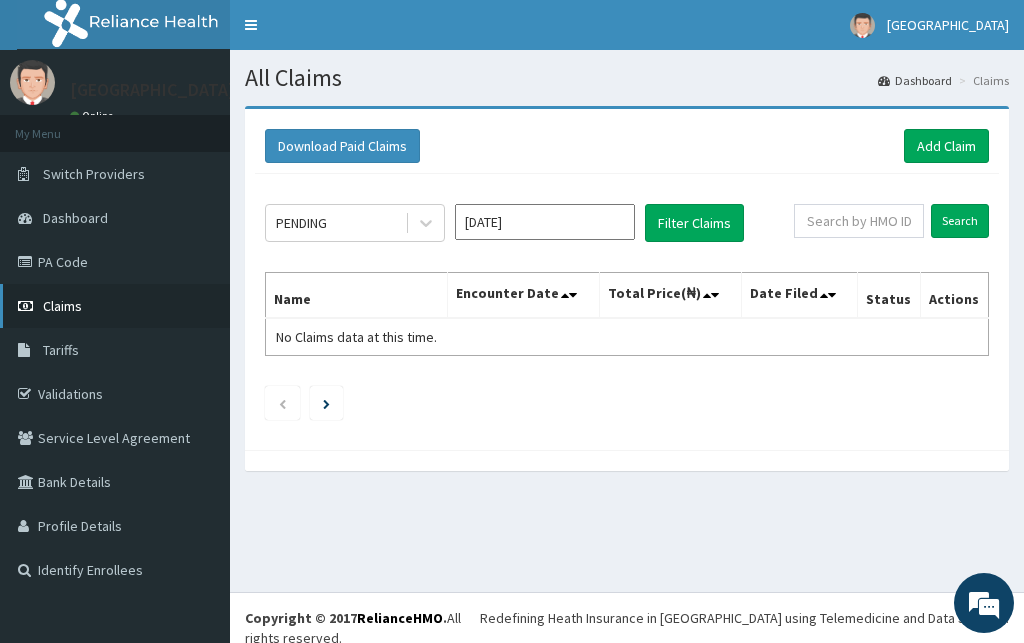 click on "Claims" at bounding box center (115, 306) 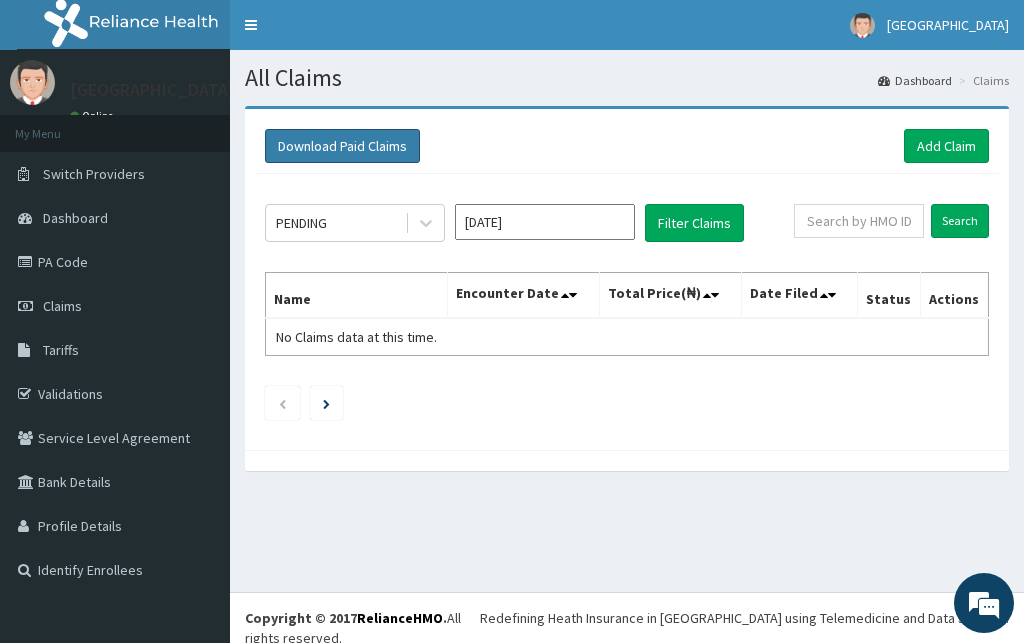 scroll, scrollTop: 0, scrollLeft: 0, axis: both 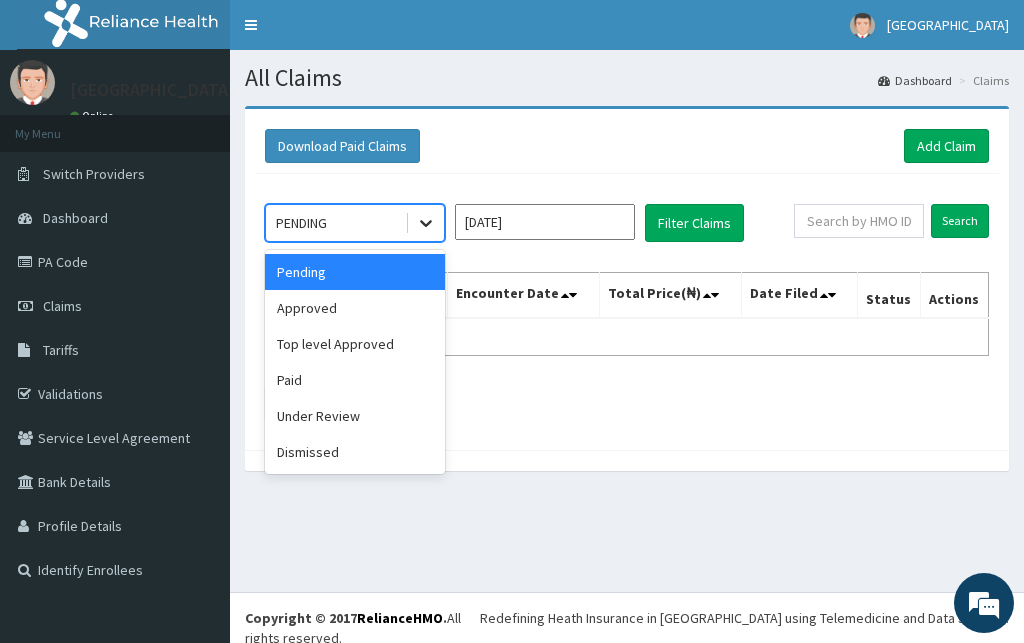 click 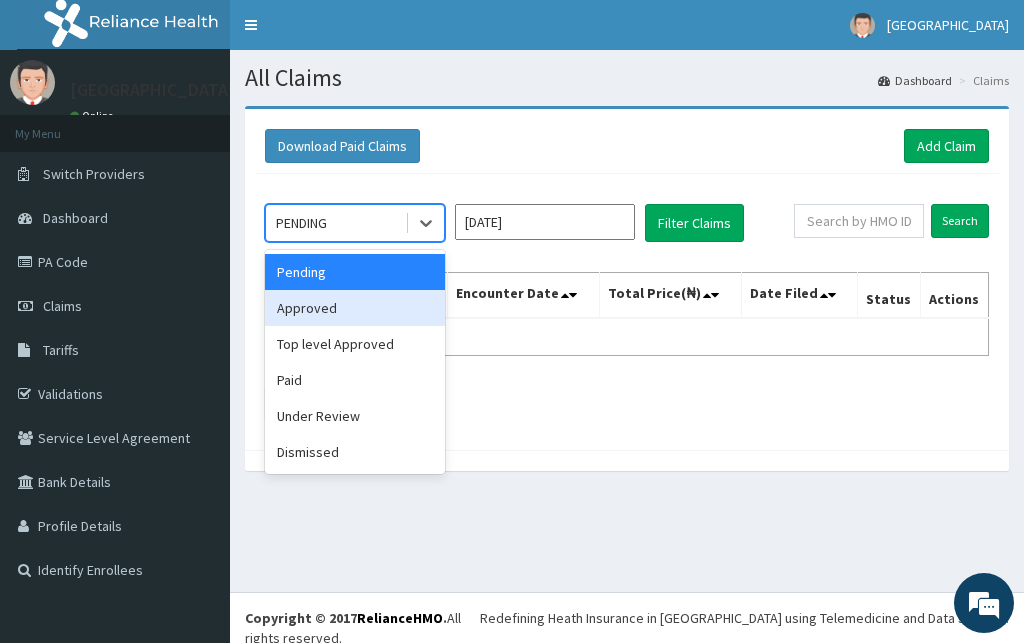 click on "Jul 2025" at bounding box center (545, 222) 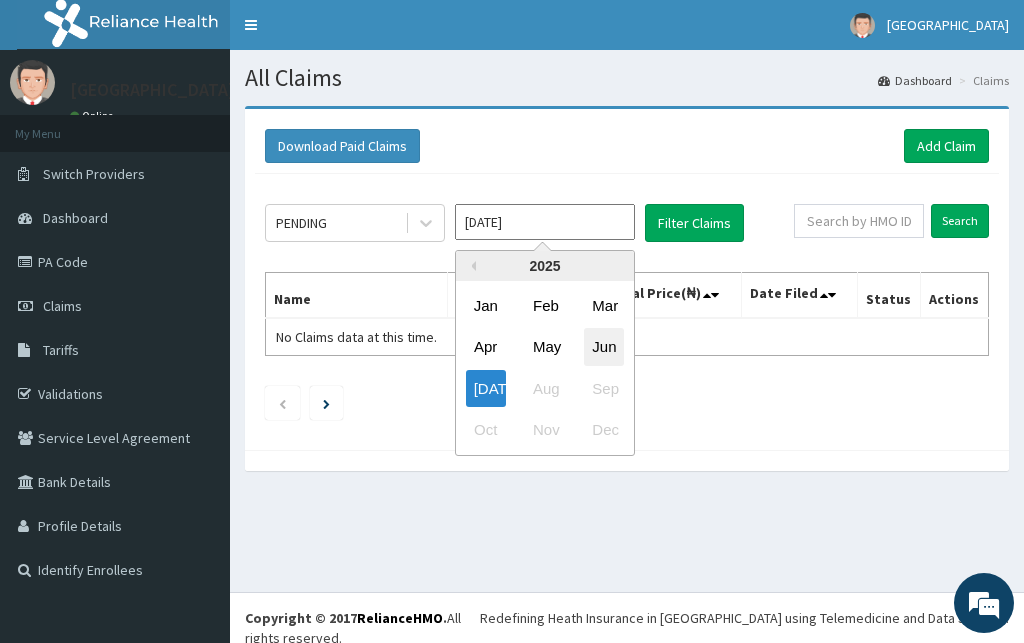 click on "Jun" at bounding box center [604, 347] 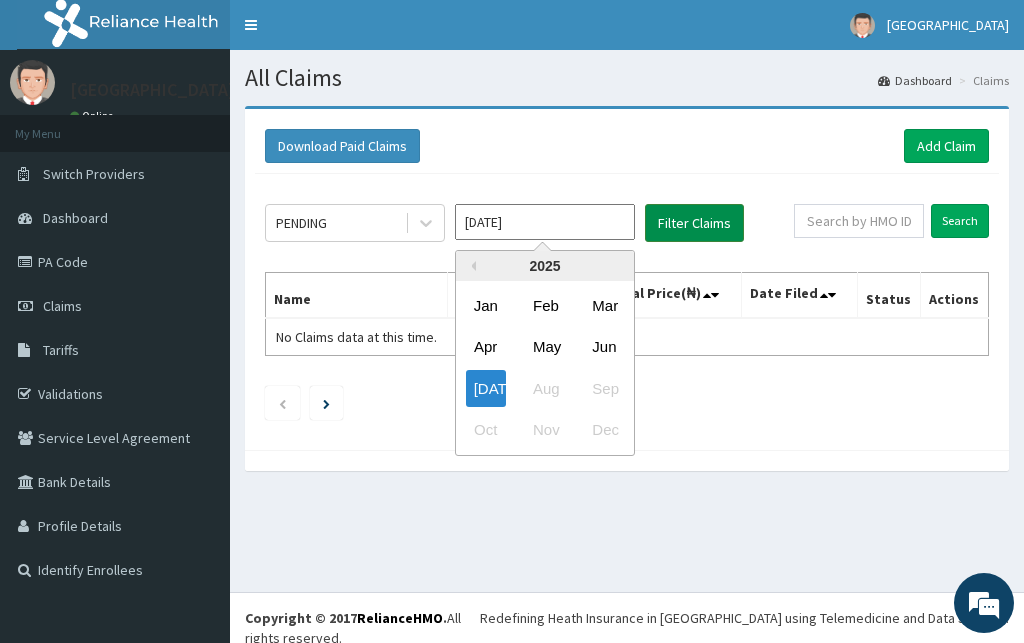 type on "Jun 2025" 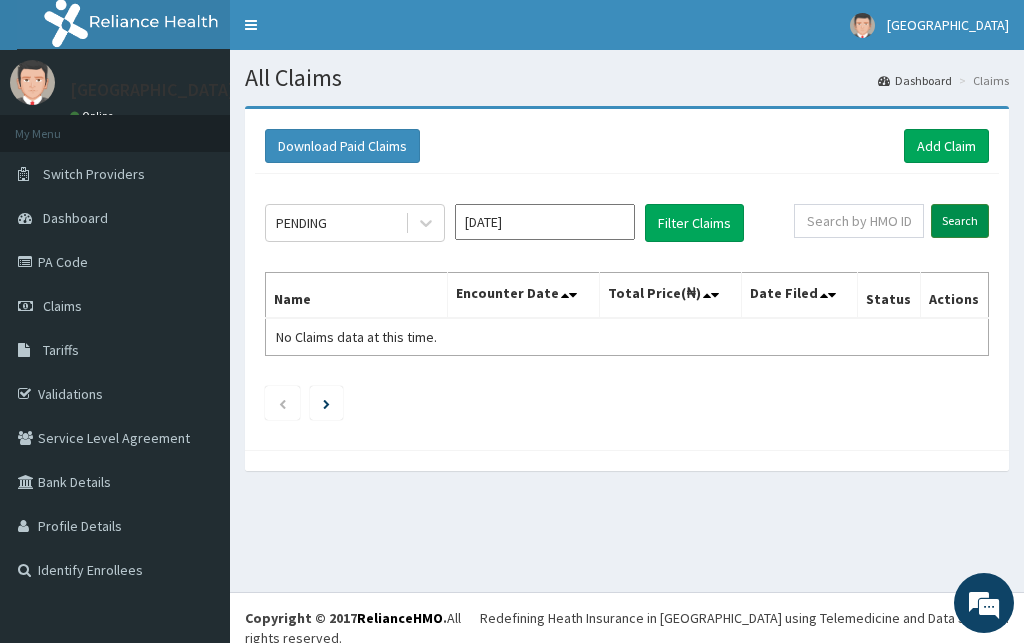 click on "Search" at bounding box center [960, 221] 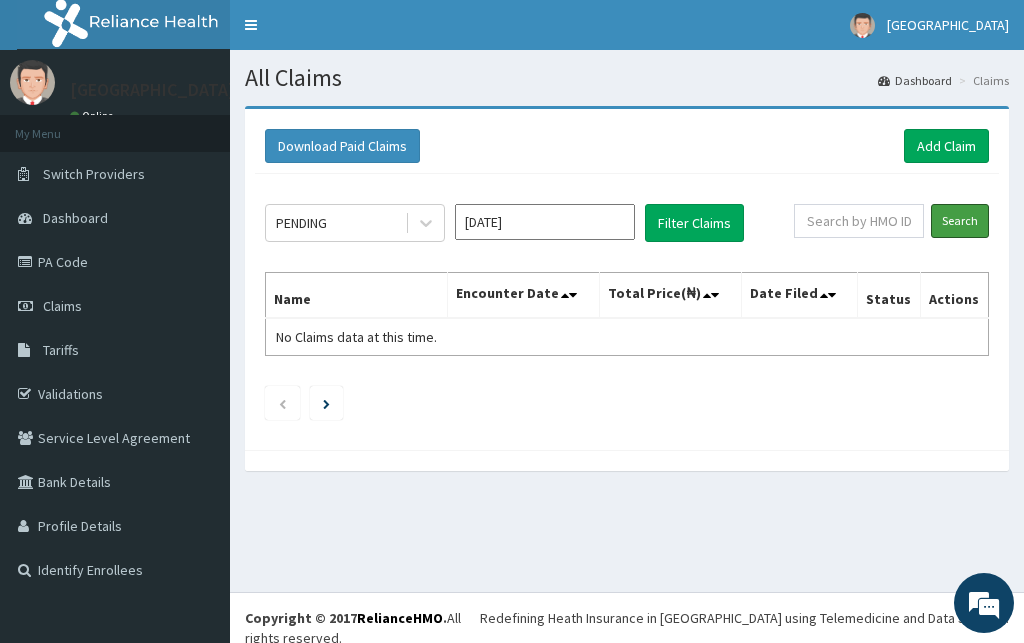 scroll, scrollTop: 0, scrollLeft: 0, axis: both 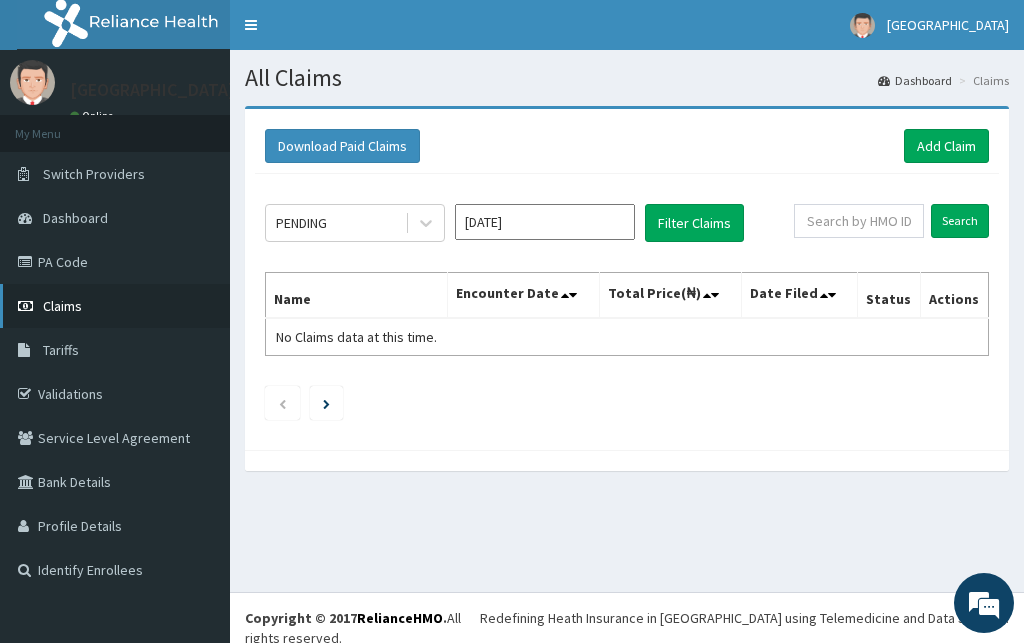 click on "Claims" at bounding box center [62, 306] 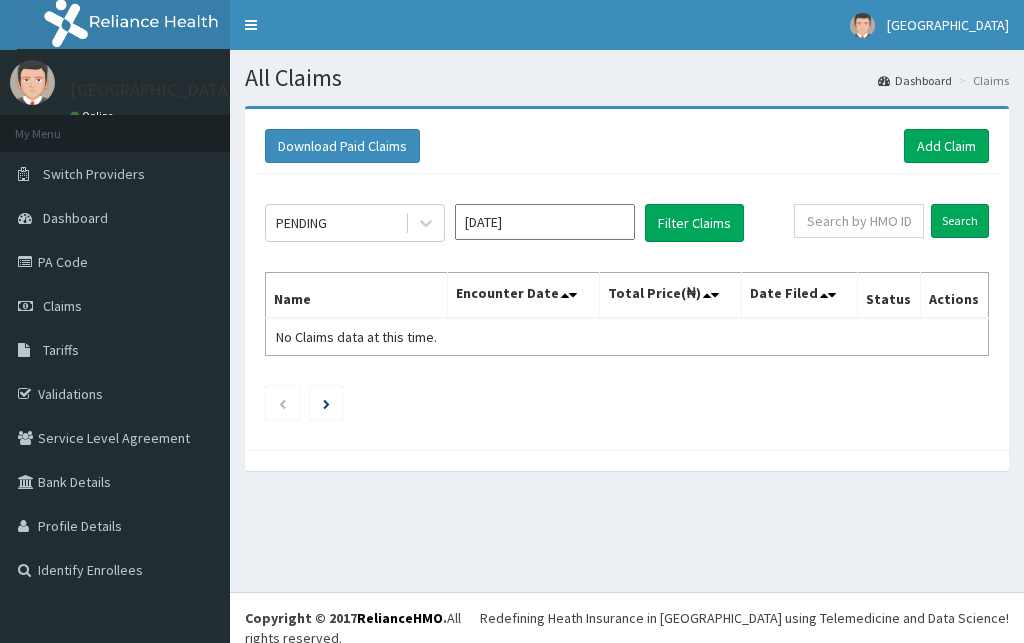 scroll, scrollTop: 0, scrollLeft: 0, axis: both 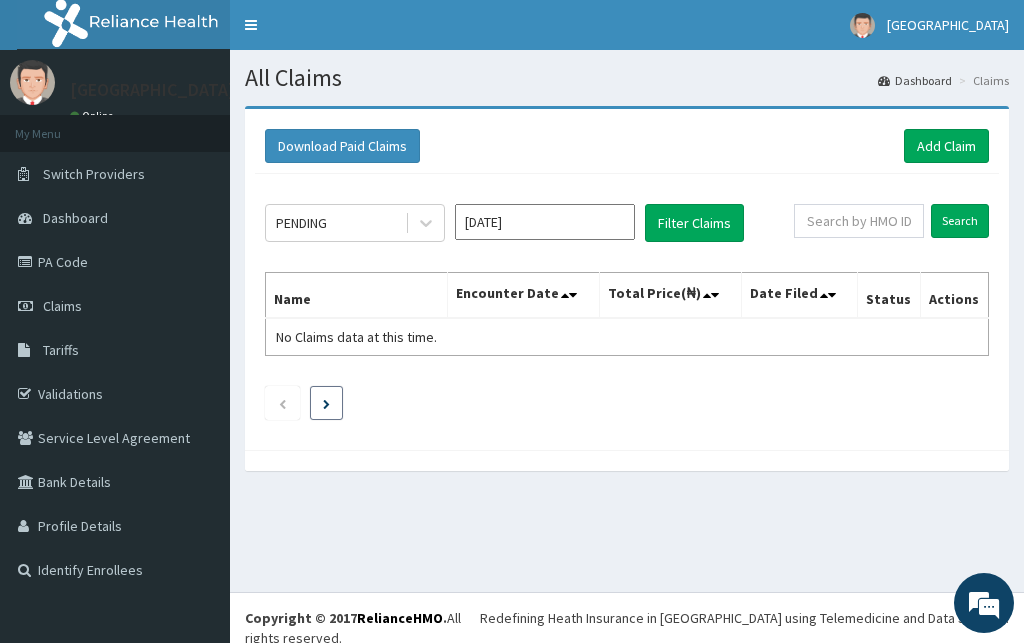 click at bounding box center (326, 404) 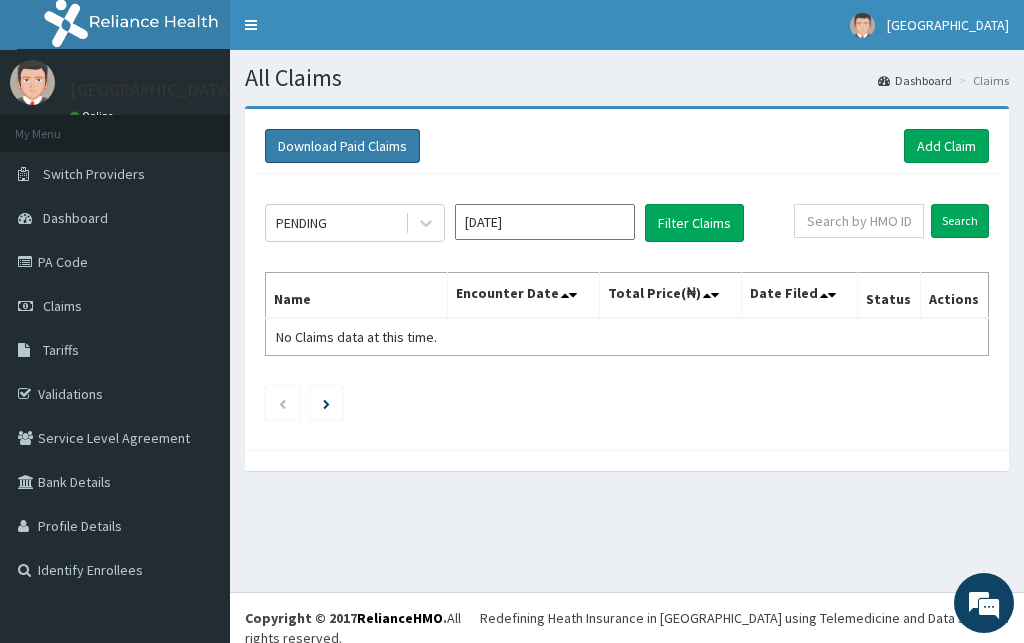 click on "Download Paid Claims" at bounding box center [342, 146] 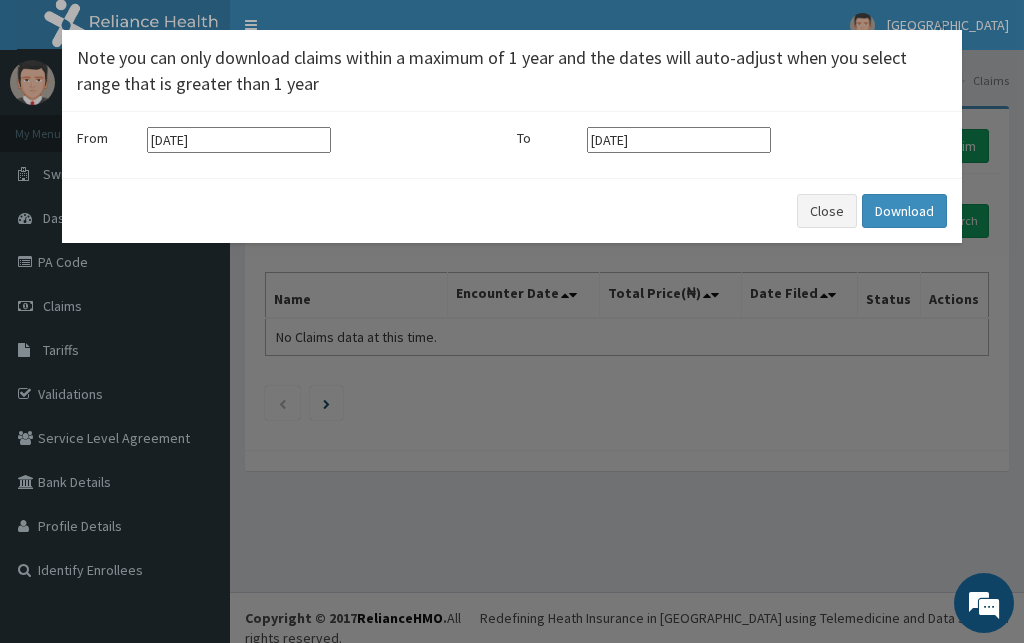 click on "[DATE]" at bounding box center (239, 140) 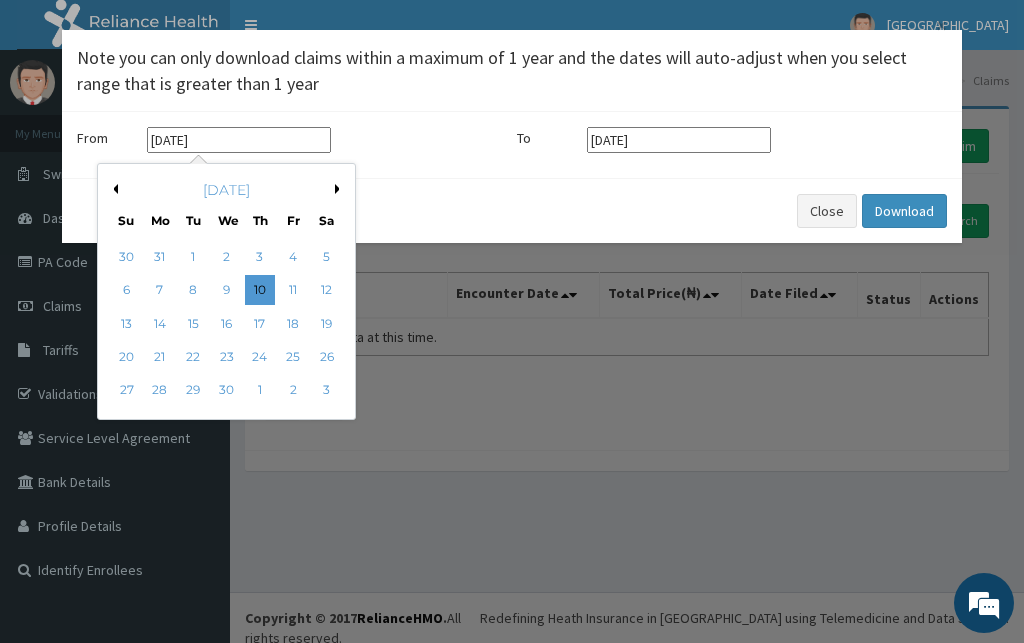 scroll, scrollTop: 0, scrollLeft: 0, axis: both 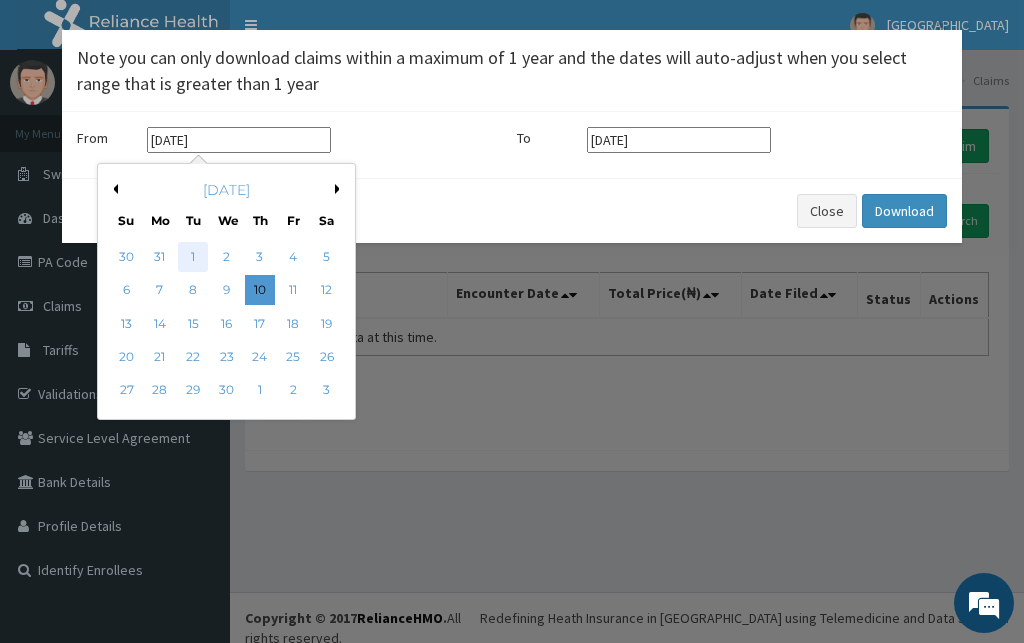 click on "1" at bounding box center (193, 257) 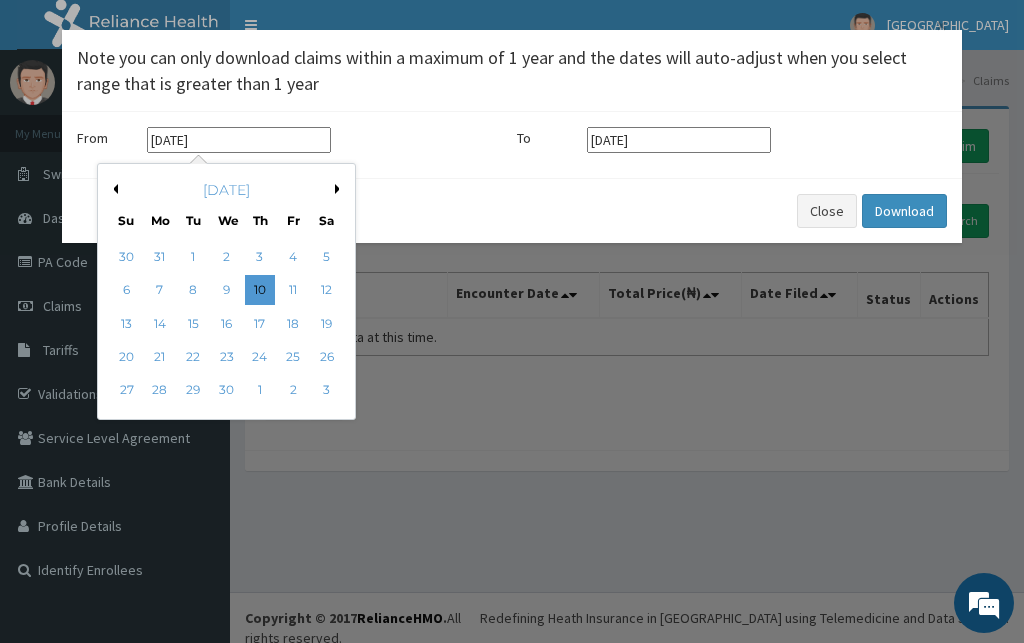 type on "[DATE]" 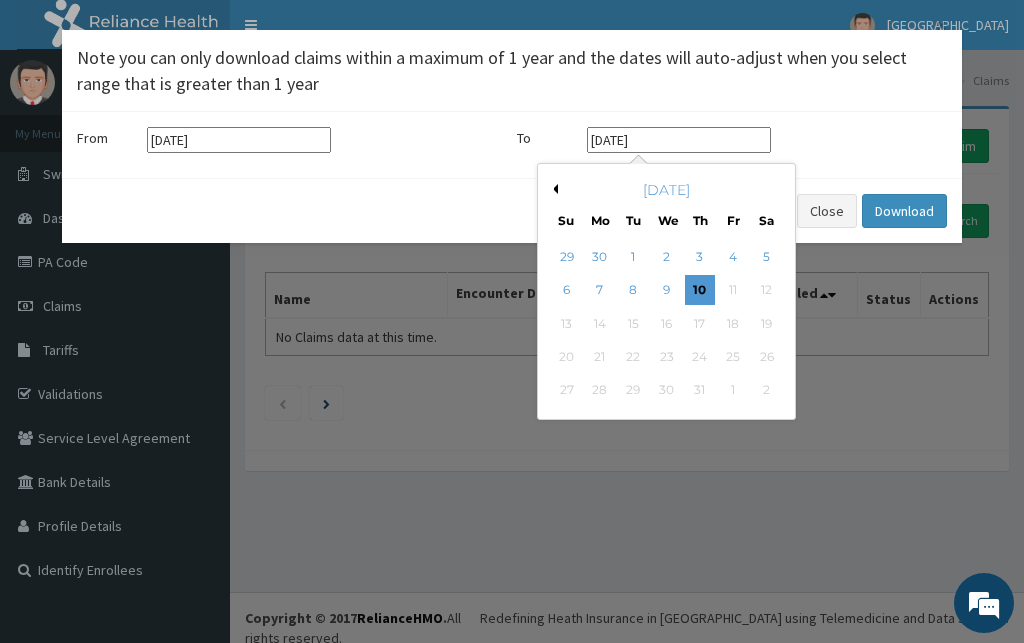 click on "[DATE]" at bounding box center [679, 140] 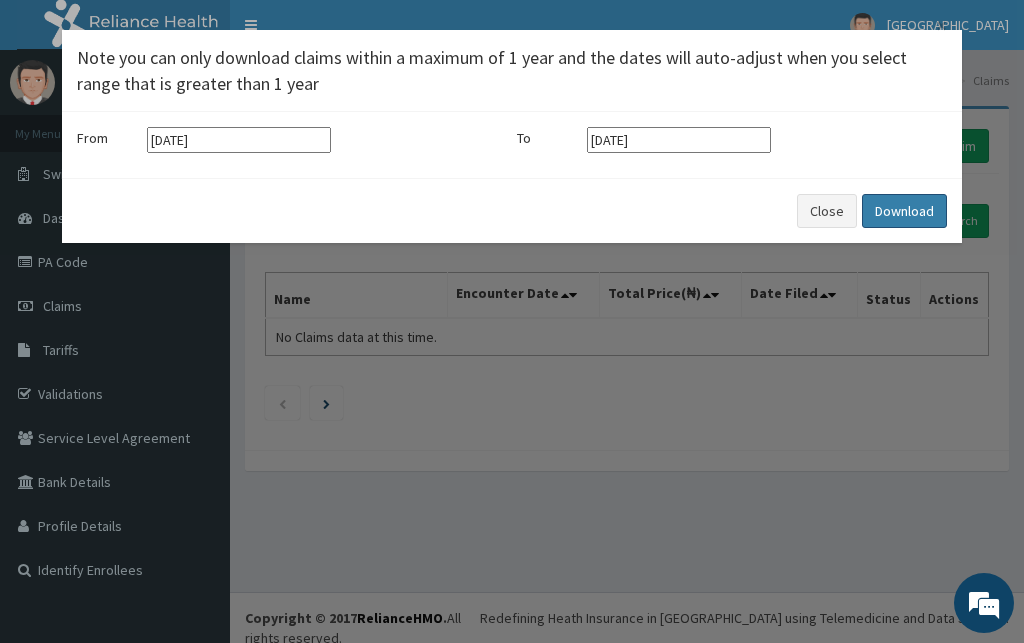 click on "Download" at bounding box center (904, 211) 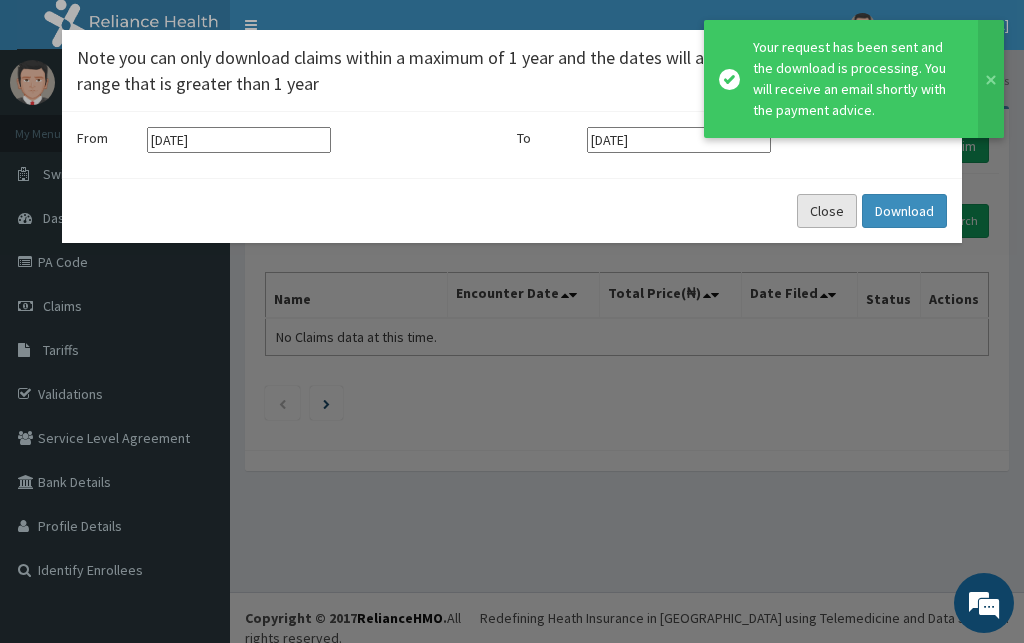click on "Close" at bounding box center (827, 211) 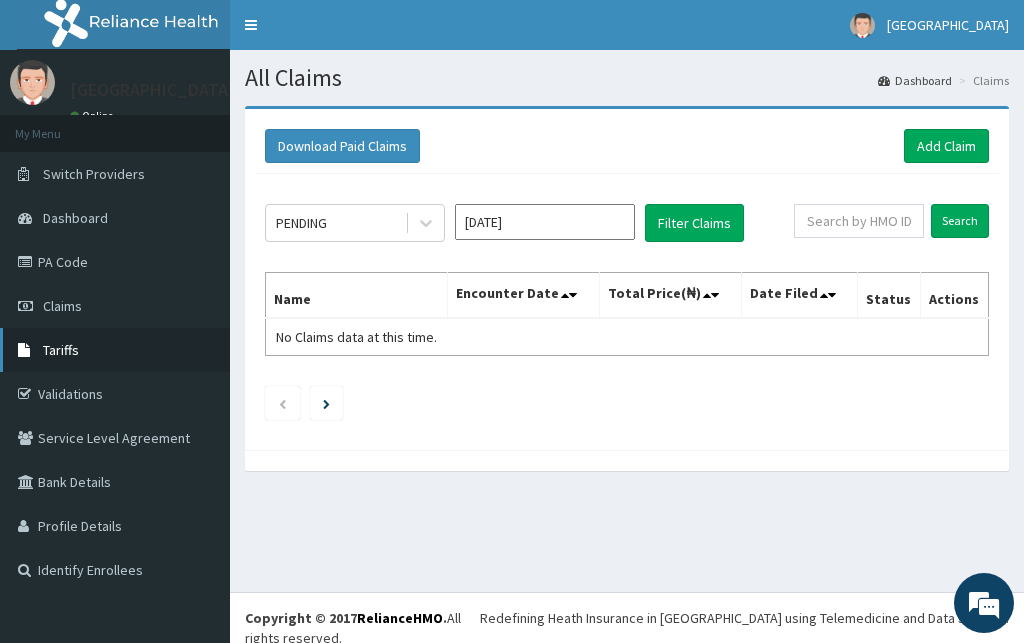 click on "Tariffs" at bounding box center (115, 350) 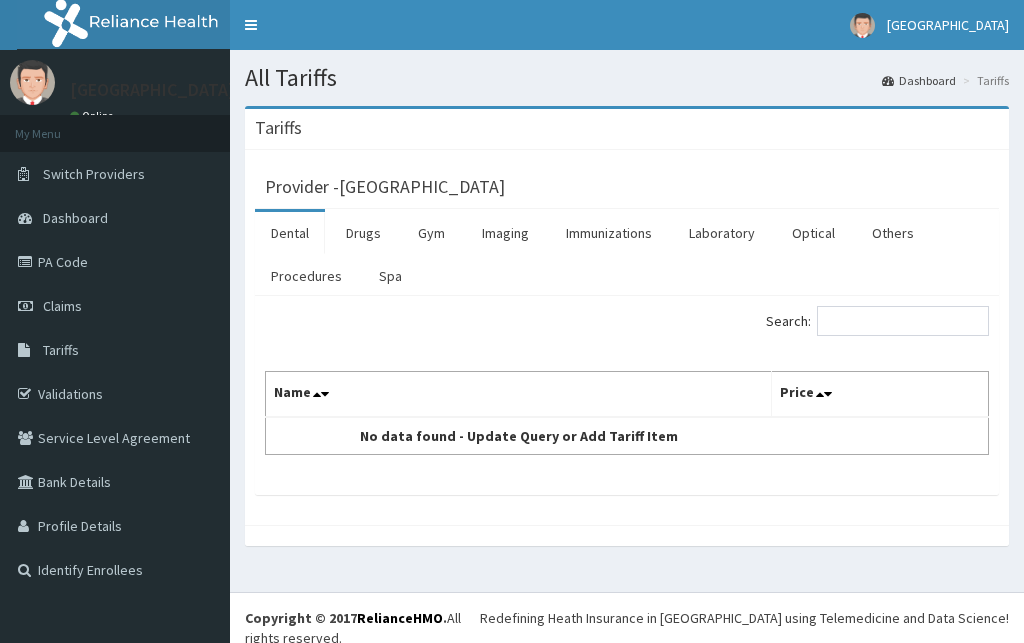 scroll, scrollTop: 0, scrollLeft: 0, axis: both 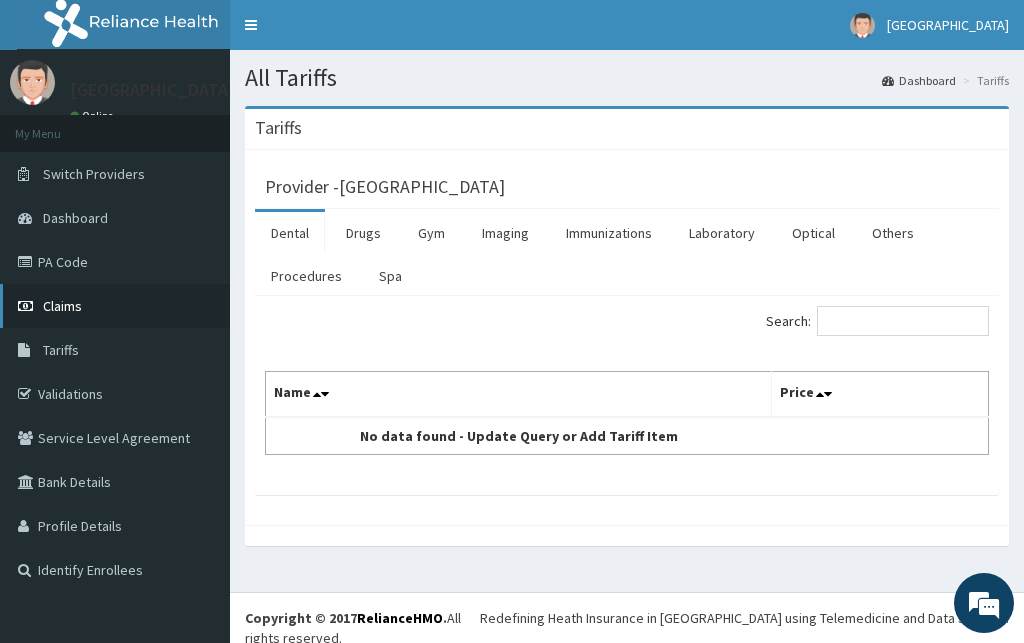 click on "Claims" at bounding box center [115, 306] 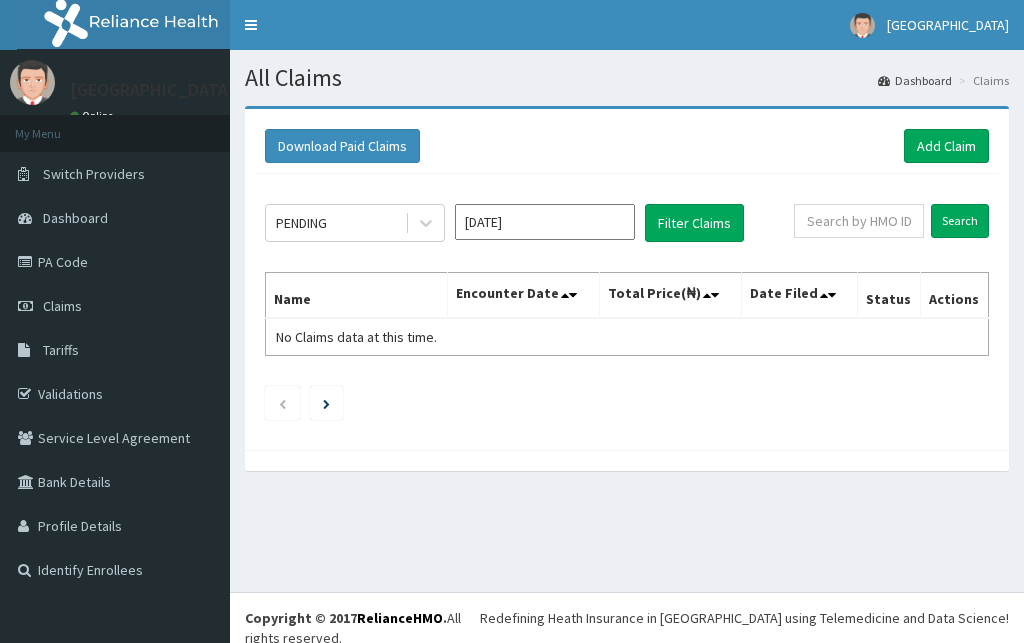 scroll, scrollTop: 0, scrollLeft: 0, axis: both 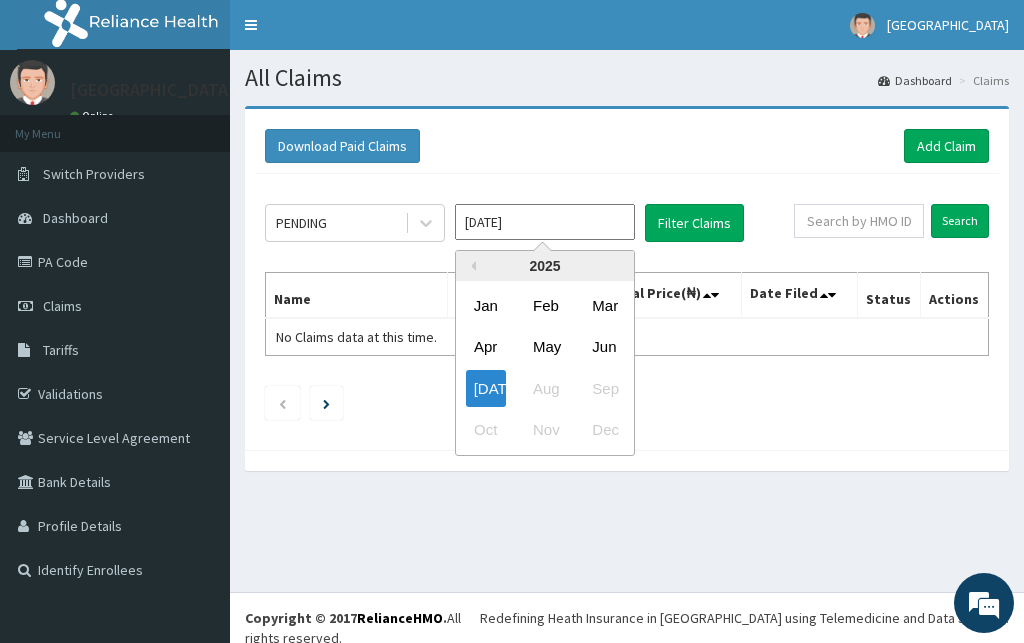 click on "[DATE]" at bounding box center [545, 222] 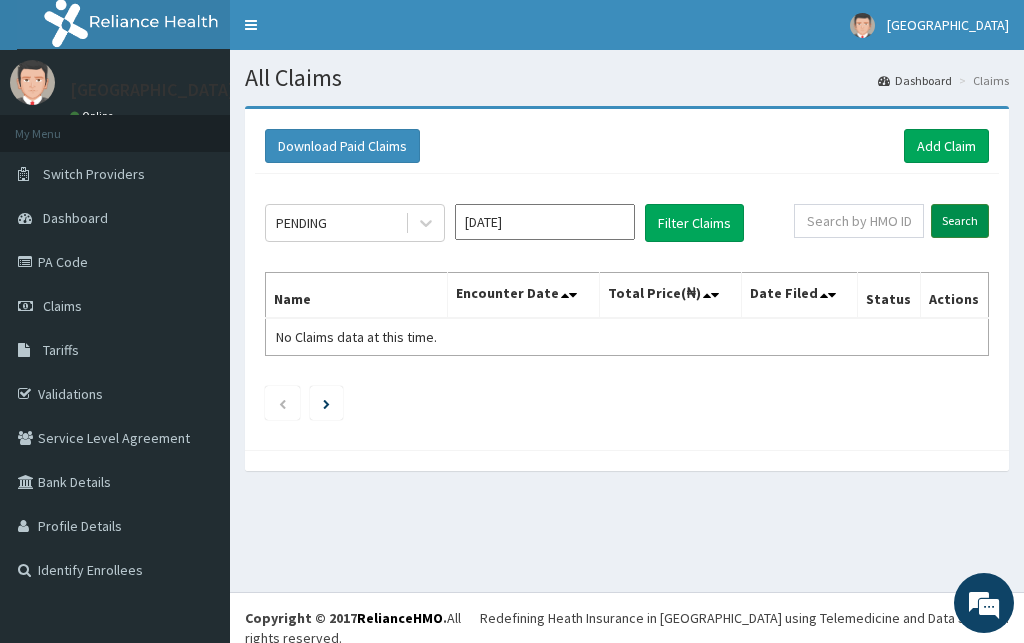 click on "Search" at bounding box center [960, 221] 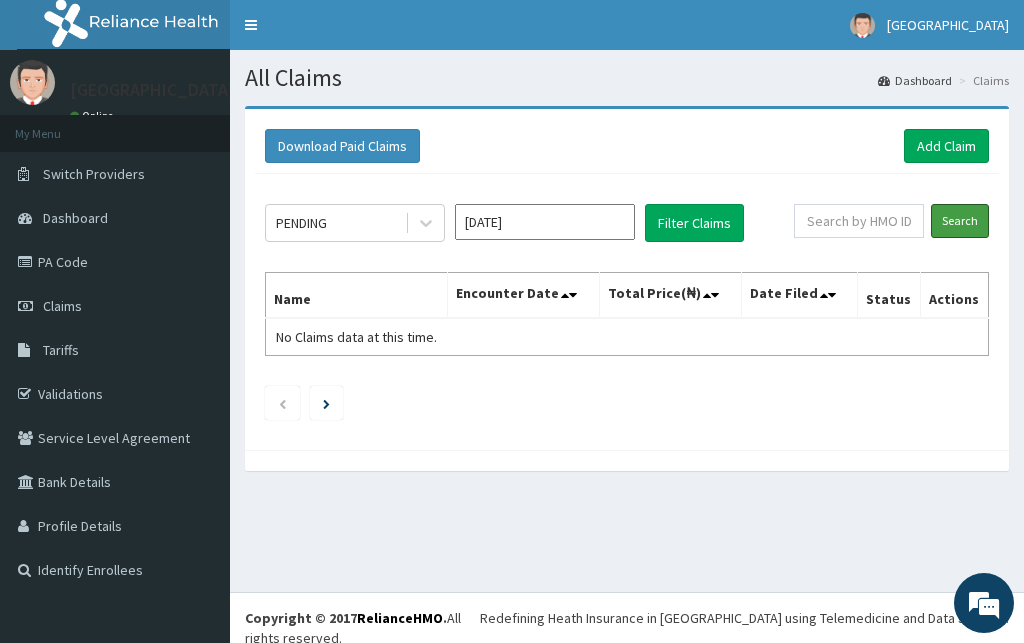 scroll, scrollTop: 0, scrollLeft: 0, axis: both 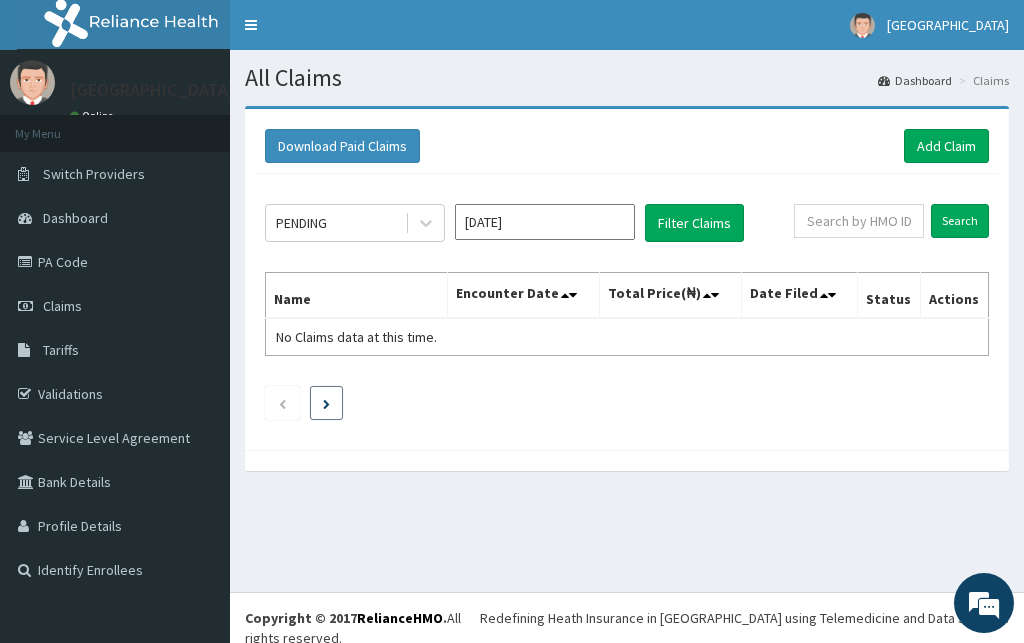 click at bounding box center (326, 404) 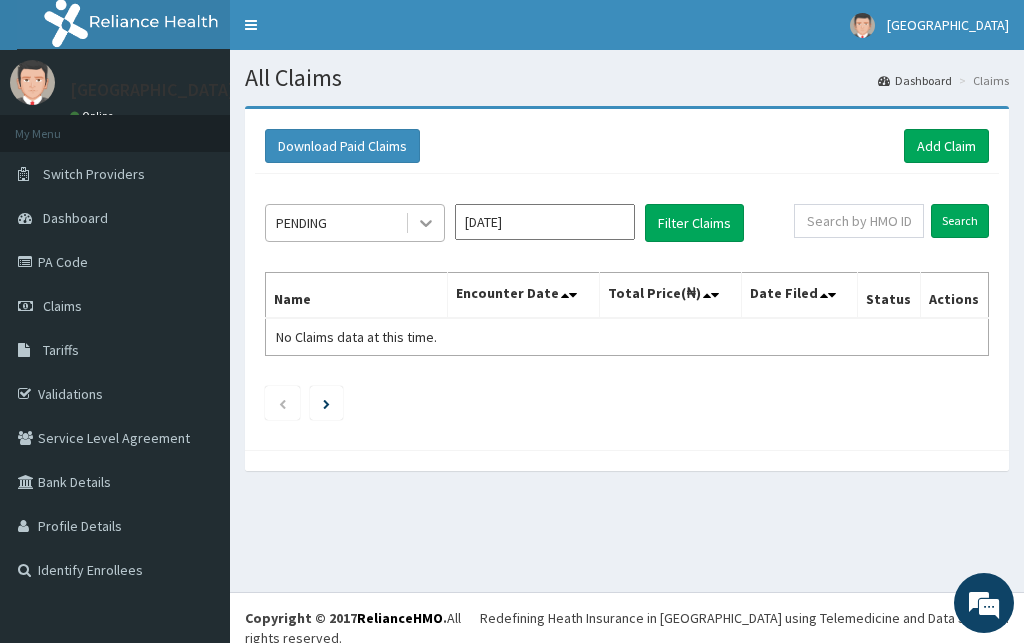 click 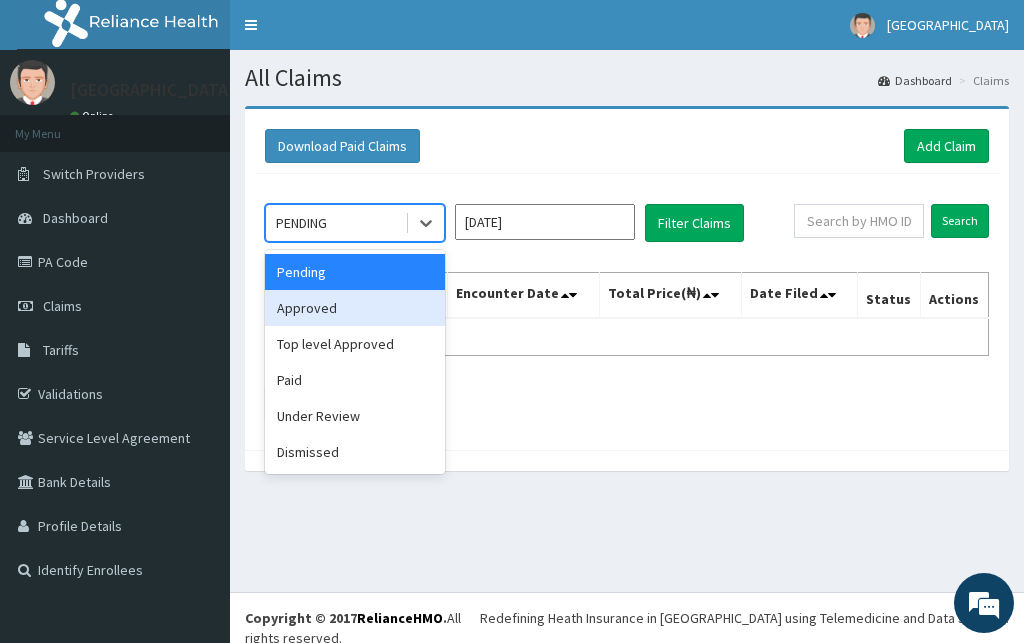 click on "Approved" at bounding box center [355, 308] 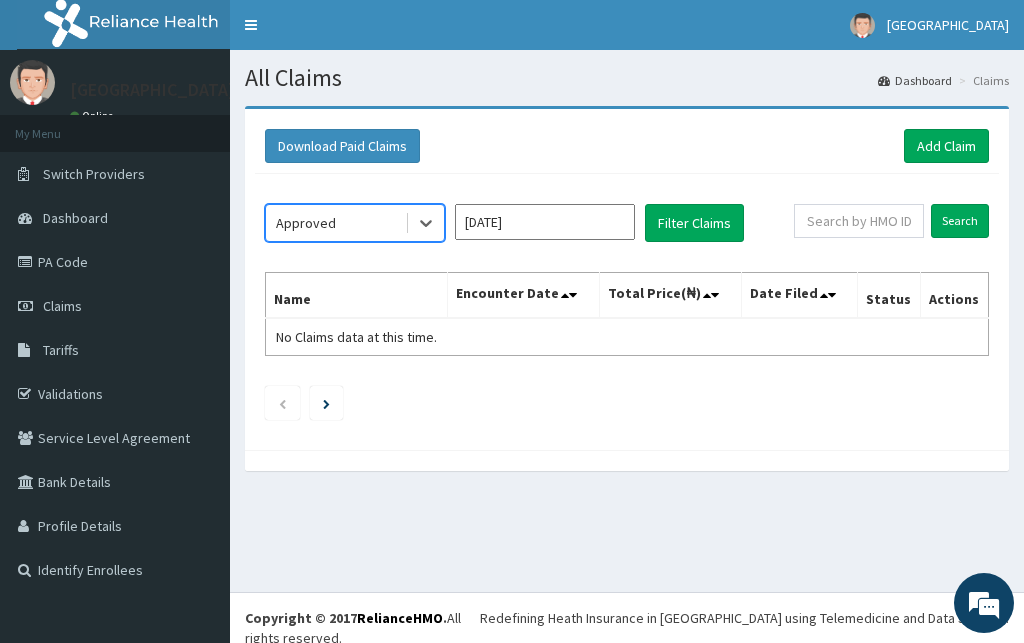 click on "[DATE]" at bounding box center (545, 222) 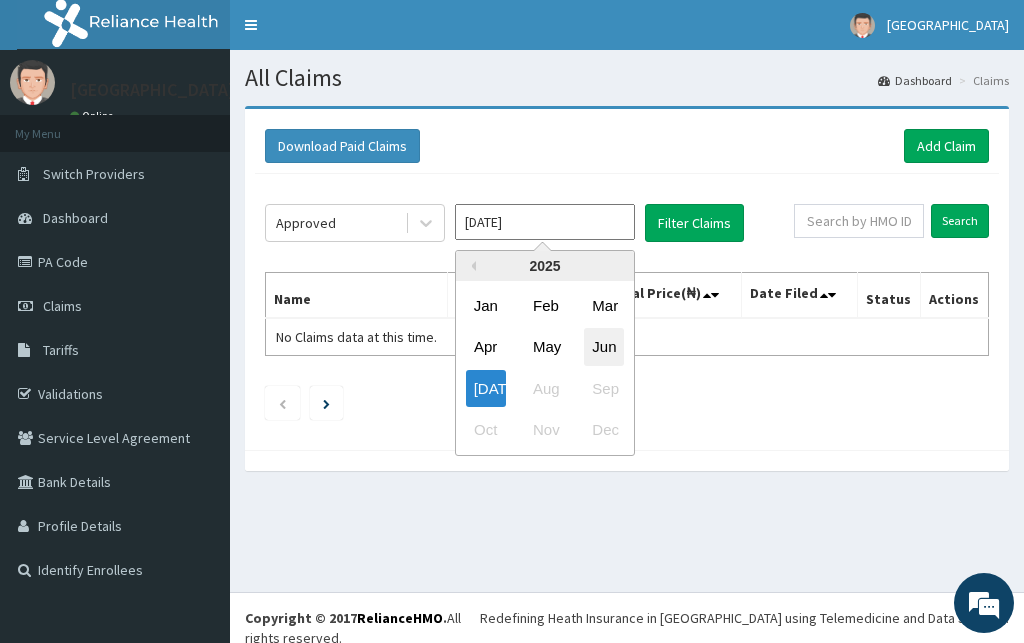 click on "Jun" at bounding box center [604, 347] 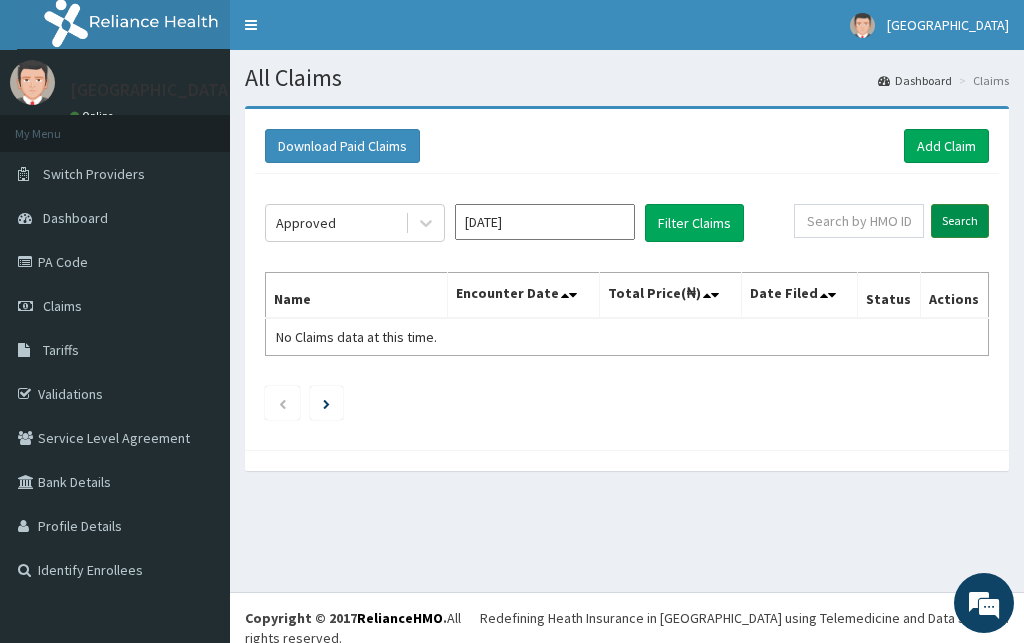 click on "Search" at bounding box center (960, 221) 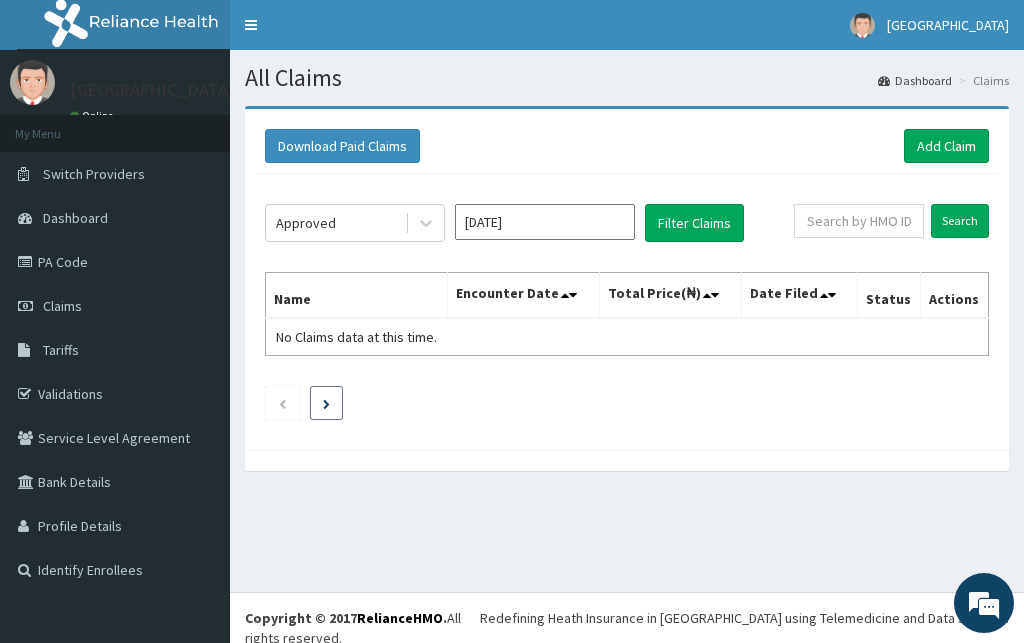 click at bounding box center [326, 403] 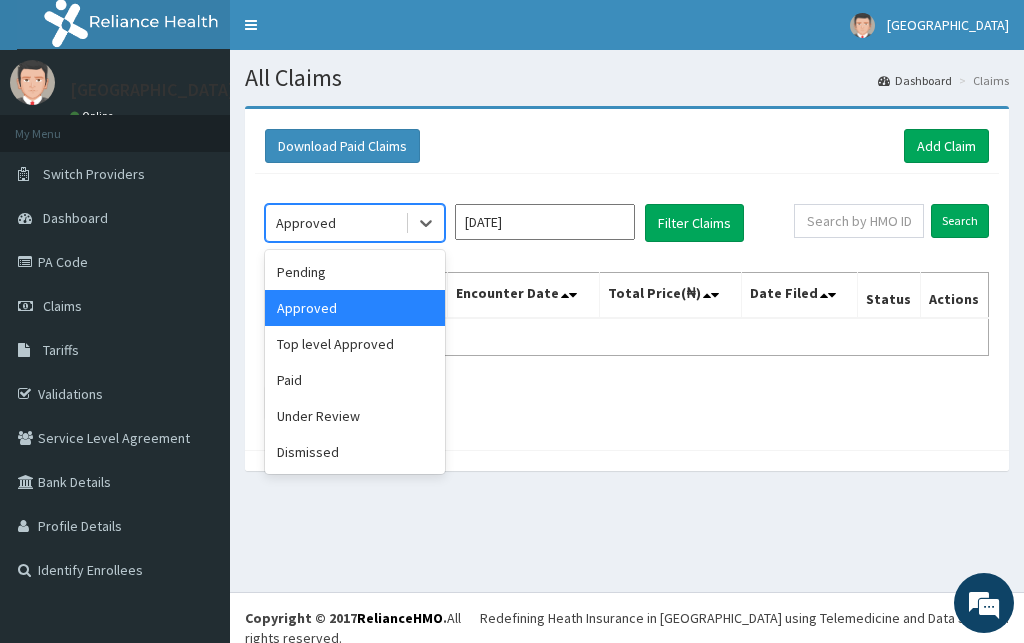 click on "Approved" at bounding box center (335, 223) 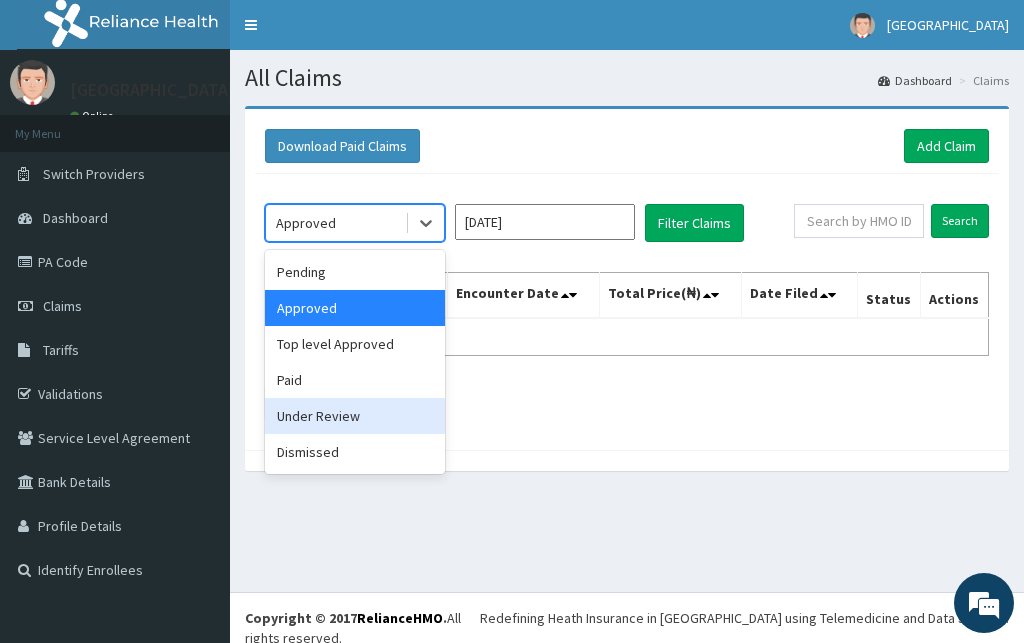 click on "Under Review" at bounding box center (355, 416) 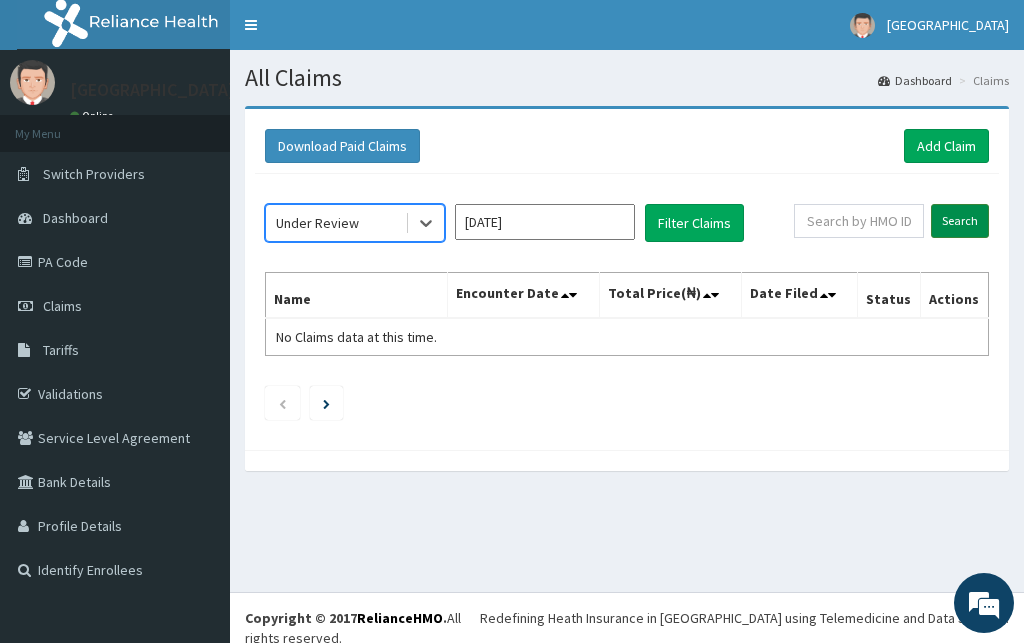 click on "Search" at bounding box center (960, 221) 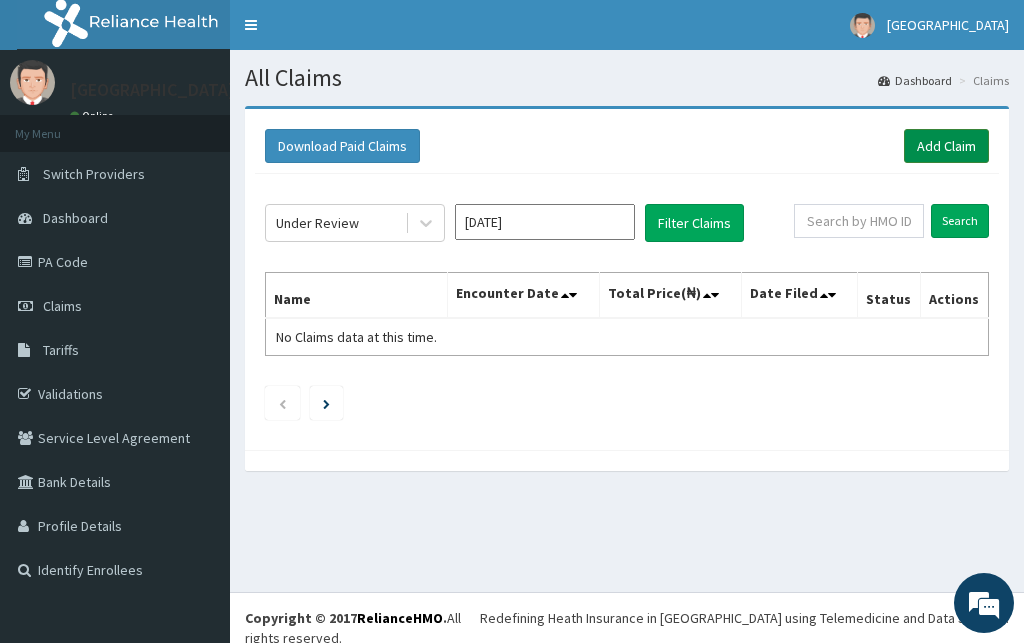 click on "Add Claim" at bounding box center (946, 146) 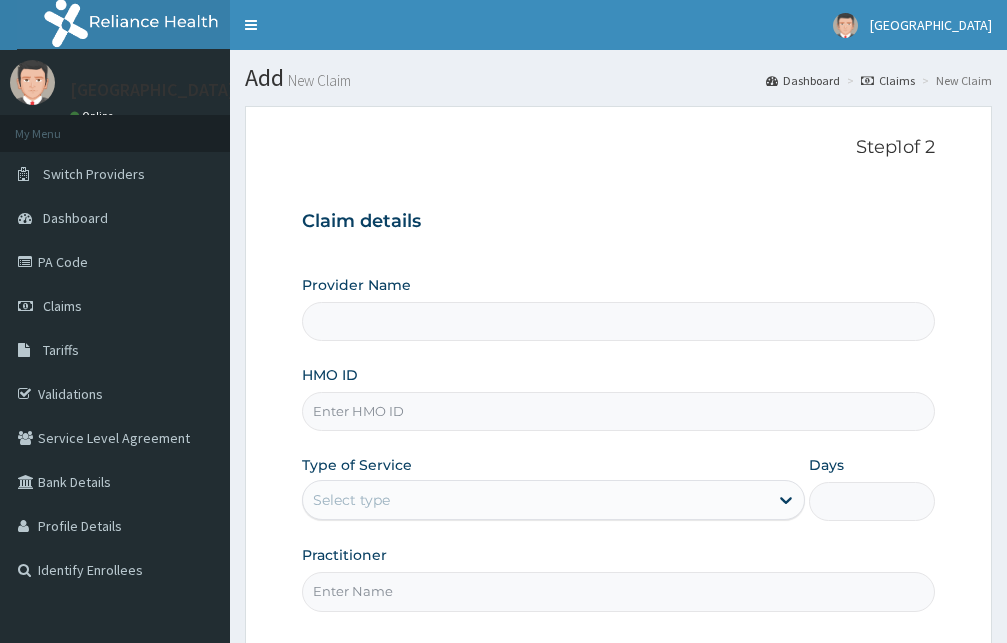scroll, scrollTop: 0, scrollLeft: 0, axis: both 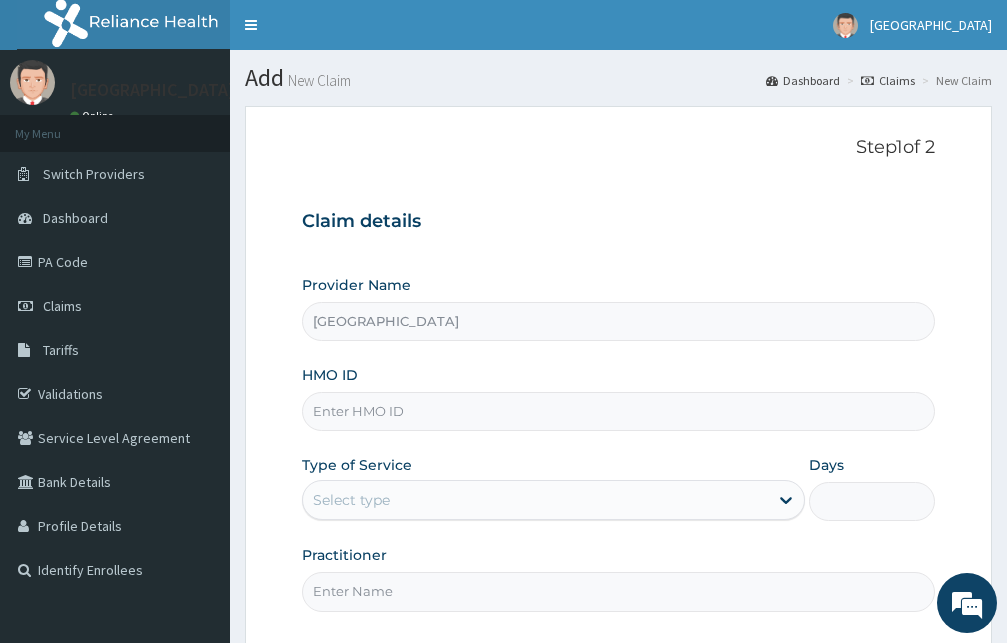 type on "[GEOGRAPHIC_DATA]" 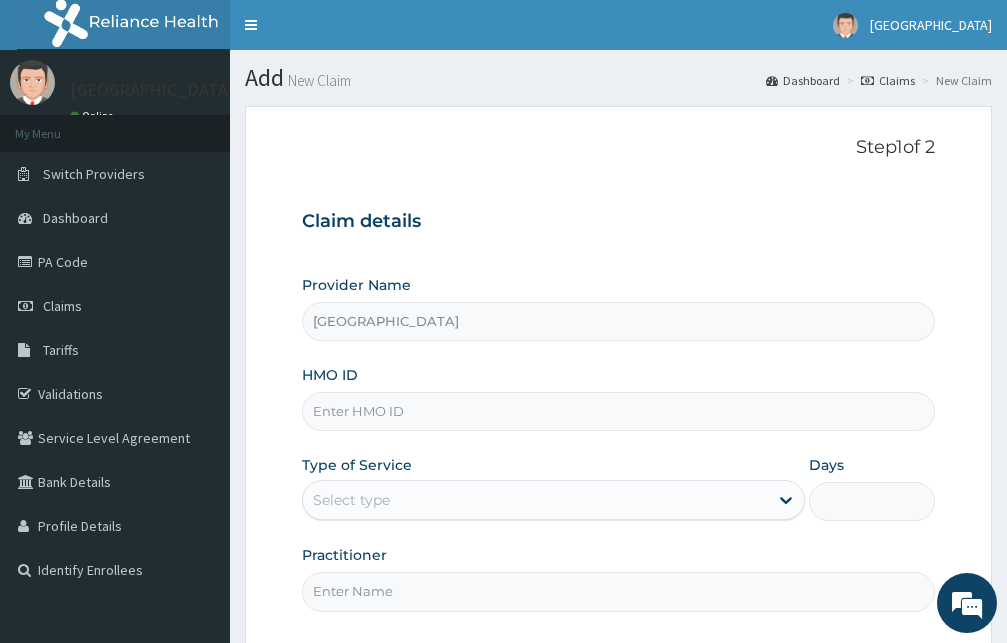 click on "HMO ID" at bounding box center (618, 411) 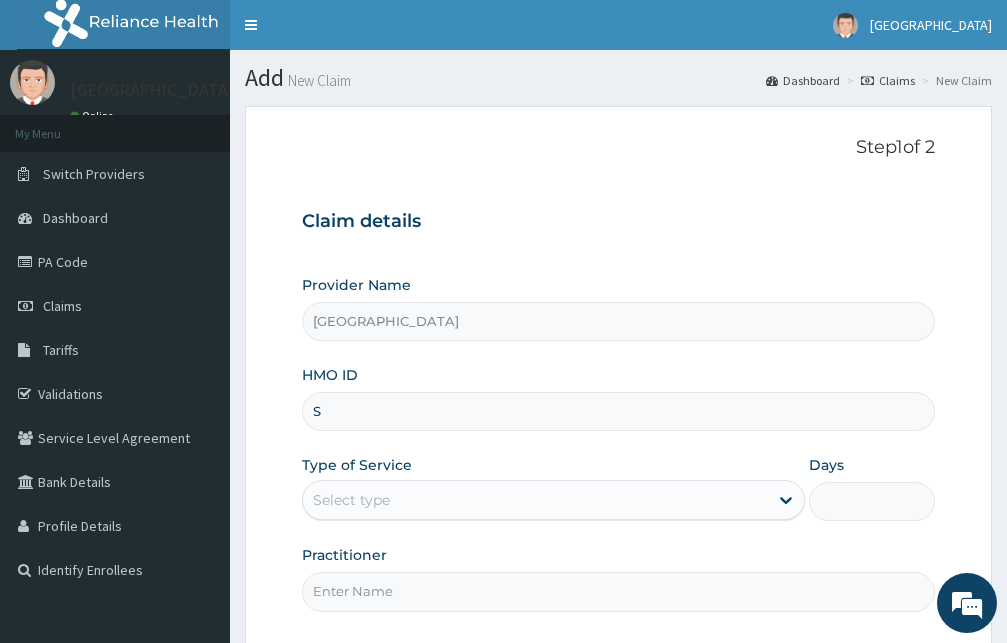 scroll, scrollTop: 0, scrollLeft: 0, axis: both 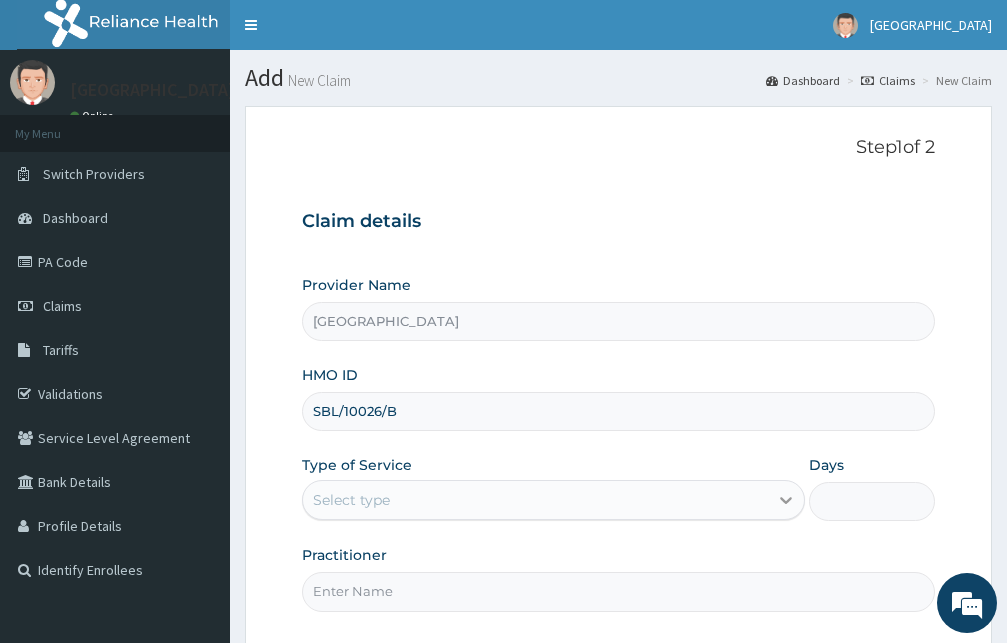 type on "SBL/10026/B" 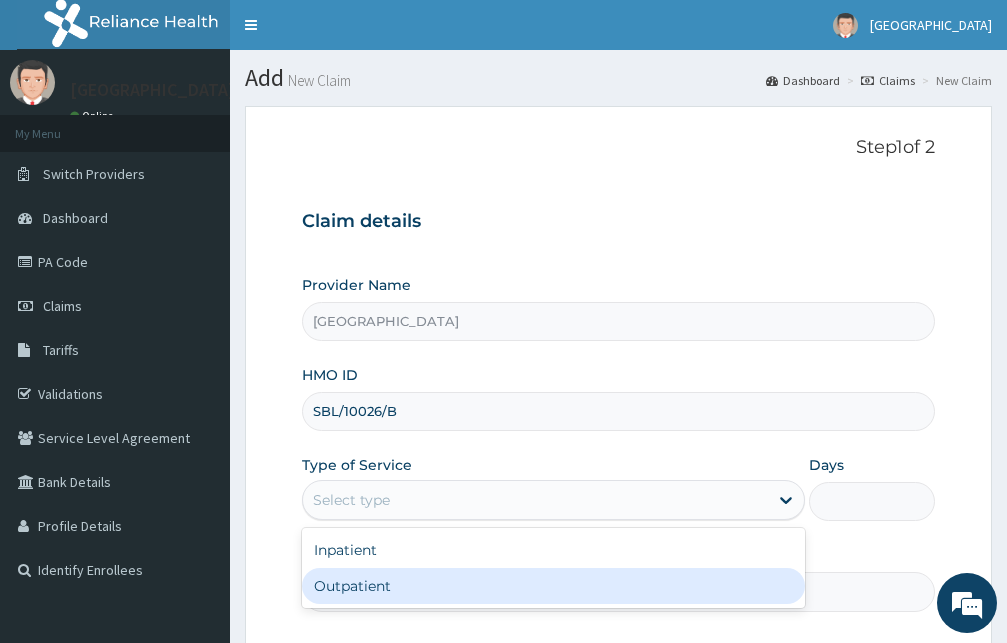 click on "Outpatient" at bounding box center [553, 586] 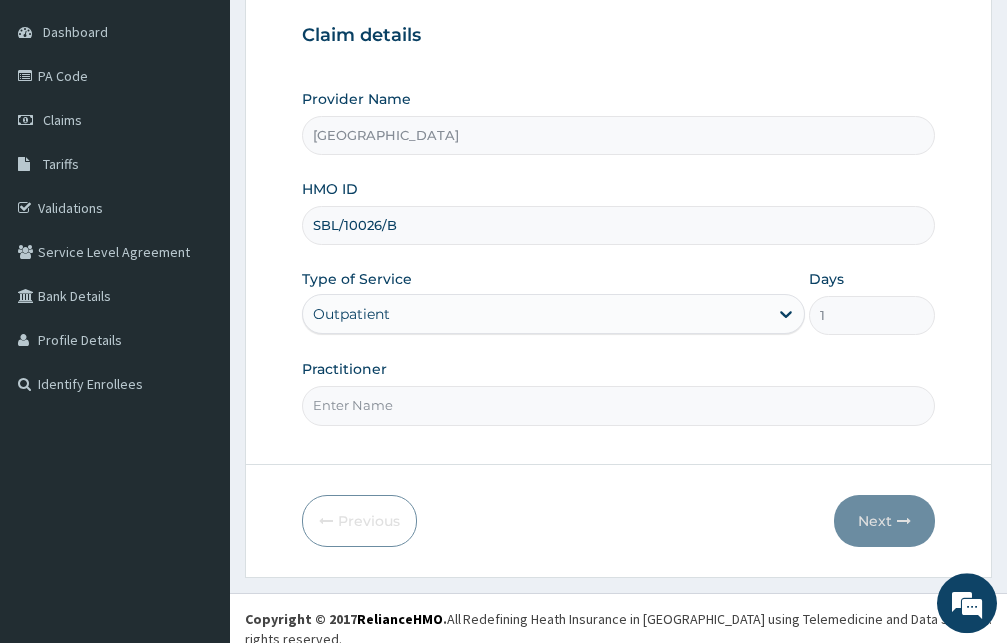 scroll, scrollTop: 187, scrollLeft: 0, axis: vertical 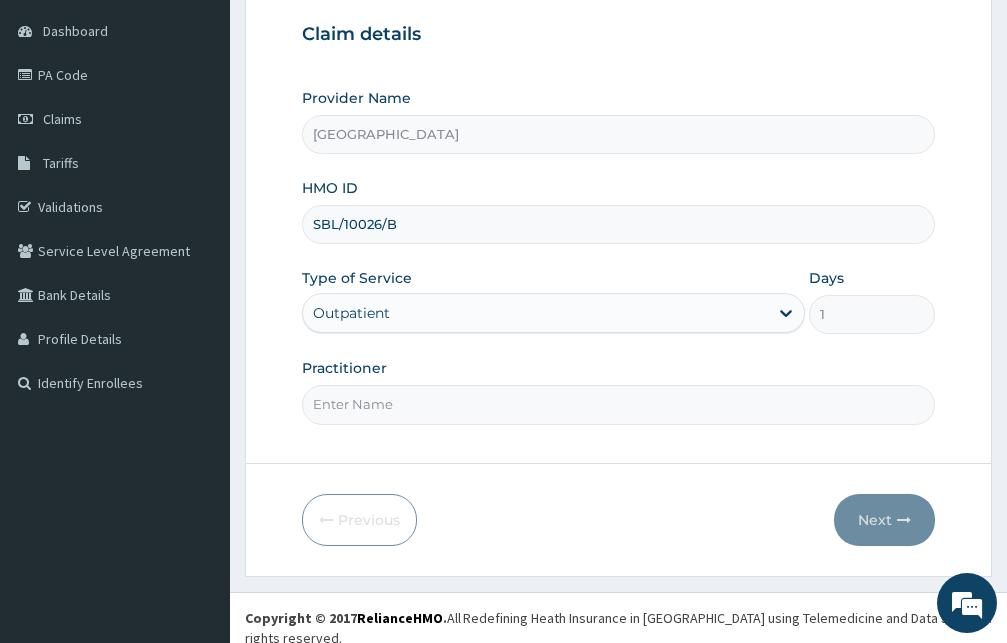 click on "Practitioner" at bounding box center (618, 404) 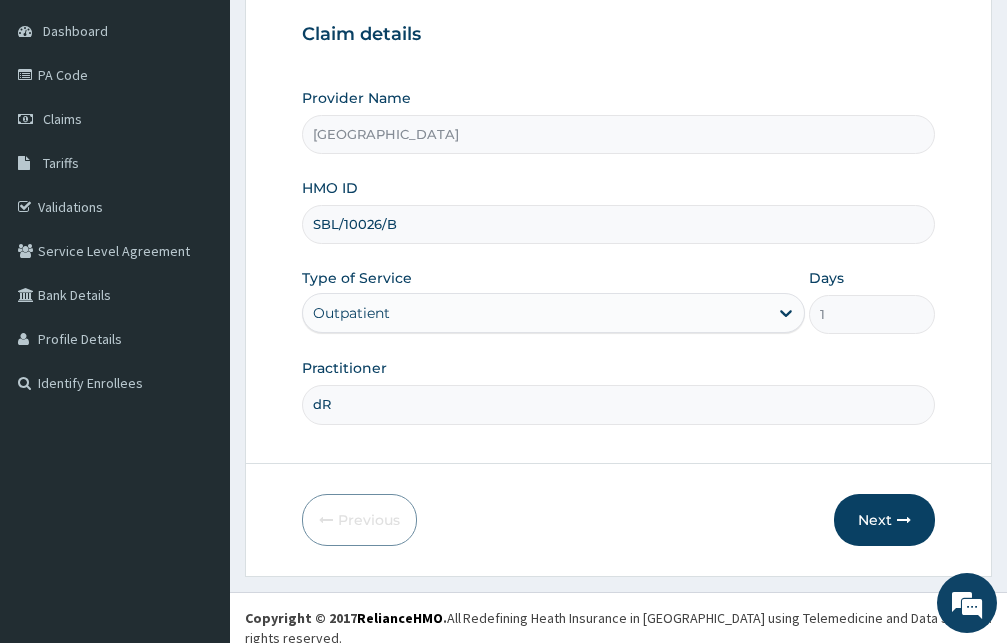 type on "d" 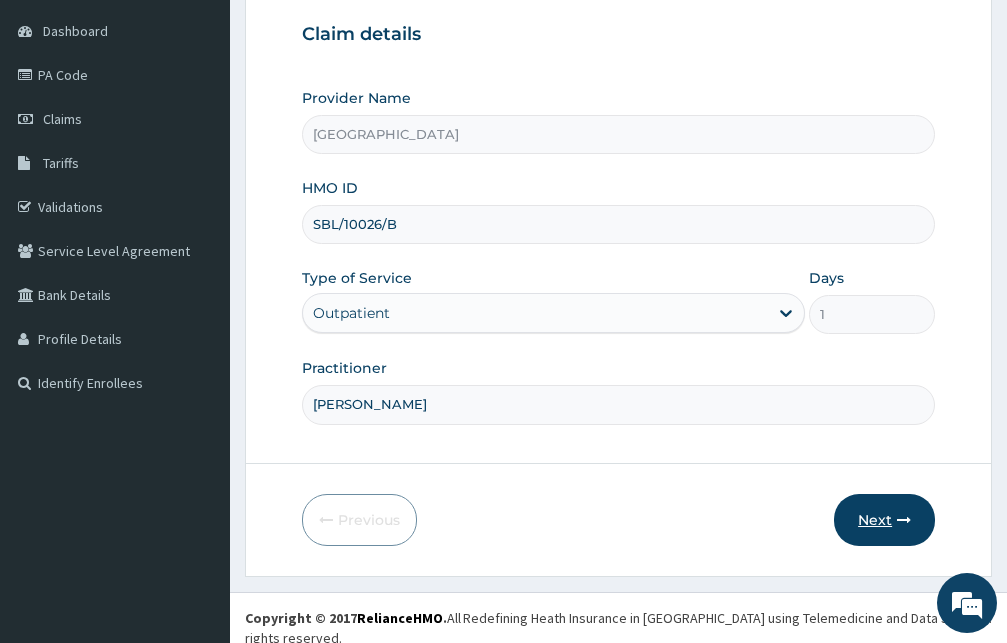 type on "[PERSON_NAME]" 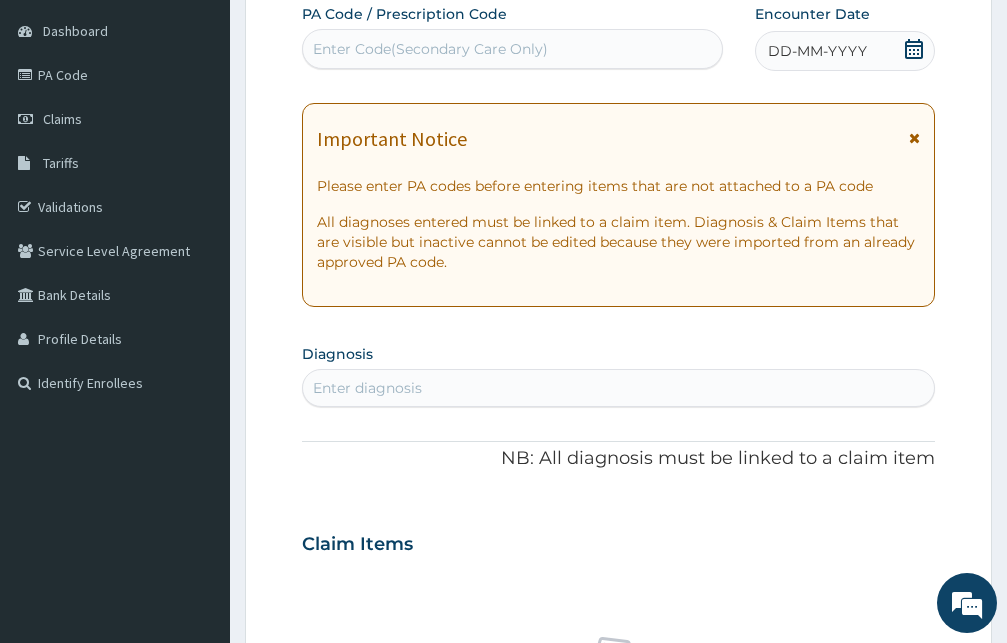 click at bounding box center [914, 138] 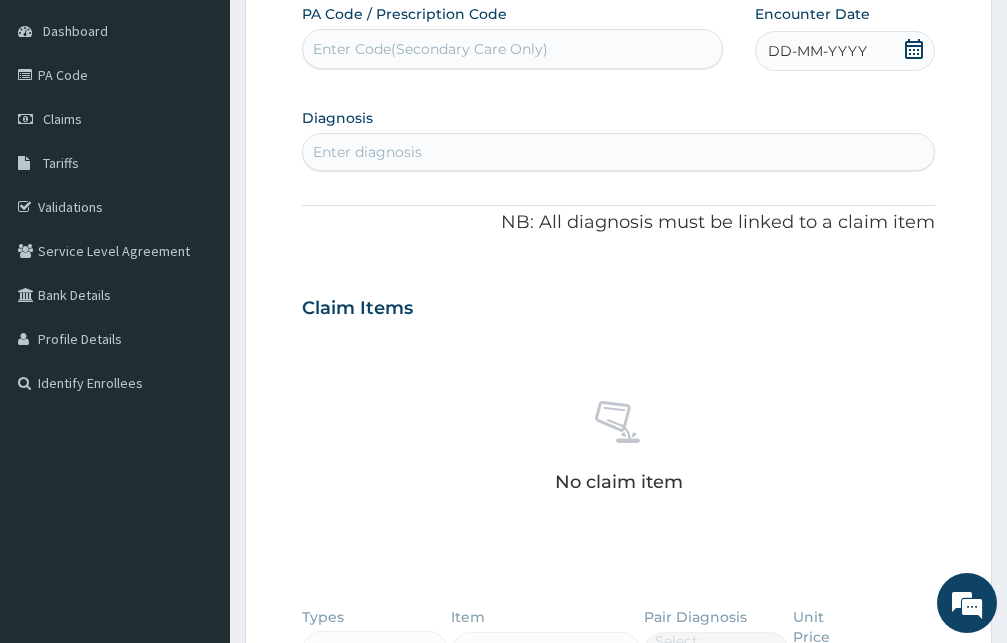 click 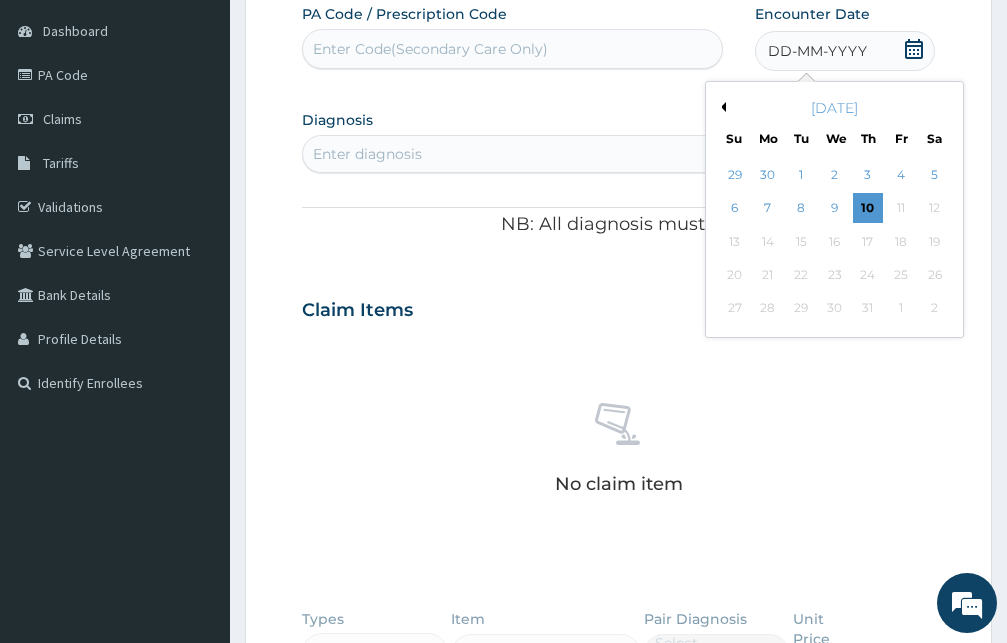 click on "[DATE]" at bounding box center [834, 108] 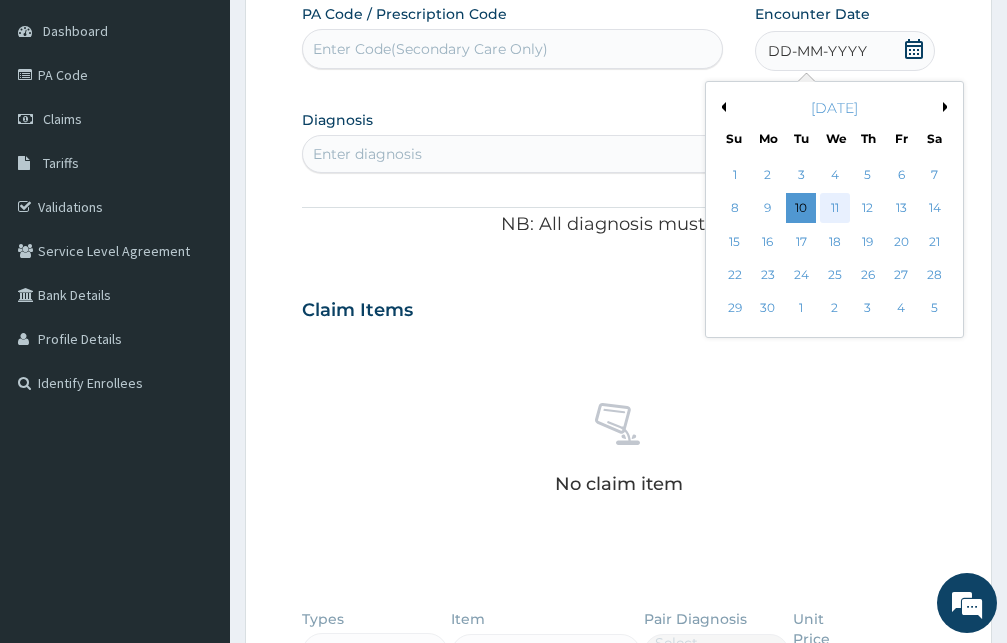 click on "11" at bounding box center (834, 209) 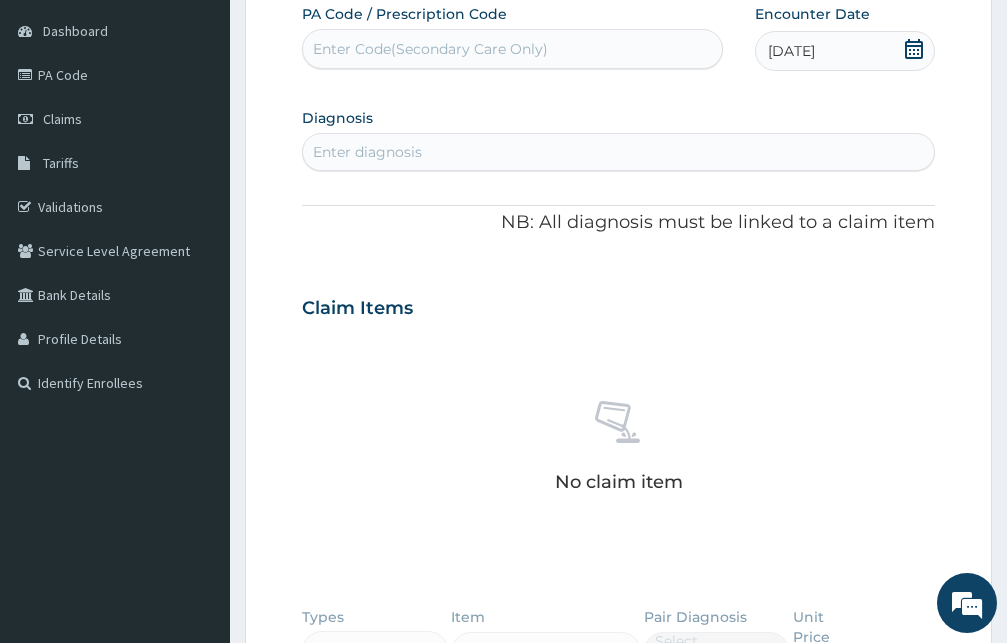click on "Enter diagnosis" at bounding box center (367, 152) 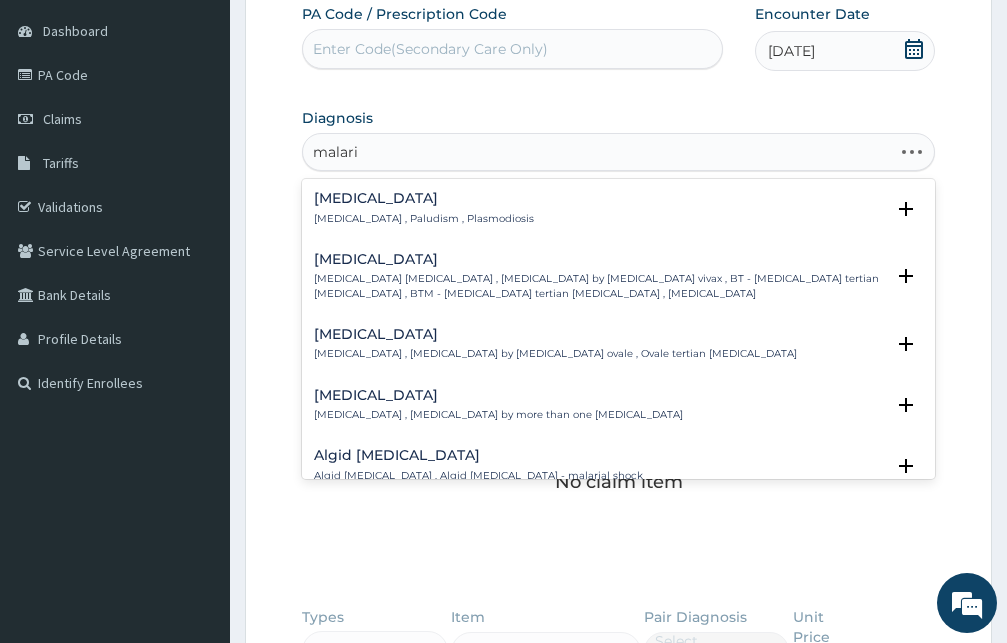 type on "malaria" 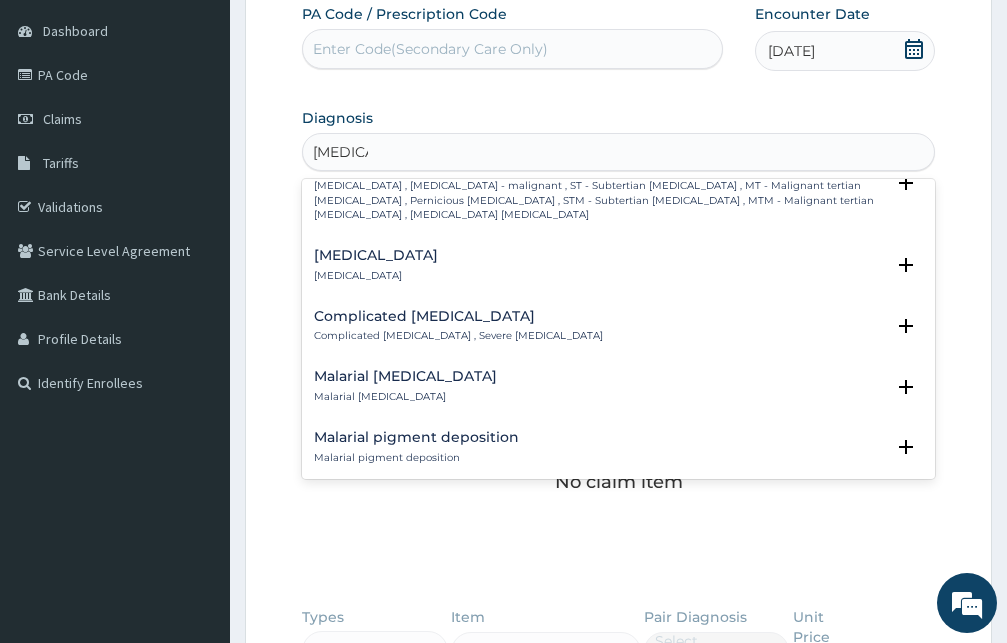 scroll, scrollTop: 756, scrollLeft: 0, axis: vertical 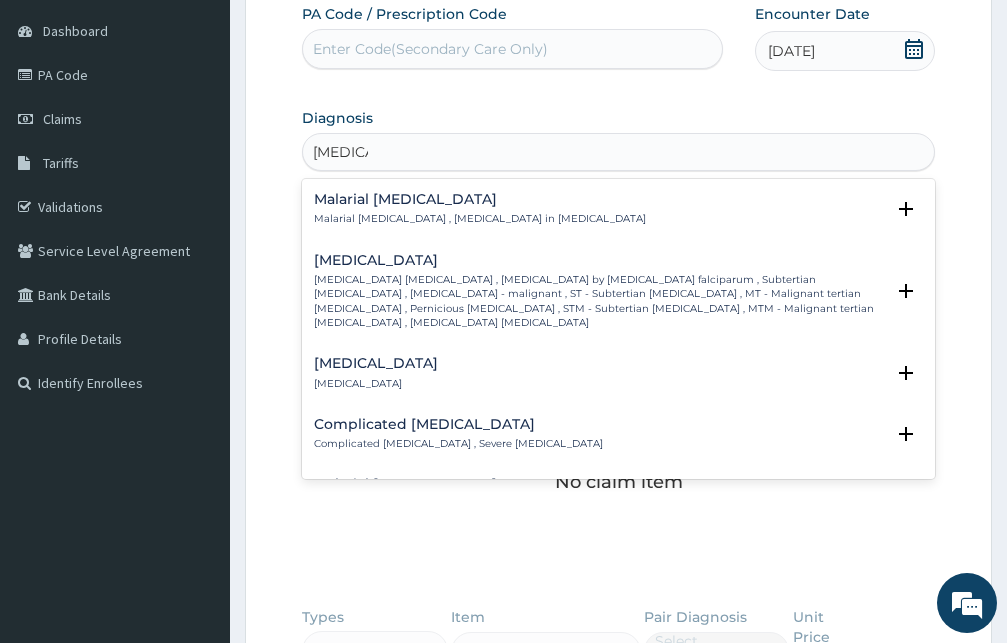click on "Falciparum malaria , Malignant tertian malaria , Malaria by Plasmodium falciparum , Subtertian malaria , Falciparum malaria - malignant , ST - Subtertian malaria , MT - Malignant tertian malaria , Pernicious malaria , STM - Subtertian malaria , MTM - Malignant tertian malaria , Plasmodium falciparum malaria" at bounding box center [599, 301] 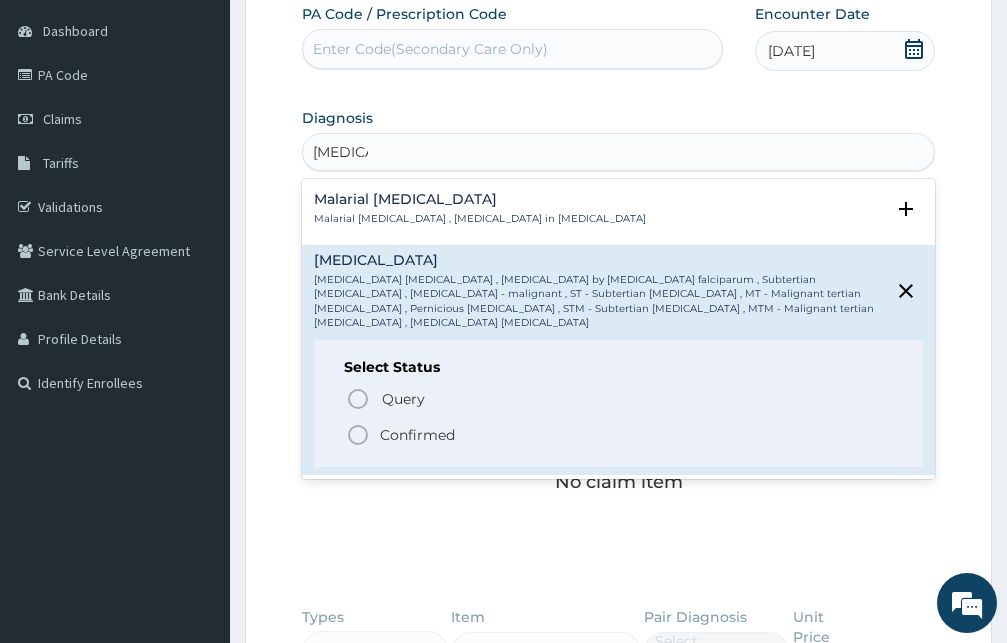 click 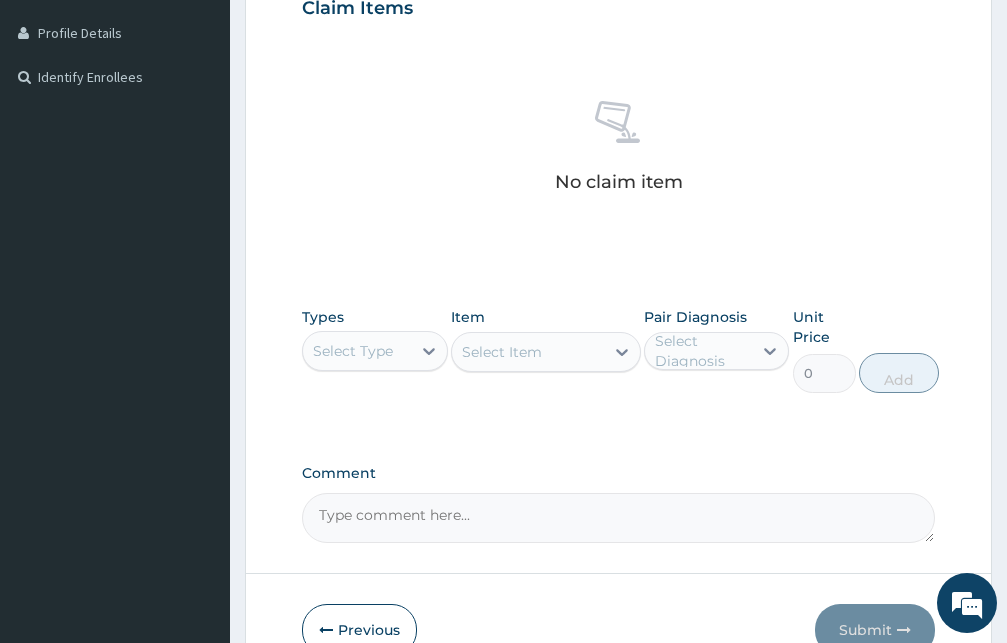 scroll, scrollTop: 595, scrollLeft: 0, axis: vertical 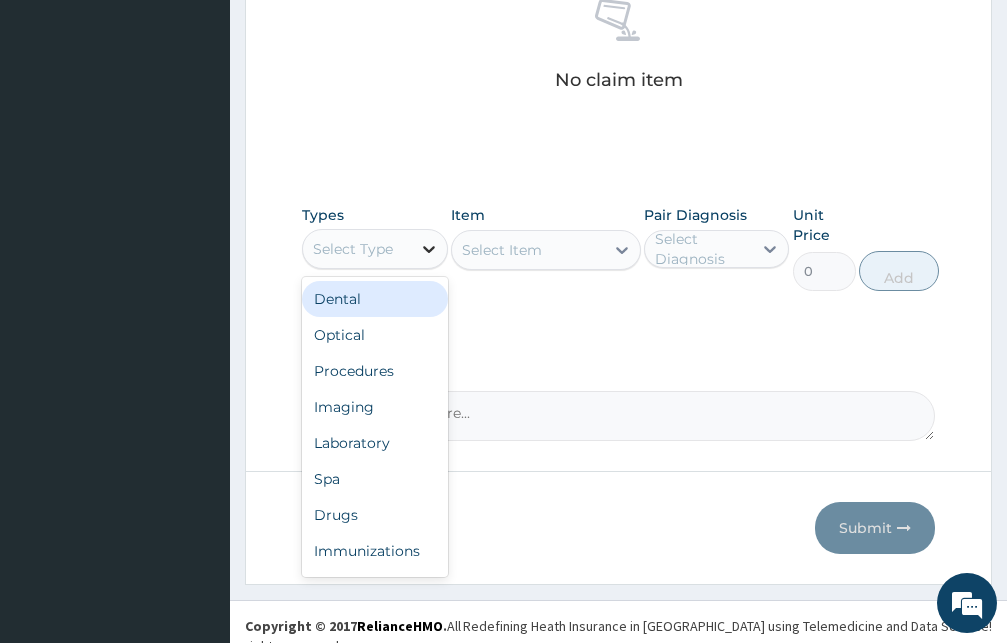 click 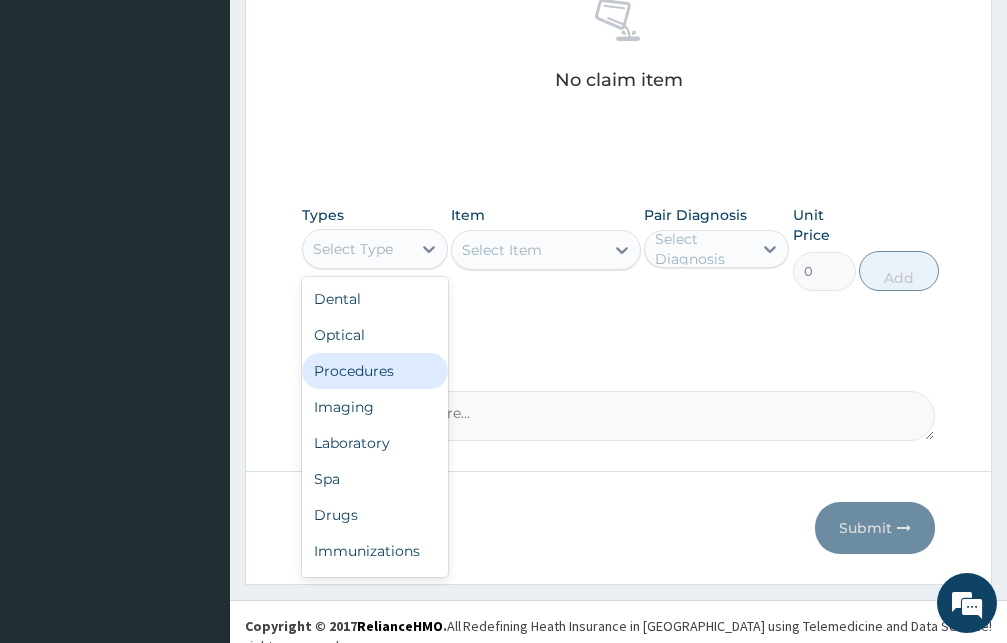 click on "Procedures" at bounding box center (375, 371) 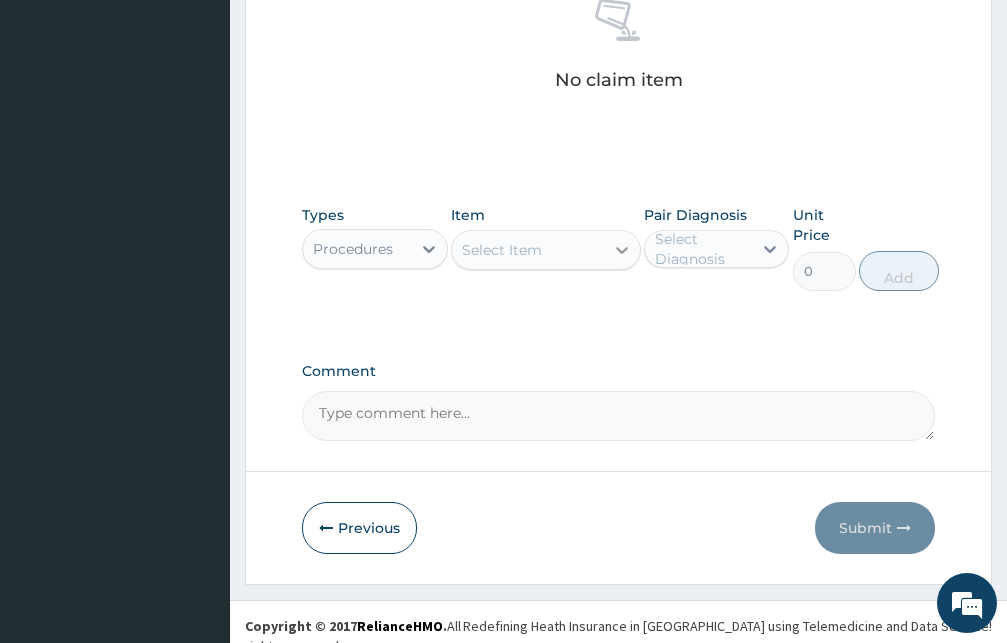 click at bounding box center (622, 250) 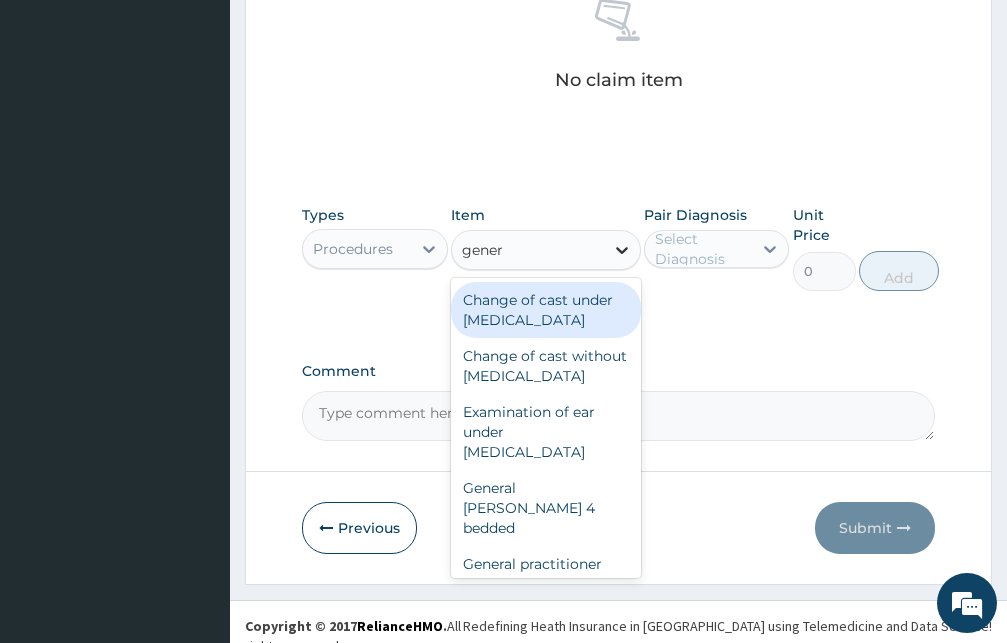 type on "genera" 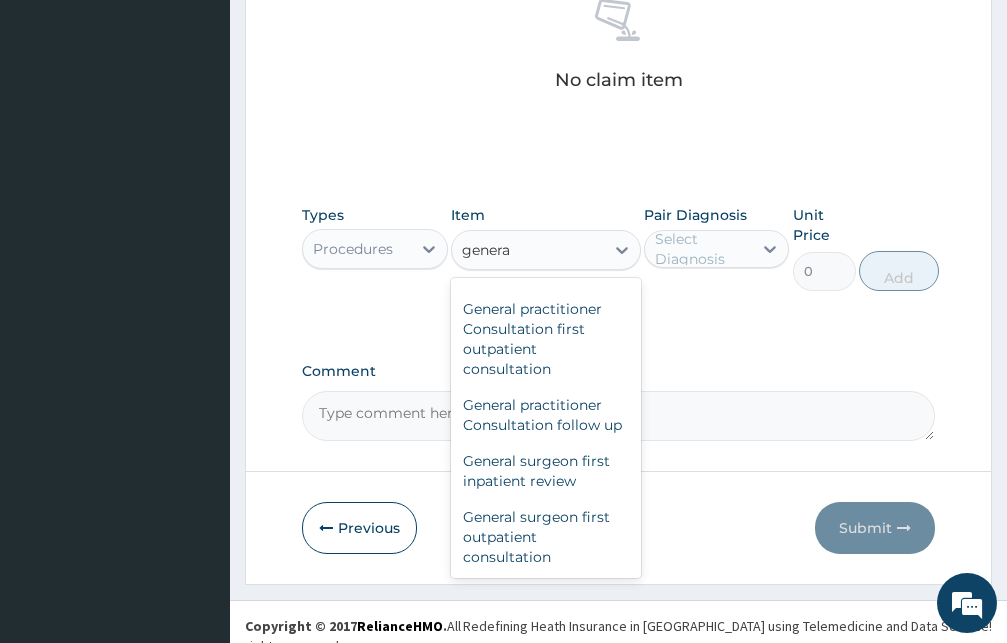 scroll, scrollTop: 253, scrollLeft: 0, axis: vertical 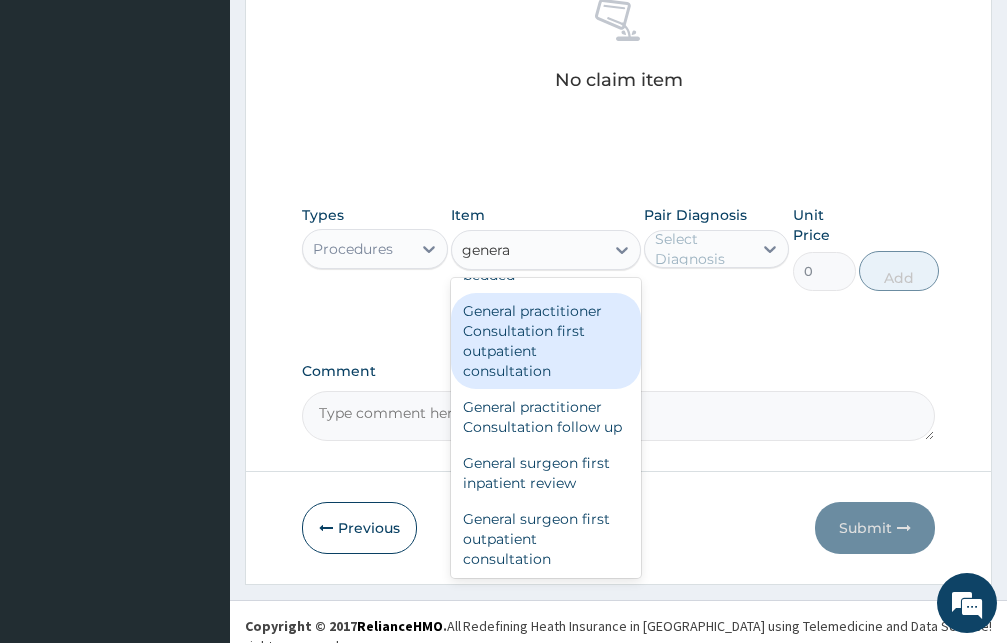 click on "General practitioner Consultation first outpatient consultation" at bounding box center (546, 341) 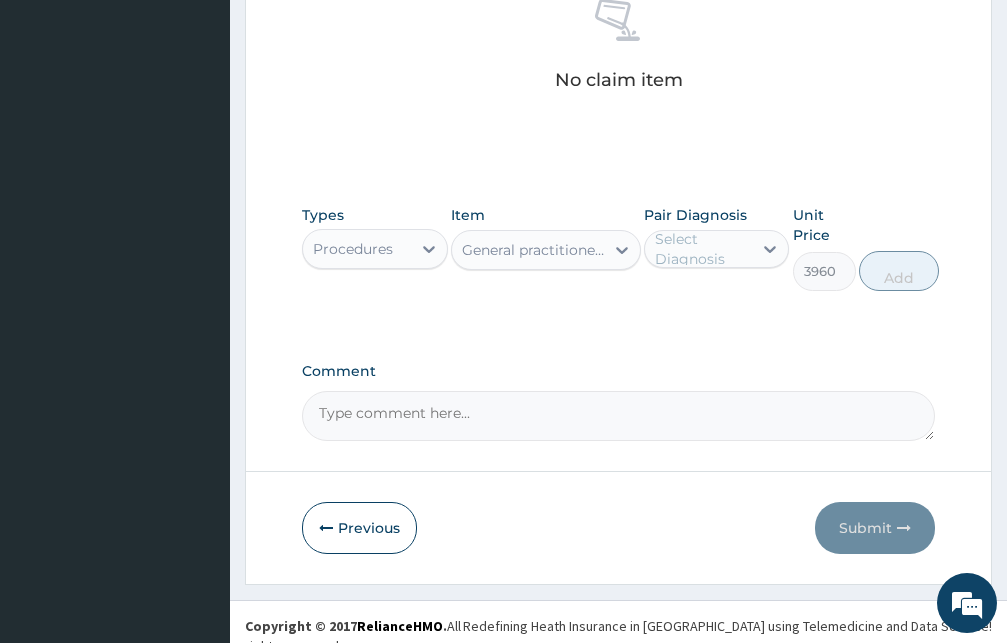 drag, startPoint x: 757, startPoint y: 250, endPoint x: 725, endPoint y: 251, distance: 32.01562 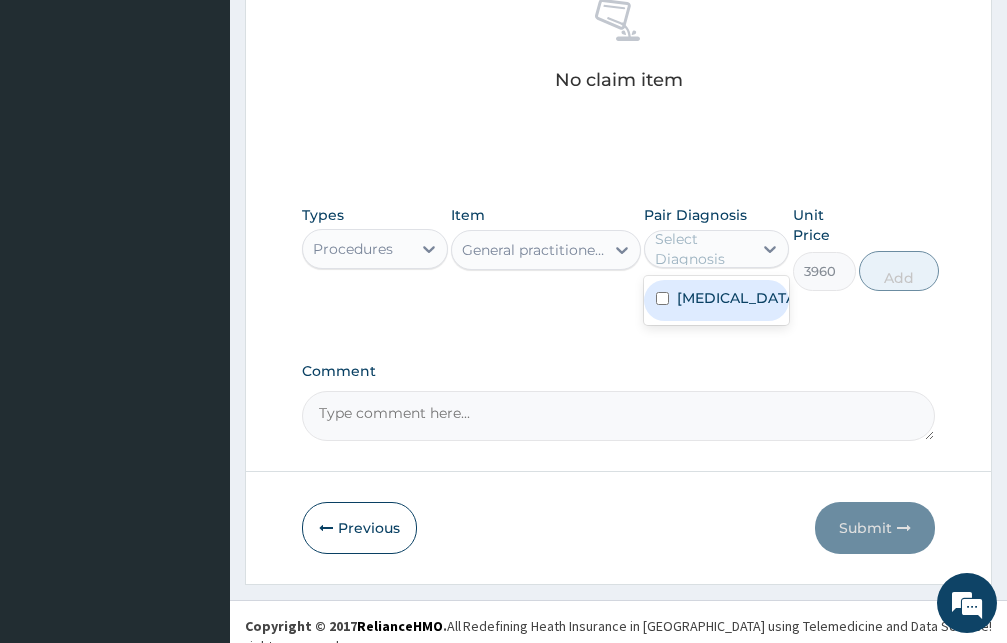 click on "[MEDICAL_DATA]" at bounding box center (717, 300) 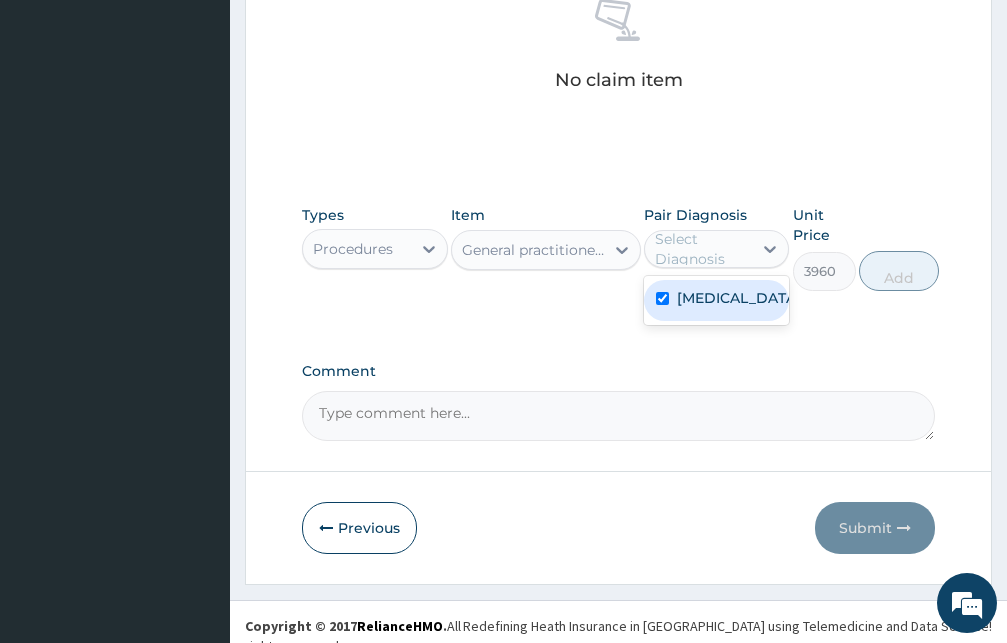 checkbox on "true" 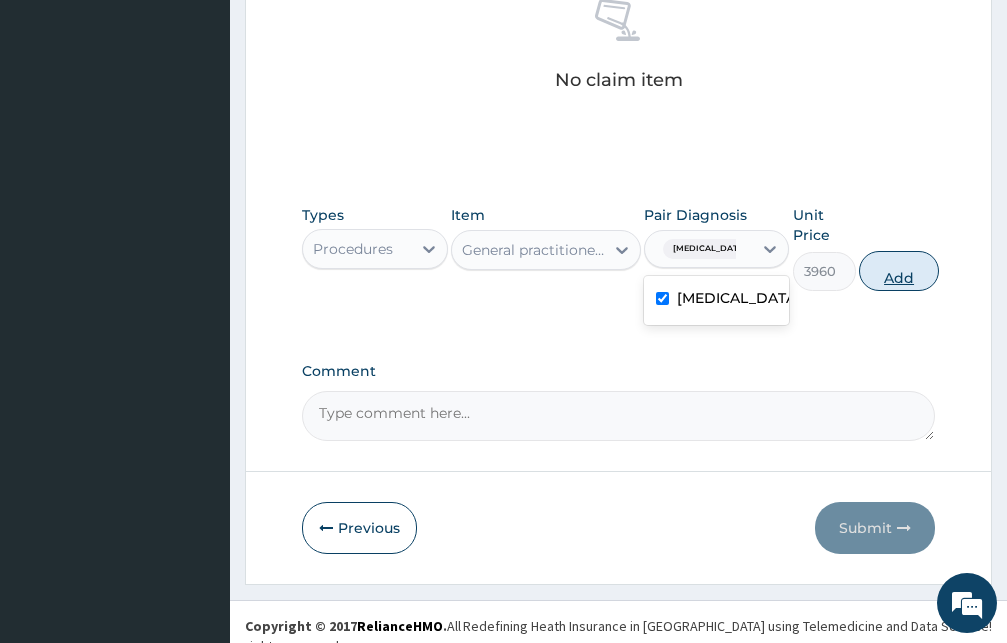 click on "Add" at bounding box center [899, 271] 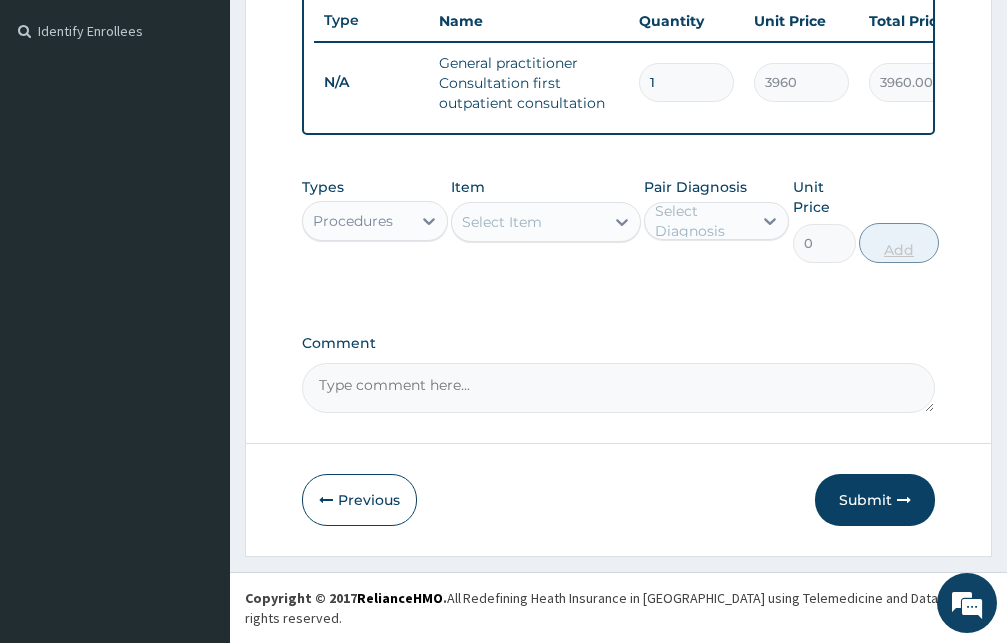 scroll, scrollTop: 536, scrollLeft: 0, axis: vertical 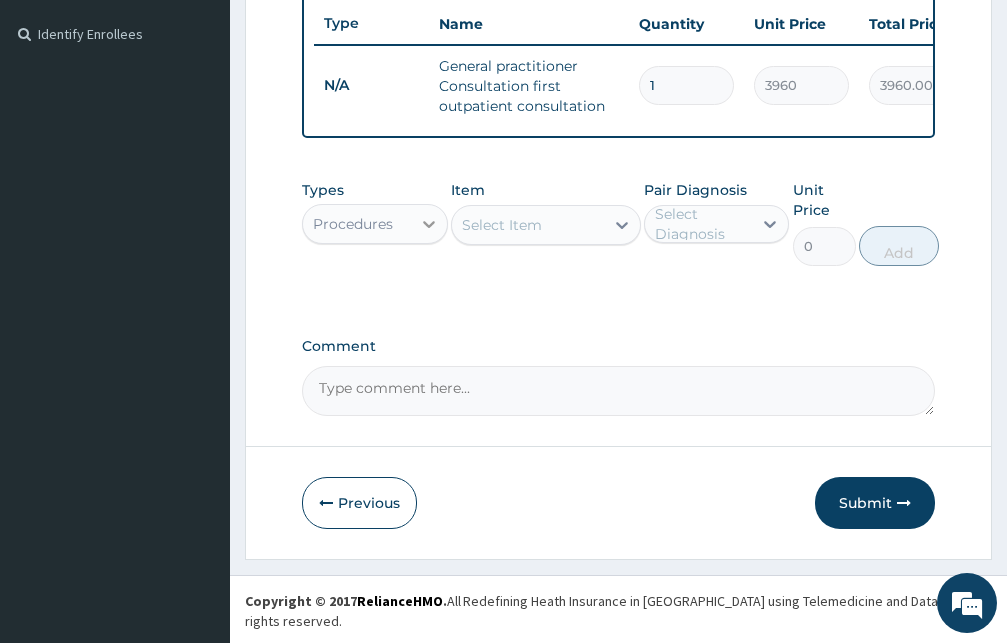 click 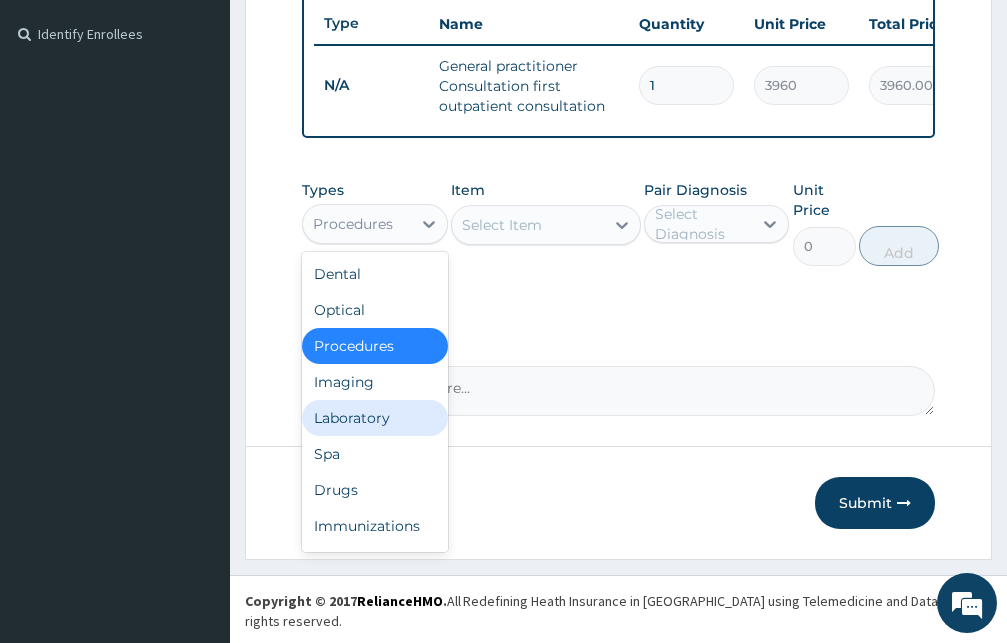 click on "Laboratory" at bounding box center (375, 418) 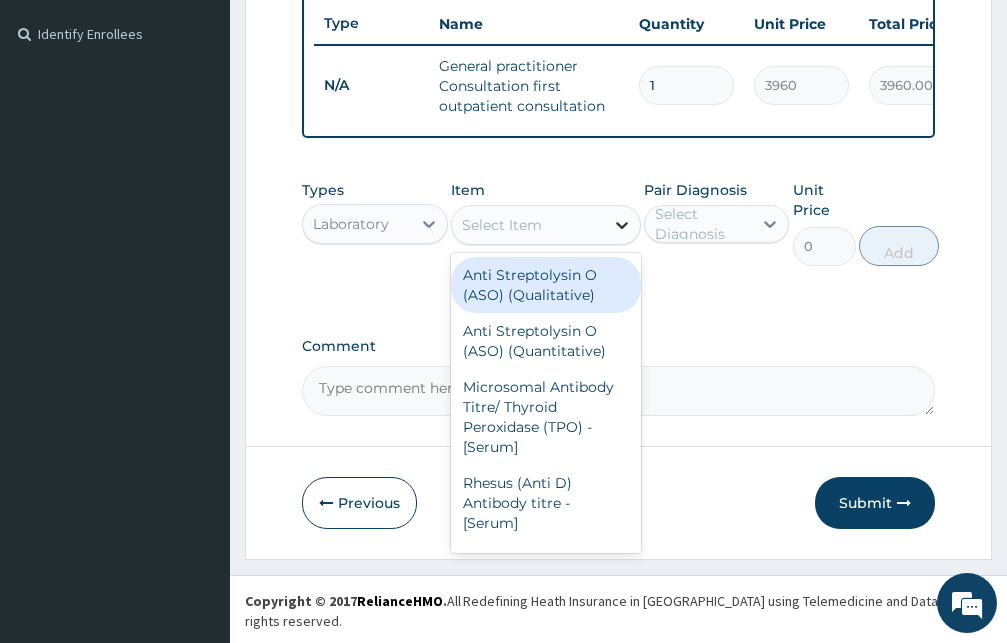 click 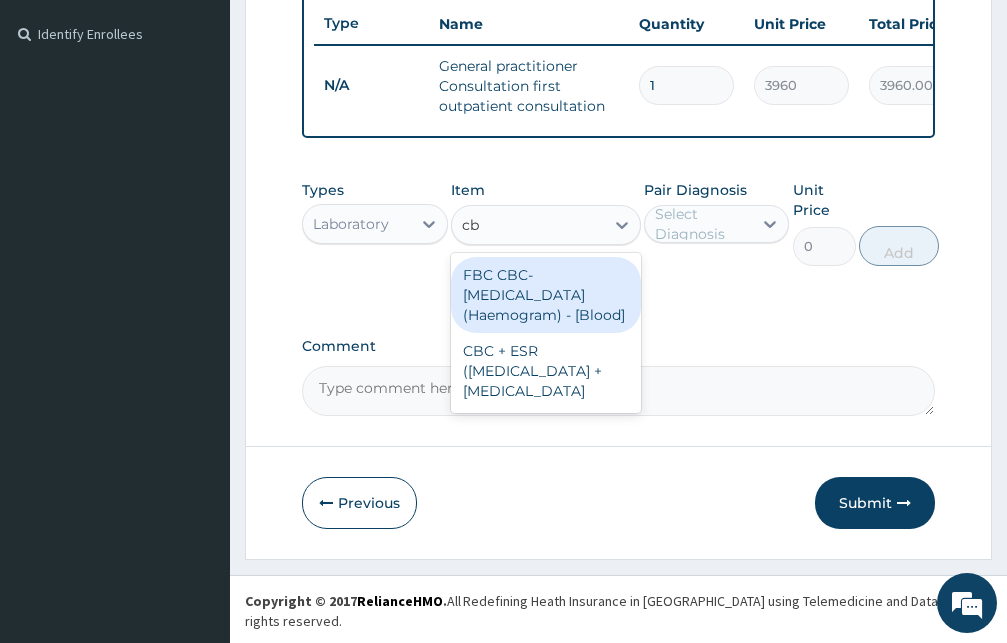 type on "cbc" 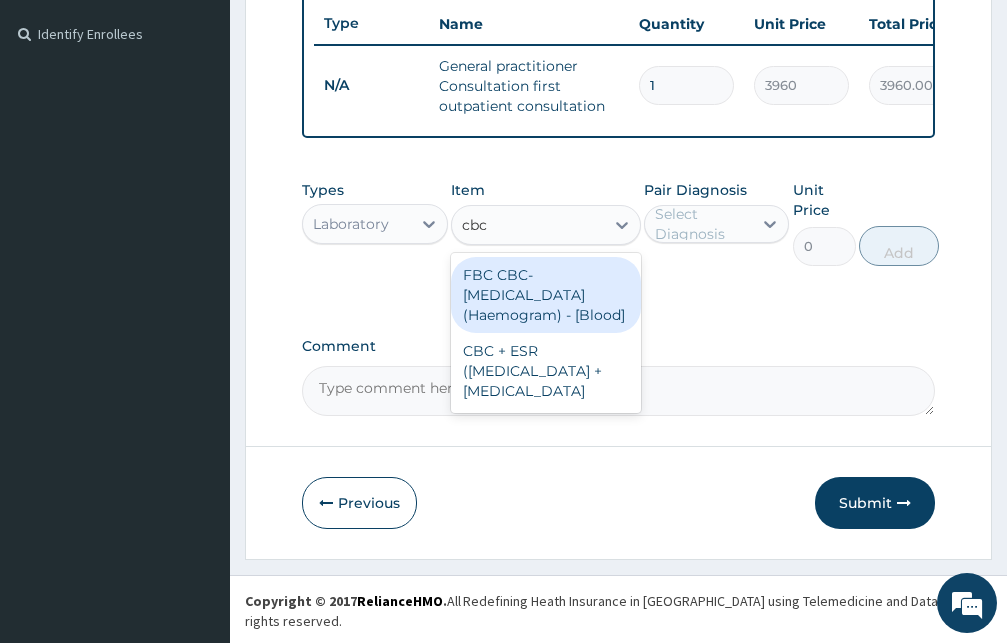 click on "FBC CBC-[MEDICAL_DATA] (Haemogram) - [Blood]" at bounding box center [546, 295] 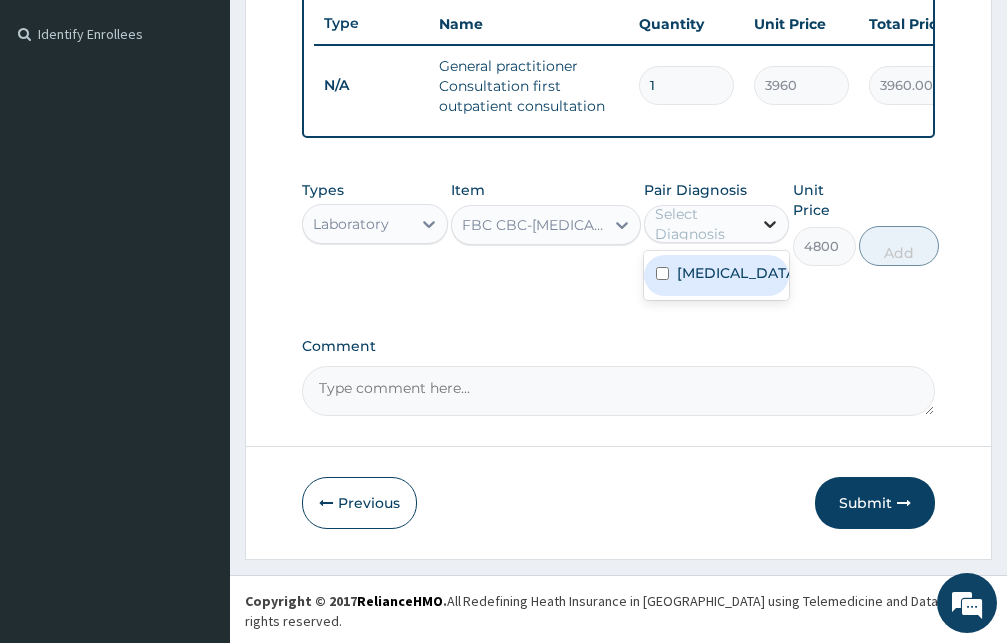 click 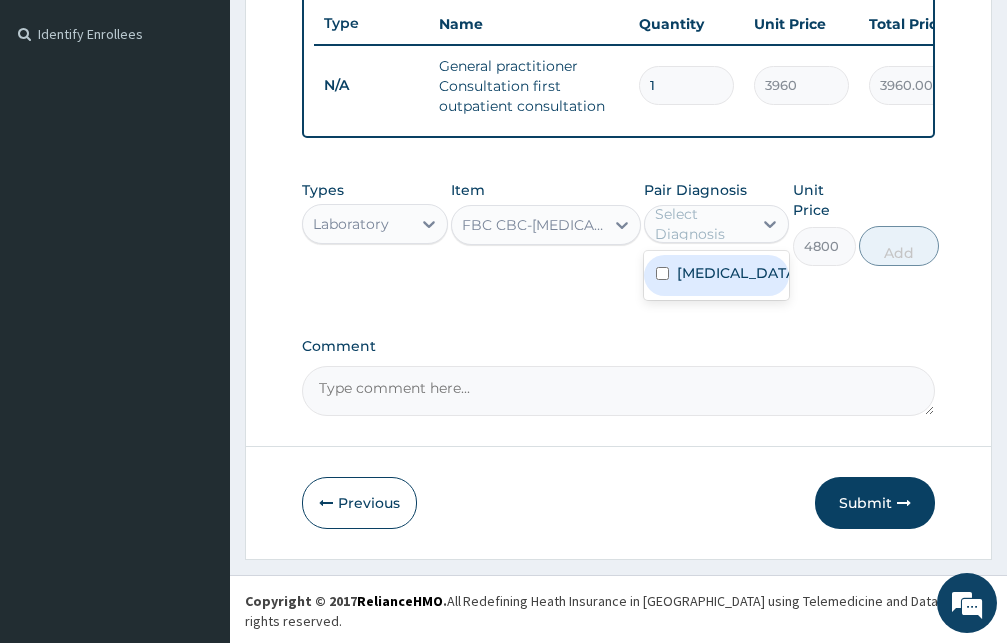 click on "[MEDICAL_DATA]" at bounding box center [717, 275] 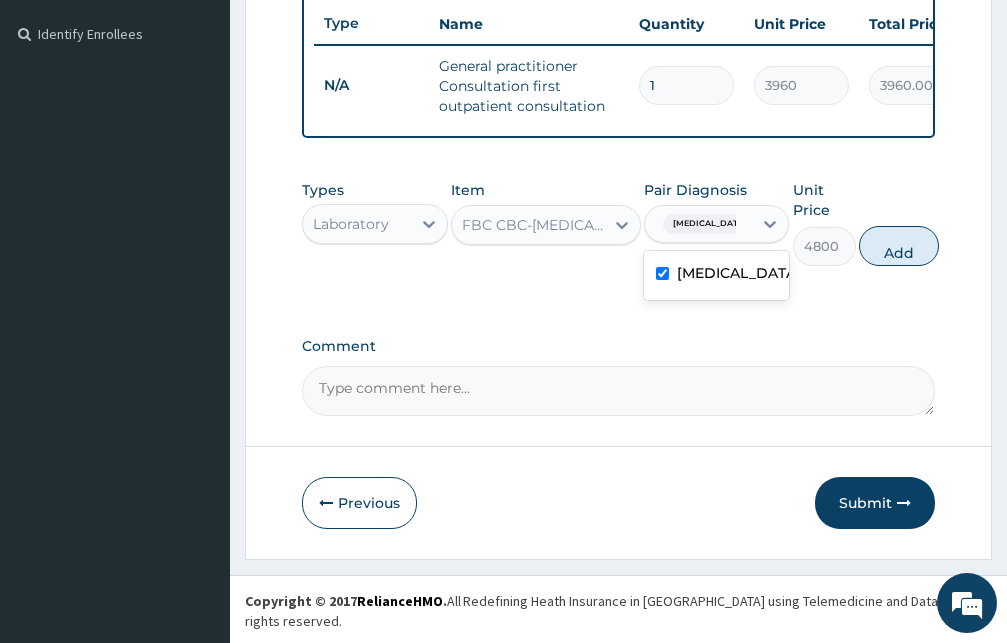 checkbox on "true" 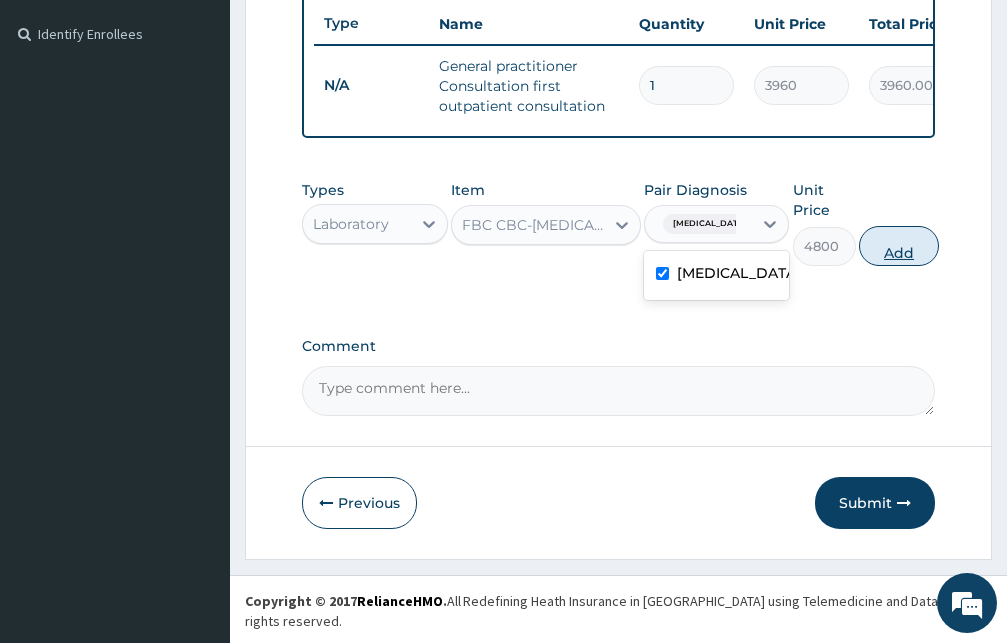 click on "Add" at bounding box center [899, 246] 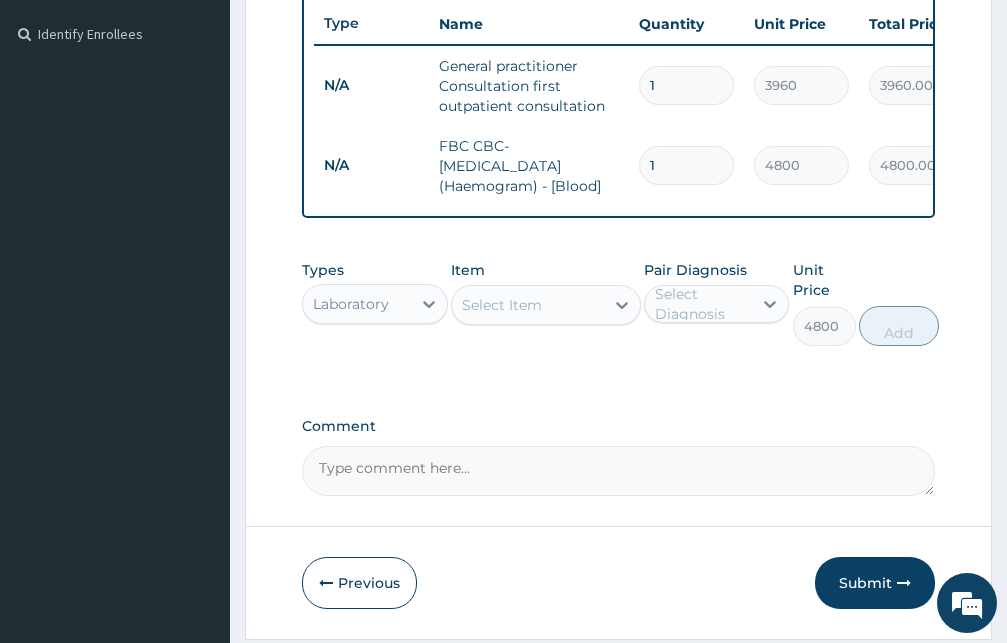 type on "0" 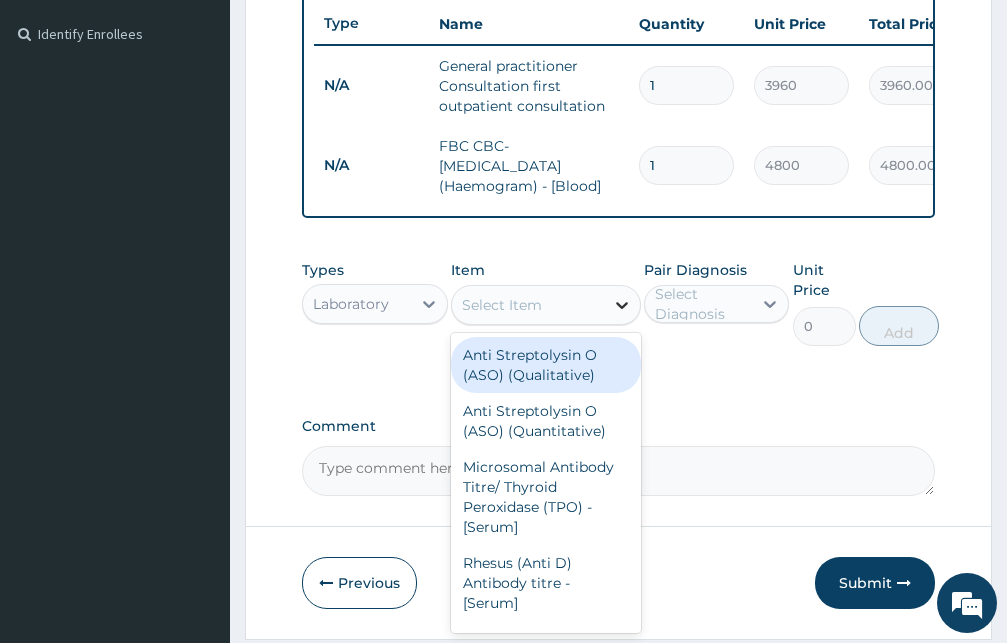 click 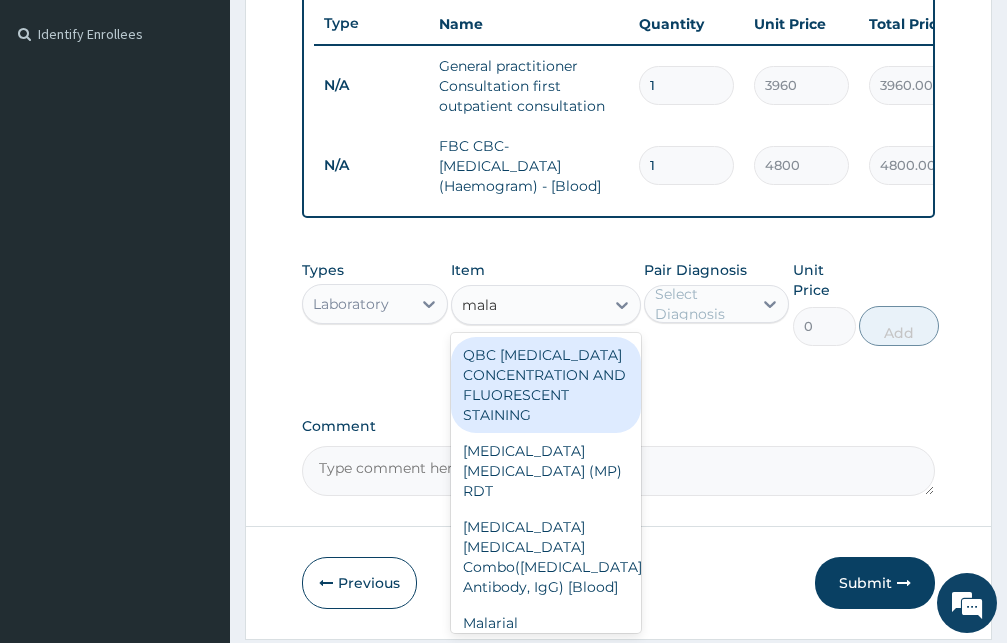 type on "malar" 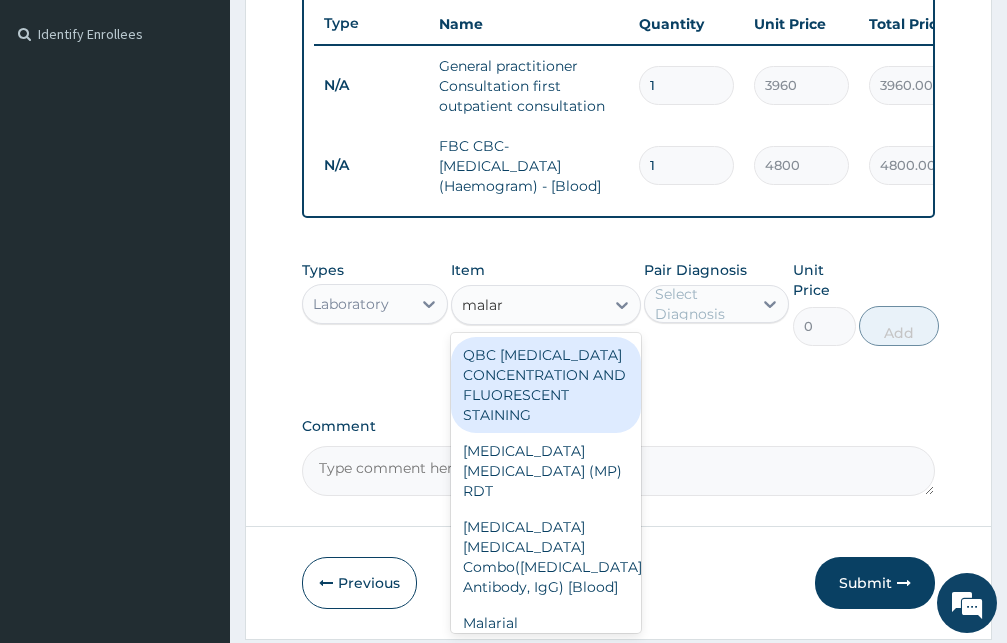 scroll, scrollTop: 616, scrollLeft: 0, axis: vertical 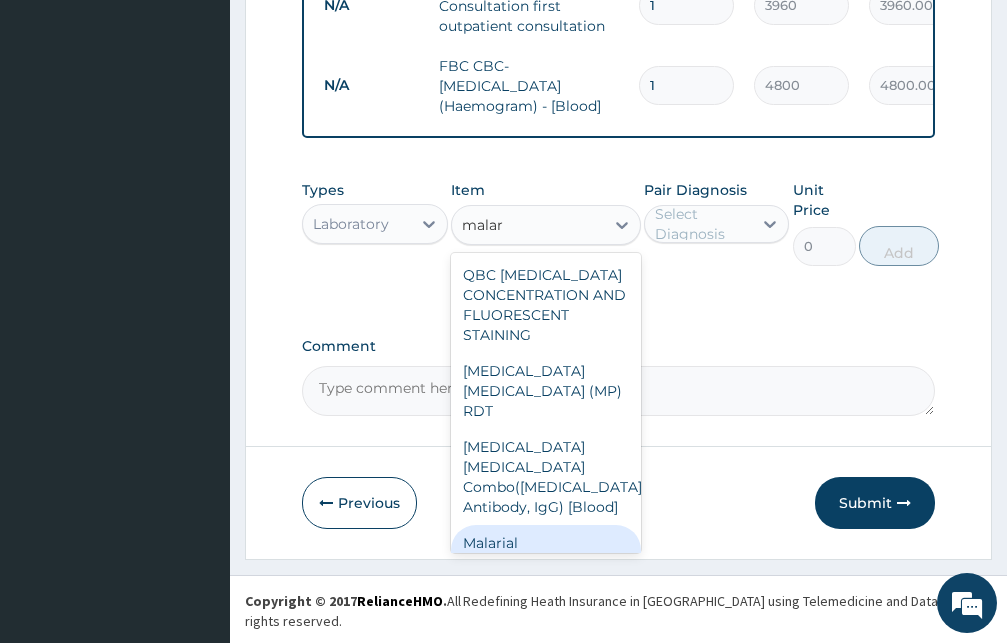 click on "Malarial [MEDICAL_DATA] Thick and thin films - [Blood]" at bounding box center (546, 563) 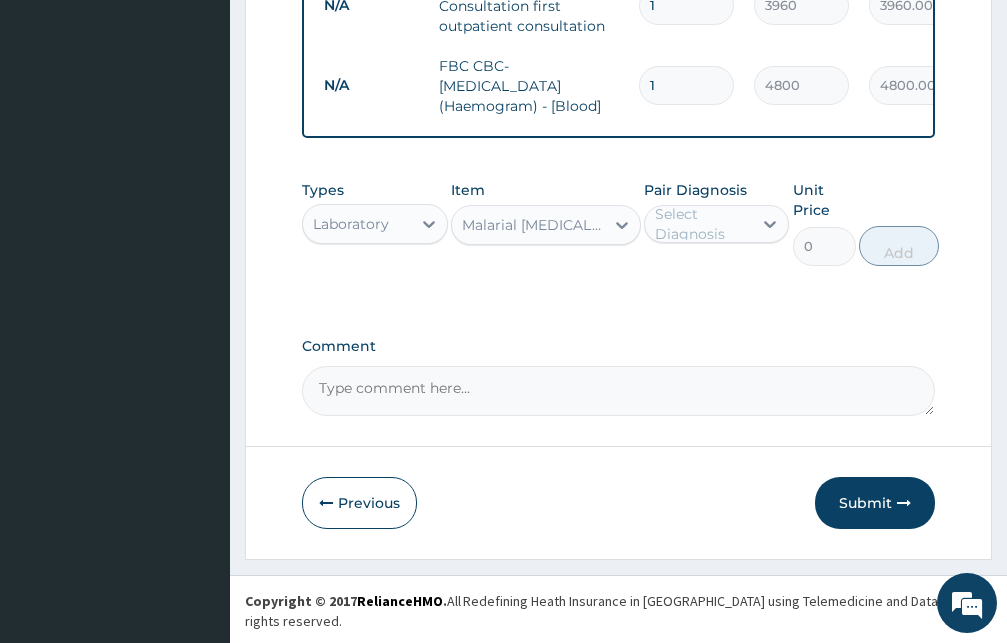 type 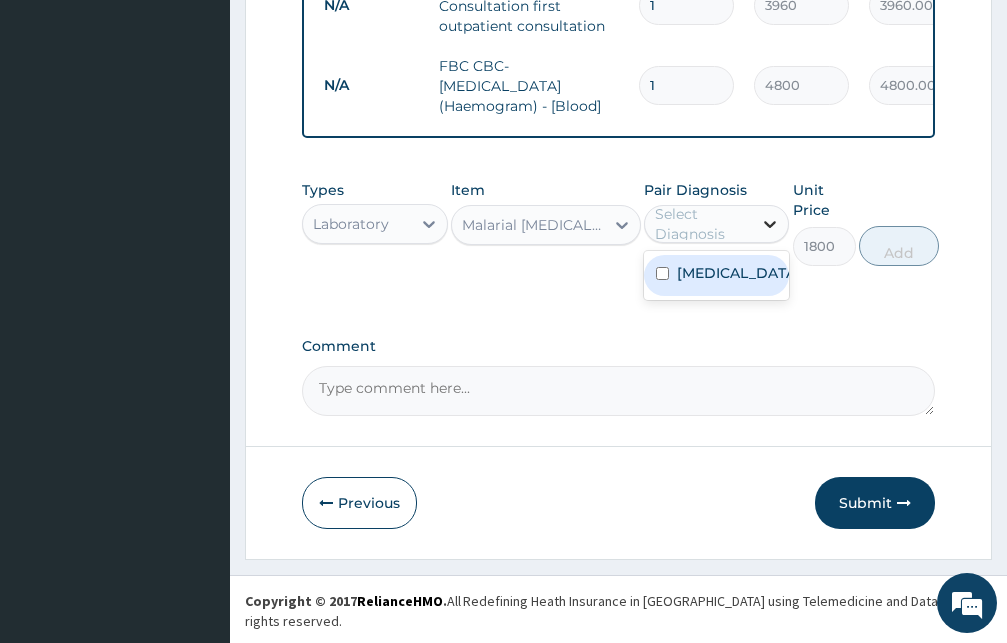 click 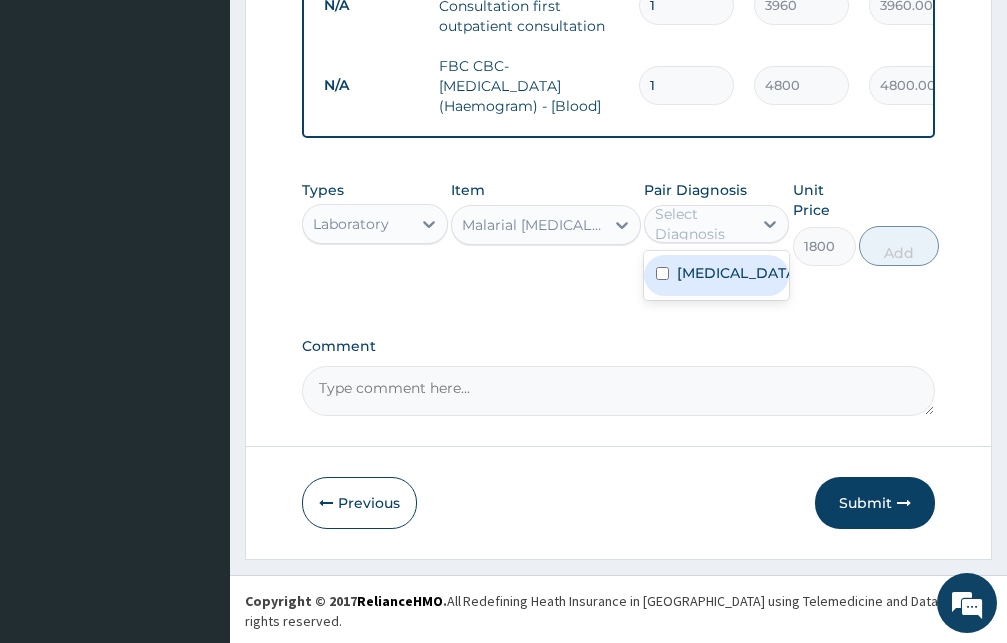 click at bounding box center [662, 273] 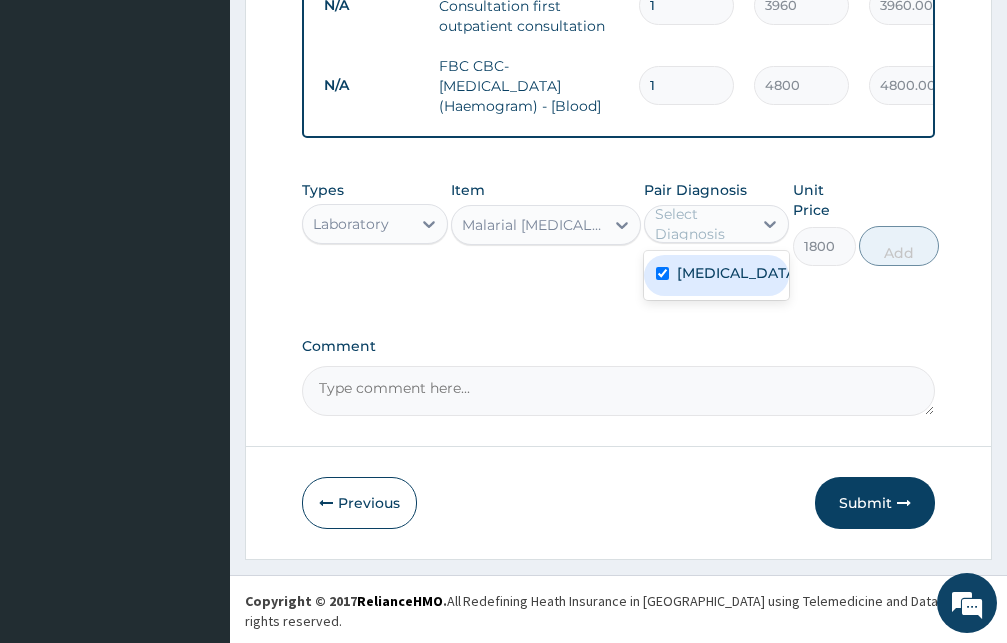 checkbox on "true" 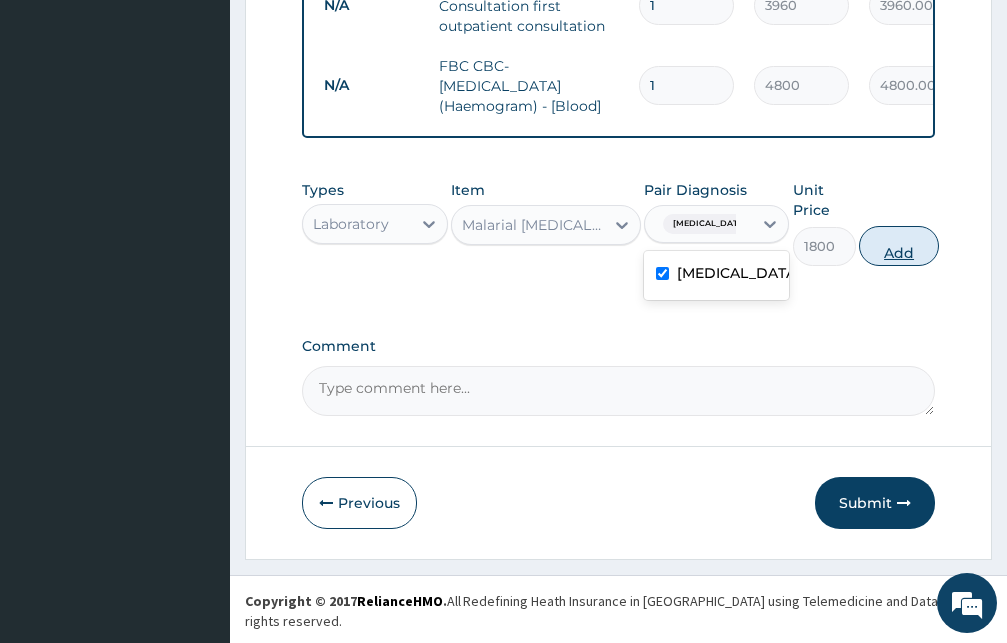 click on "Add" at bounding box center (899, 246) 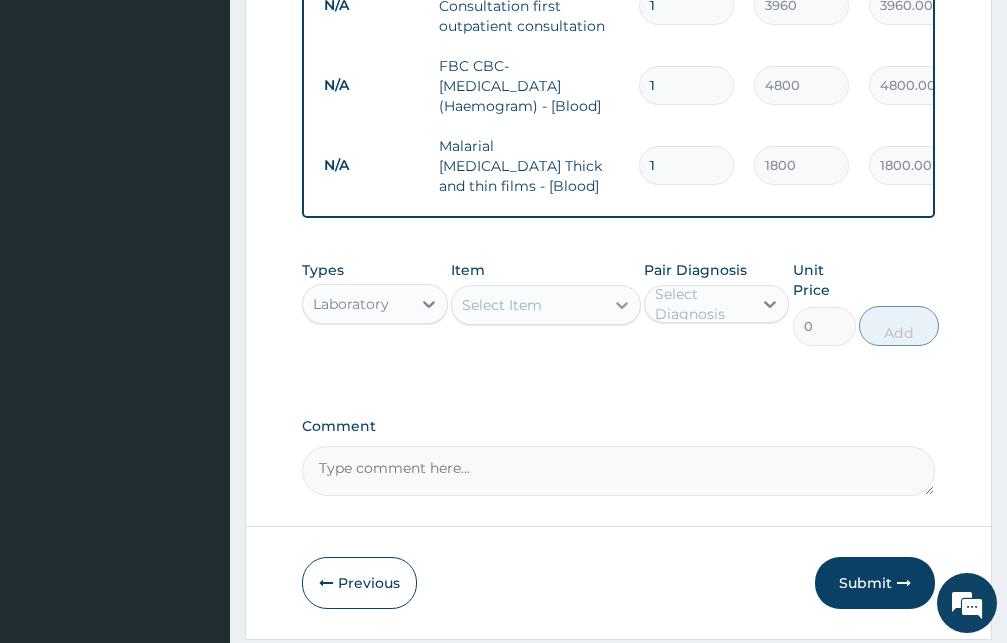 click 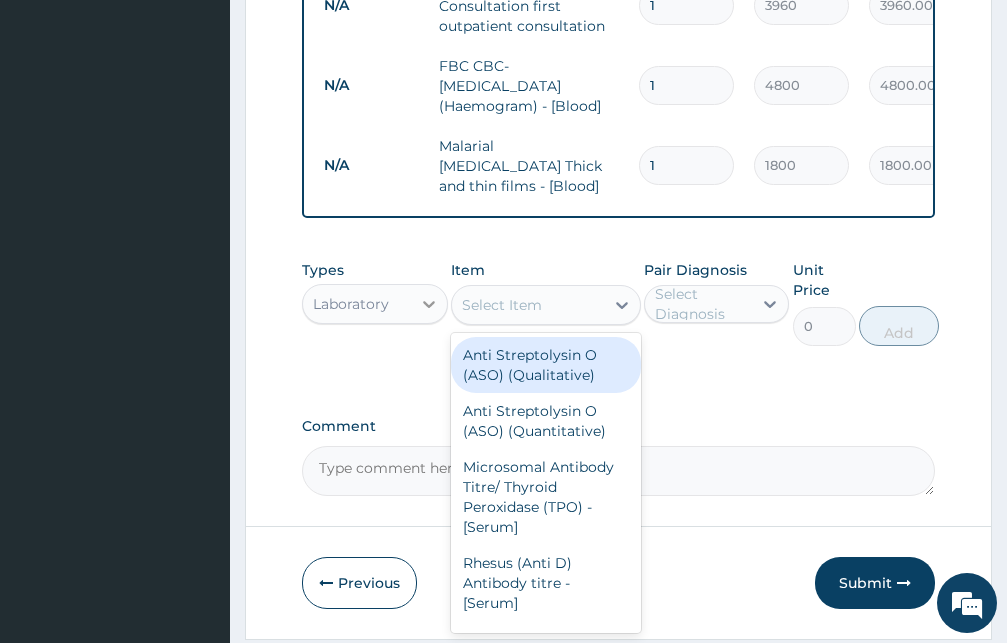 click 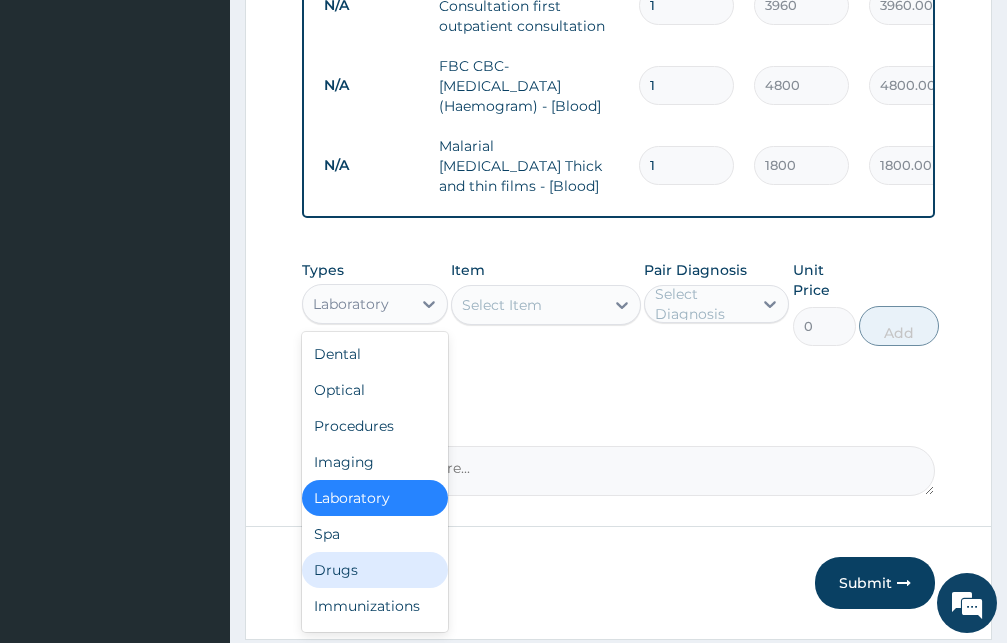 drag, startPoint x: 324, startPoint y: 572, endPoint x: 576, endPoint y: 496, distance: 263.21094 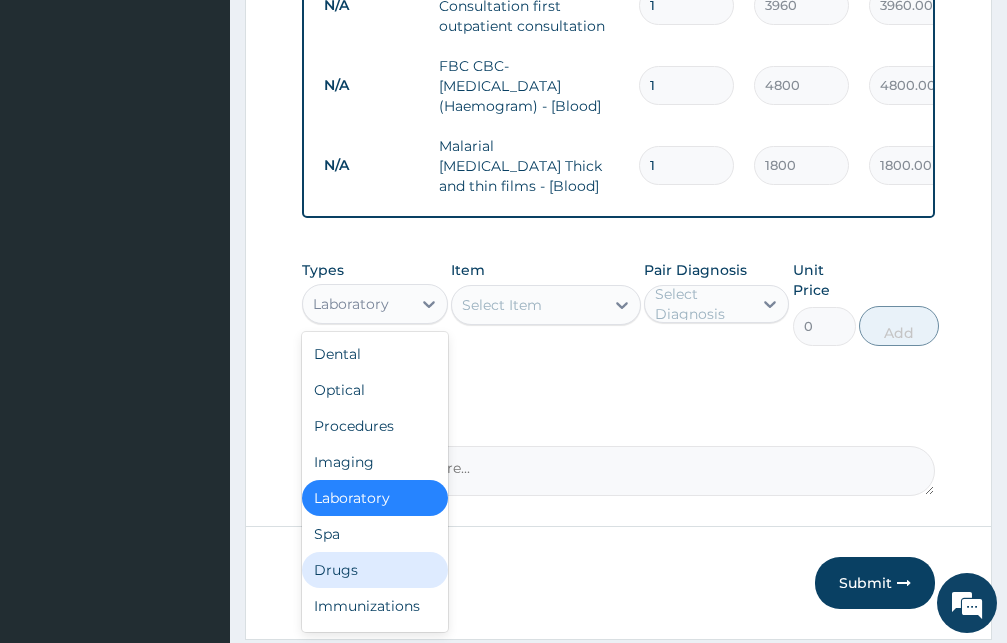 click on "Drugs" at bounding box center (375, 570) 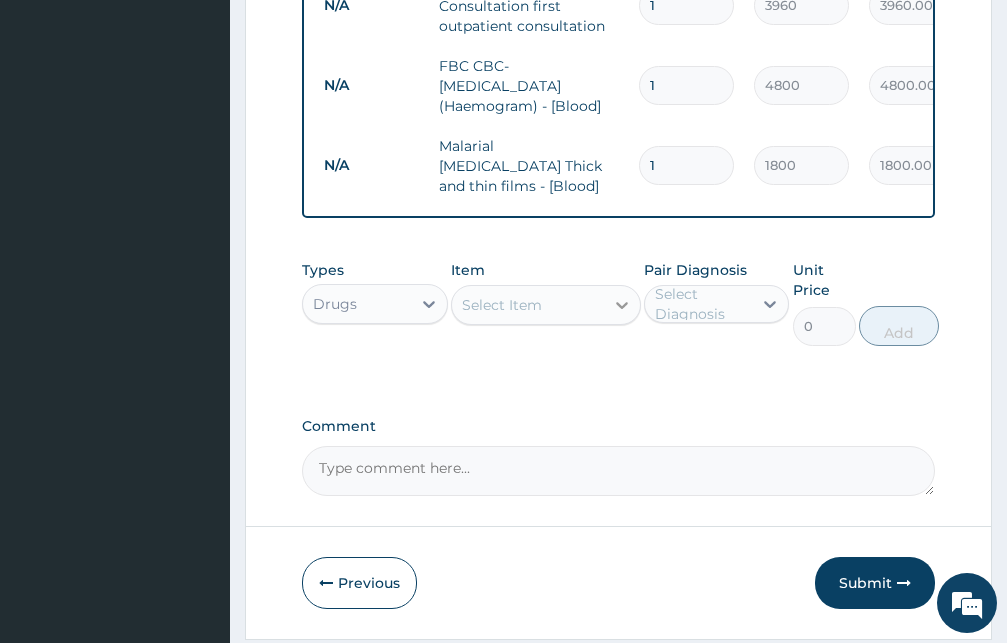 click 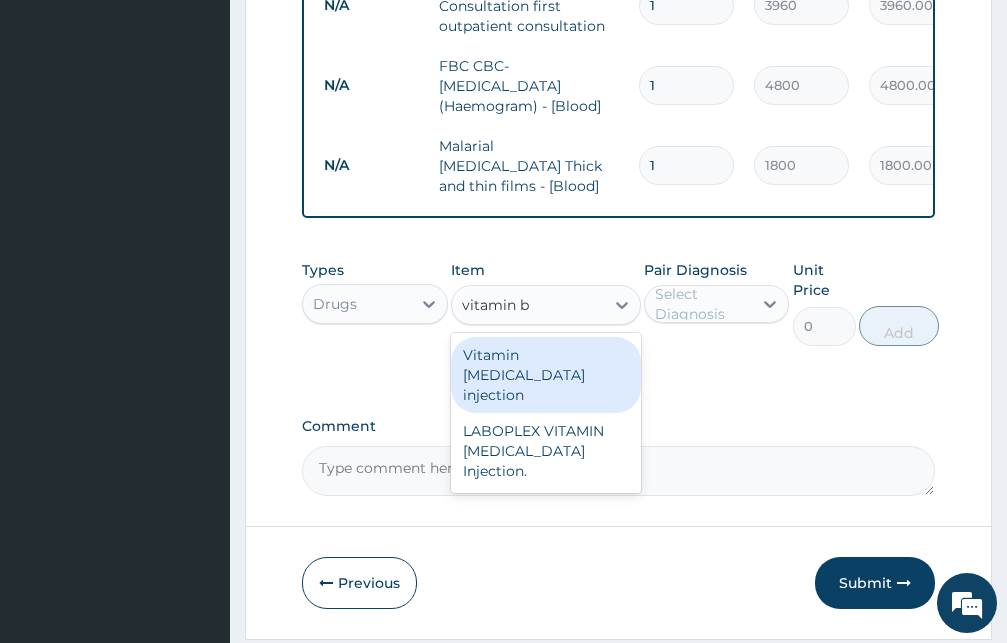 scroll, scrollTop: 0, scrollLeft: 0, axis: both 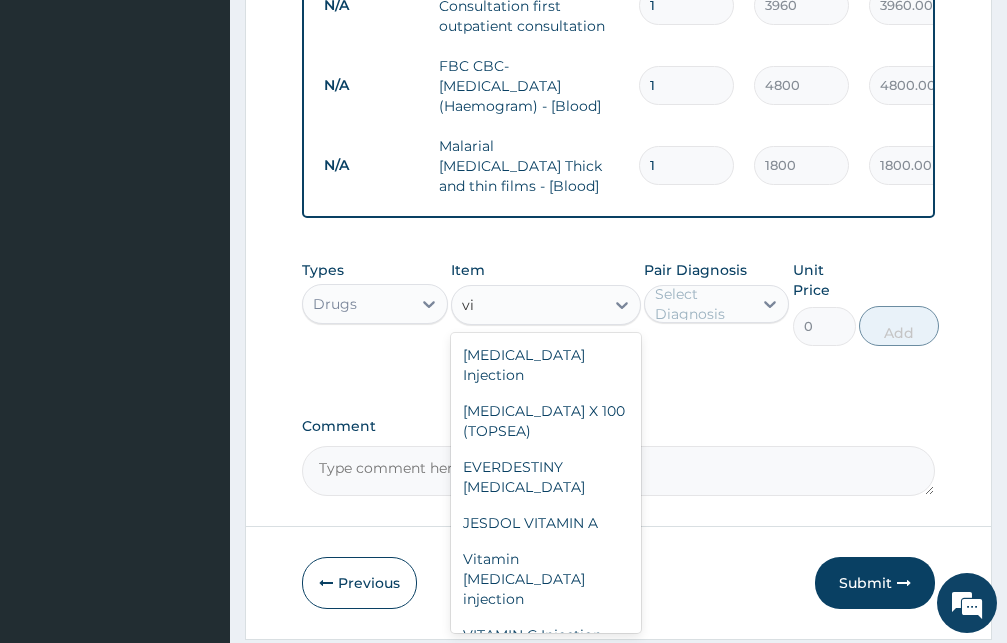 type on "v" 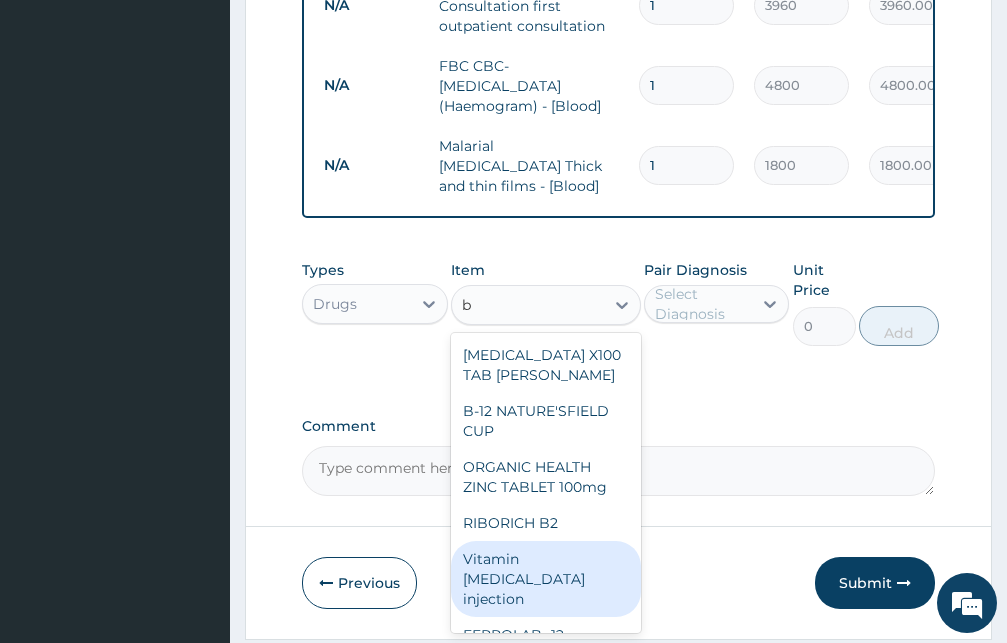 type on "b" 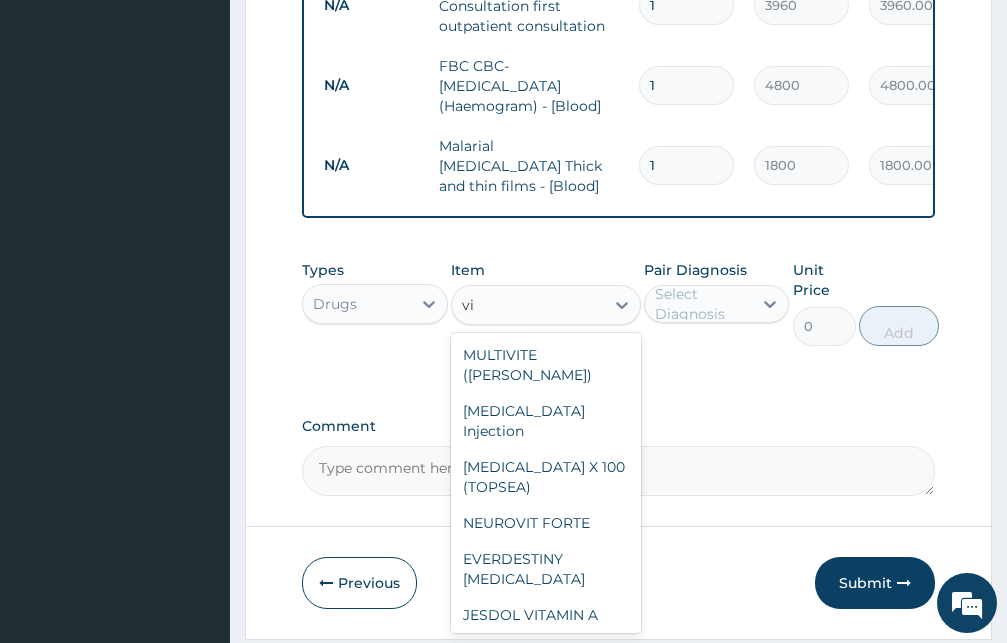 type on "vit" 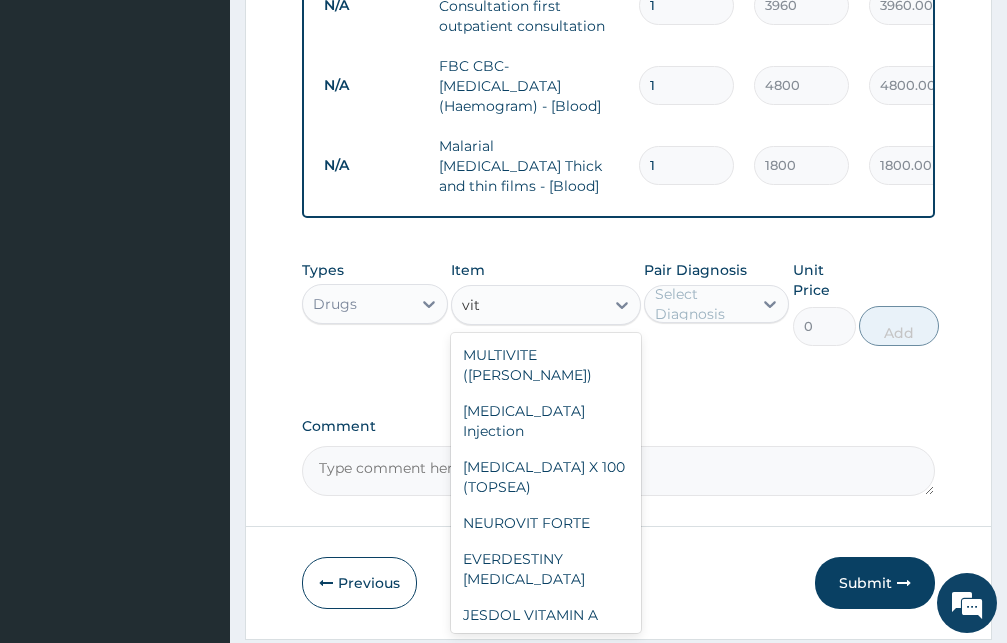 scroll, scrollTop: 685, scrollLeft: 0, axis: vertical 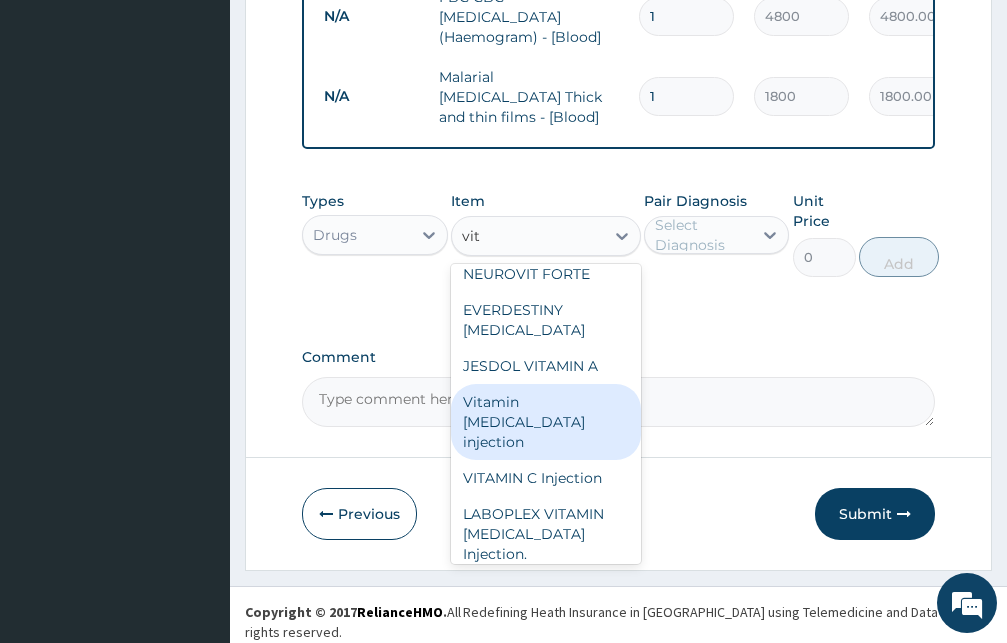 click on "Vitamin B complex injection" at bounding box center (546, 422) 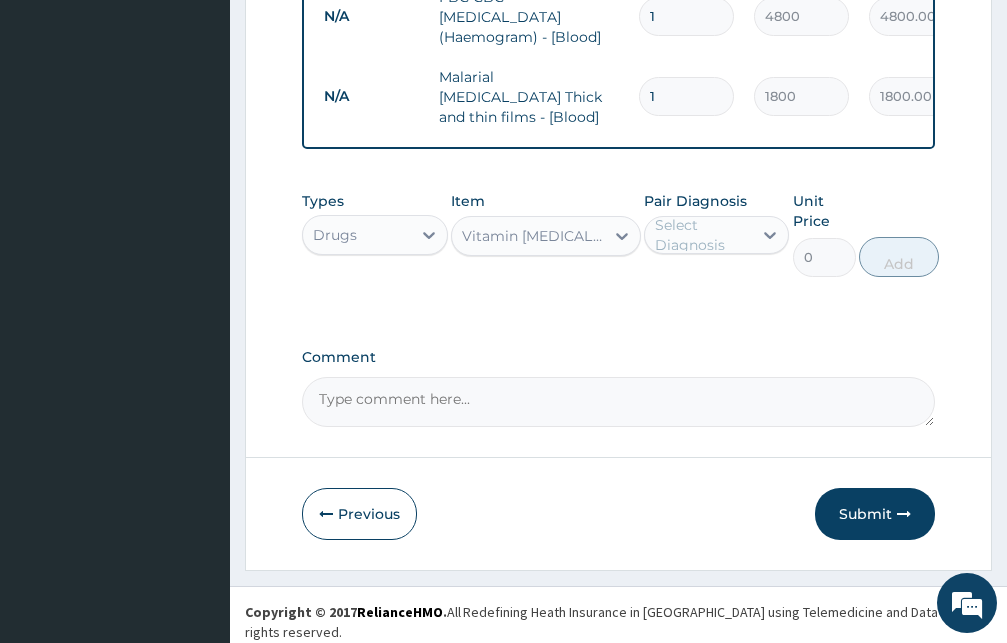 type 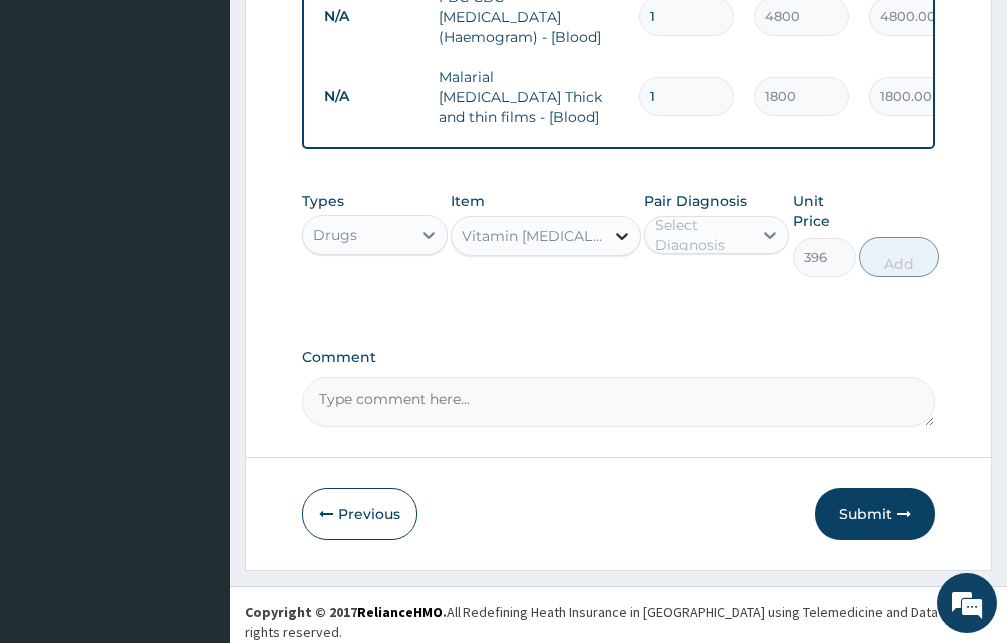 click 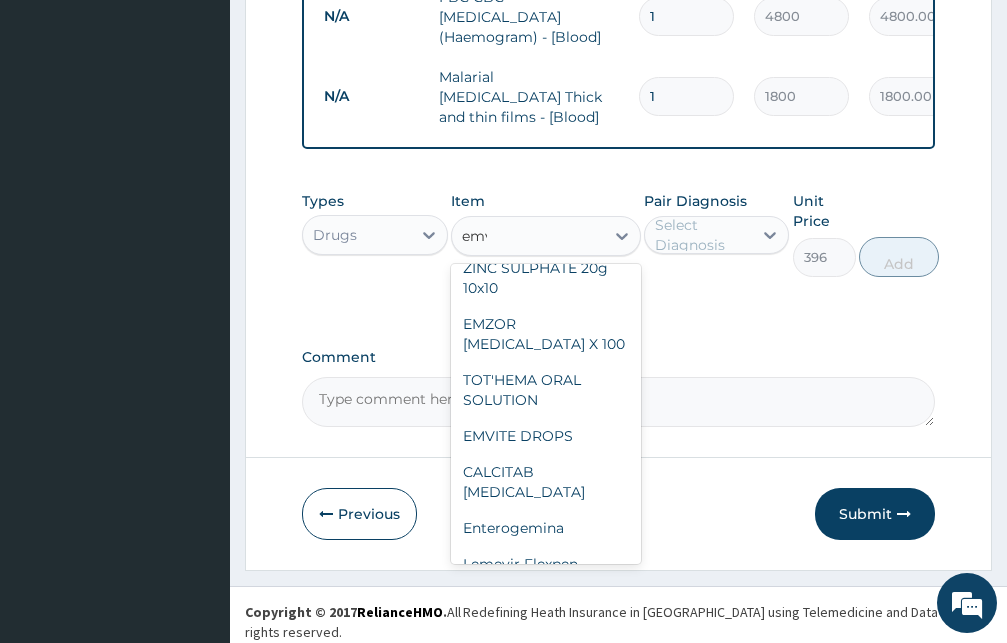 scroll, scrollTop: 0, scrollLeft: 0, axis: both 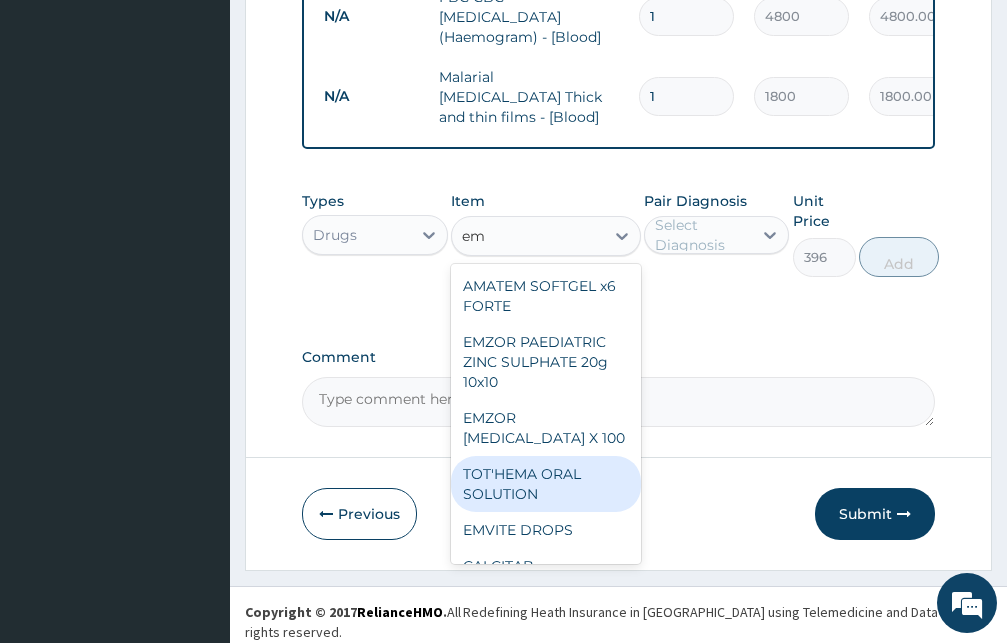 type on "em" 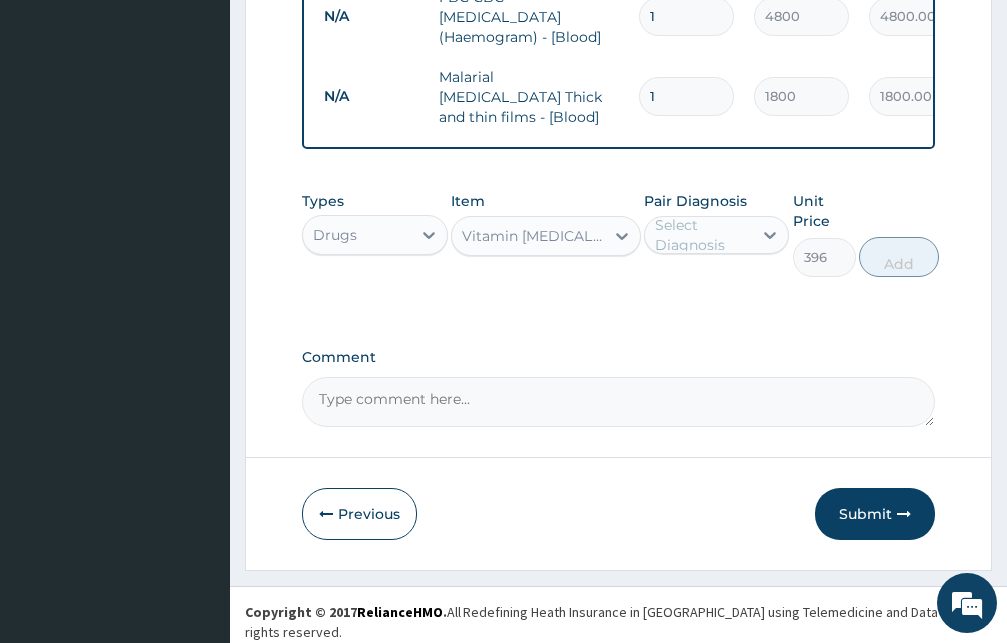 click on "Vitamin B complex injection" at bounding box center [534, 236] 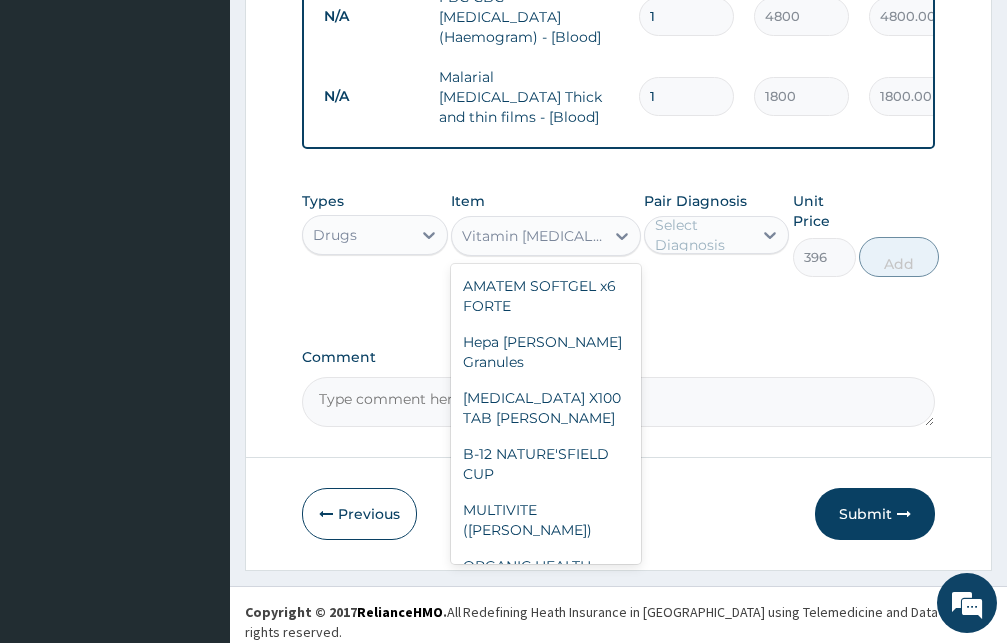scroll, scrollTop: 626, scrollLeft: 0, axis: vertical 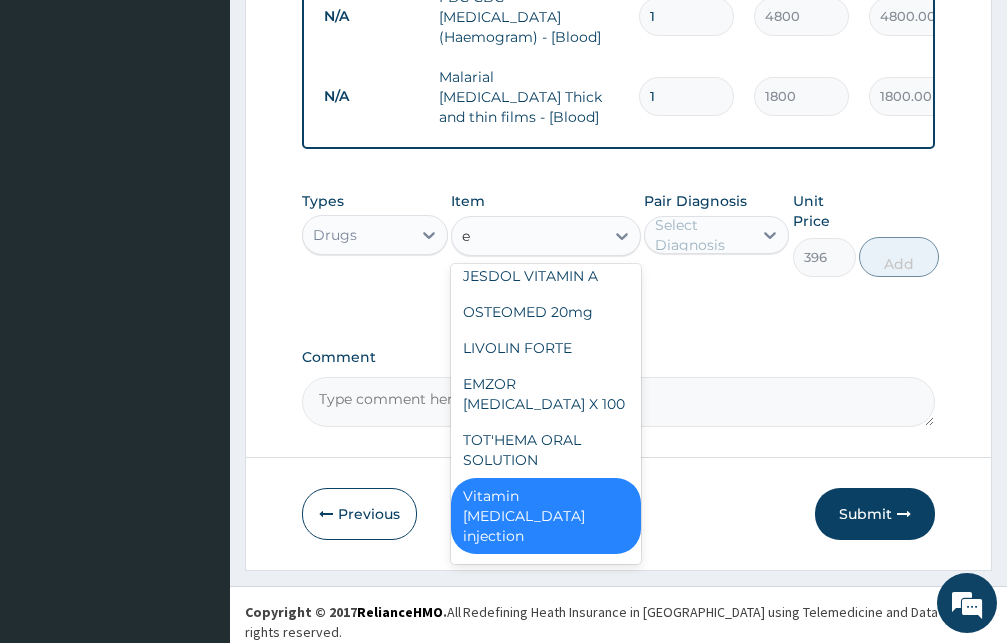 type on "em" 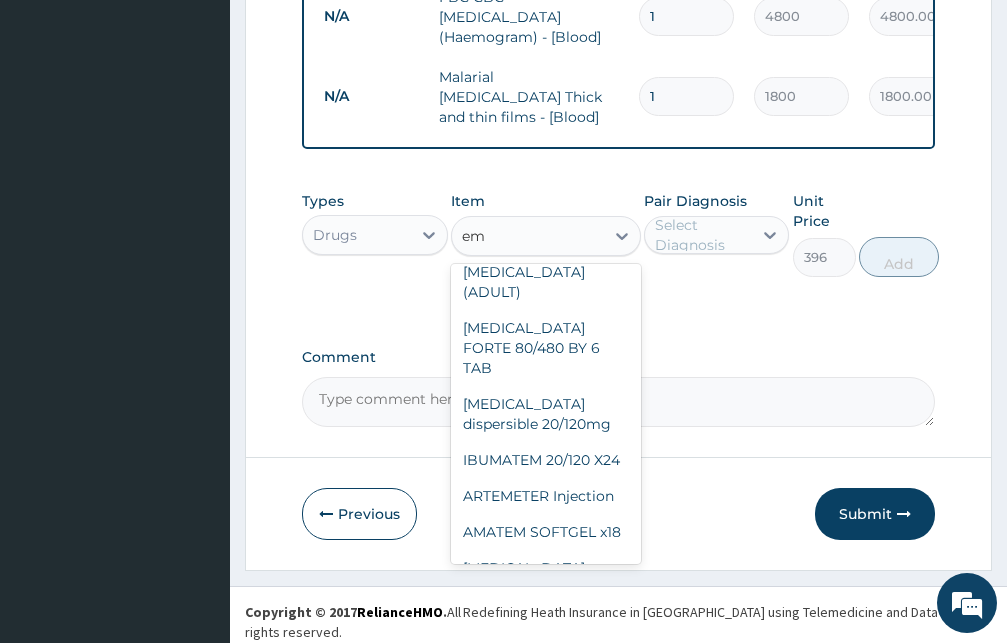 scroll, scrollTop: 94, scrollLeft: 0, axis: vertical 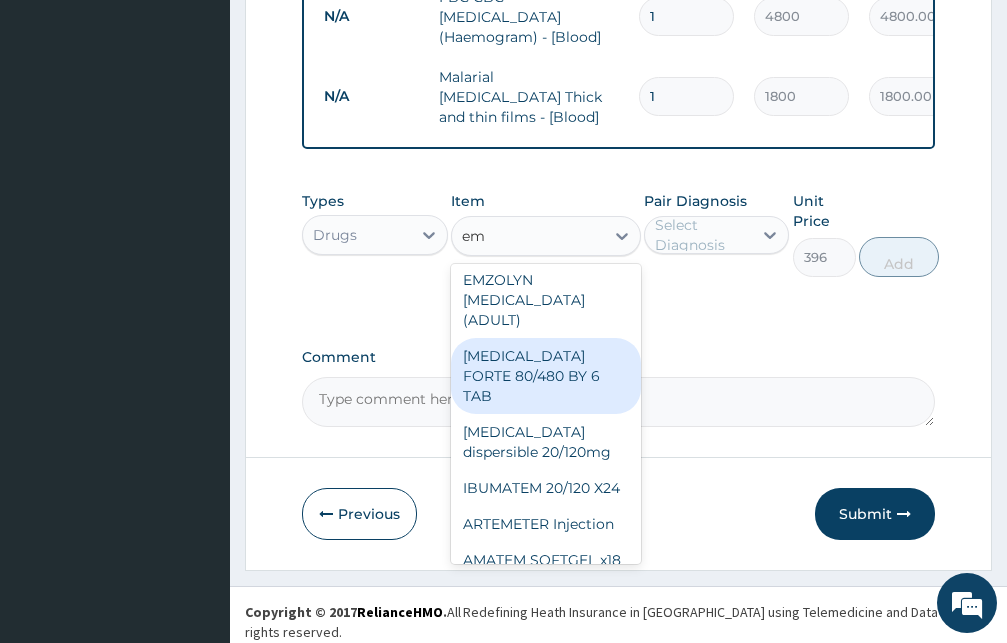 click on "COARTEM FORTE 80/480 BY 6 TAB" at bounding box center [546, 376] 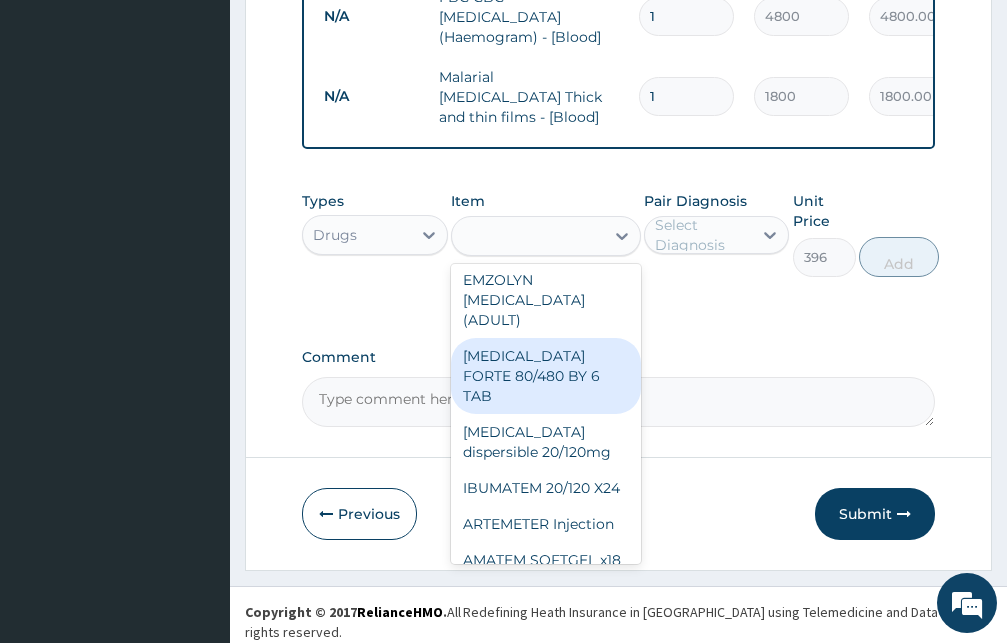 type on "501.6" 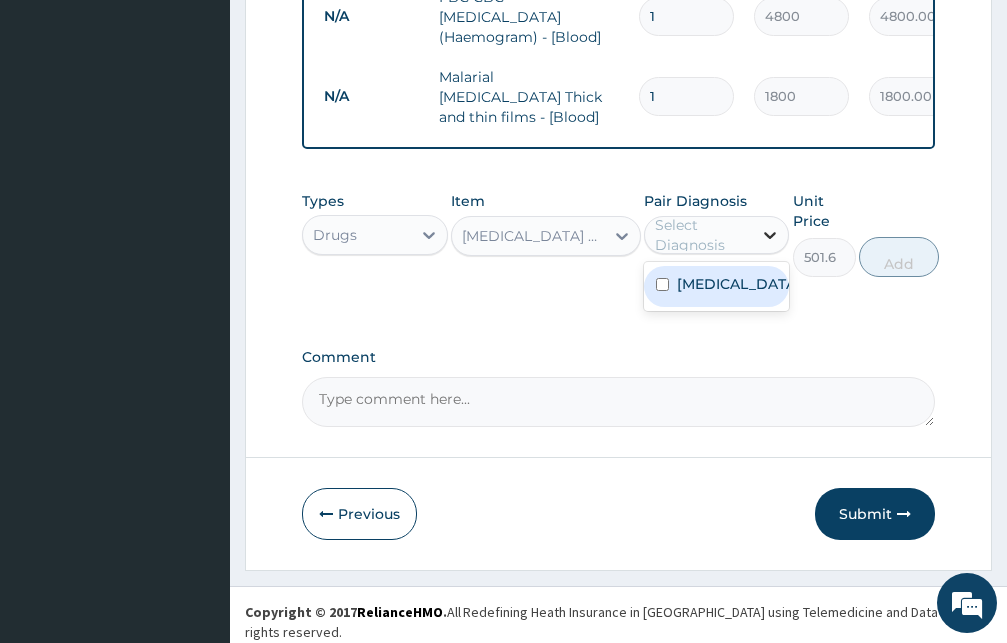 click at bounding box center [770, 235] 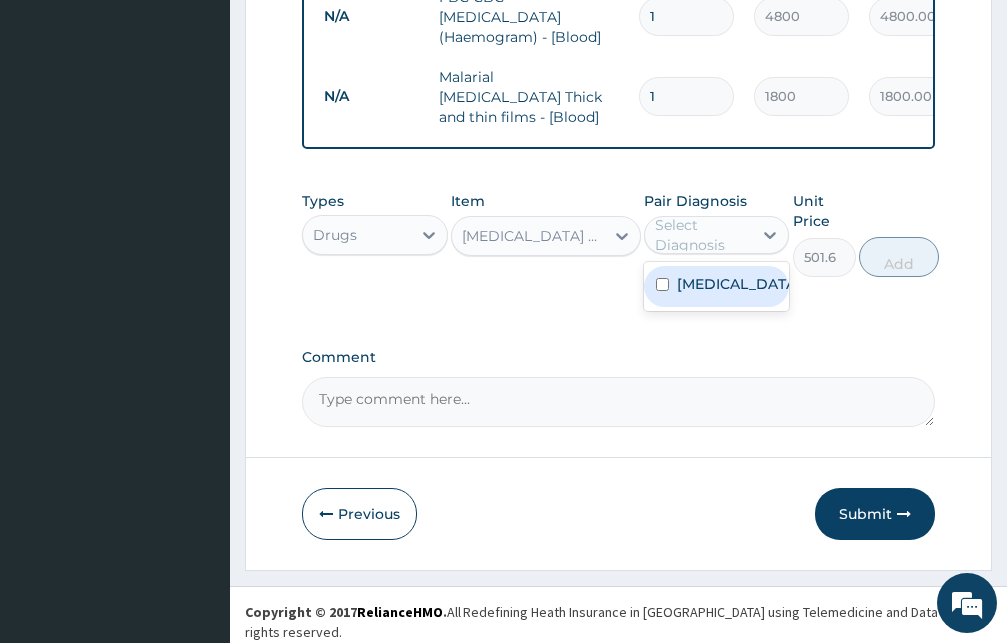 click at bounding box center (662, 284) 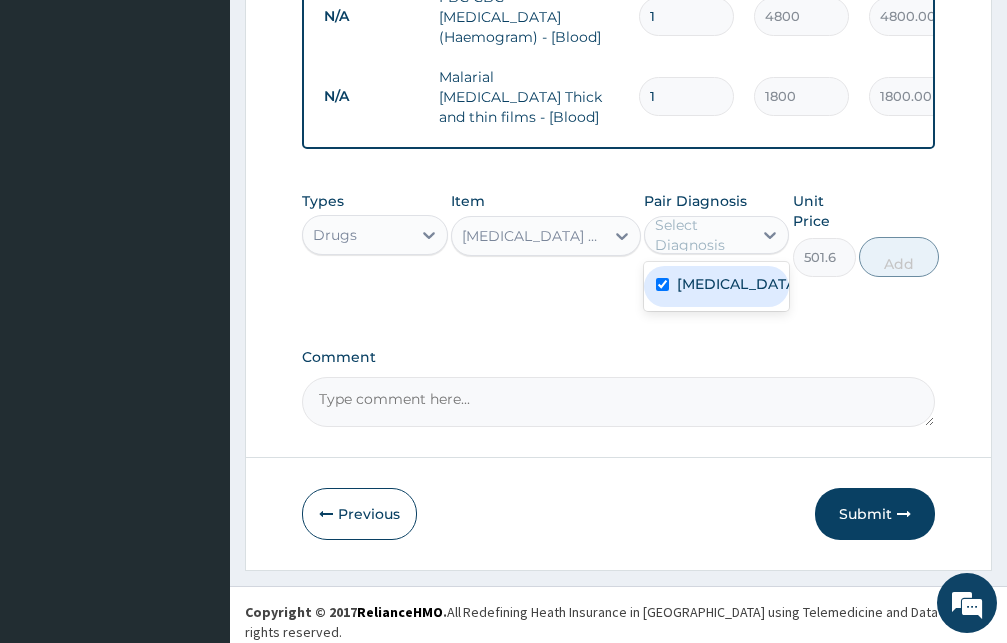 checkbox on "true" 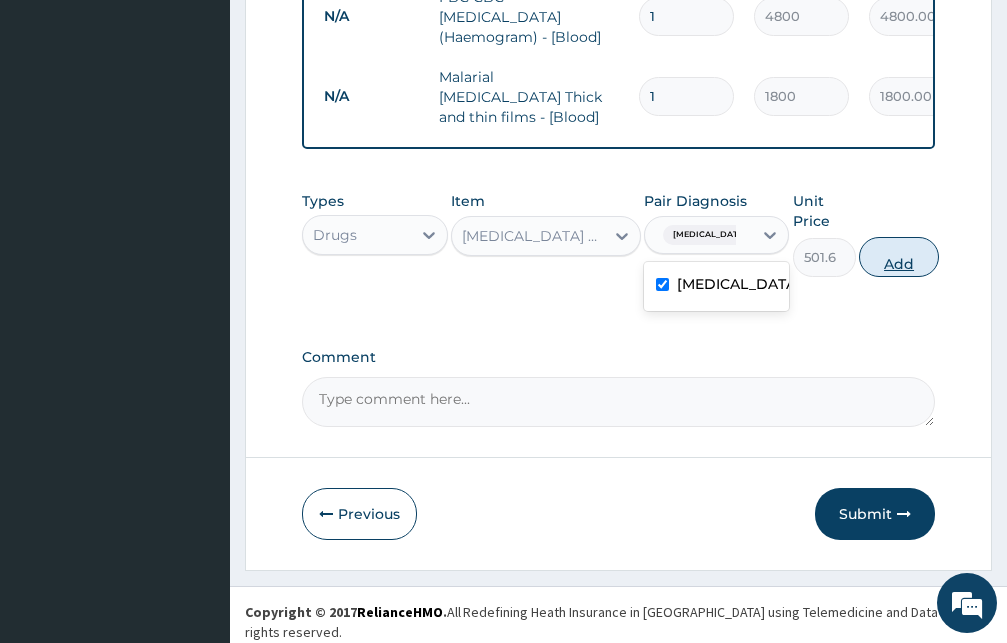click on "Add" at bounding box center [899, 257] 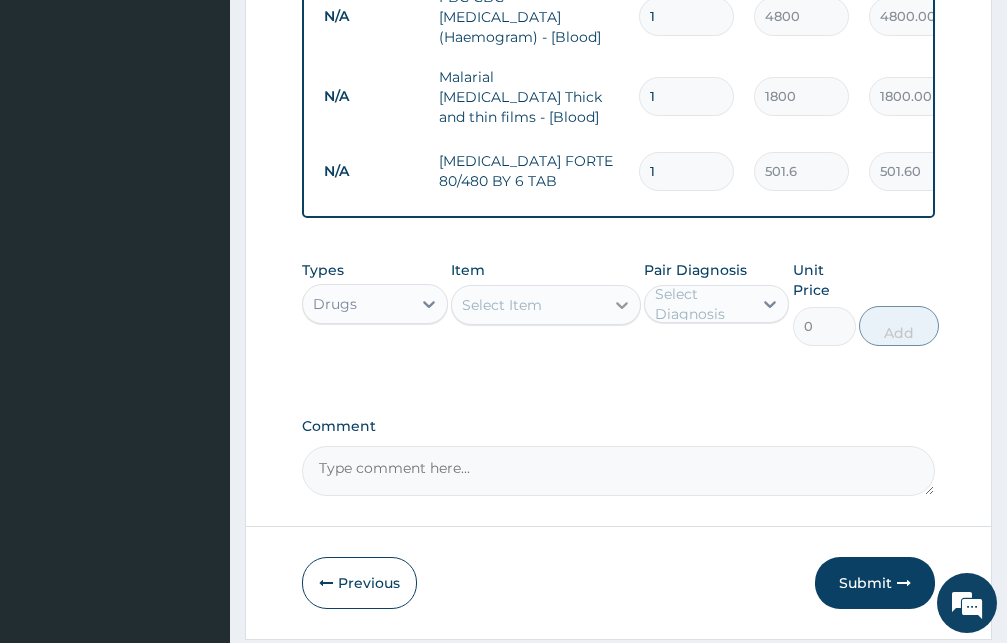 click 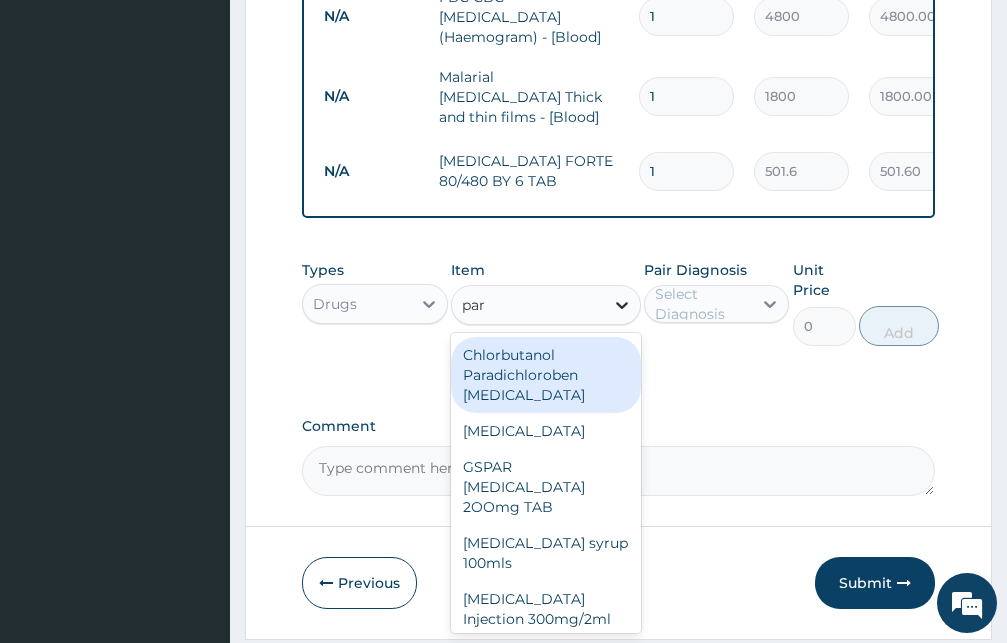 type on "para" 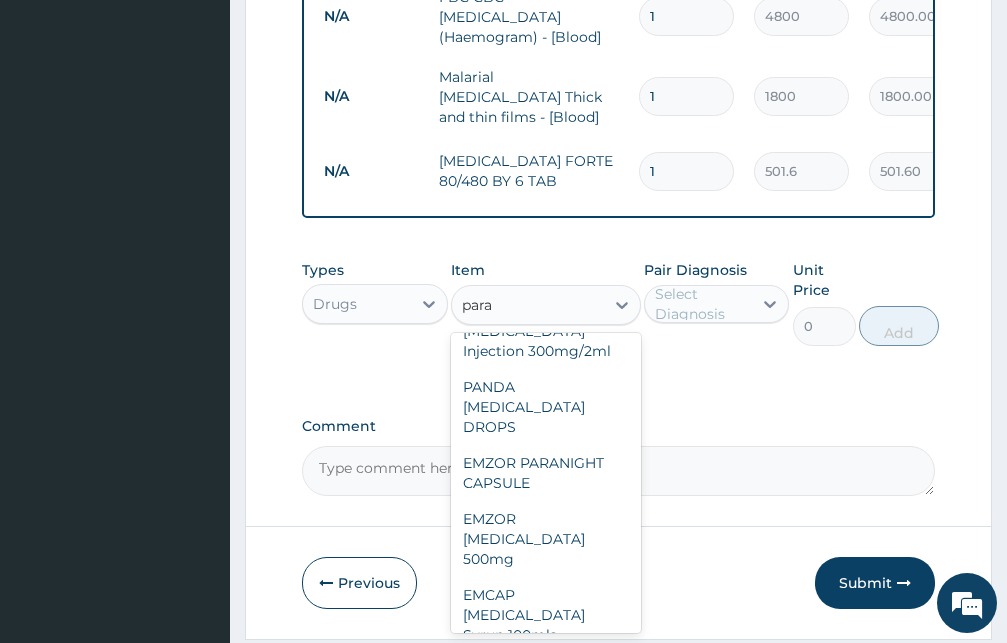 scroll, scrollTop: 204, scrollLeft: 0, axis: vertical 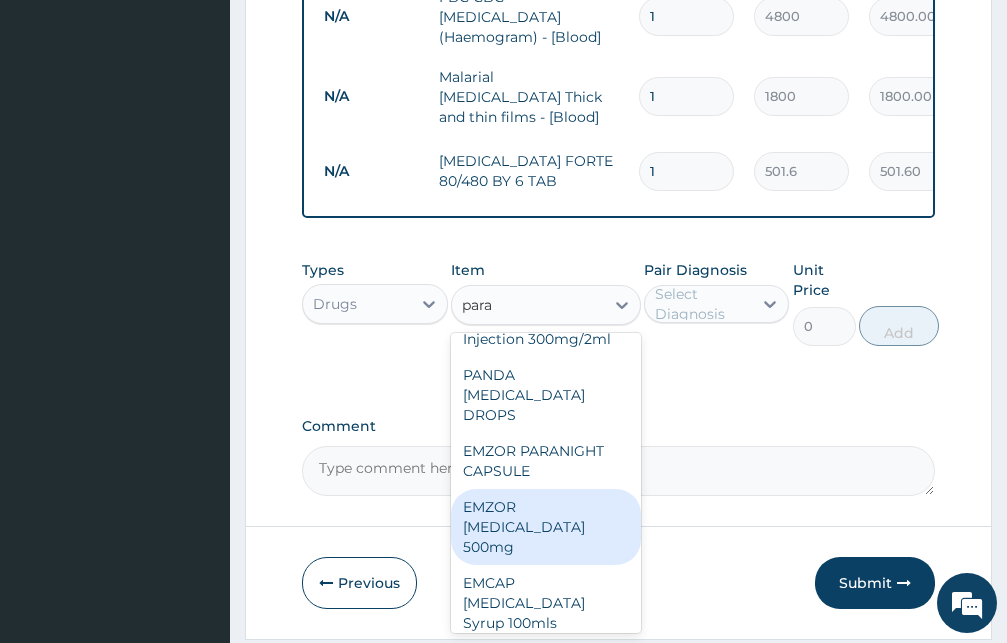 click on "EMZOR PARACETAMOL 500mg" at bounding box center (546, 527) 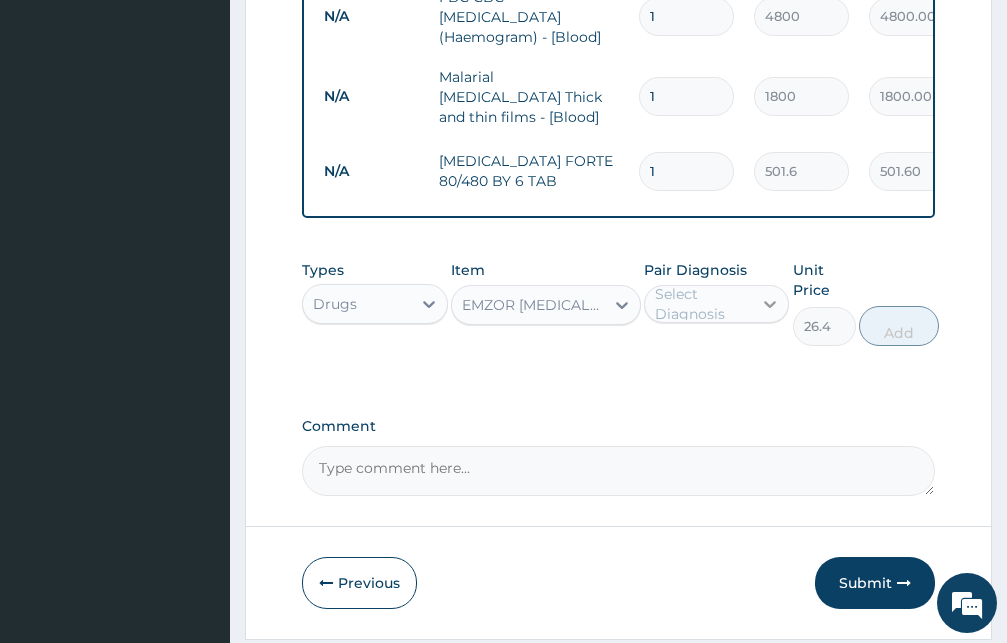 click 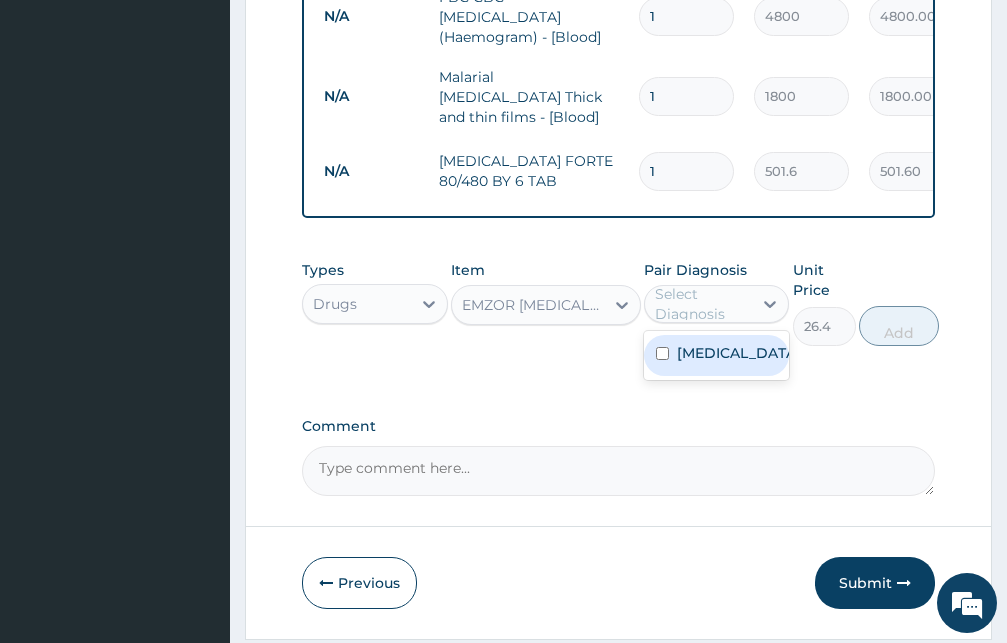 click at bounding box center (662, 353) 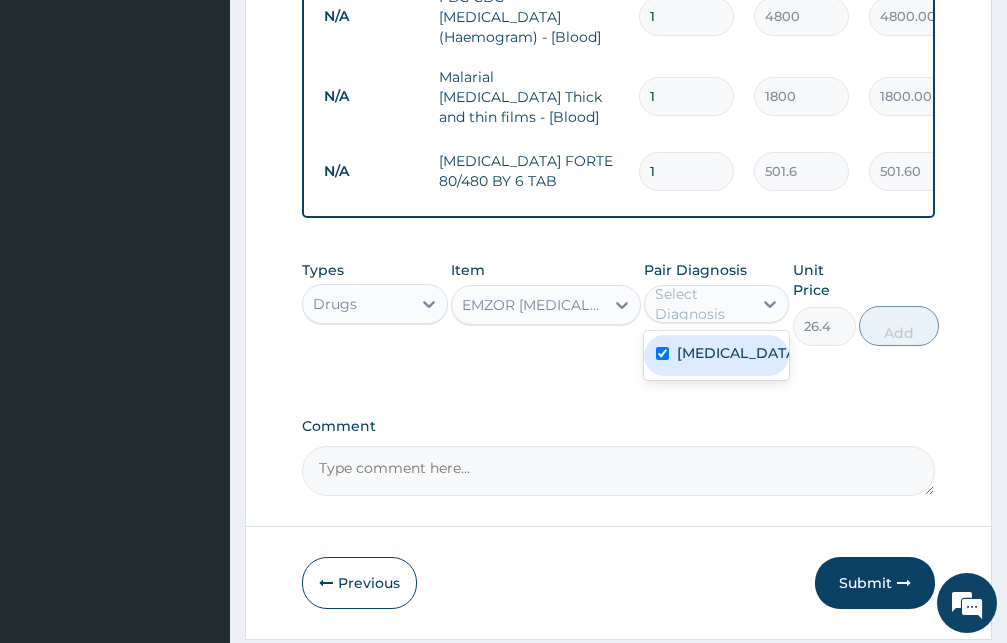 checkbox on "true" 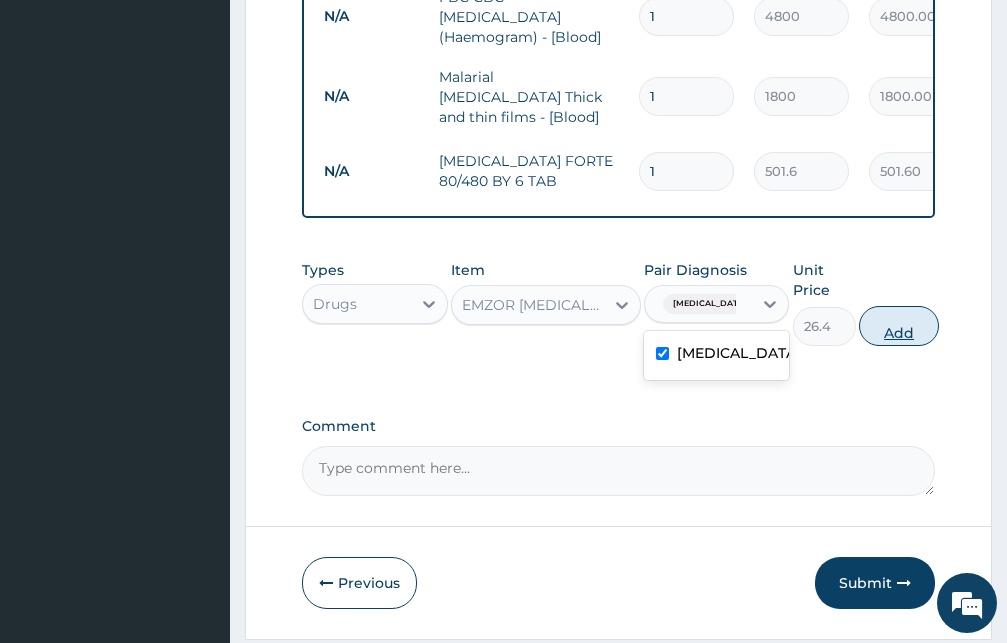 click on "Add" at bounding box center [899, 326] 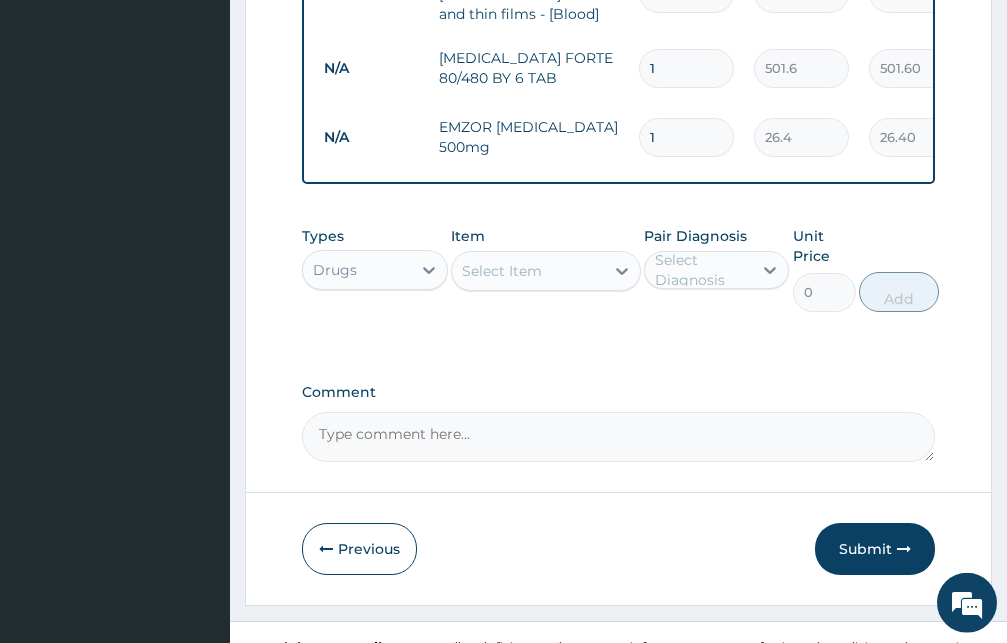 scroll, scrollTop: 823, scrollLeft: 0, axis: vertical 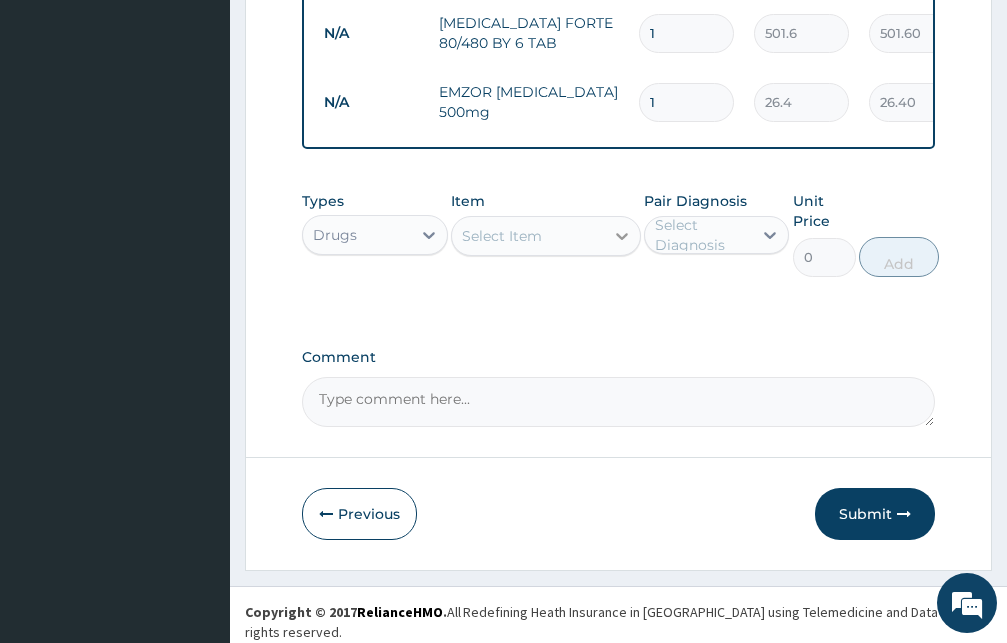 click 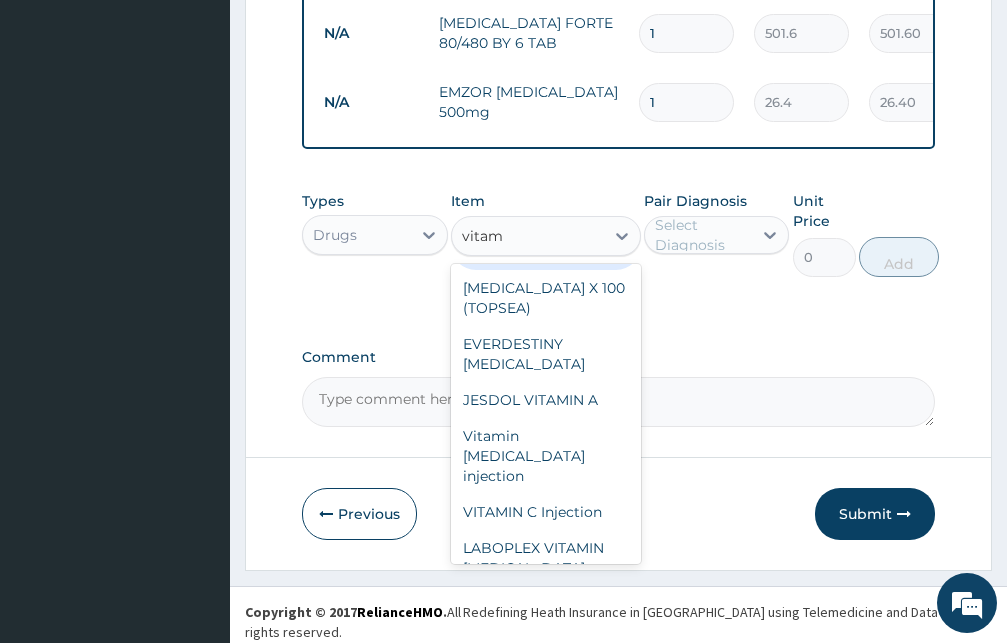scroll, scrollTop: 0, scrollLeft: 0, axis: both 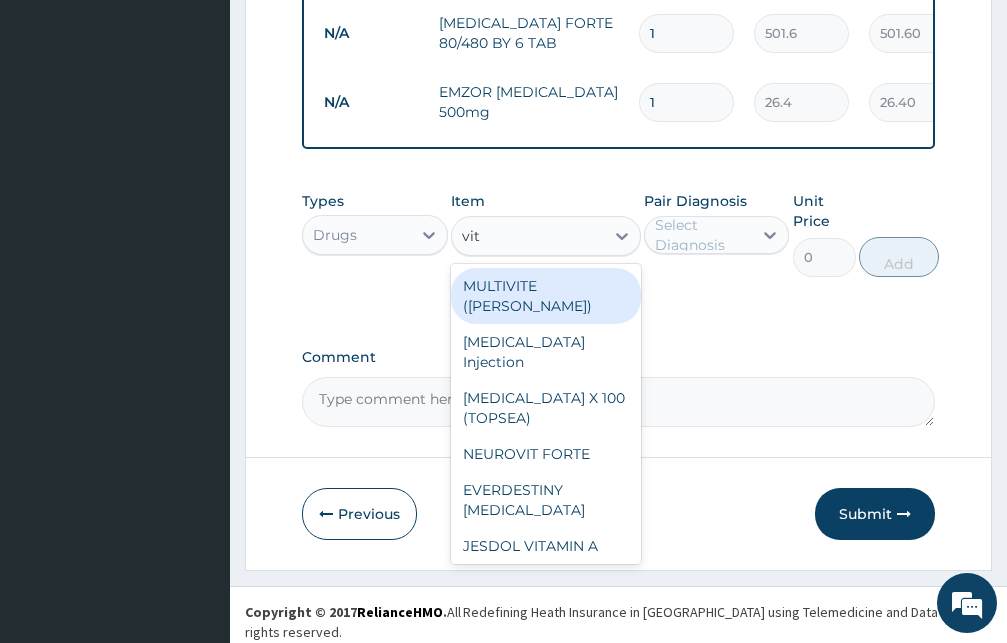type on "vit" 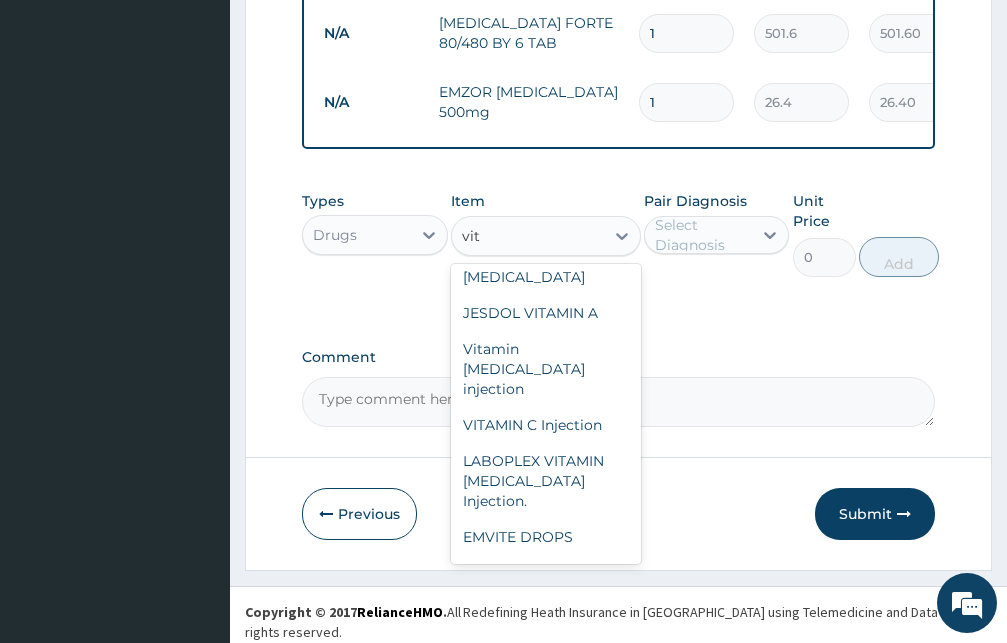 scroll, scrollTop: 177, scrollLeft: 0, axis: vertical 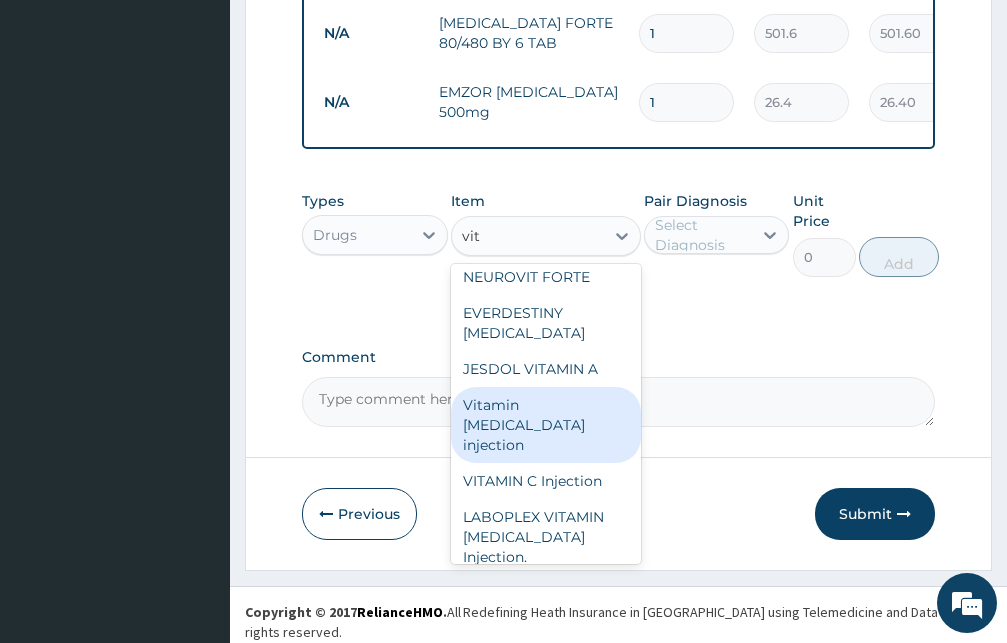 click on "Vitamin B complex injection" at bounding box center (546, 425) 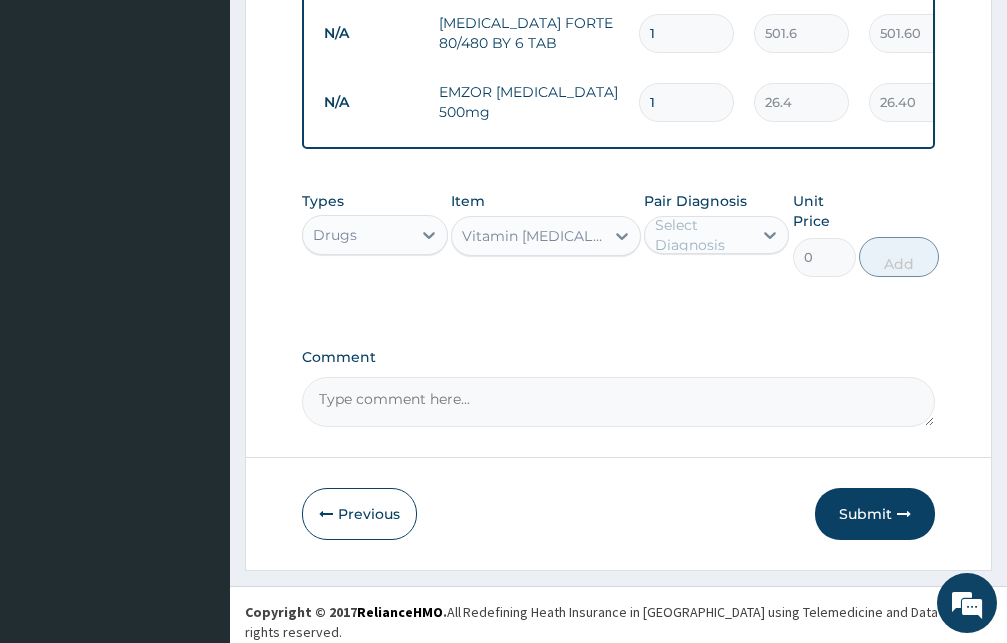 type 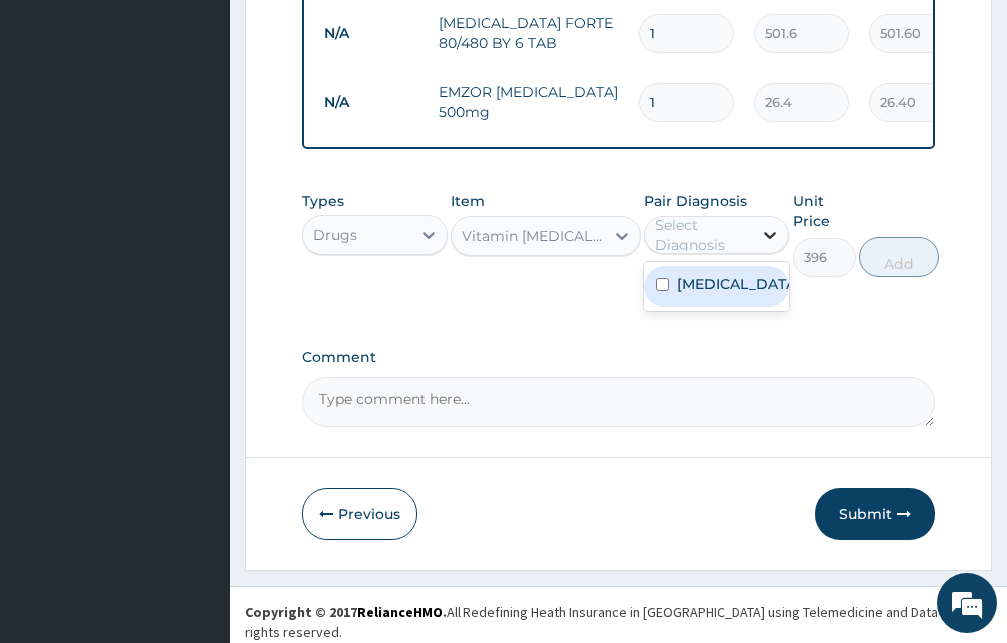 click 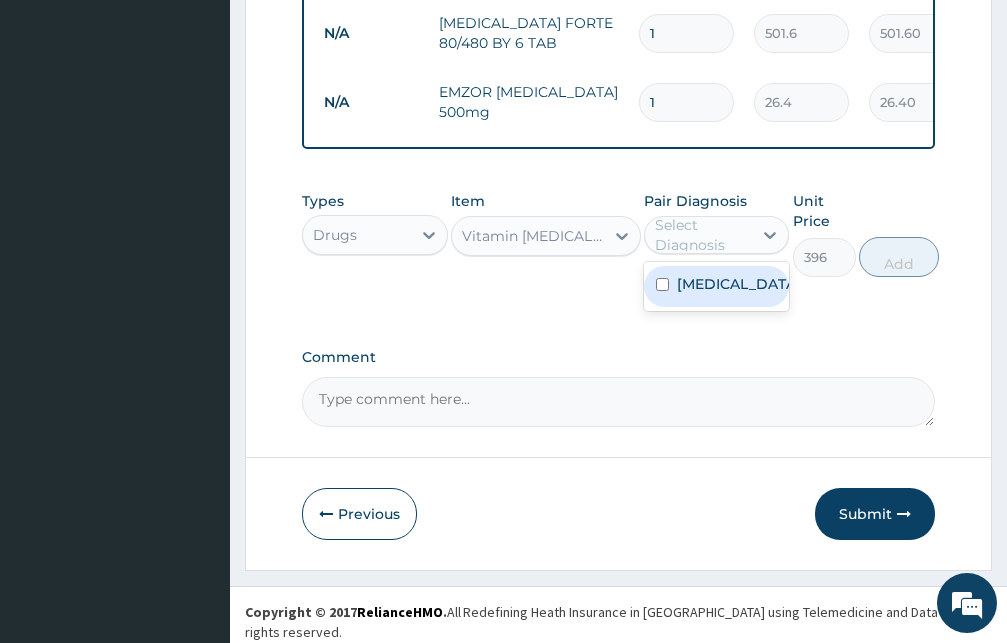 click at bounding box center (662, 284) 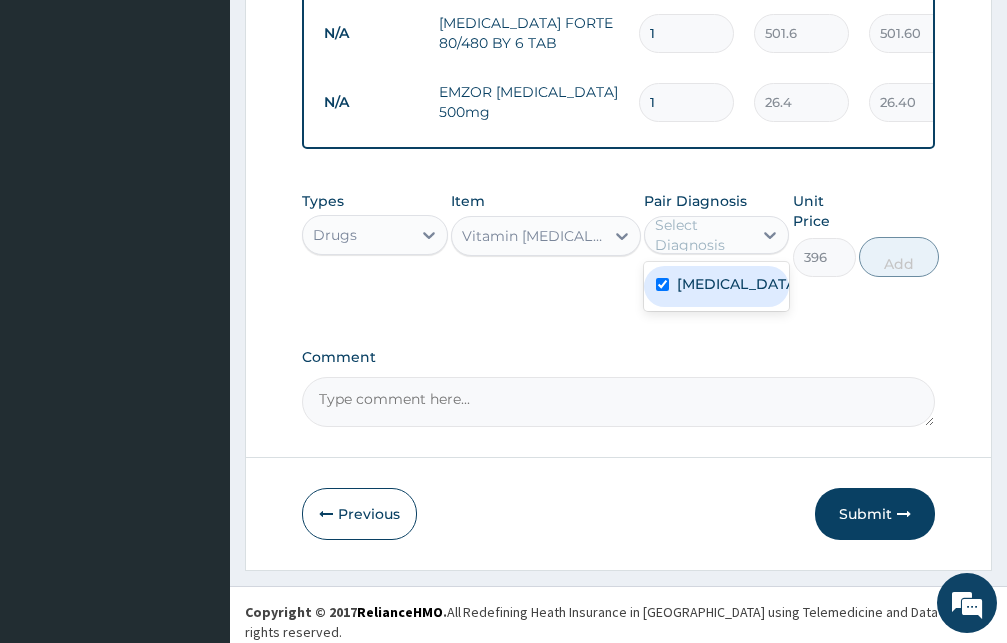 checkbox on "true" 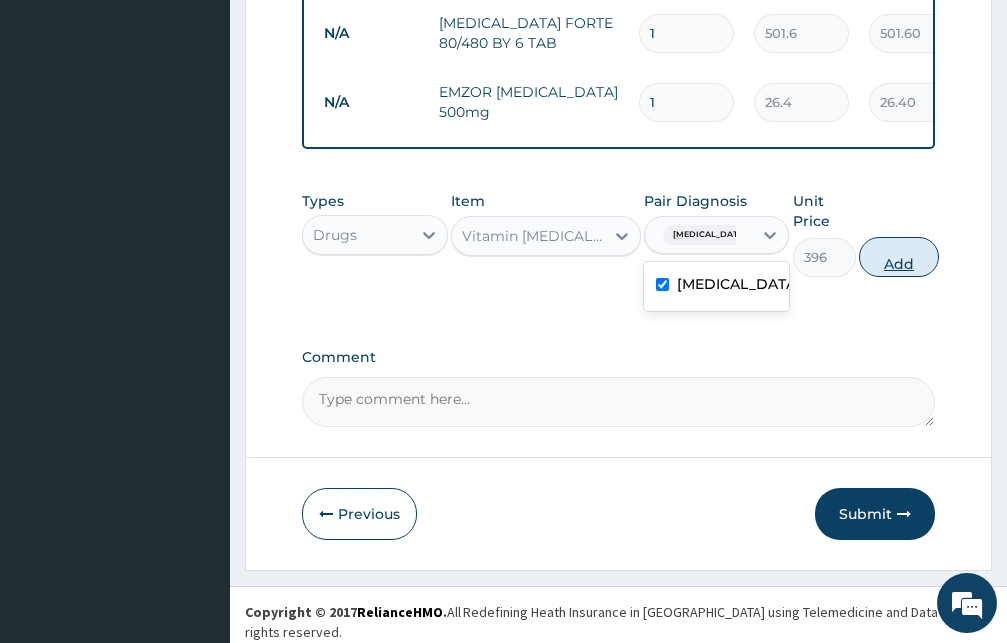 click on "Add" at bounding box center [899, 257] 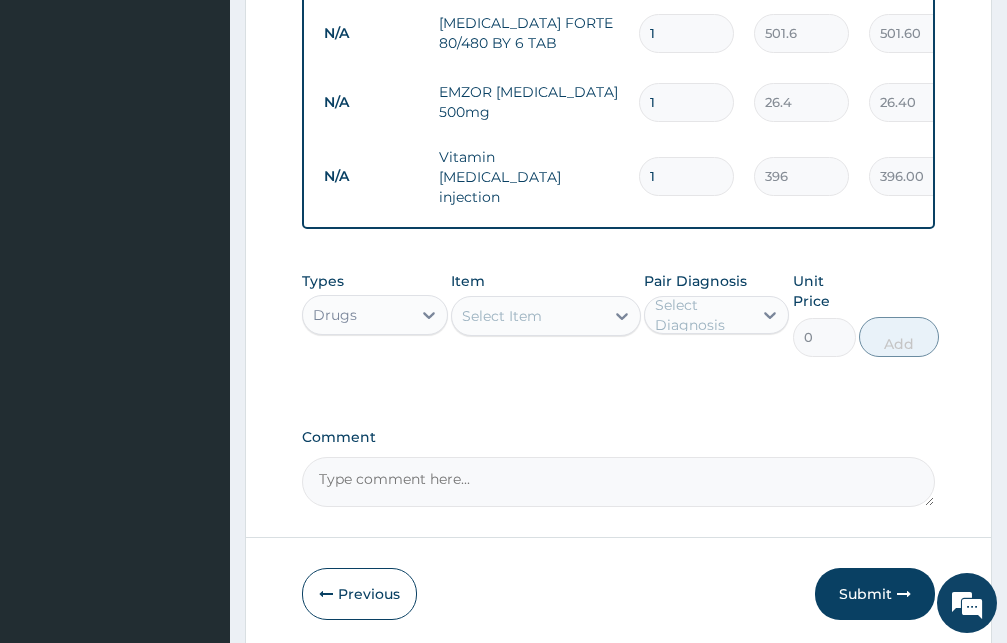 click on "1" at bounding box center (686, 33) 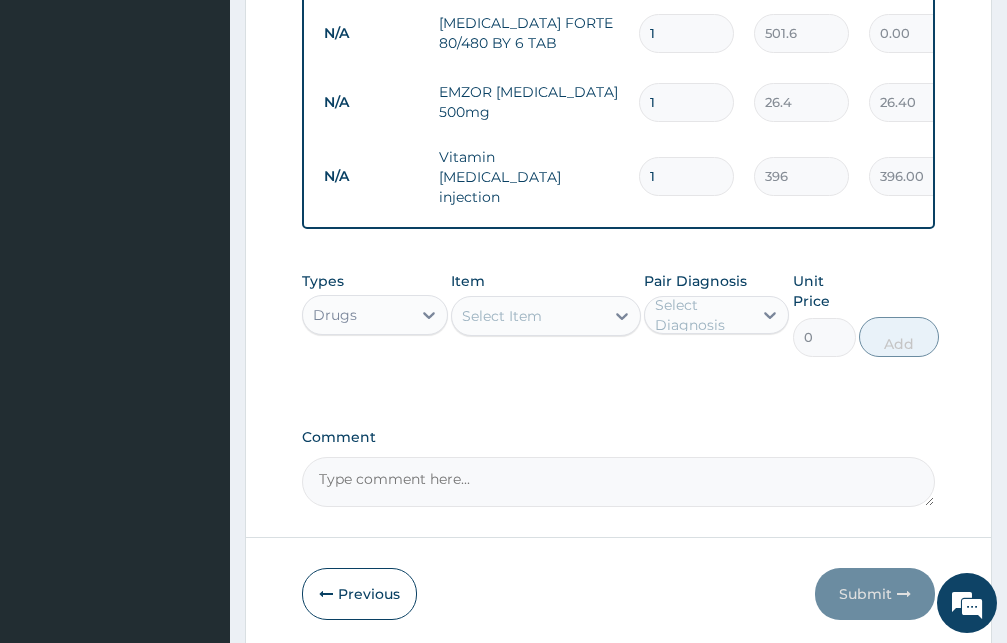 type 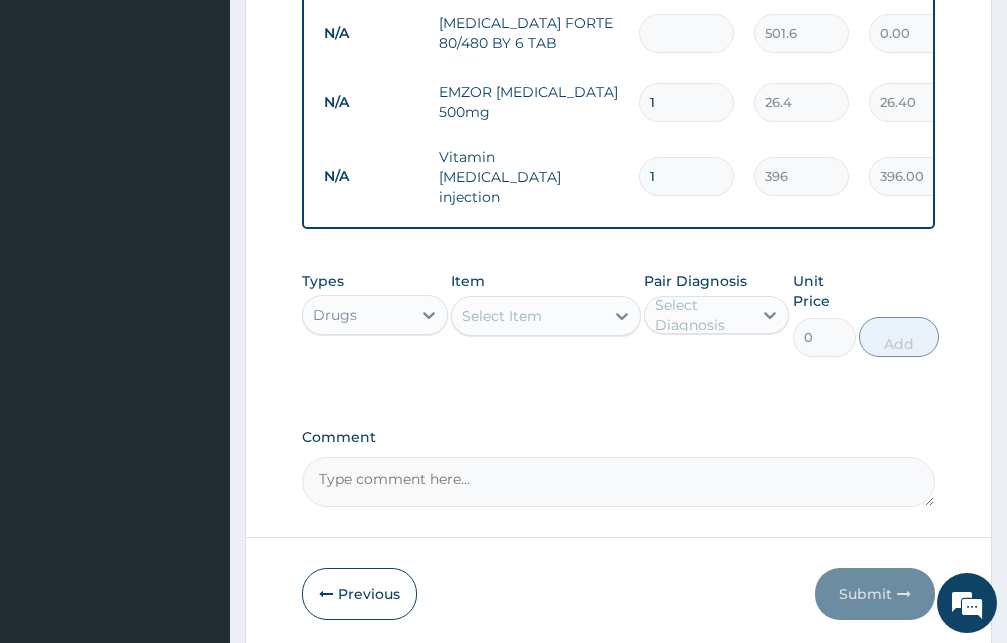 type on "6" 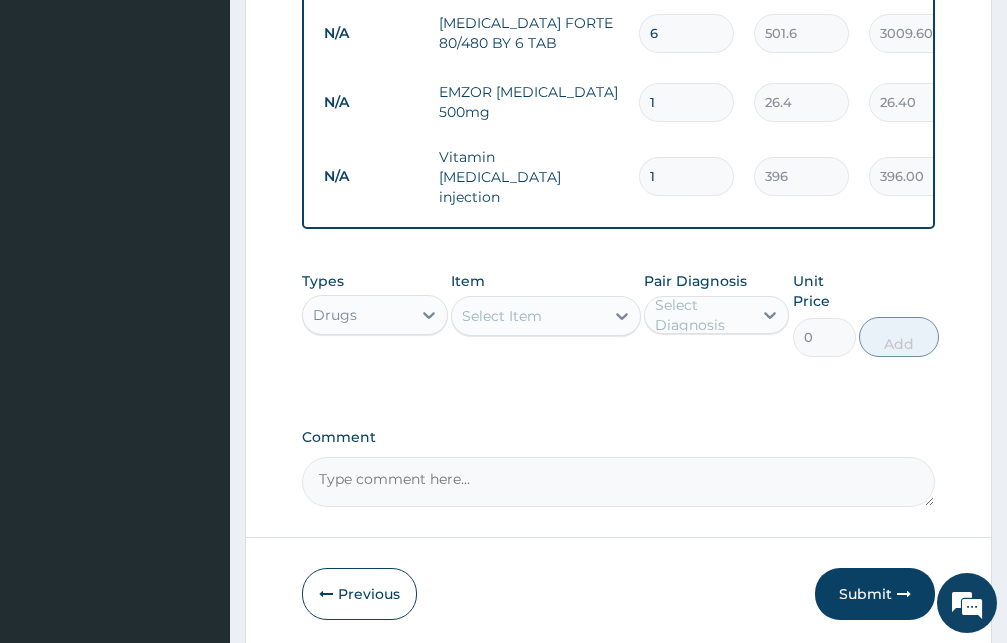 type on "6" 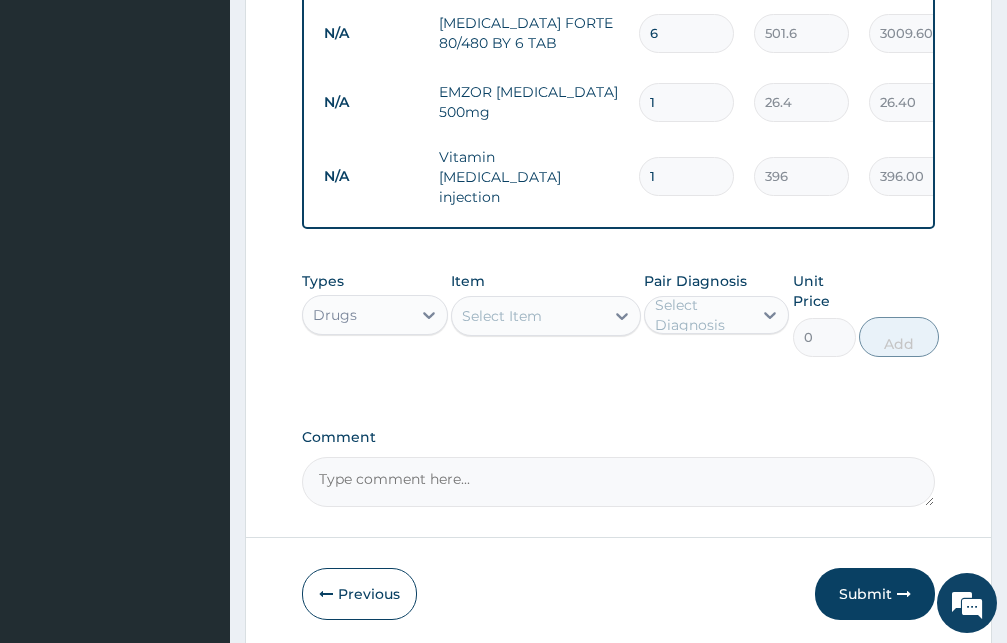 type on "18" 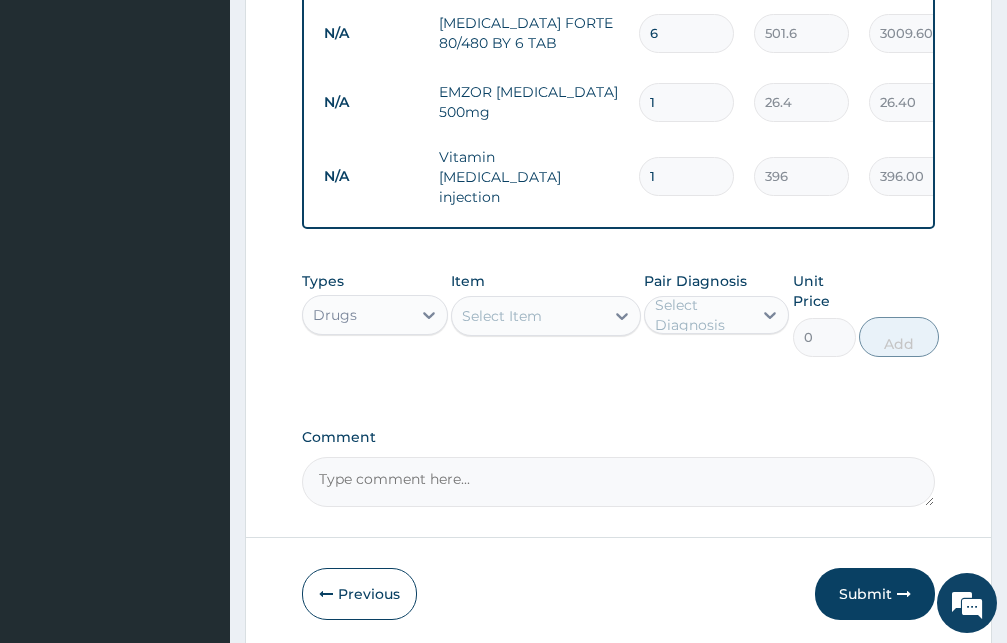 type on "475.20" 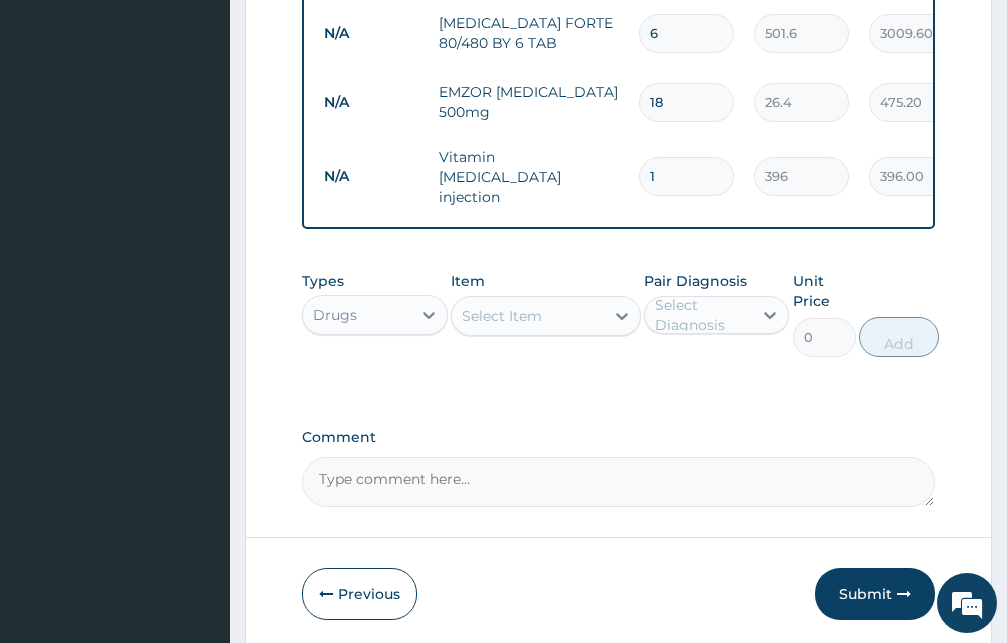 type on "18" 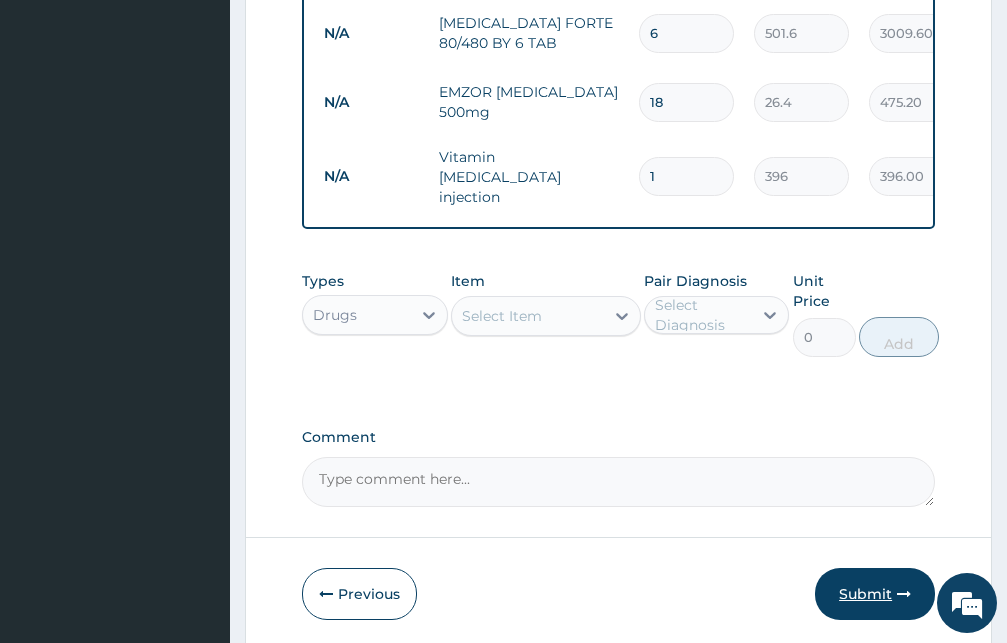 click on "Submit" at bounding box center (875, 594) 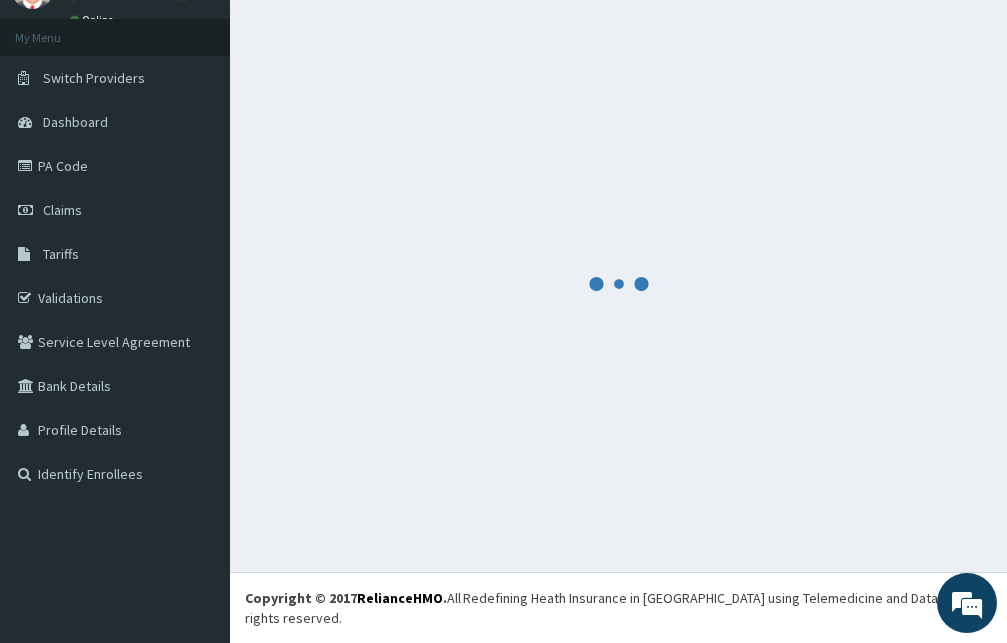 scroll, scrollTop: 76, scrollLeft: 0, axis: vertical 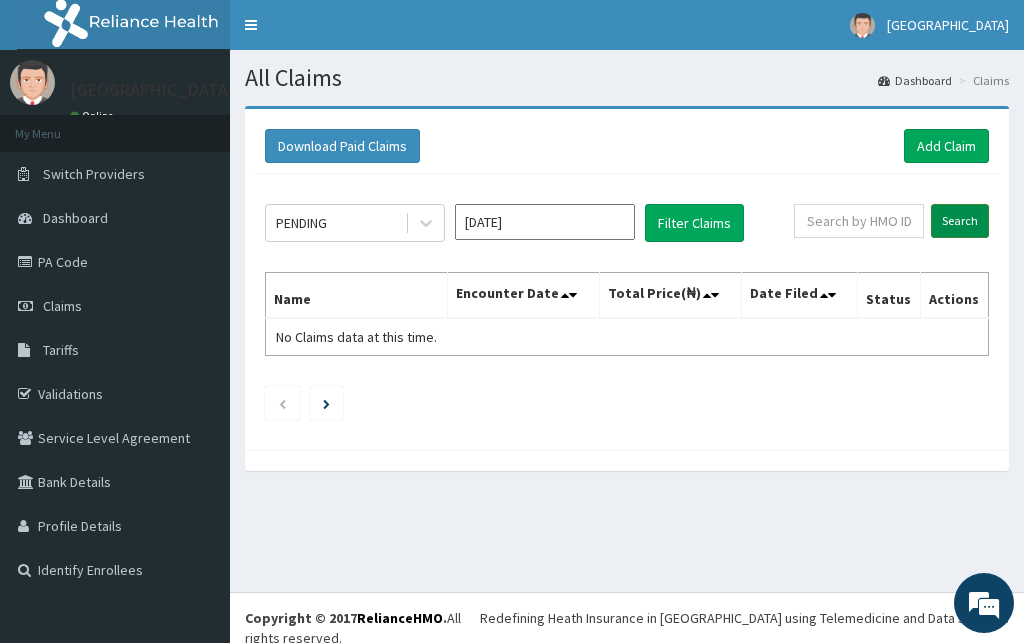 click on "Search" at bounding box center [960, 221] 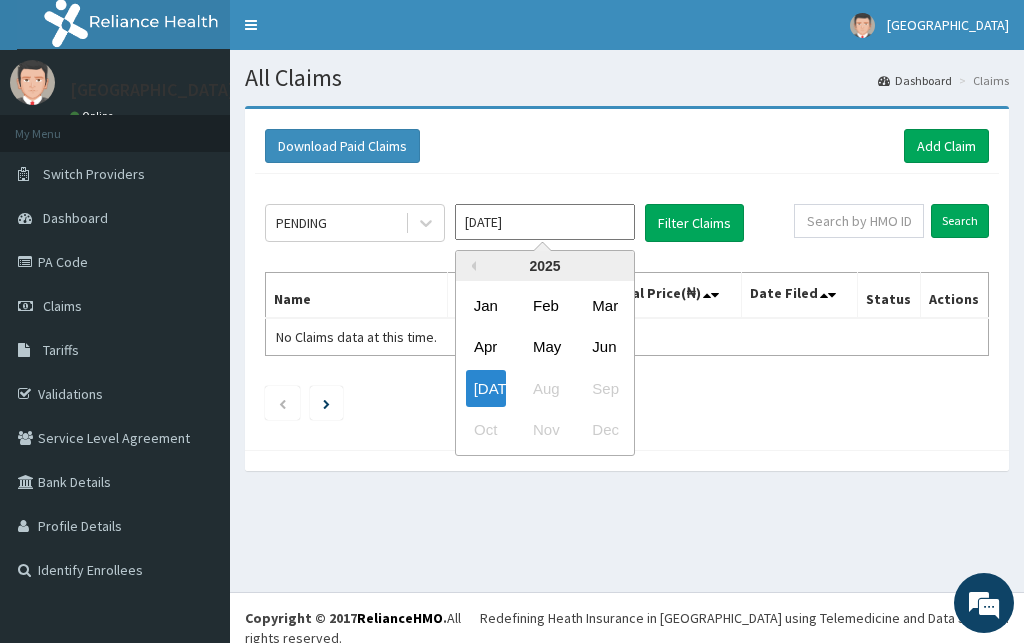 click on "Jul 2025" at bounding box center (545, 222) 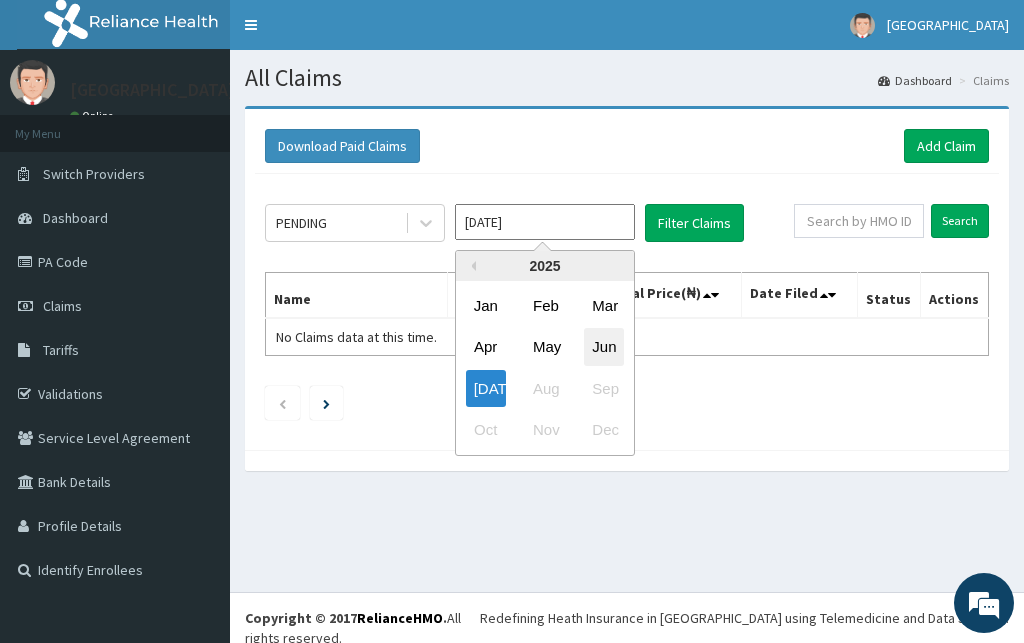scroll, scrollTop: 0, scrollLeft: 0, axis: both 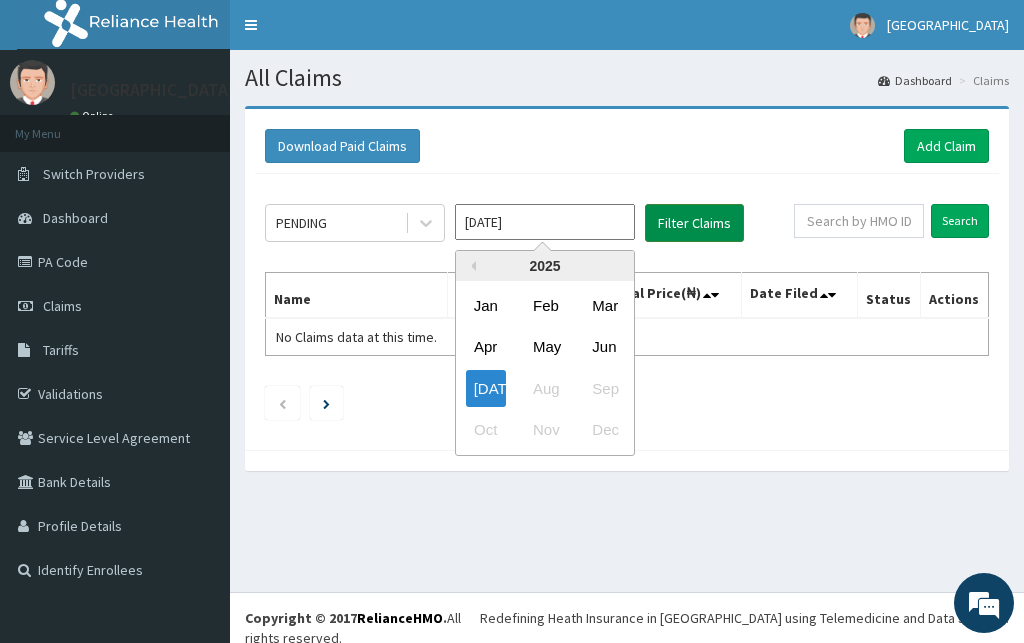 drag, startPoint x: 595, startPoint y: 352, endPoint x: 687, endPoint y: 241, distance: 144.17004 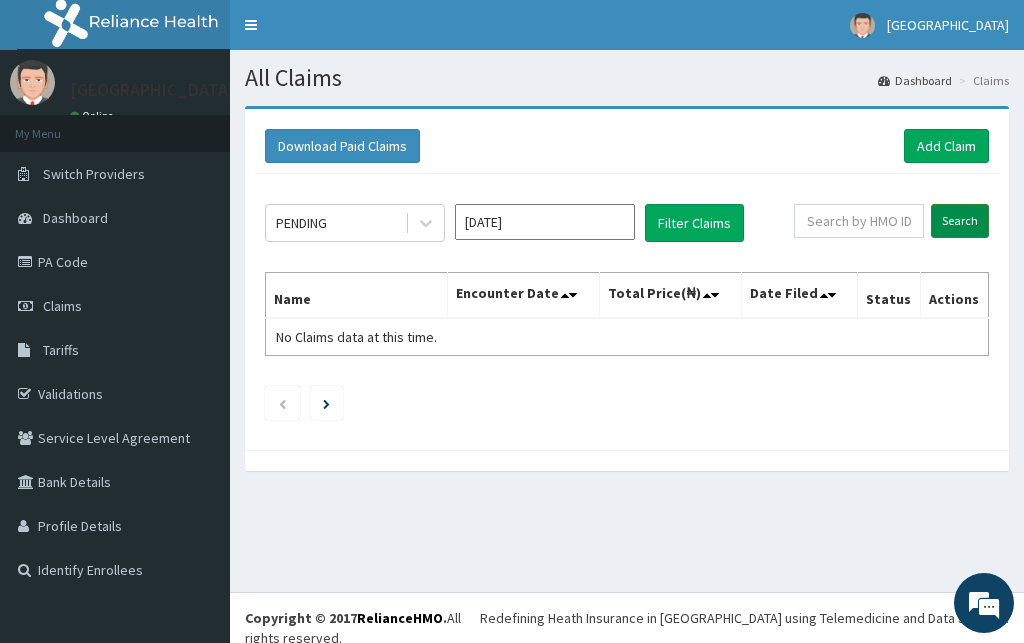 click on "Search" at bounding box center (960, 221) 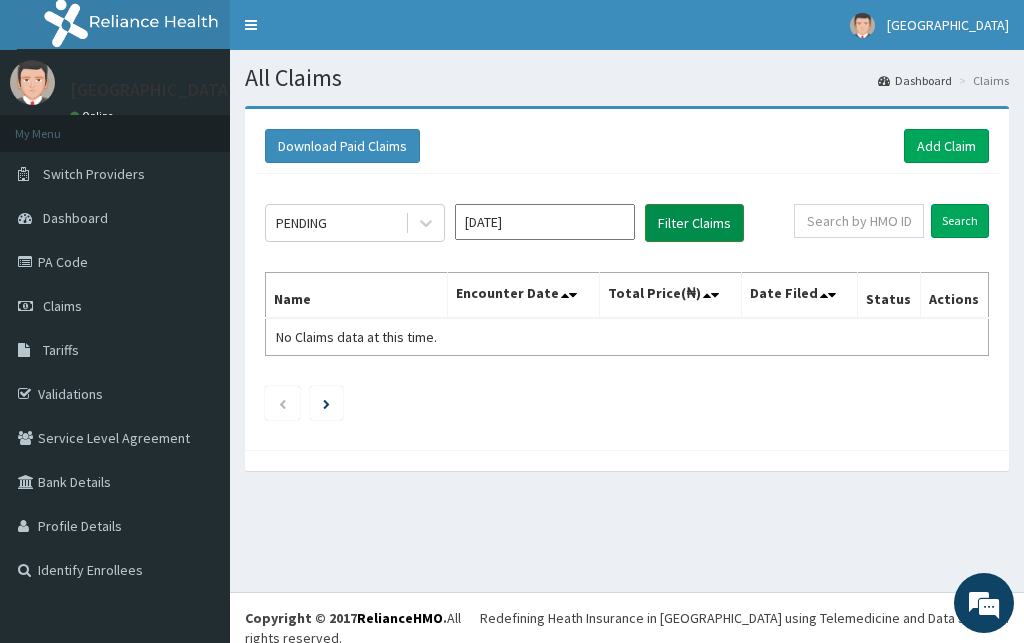click on "Filter Claims" at bounding box center (694, 223) 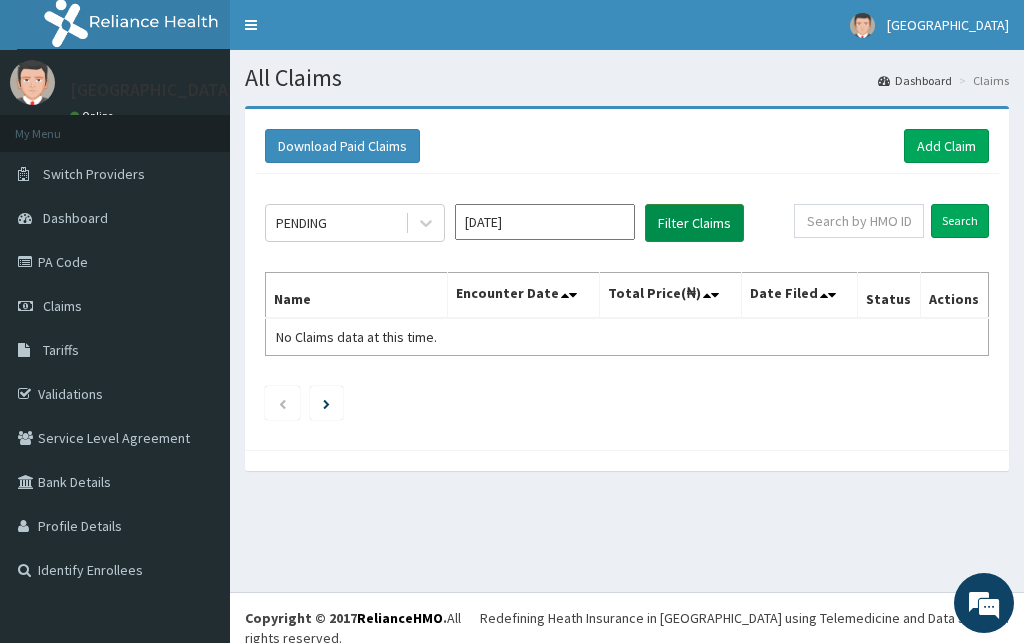 click on "Filter Claims" at bounding box center [694, 223] 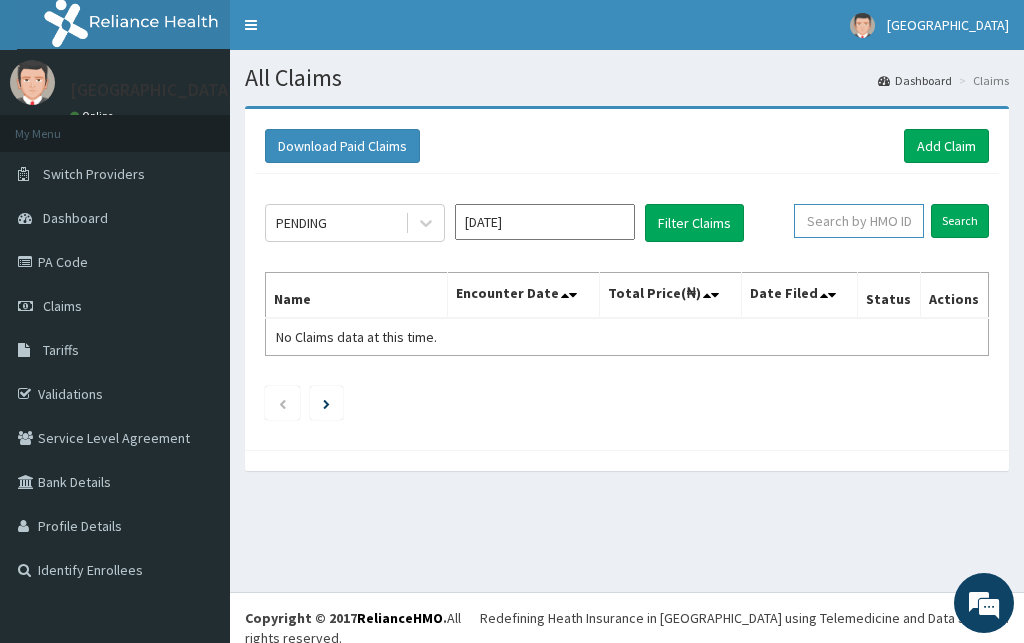 click at bounding box center [859, 221] 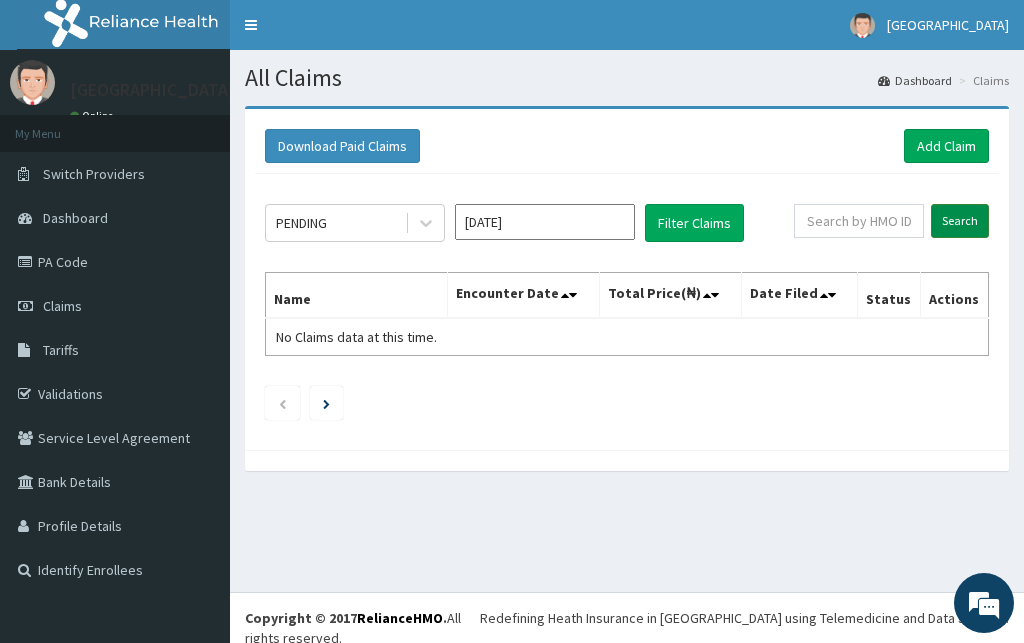 click on "Search" at bounding box center [960, 221] 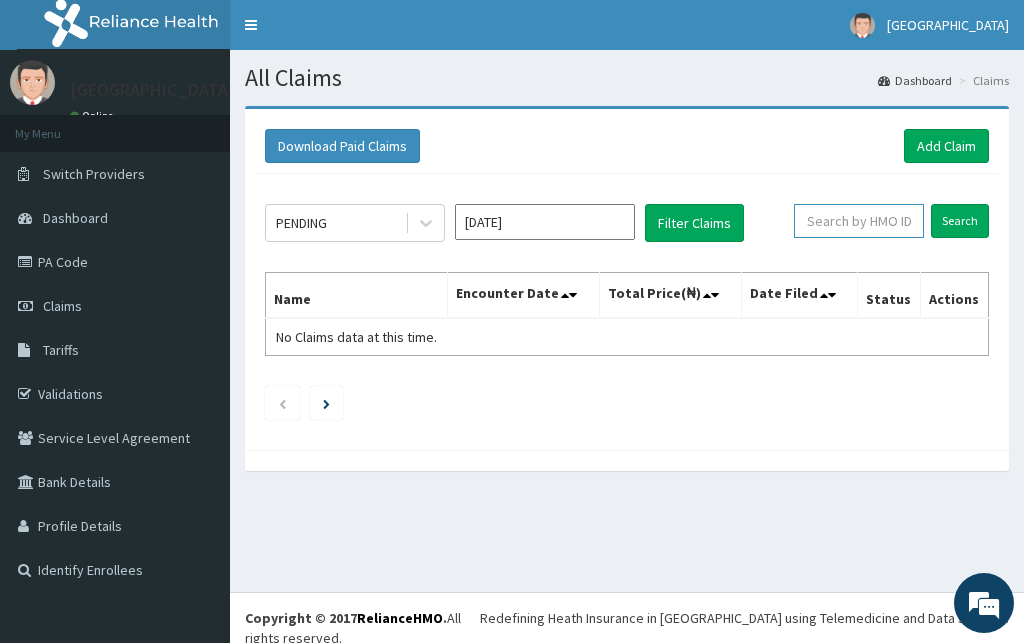 click at bounding box center [859, 221] 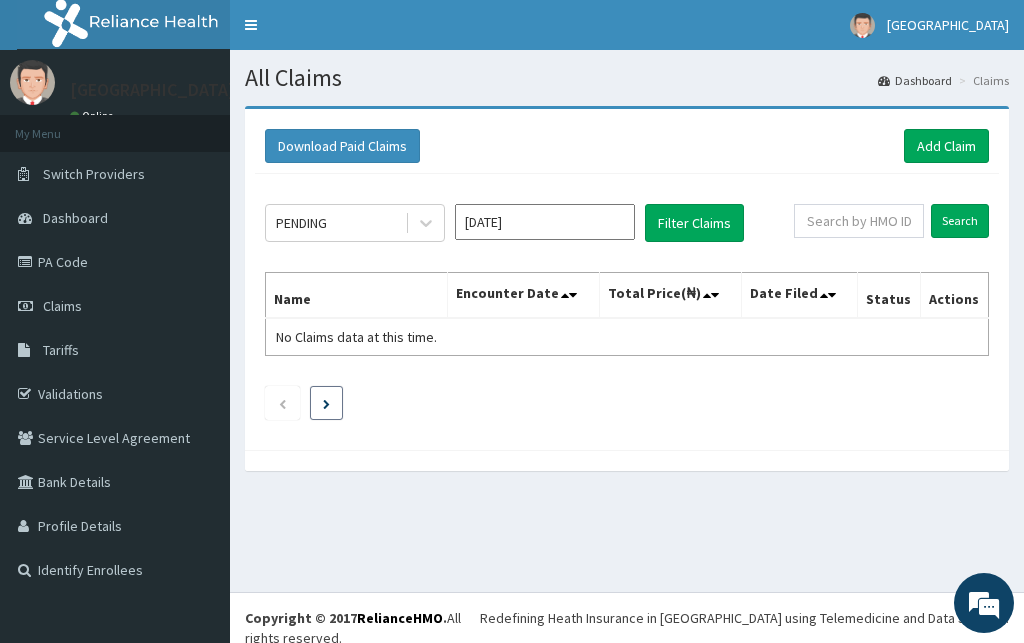 click at bounding box center (326, 403) 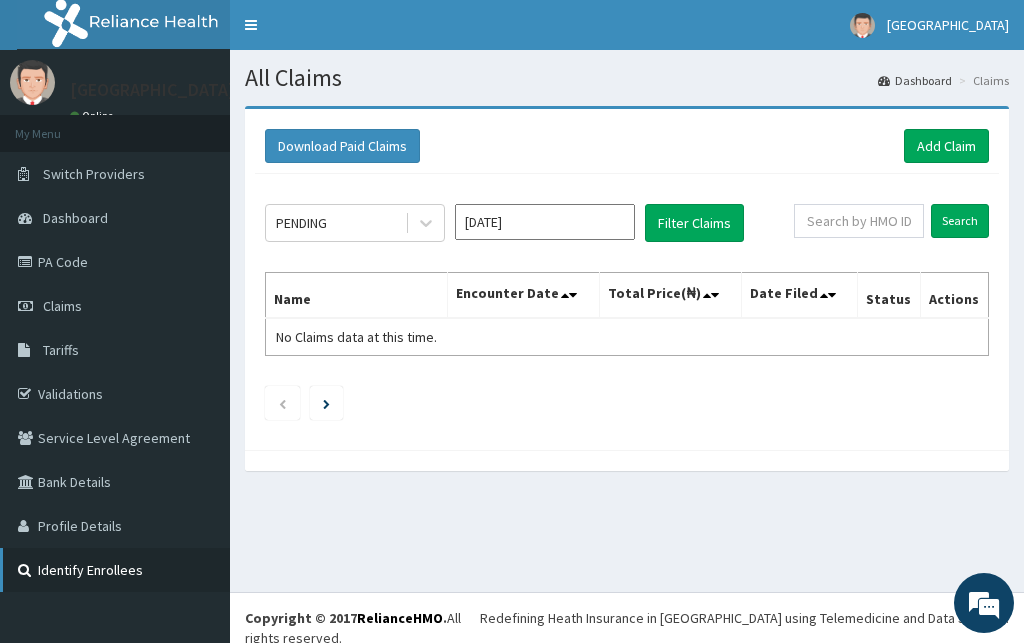 click on "Identify Enrollees" at bounding box center (115, 570) 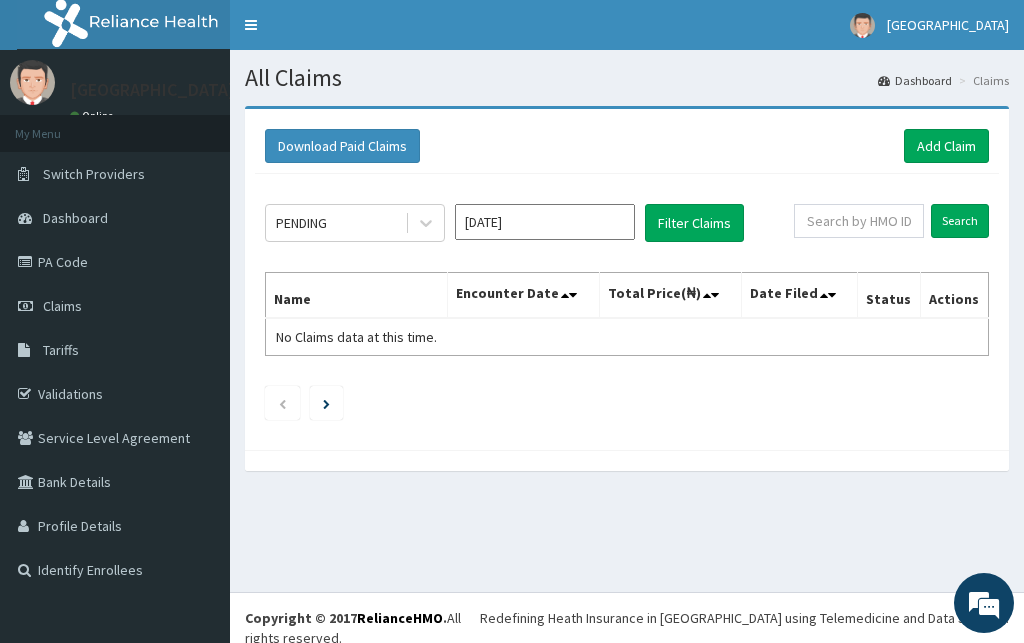 scroll, scrollTop: 0, scrollLeft: 0, axis: both 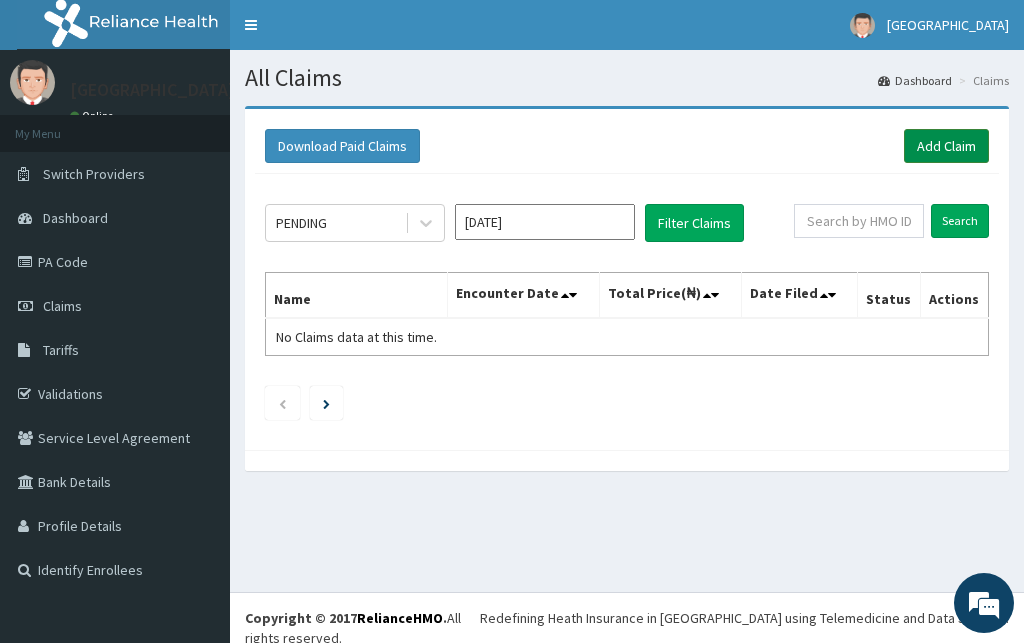 click on "Add Claim" at bounding box center [946, 146] 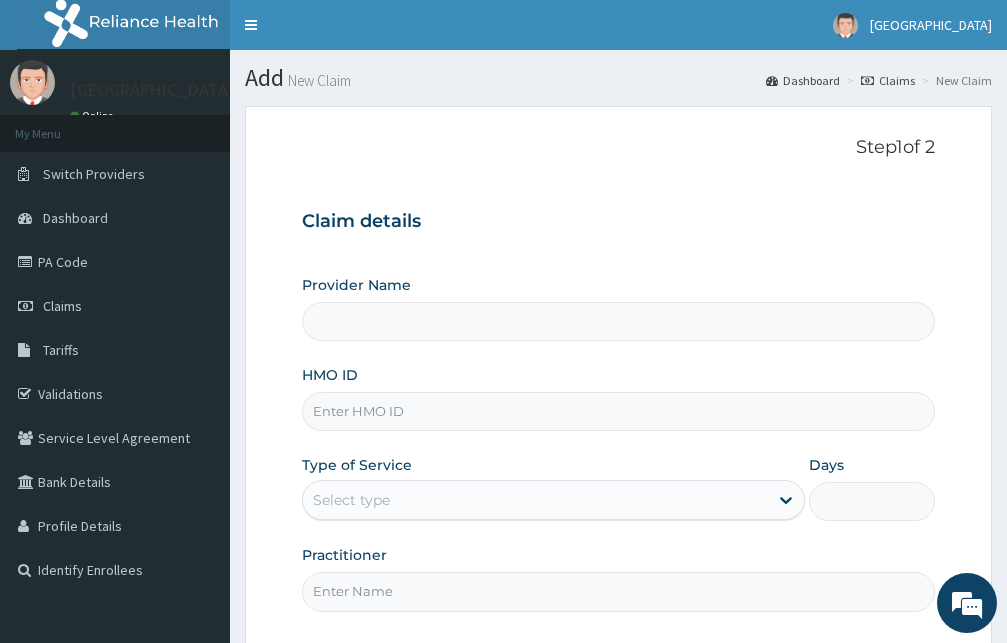 scroll, scrollTop: 187, scrollLeft: 0, axis: vertical 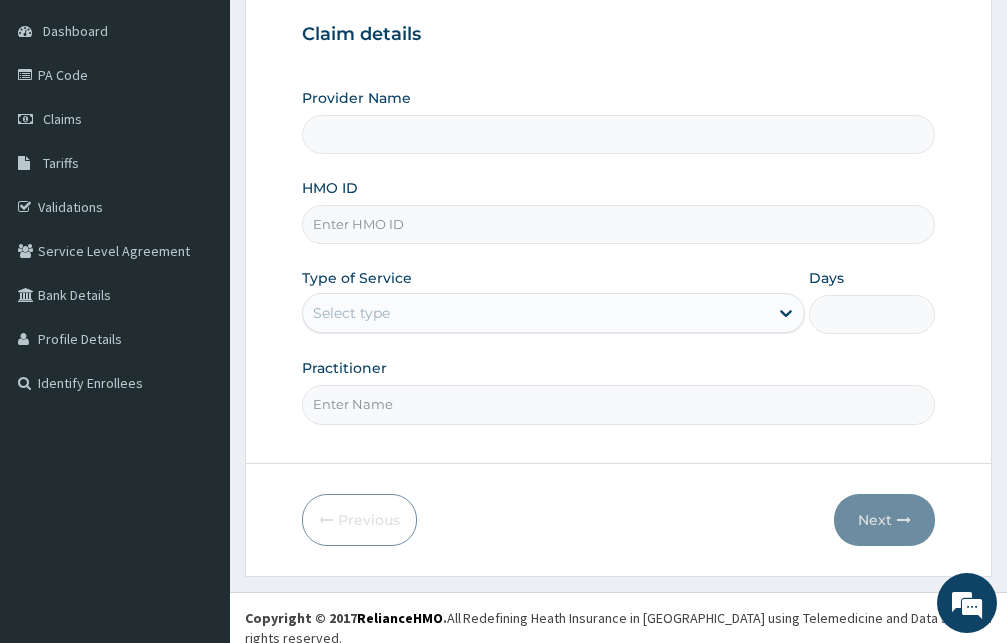 type on "[GEOGRAPHIC_DATA]" 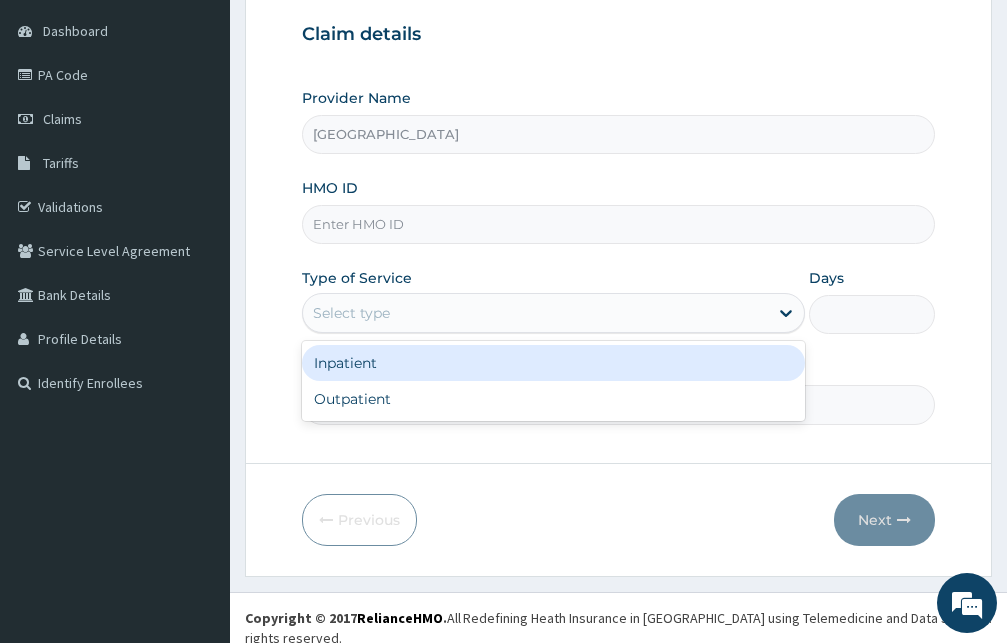 click on "Select type" at bounding box center [351, 313] 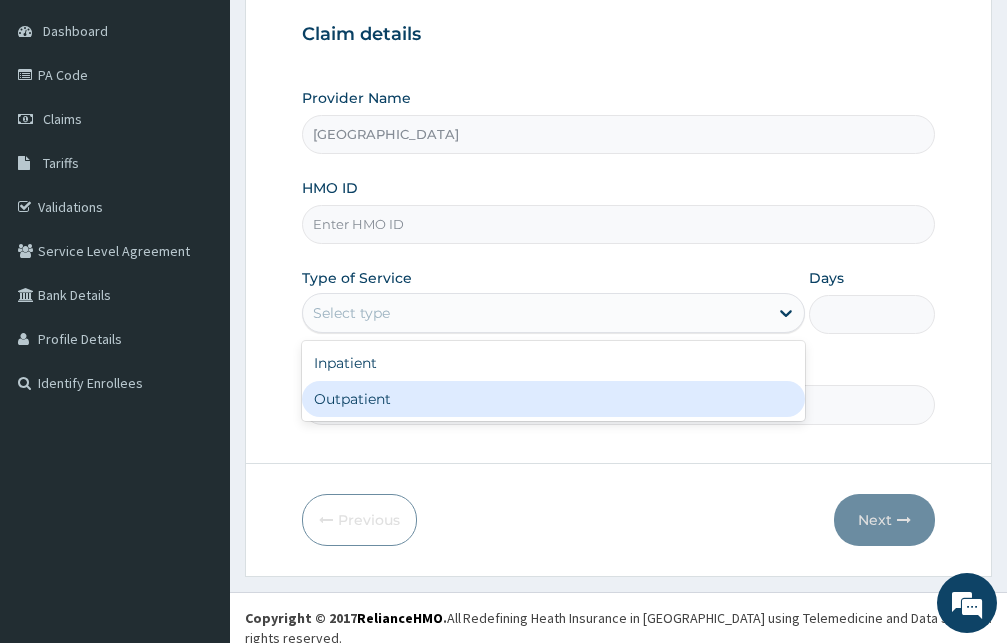 click on "Outpatient" at bounding box center (553, 399) 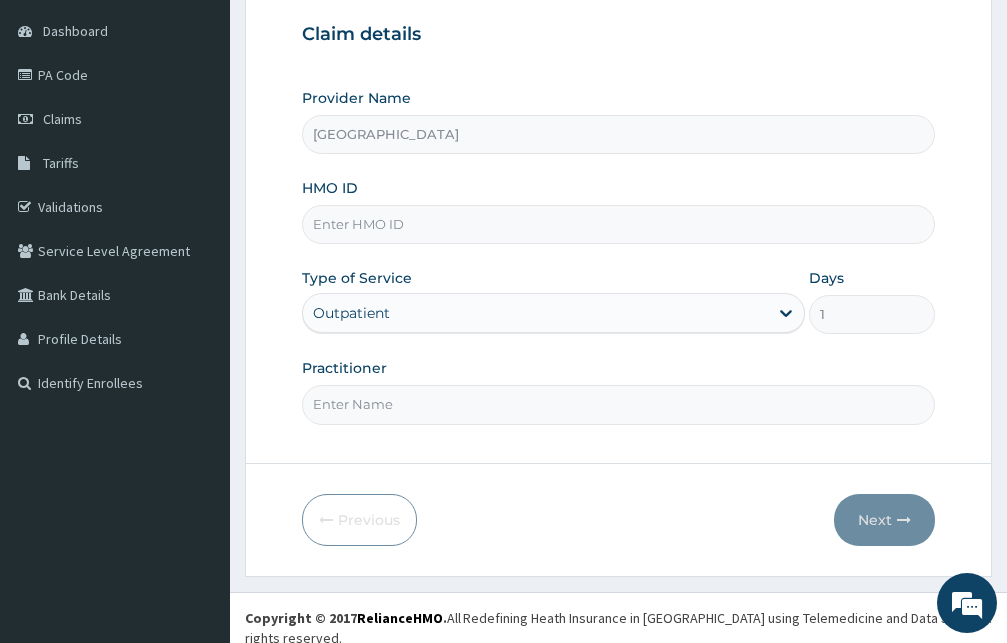 click on "Practitioner" at bounding box center [618, 404] 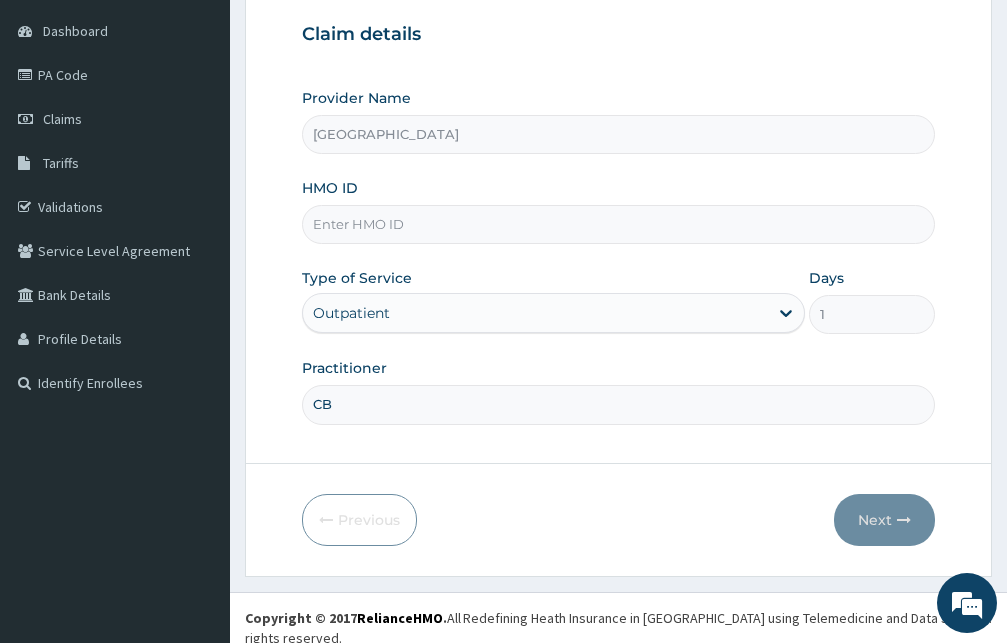type on "C" 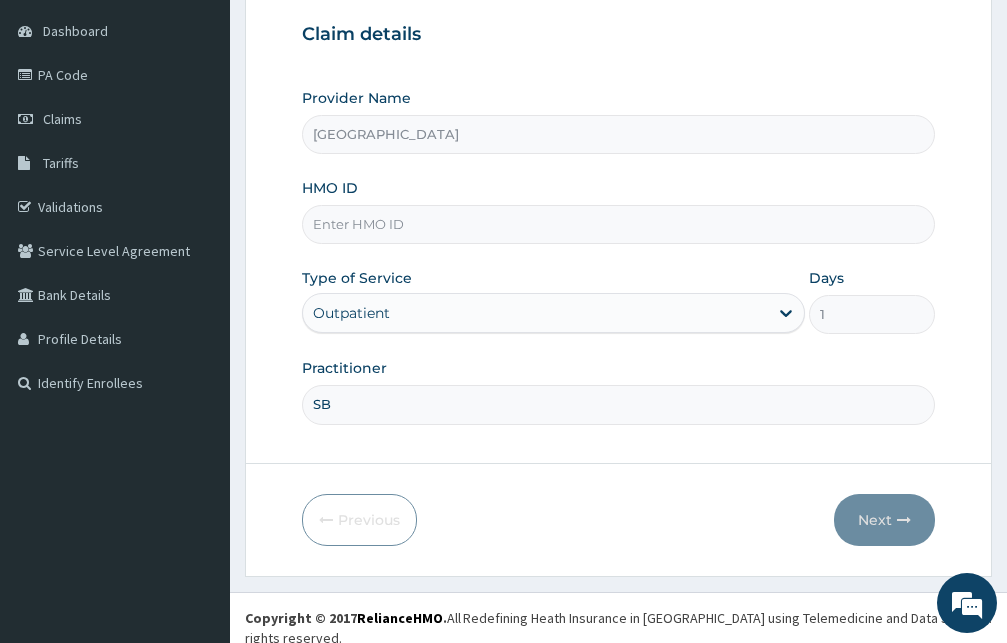 scroll, scrollTop: 0, scrollLeft: 0, axis: both 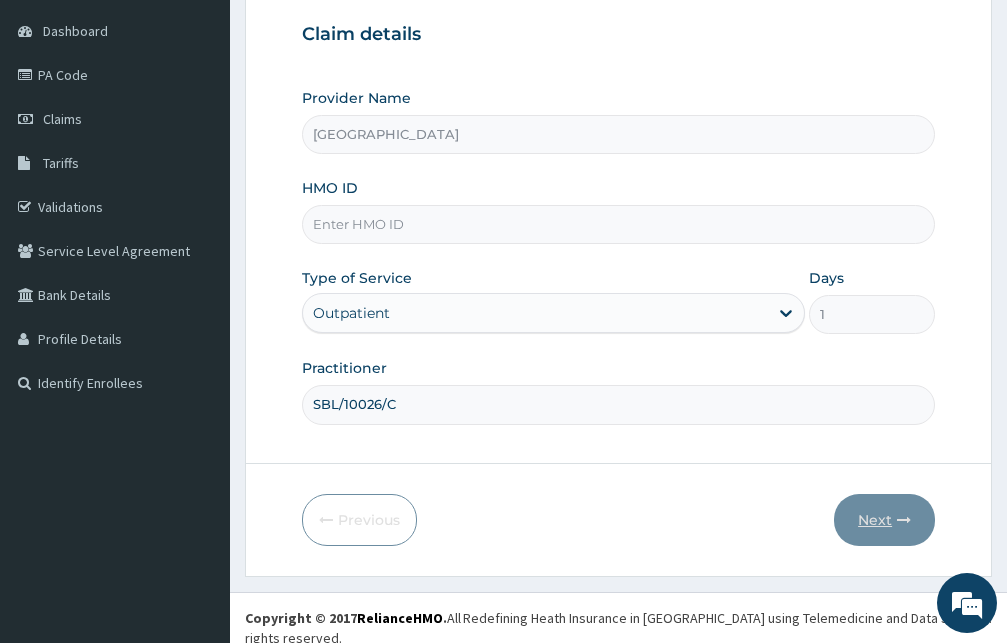 type on "SBL/10026/C" 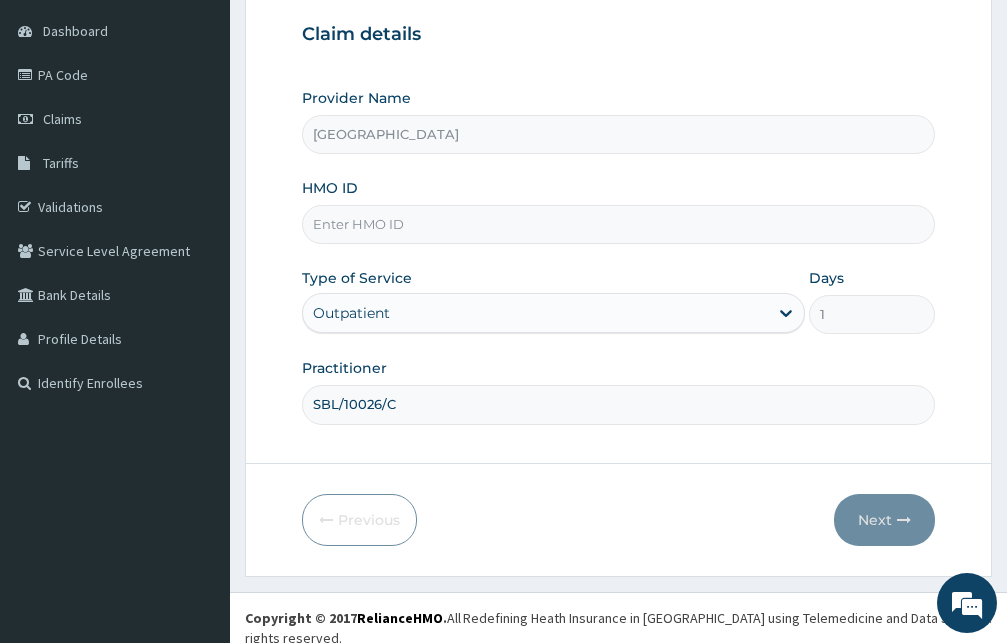 click on "SBL/10026/C" at bounding box center (618, 404) 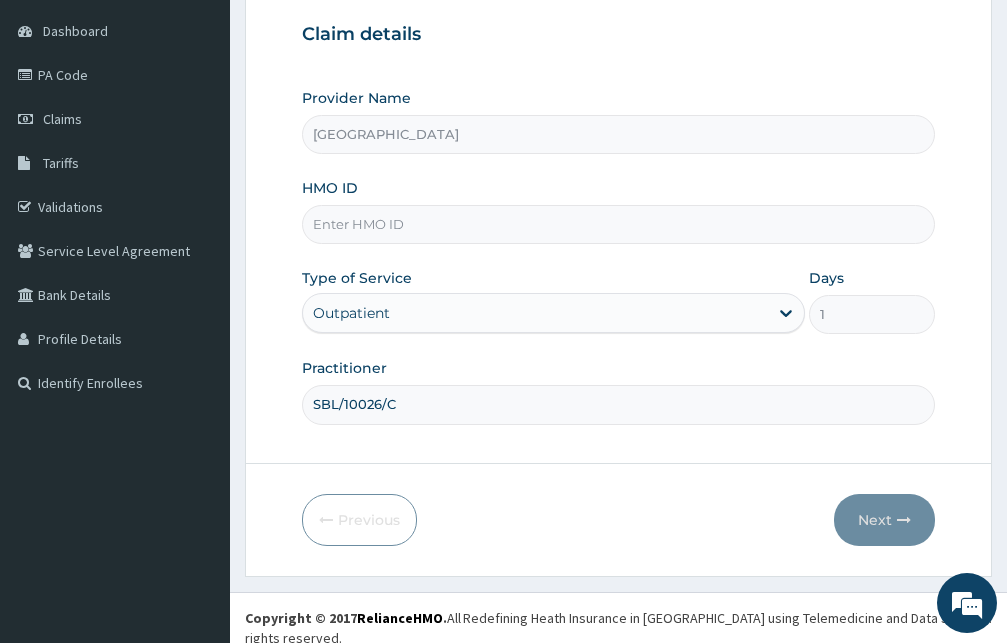 drag, startPoint x: 424, startPoint y: 402, endPoint x: 274, endPoint y: 393, distance: 150.26976 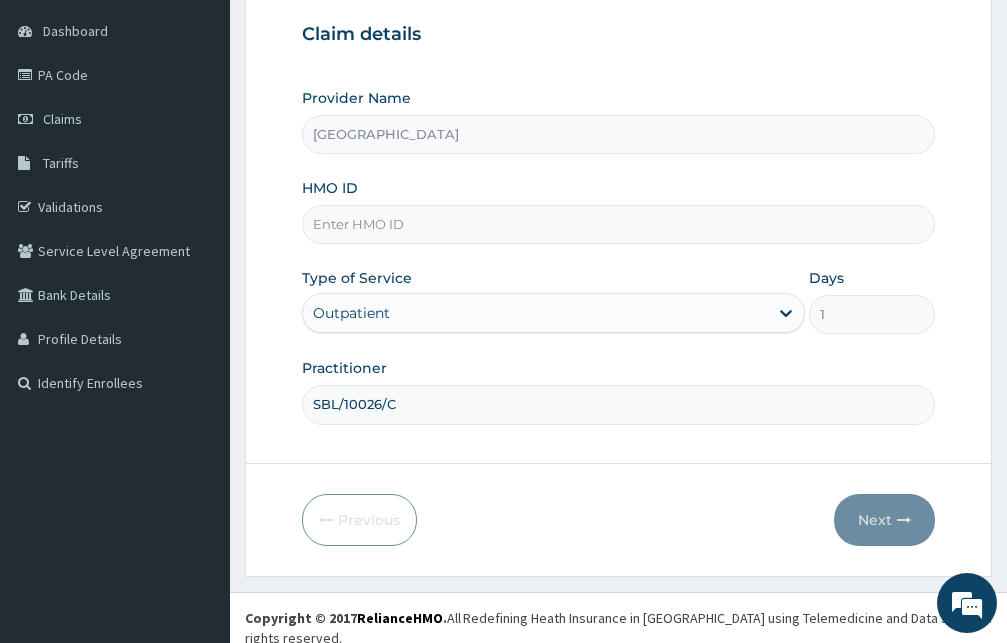 click on "SBL/10026/C" at bounding box center (618, 404) 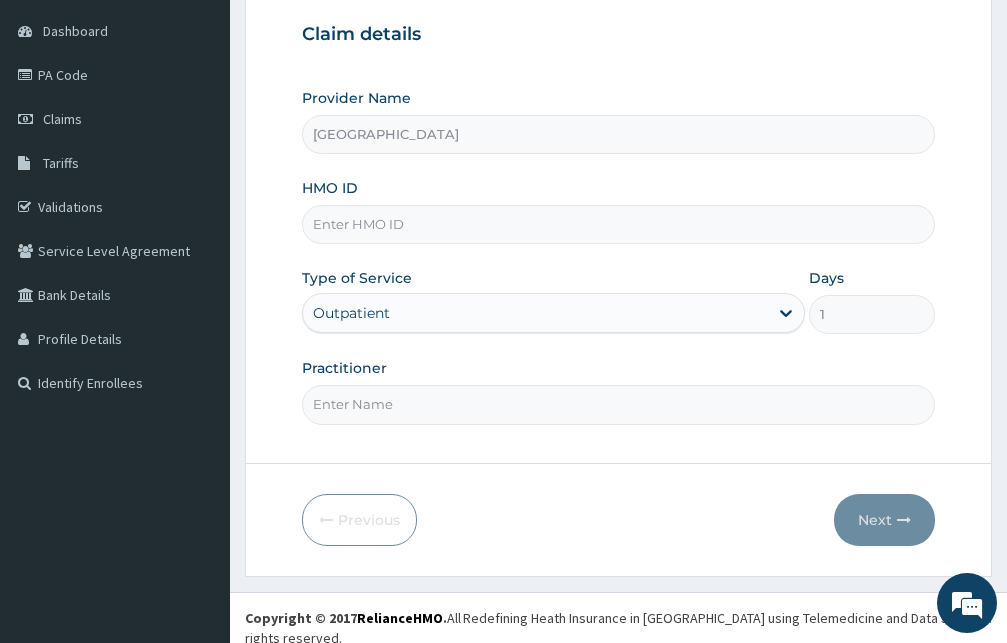 type 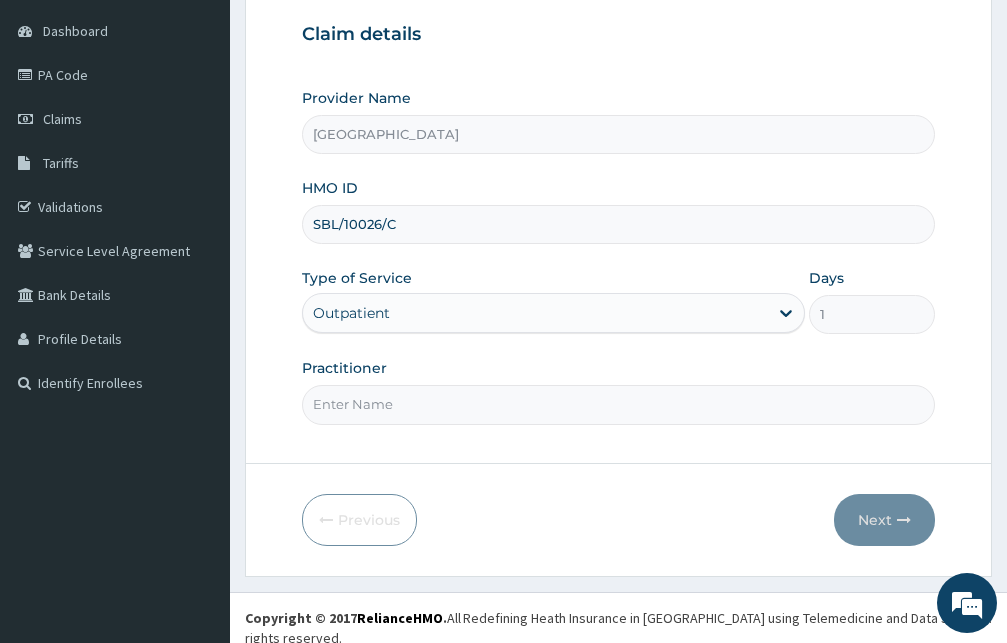 type on "SBL/10026/C" 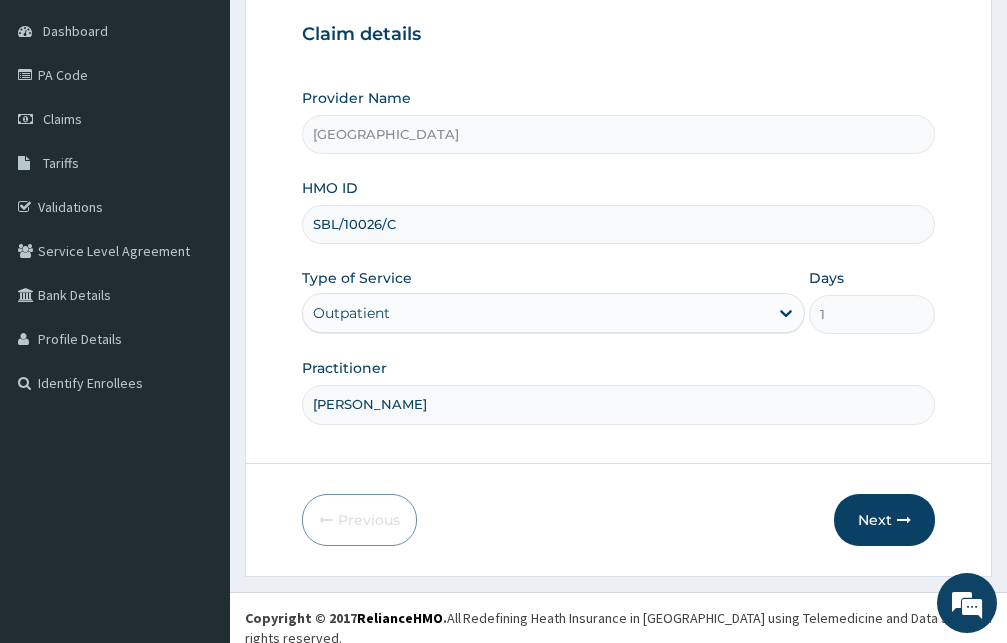 drag, startPoint x: 372, startPoint y: 403, endPoint x: 291, endPoint y: 397, distance: 81.22192 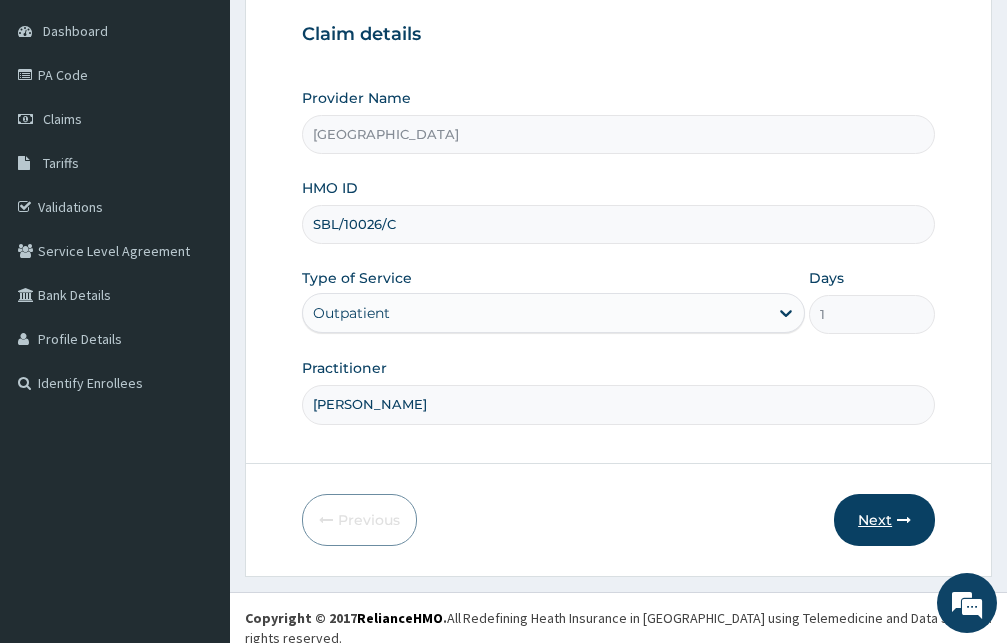 type on "[PERSON_NAME]" 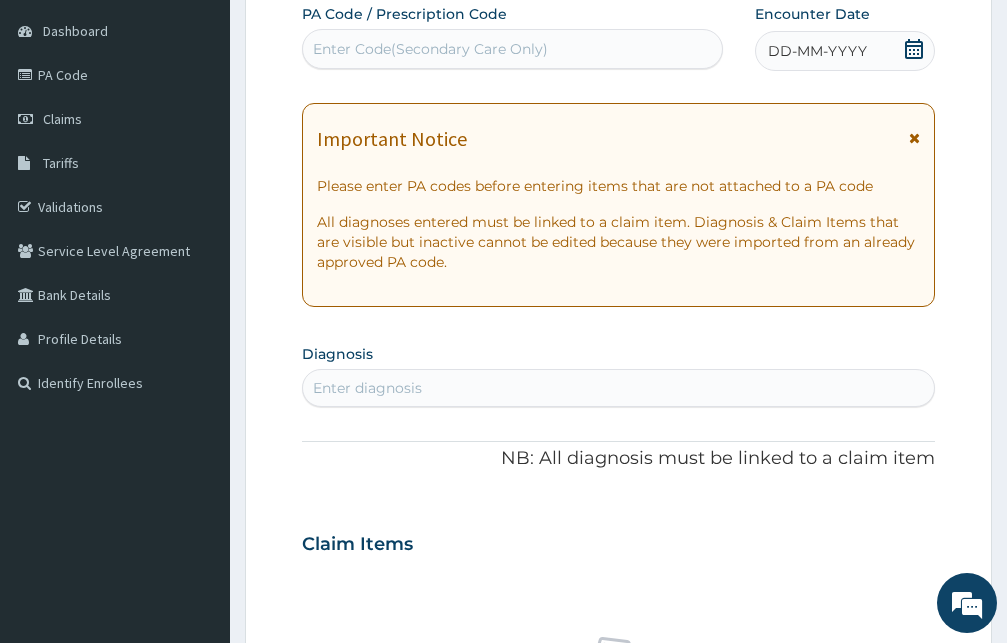 click at bounding box center [914, 138] 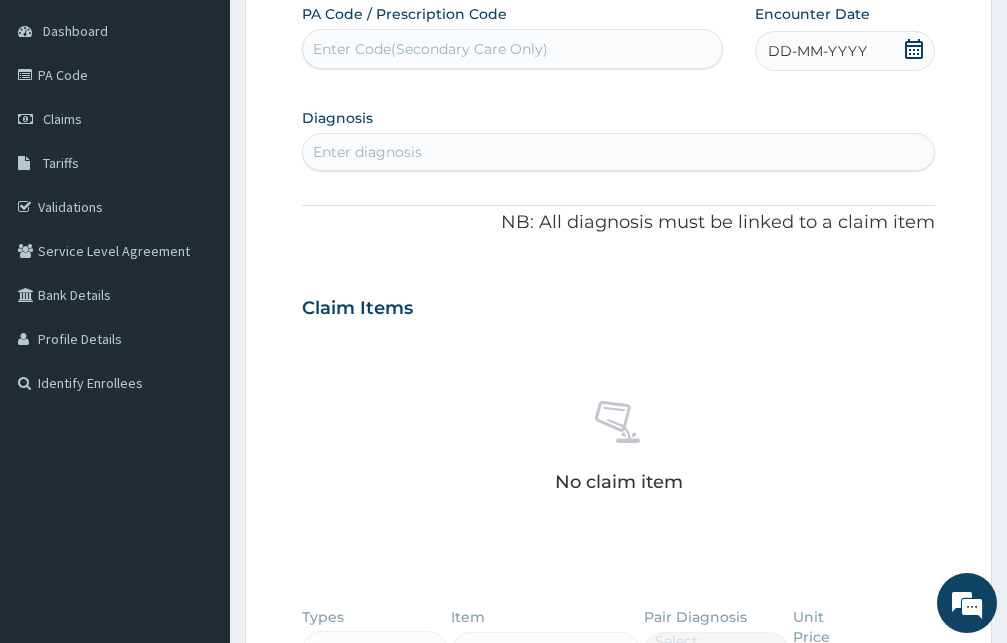 click on "Enter Code(Secondary Care Only)" at bounding box center [512, 49] 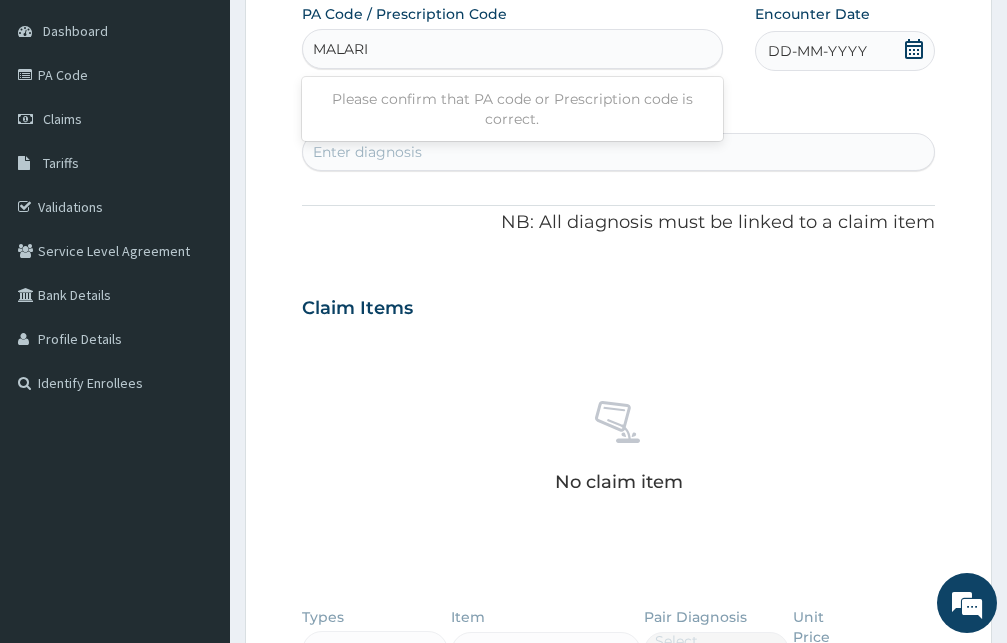 type on "MALARI" 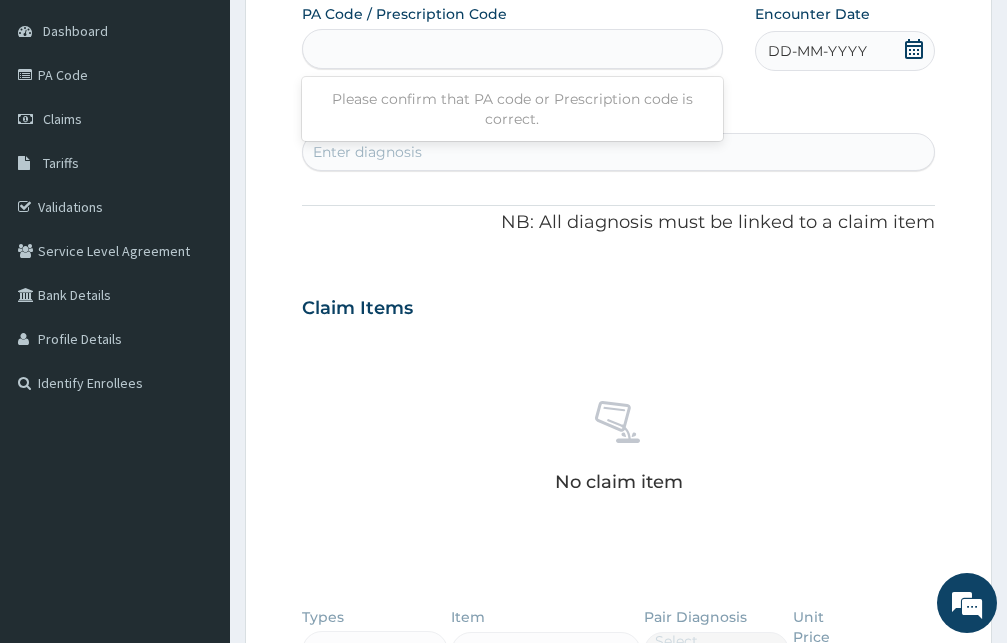 click on "Diagnosis Enter diagnosis" 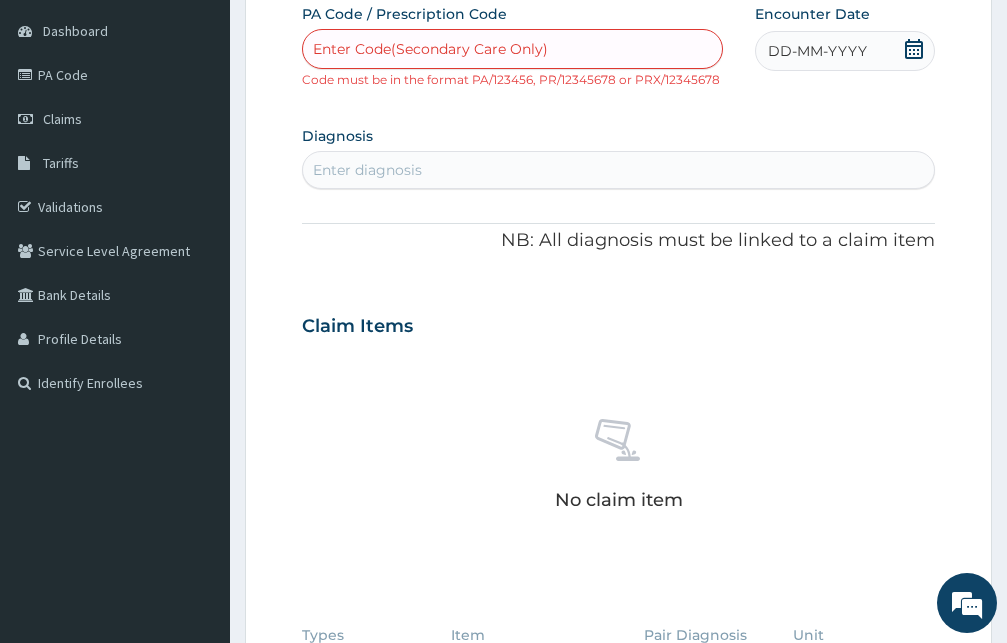 click on "Enter Code(Secondary Care Only)" at bounding box center [512, 49] 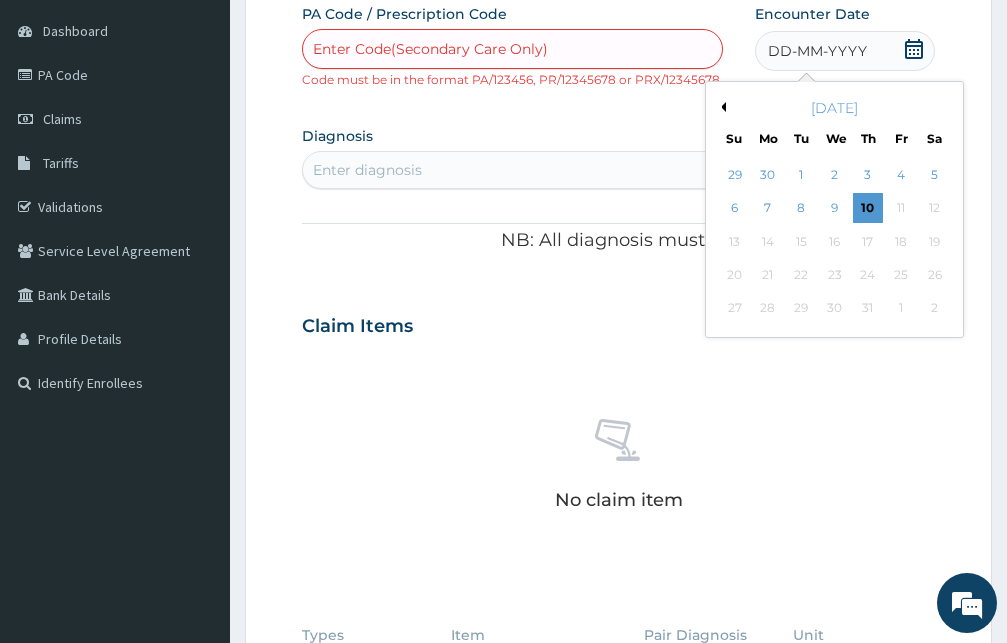 click on "[DATE]" at bounding box center (834, 108) 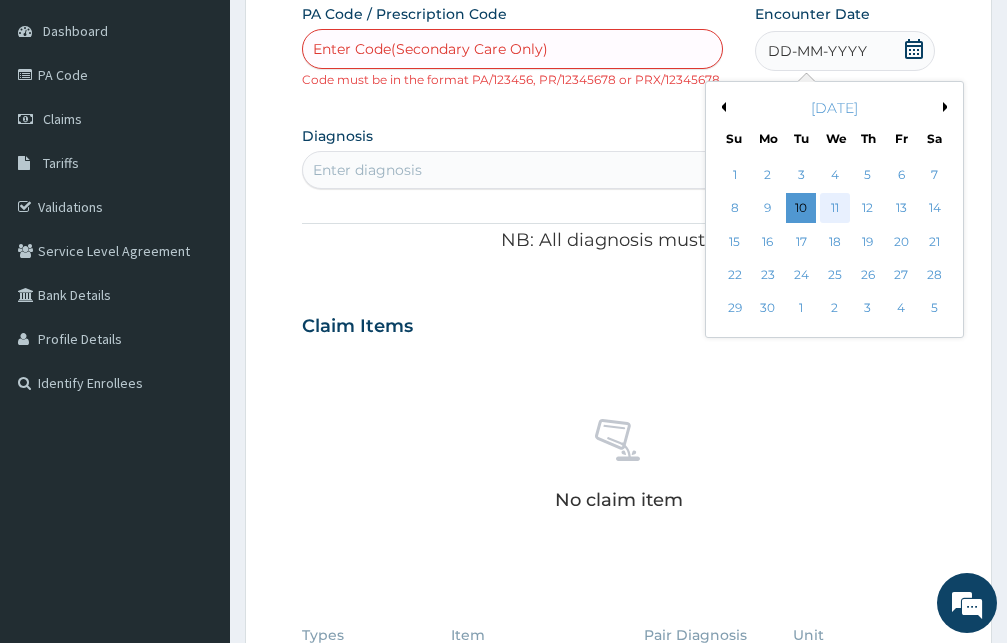 click on "11" at bounding box center (834, 209) 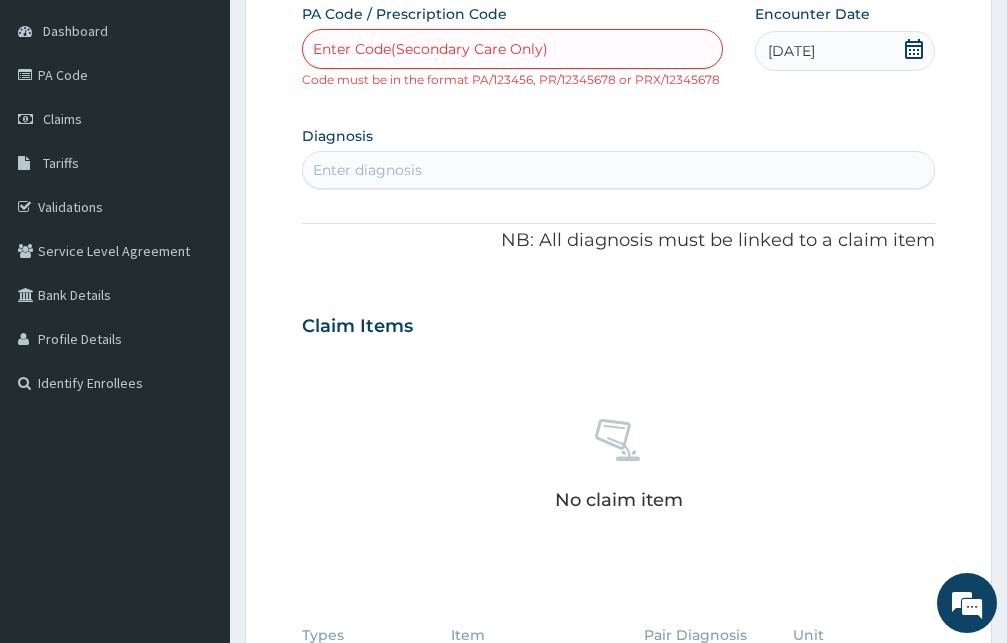 click on "Enter diagnosis" at bounding box center [618, 170] 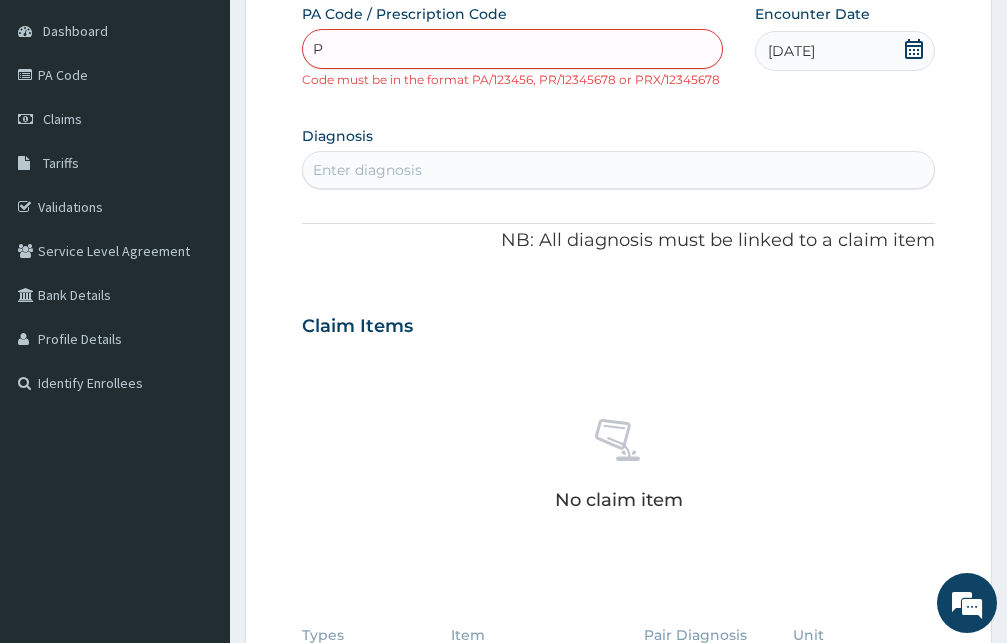 type 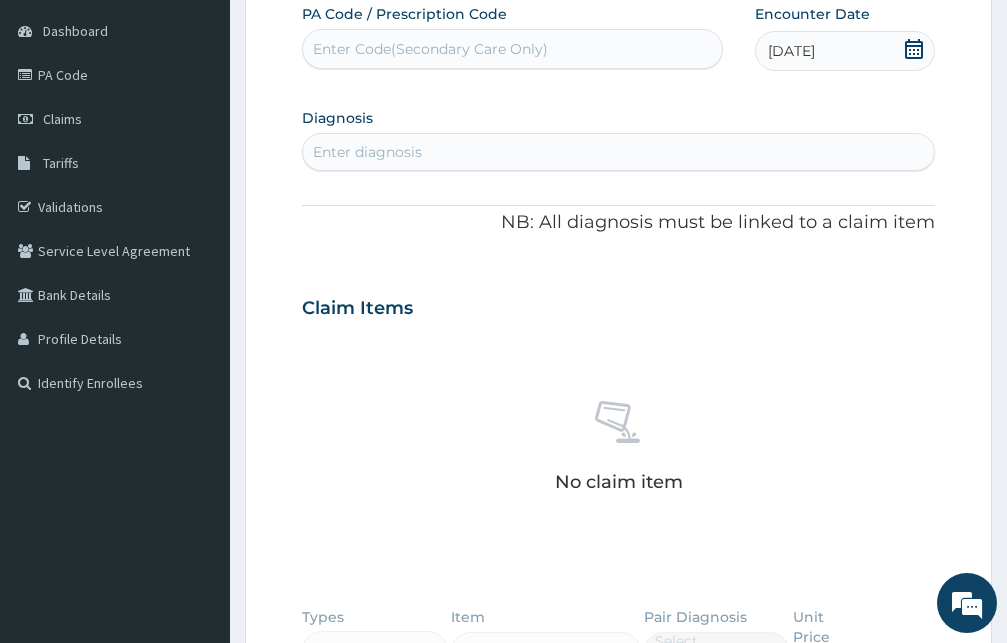 click on "Enter diagnosis" at bounding box center (367, 152) 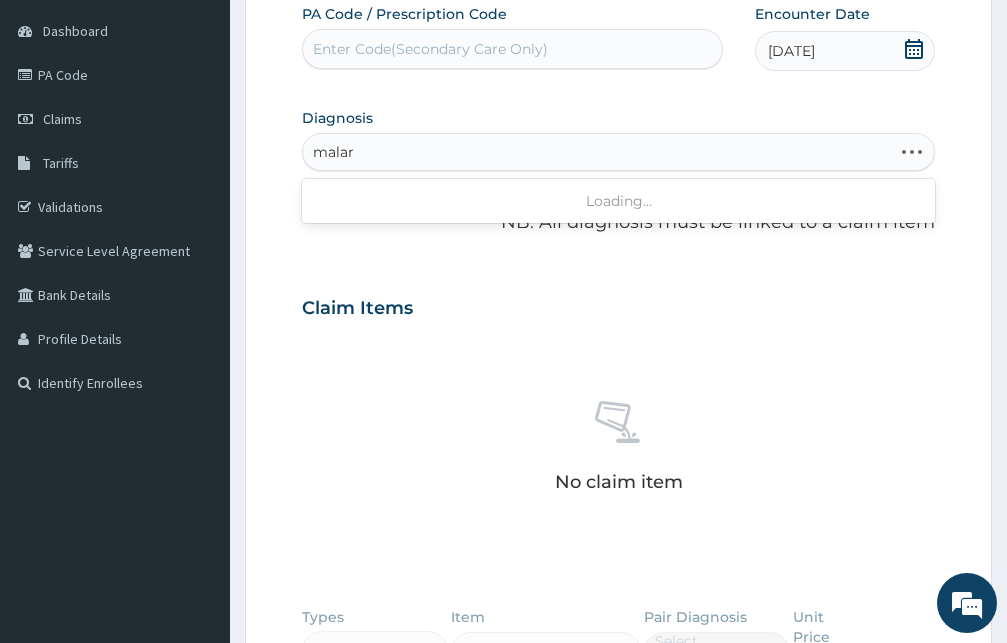 type on "malari" 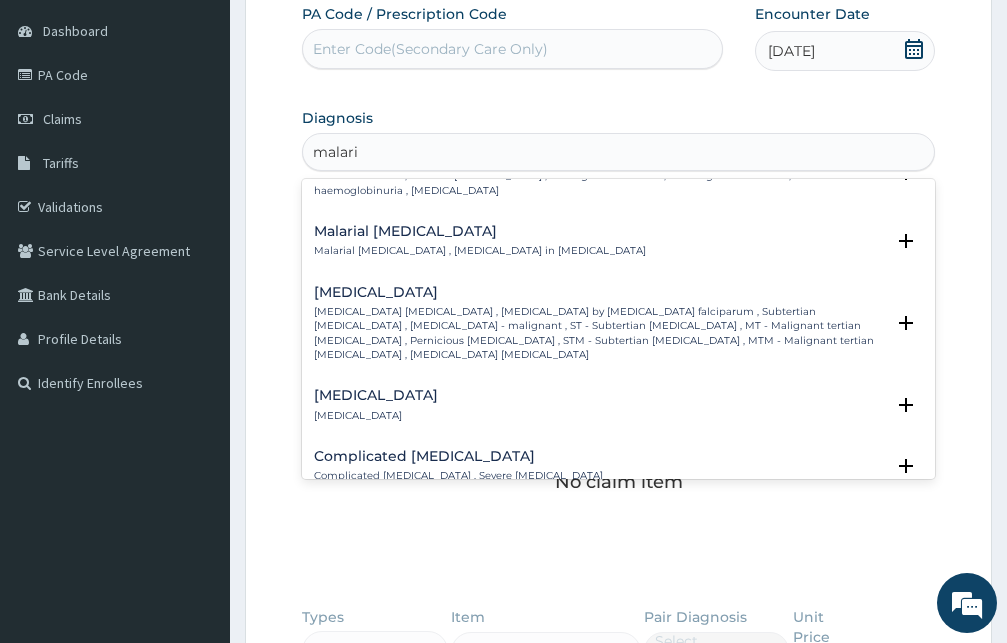 scroll, scrollTop: 756, scrollLeft: 0, axis: vertical 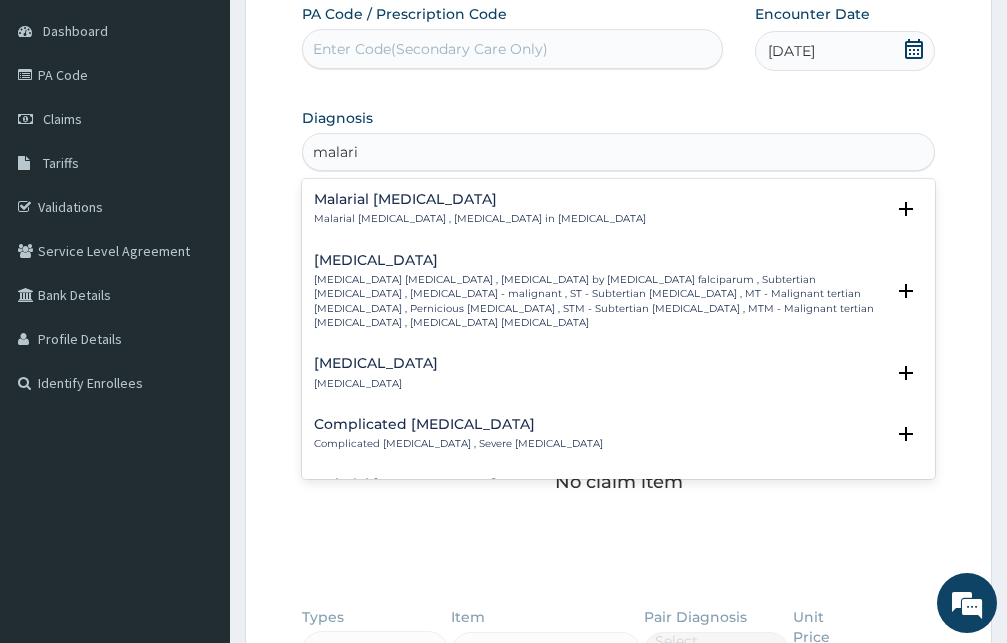 click on "Falciparum malaria , Malignant tertian malaria , Malaria by Plasmodium falciparum , Subtertian malaria , Falciparum malaria - malignant , ST - Subtertian malaria , MT - Malignant tertian malaria , Pernicious malaria , STM - Subtertian malaria , MTM - Malignant tertian malaria , Plasmodium falciparum malaria" at bounding box center [599, 301] 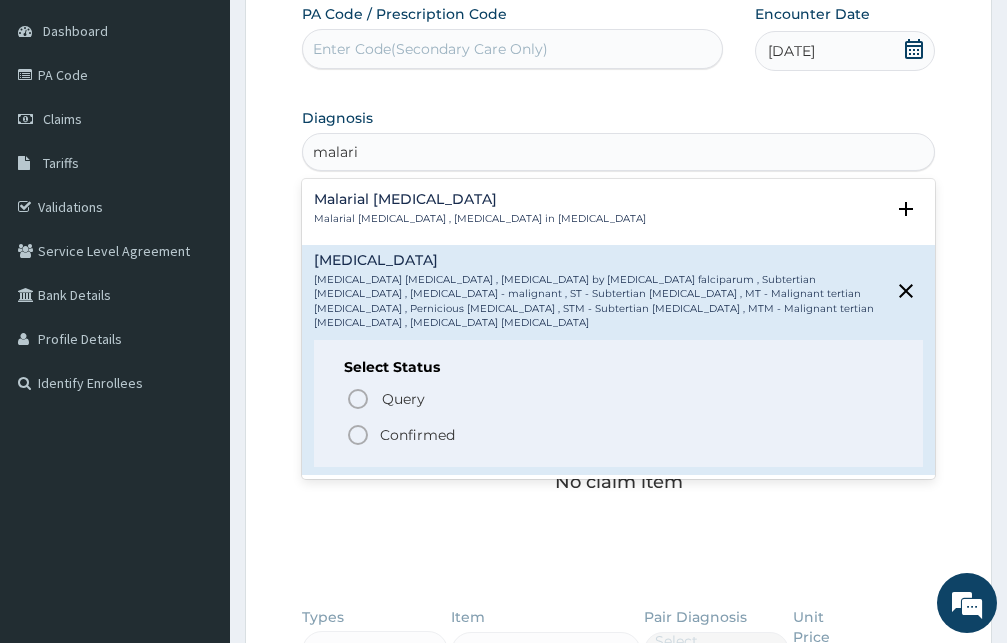 click 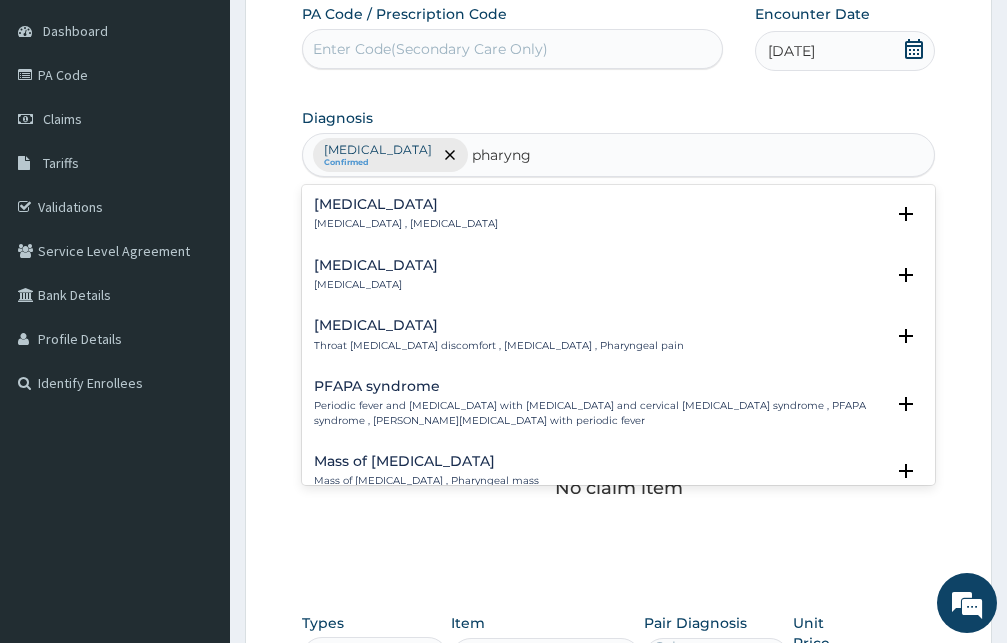 type on "pharyngo" 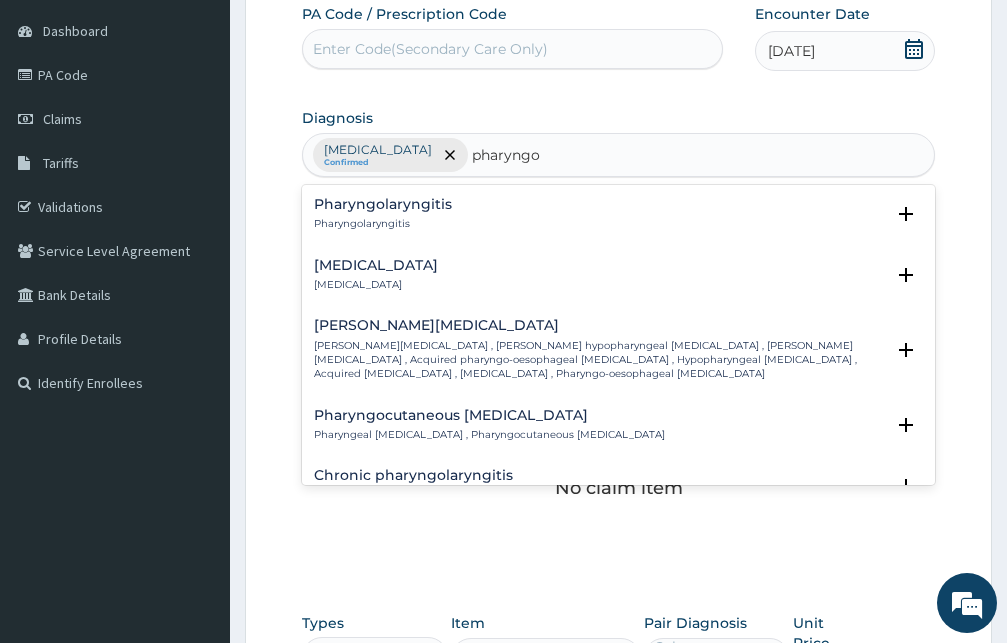 click on "Pharyngotonsillitis" at bounding box center [376, 285] 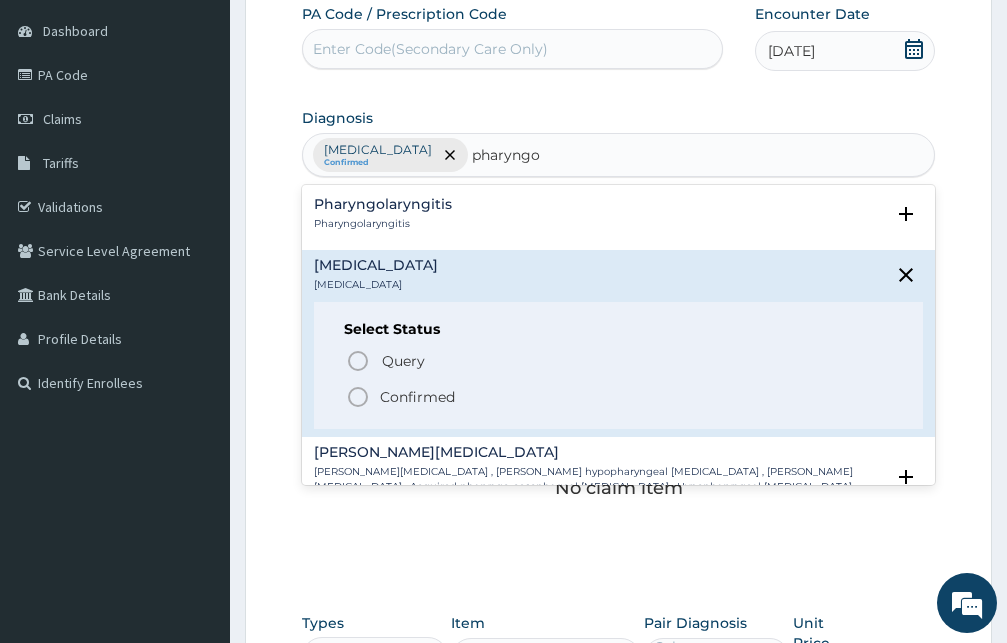 click 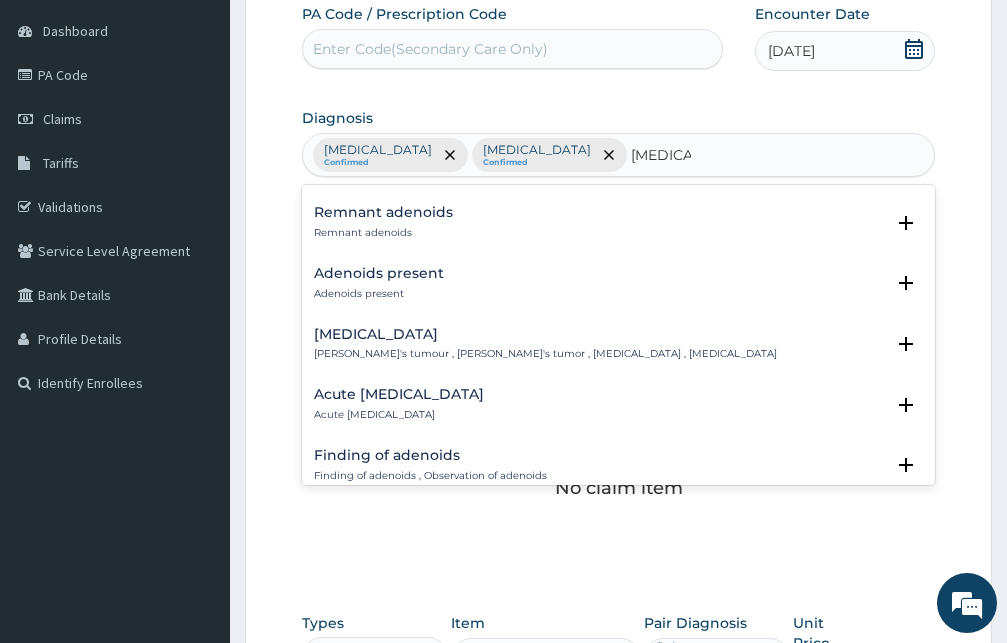 scroll, scrollTop: 324, scrollLeft: 0, axis: vertical 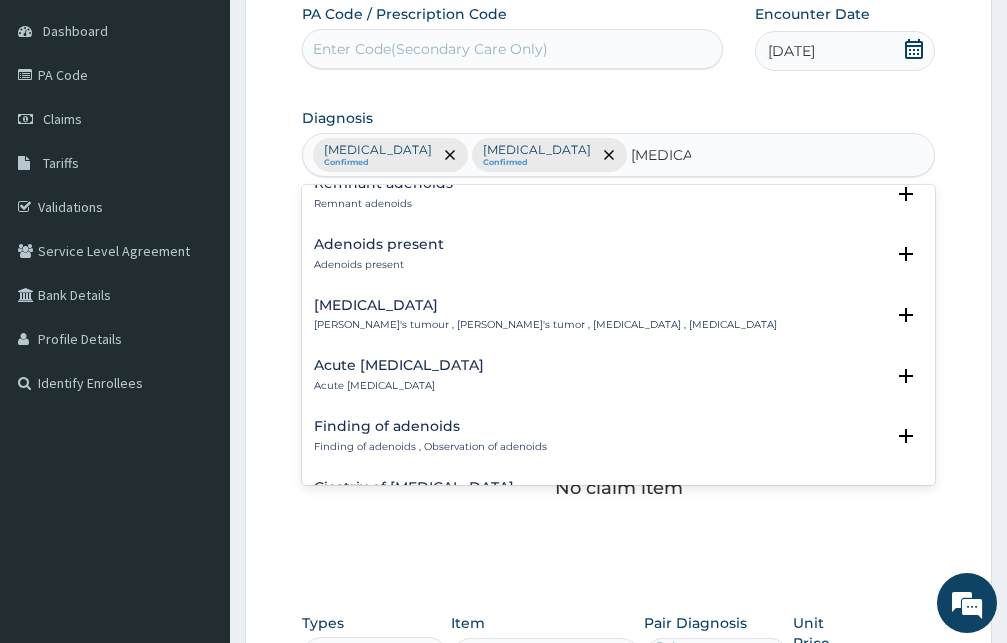 type on "adenoid" 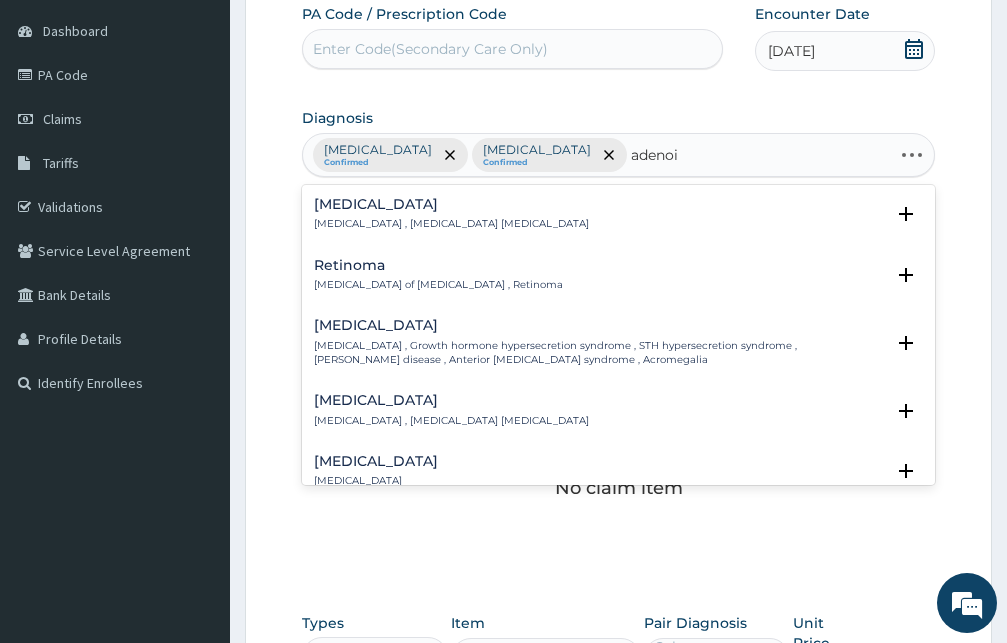 type on "adenoid" 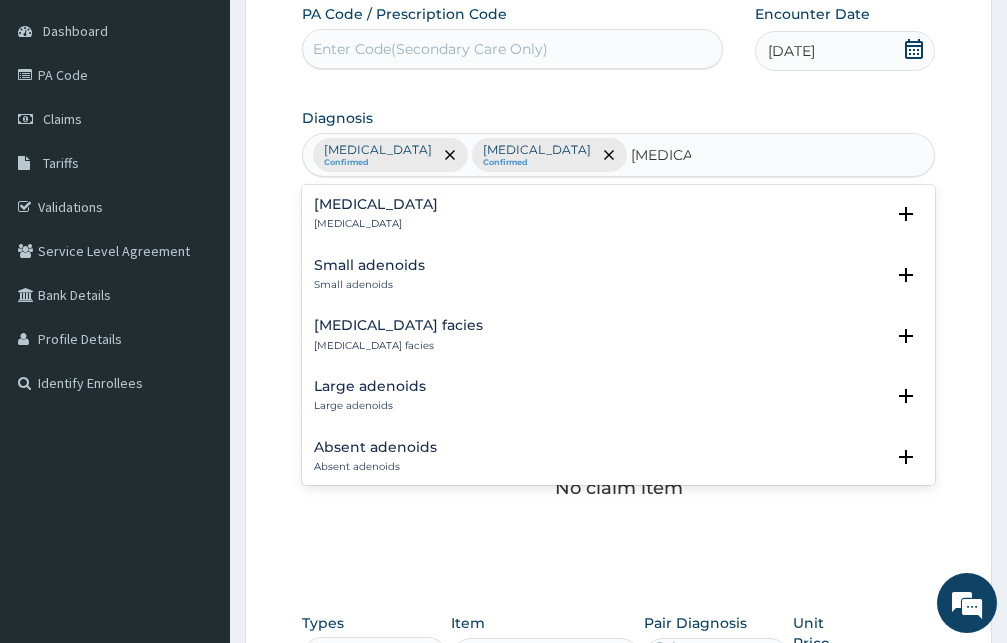 click on "Small adenoids Small adenoids" at bounding box center [369, 275] 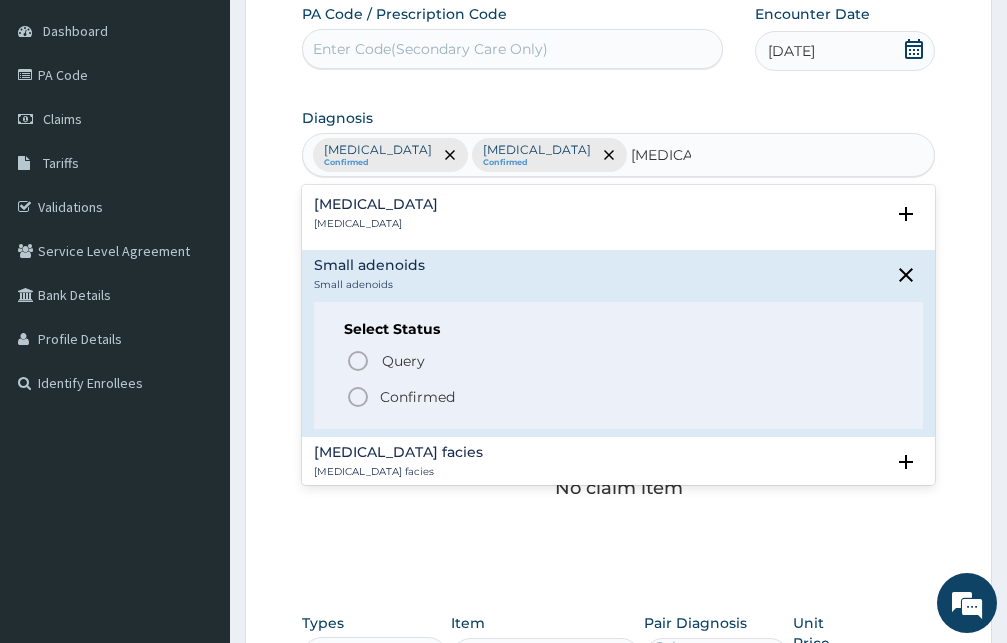 click on "Adenoiditis Adenoiditis" at bounding box center (618, 214) 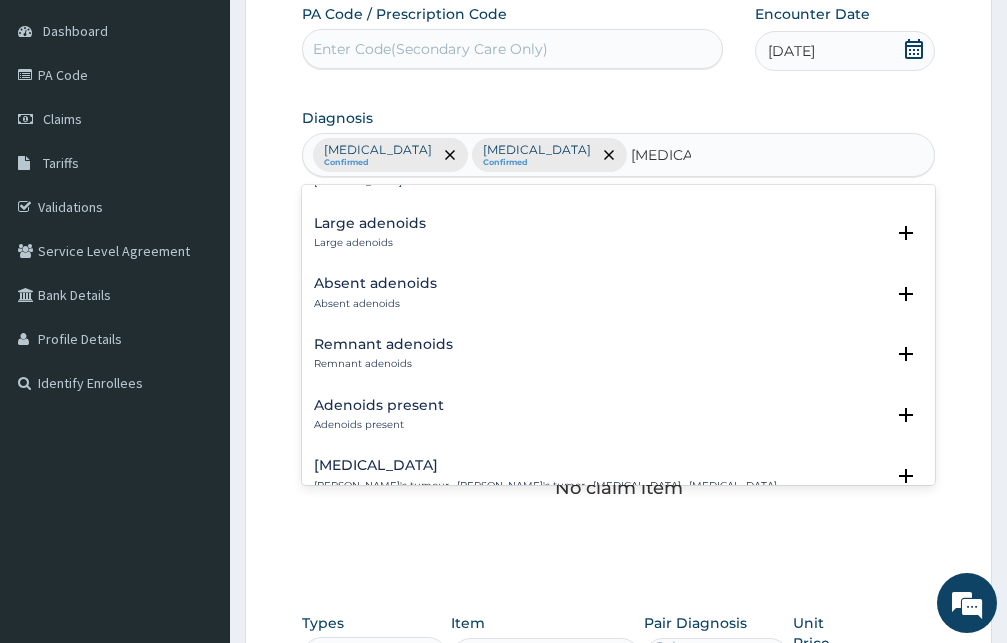 scroll, scrollTop: 324, scrollLeft: 0, axis: vertical 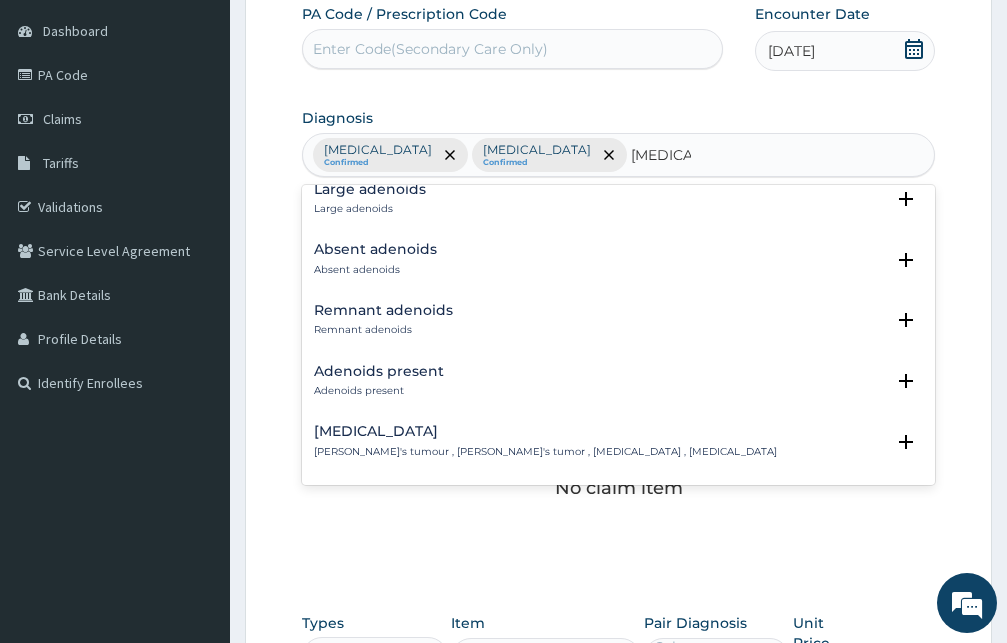 click on "Adenoids present" at bounding box center (379, 371) 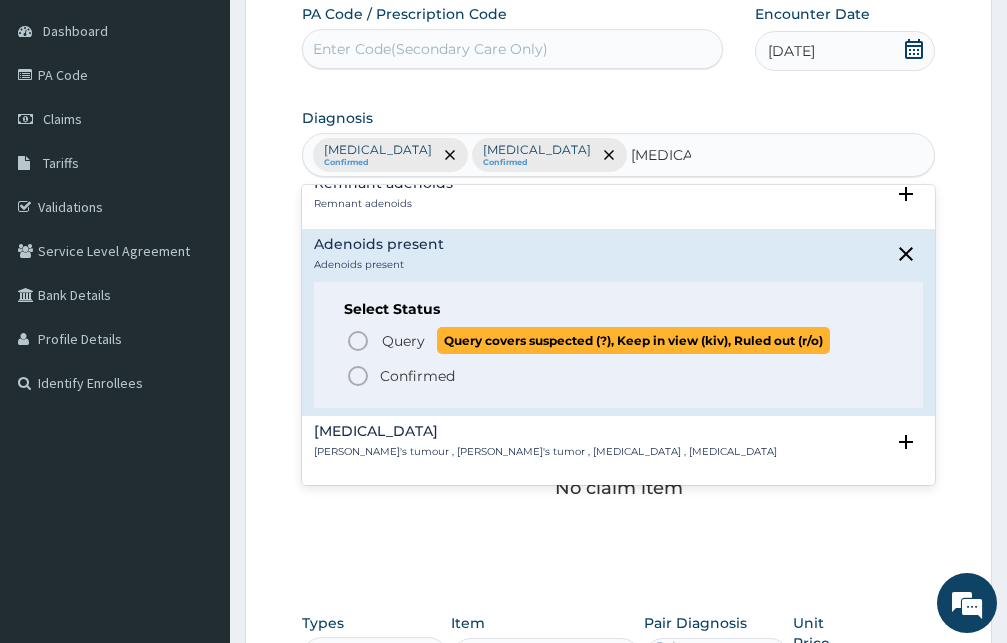 click 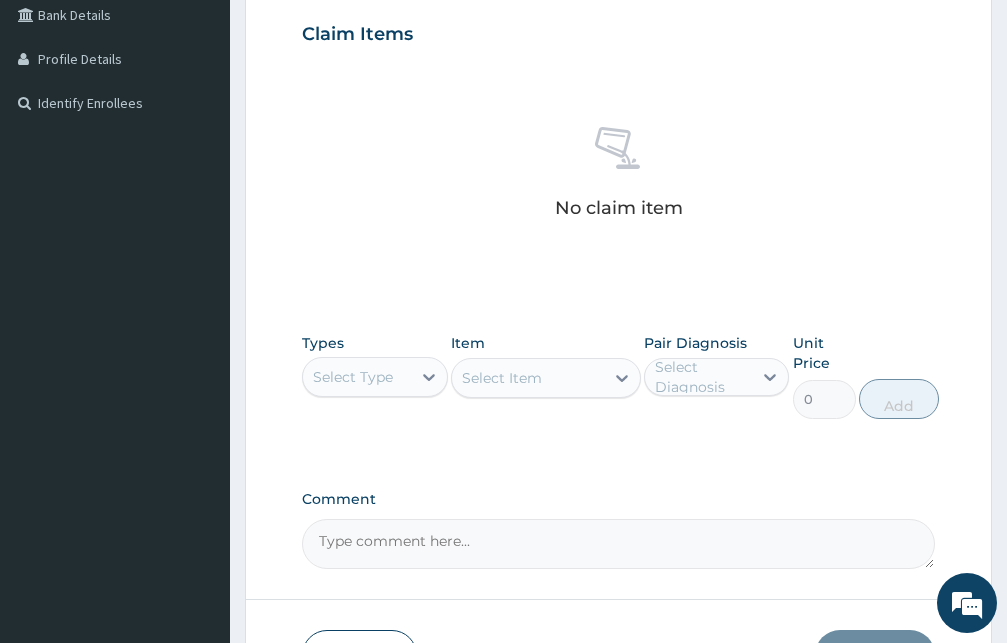 scroll, scrollTop: 493, scrollLeft: 0, axis: vertical 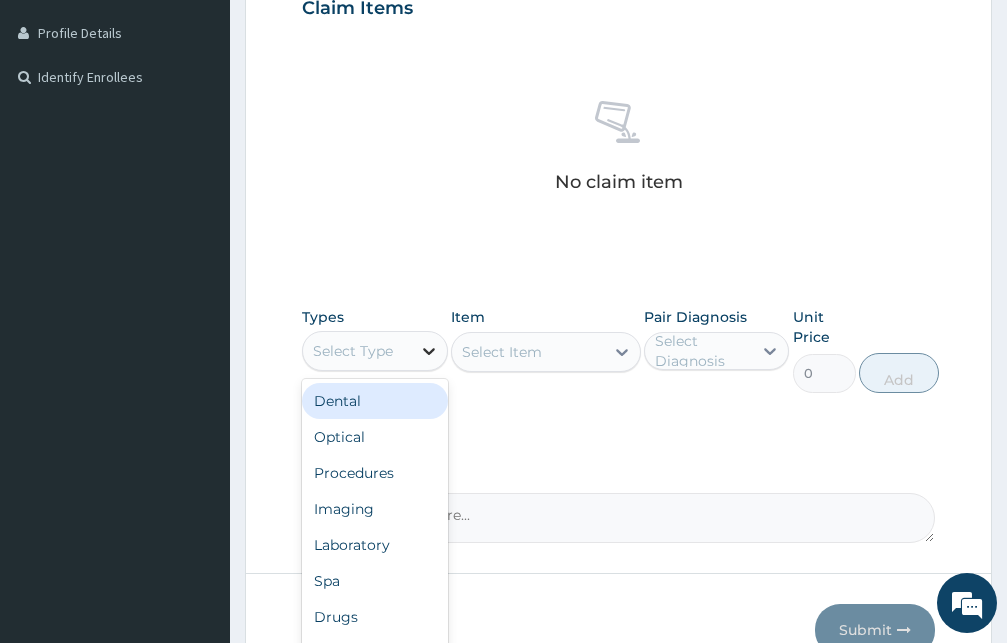 click 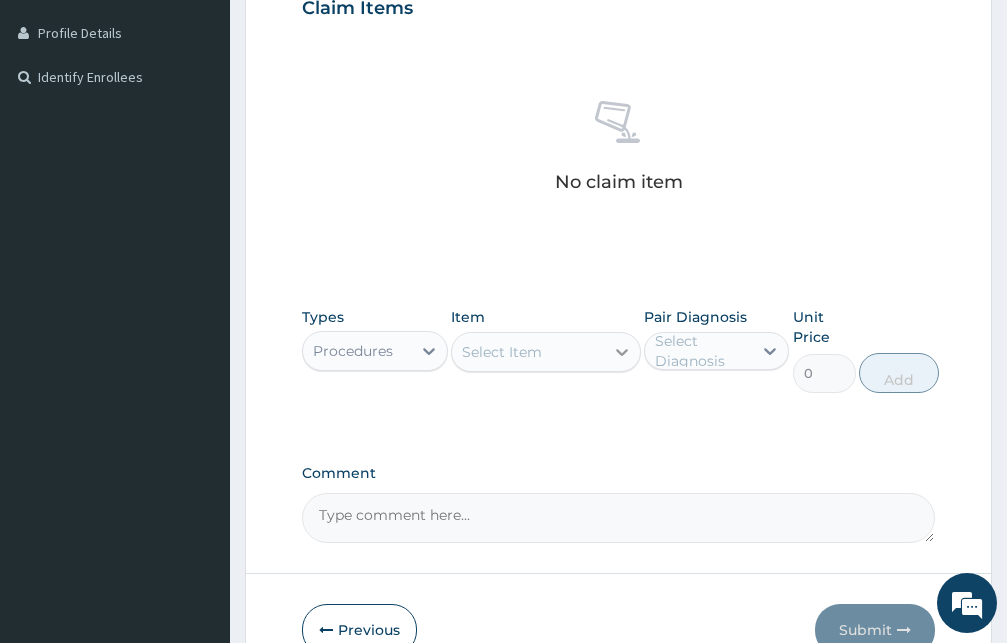 click 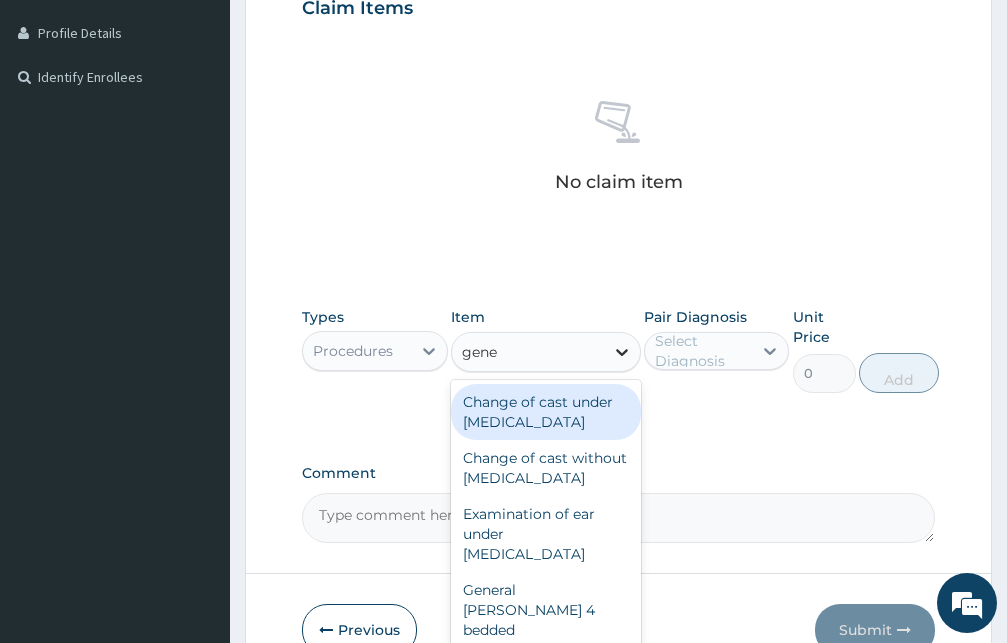 type on "gener" 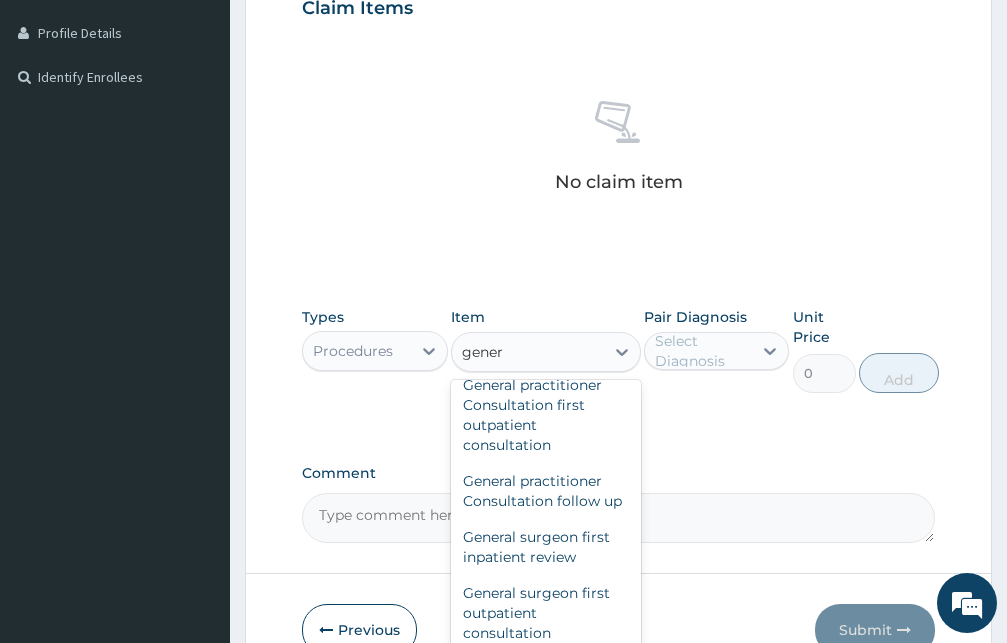 scroll, scrollTop: 266, scrollLeft: 0, axis: vertical 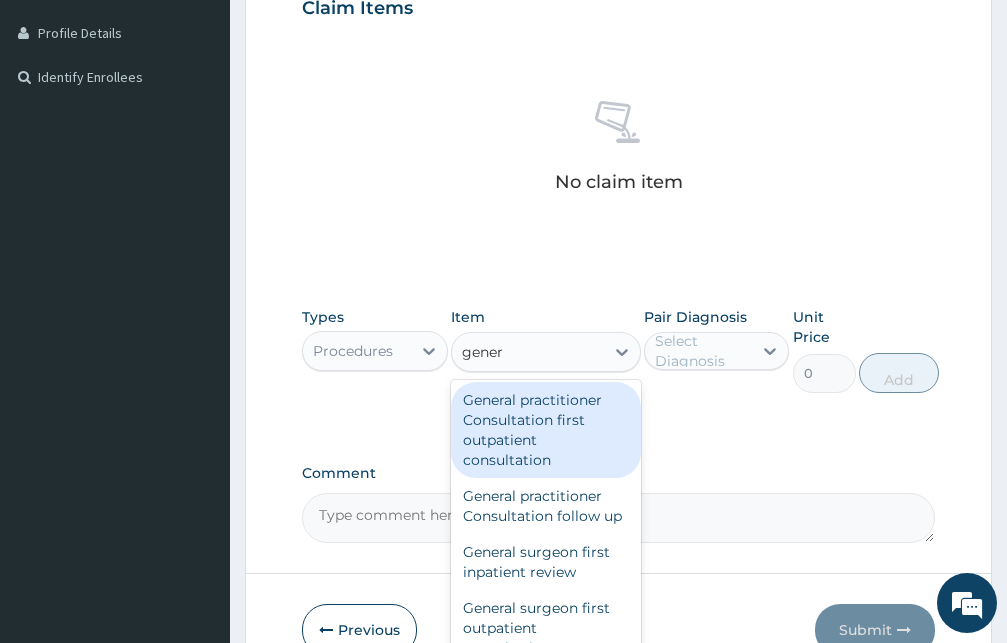 click on "General practitioner Consultation first outpatient consultation" at bounding box center [546, 430] 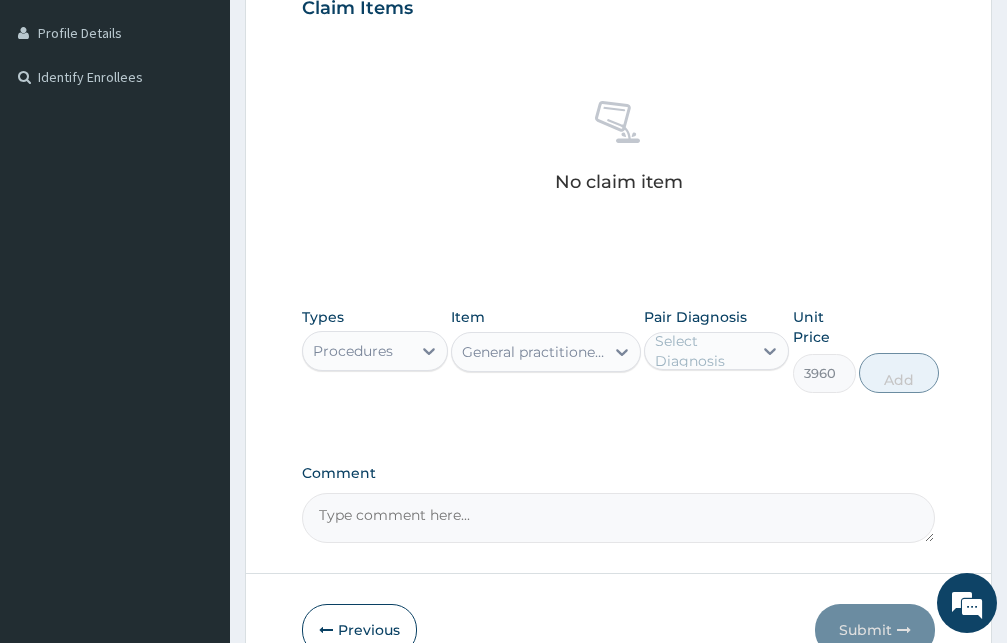 type 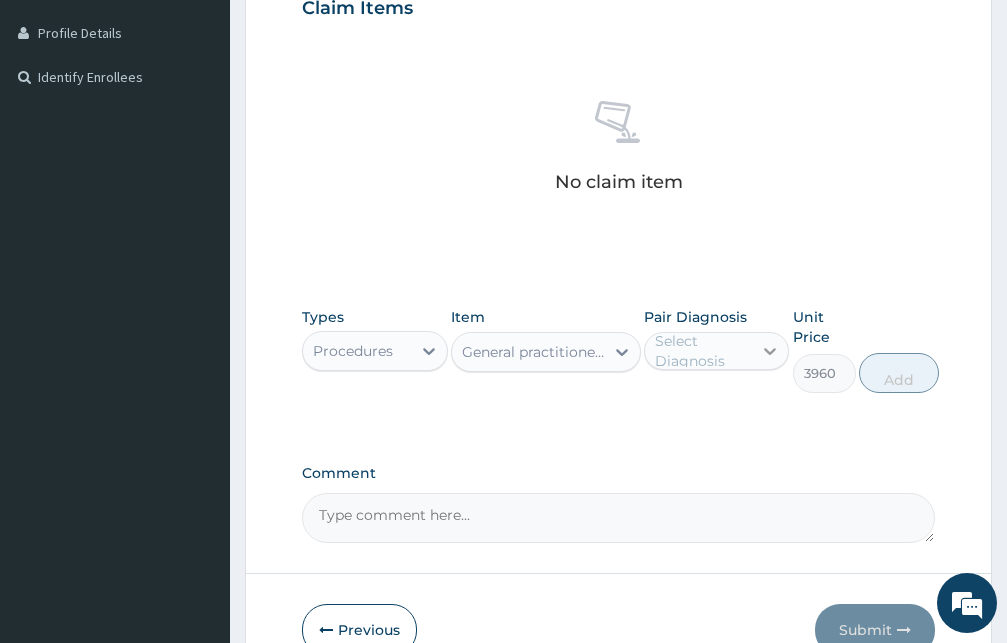 click at bounding box center (770, 351) 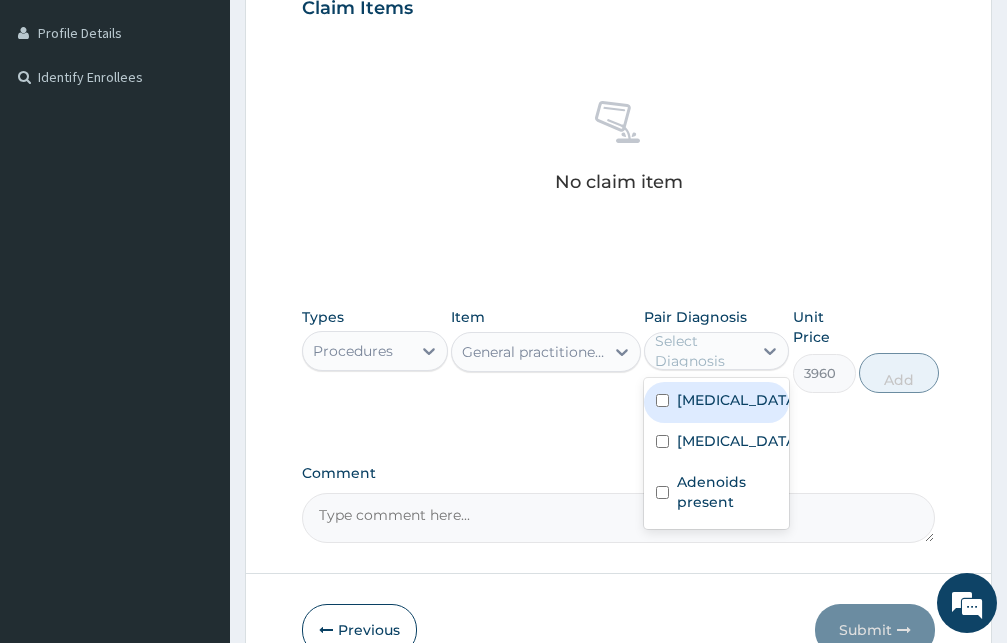 click at bounding box center (662, 400) 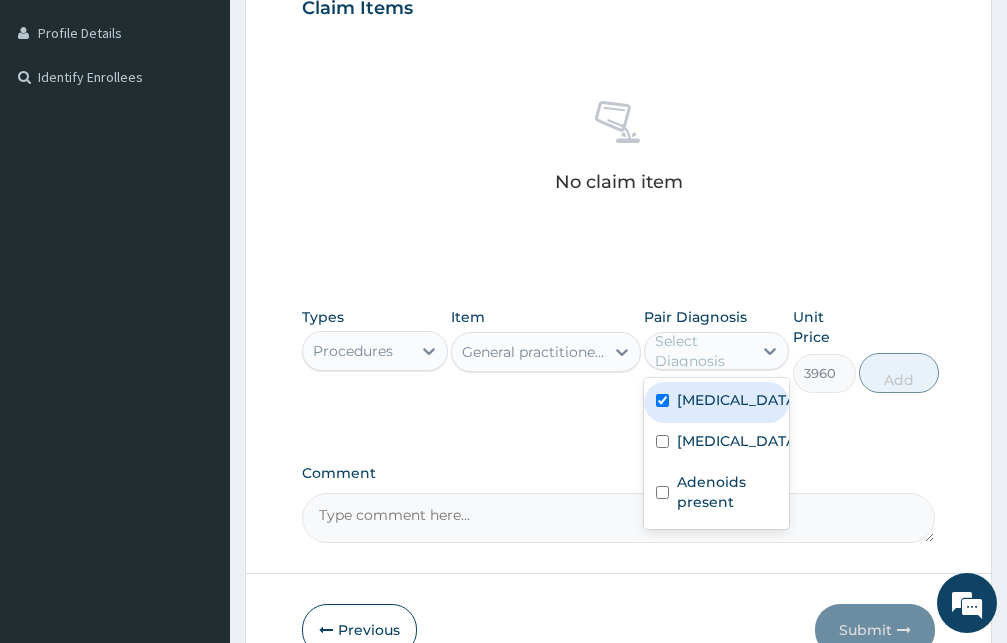 checkbox on "true" 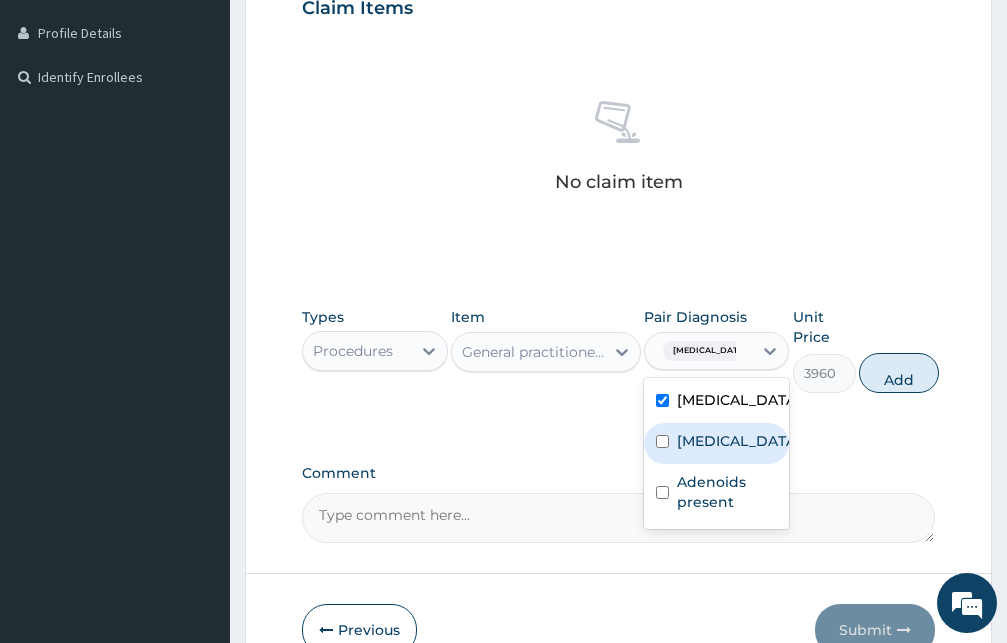 click on "Pharyngotonsillitis" at bounding box center (717, 443) 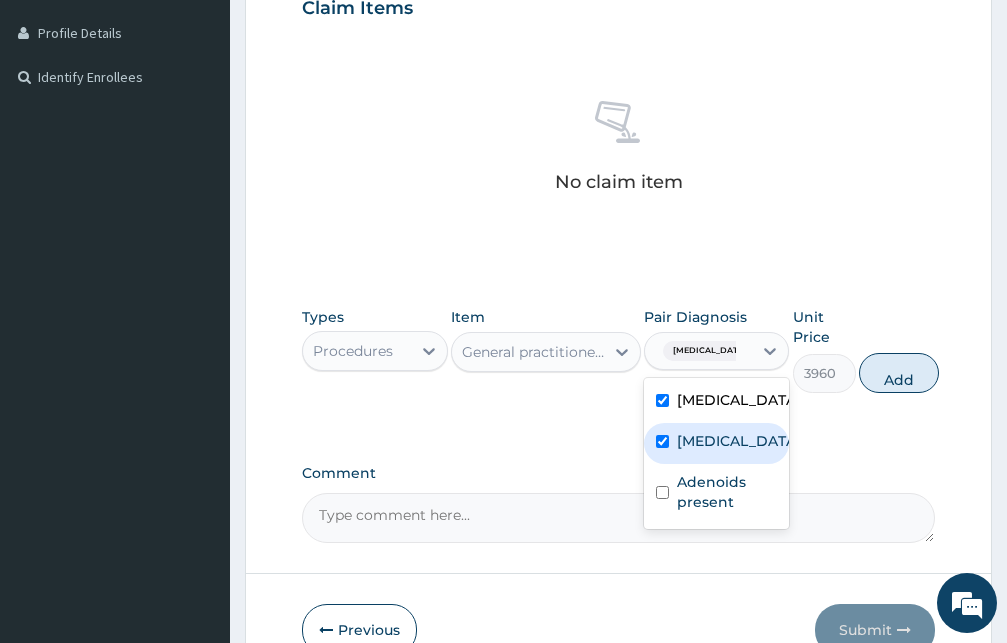 checkbox on "true" 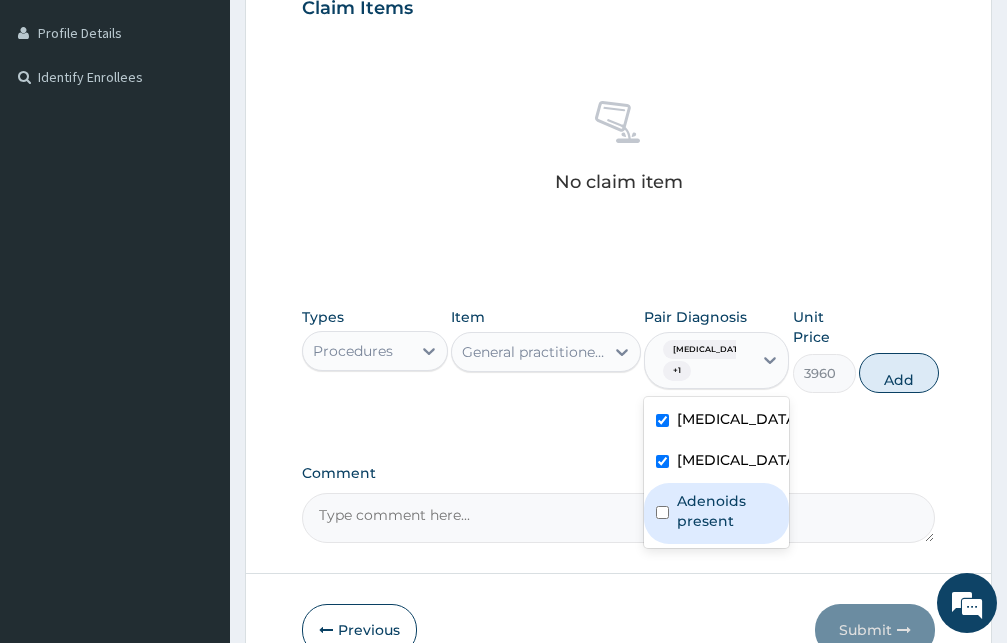 click at bounding box center (662, 512) 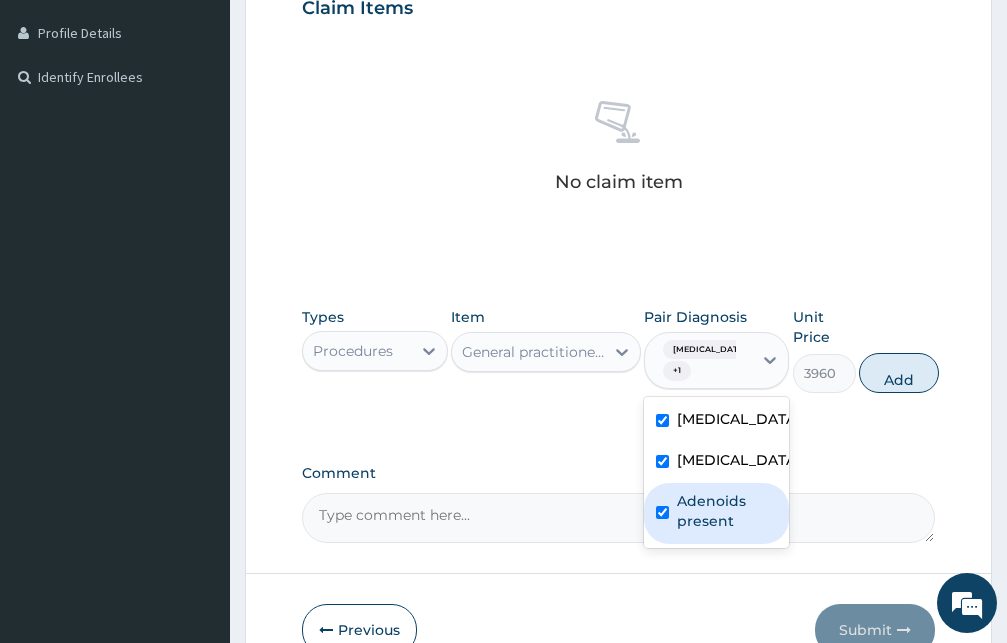 checkbox on "true" 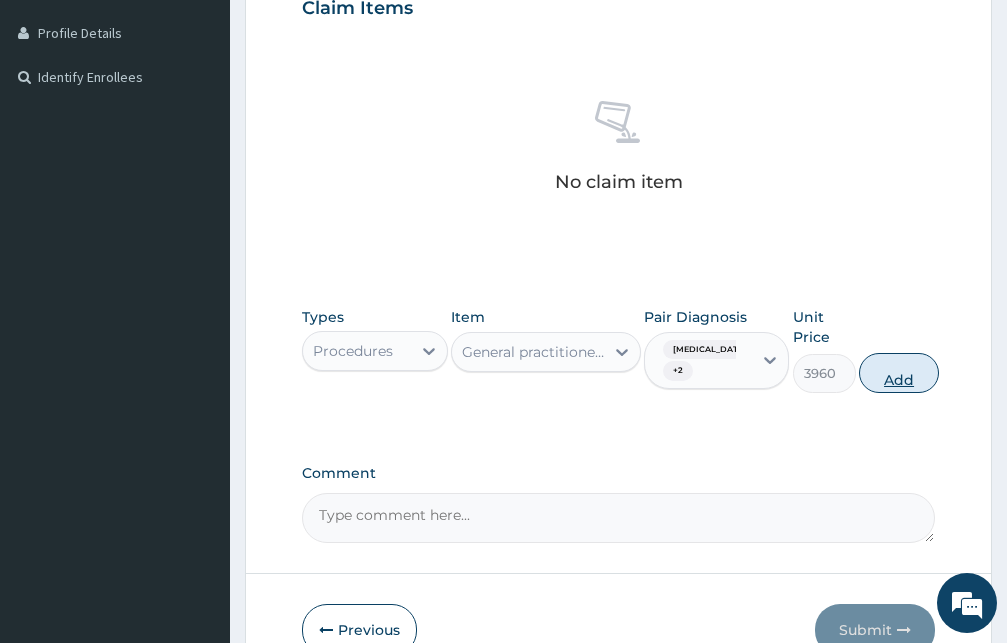 click on "Add" at bounding box center [899, 373] 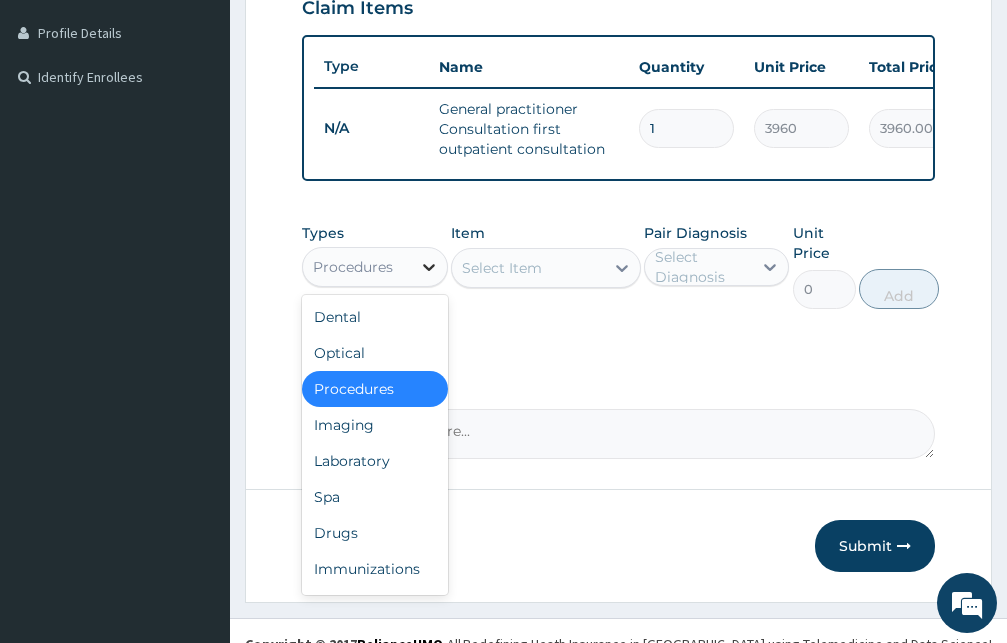 click 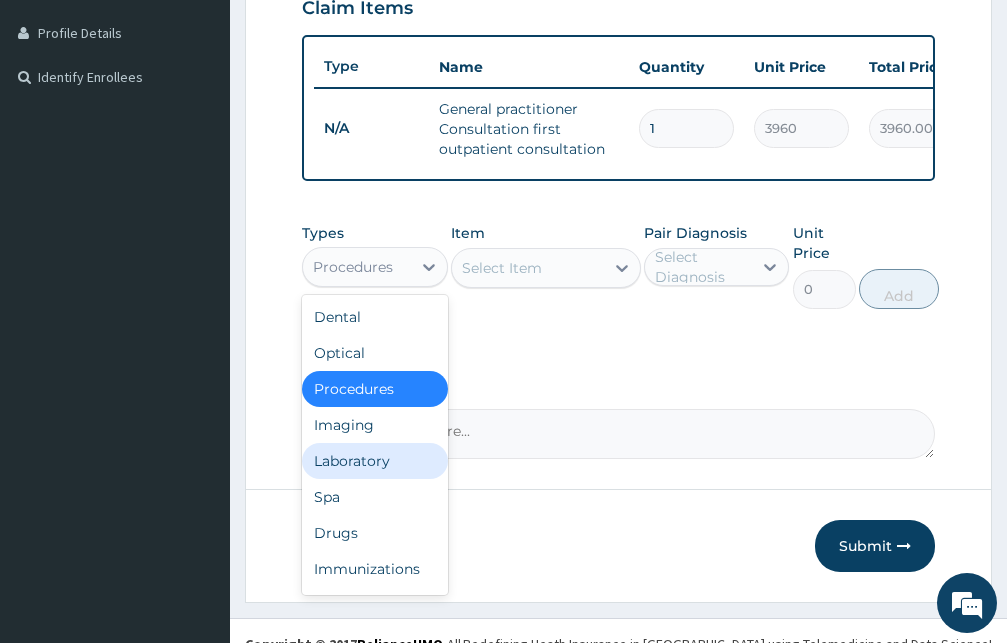 click on "Laboratory" at bounding box center [375, 461] 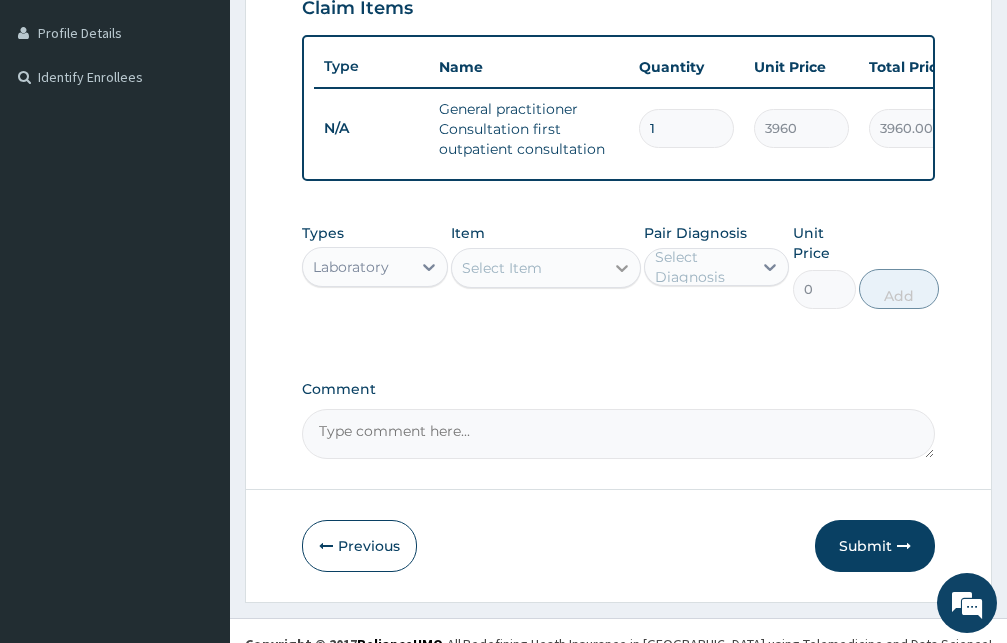click 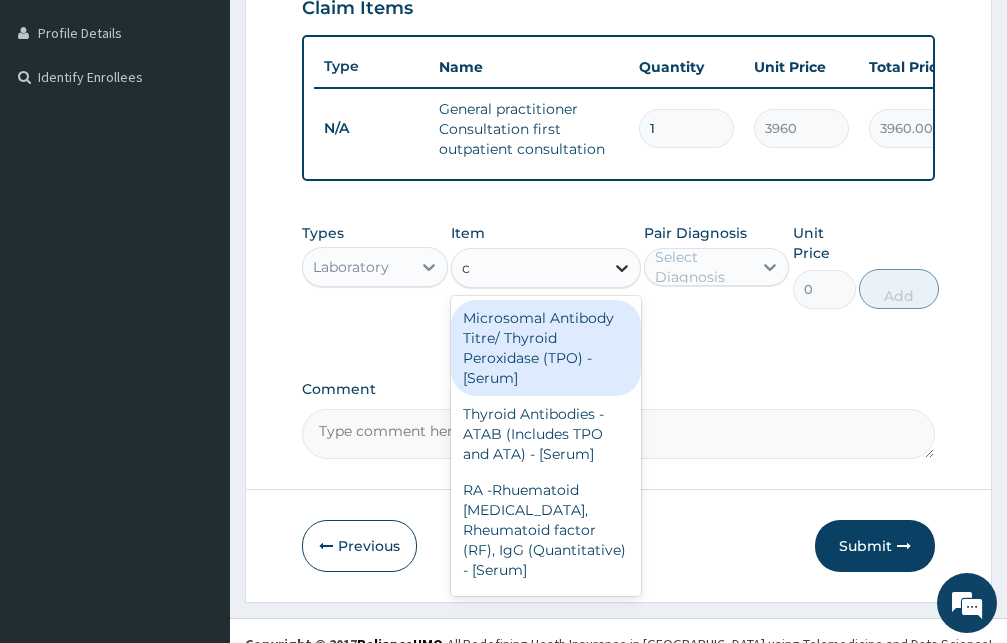 type on "cb" 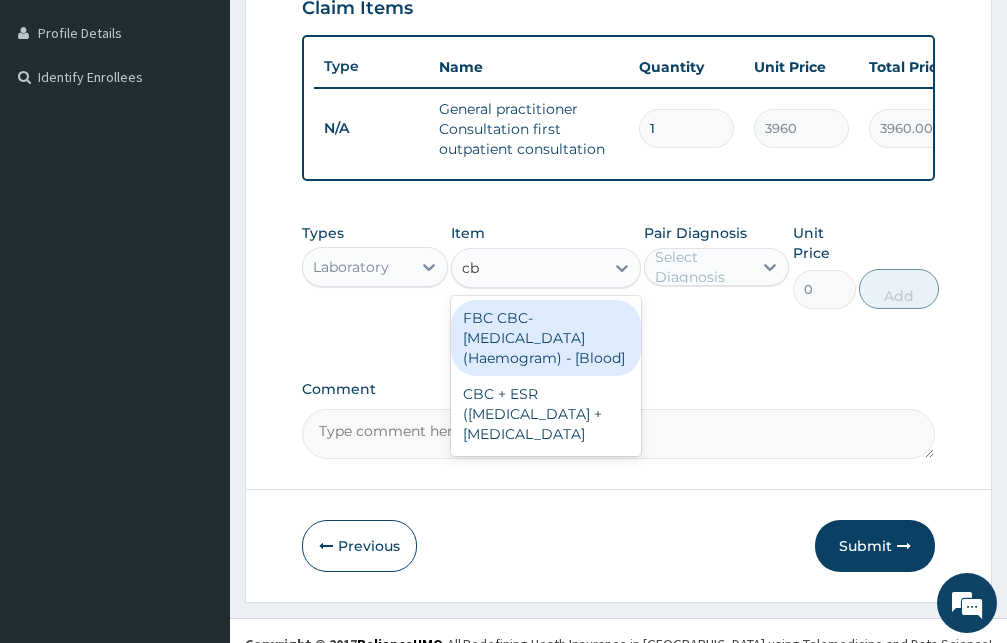 click on "FBC CBC-Complete Blood Count (Haemogram) - [Blood]" at bounding box center (546, 338) 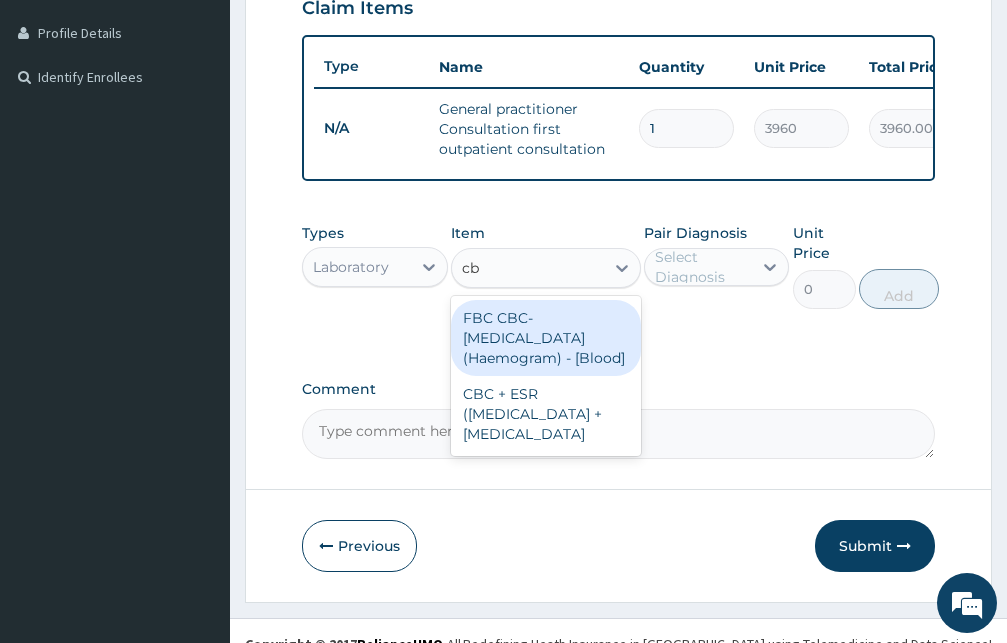 type 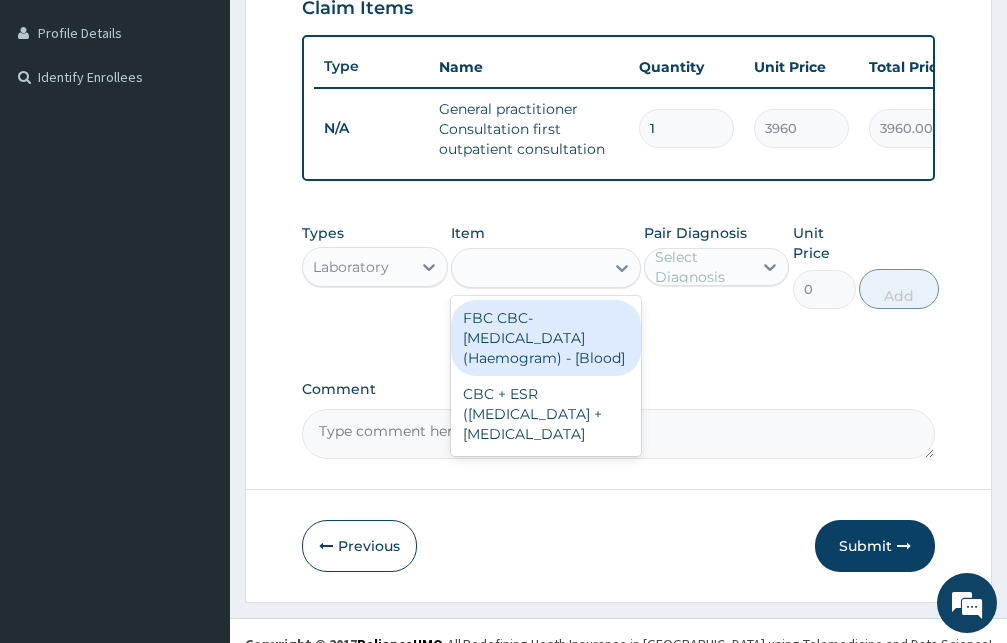type on "4800" 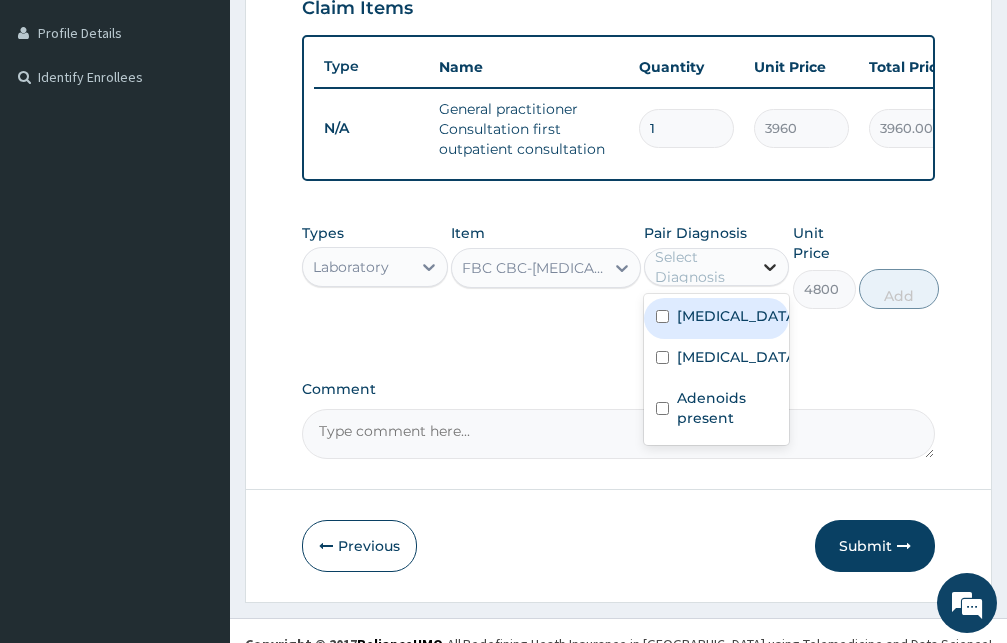 click 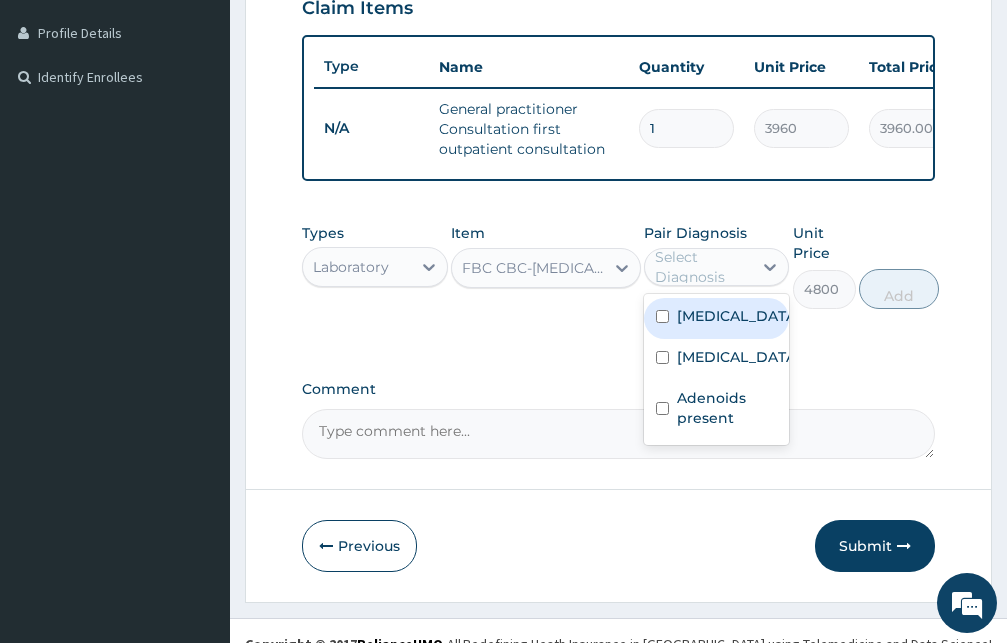 click on "Falciparum malaria" at bounding box center (717, 318) 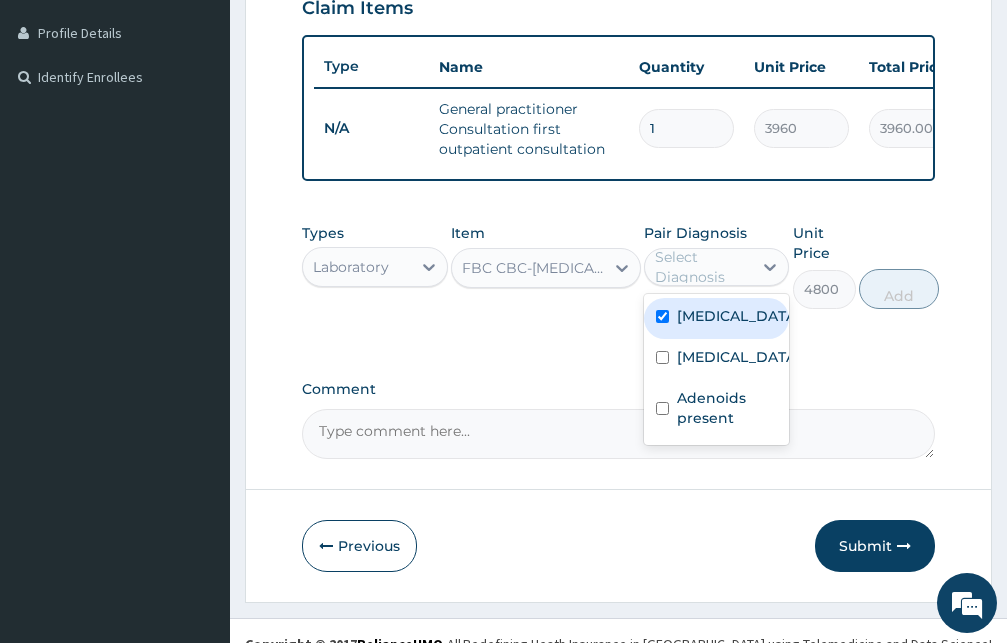 checkbox on "true" 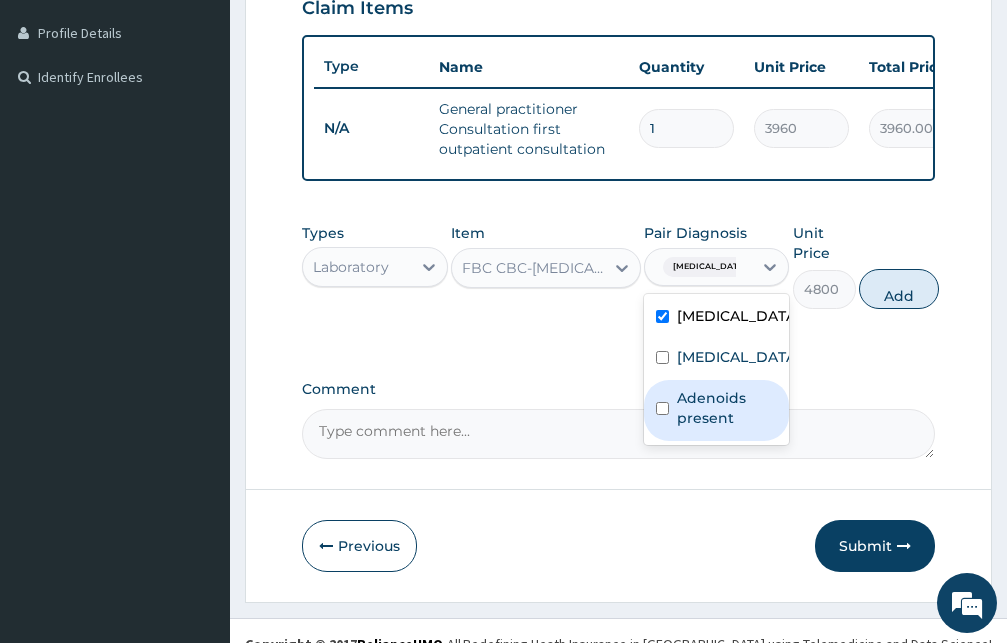 click at bounding box center (662, 408) 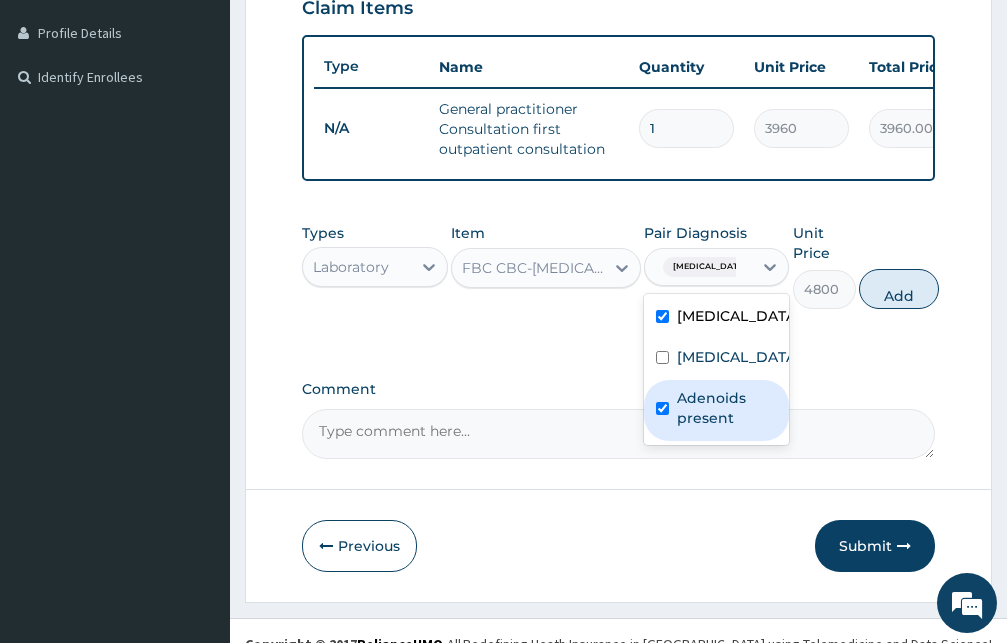 checkbox on "true" 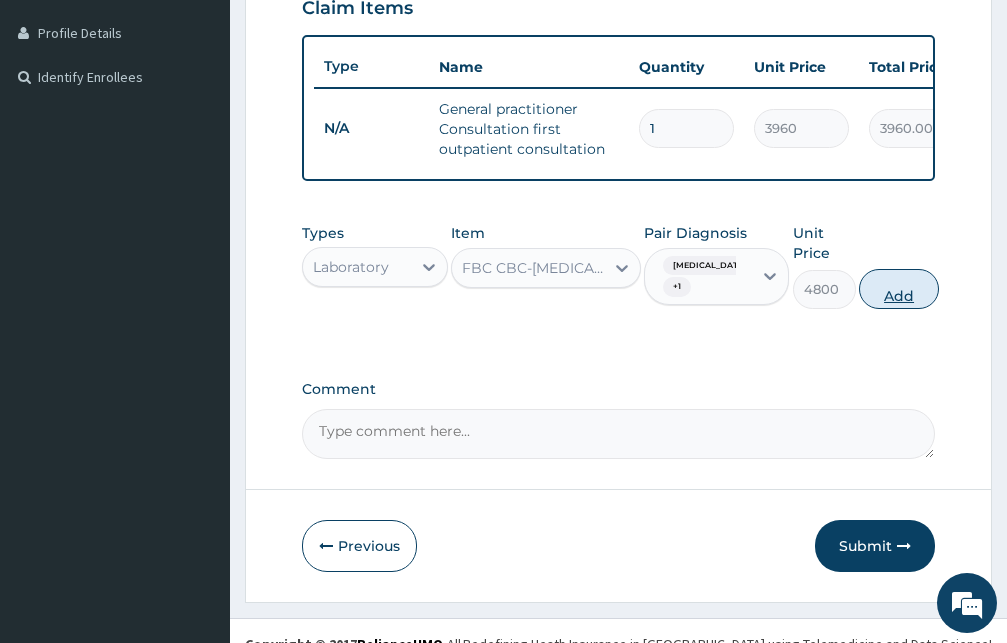 click on "Add" at bounding box center (899, 289) 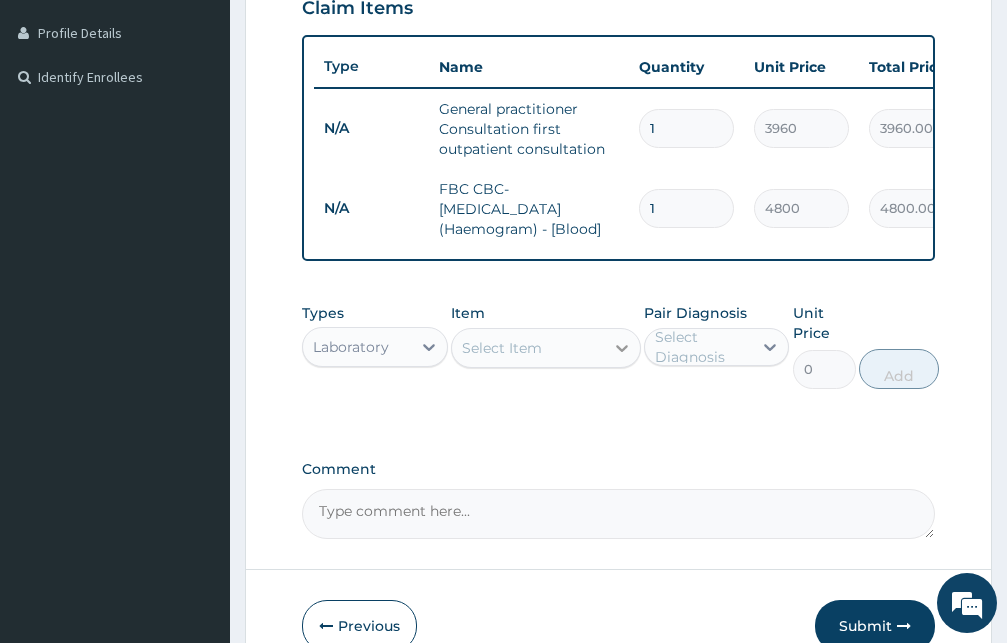 click 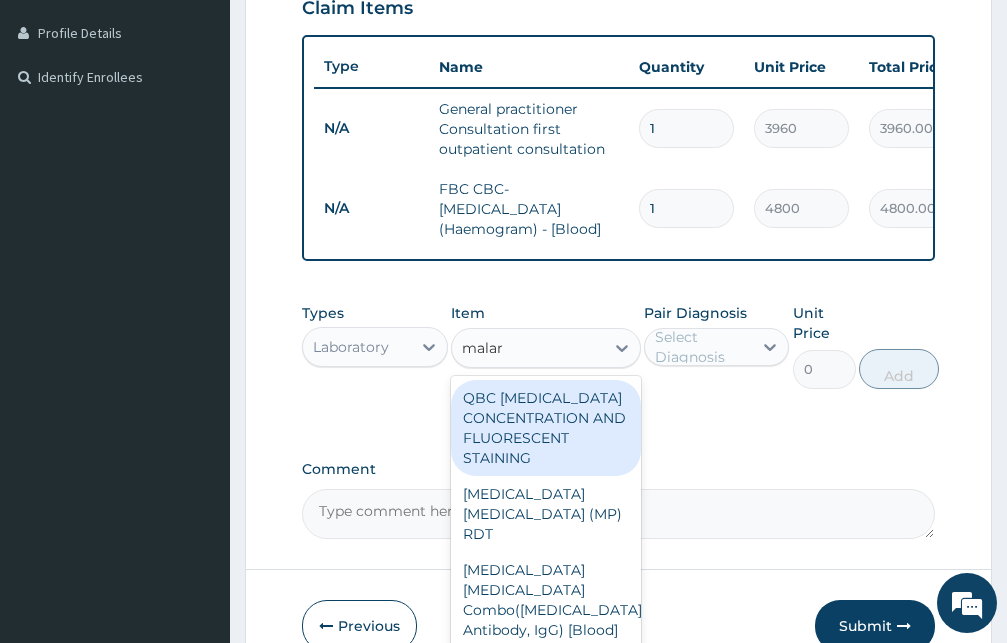 type on "malar" 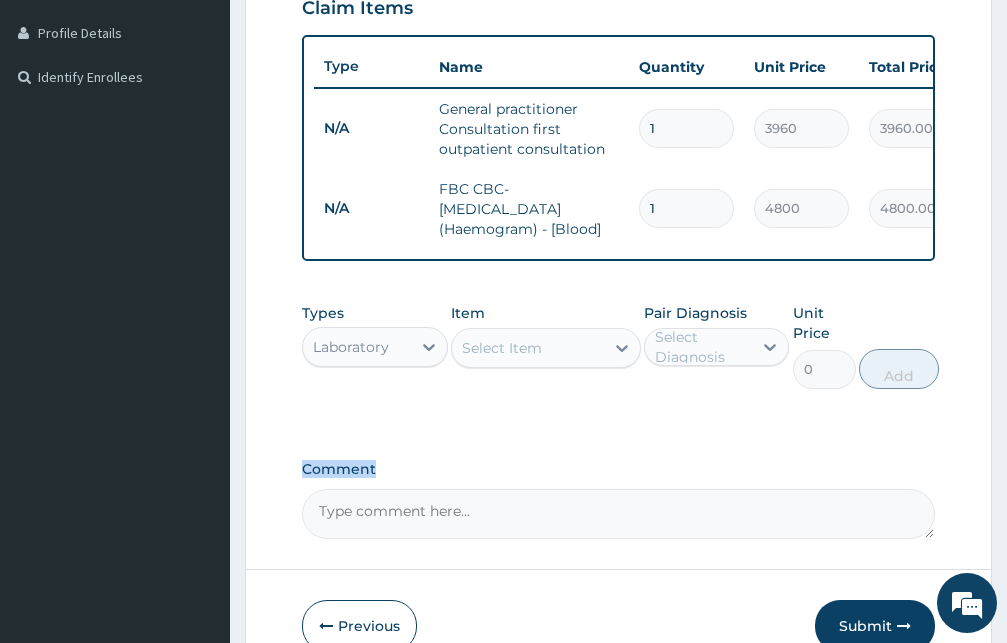 drag, startPoint x: 641, startPoint y: 421, endPoint x: 637, endPoint y: 475, distance: 54.147945 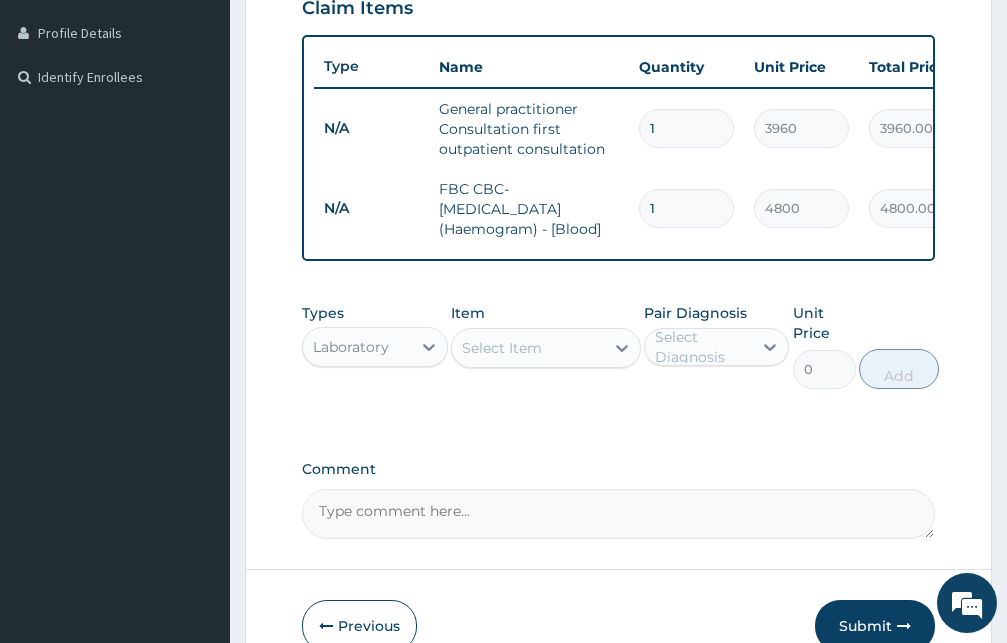 click on "Select Item" at bounding box center [528, 348] 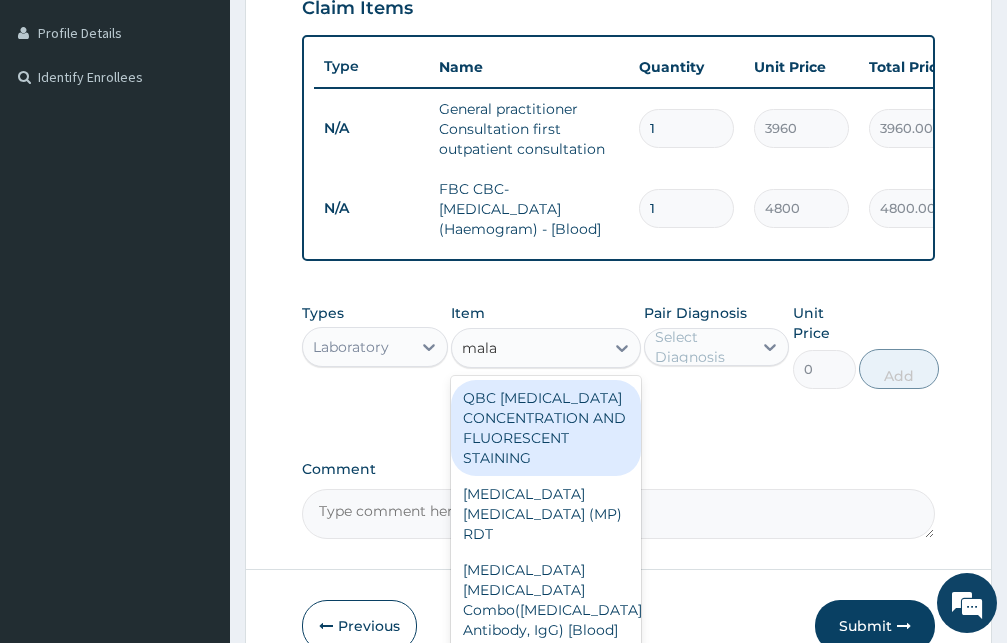 type on "malar" 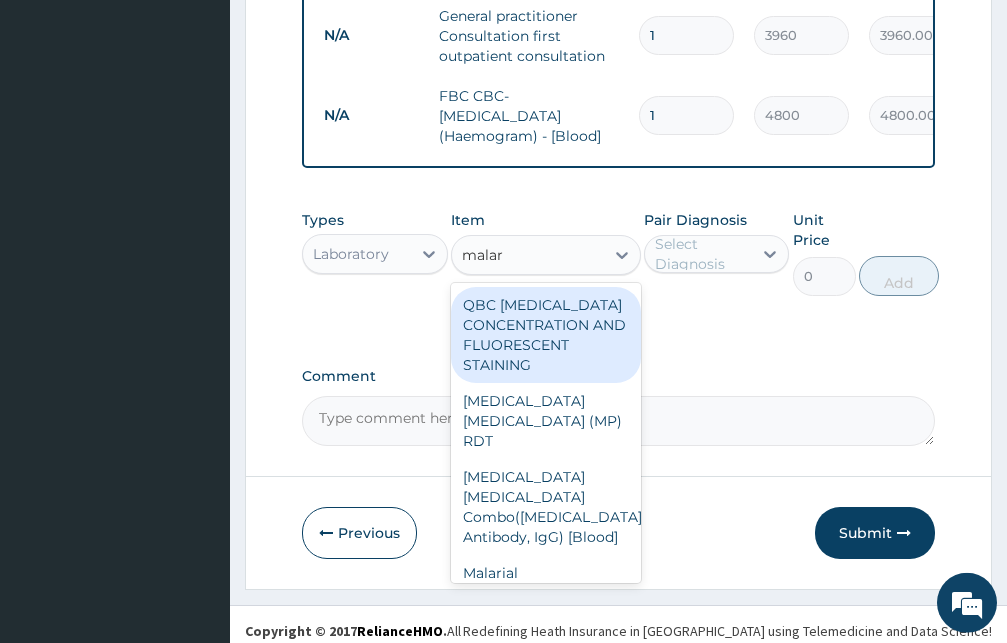 scroll, scrollTop: 616, scrollLeft: 0, axis: vertical 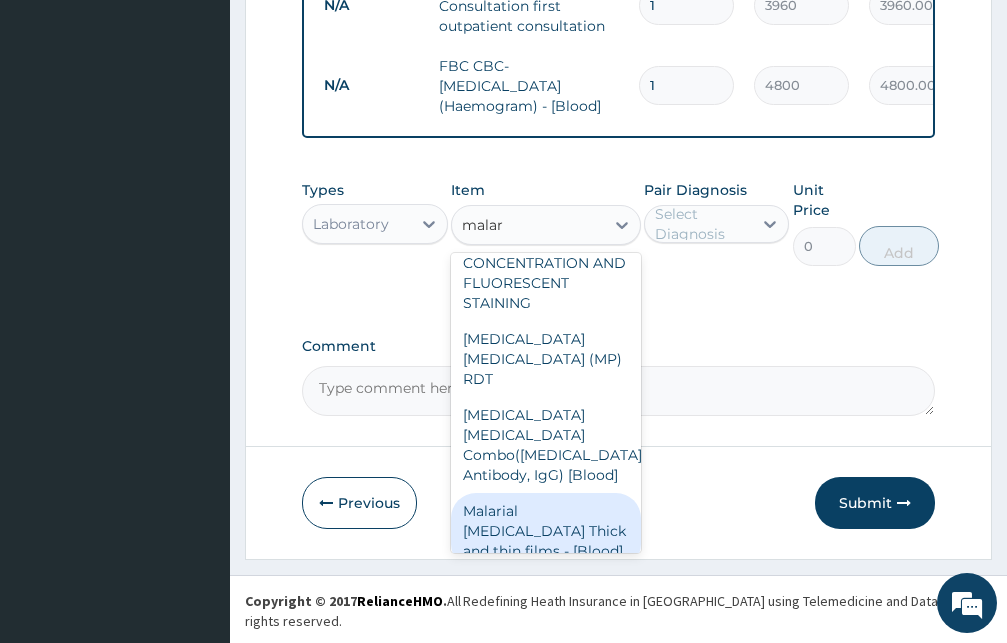 click on "Malarial Parasite Thick and thin films - [Blood]" at bounding box center (546, 531) 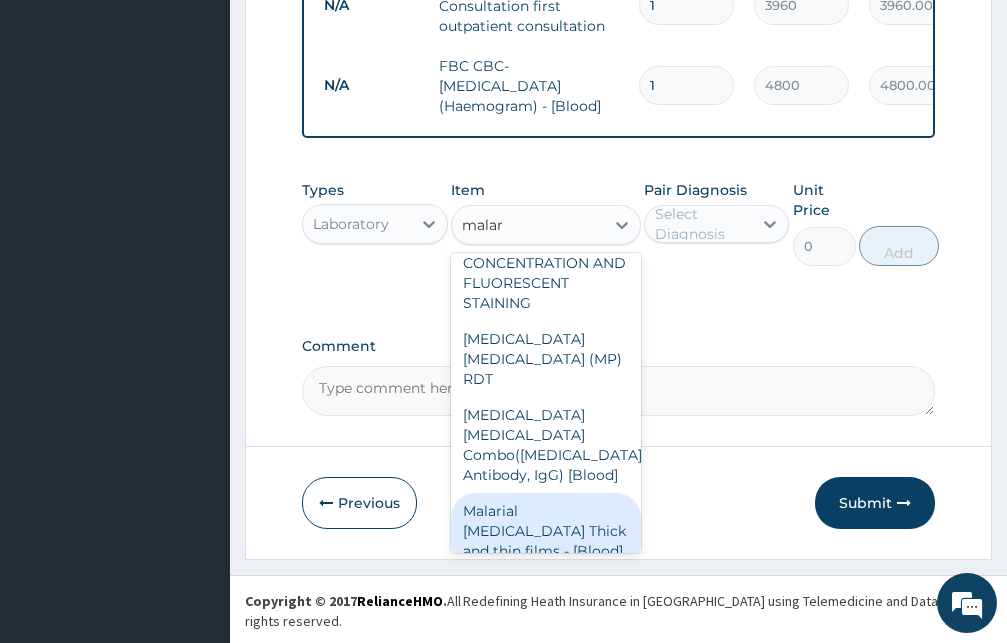 type 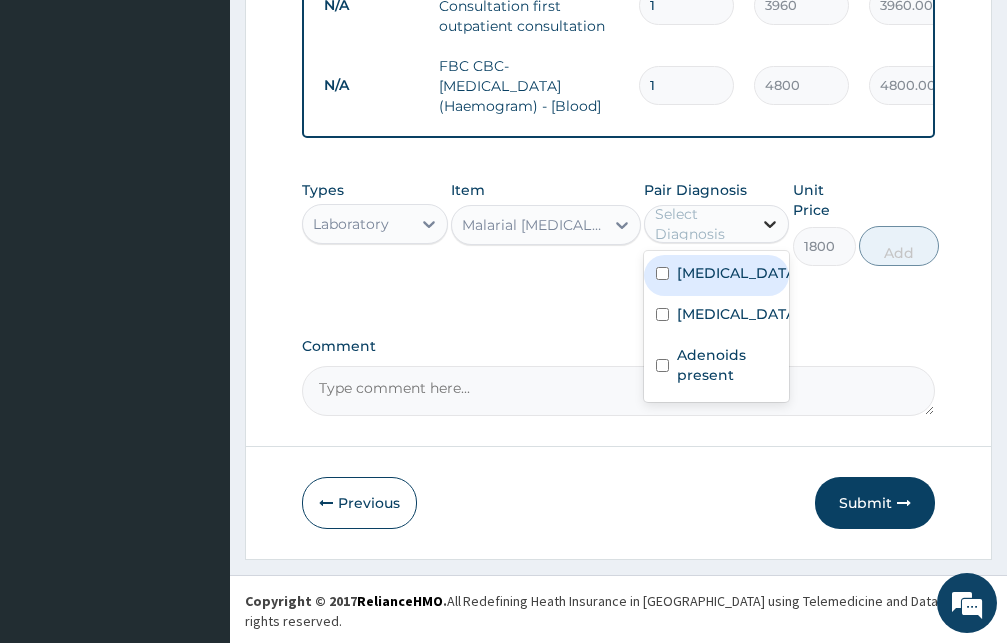 click 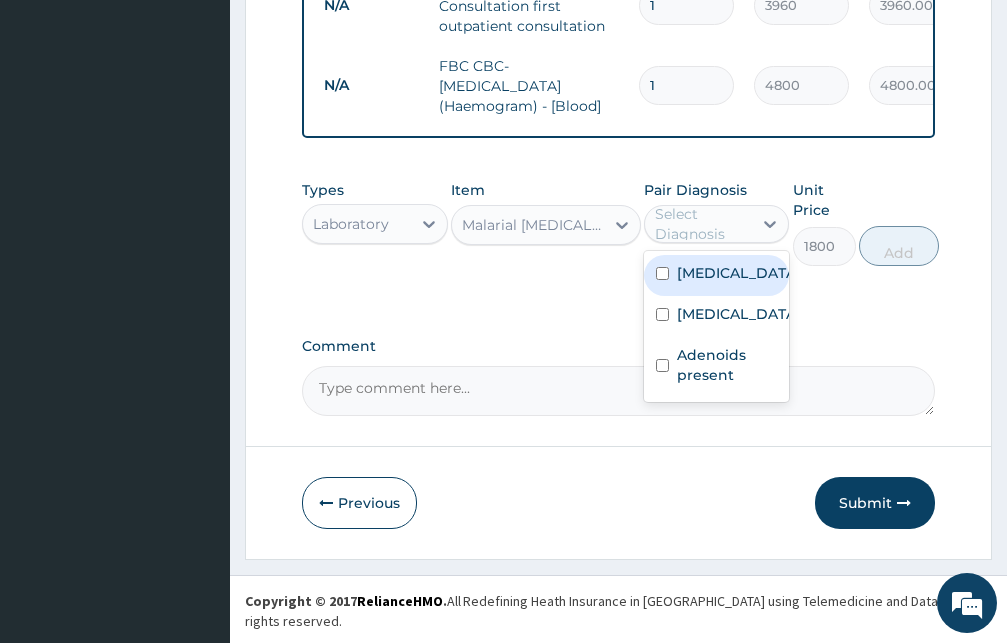 click on "Falciparum malaria" at bounding box center [717, 275] 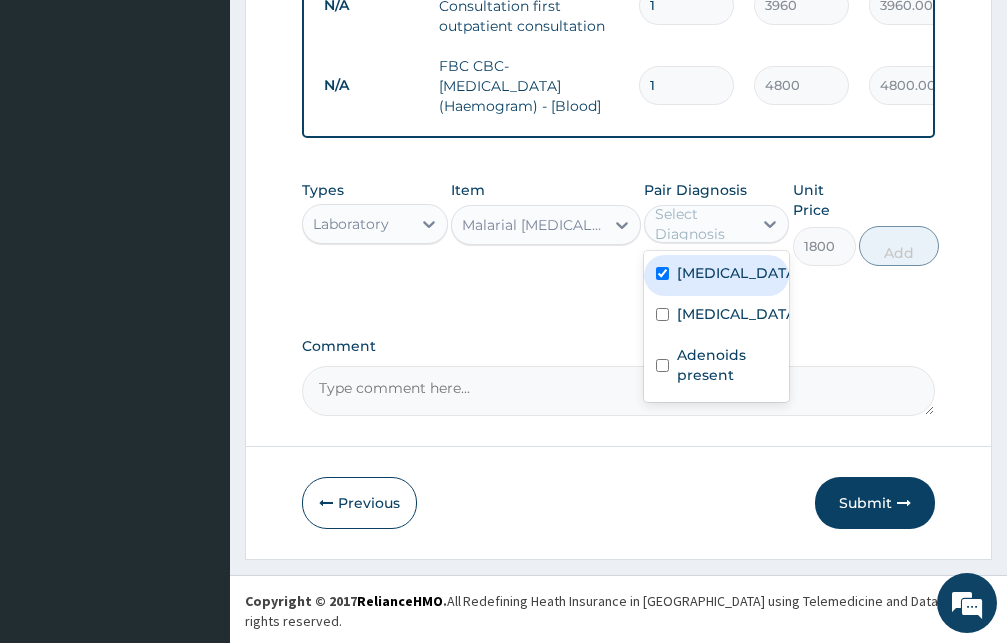 checkbox on "true" 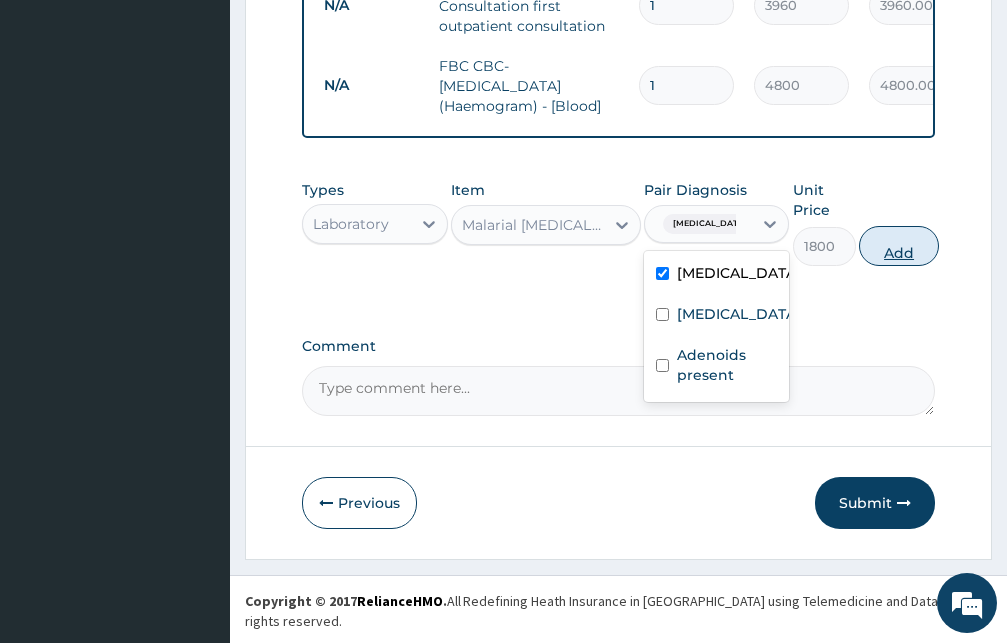 click on "Add" at bounding box center [899, 246] 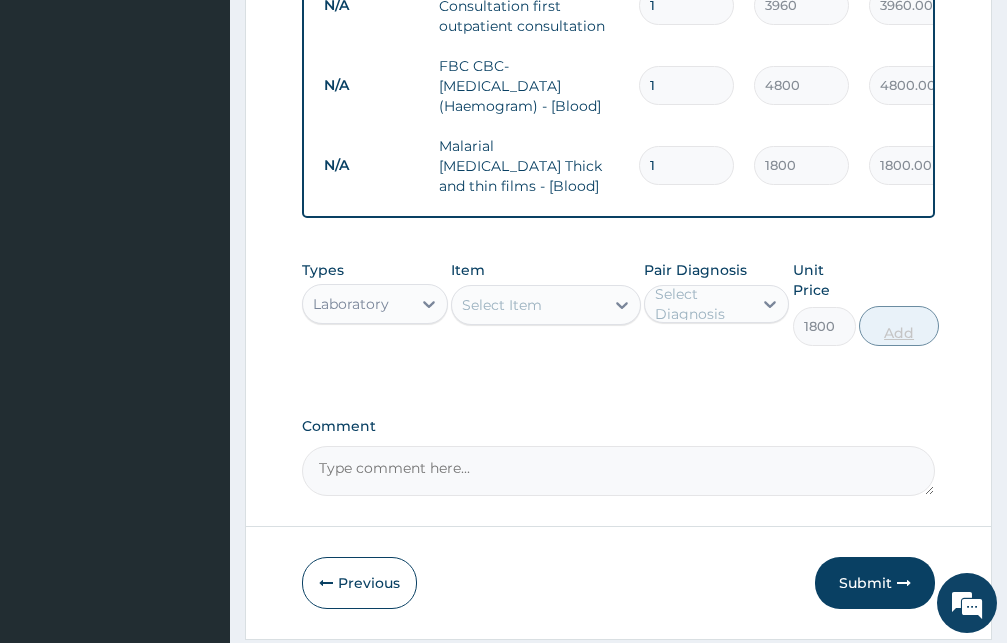 type on "0" 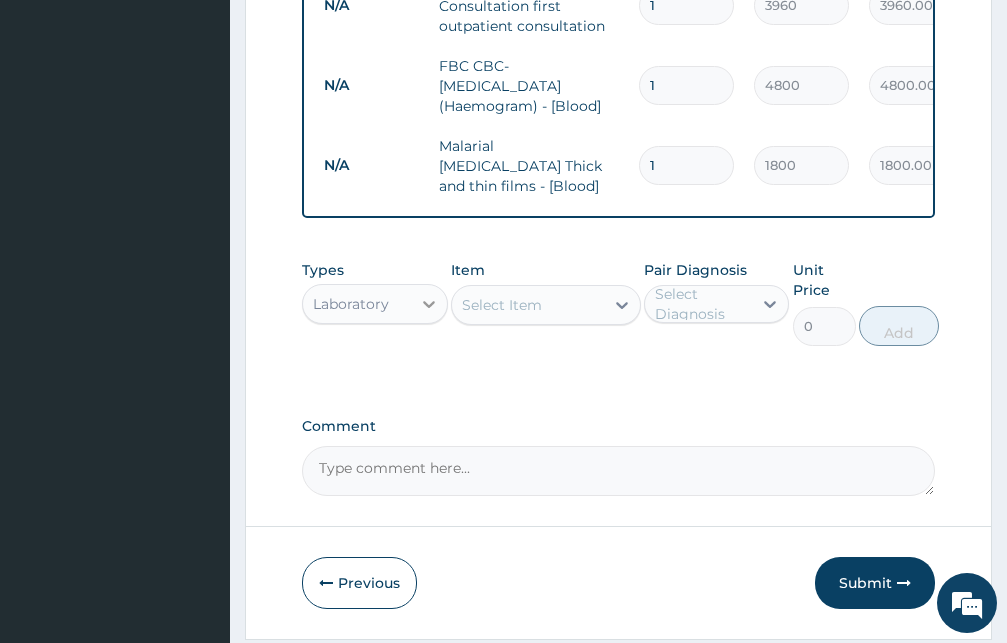 click 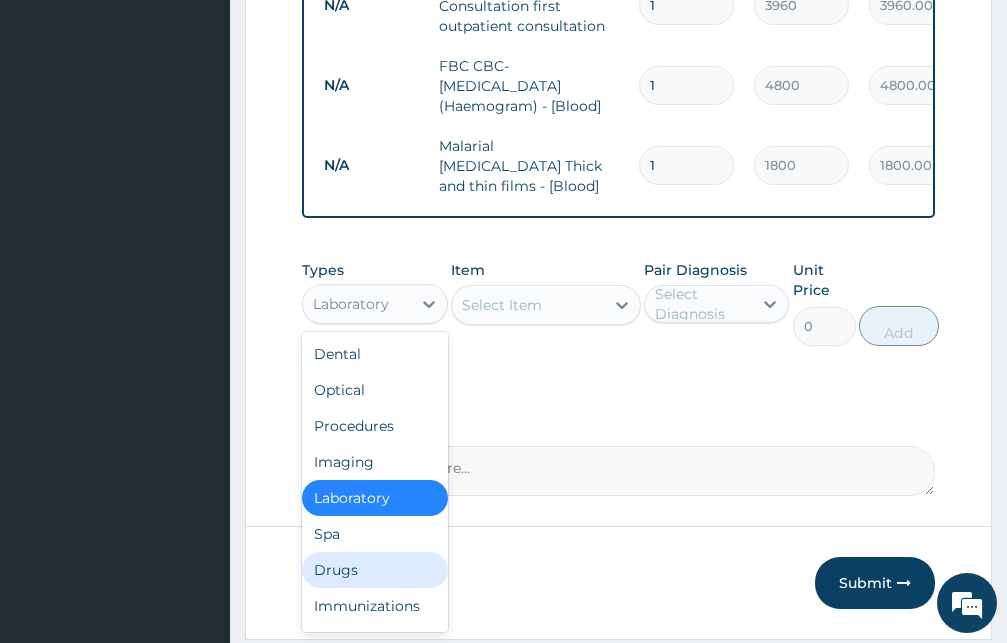 click on "Drugs" at bounding box center (375, 570) 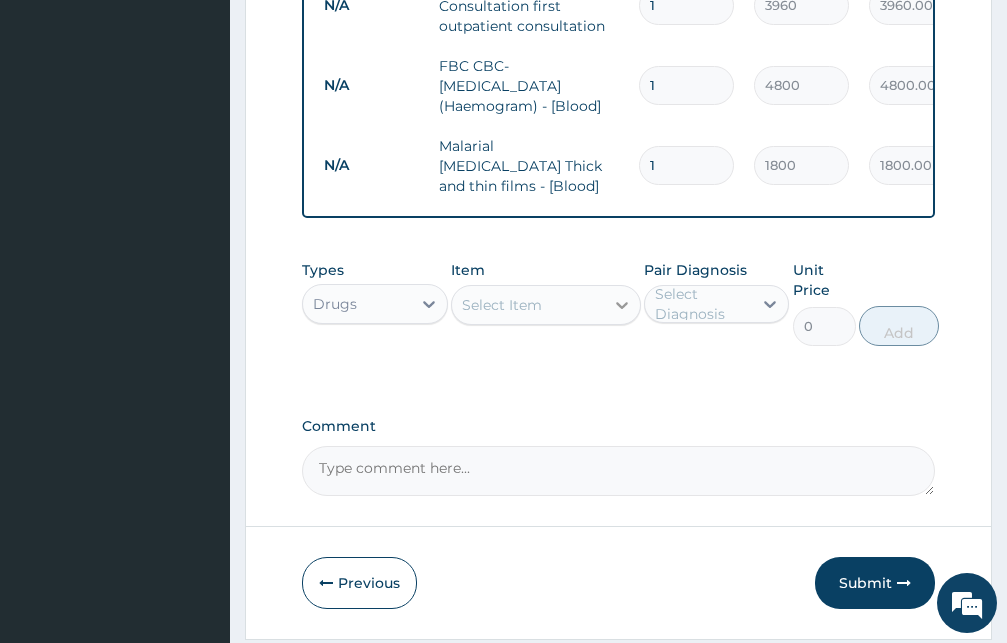 click 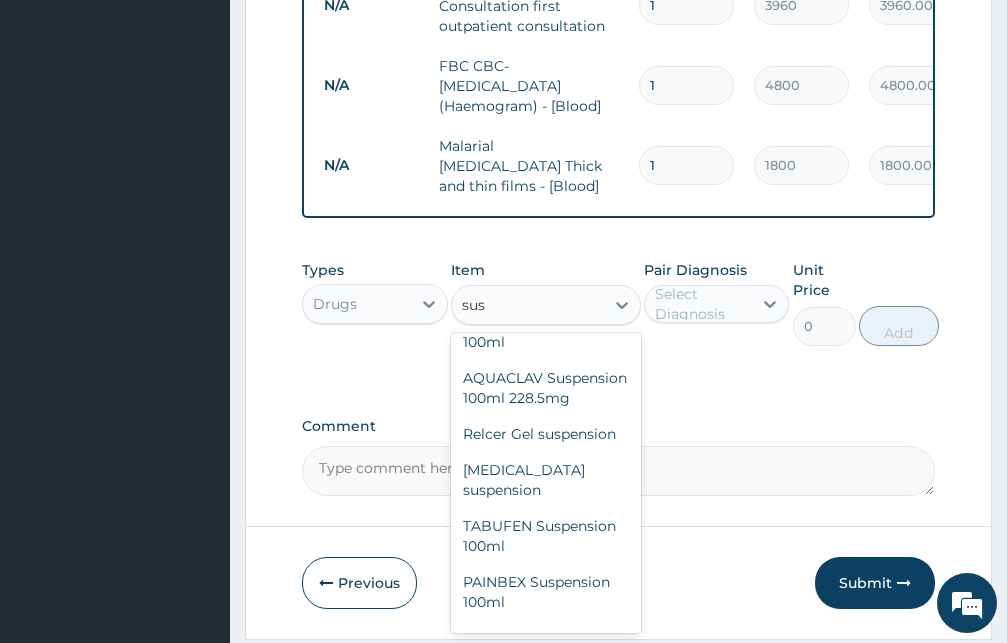 scroll, scrollTop: 1644, scrollLeft: 0, axis: vertical 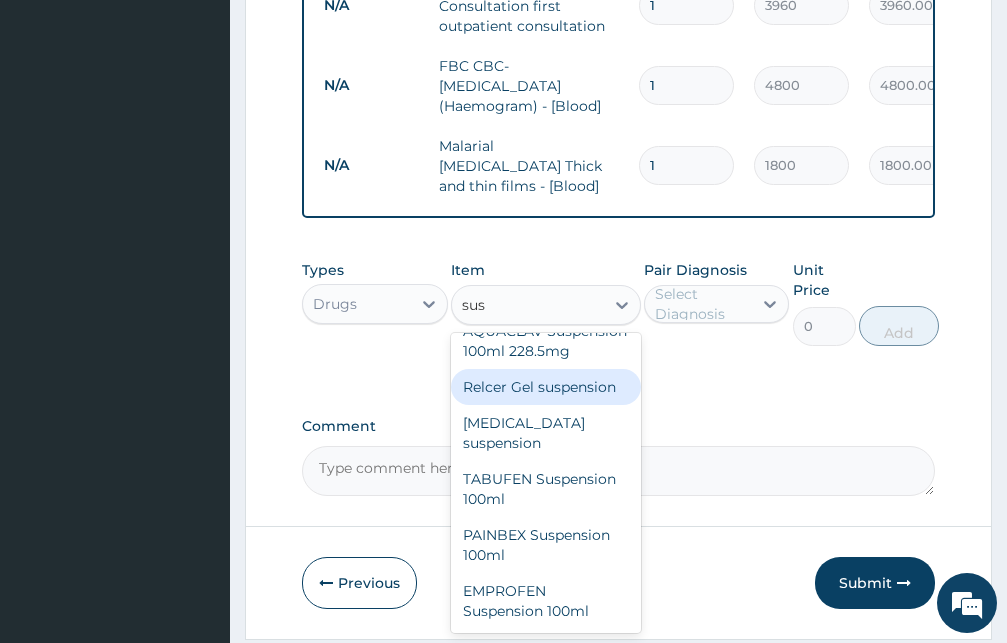 type on "susp" 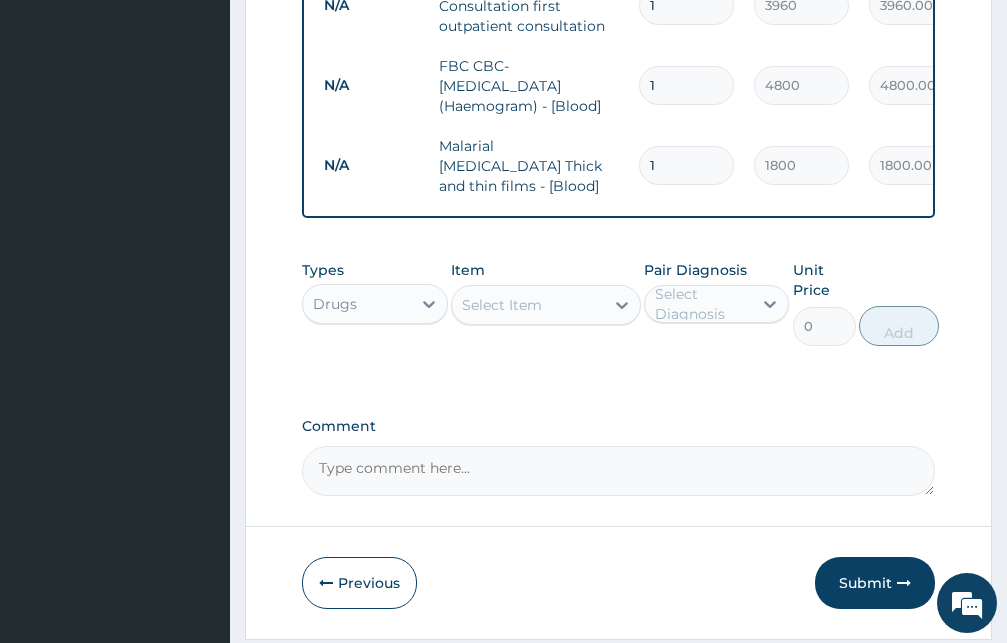 drag, startPoint x: 497, startPoint y: 312, endPoint x: 481, endPoint y: 312, distance: 16 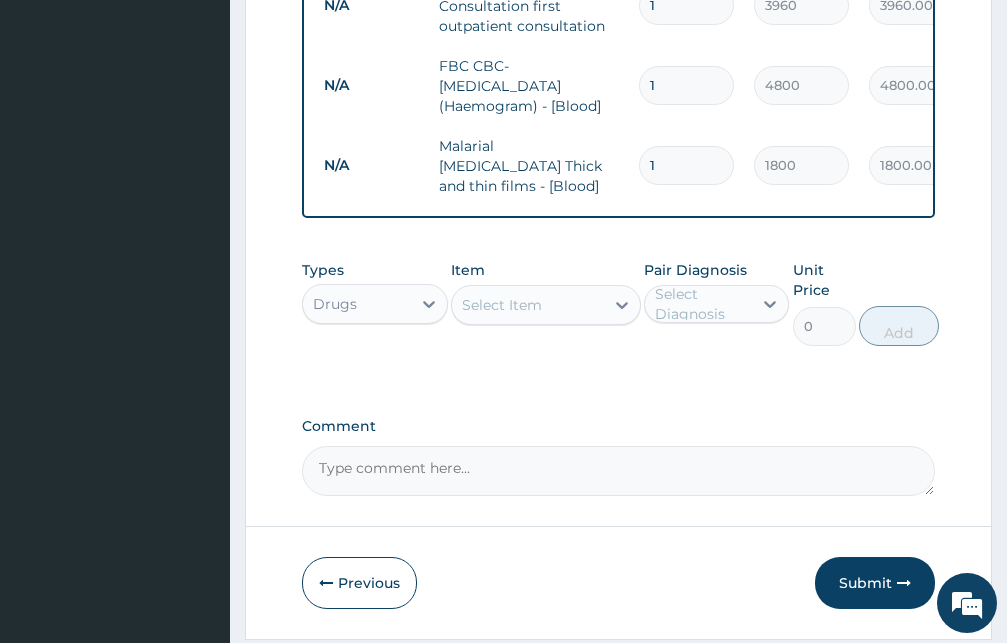 click on "Select Item" at bounding box center (528, 305) 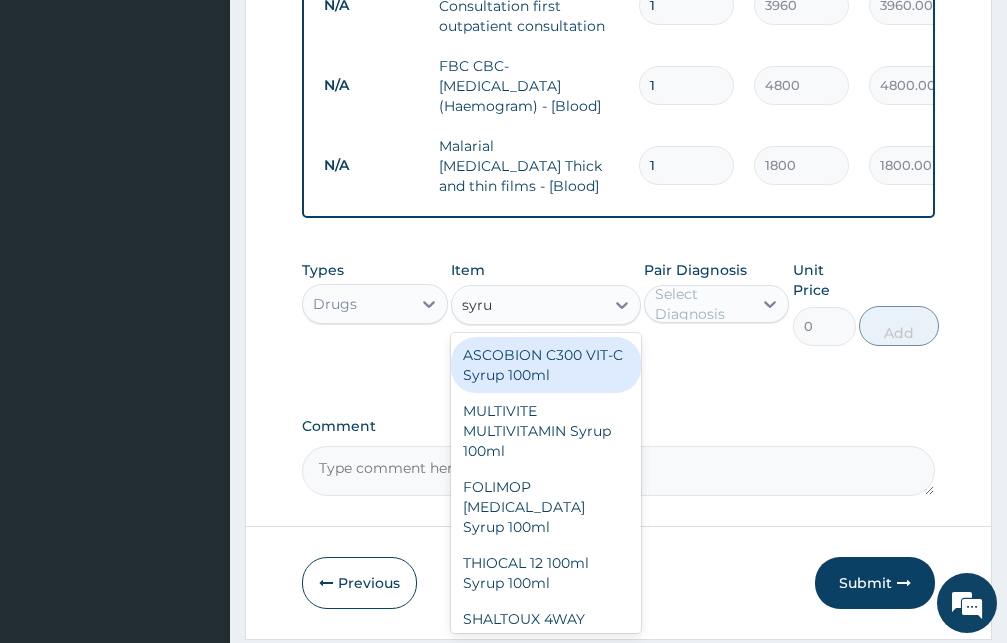 type on "syrup" 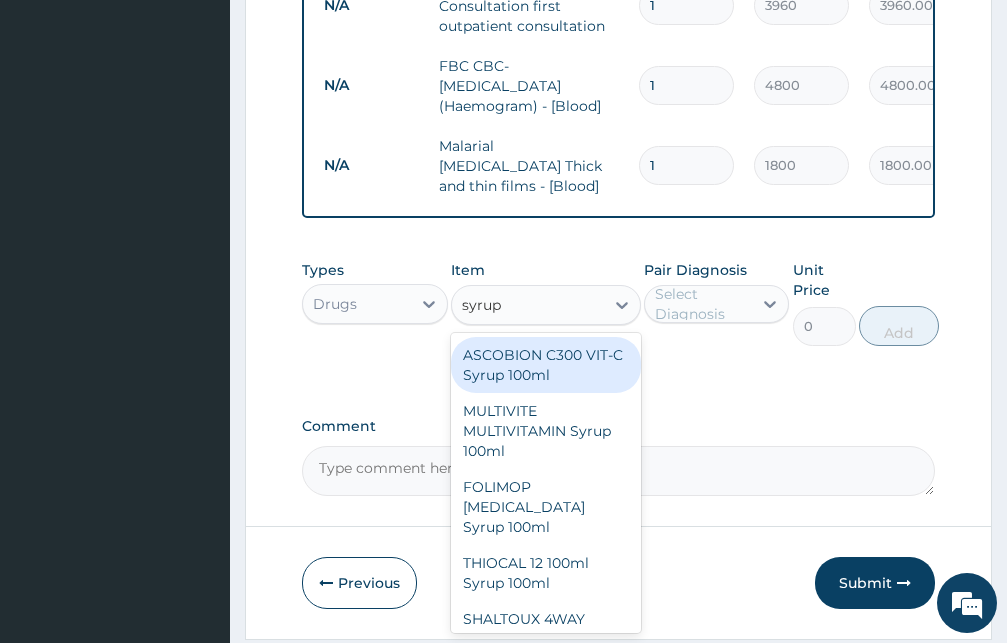 scroll, scrollTop: 685, scrollLeft: 0, axis: vertical 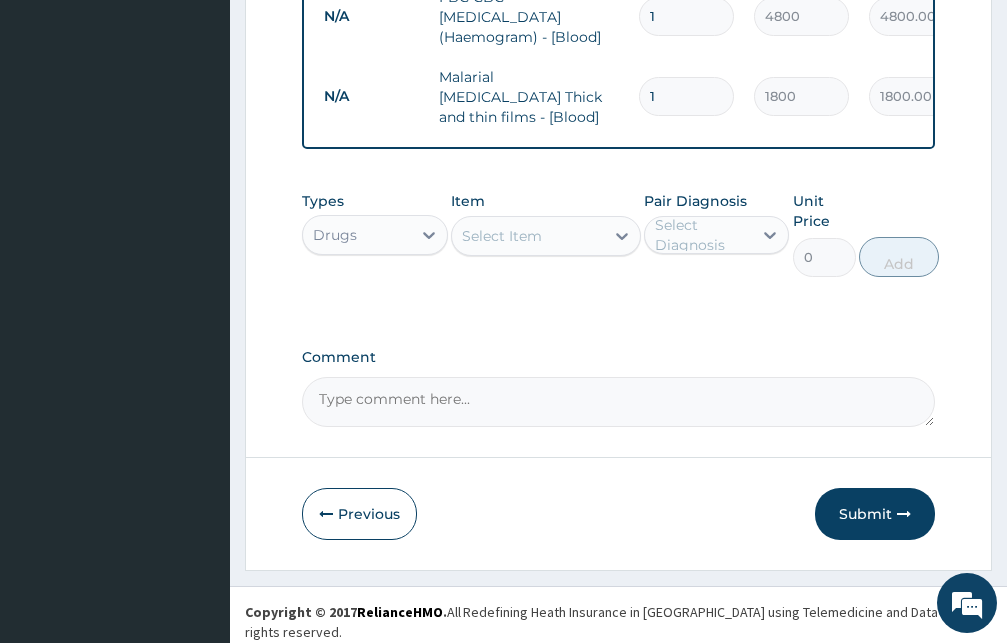 drag, startPoint x: 507, startPoint y: 246, endPoint x: 467, endPoint y: 242, distance: 40.1995 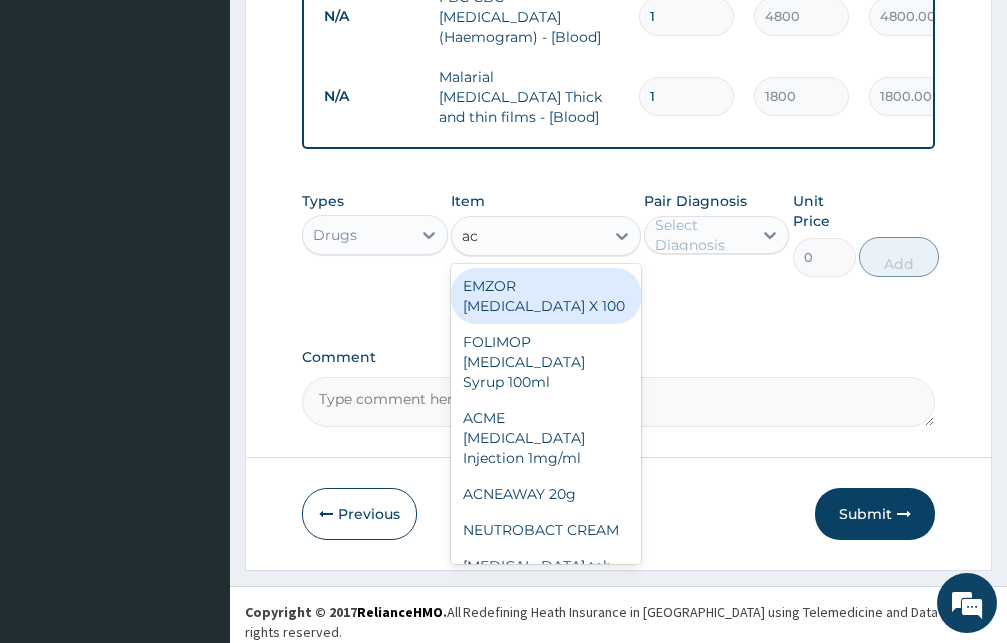 type on "act" 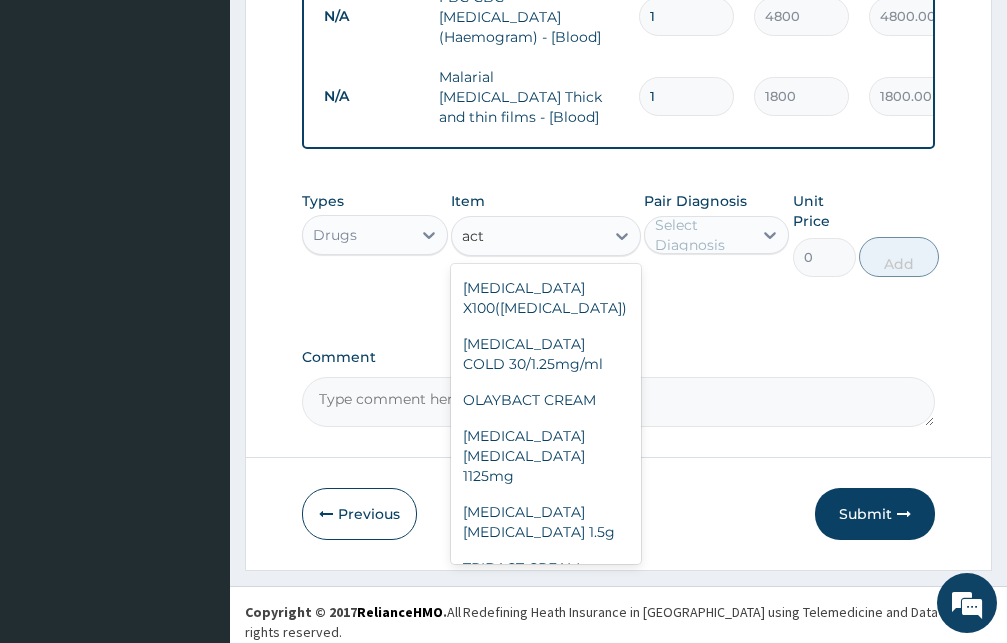 scroll, scrollTop: 168, scrollLeft: 0, axis: vertical 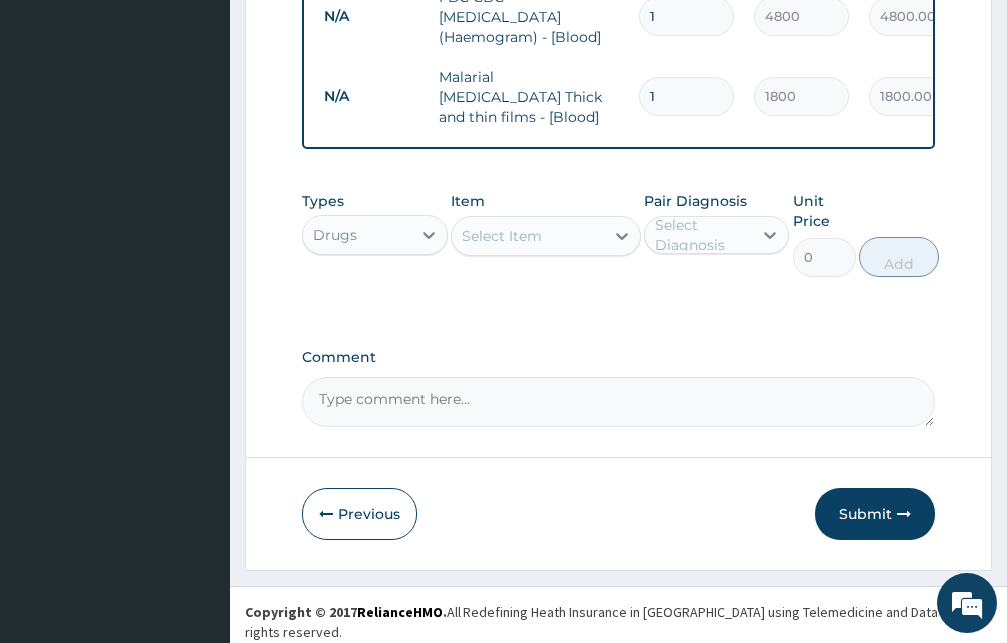 click on "Select Item" at bounding box center (528, 236) 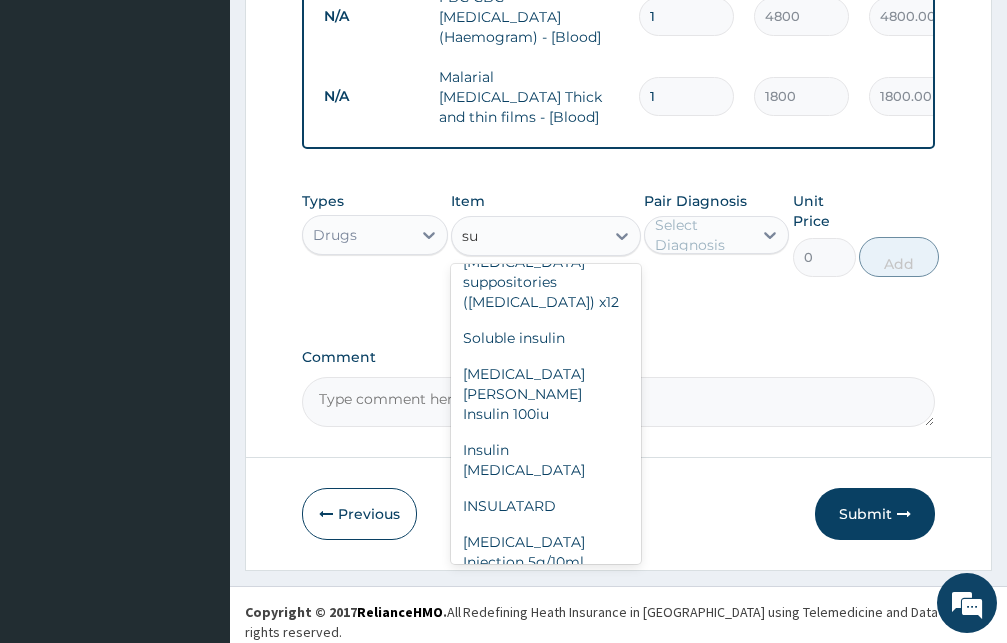 scroll, scrollTop: 104, scrollLeft: 0, axis: vertical 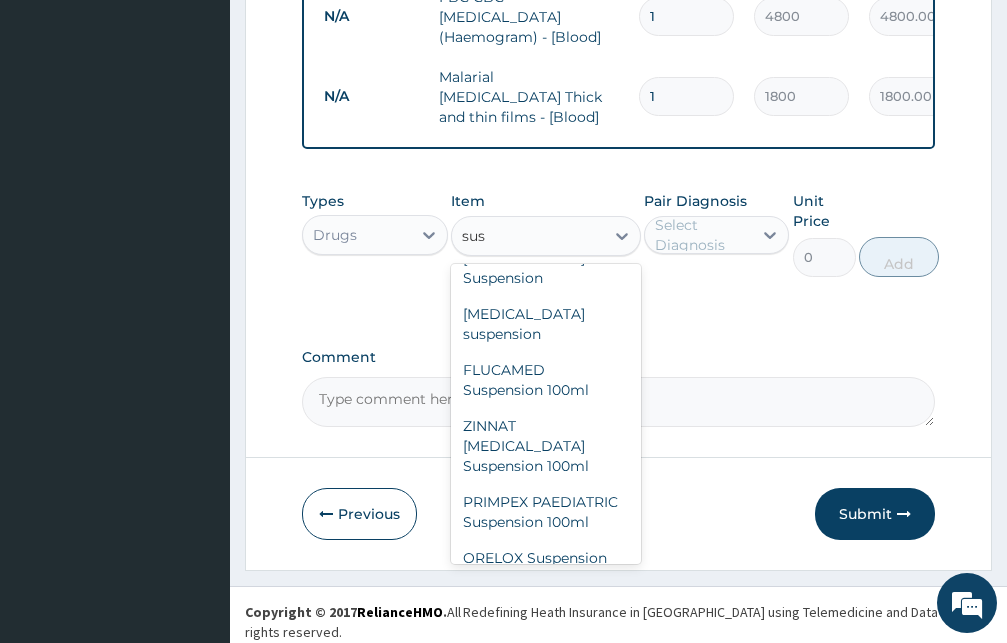type on "susp" 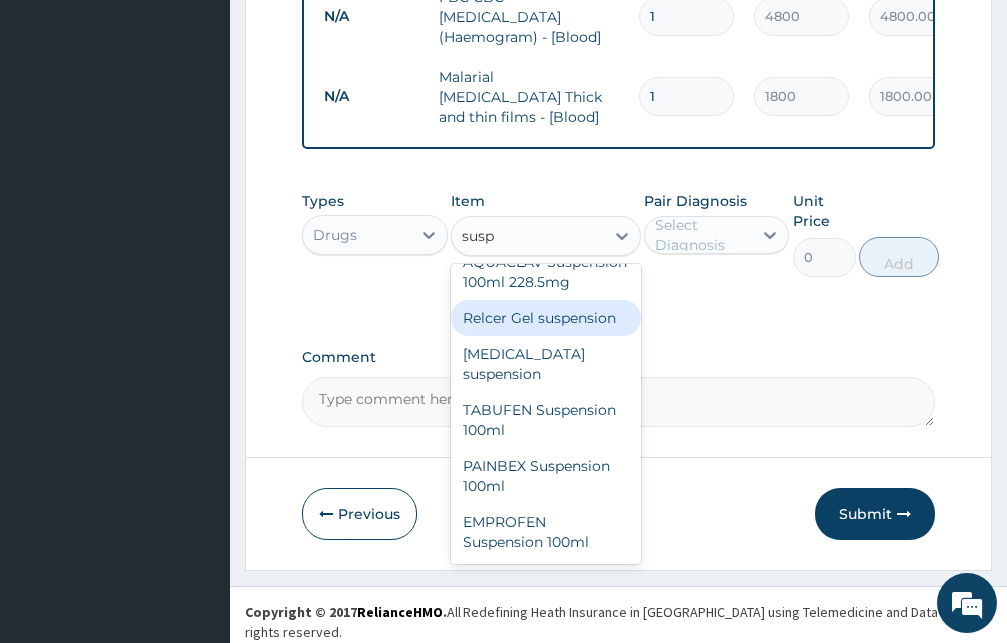 scroll, scrollTop: 1644, scrollLeft: 0, axis: vertical 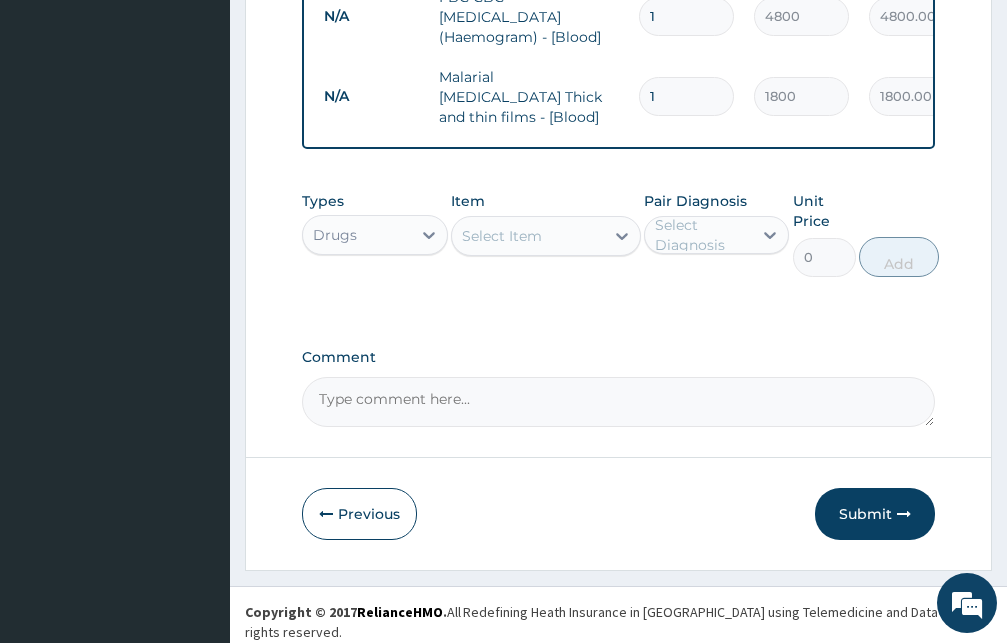 drag, startPoint x: 500, startPoint y: 245, endPoint x: 464, endPoint y: 243, distance: 36.05551 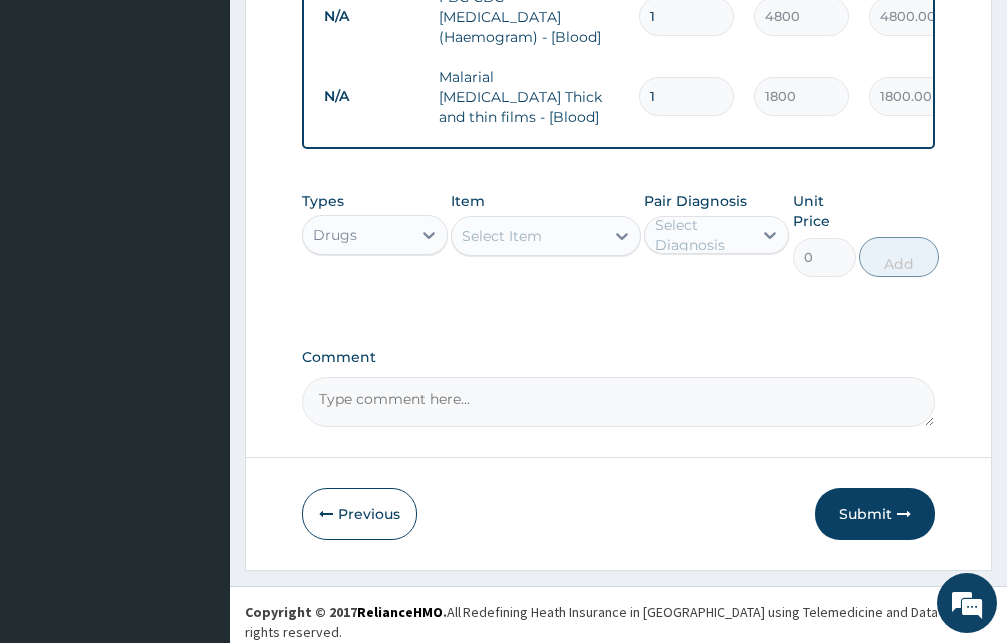 click on "Select Item" at bounding box center [528, 236] 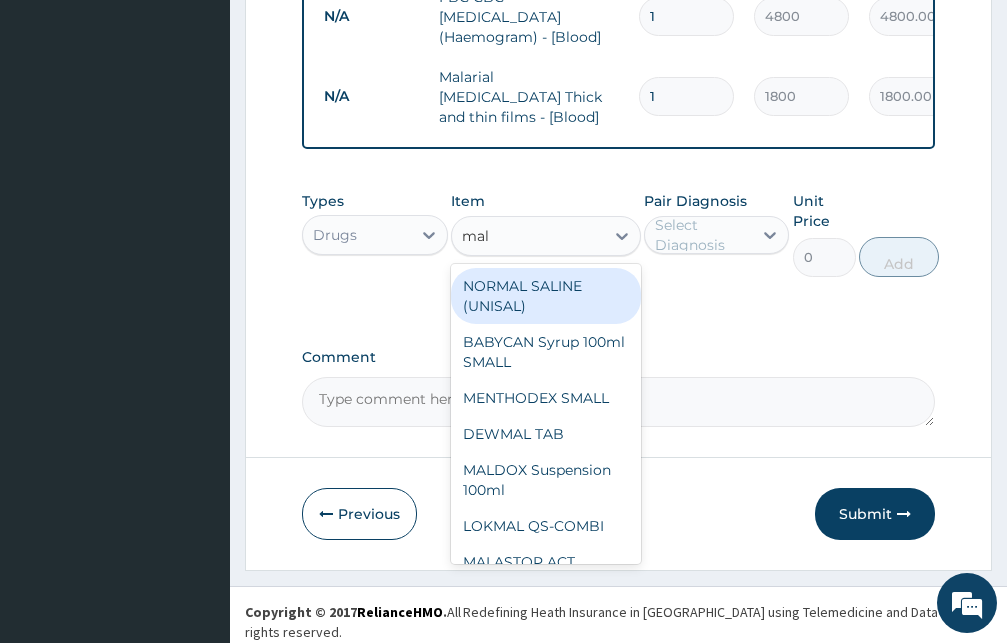 type on "mala" 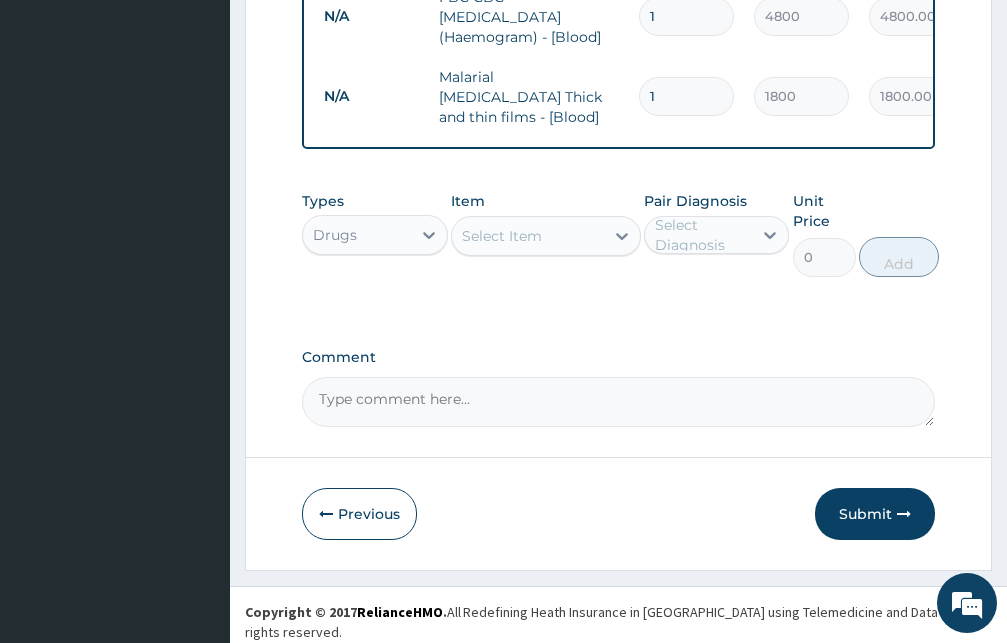 click on "Select Item" at bounding box center [528, 236] 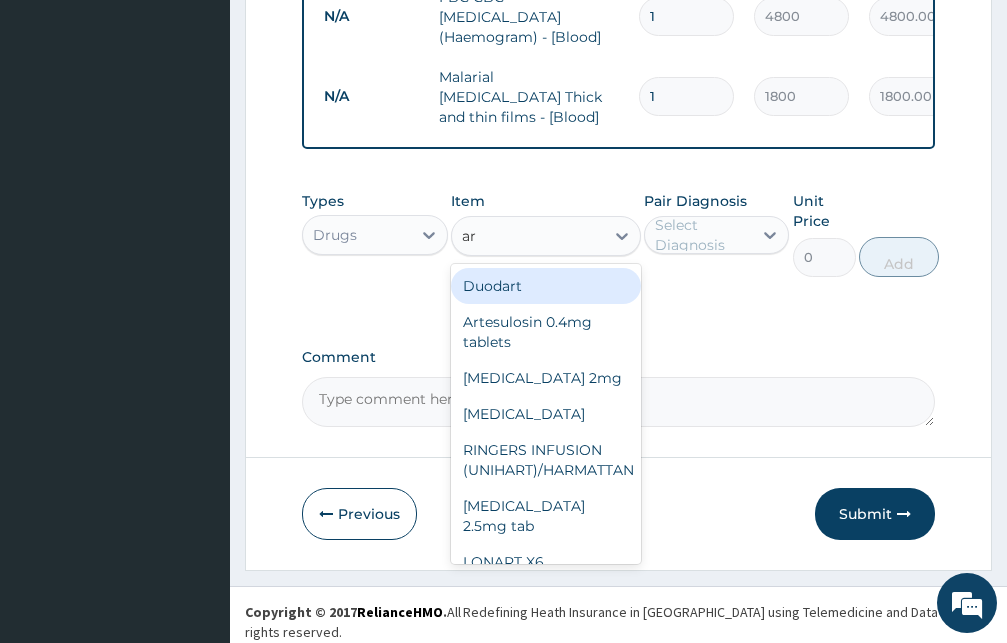 type on "art" 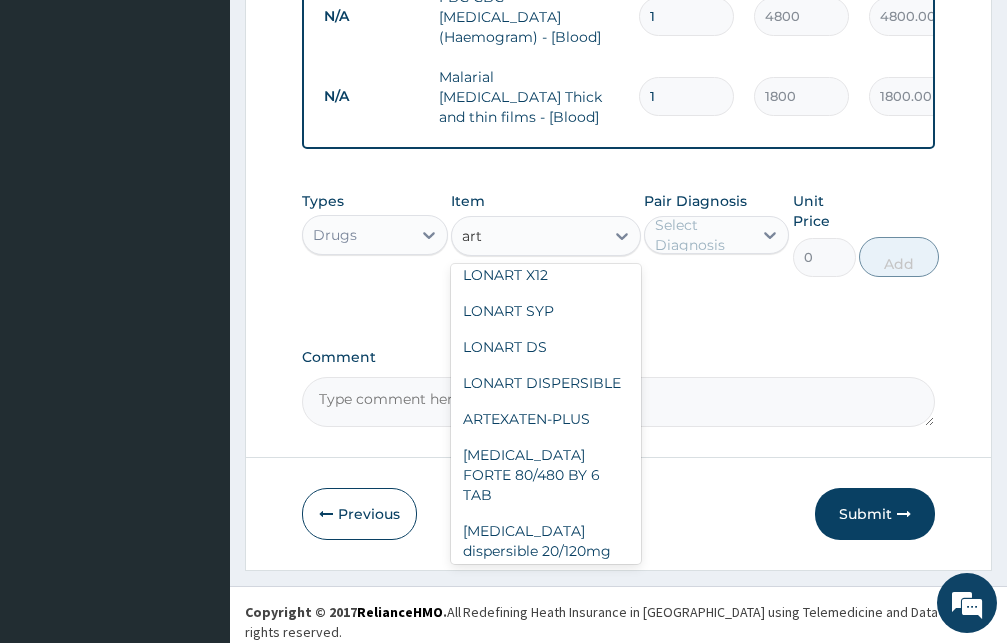 scroll, scrollTop: 324, scrollLeft: 0, axis: vertical 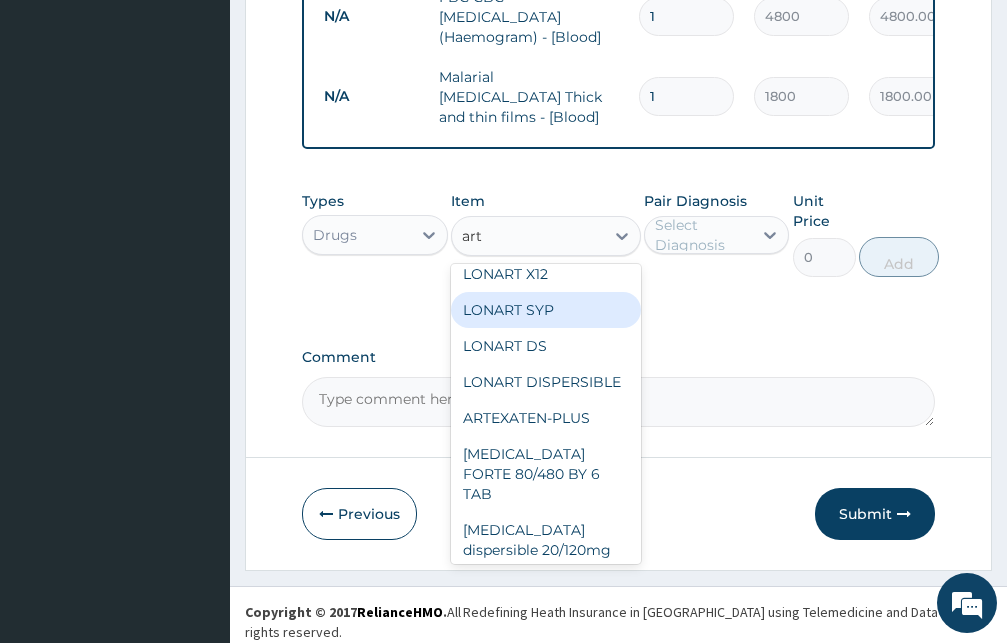 click on "LONART SYP" at bounding box center (546, 310) 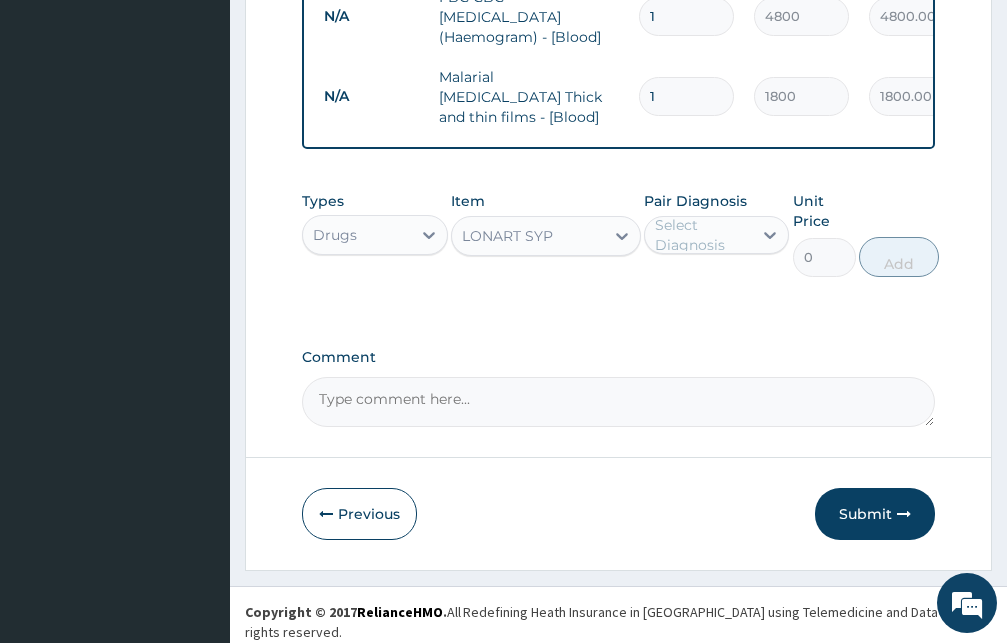 type 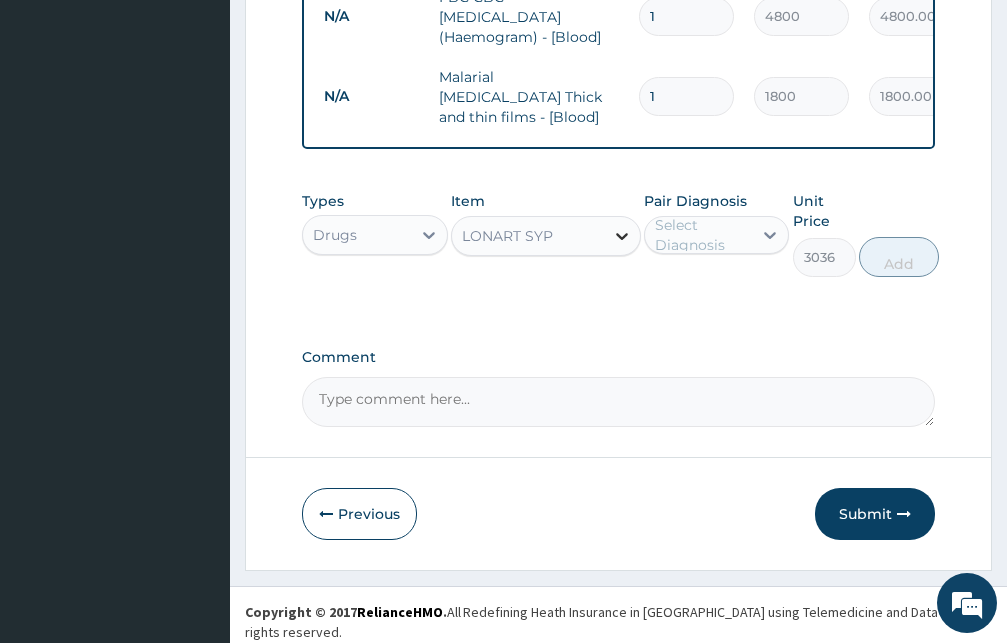 click 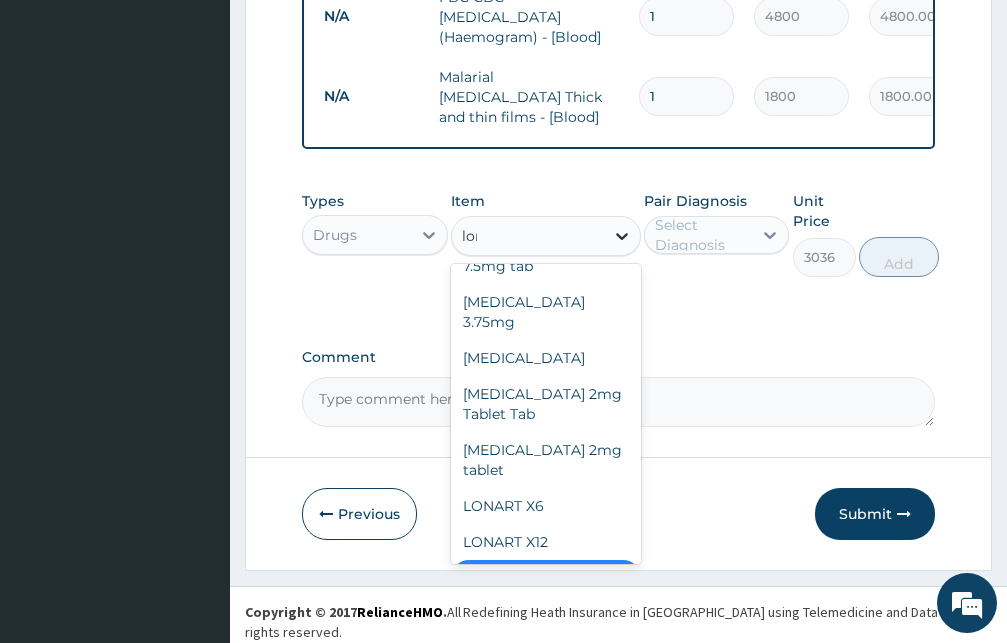 scroll, scrollTop: 4, scrollLeft: 0, axis: vertical 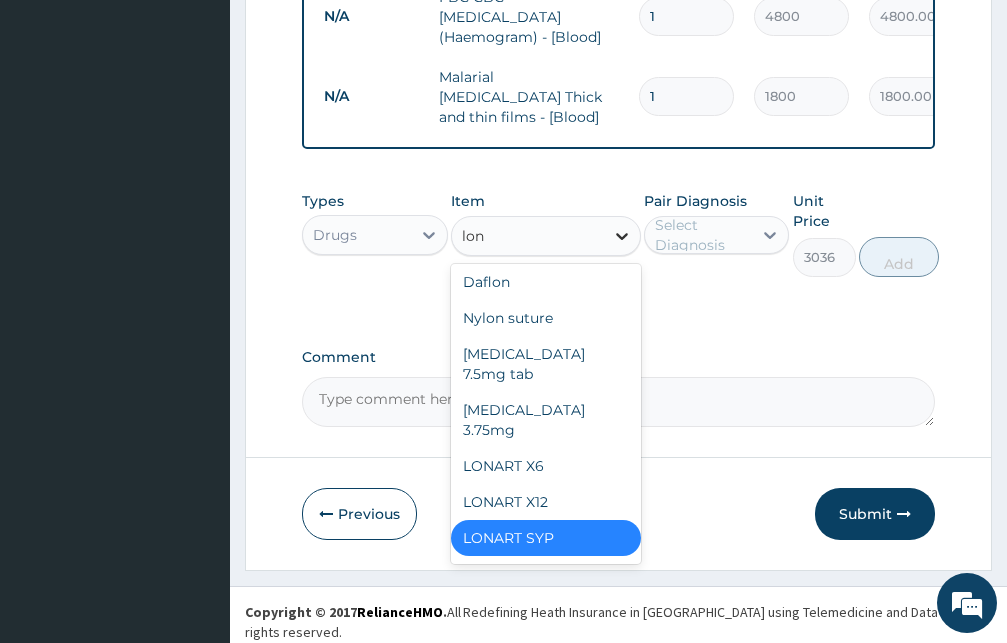type on "lona" 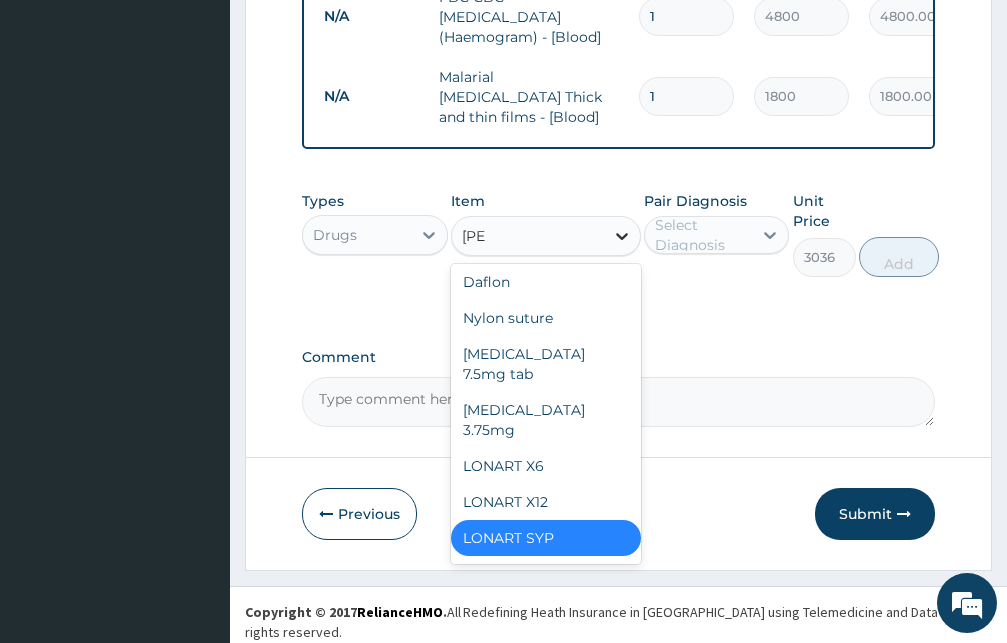 scroll, scrollTop: 0, scrollLeft: 0, axis: both 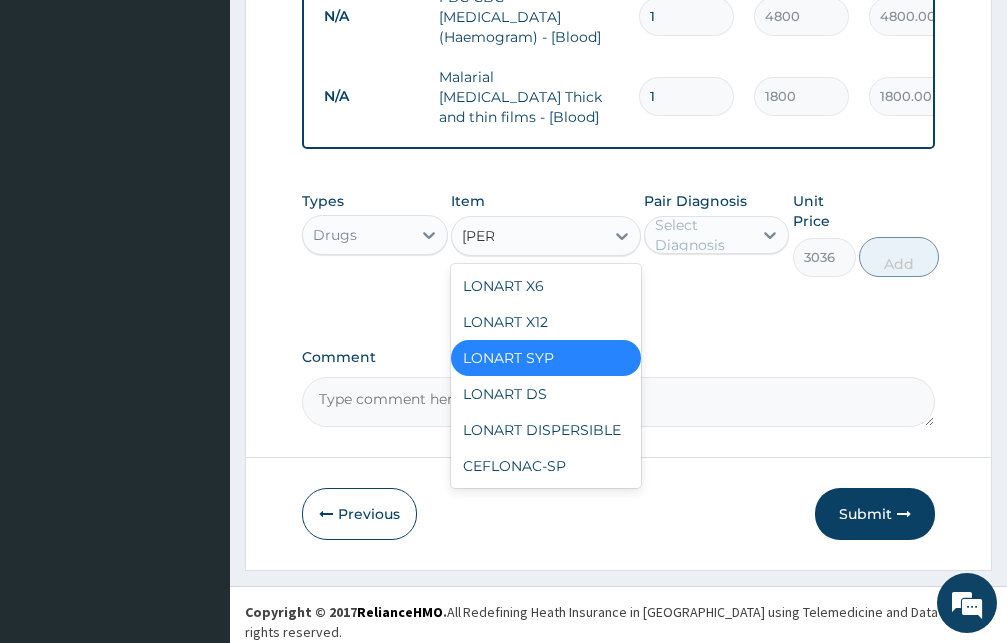 click on "LONART SYP" at bounding box center [546, 358] 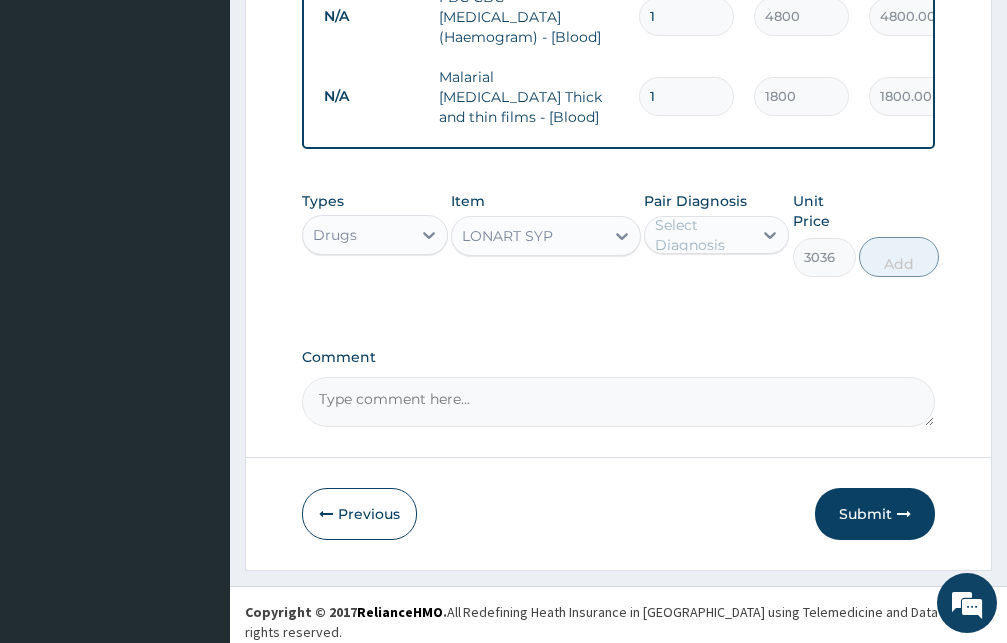 type 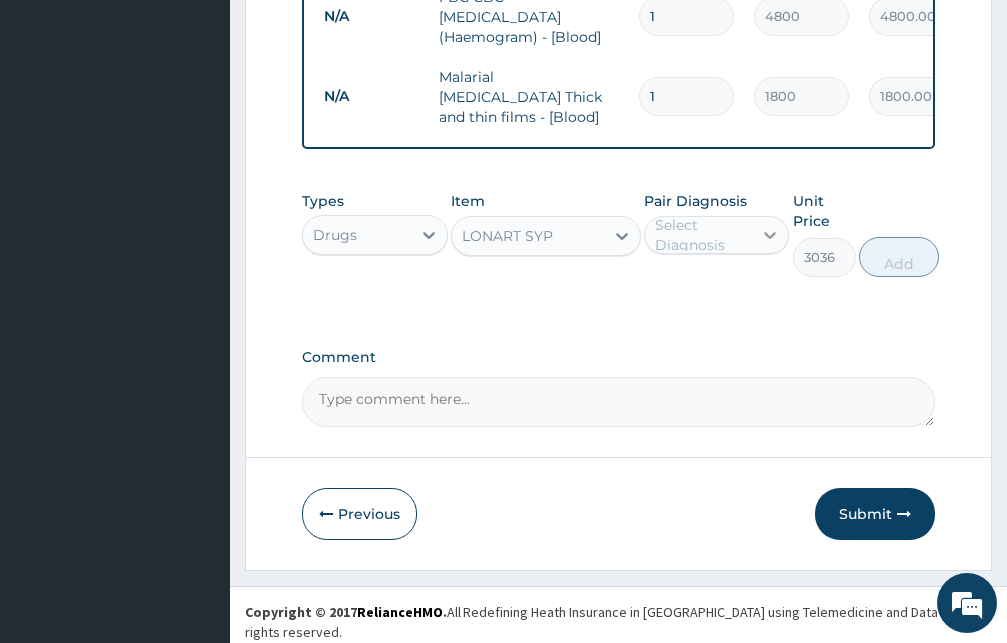 click 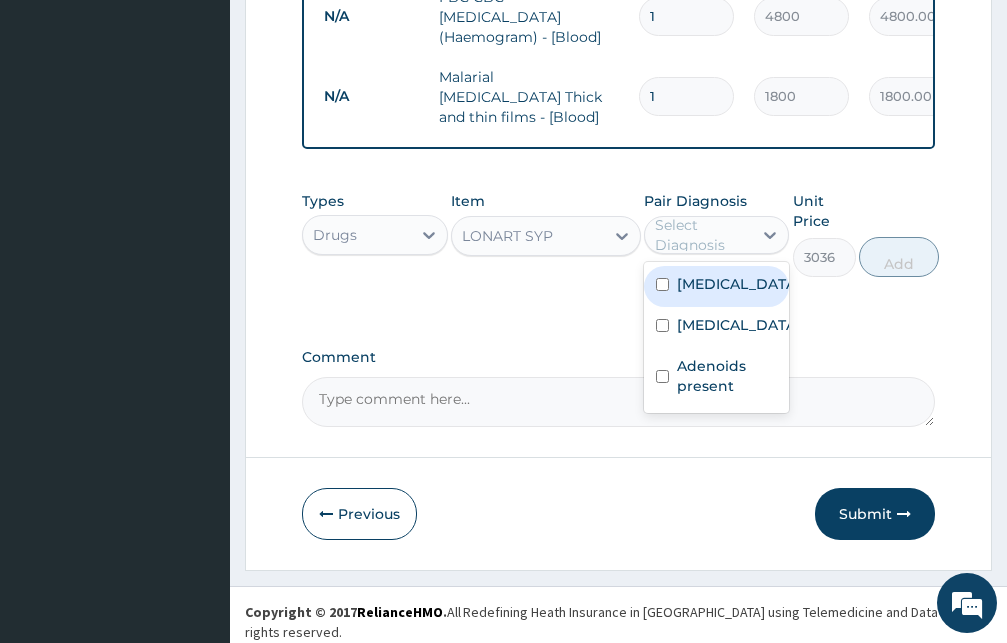 click at bounding box center [662, 284] 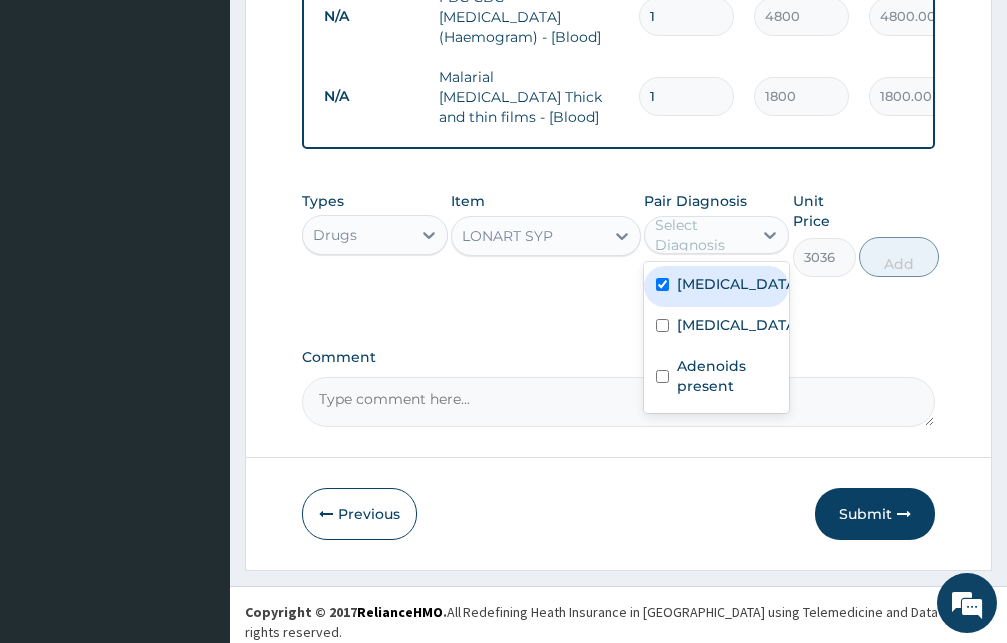 checkbox on "true" 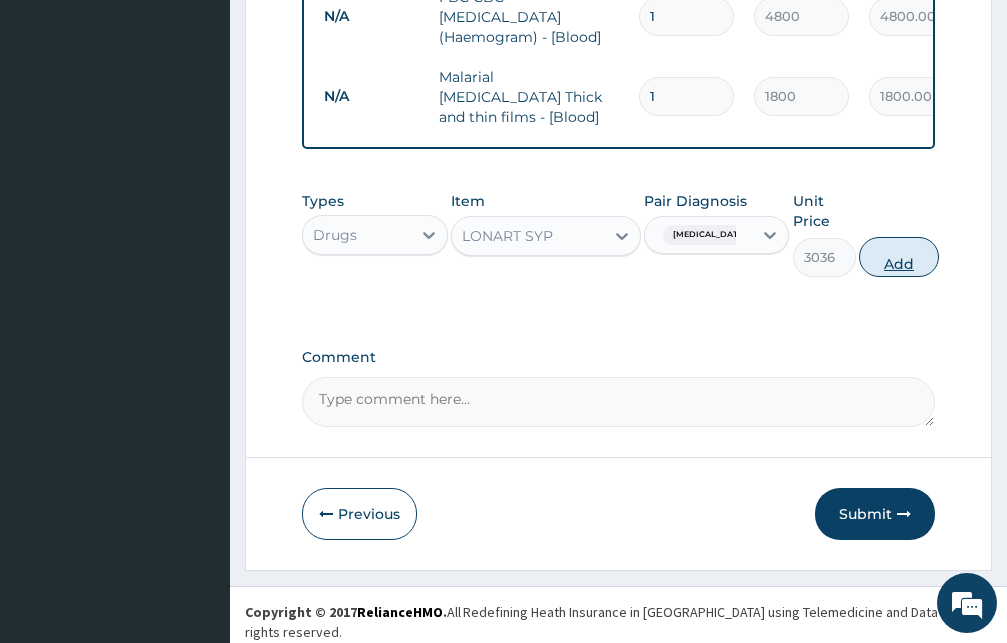 click on "Add" at bounding box center (899, 257) 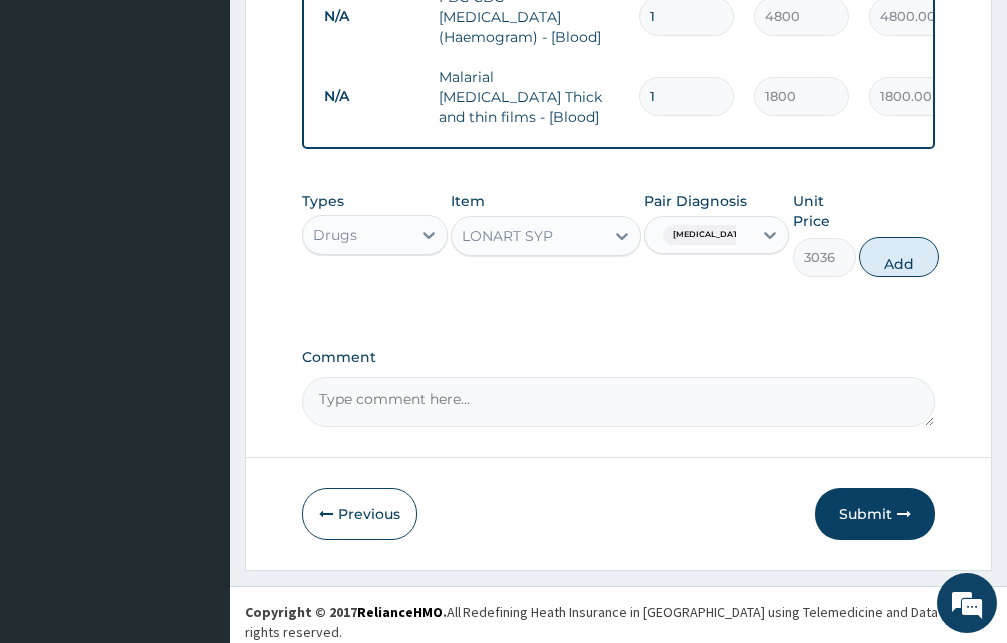 type on "0" 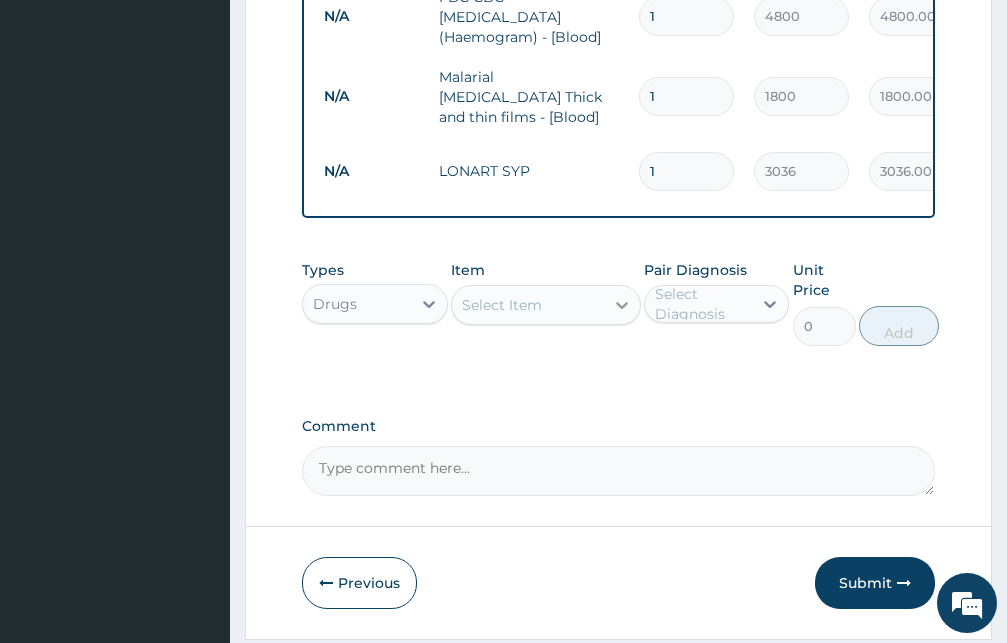 click 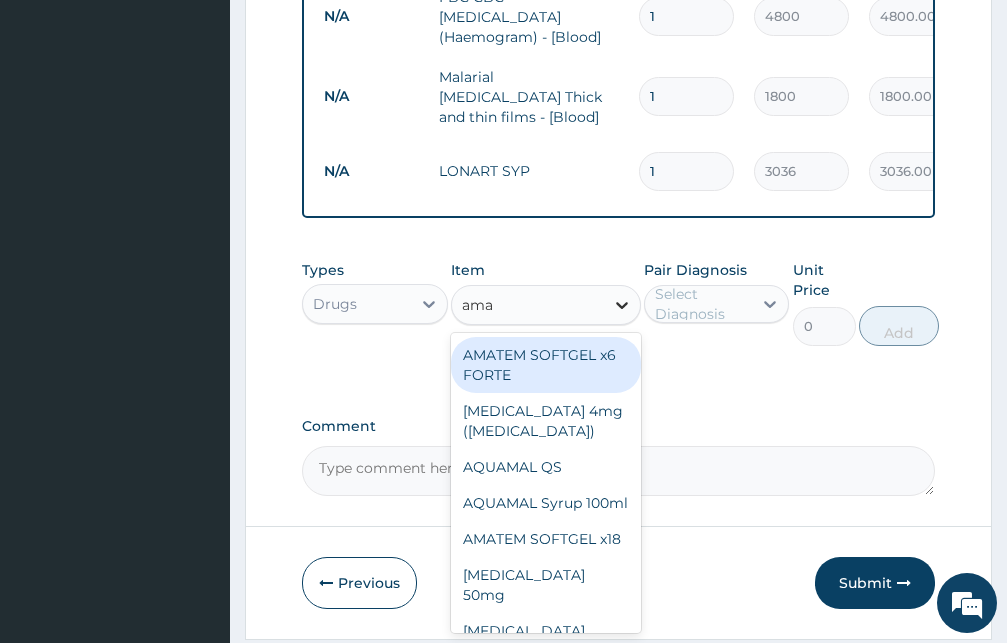 type on "amat" 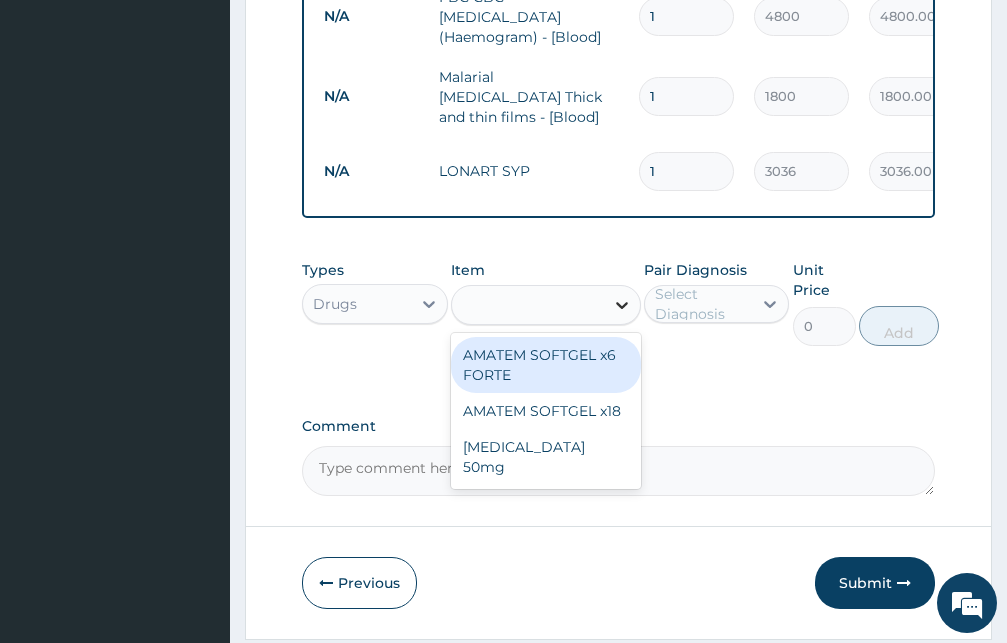 click 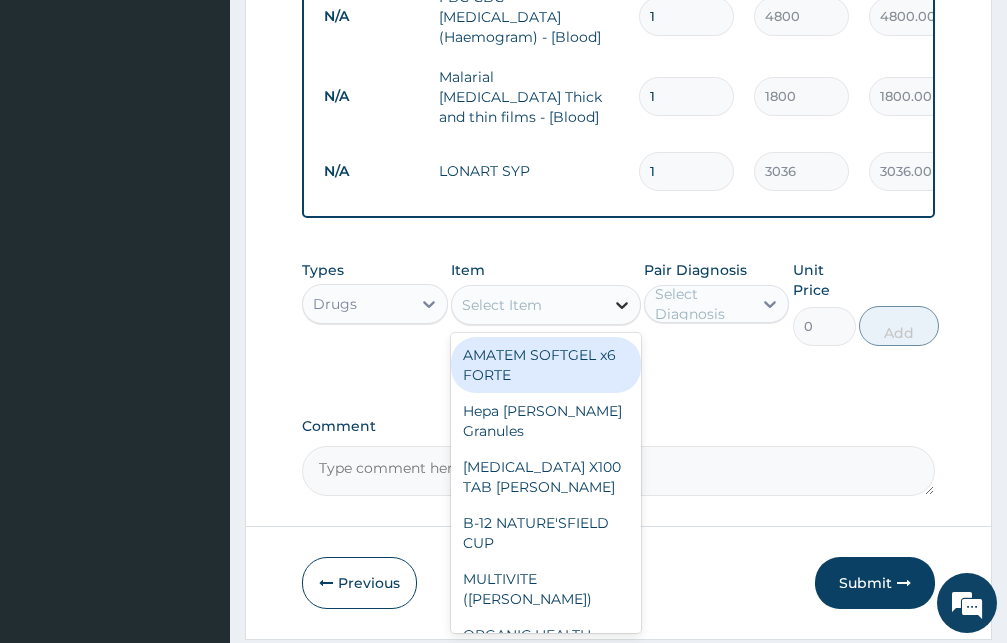 click 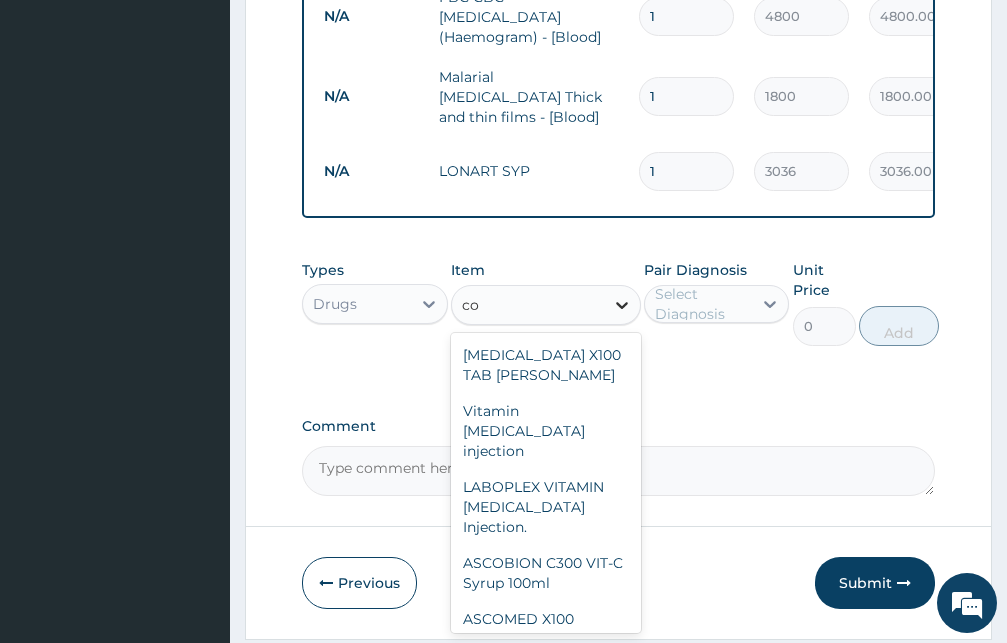 type on "c" 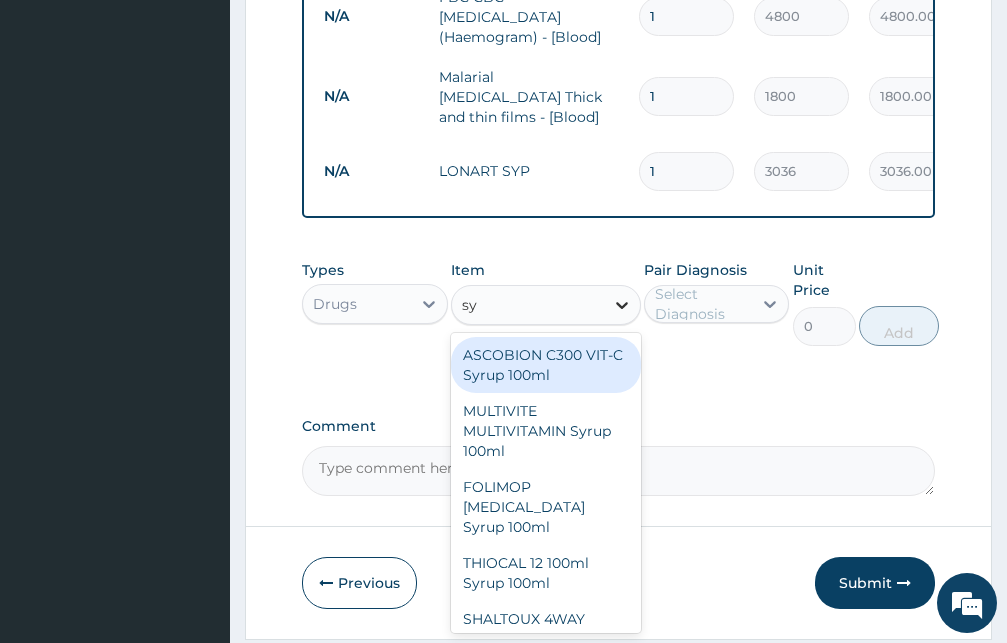 type on "syp" 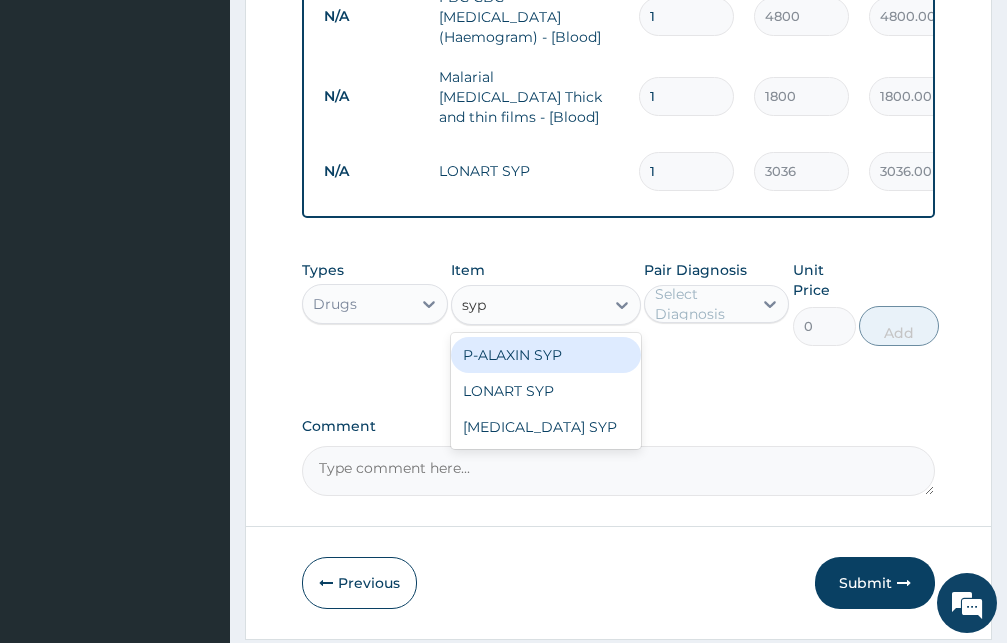 click on "P-ALAXIN SYP" at bounding box center [546, 355] 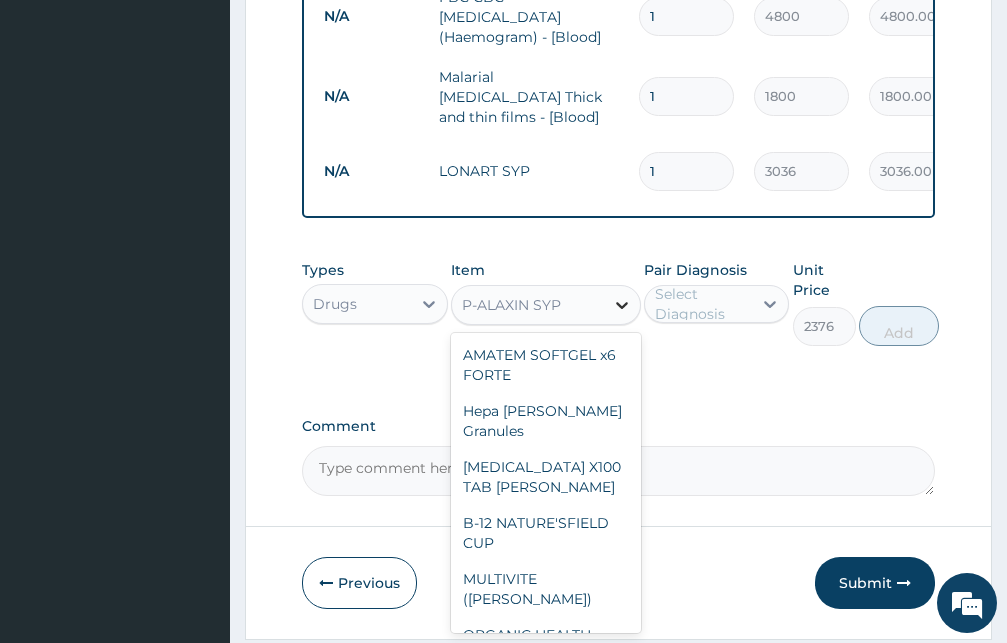 click 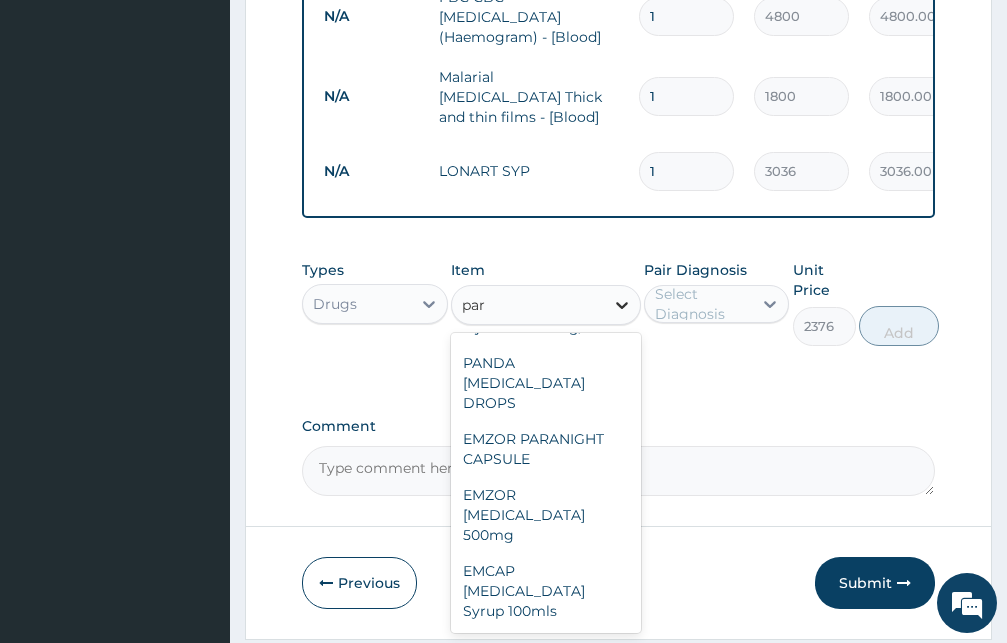 type on "para" 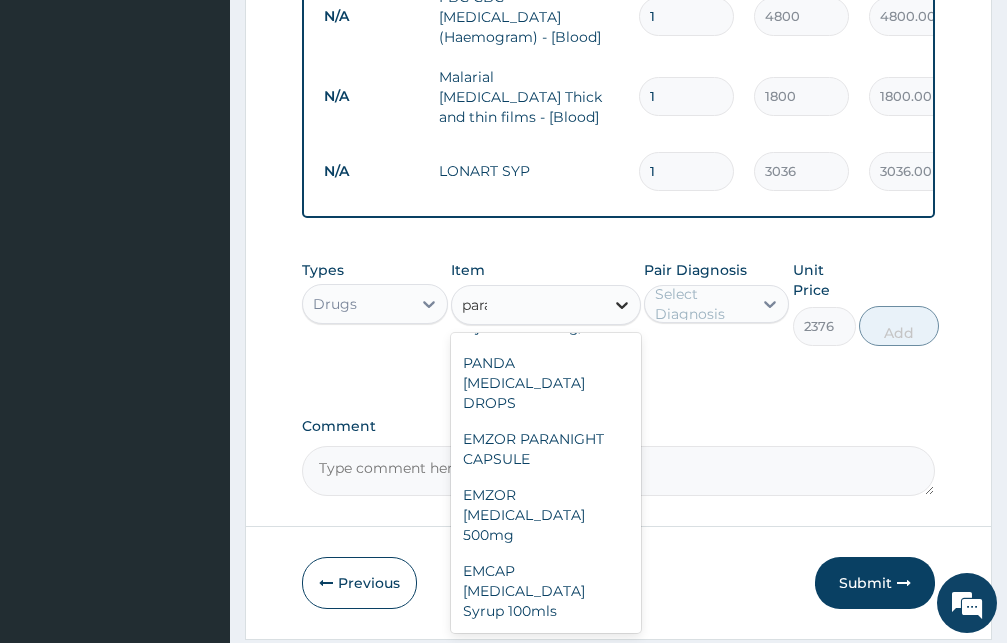 scroll, scrollTop: 216, scrollLeft: 0, axis: vertical 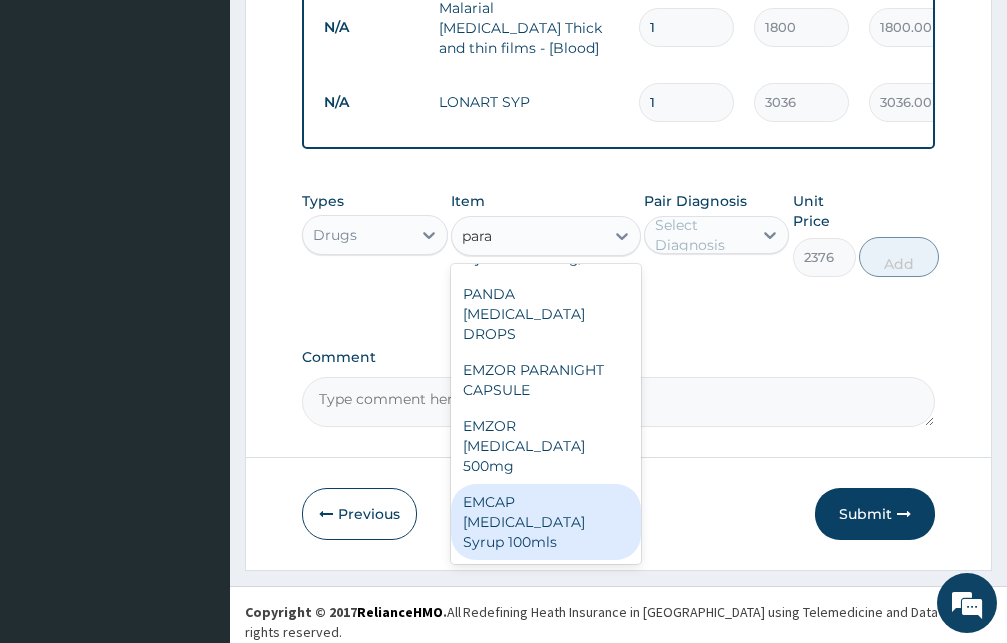 click on "EMCAP [MEDICAL_DATA] Syrup 100mls" at bounding box center [546, 522] 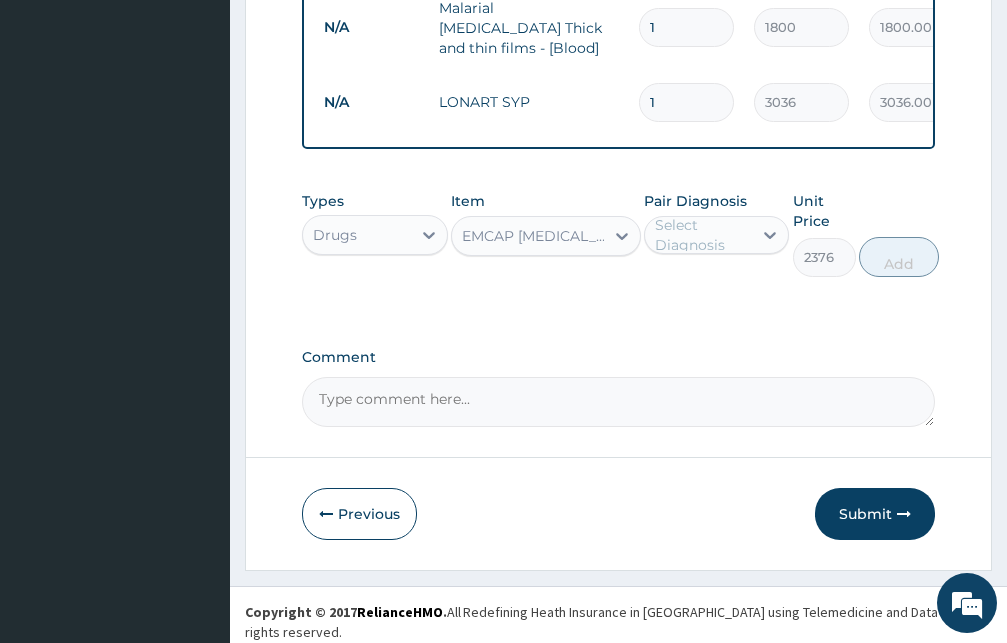 type 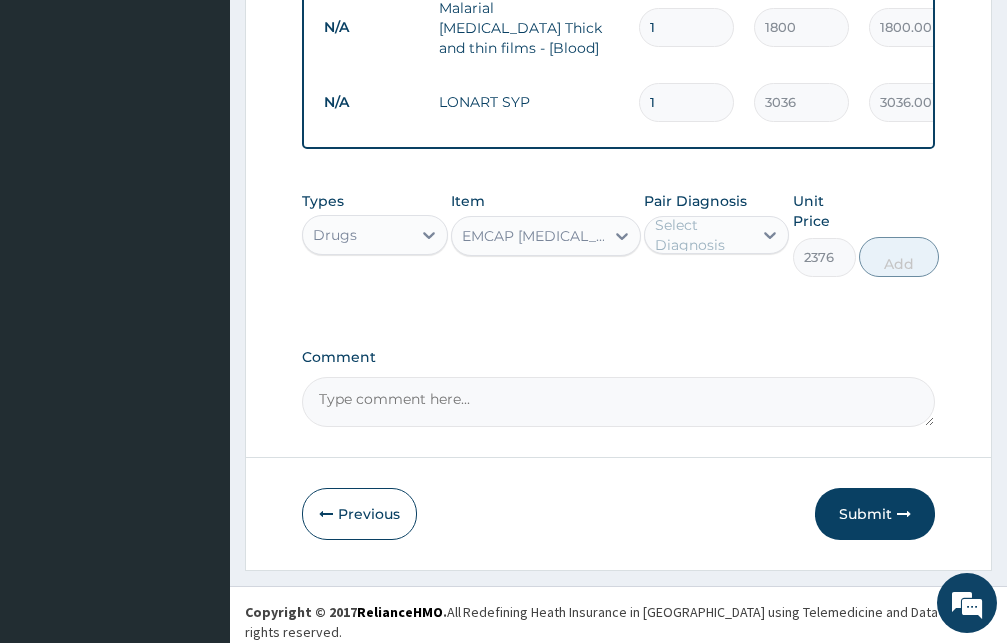 type on "660" 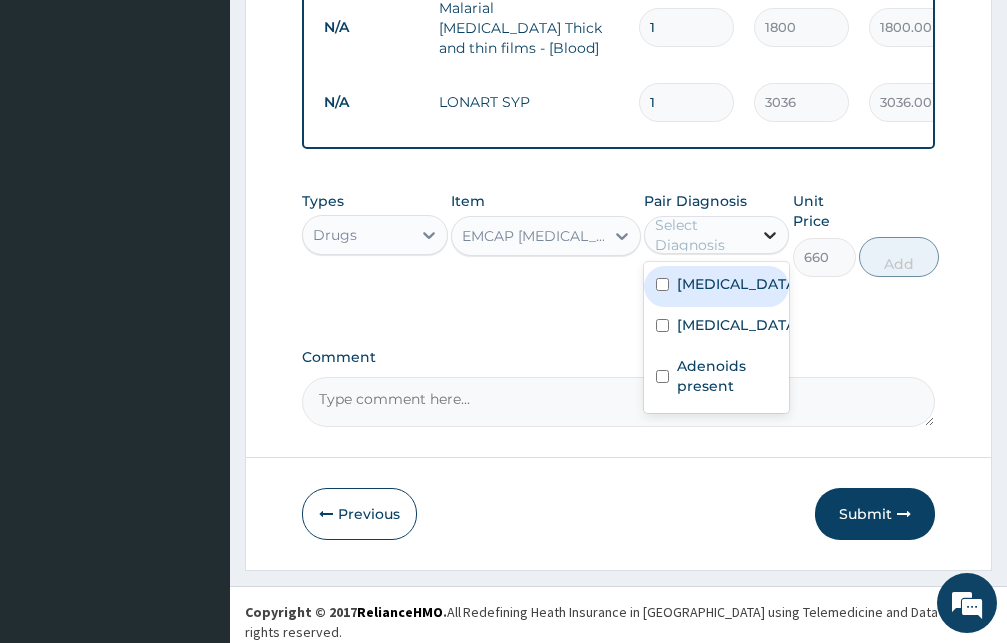 click 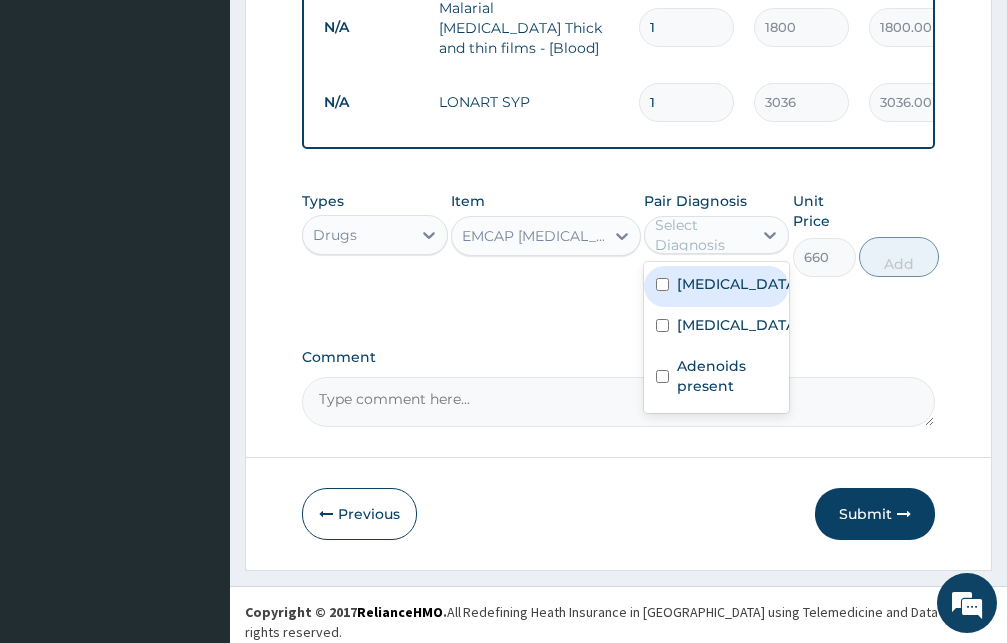 click at bounding box center (662, 284) 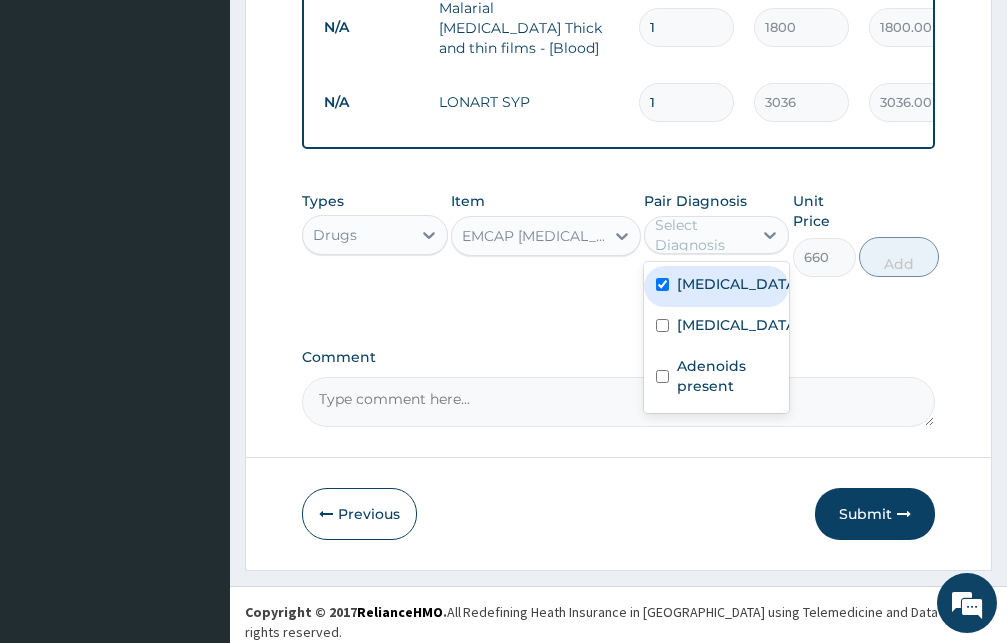 checkbox on "true" 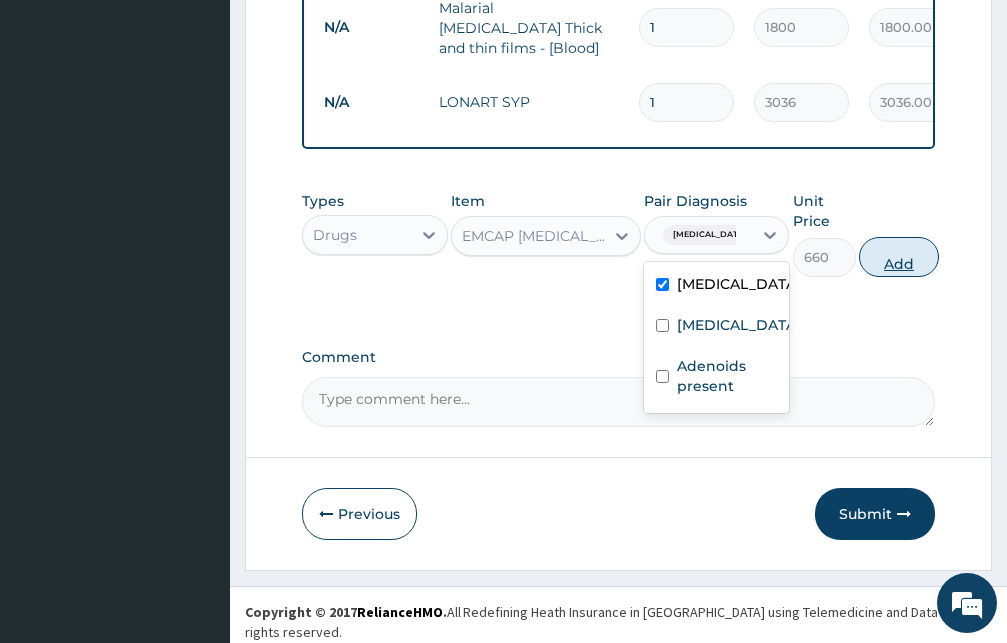 click on "Add" at bounding box center [899, 257] 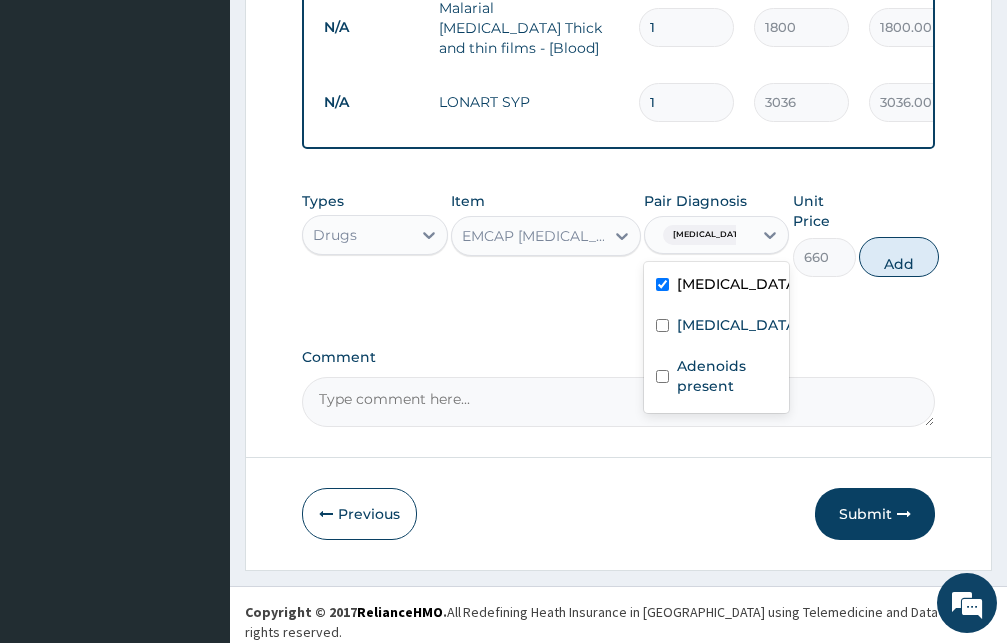 type on "0" 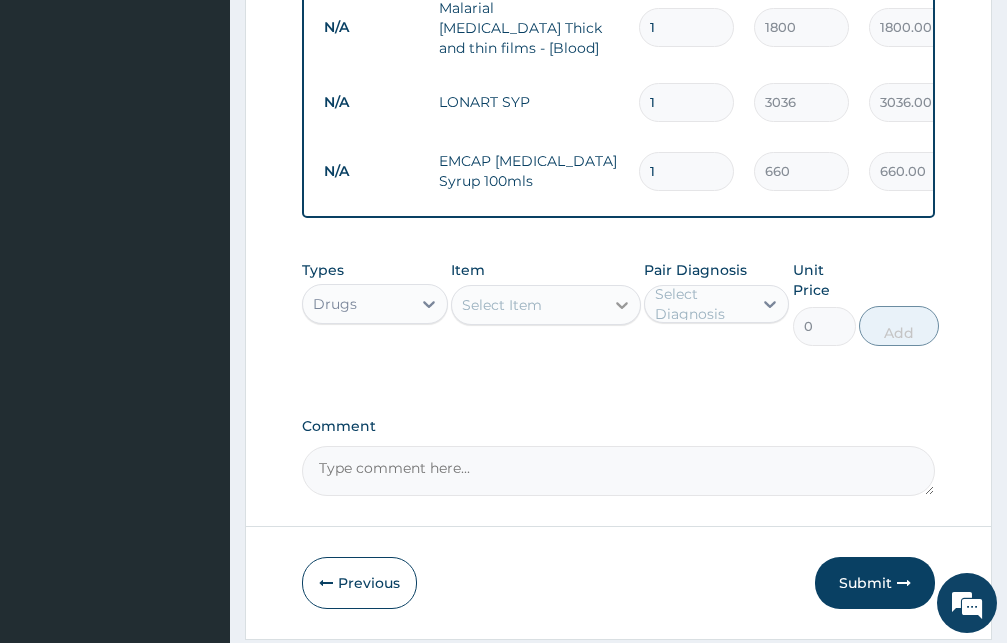 click 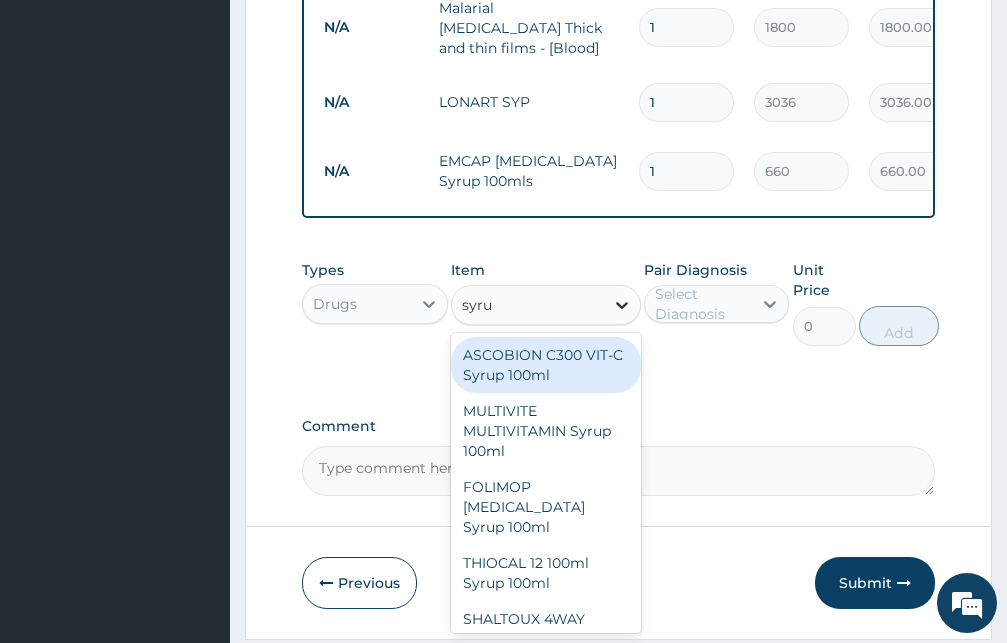 type on "syrup" 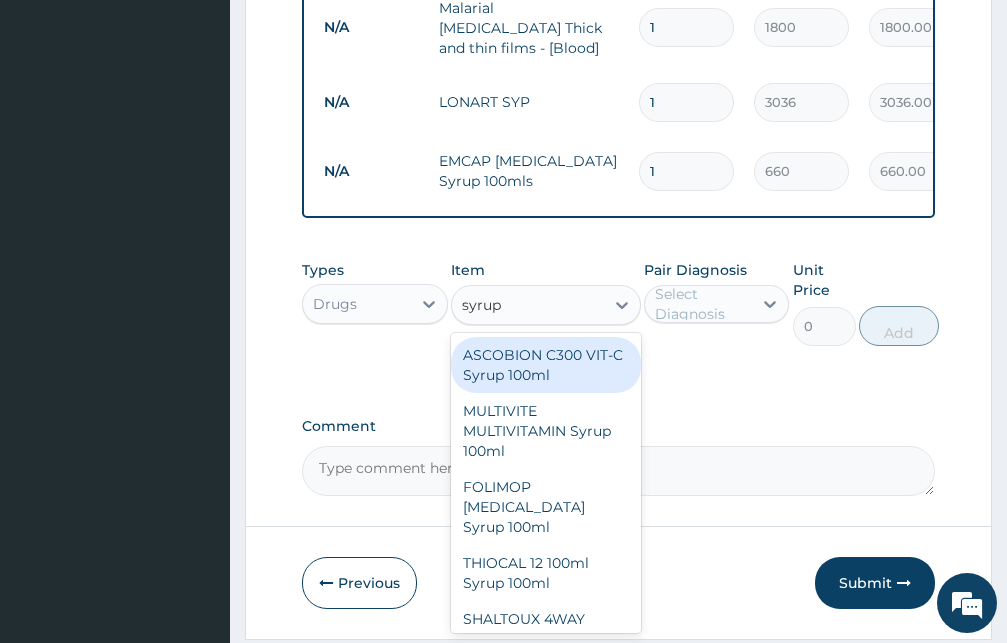 scroll, scrollTop: 823, scrollLeft: 0, axis: vertical 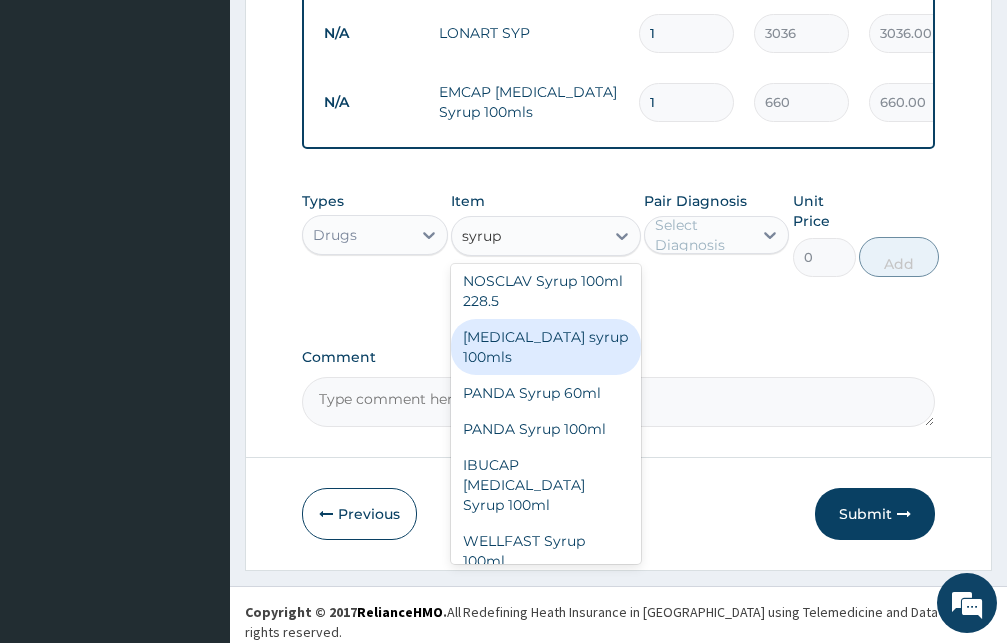click on "Paracetamol syrup 100mls" at bounding box center [546, 347] 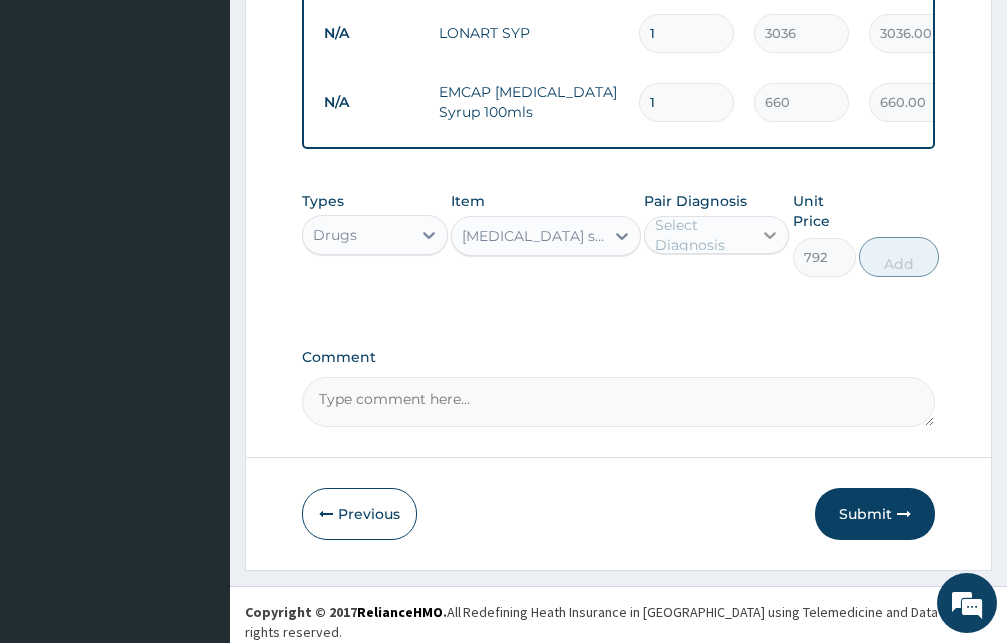 click 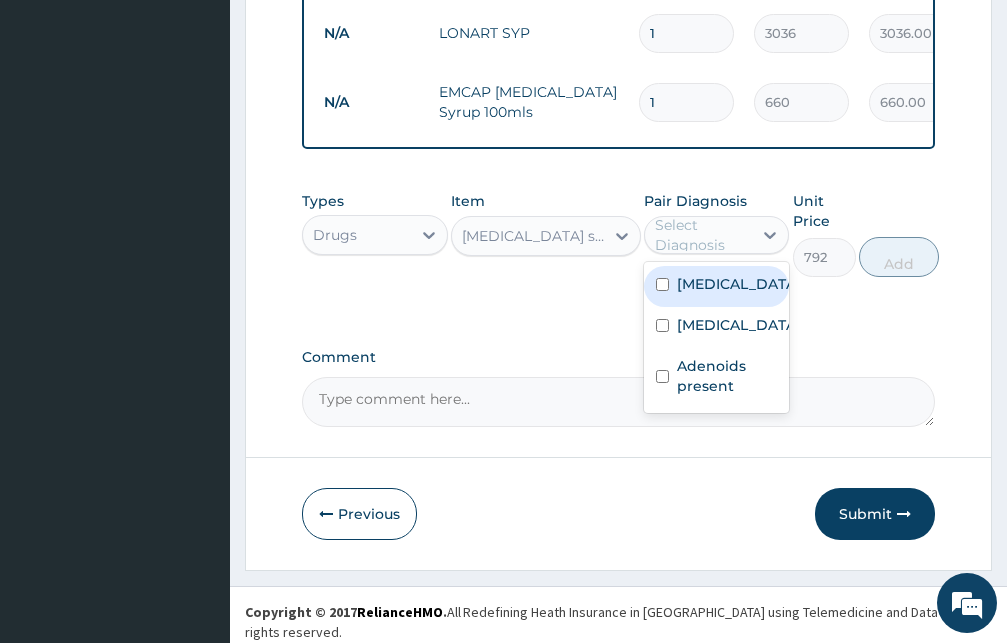 click at bounding box center (662, 284) 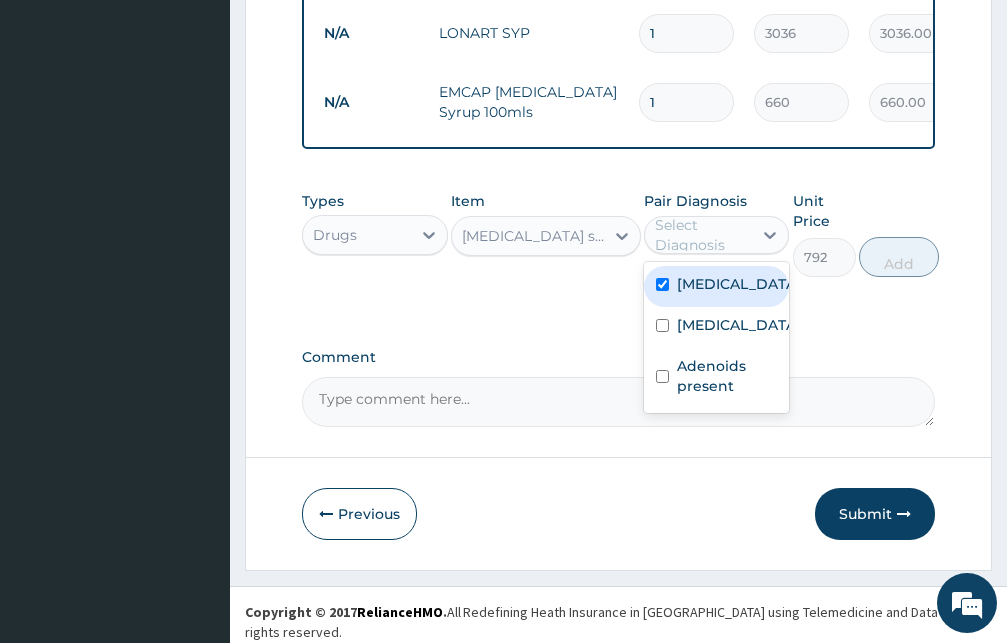 checkbox on "true" 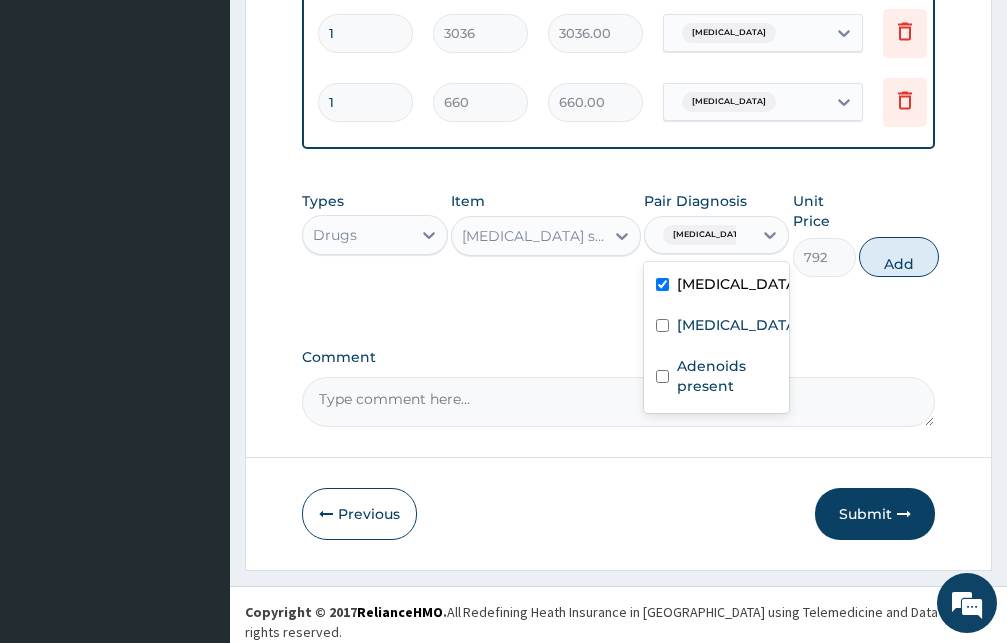 scroll, scrollTop: 0, scrollLeft: 371, axis: horizontal 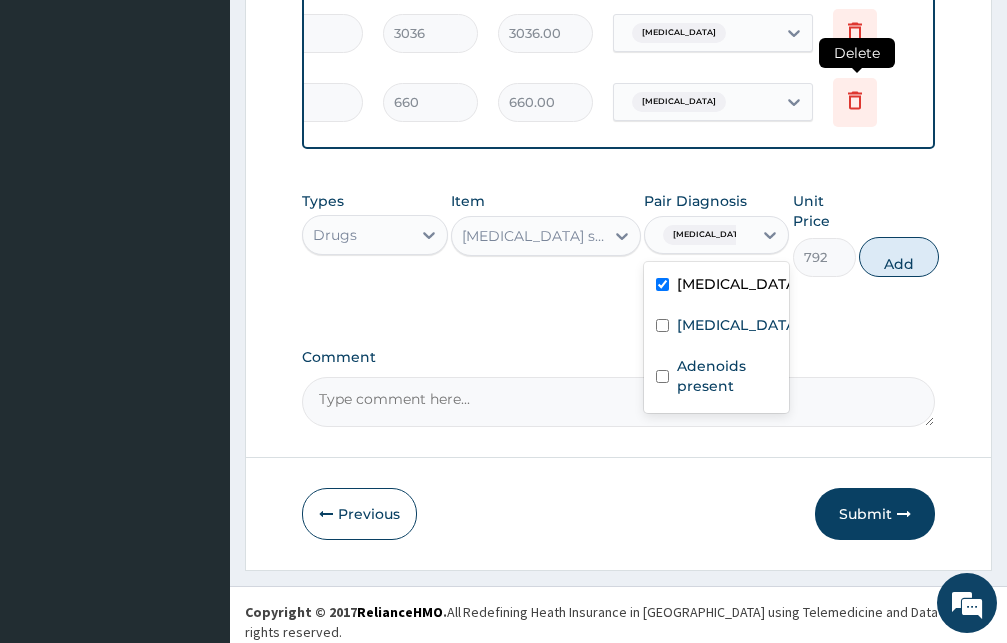 click 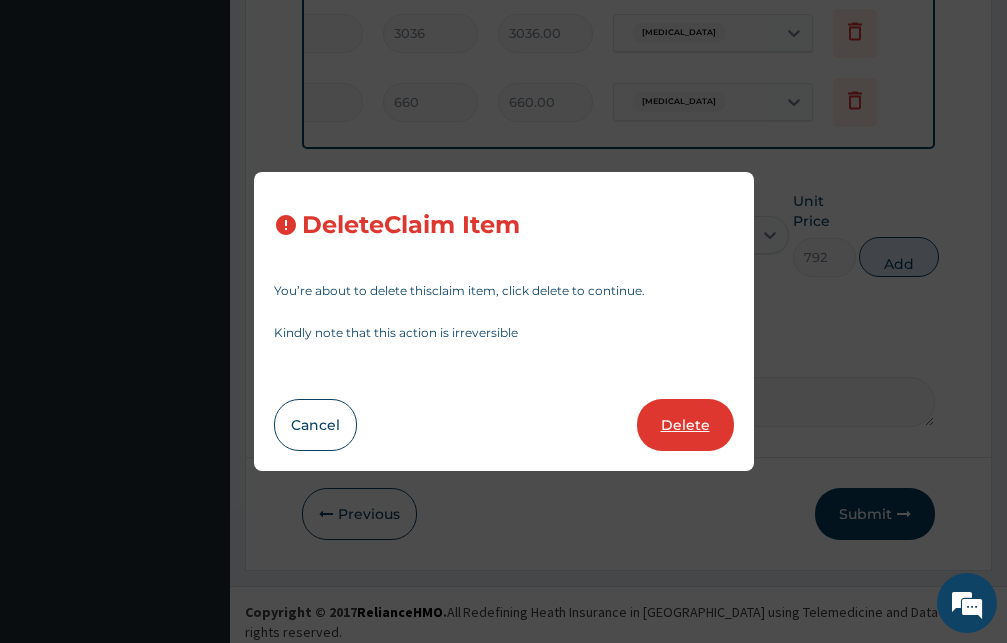 click on "Delete" at bounding box center [685, 425] 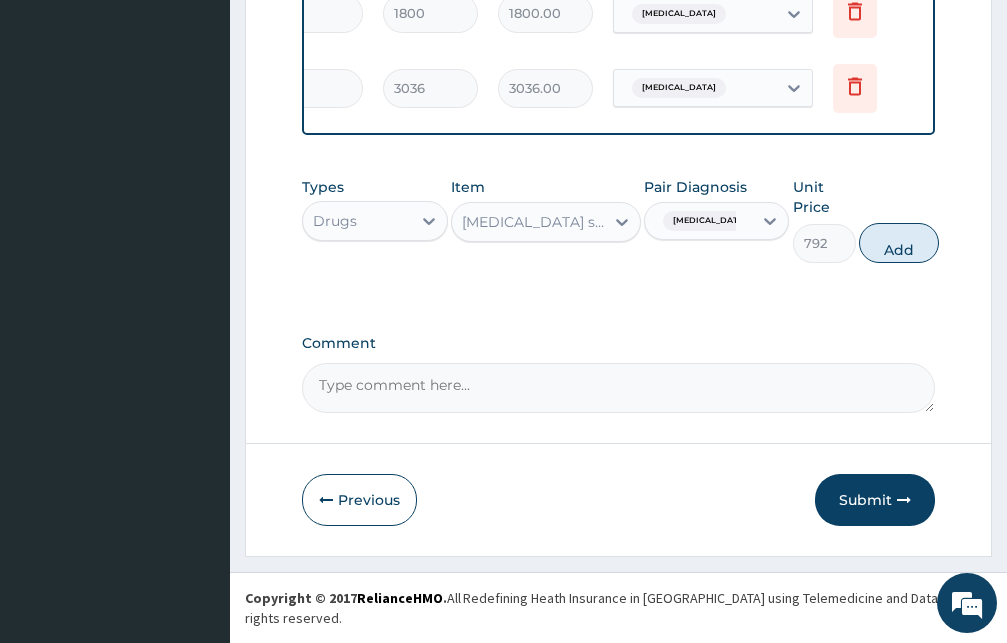 scroll, scrollTop: 754, scrollLeft: 0, axis: vertical 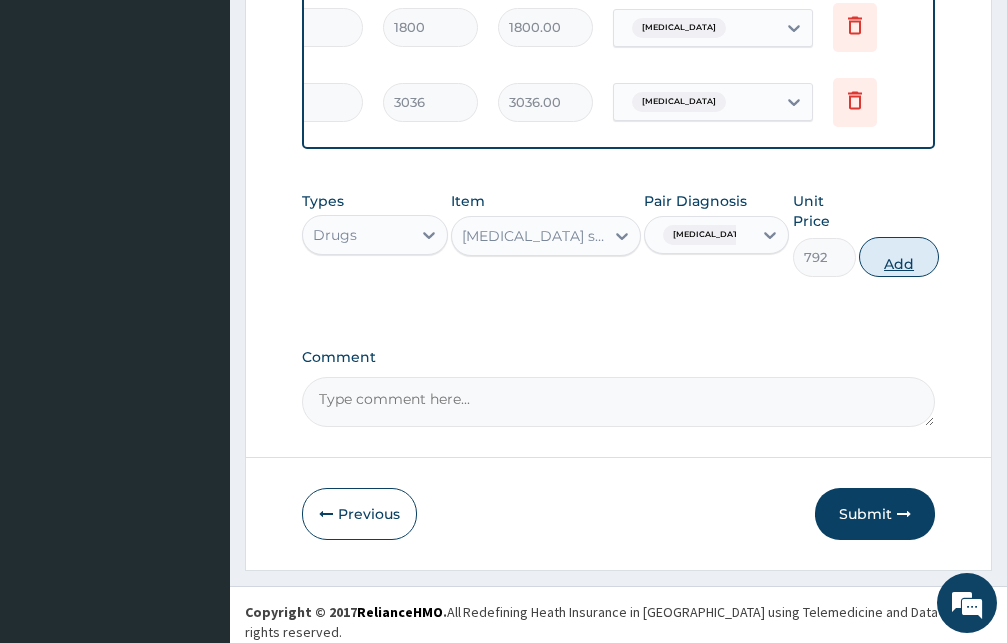 click on "Add" at bounding box center [899, 257] 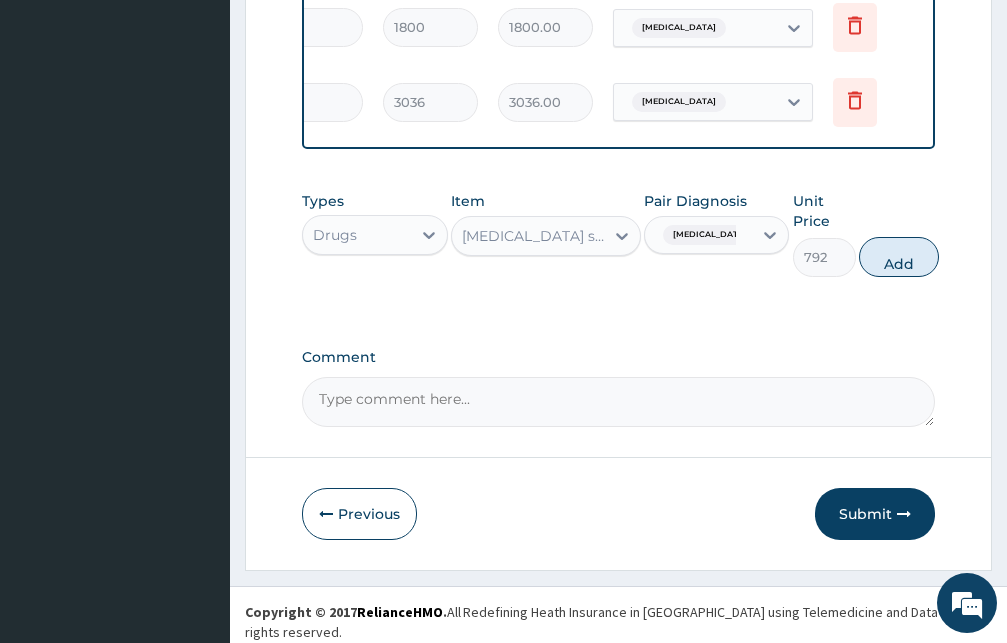 type on "0" 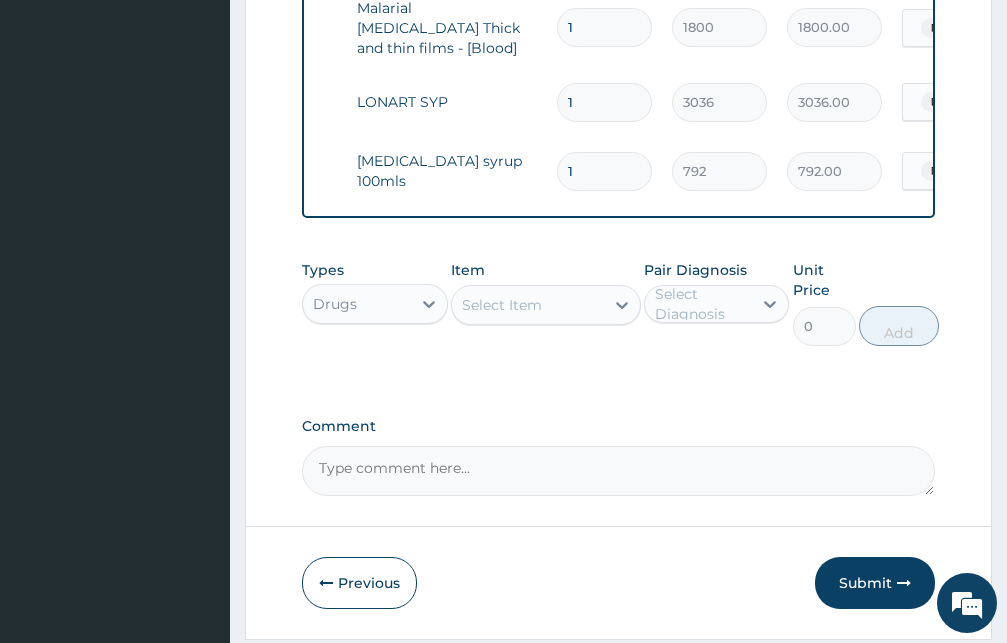 scroll, scrollTop: 0, scrollLeft: 121, axis: horizontal 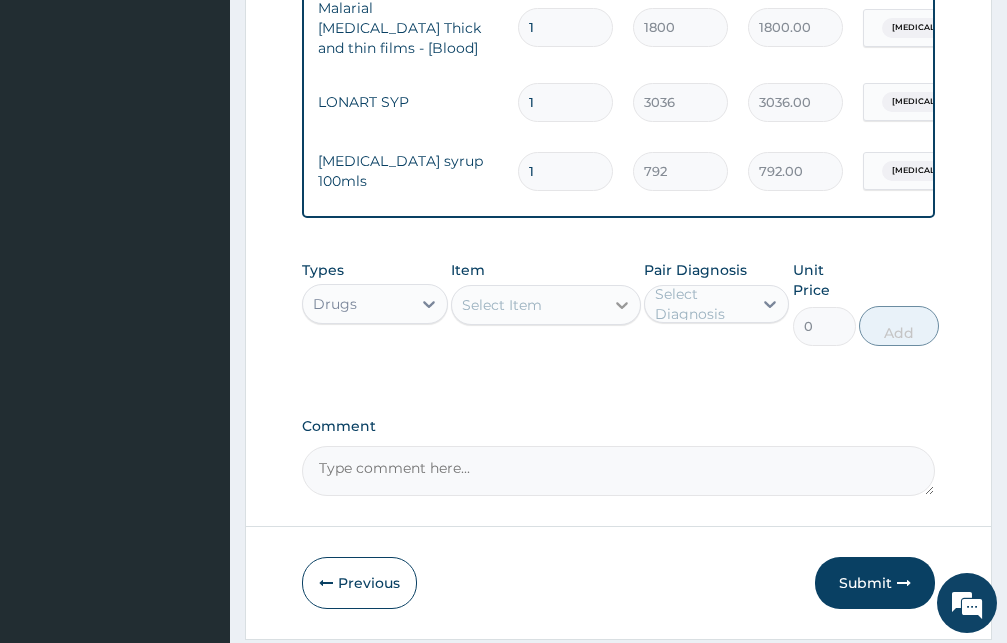 click 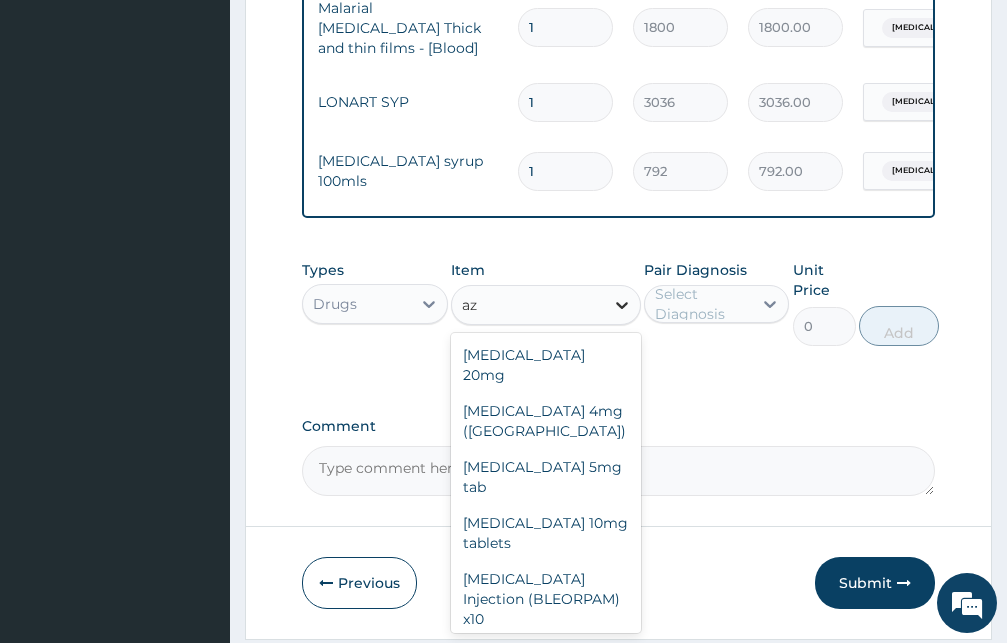 type on "a" 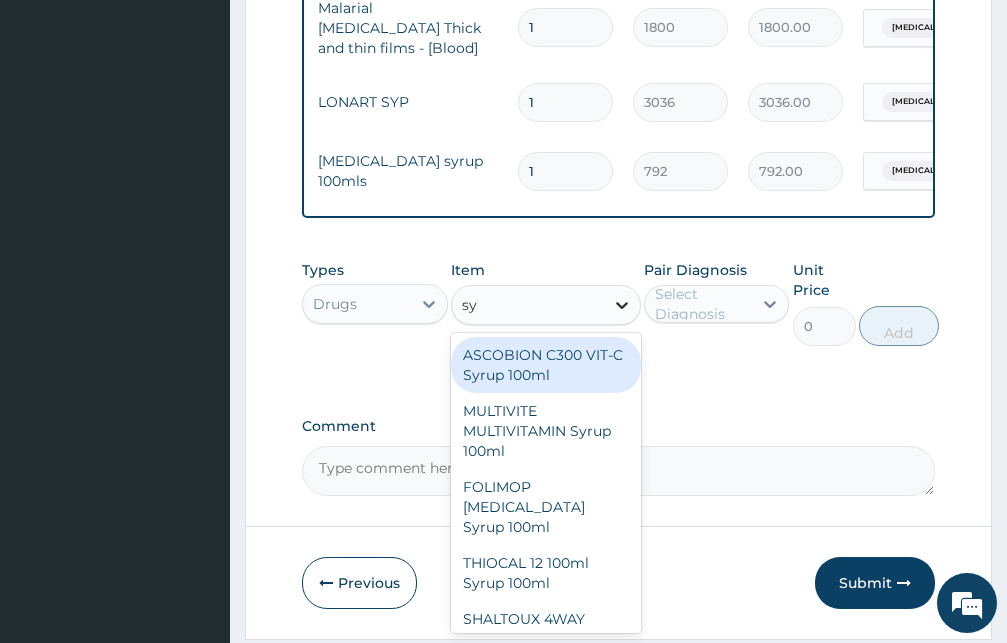 type on "syp" 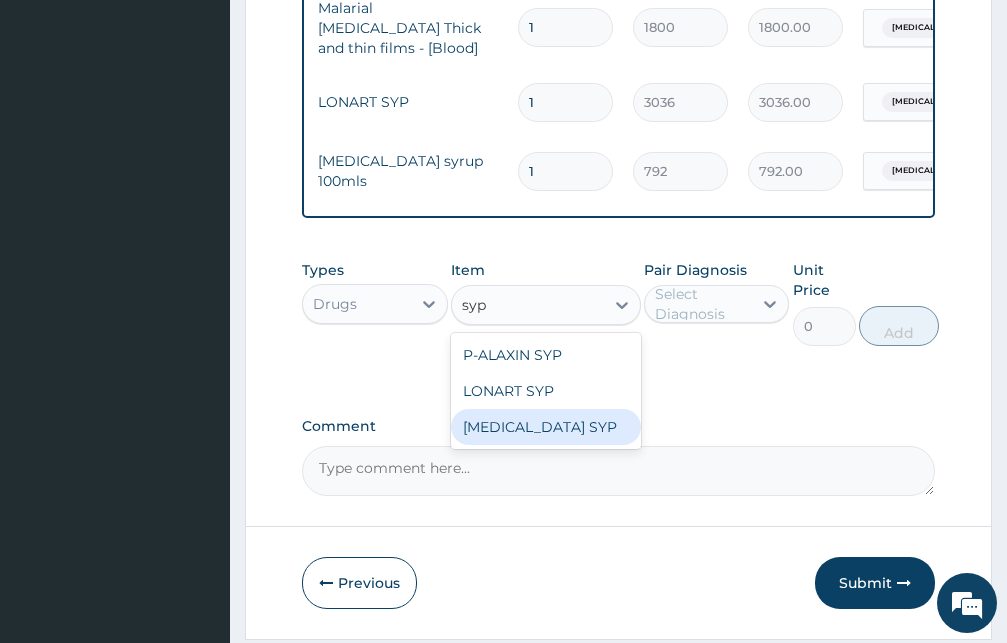 click on "ZITHROMAX SYP" at bounding box center [546, 427] 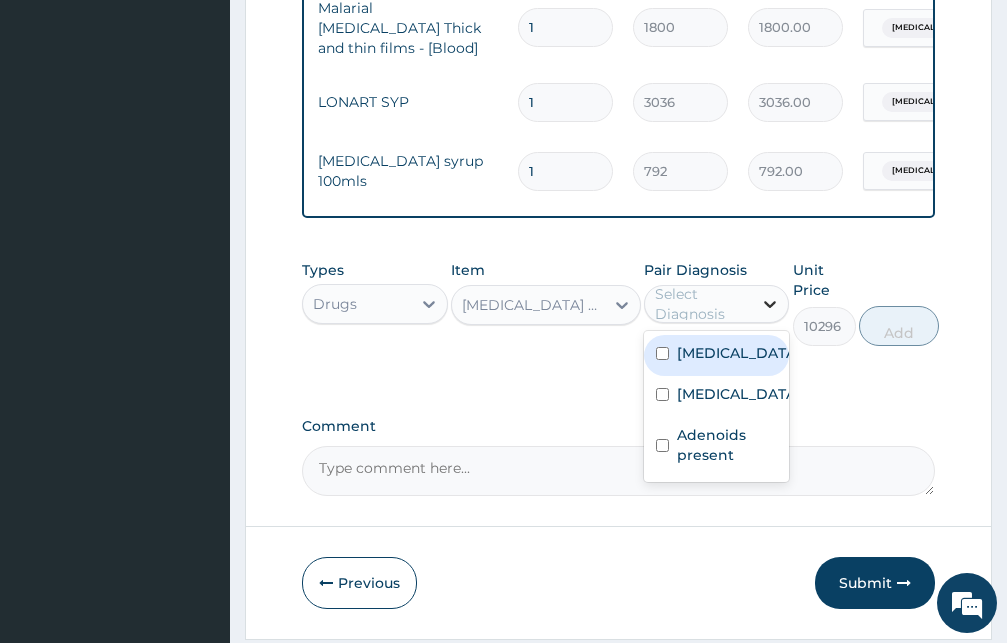 click 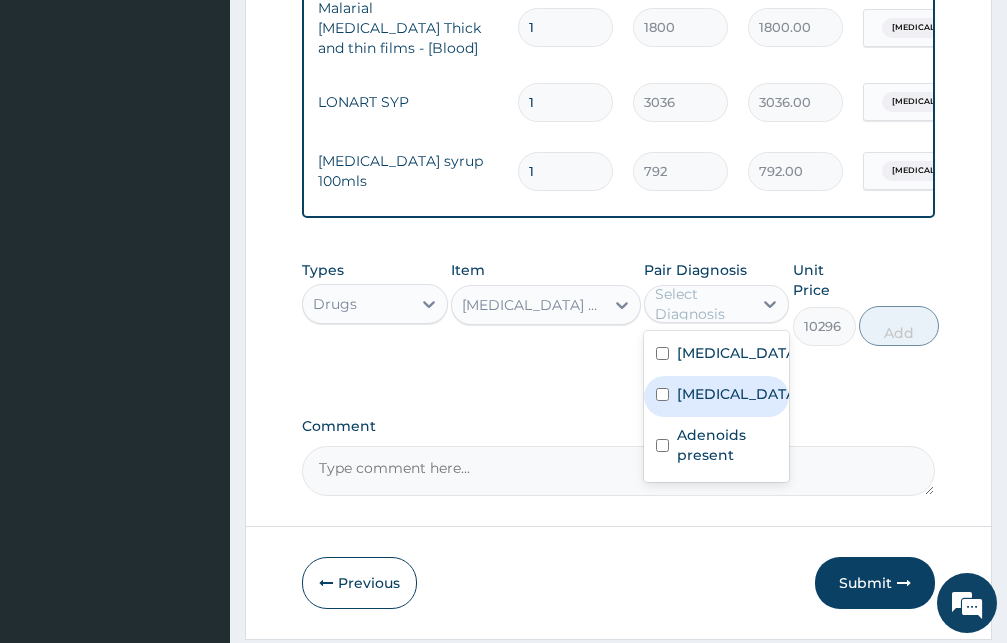 drag, startPoint x: 657, startPoint y: 427, endPoint x: 655, endPoint y: 470, distance: 43.046486 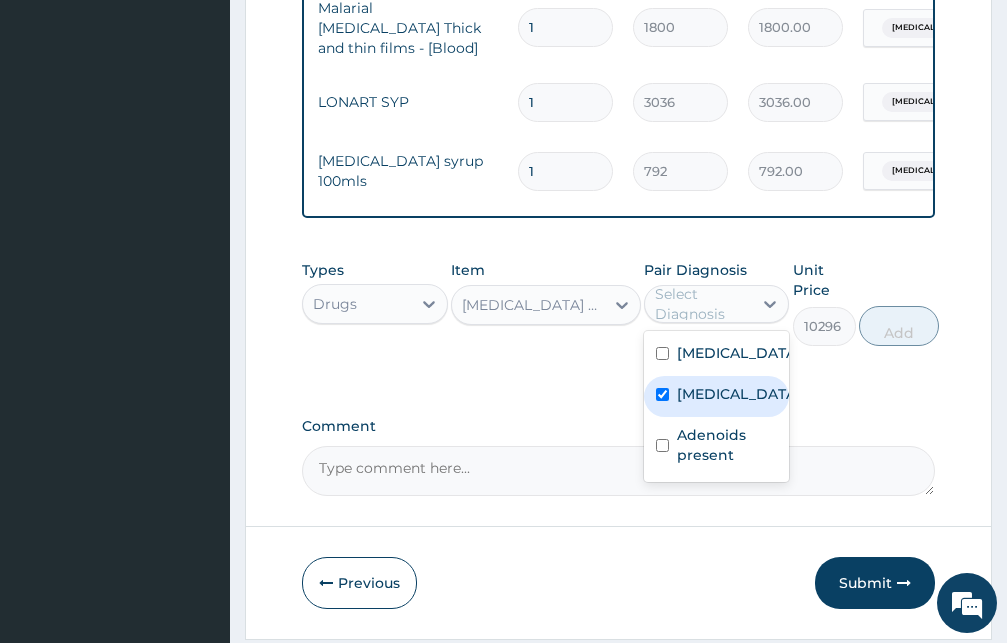 checkbox on "true" 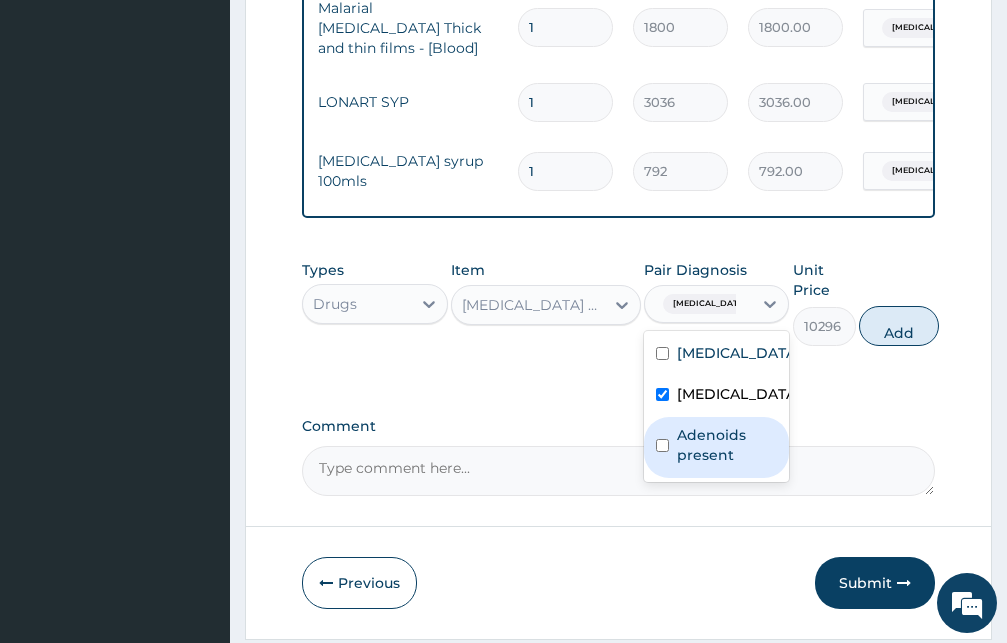 click on "Adenoids present" at bounding box center [717, 447] 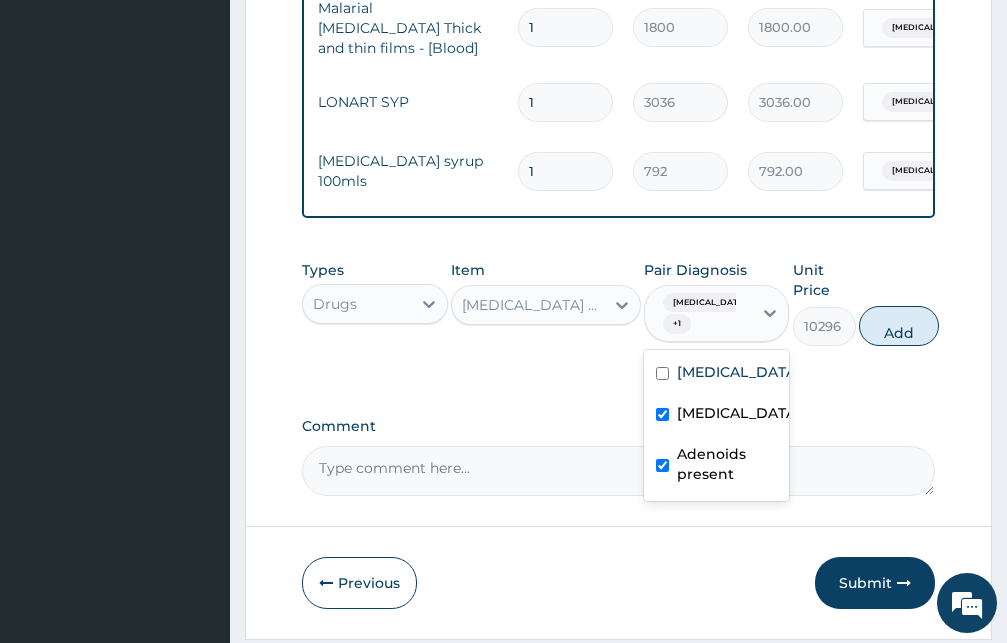 checkbox on "true" 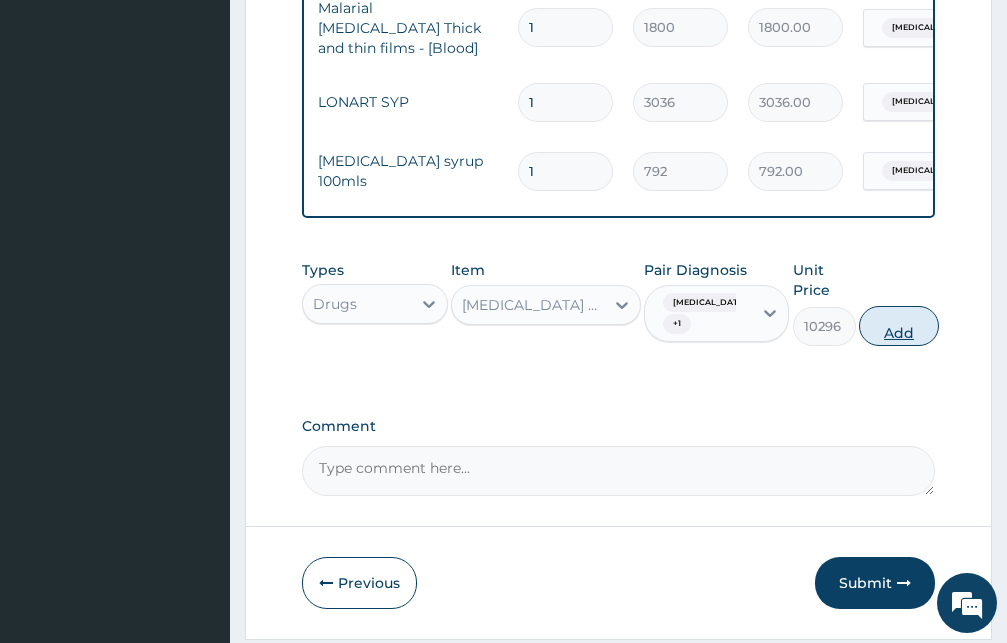 click on "Add" at bounding box center [899, 326] 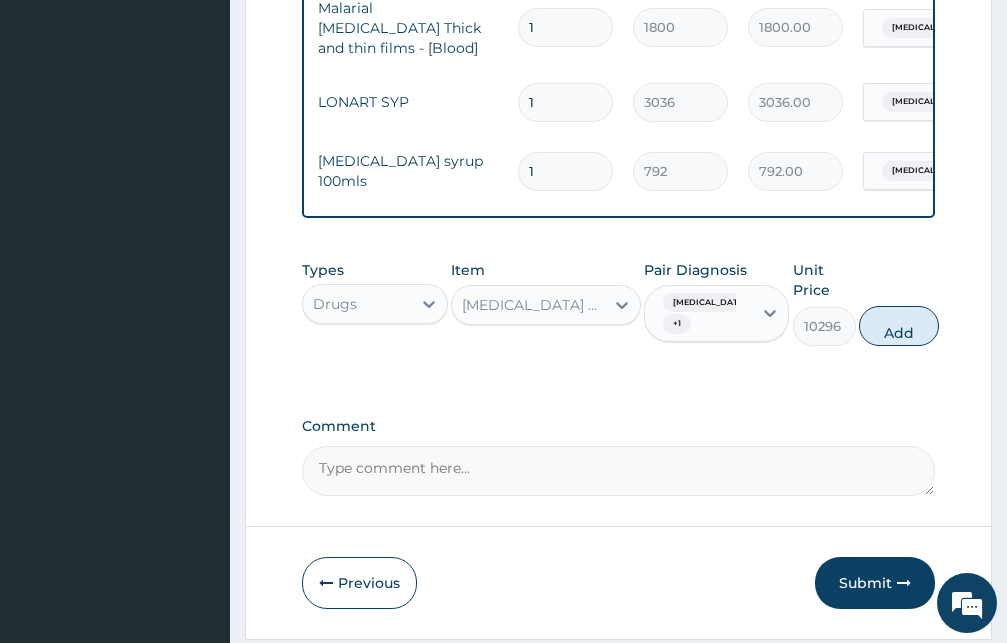 type on "0" 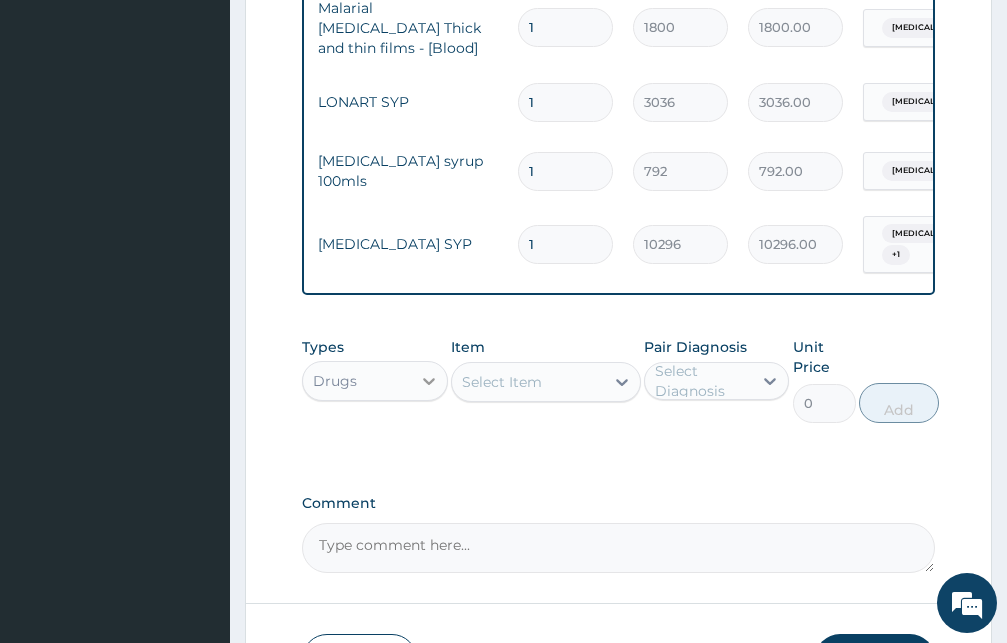 click 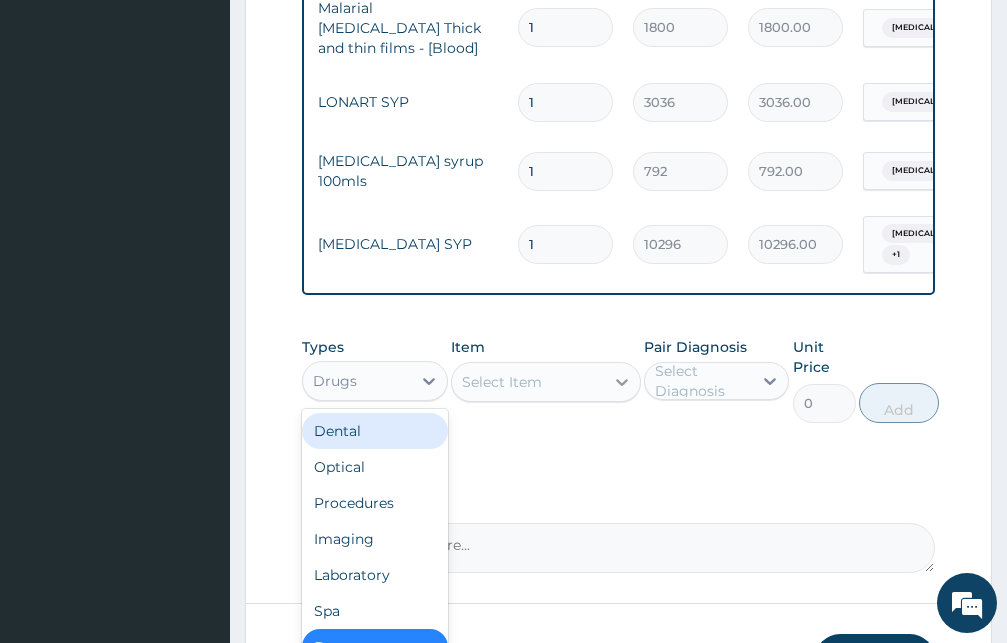 click 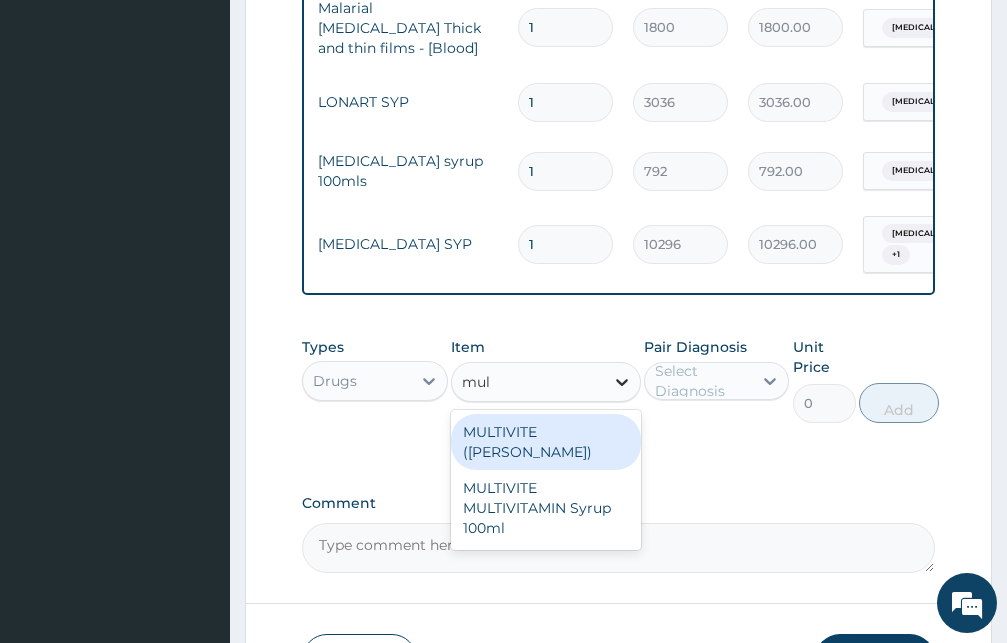 type on "mult" 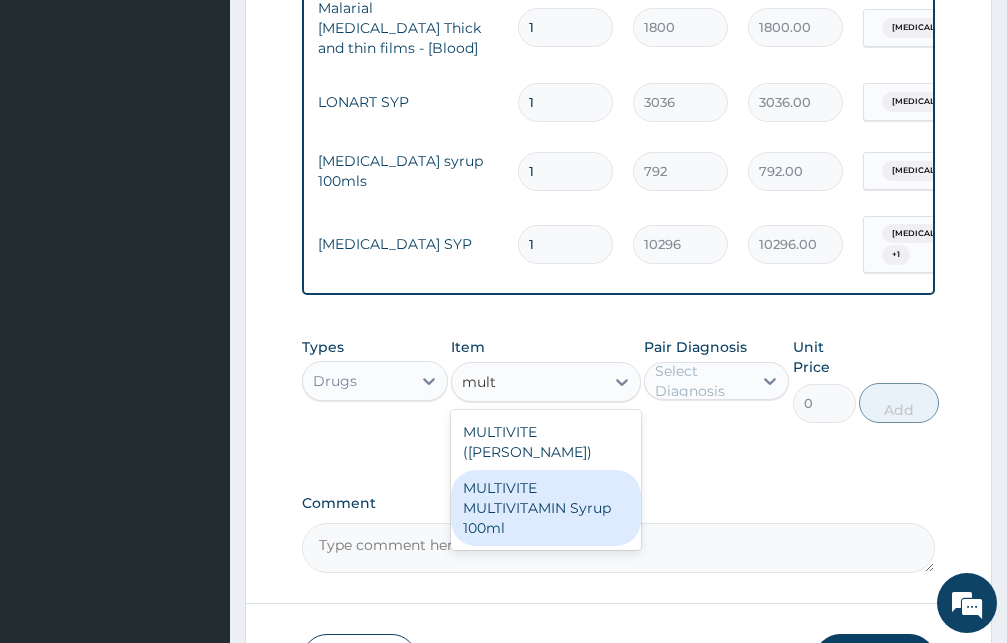 click on "MULTIVITE MULTIVITAMIN Syrup 100ml" at bounding box center [546, 508] 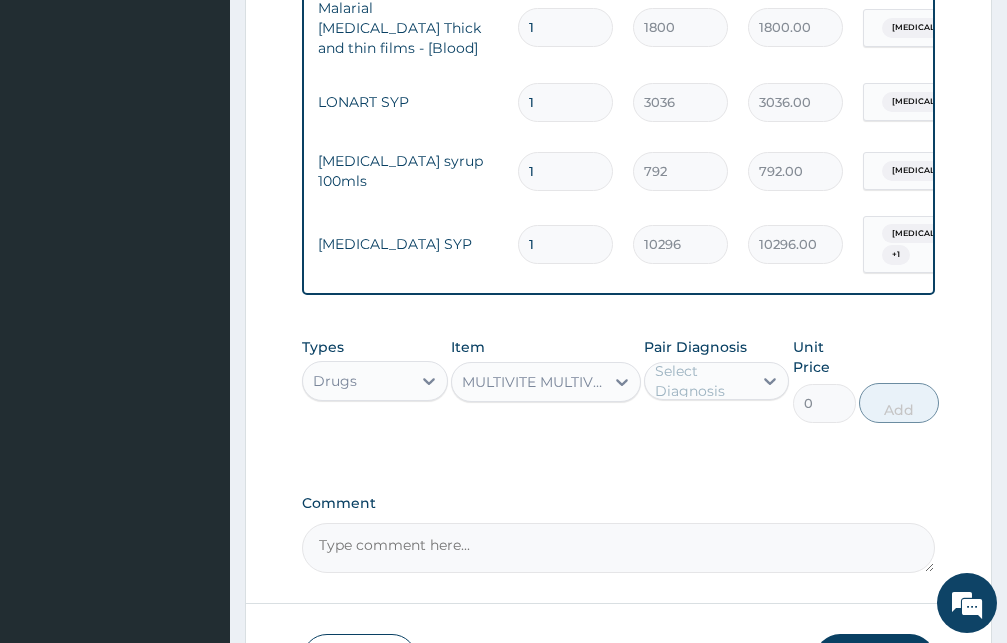 type 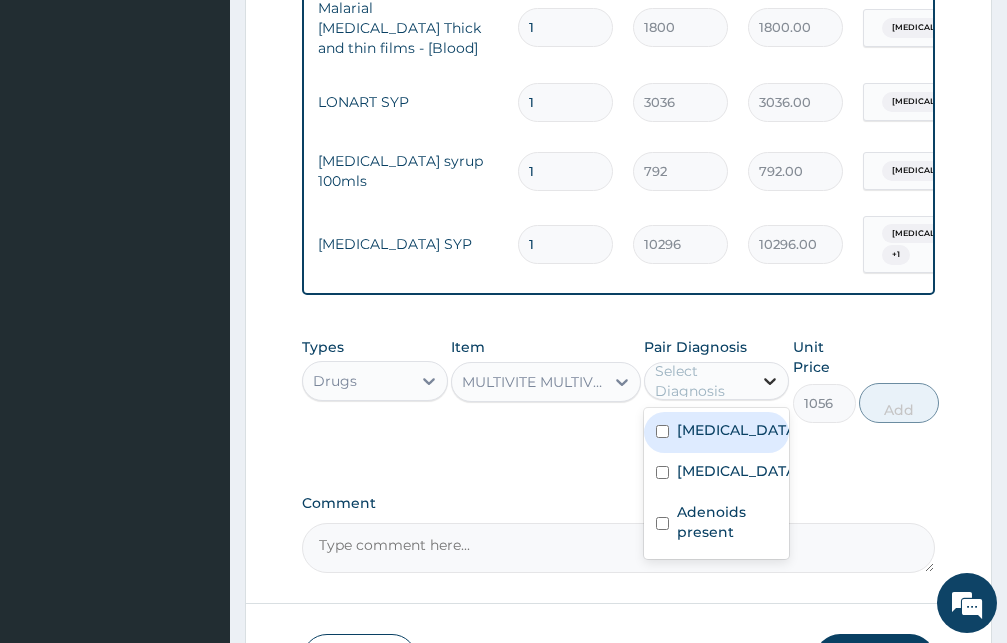 click 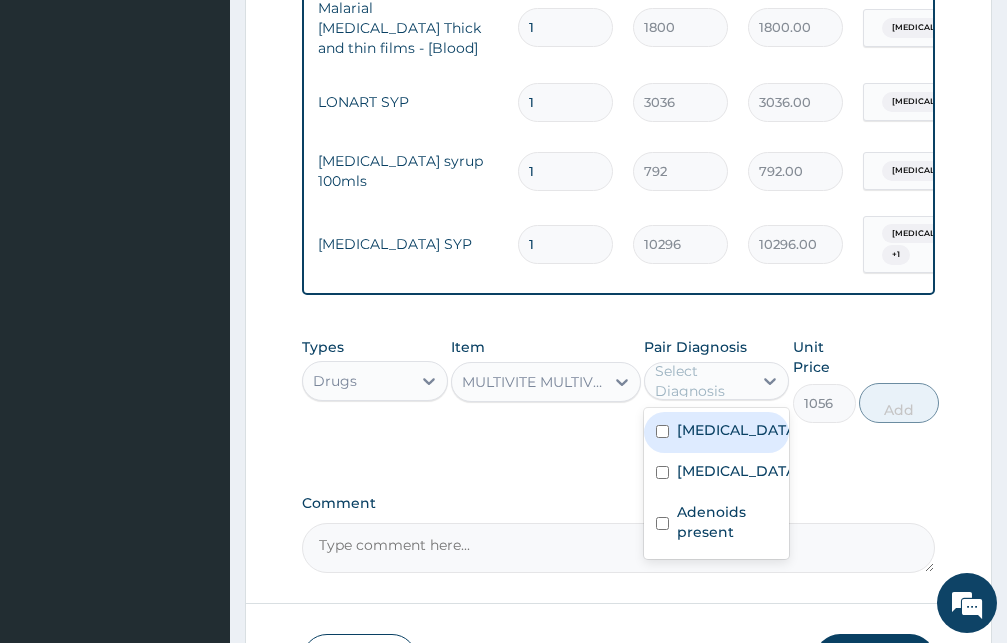click on "Falciparum malaria" at bounding box center [717, 432] 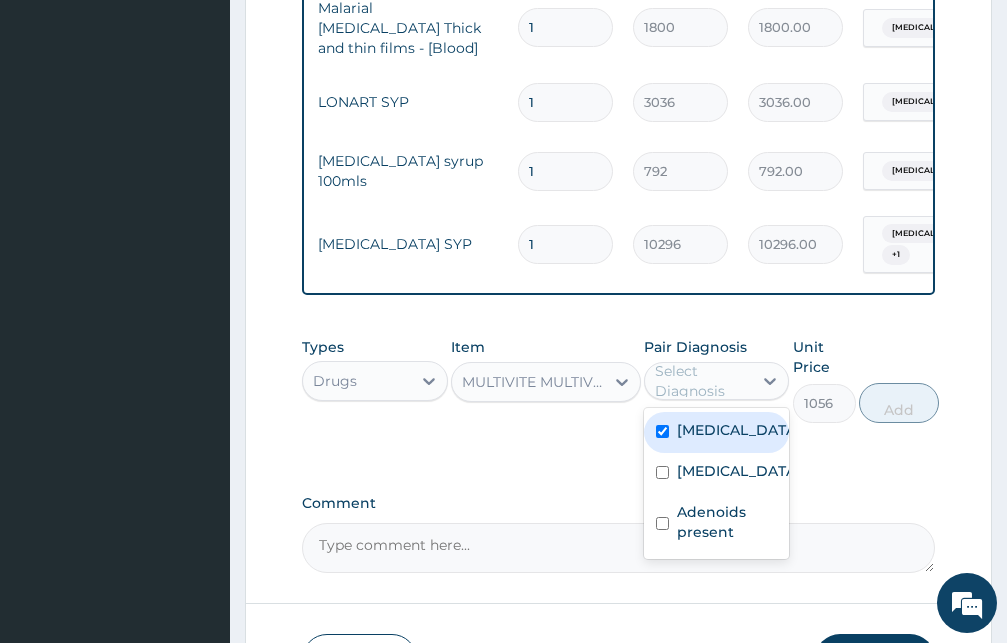 checkbox on "true" 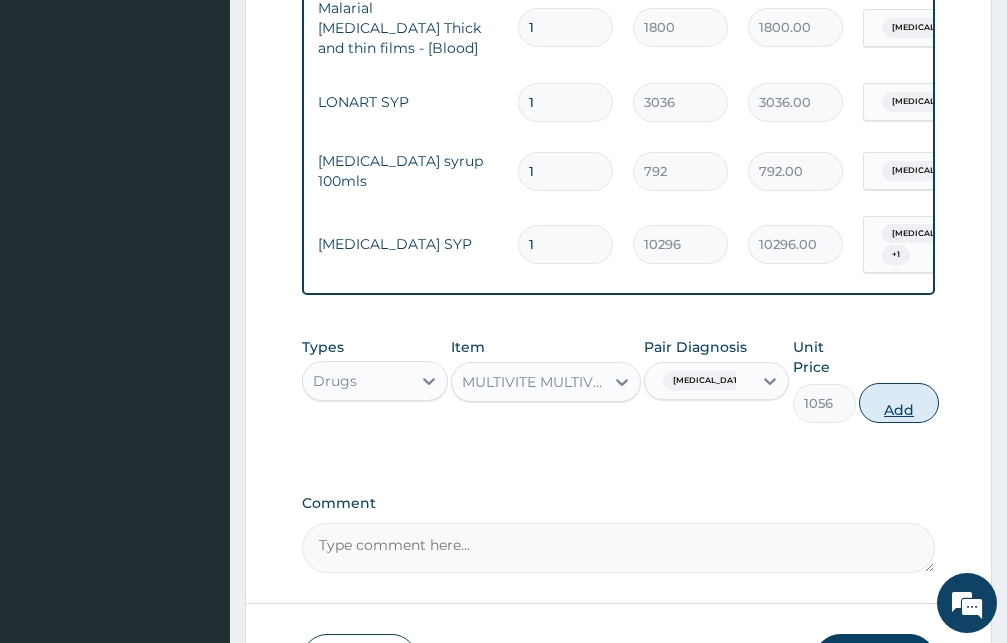 click on "Add" at bounding box center [899, 403] 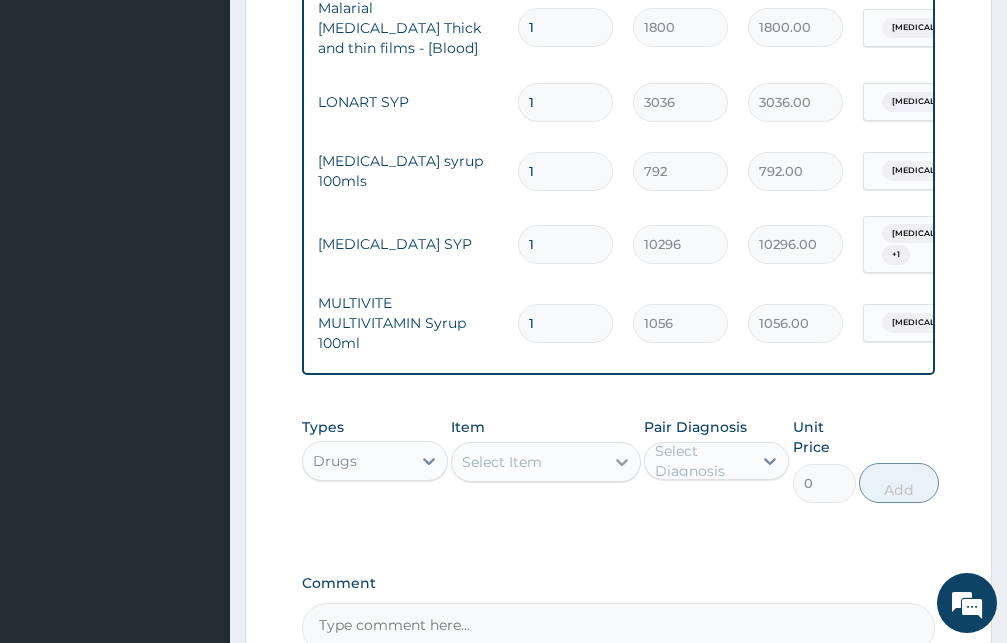 click 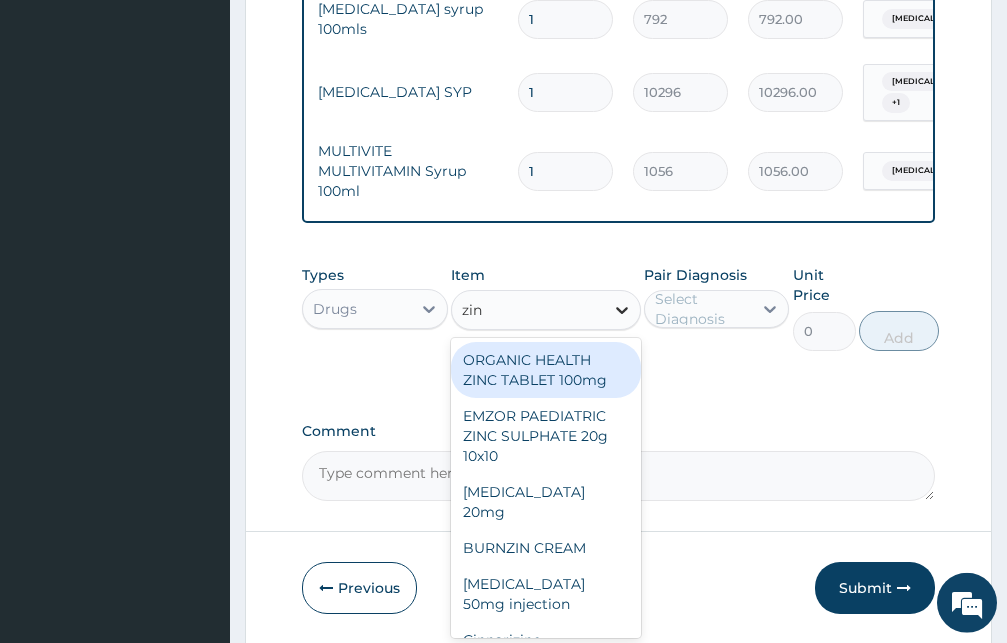 scroll, scrollTop: 958, scrollLeft: 0, axis: vertical 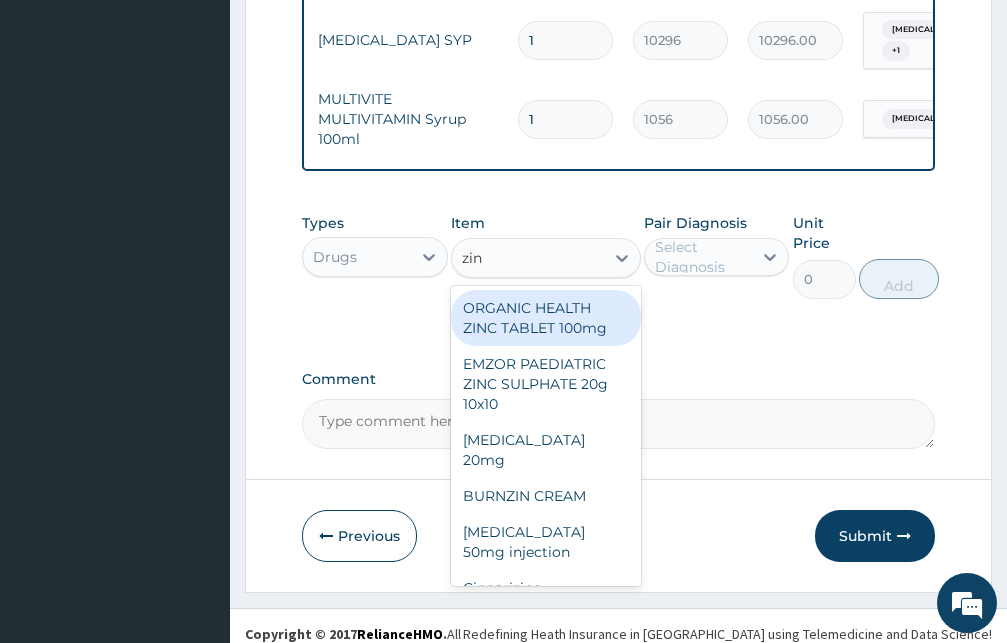 type on "zinc" 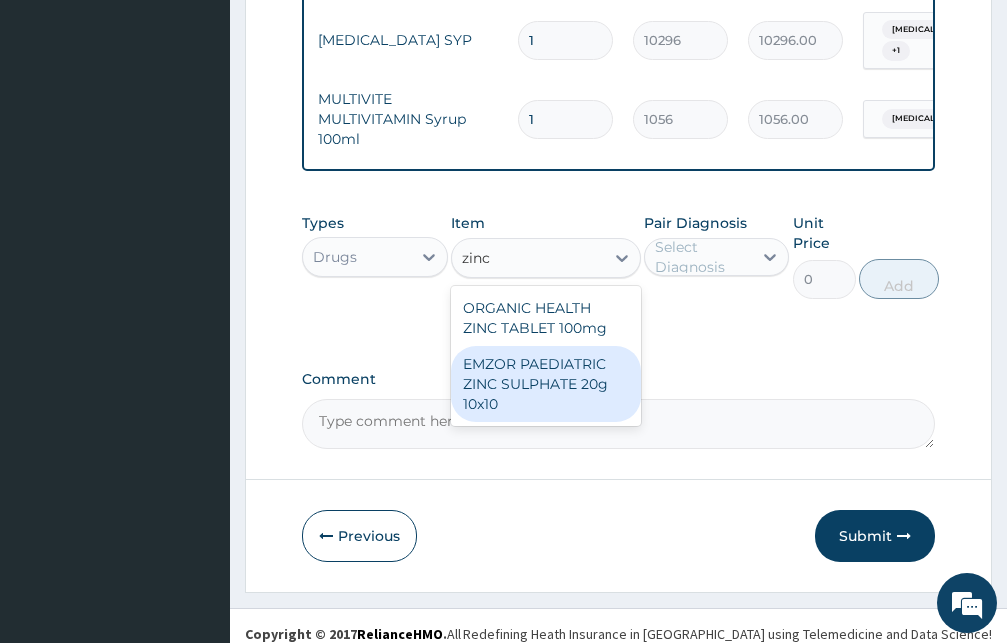 click on "EMZOR PAEDIATRIC ZINC SULPHATE 20g 10x10" at bounding box center (546, 384) 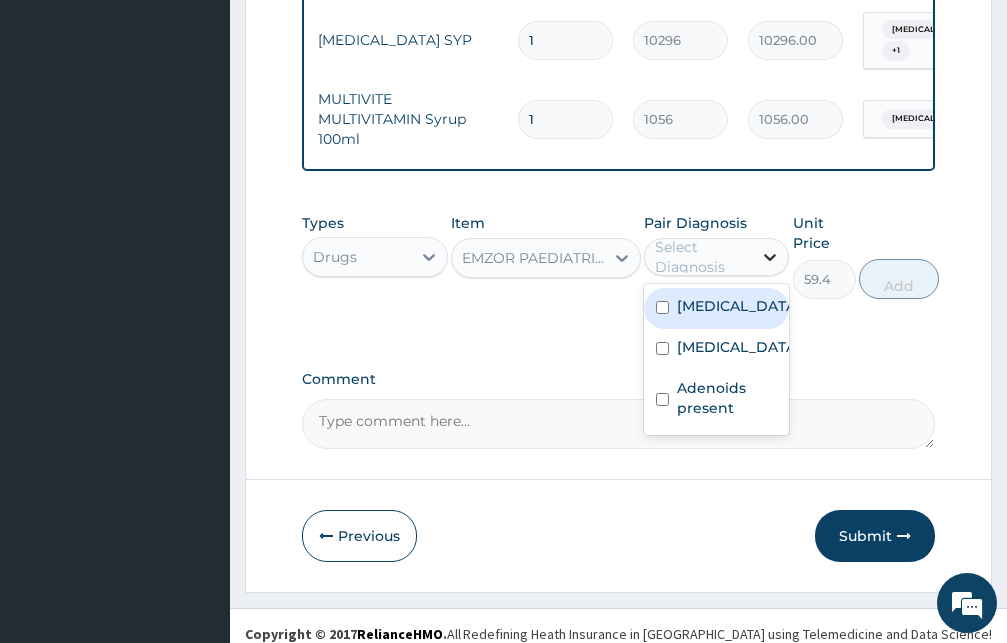 click at bounding box center (770, 257) 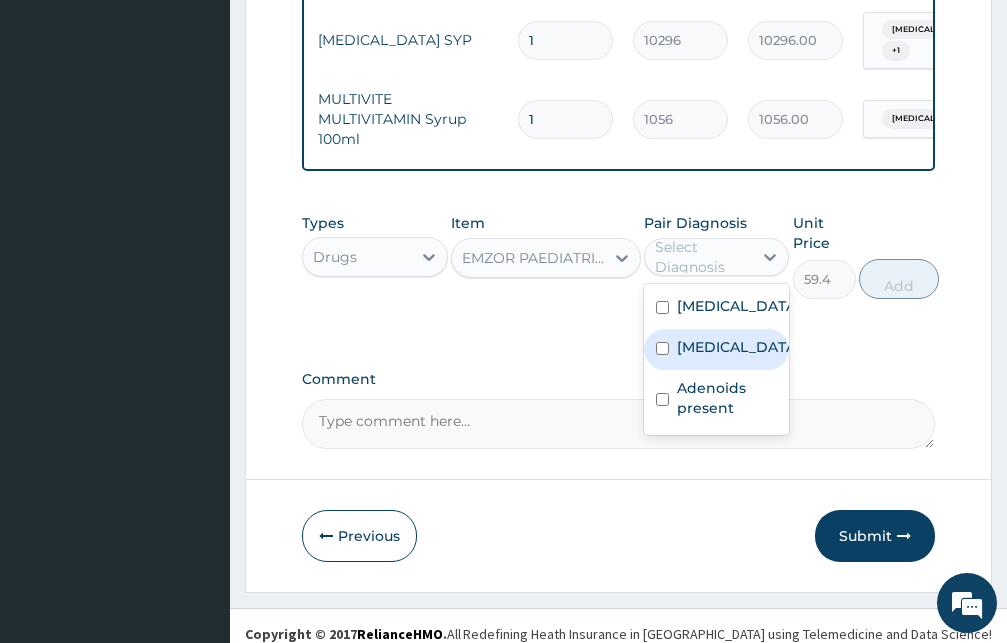 click on "Pharyngotonsillitis" at bounding box center [717, 349] 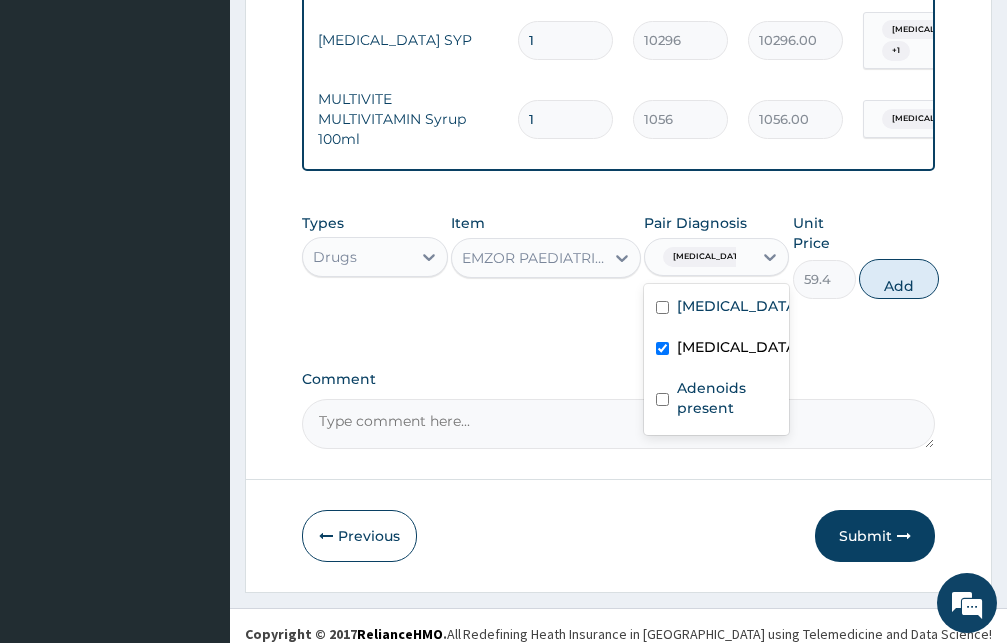 checkbox on "true" 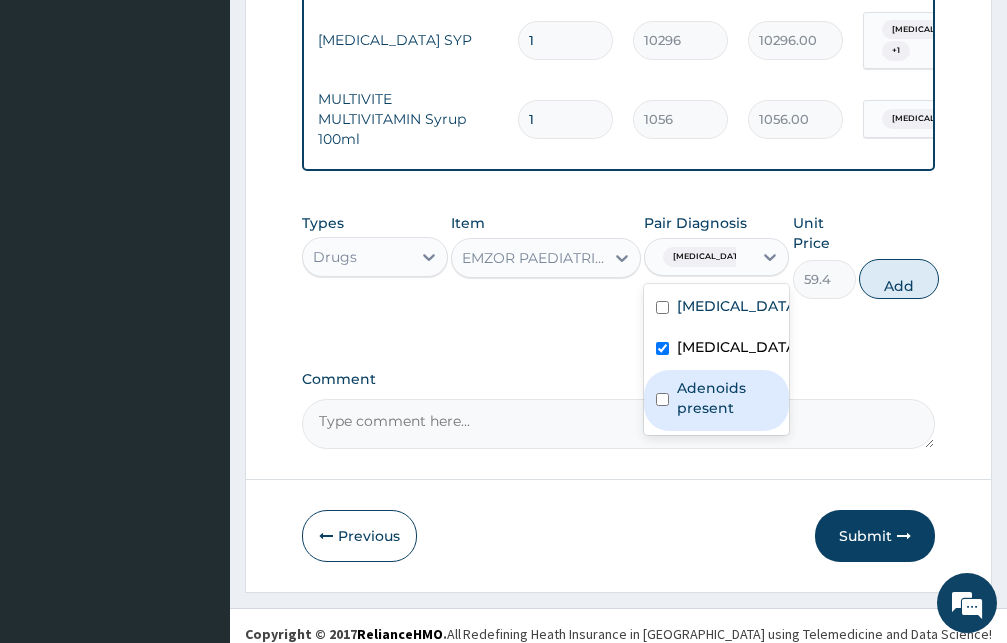 click at bounding box center (662, 399) 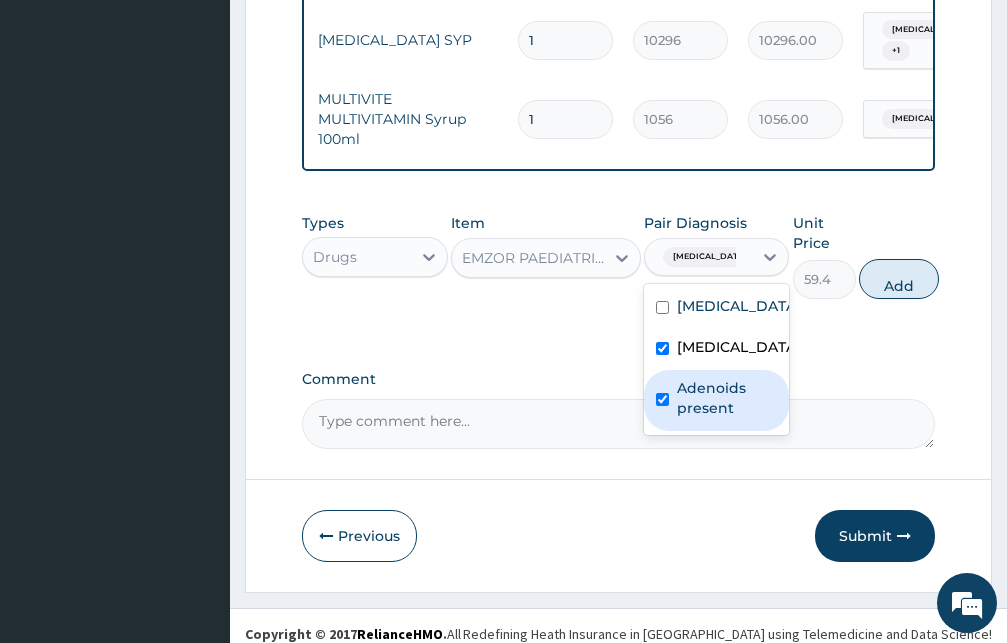 checkbox on "true" 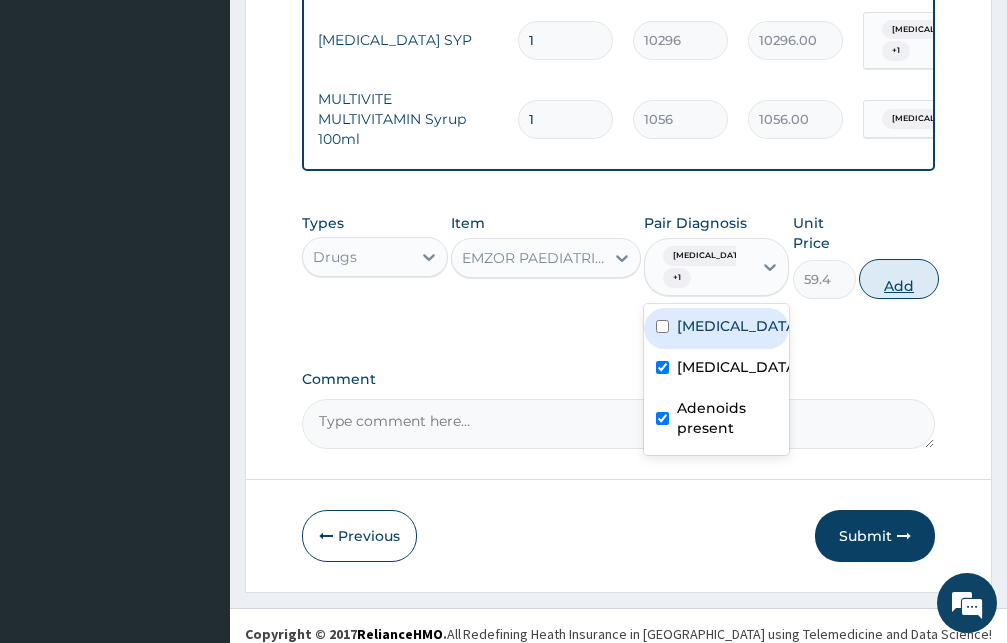 click on "Add" at bounding box center (899, 279) 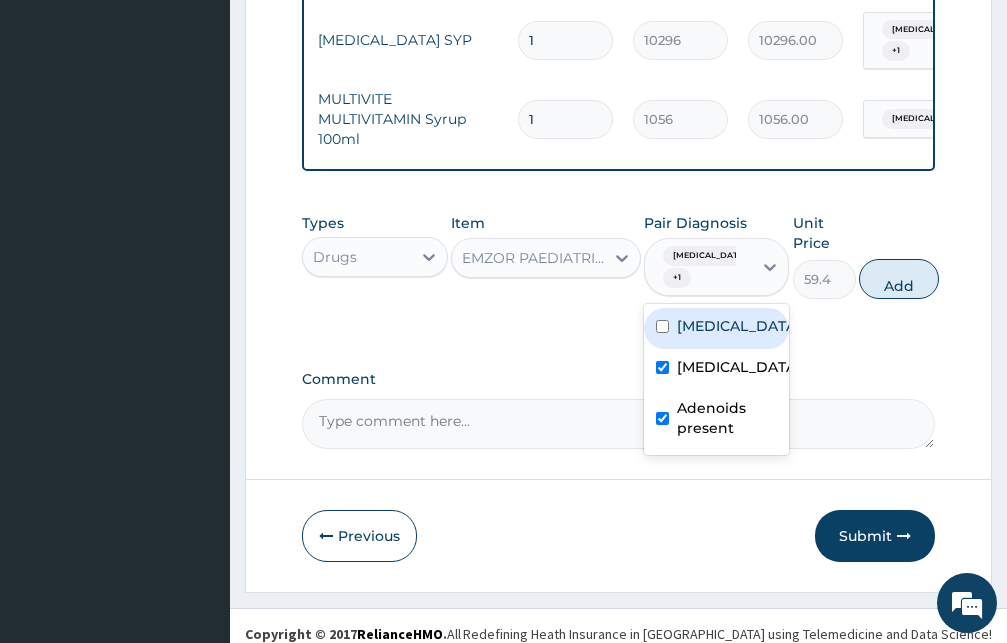 type on "0" 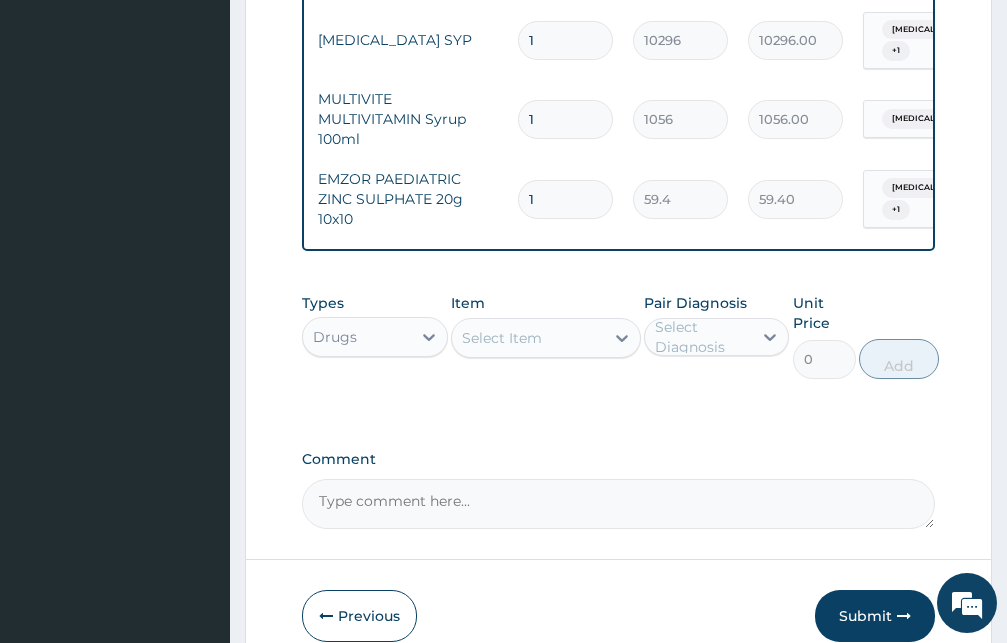 type 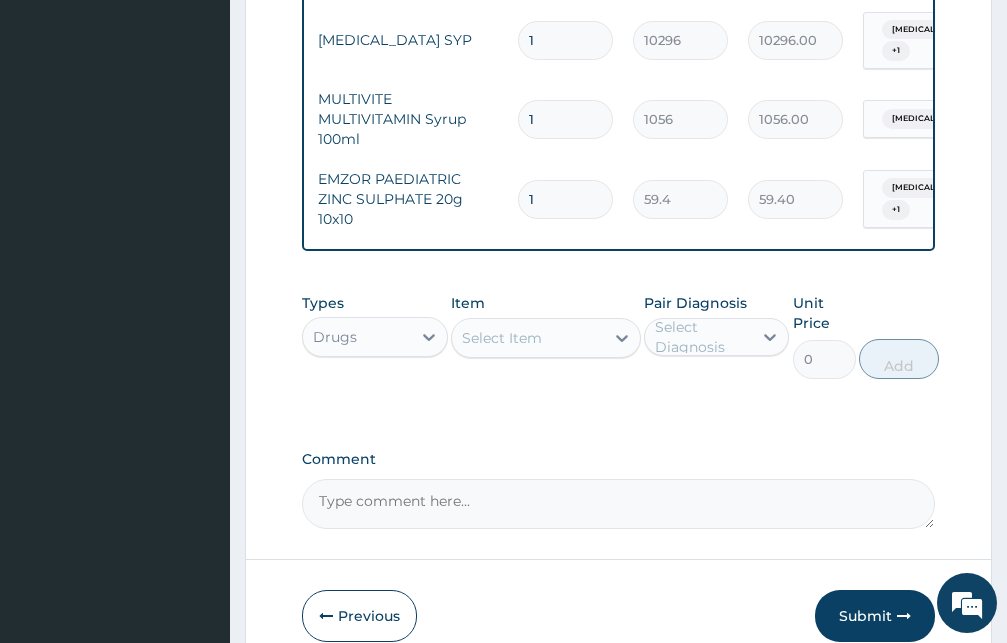 type on "0.00" 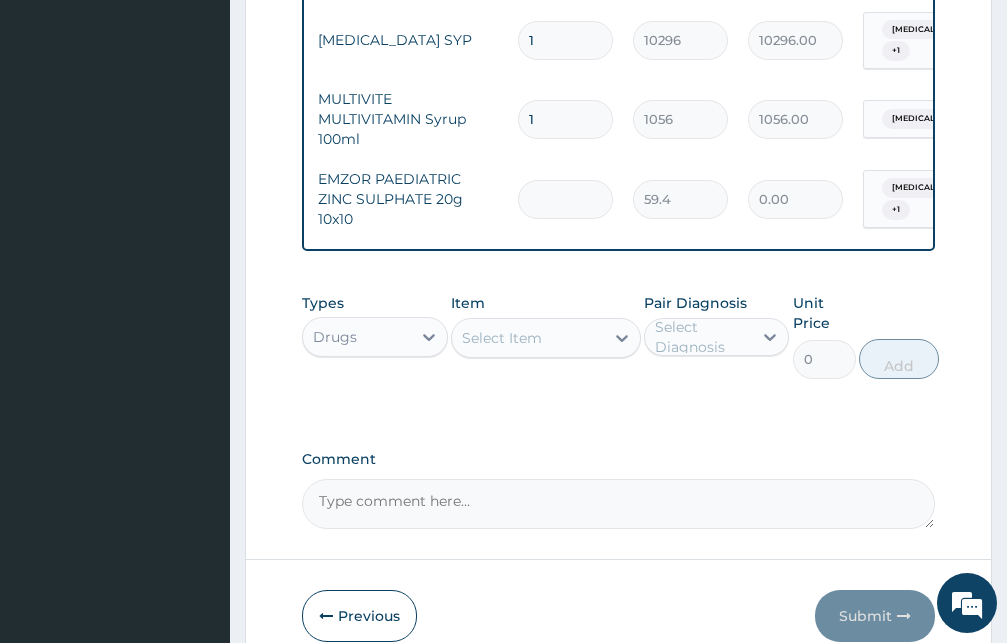 type on "5" 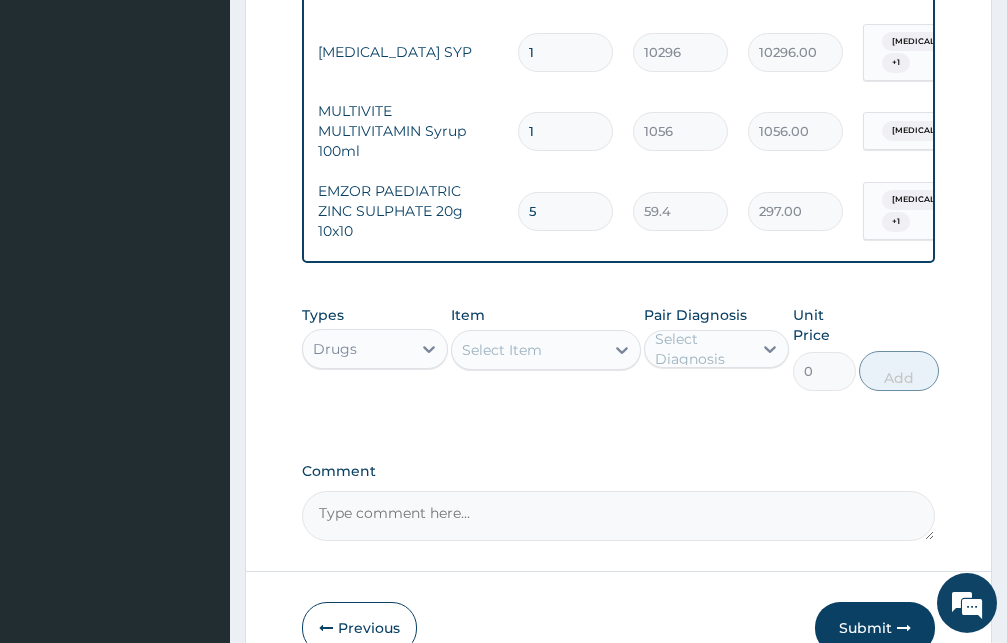 scroll, scrollTop: 1060, scrollLeft: 0, axis: vertical 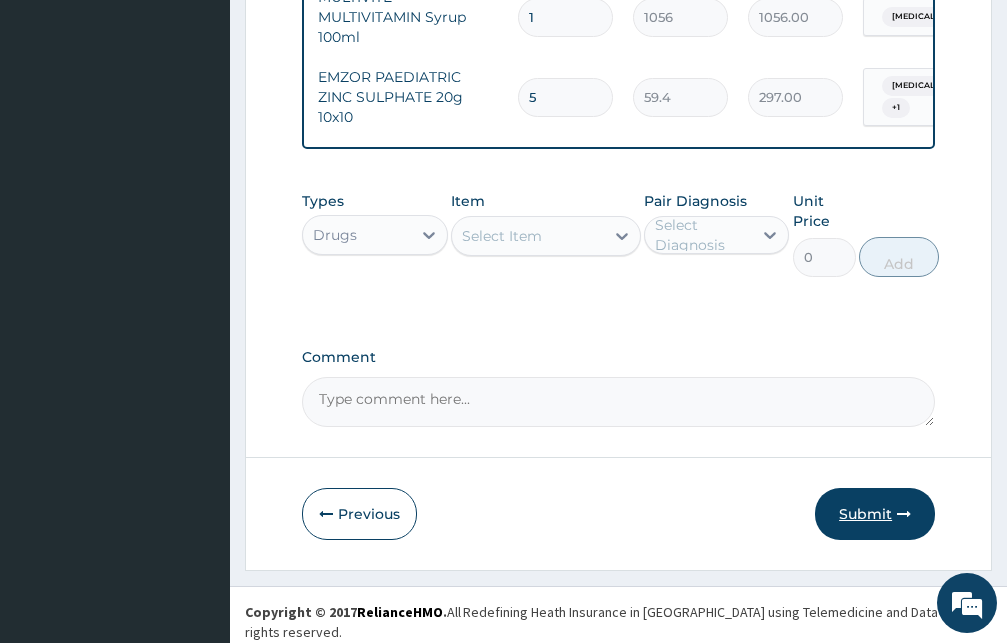 type on "5" 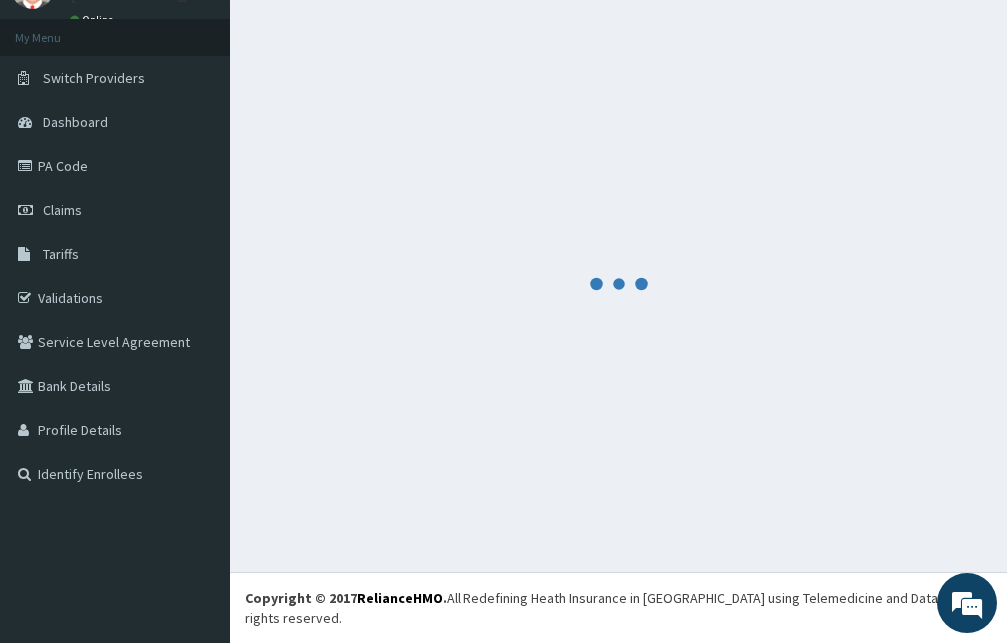 scroll, scrollTop: 76, scrollLeft: 0, axis: vertical 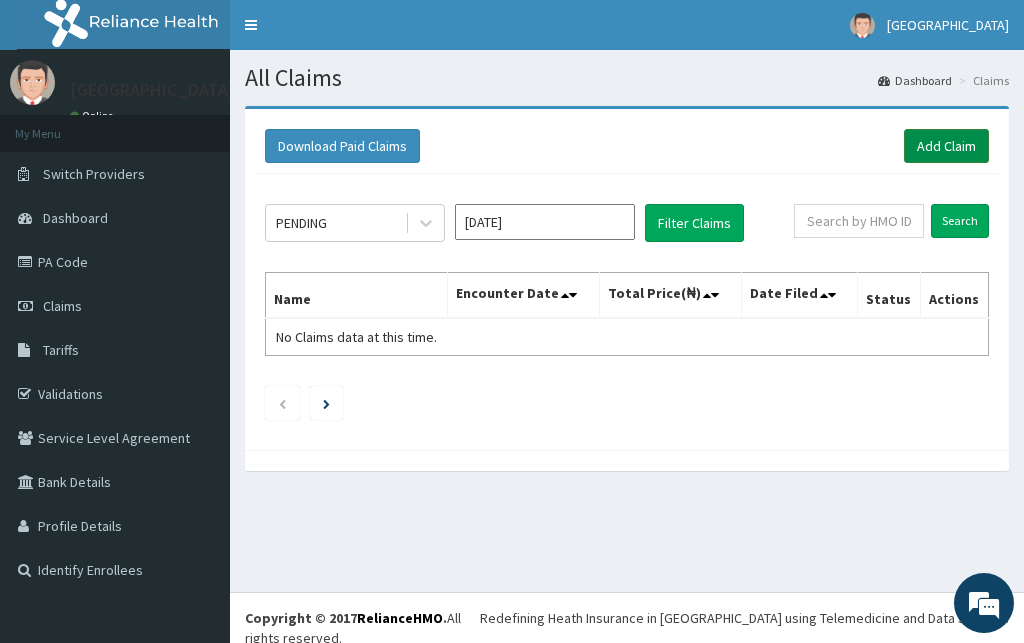 click on "Add Claim" at bounding box center (946, 146) 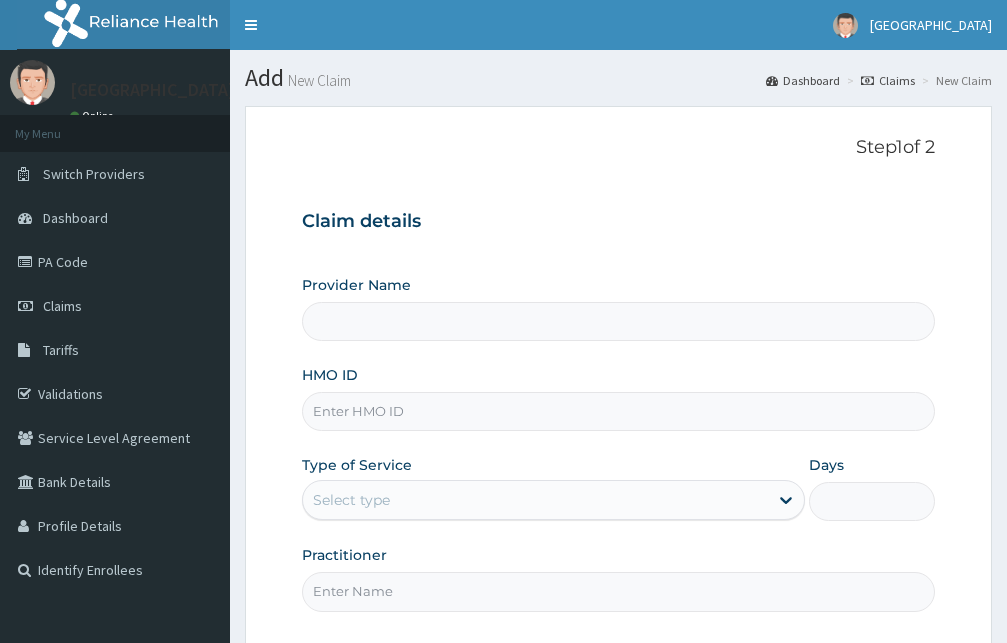 scroll, scrollTop: 0, scrollLeft: 0, axis: both 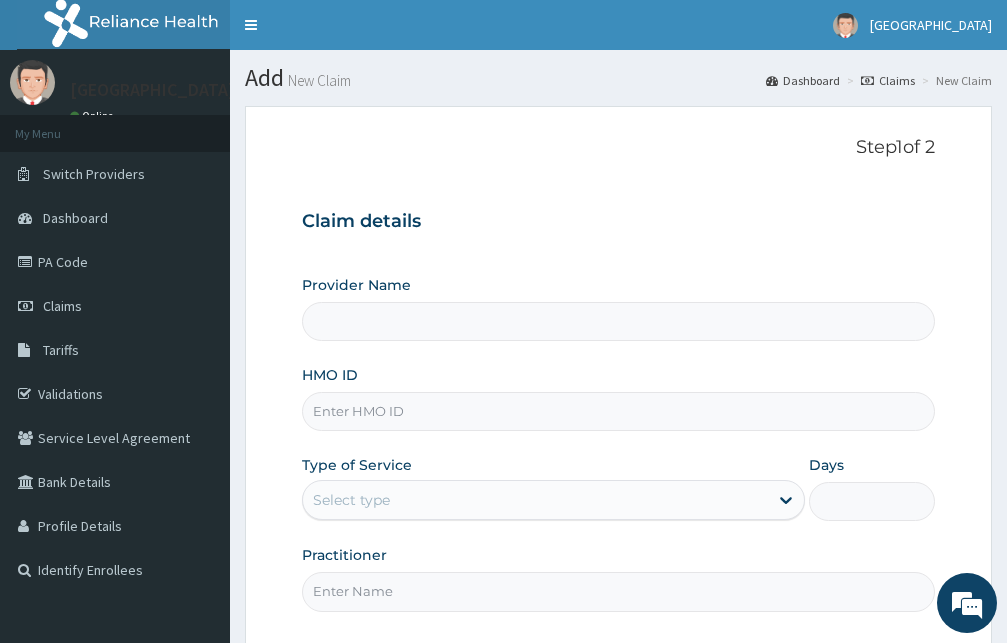 type on "[GEOGRAPHIC_DATA]" 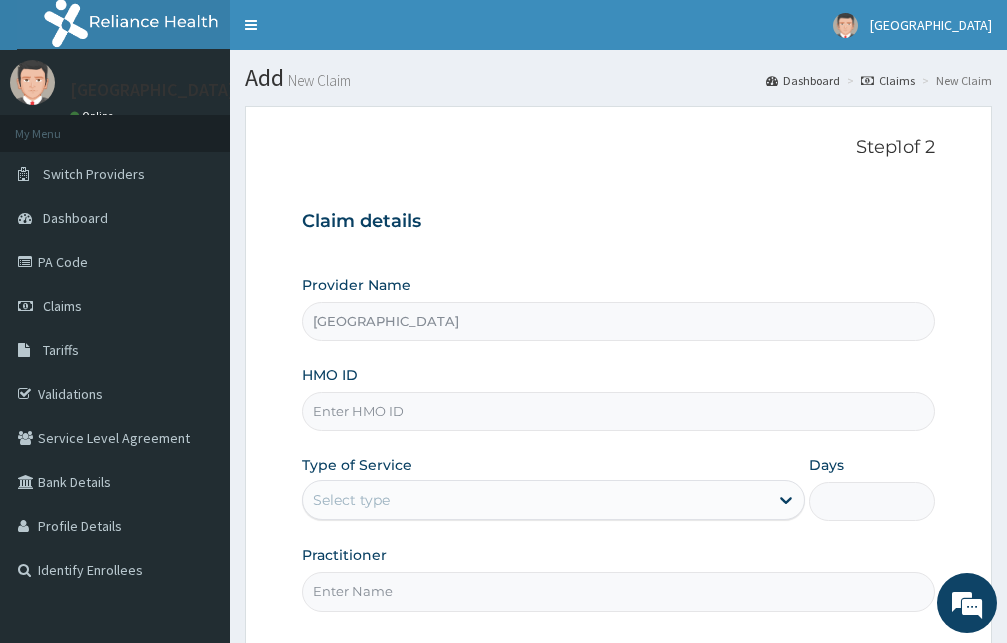 click on "HMO ID" at bounding box center (618, 411) 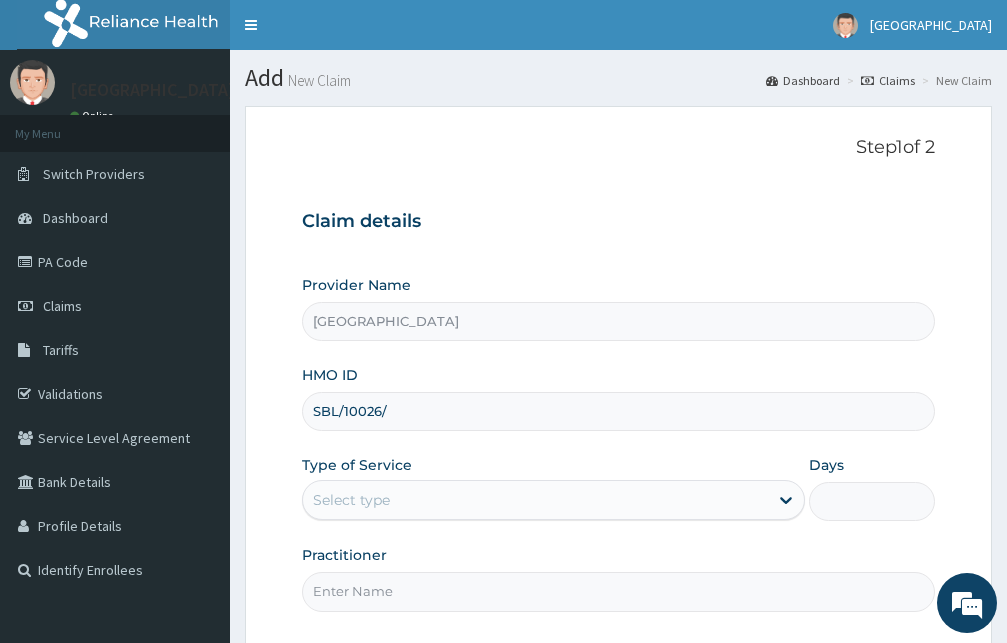scroll, scrollTop: 0, scrollLeft: 0, axis: both 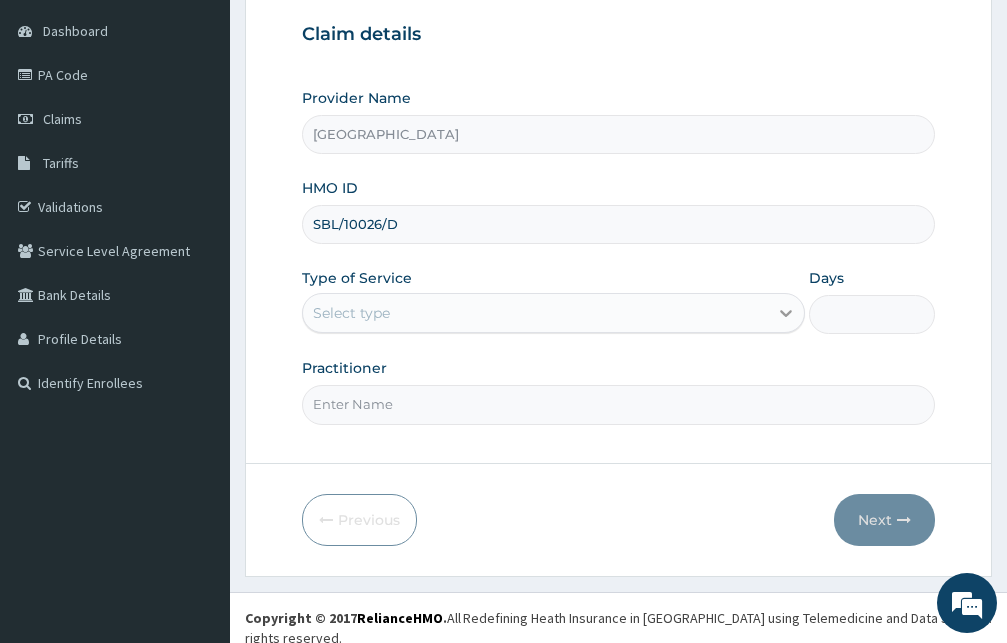 type on "SBL/10026/D" 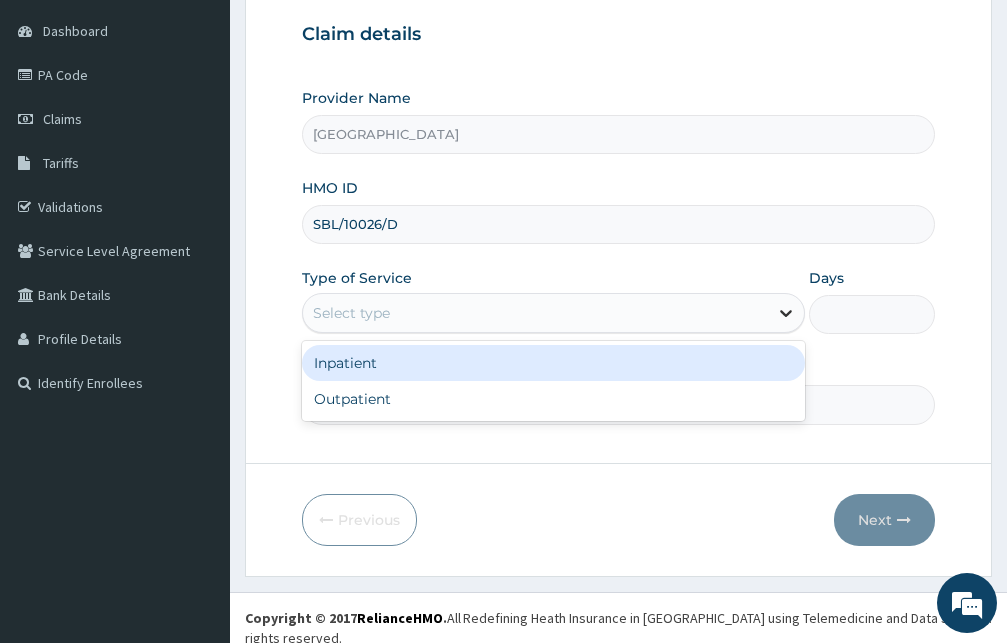 click 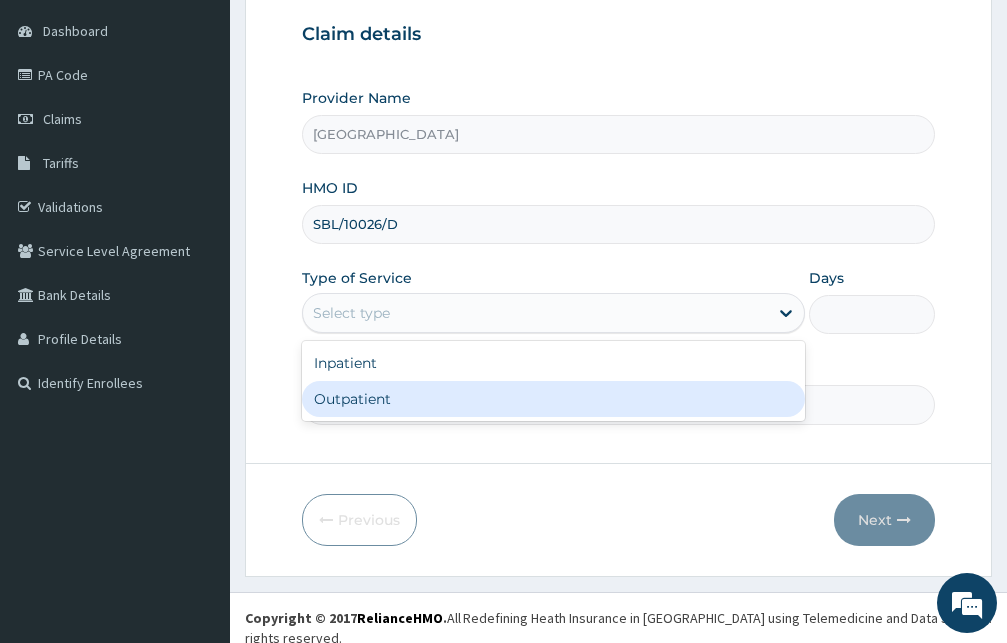 click on "Outpatient" at bounding box center [553, 399] 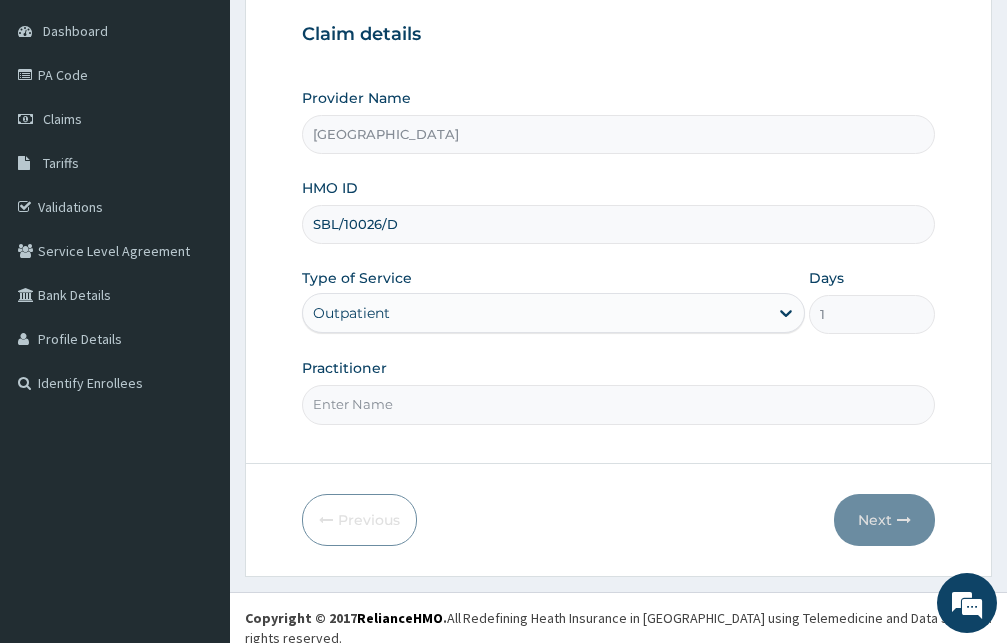 click on "Practitioner" at bounding box center (618, 404) 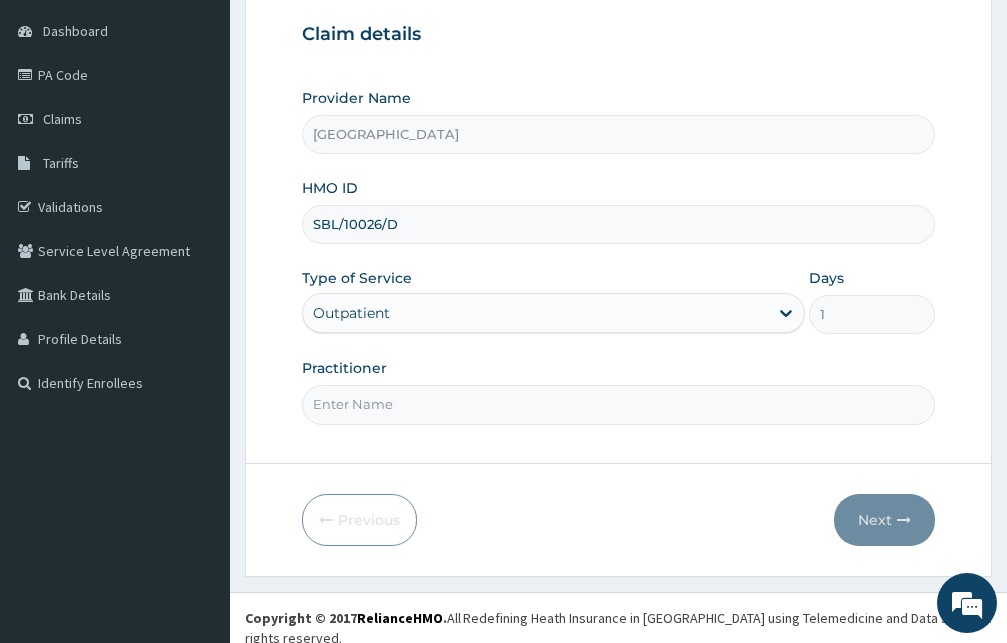 paste on "[PERSON_NAME]" 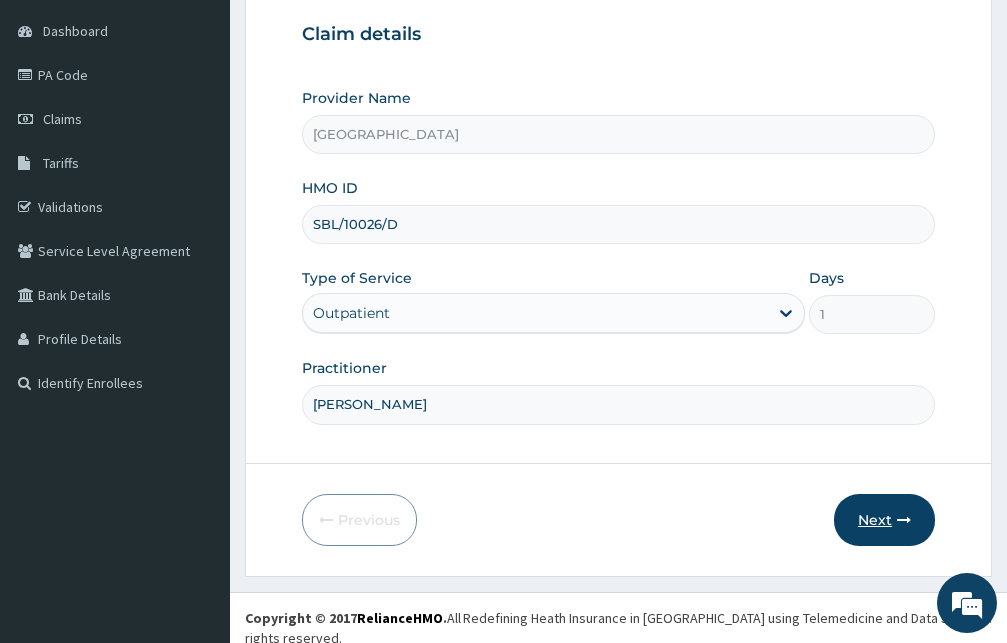 type on "[PERSON_NAME]" 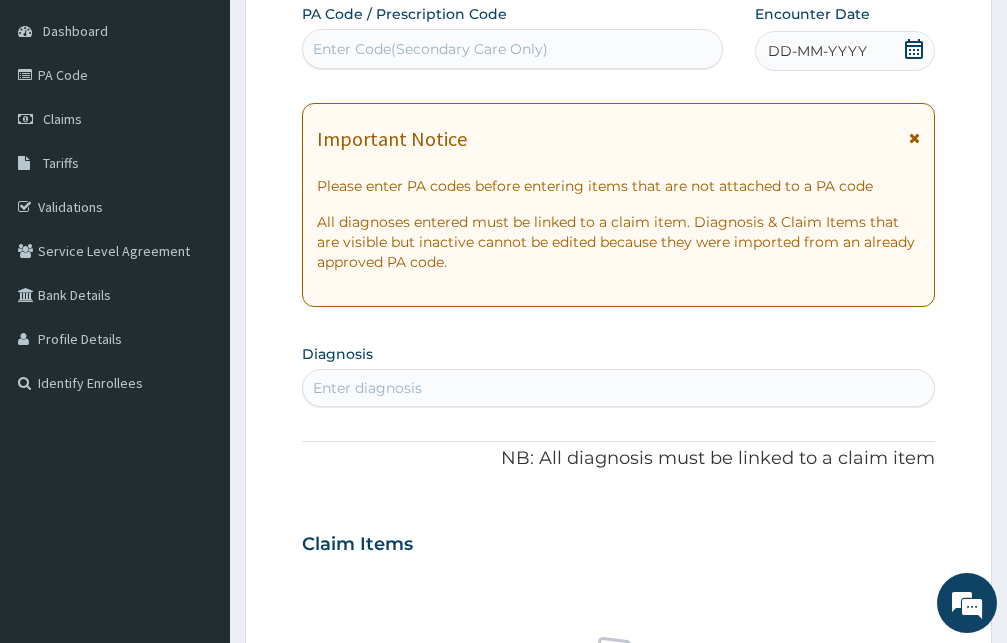 click at bounding box center [914, 138] 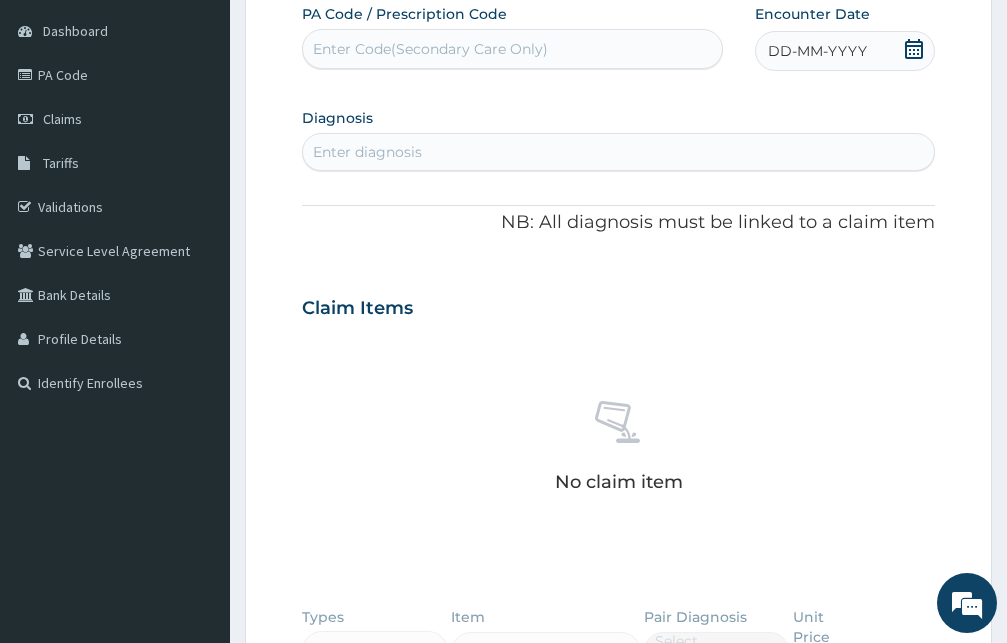 click 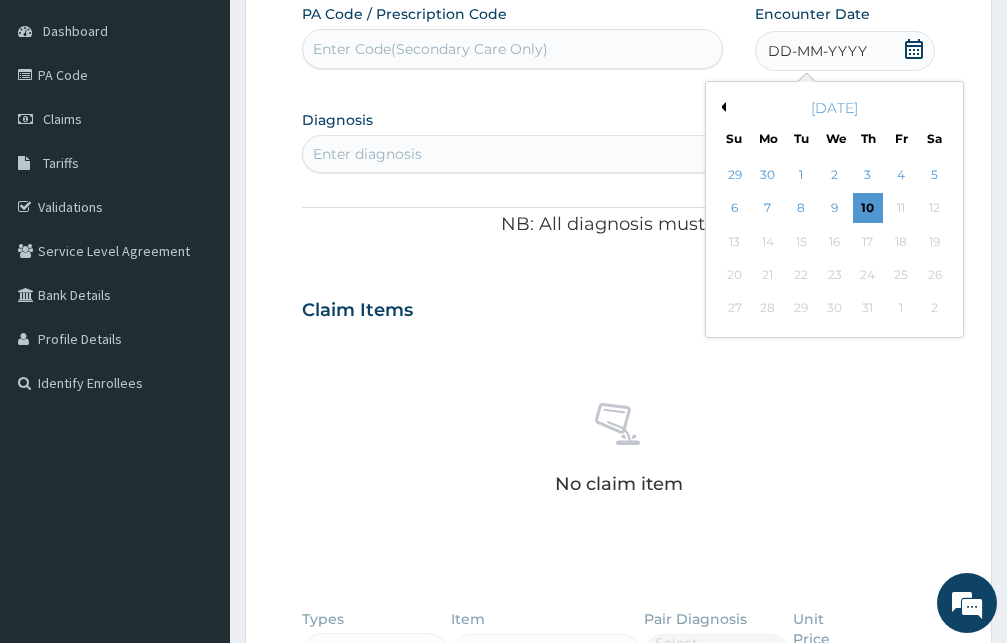 click on "[DATE]" at bounding box center [834, 108] 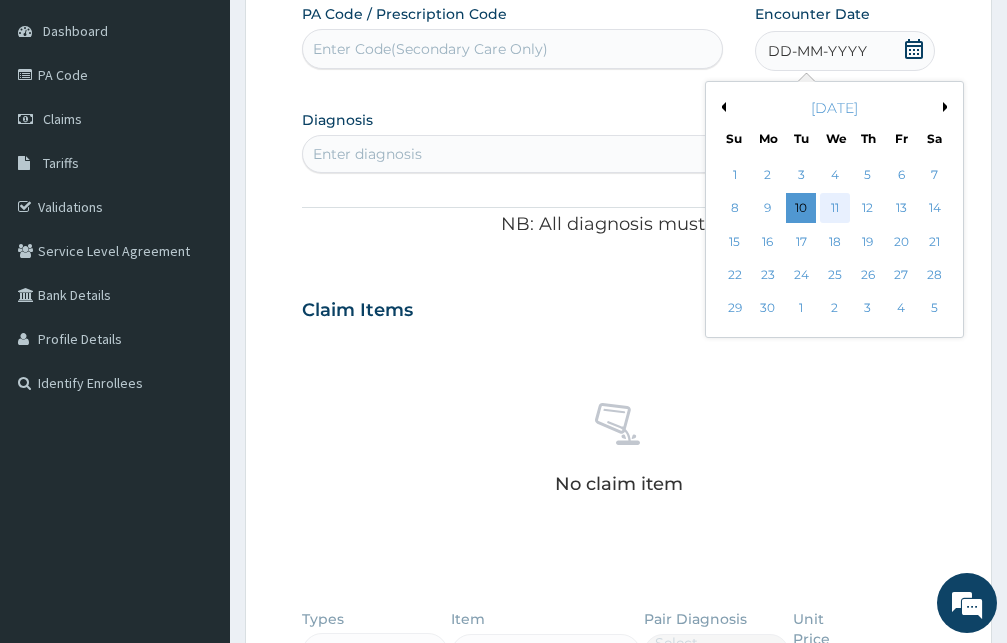 click on "11" at bounding box center (834, 209) 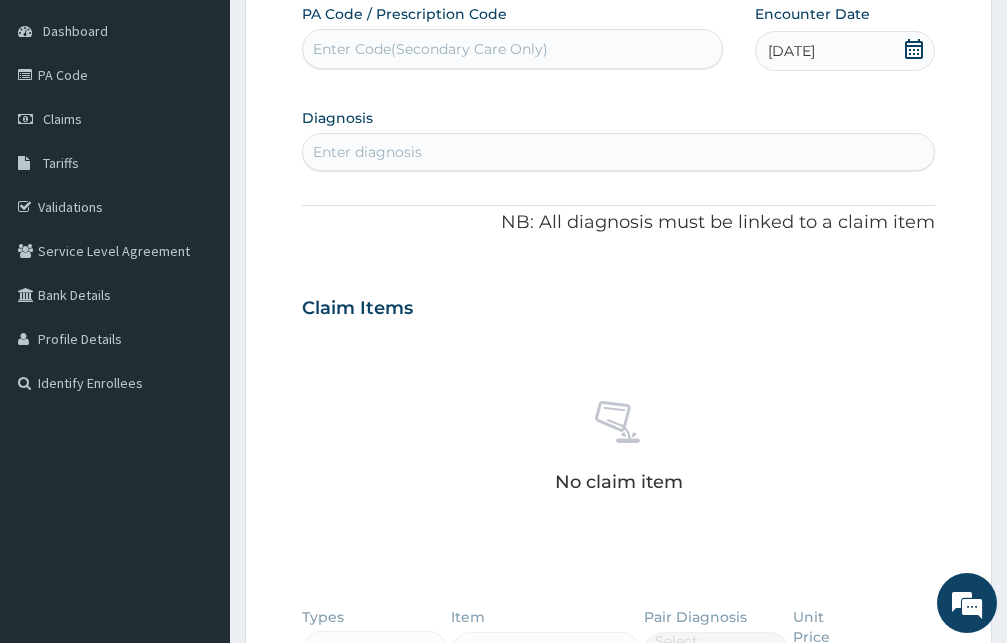 click on "Enter diagnosis" at bounding box center [618, 152] 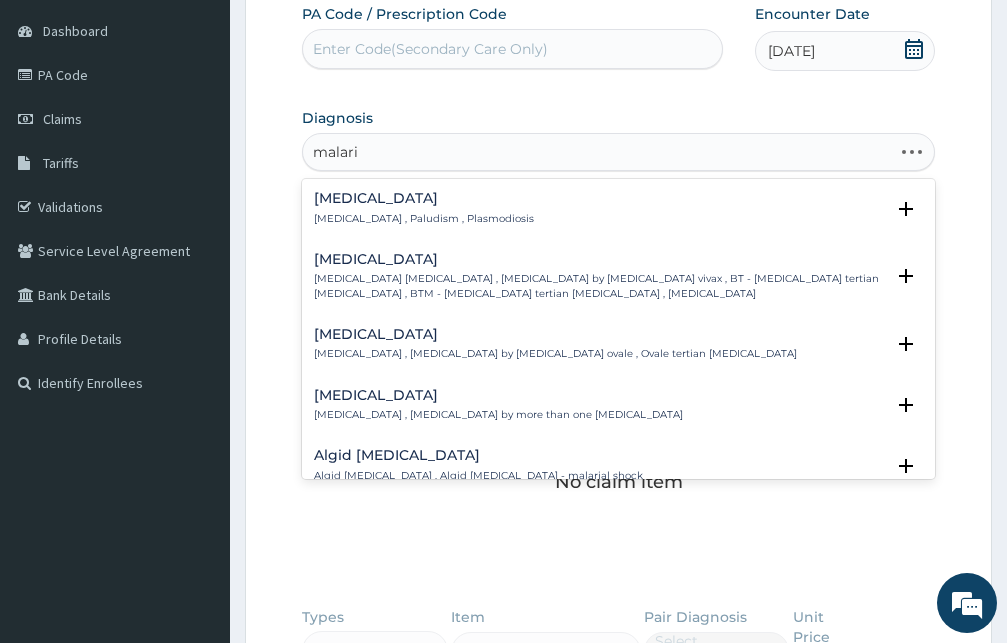 type on "[MEDICAL_DATA]" 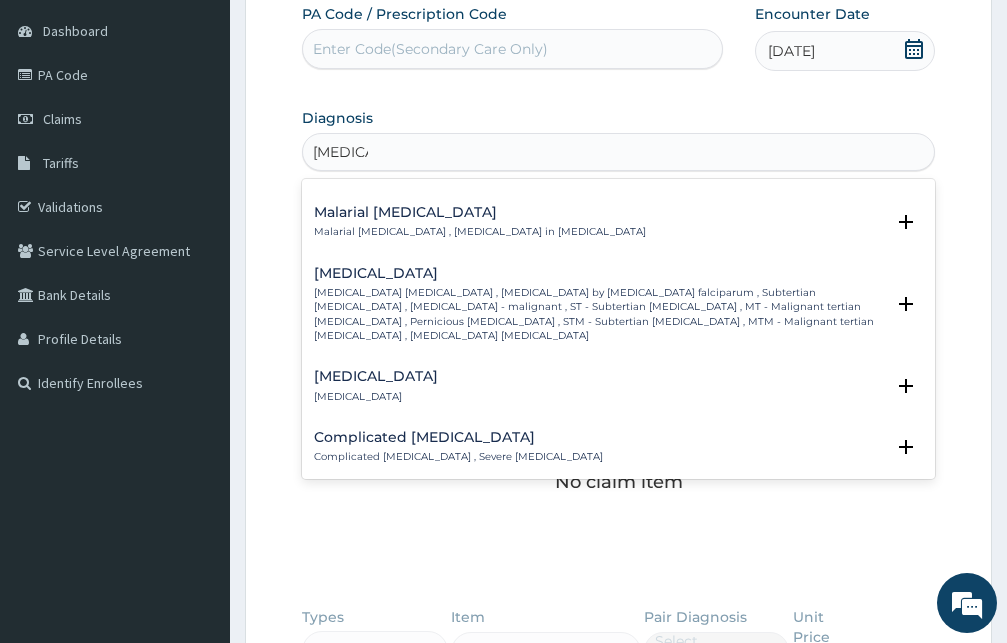 scroll, scrollTop: 756, scrollLeft: 0, axis: vertical 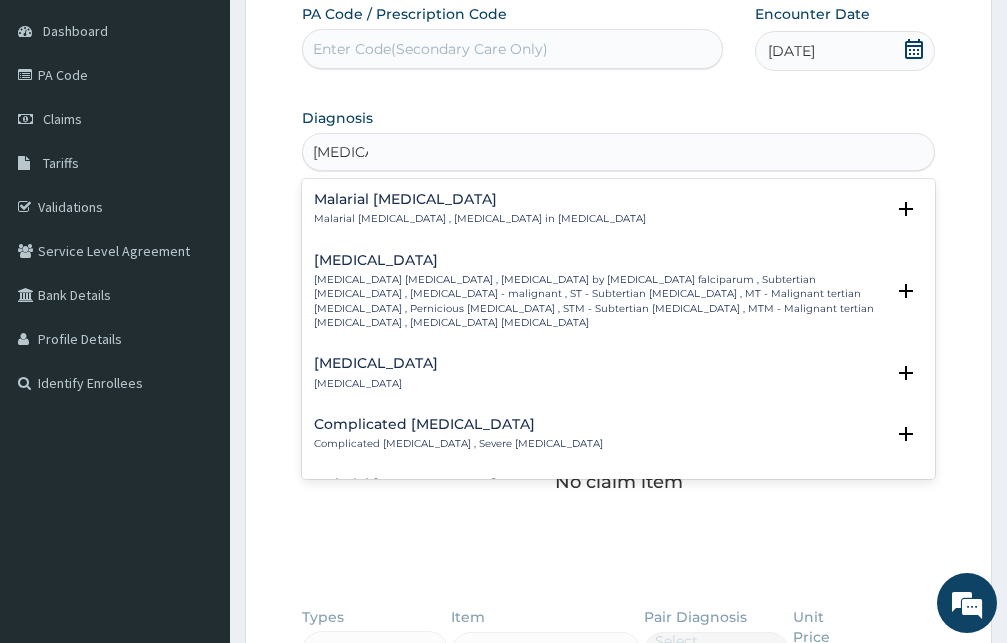 click on "[MEDICAL_DATA] [MEDICAL_DATA] , [MEDICAL_DATA] by [MEDICAL_DATA] falciparum , Subtertian [MEDICAL_DATA] , [MEDICAL_DATA] - malignant , ST - Subtertian [MEDICAL_DATA] , MT - Malignant tertian [MEDICAL_DATA] , Pernicious [MEDICAL_DATA] , STM - Subtertian [MEDICAL_DATA] , MTM - Malignant tertian [MEDICAL_DATA] , [MEDICAL_DATA] [MEDICAL_DATA]" at bounding box center (599, 301) 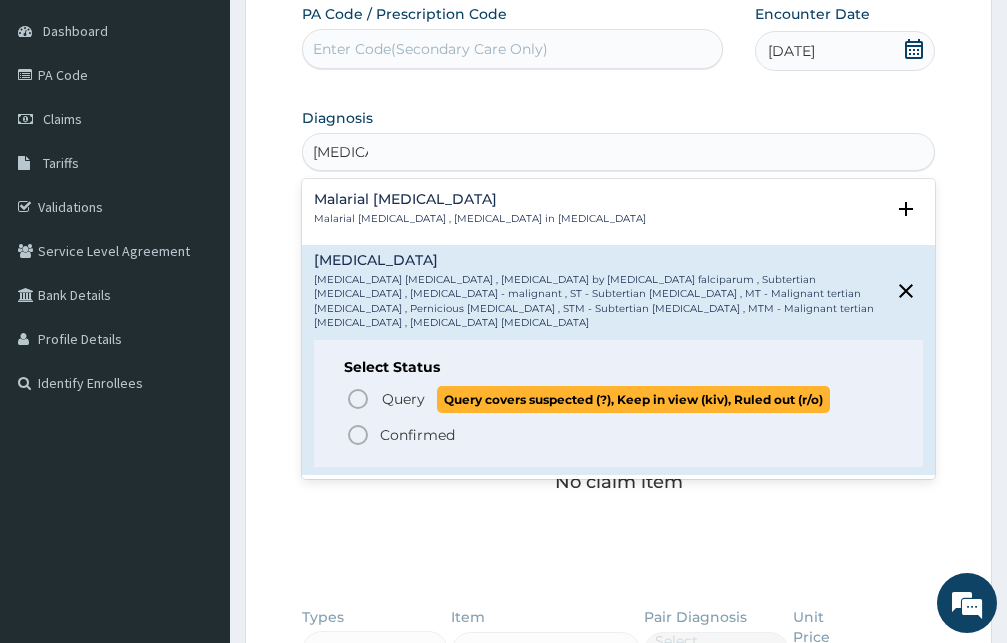 click 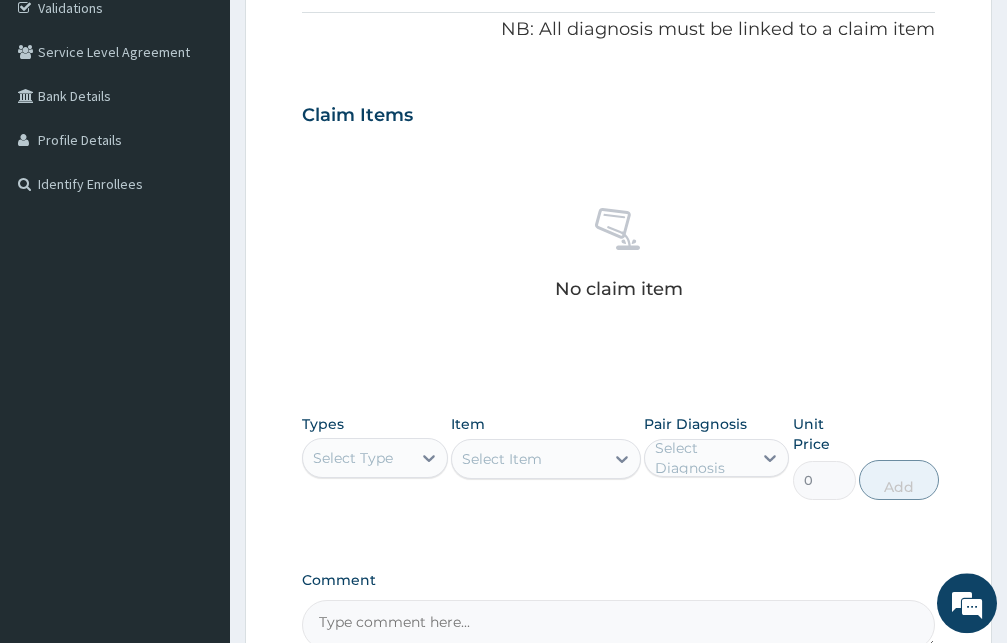 scroll, scrollTop: 493, scrollLeft: 0, axis: vertical 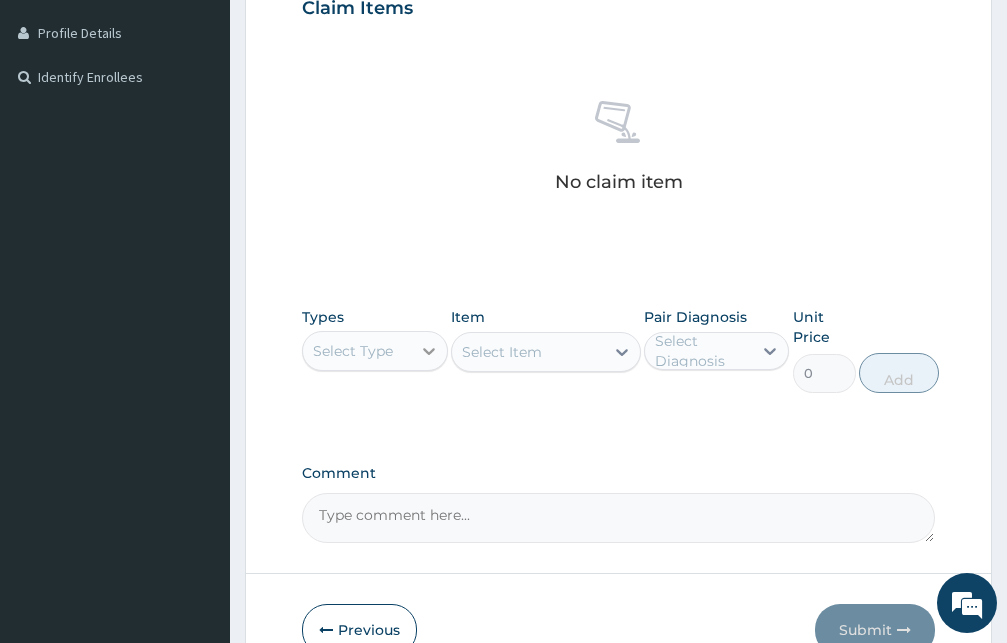 click 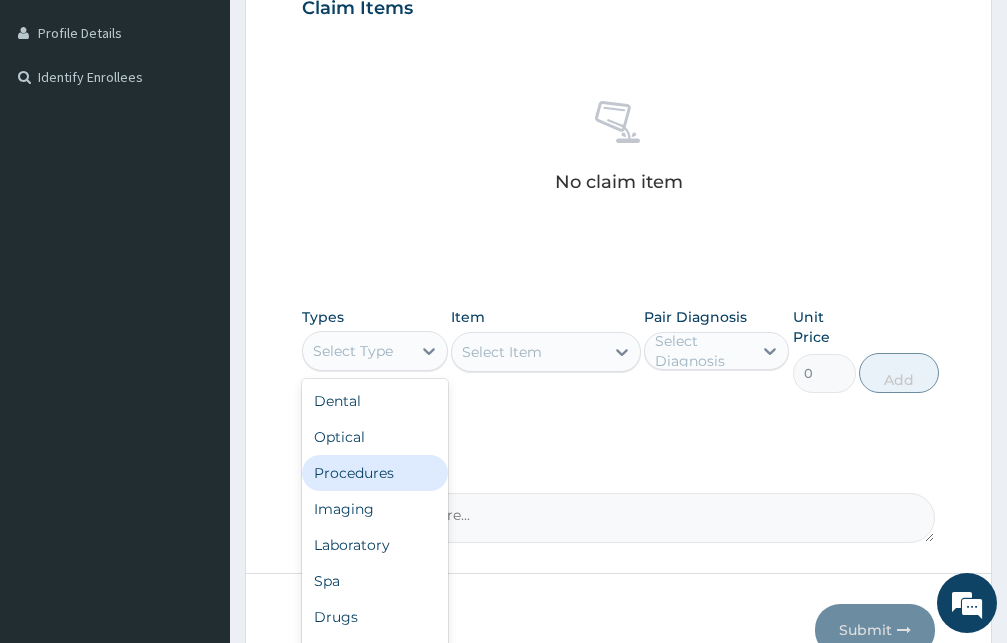 click on "Procedures" at bounding box center (375, 473) 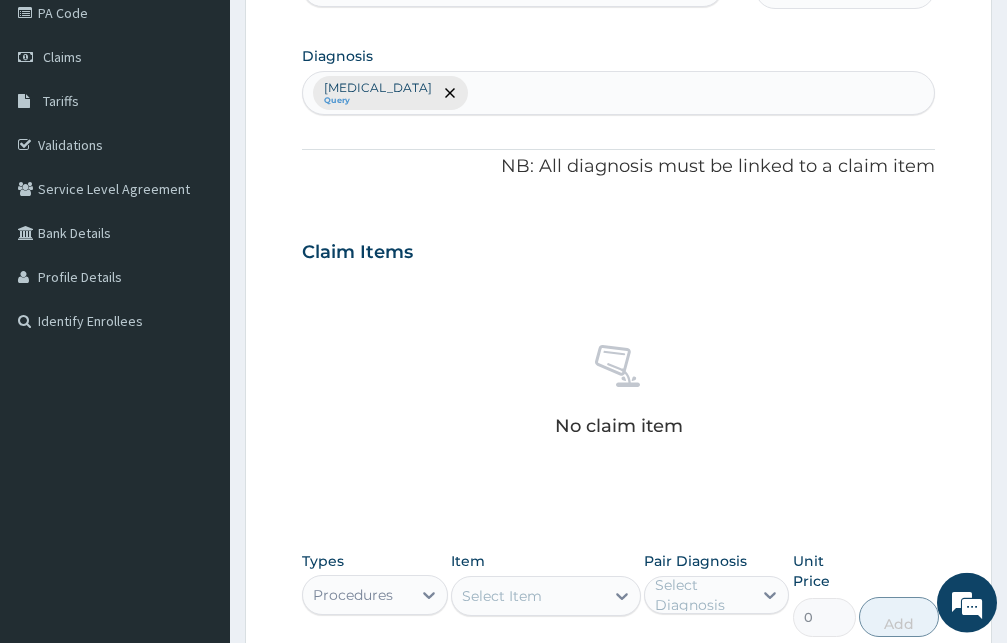 scroll, scrollTop: 297, scrollLeft: 0, axis: vertical 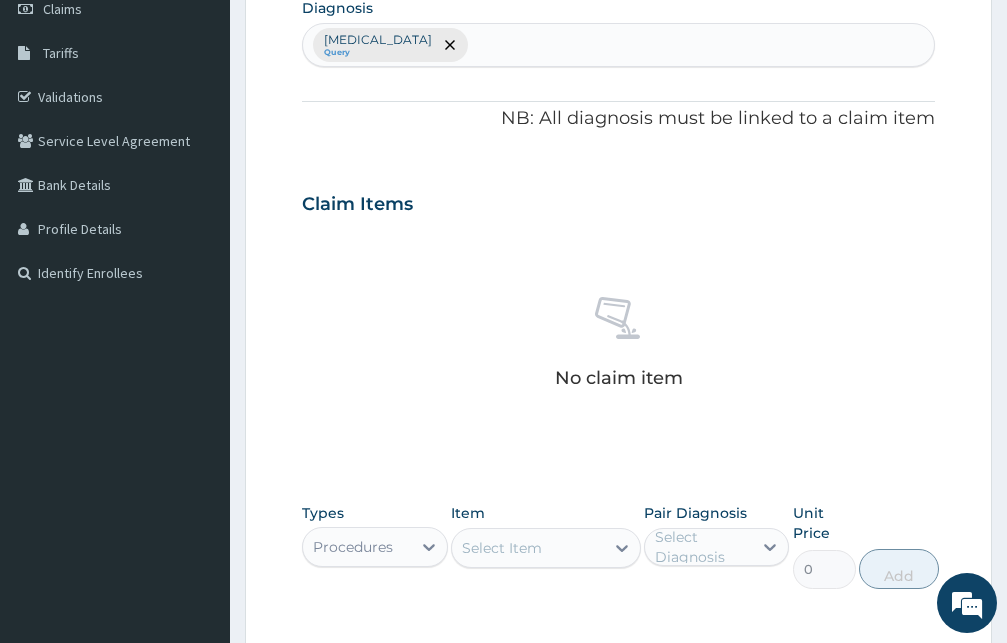 click on "[MEDICAL_DATA] Query" at bounding box center (618, 45) 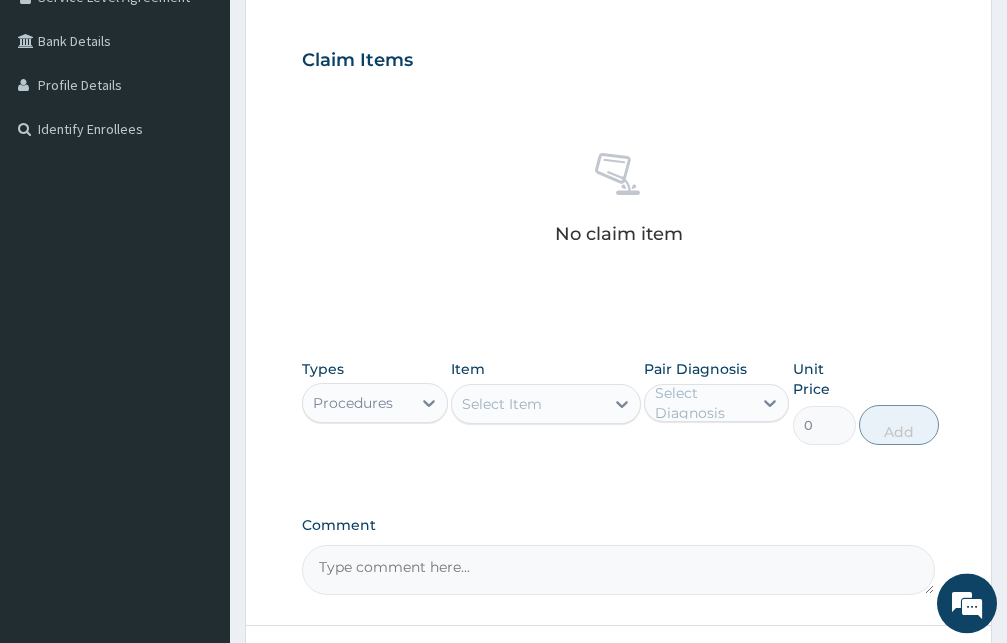 scroll, scrollTop: 603, scrollLeft: 0, axis: vertical 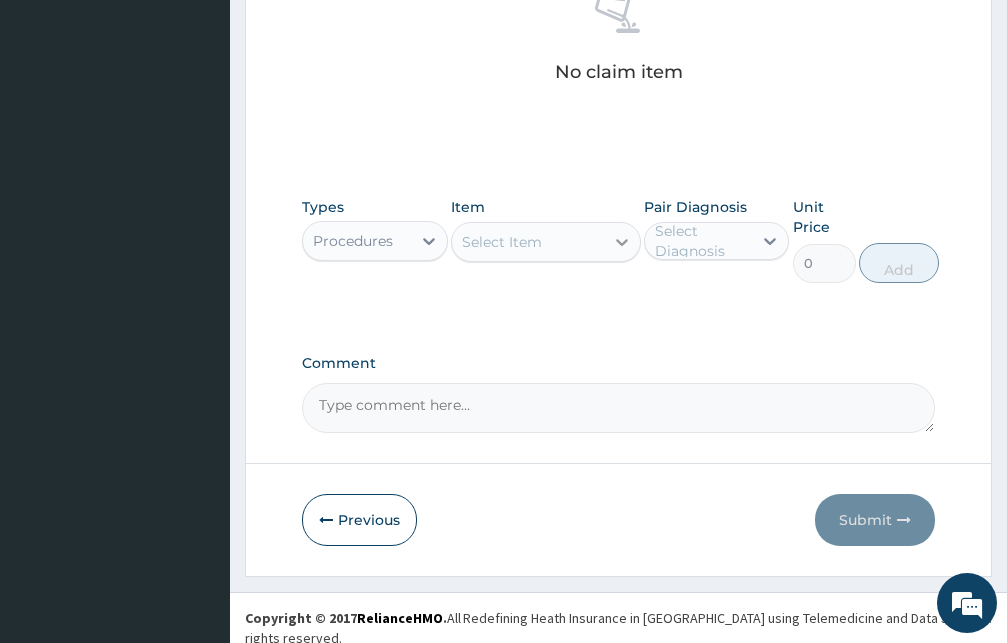 click 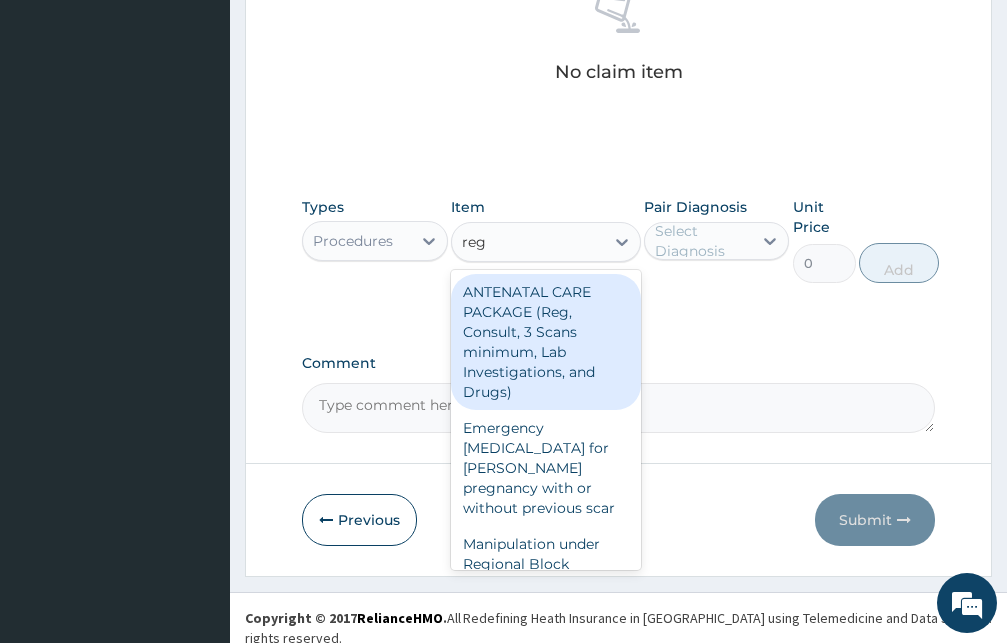 type on "regi" 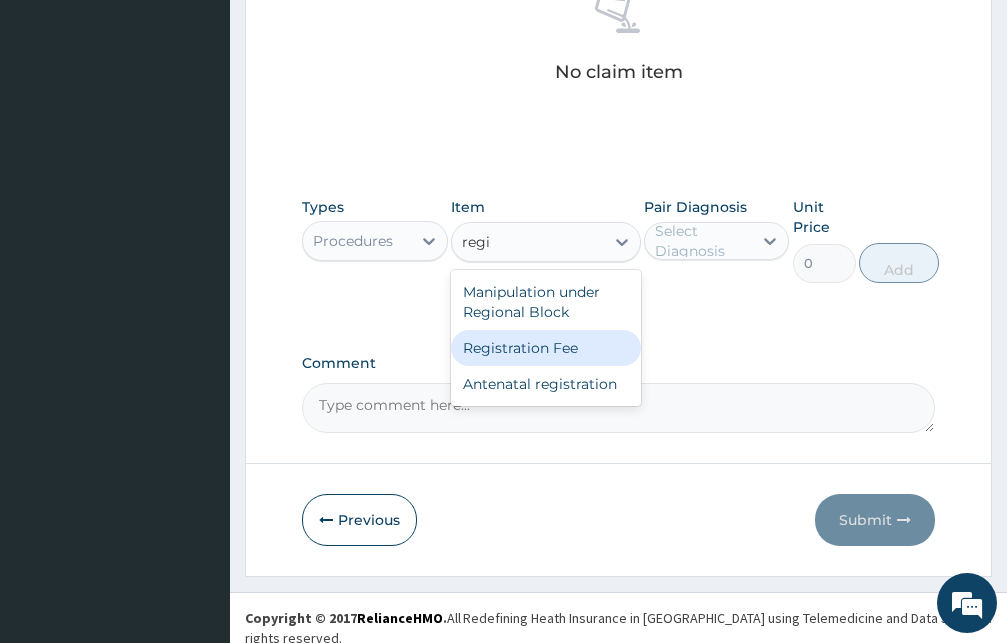 click on "Registration Fee" at bounding box center [546, 348] 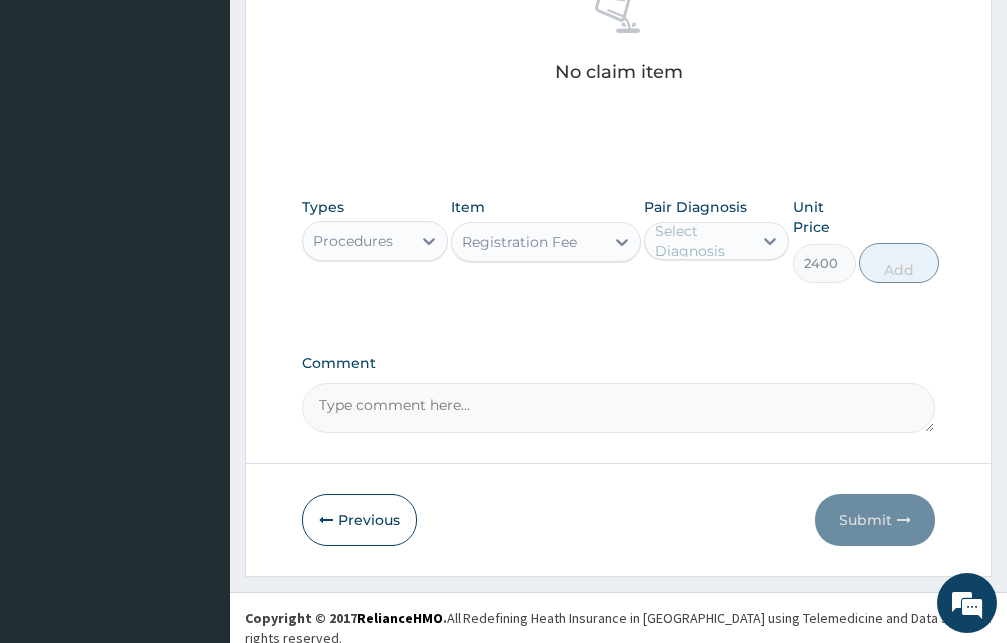 drag, startPoint x: 759, startPoint y: 236, endPoint x: 737, endPoint y: 255, distance: 29.068884 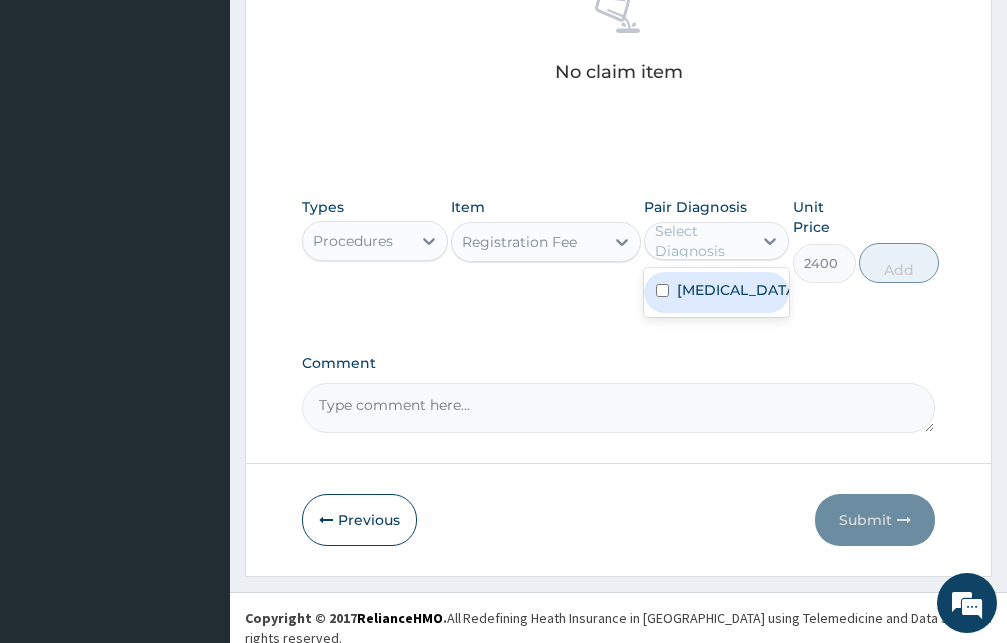 click at bounding box center (662, 290) 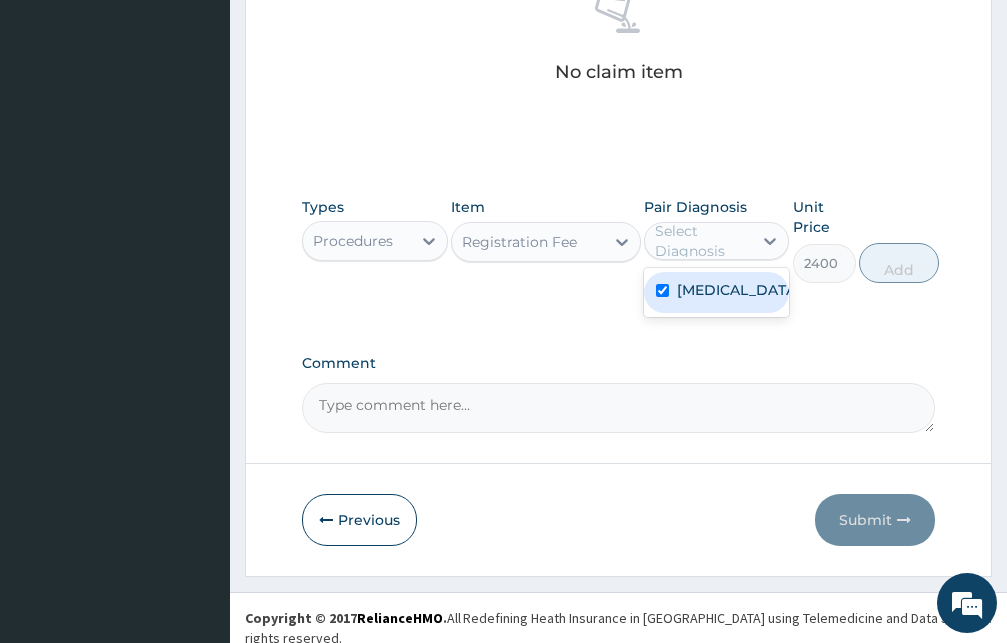 checkbox on "true" 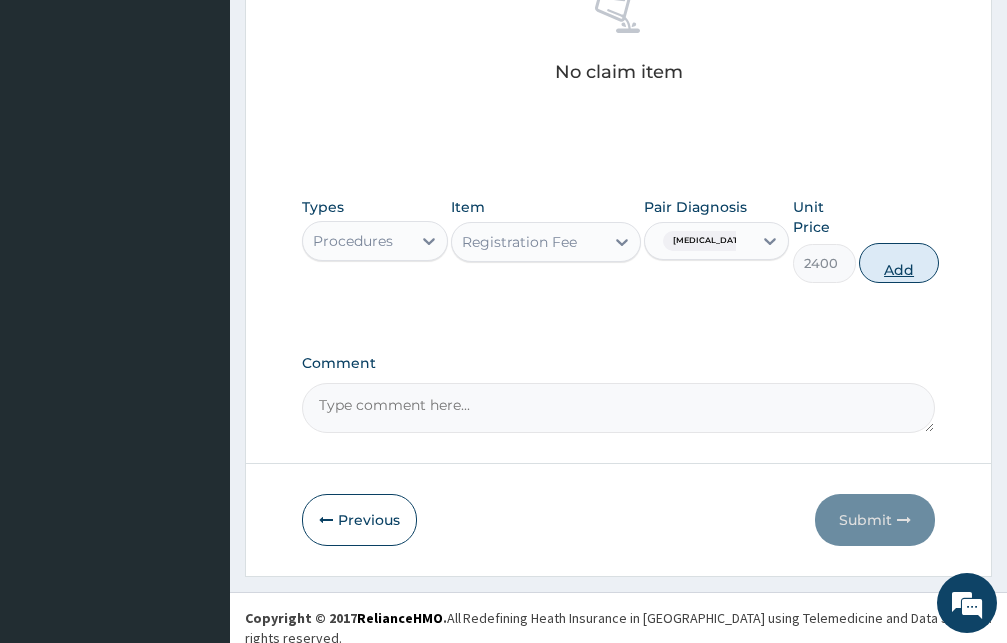 click on "Add" at bounding box center [899, 263] 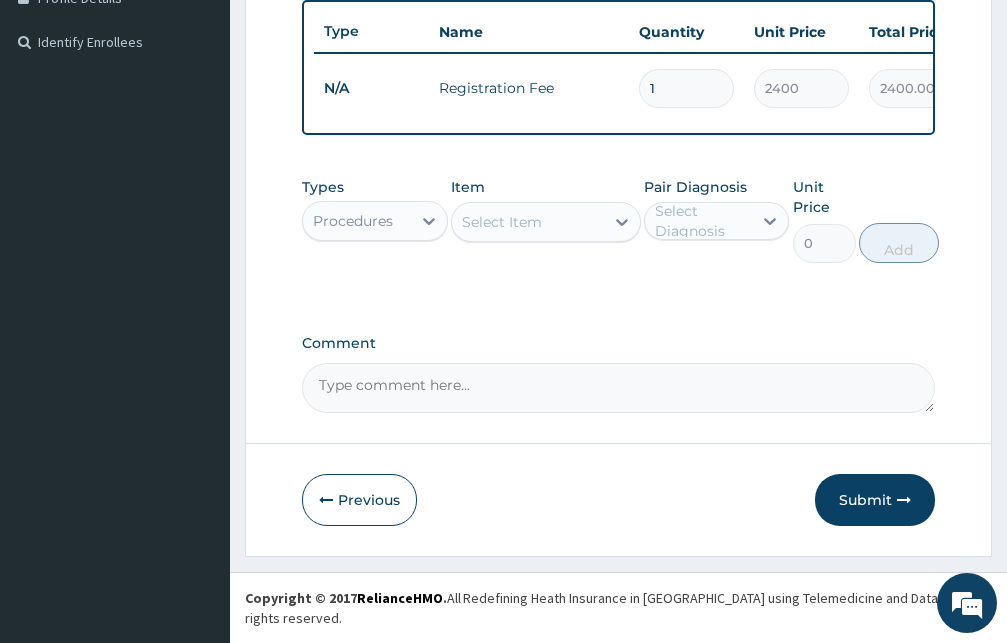 scroll, scrollTop: 525, scrollLeft: 0, axis: vertical 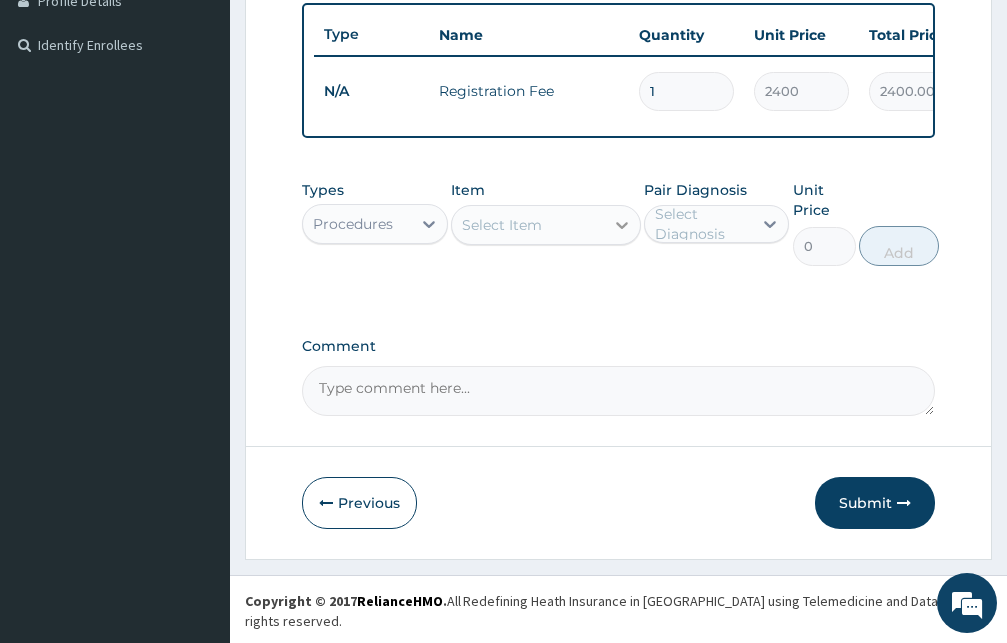 click 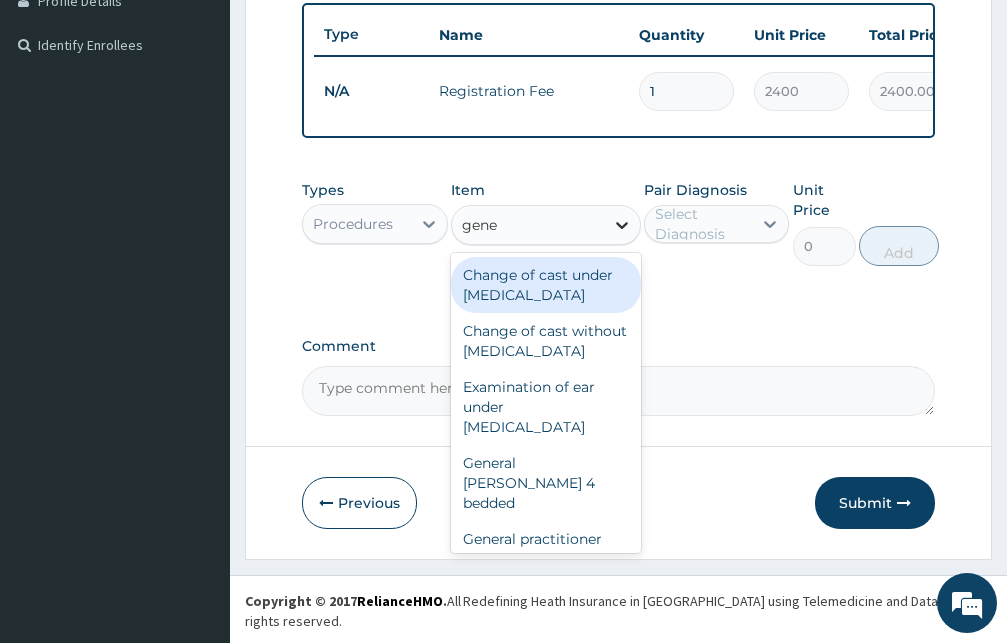 type on "gener" 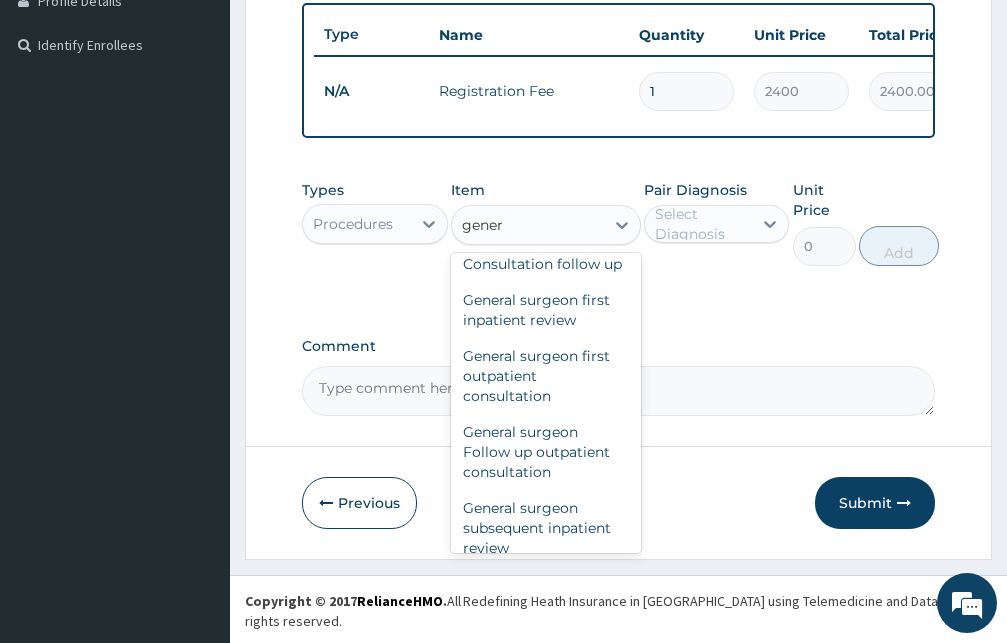 scroll, scrollTop: 448, scrollLeft: 0, axis: vertical 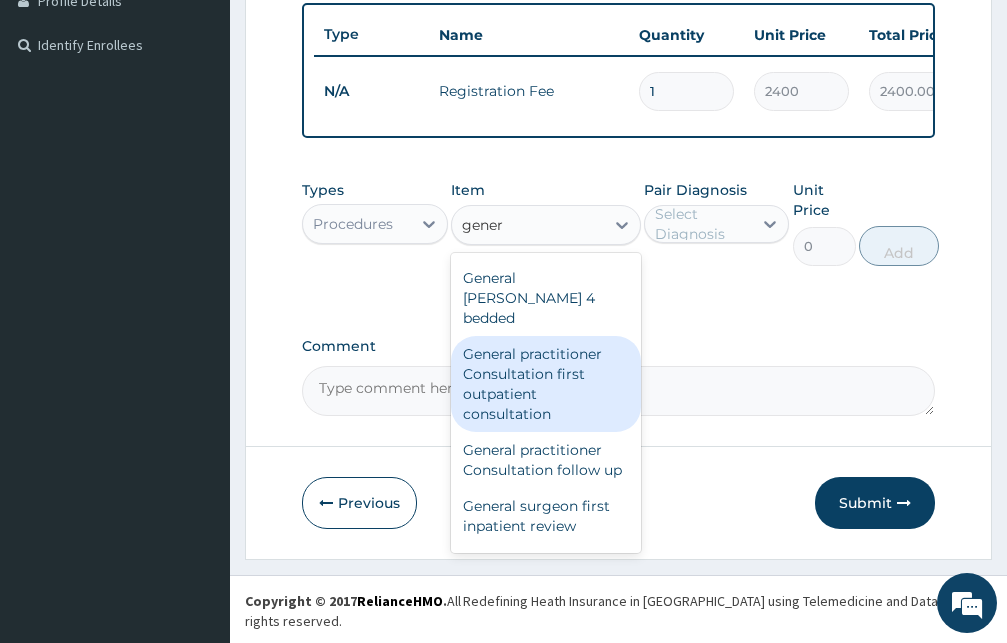 click on "General practitioner Consultation first outpatient consultation" at bounding box center [546, 384] 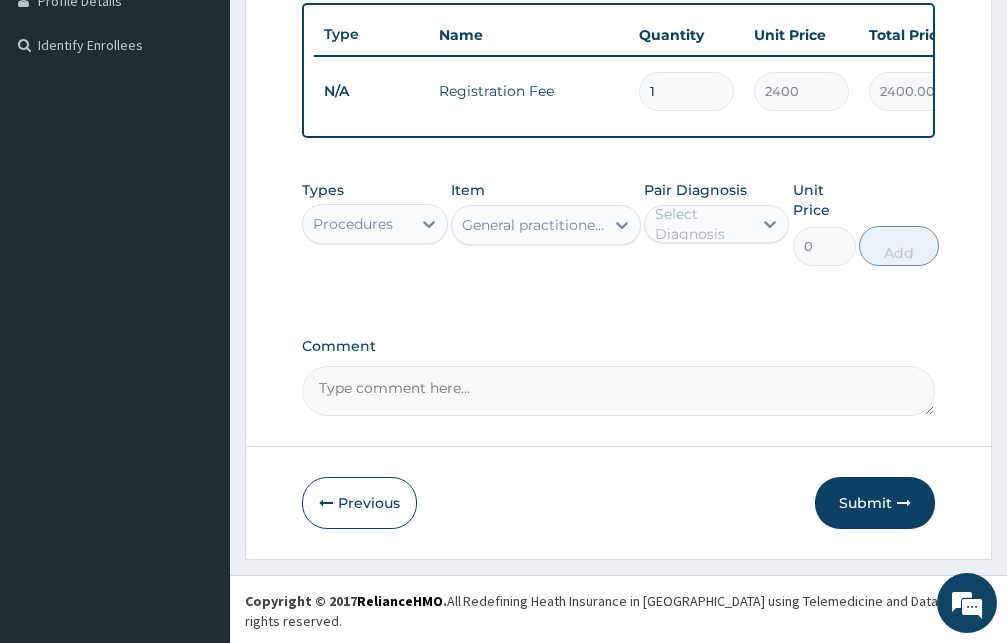 type 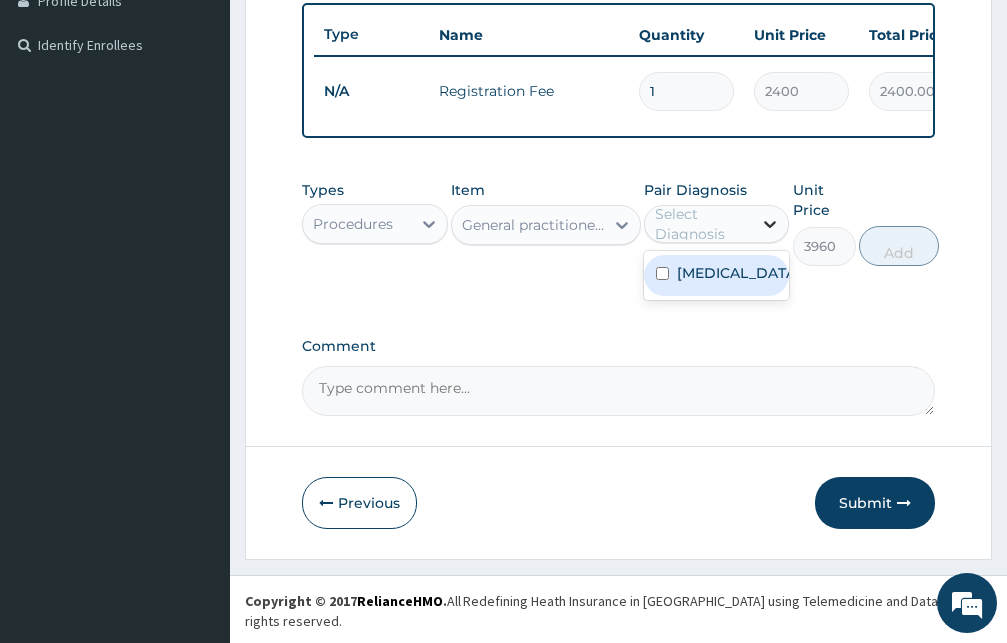 drag, startPoint x: 776, startPoint y: 227, endPoint x: 771, endPoint y: 239, distance: 13 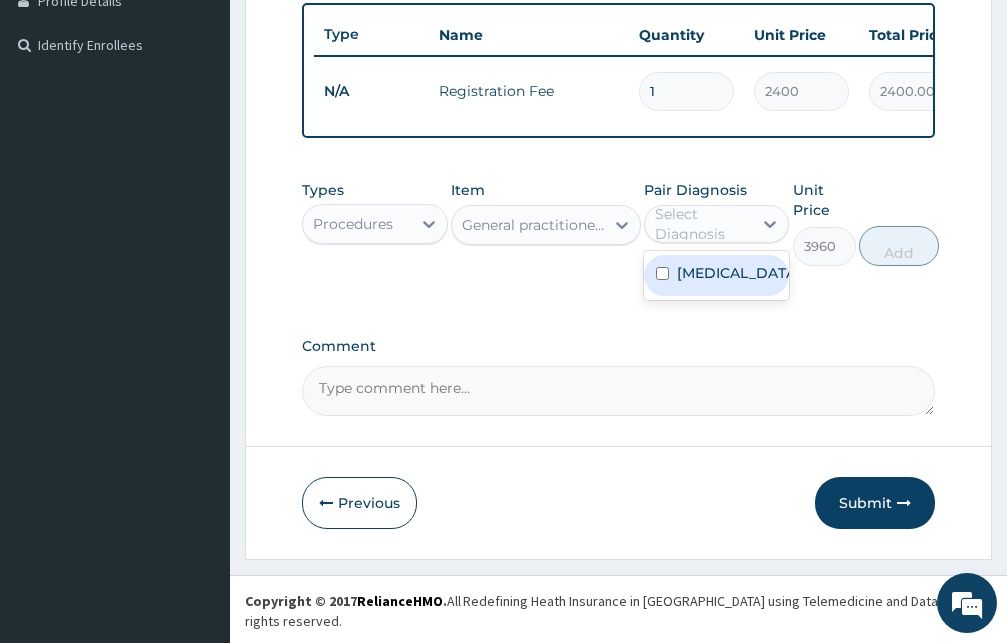 click at bounding box center [662, 273] 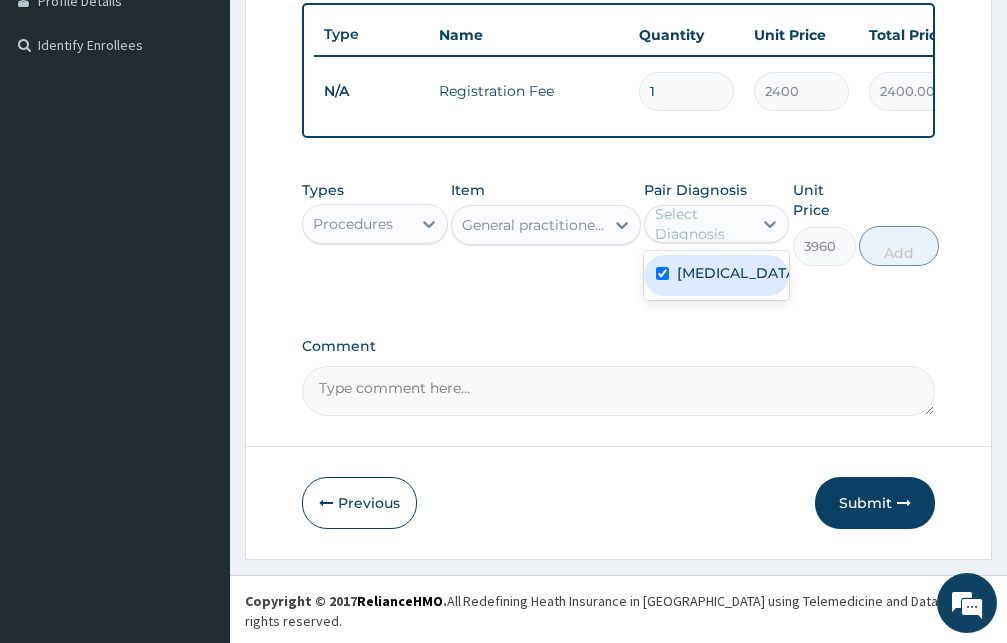checkbox on "true" 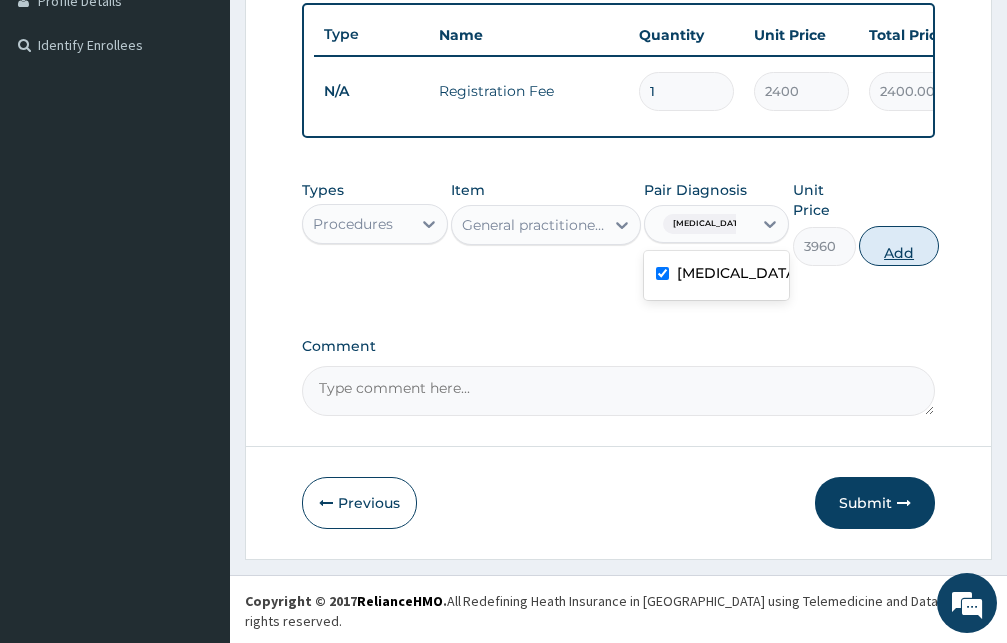 click on "Add" at bounding box center (899, 246) 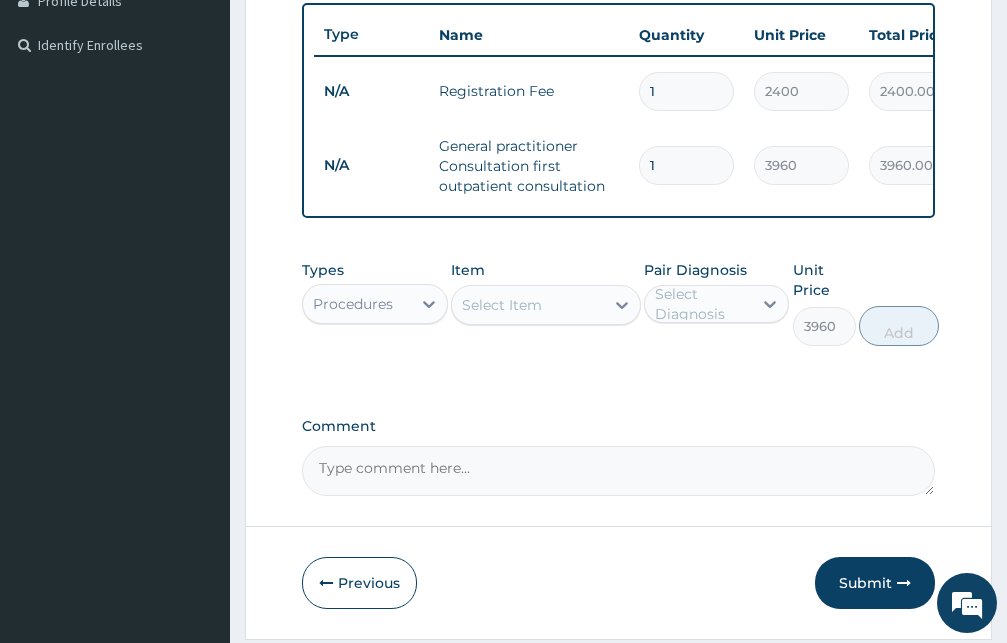 type on "0" 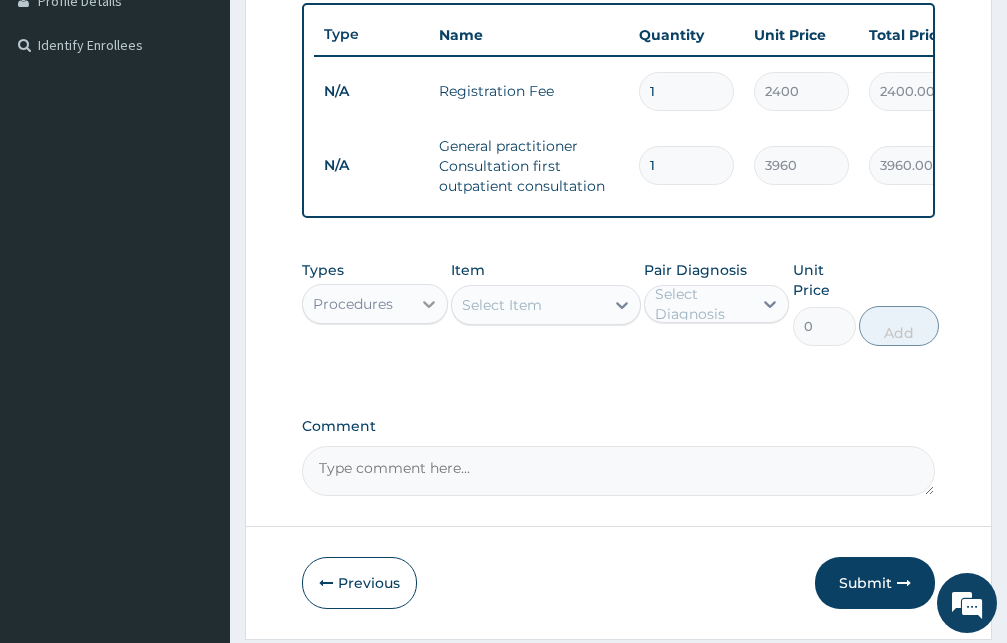 click 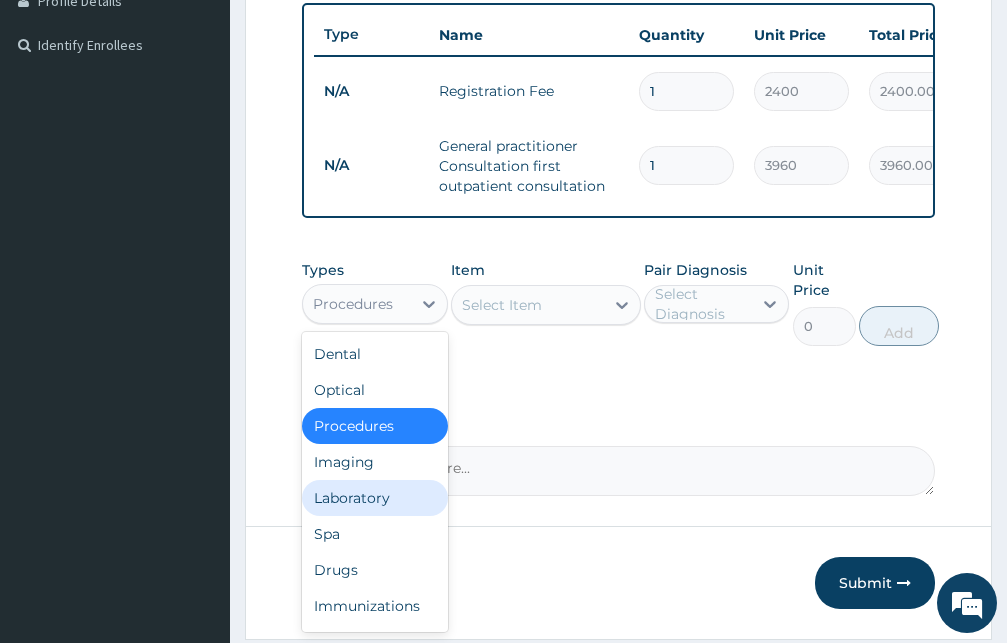 click on "Laboratory" at bounding box center (375, 498) 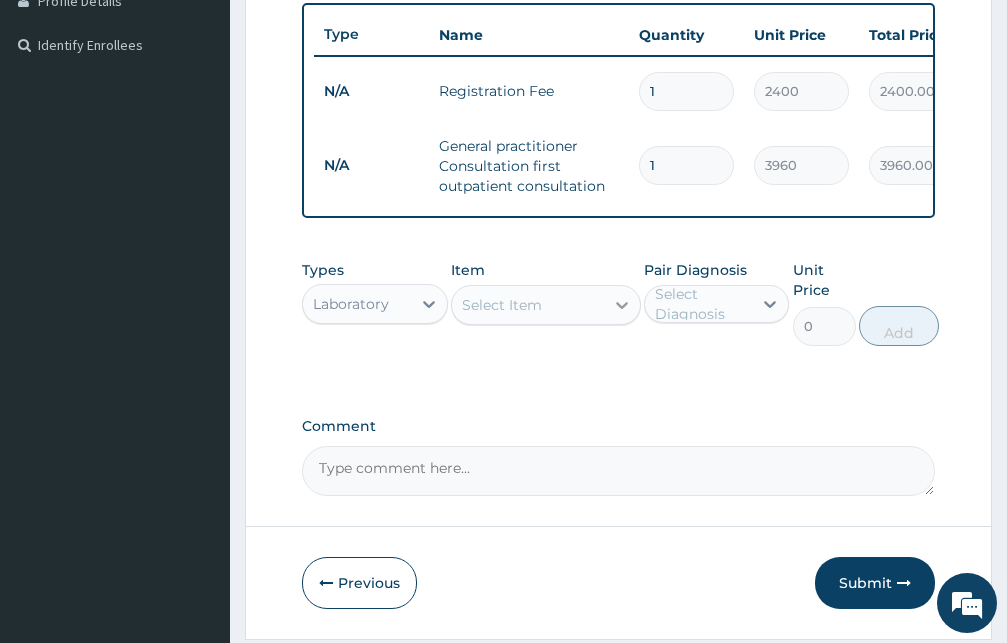 click 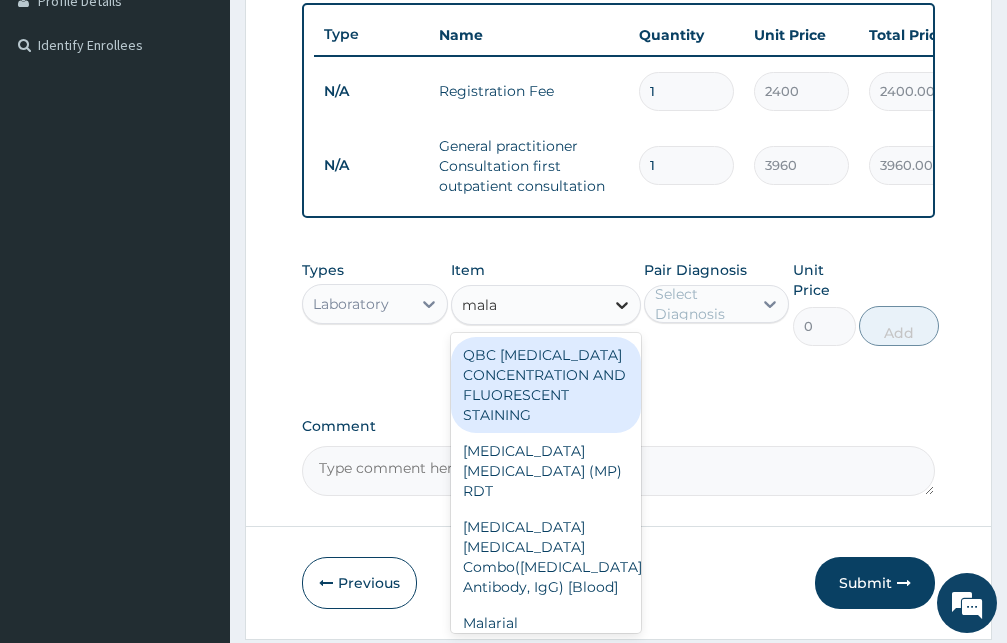 type on "malar" 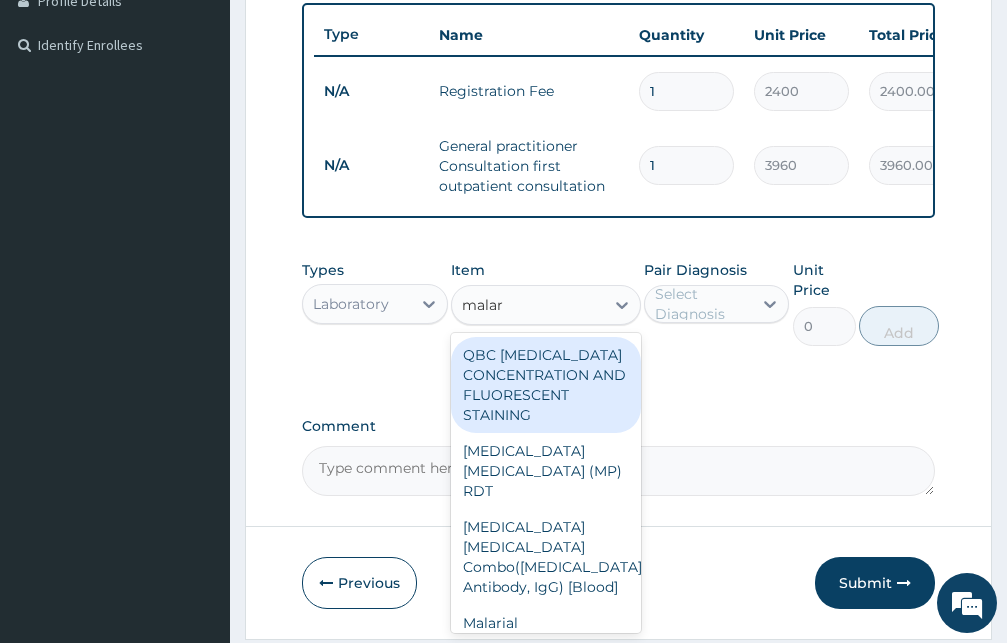 scroll, scrollTop: 32, scrollLeft: 0, axis: vertical 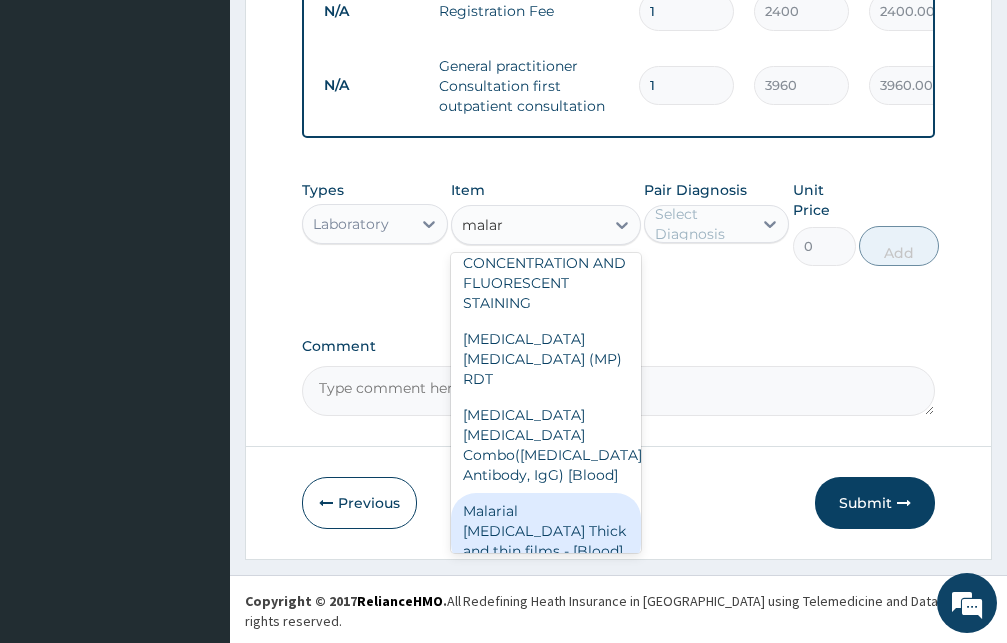 drag, startPoint x: 512, startPoint y: 524, endPoint x: 517, endPoint y: 509, distance: 15.811388 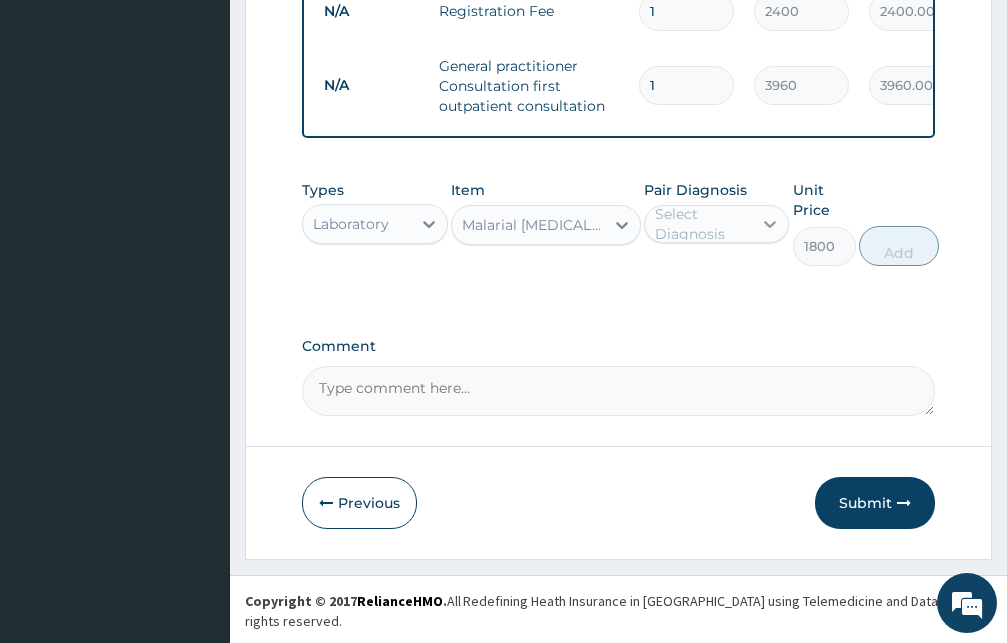 click 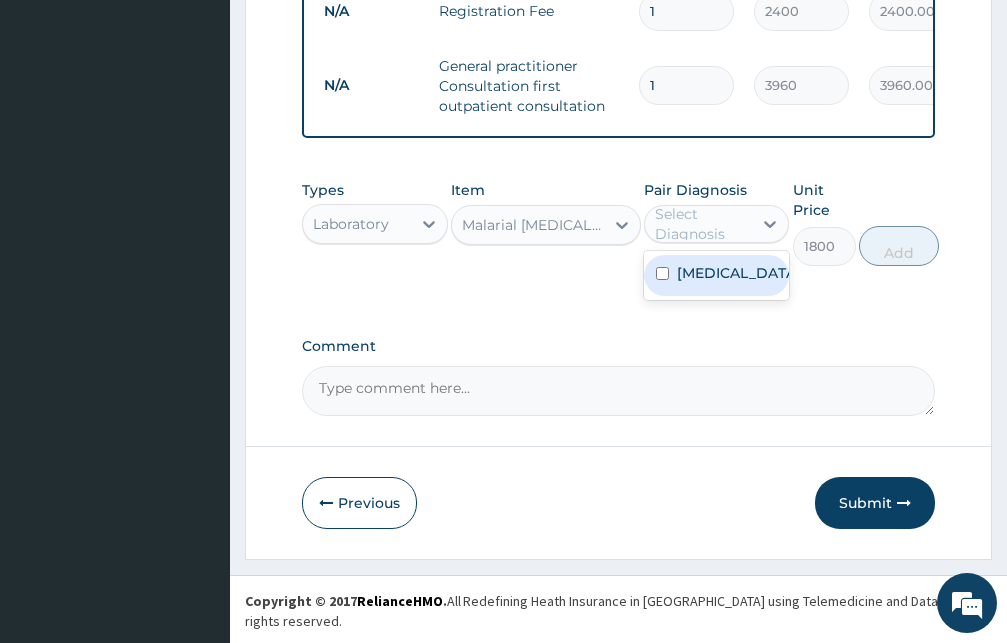 click at bounding box center (662, 273) 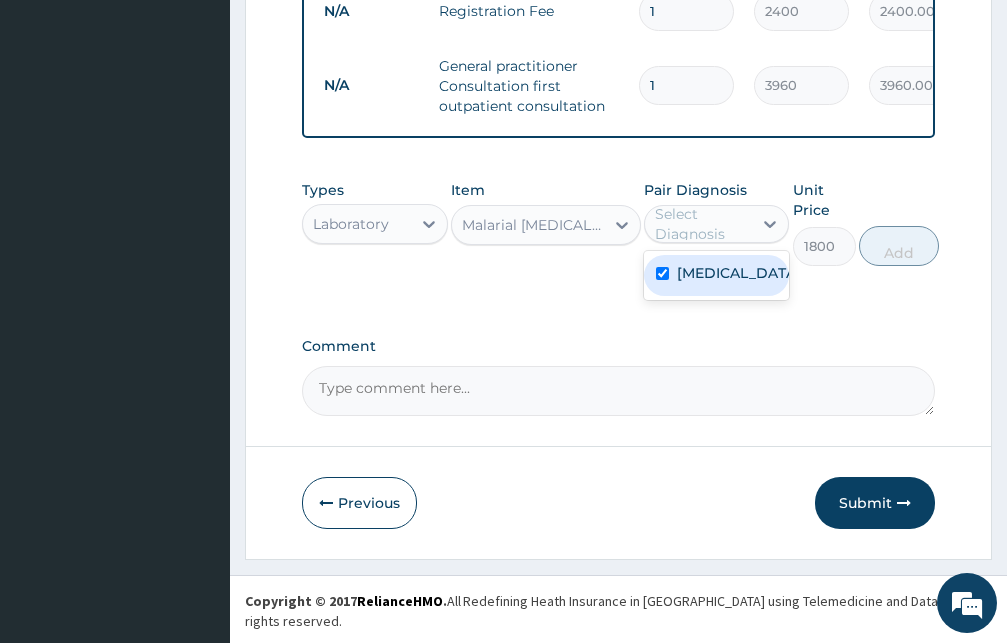 checkbox on "true" 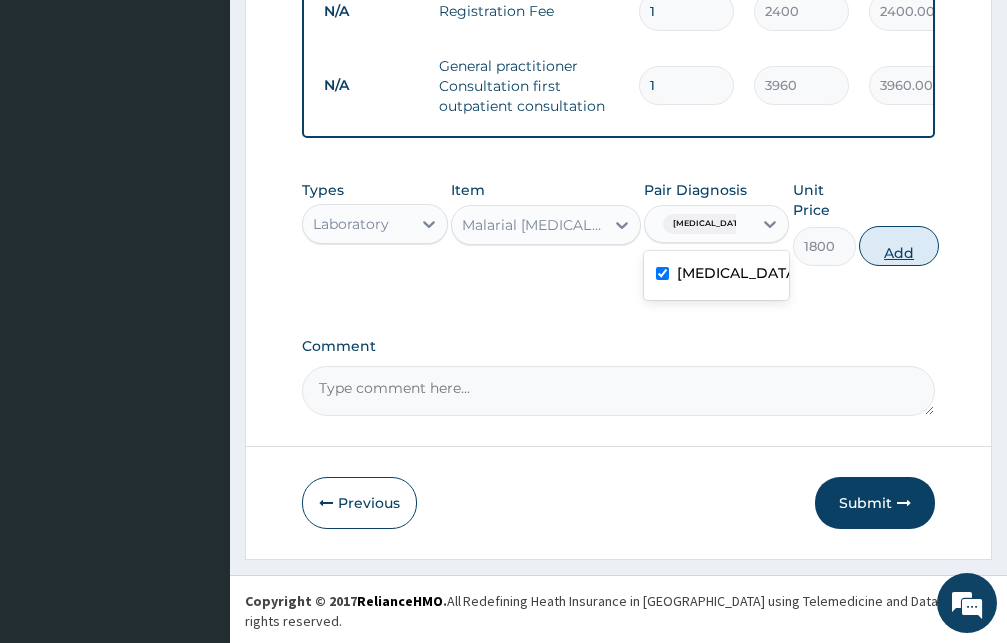 click on "Add" at bounding box center (899, 246) 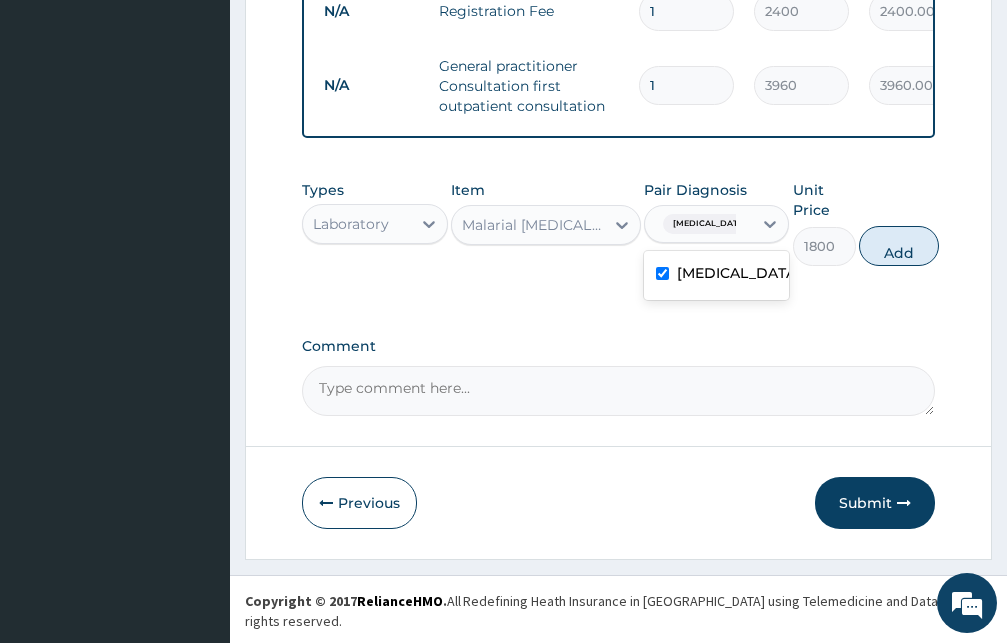 type on "0" 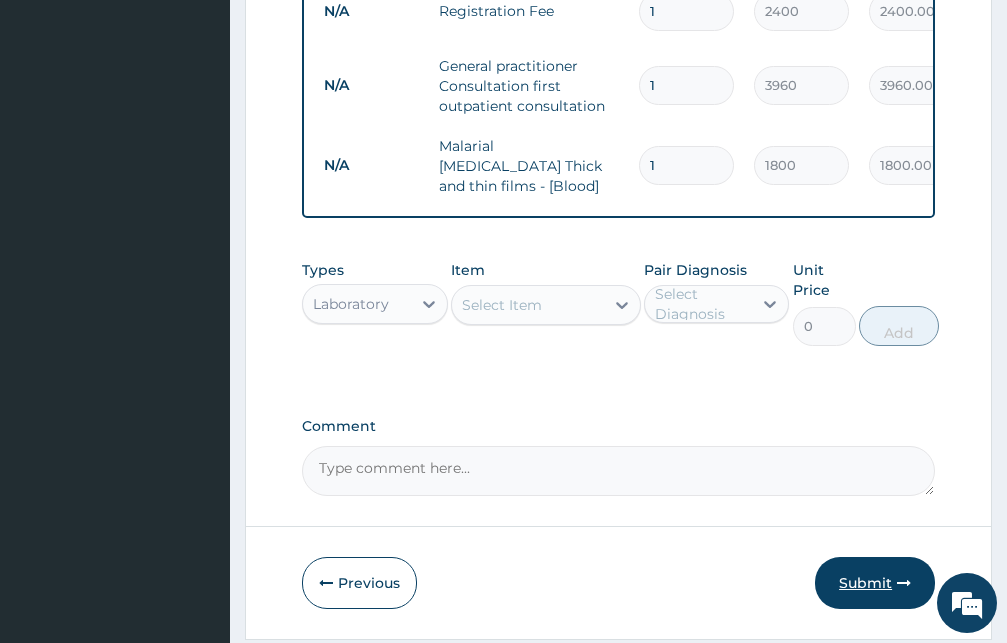click on "Submit" at bounding box center [875, 583] 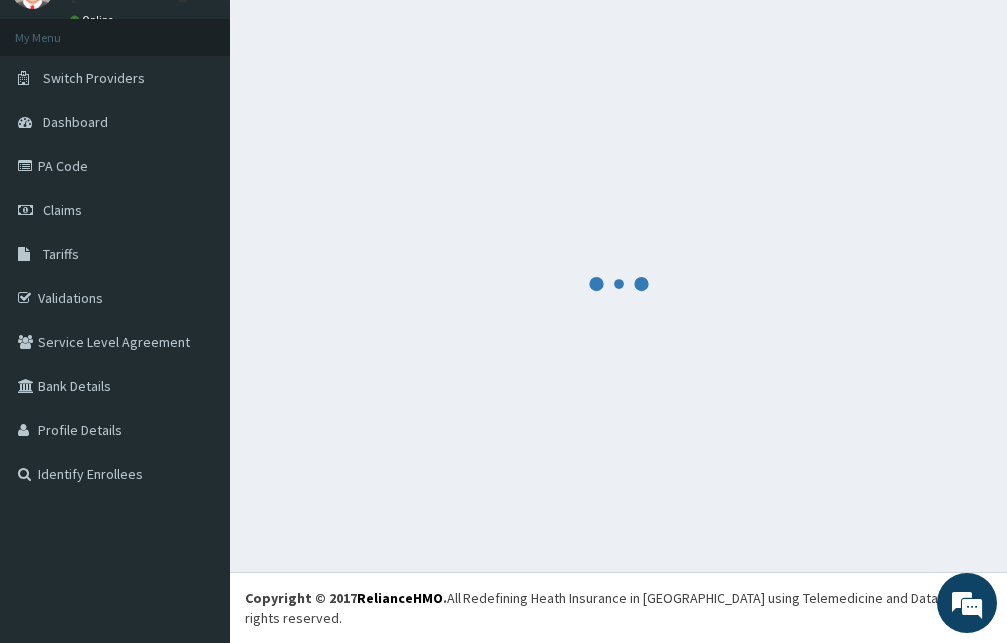 scroll, scrollTop: 76, scrollLeft: 0, axis: vertical 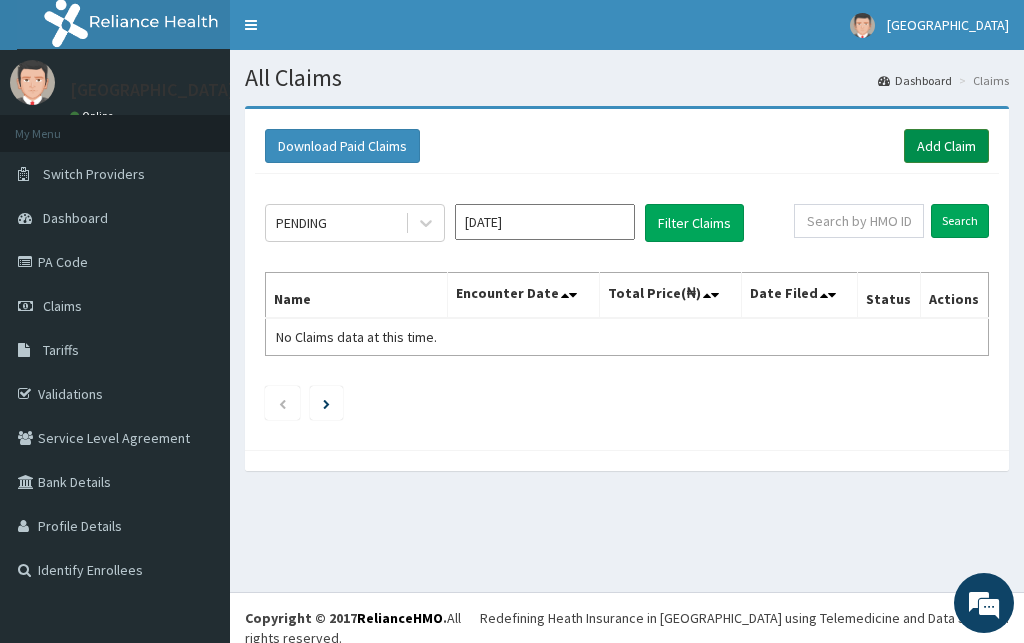 click on "Add Claim" at bounding box center [946, 146] 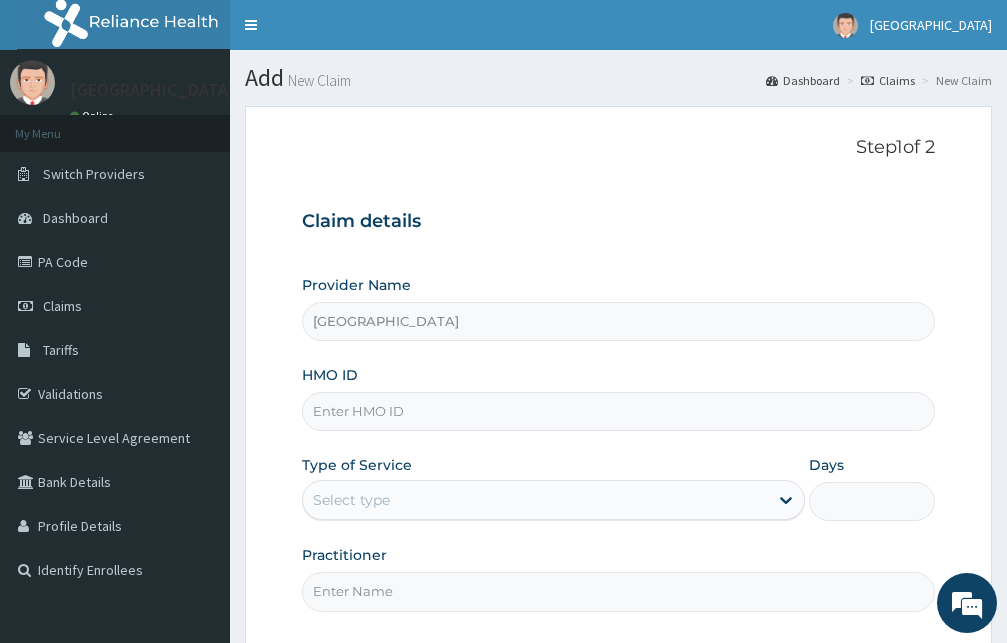 scroll, scrollTop: 0, scrollLeft: 0, axis: both 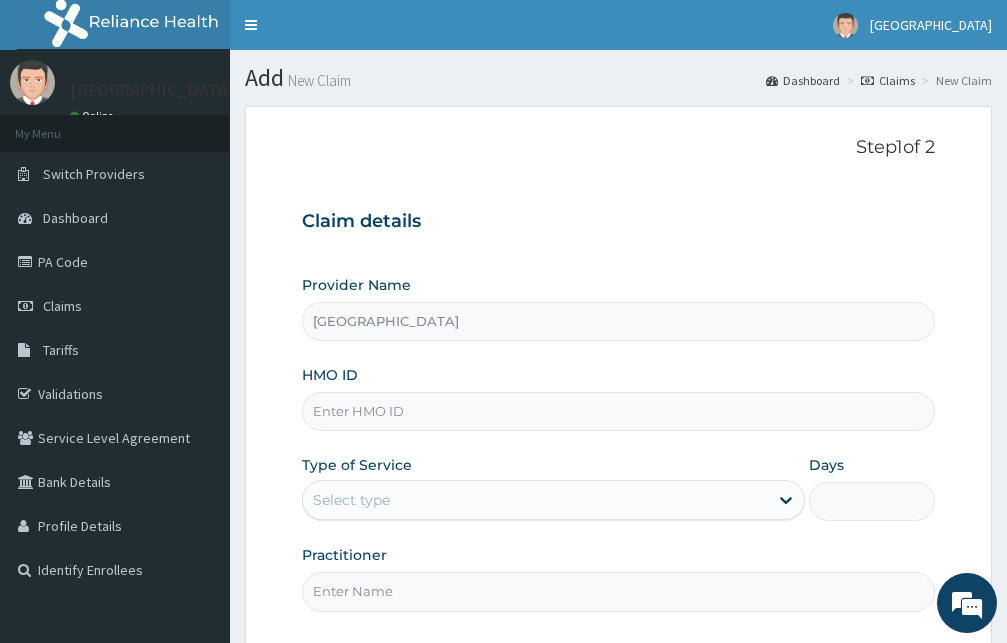click on "HMO ID" at bounding box center (618, 411) 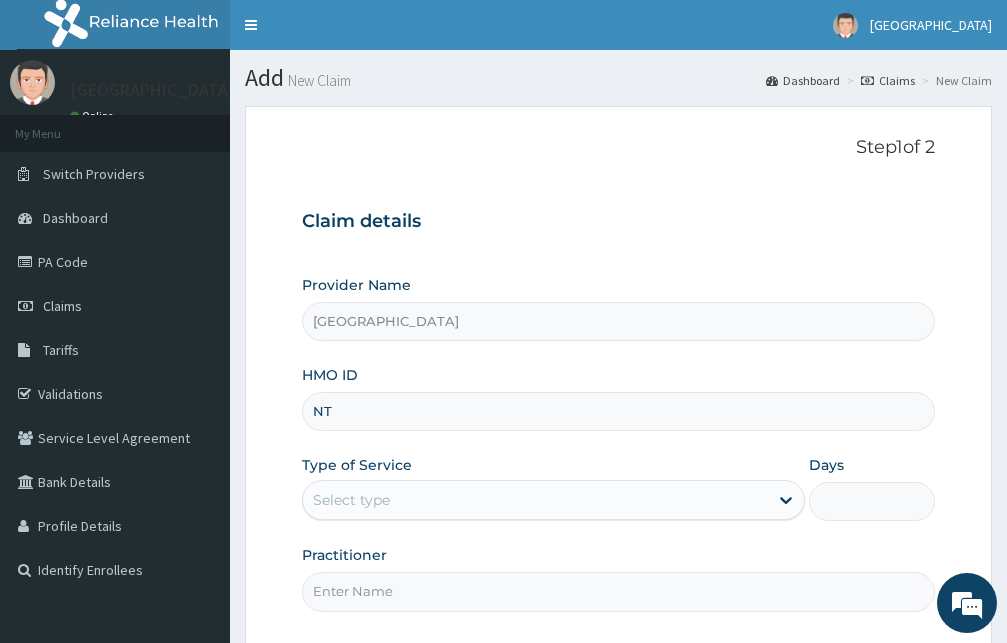 scroll, scrollTop: 0, scrollLeft: 0, axis: both 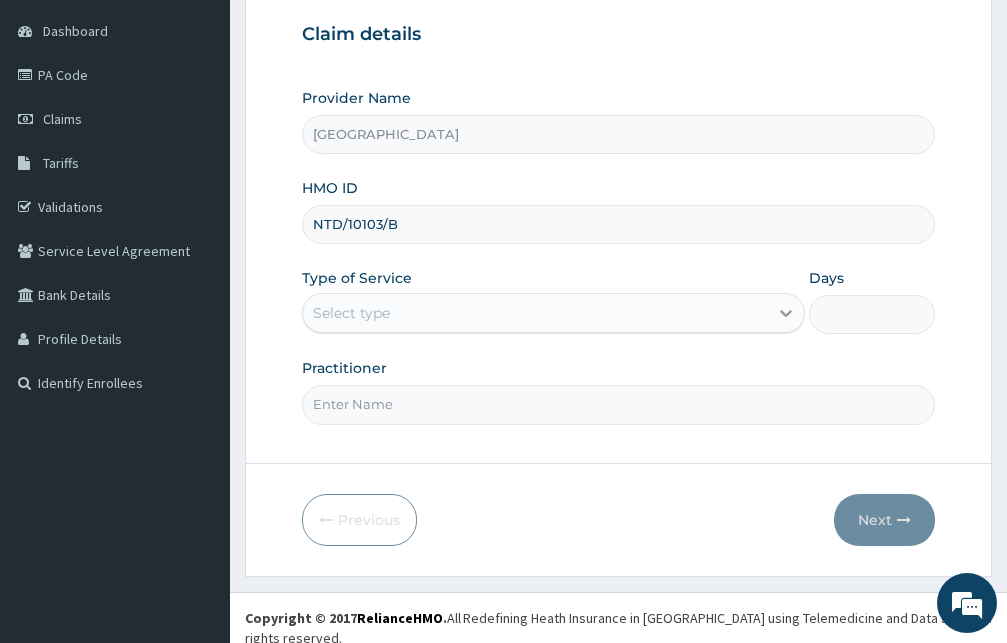 type on "NTD/10103/B" 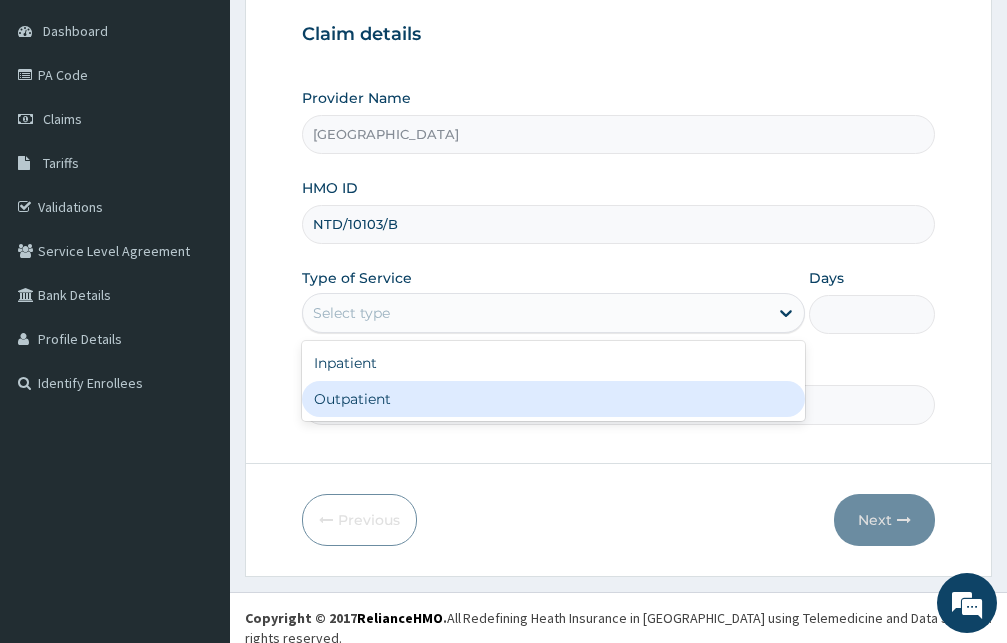 click on "Outpatient" at bounding box center [553, 399] 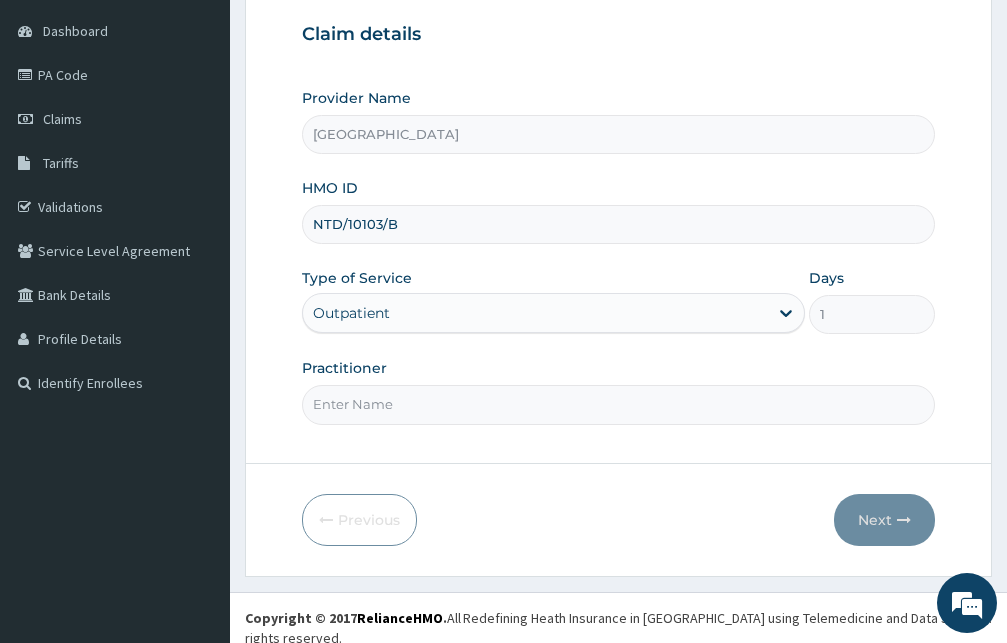 click on "Practitioner" at bounding box center (618, 404) 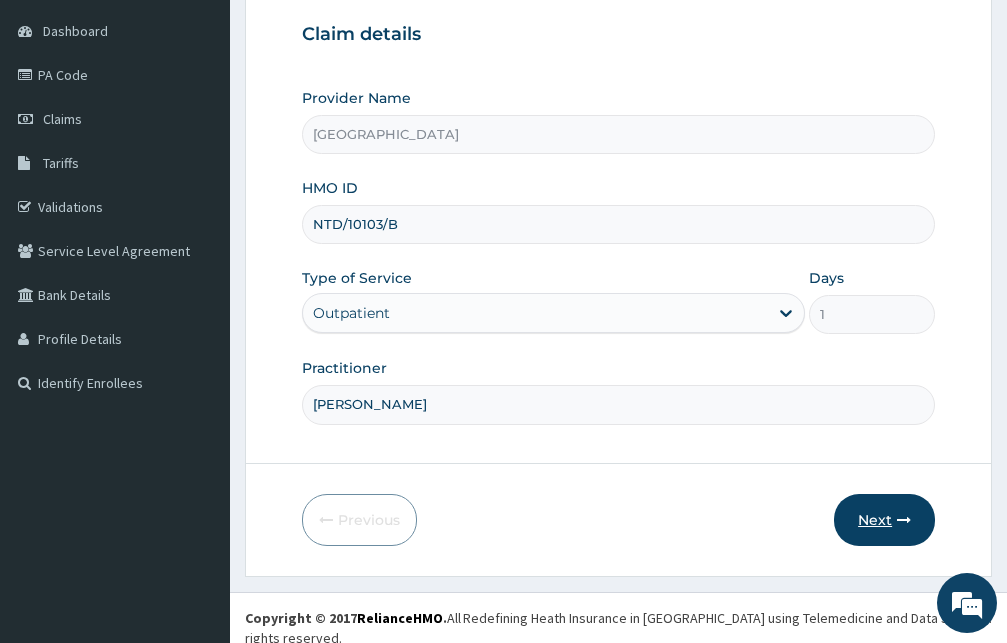 type on "[PERSON_NAME]" 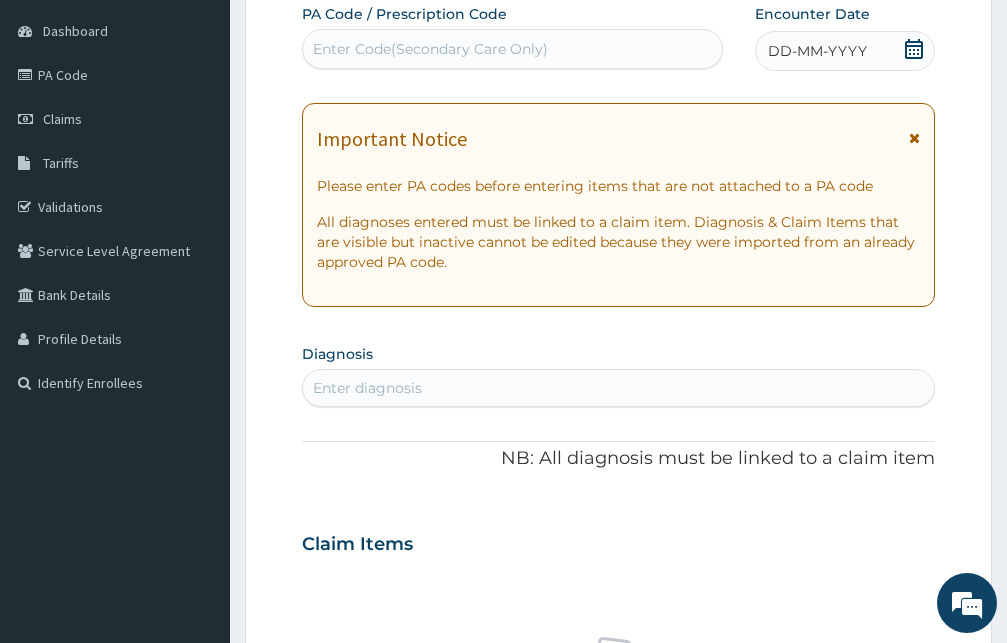 click at bounding box center [914, 138] 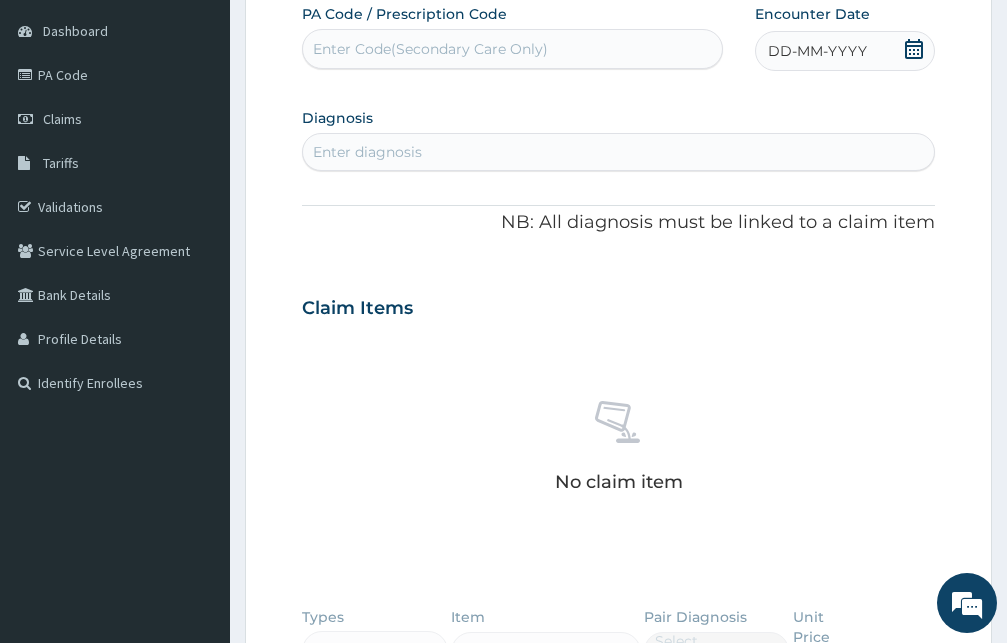 click 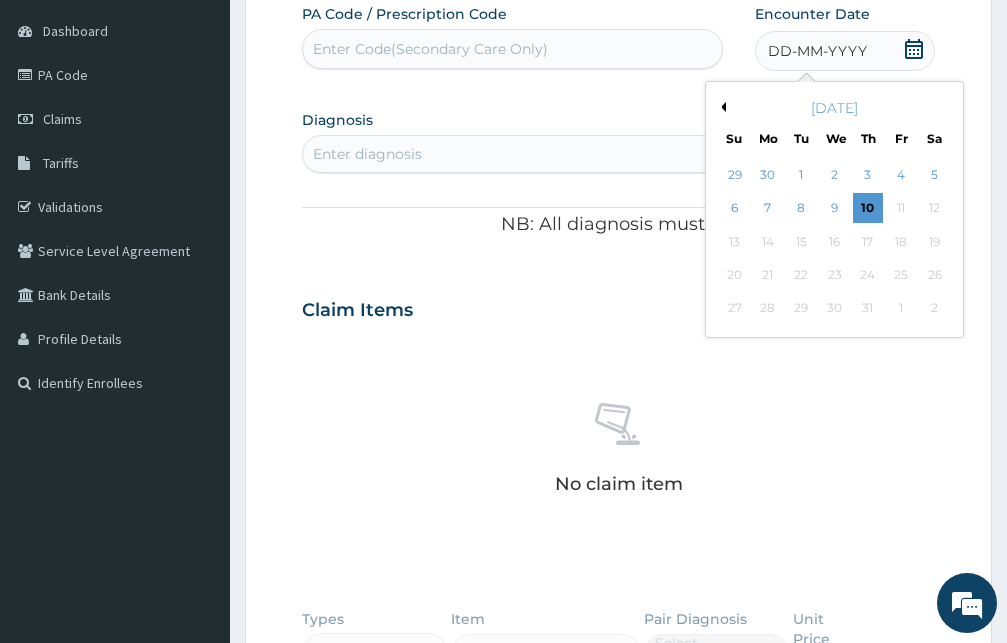 click on "Previous Month" at bounding box center (721, 107) 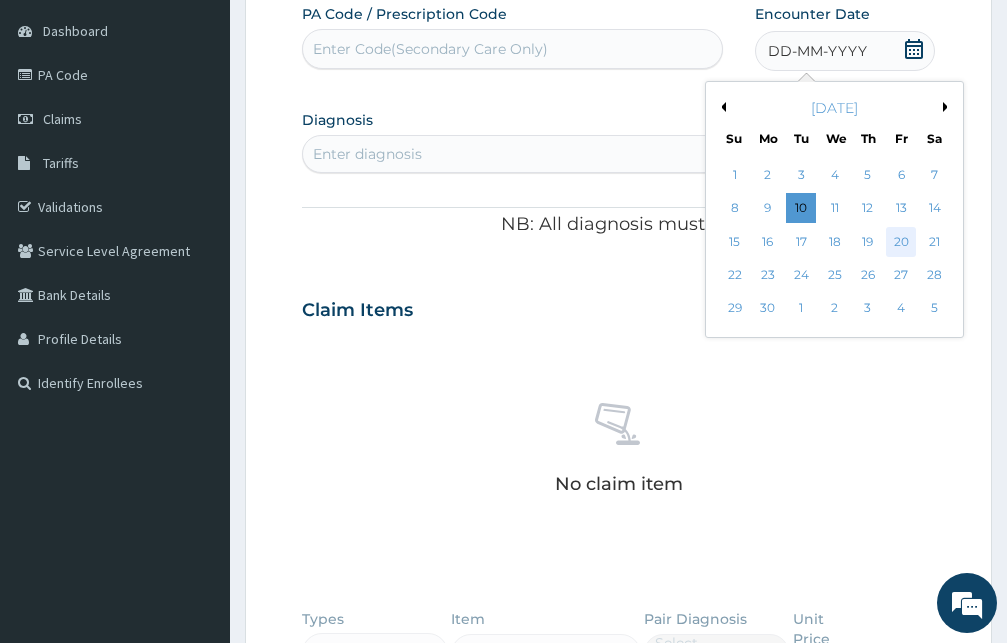 click on "20" at bounding box center [901, 242] 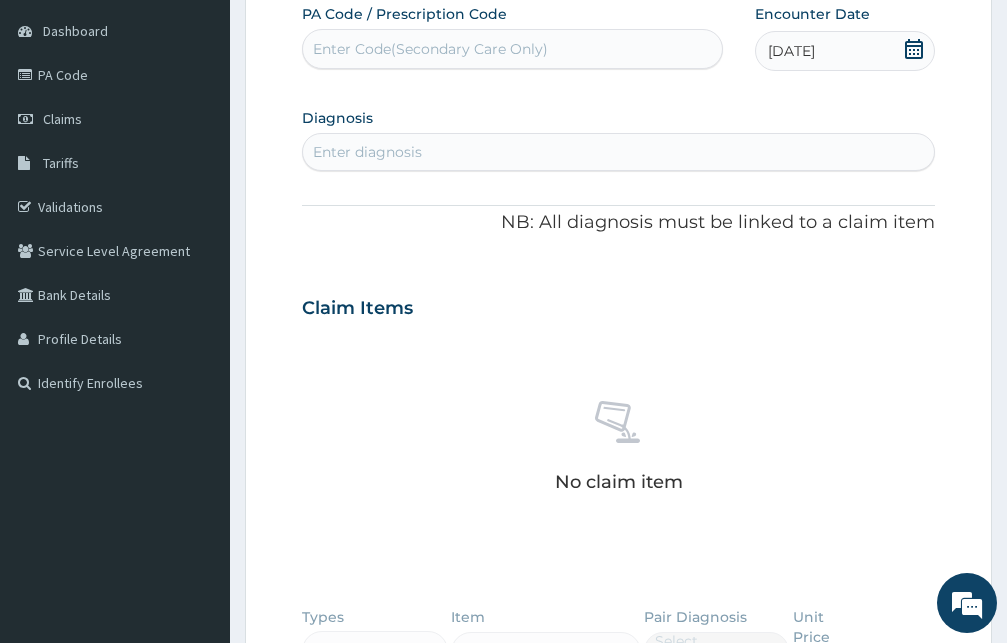 click on "Enter diagnosis" at bounding box center [367, 152] 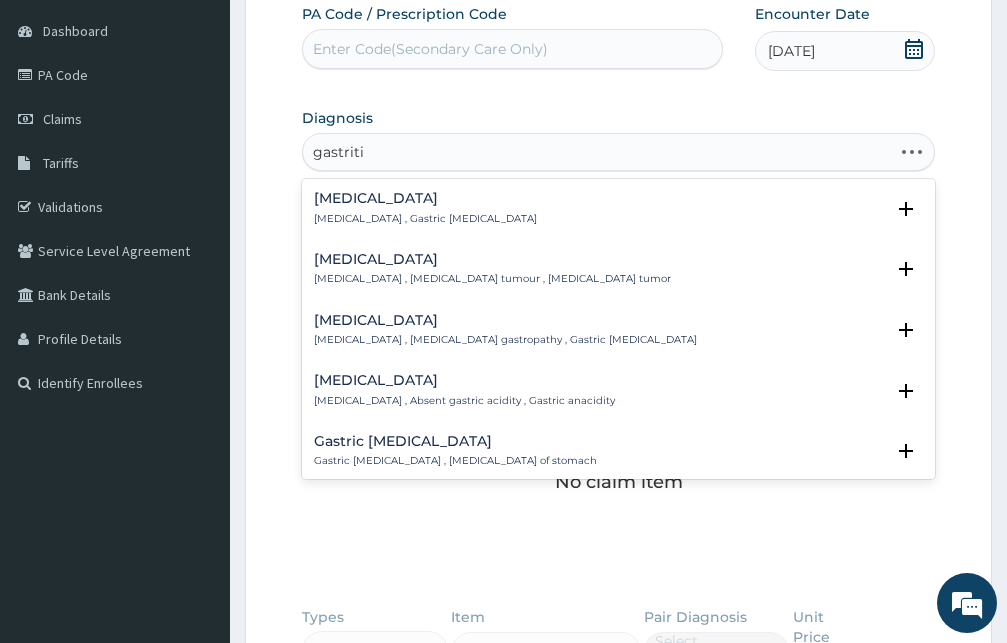 type on "gastritis" 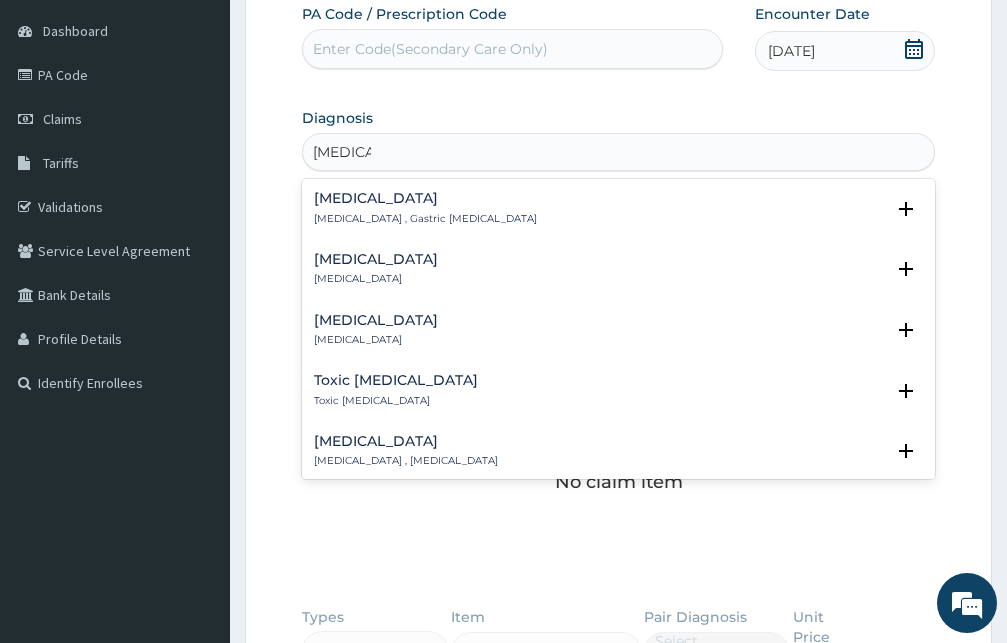 click on "Gastritis" at bounding box center (425, 198) 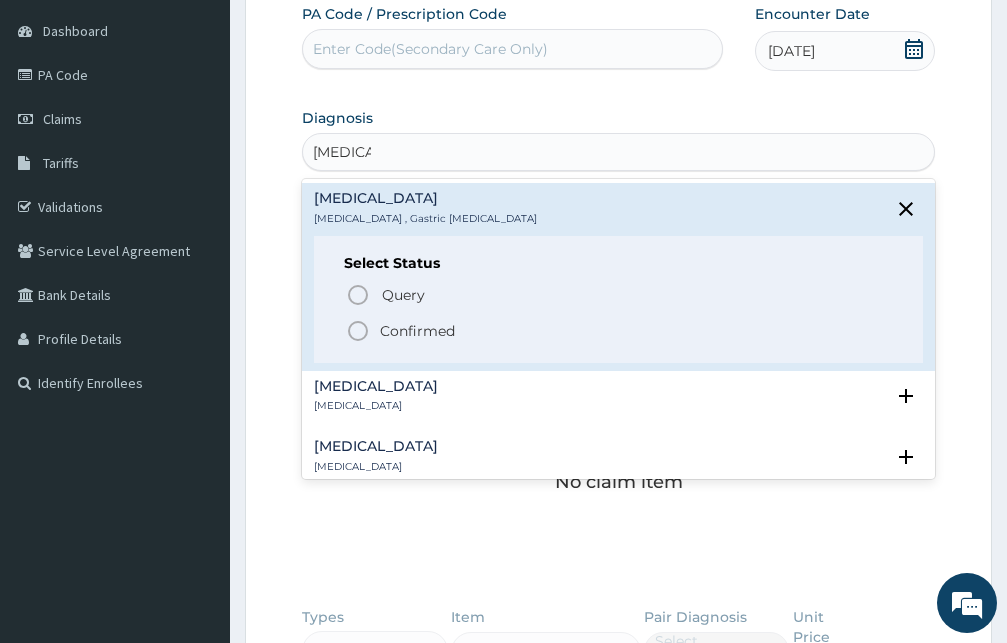 click 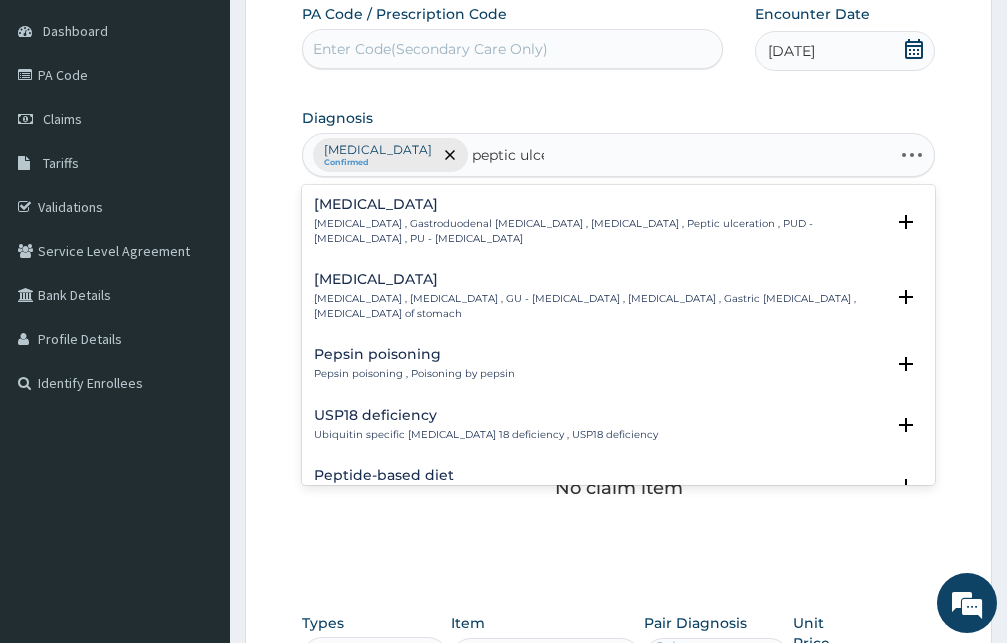 type on "peptic ulcer" 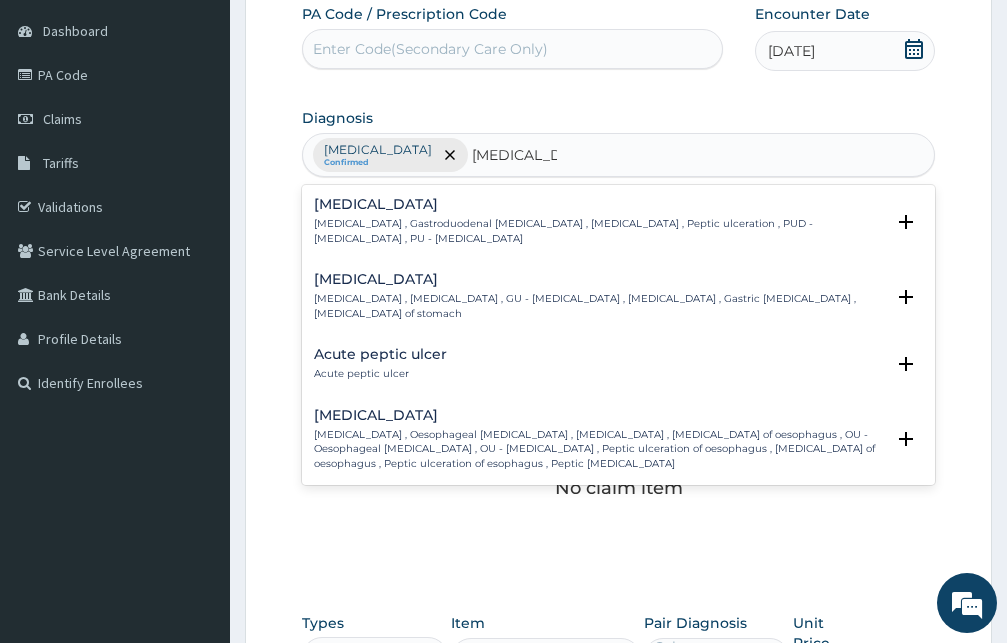 click on "Peptic ulcer Peptic ulcer , Gastroduodenal ulcer , Peptic ulcer disease , Peptic ulceration , PUD - Peptic ulcer disease , PU - Peptic ulcer" at bounding box center [599, 221] 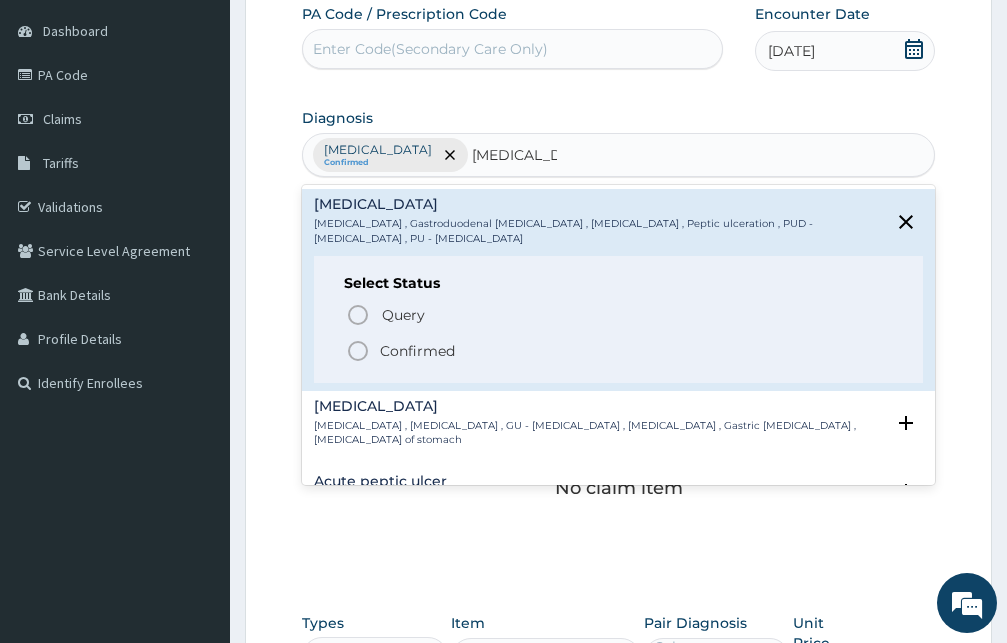 click 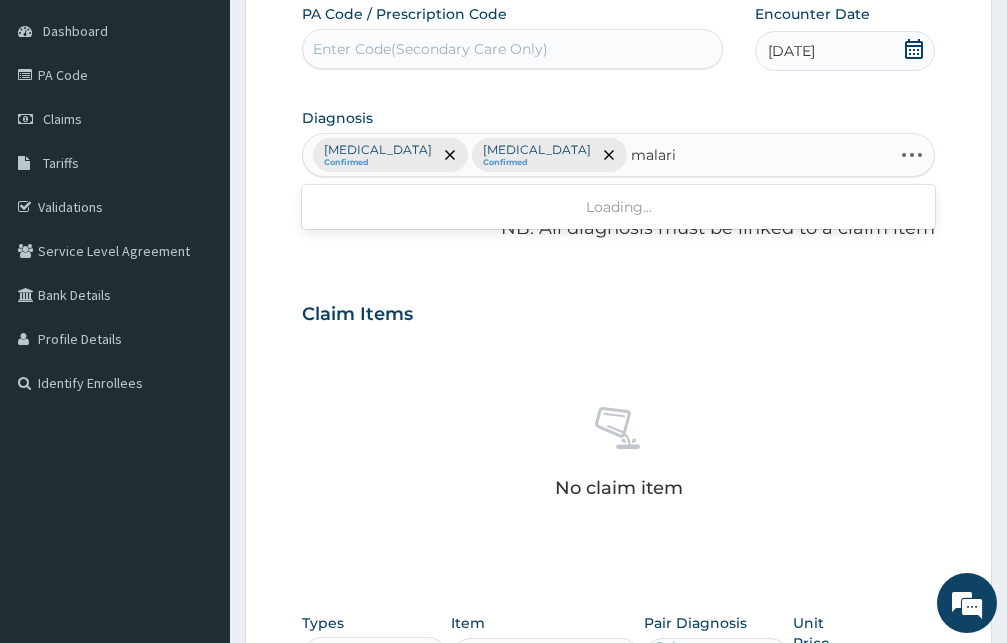 type on "malaria" 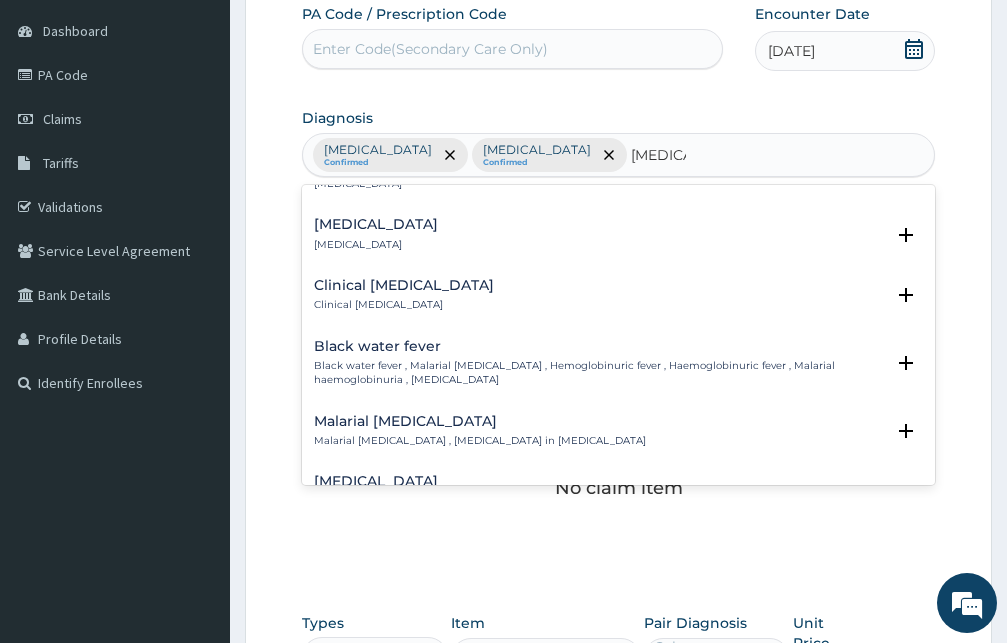 scroll, scrollTop: 756, scrollLeft: 0, axis: vertical 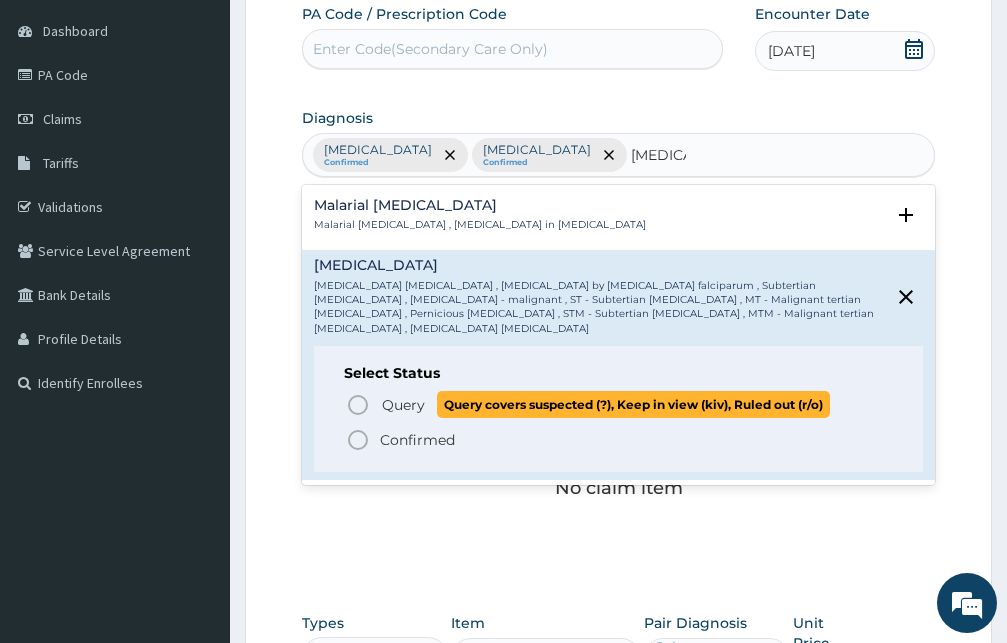click 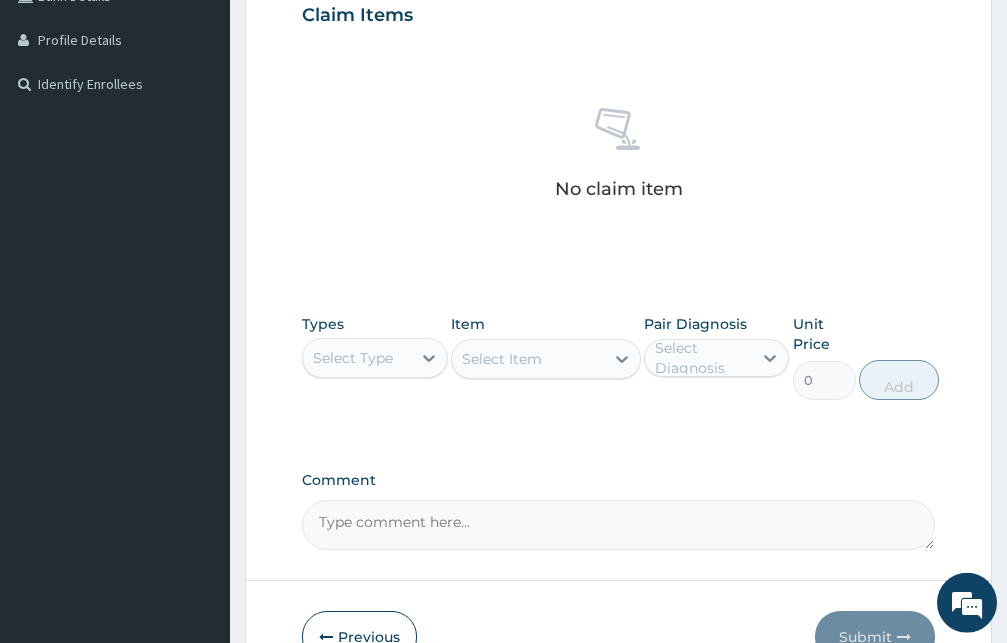 scroll, scrollTop: 493, scrollLeft: 0, axis: vertical 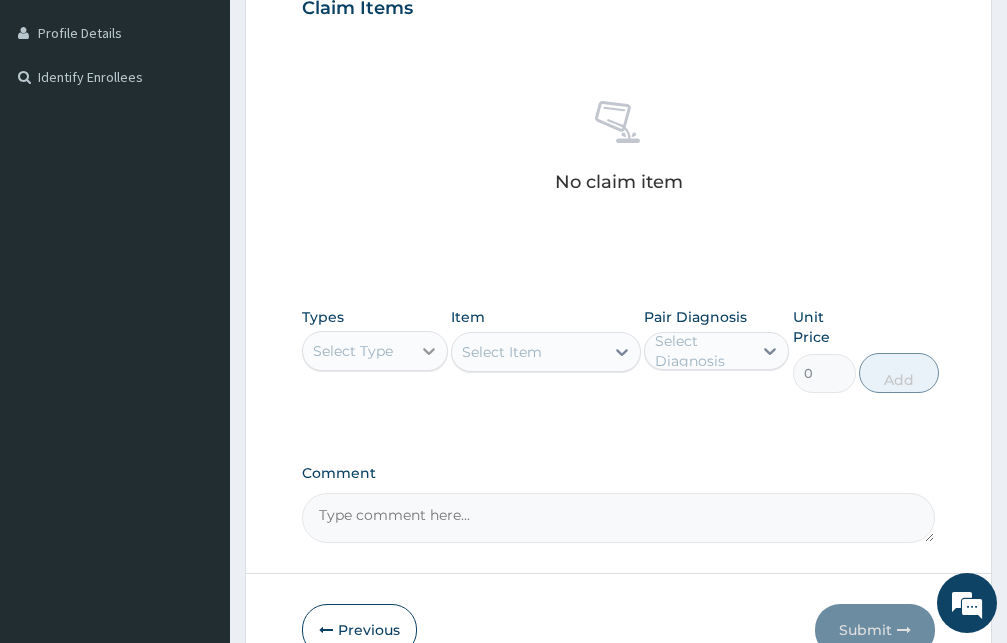 click 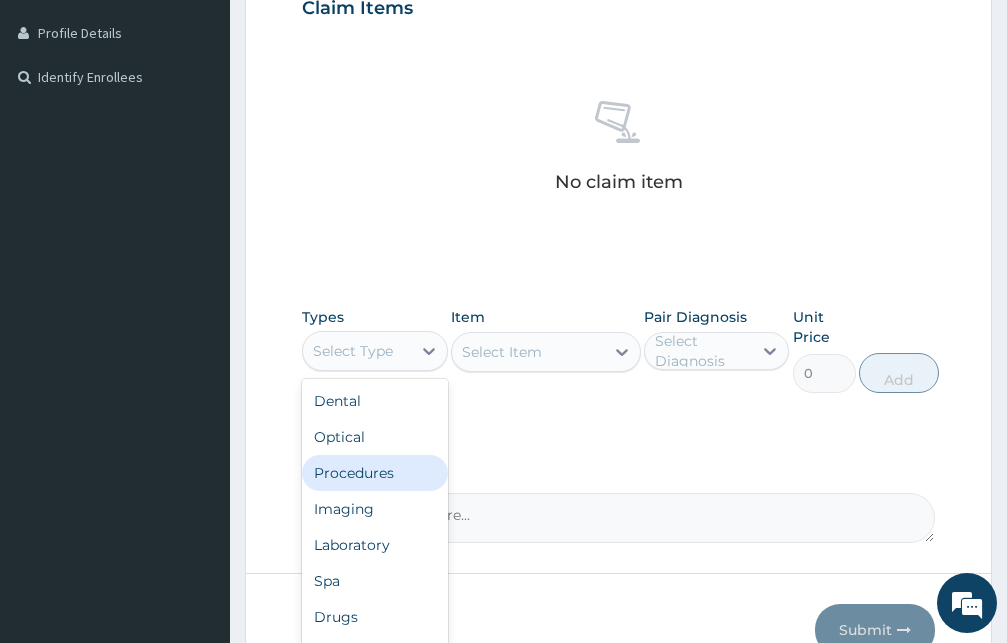 click on "Procedures" at bounding box center [375, 473] 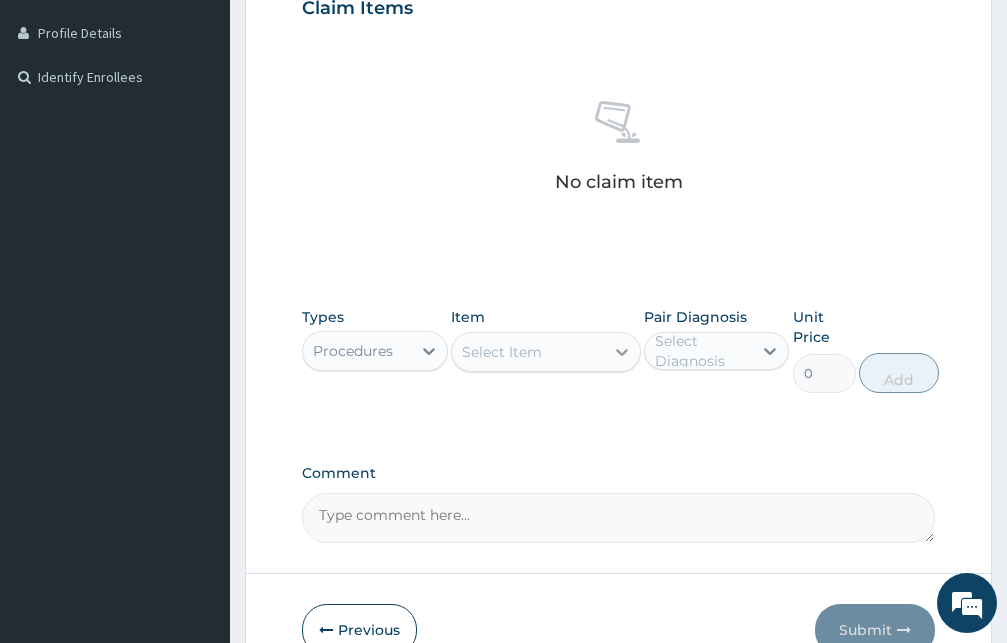 click 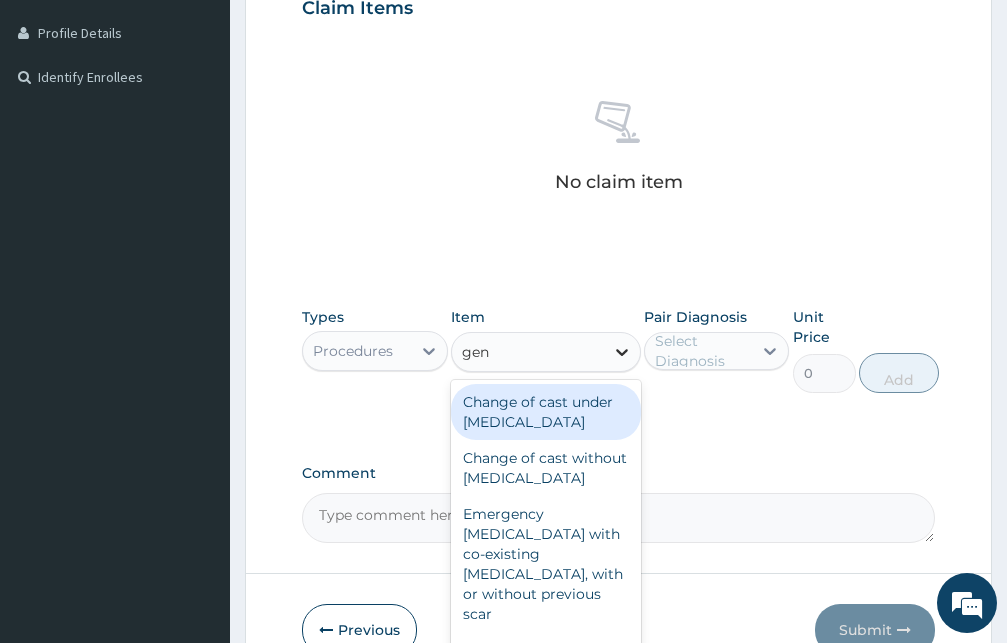 type on "gene" 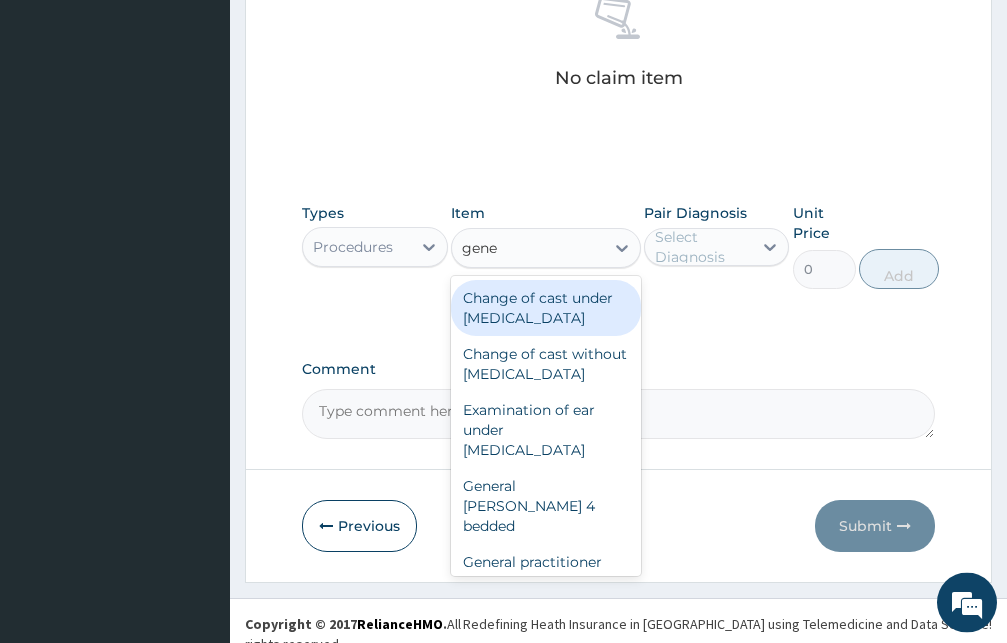 scroll, scrollTop: 603, scrollLeft: 0, axis: vertical 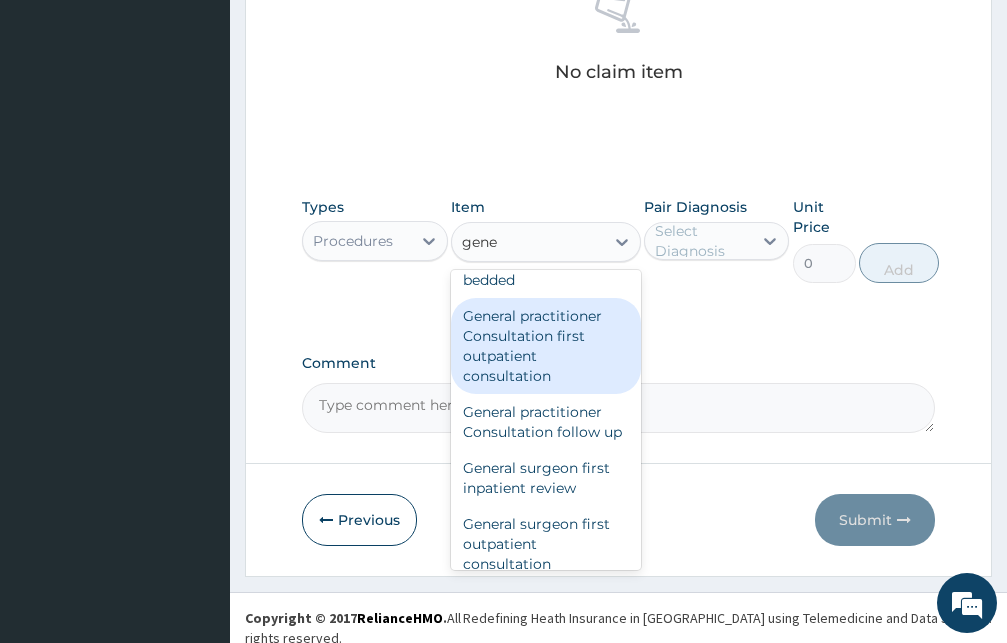 click on "General practitioner Consultation first outpatient consultation" at bounding box center [546, 346] 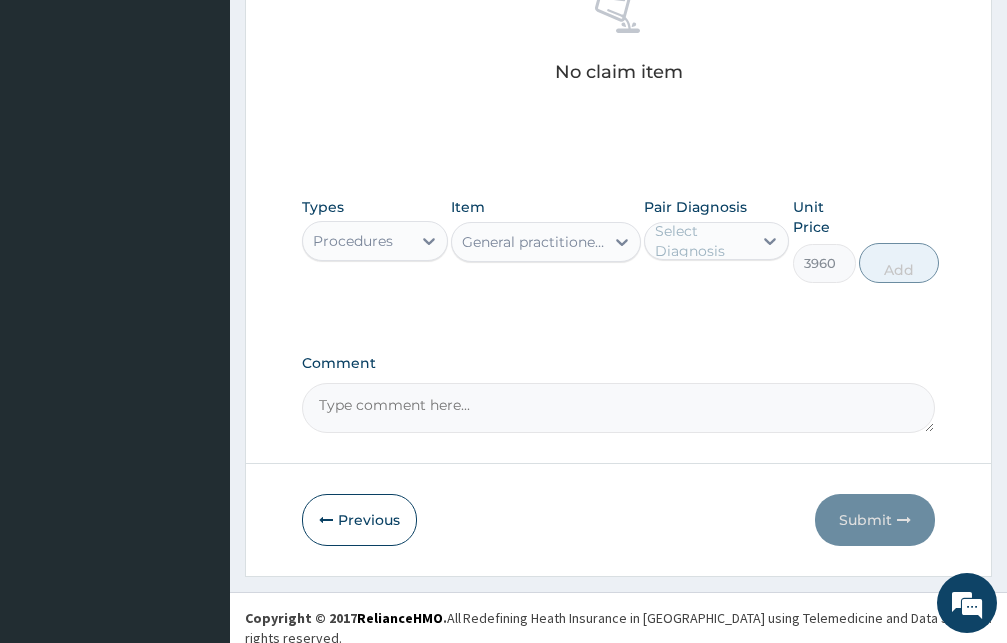 type 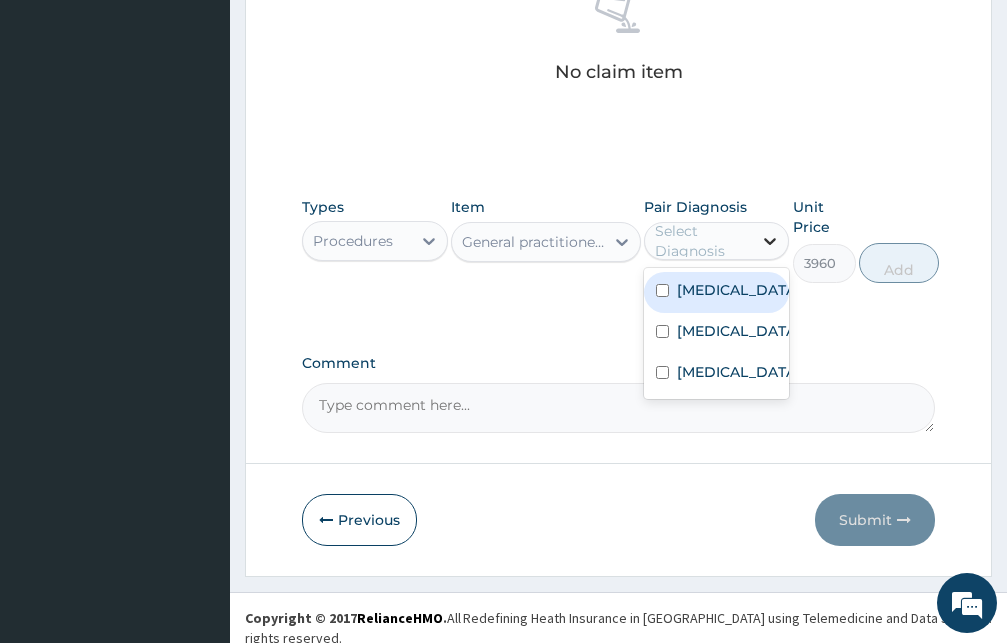 click 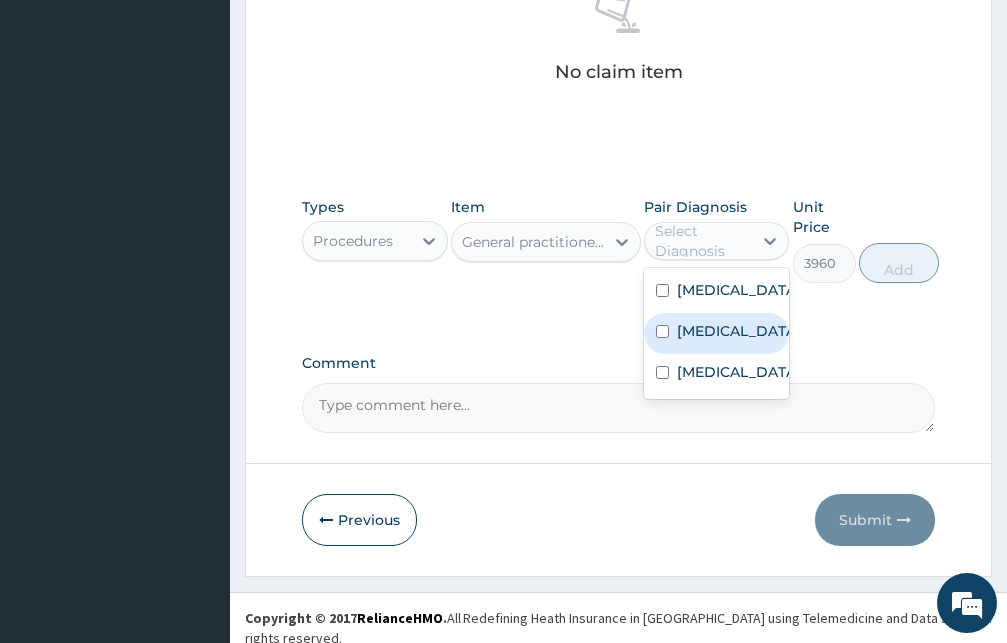 click at bounding box center (662, 331) 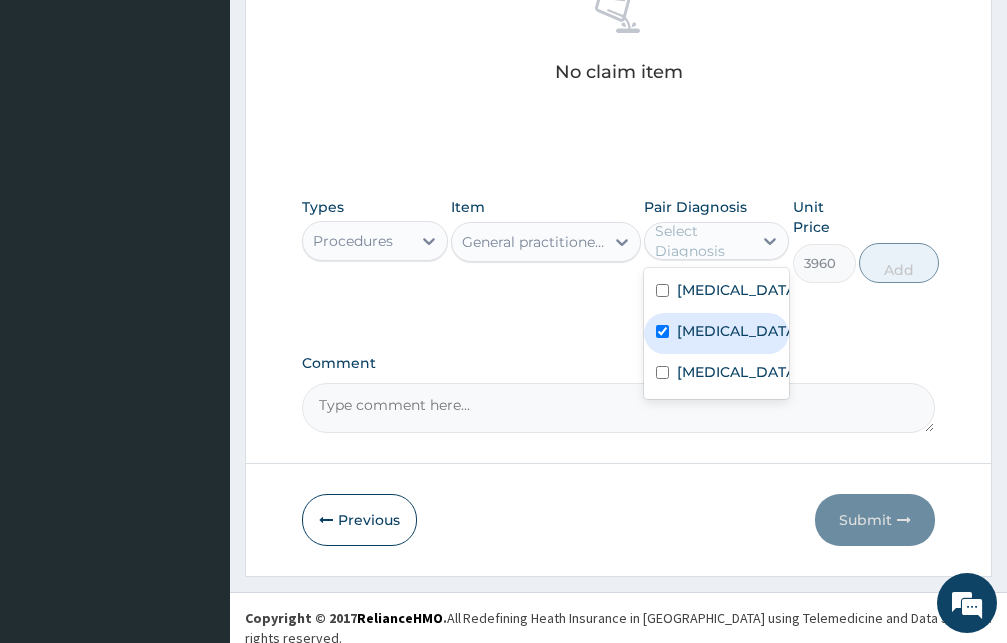 checkbox on "true" 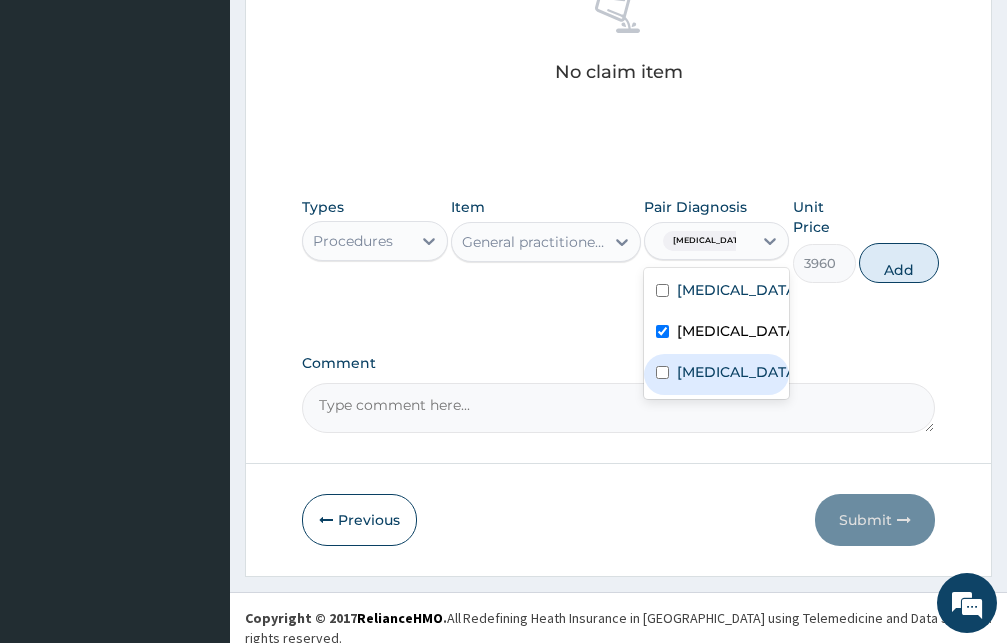 drag, startPoint x: 661, startPoint y: 388, endPoint x: 665, endPoint y: 292, distance: 96.0833 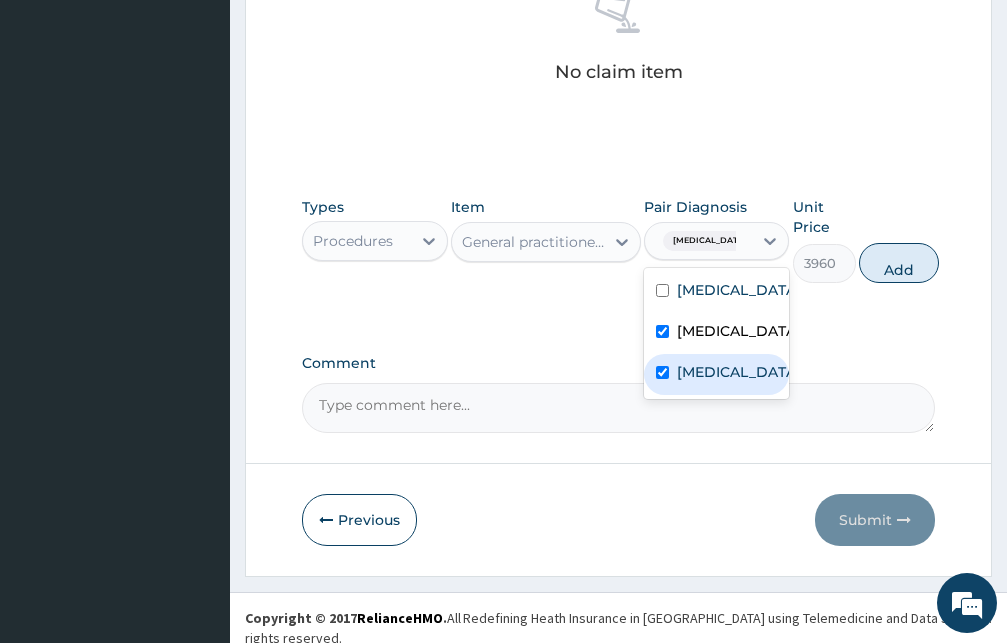 checkbox on "true" 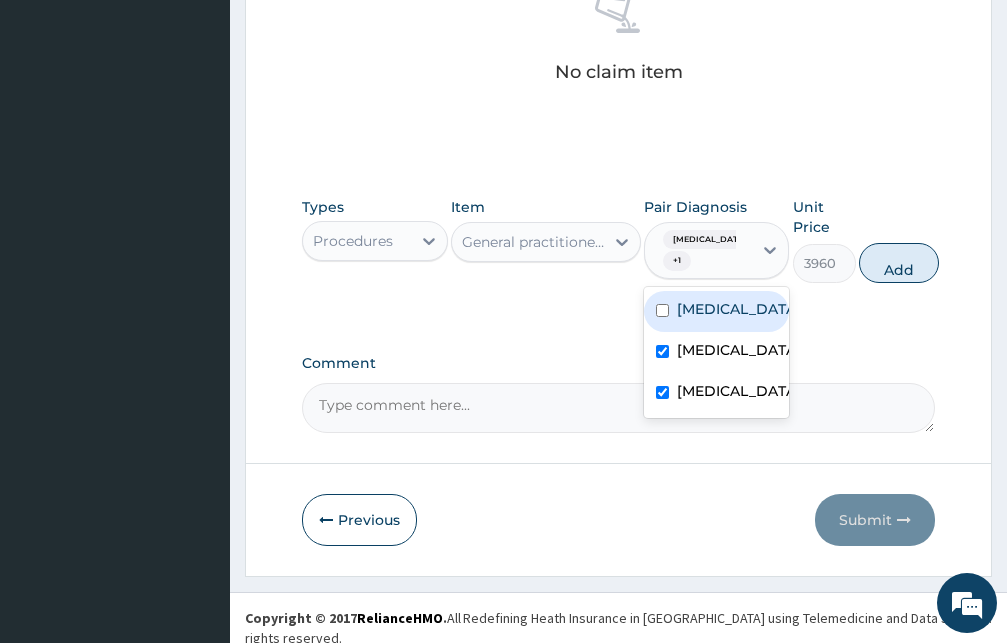 click on "Gastritis" at bounding box center (717, 311) 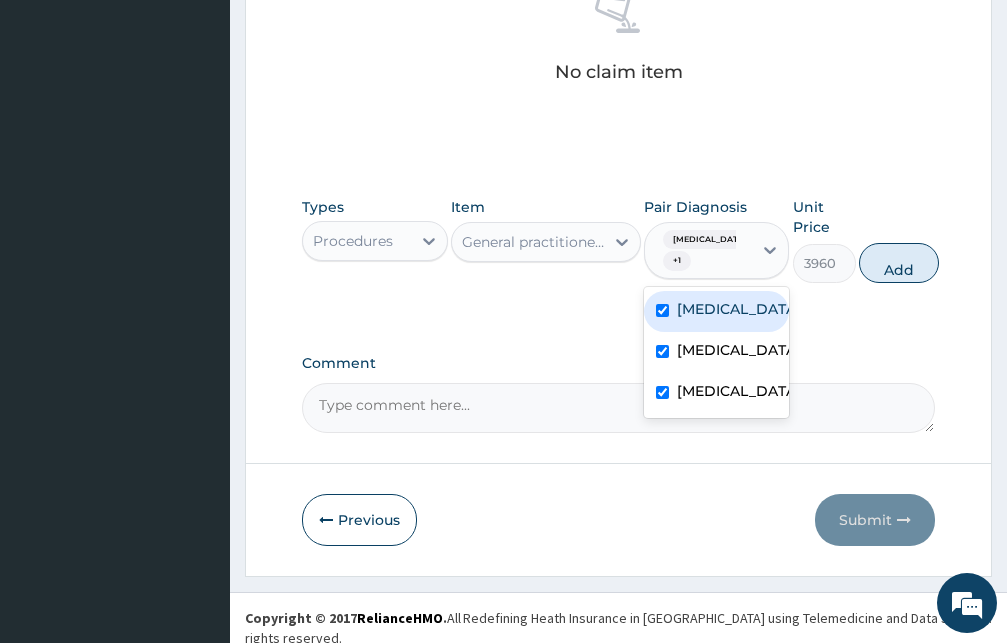 checkbox on "true" 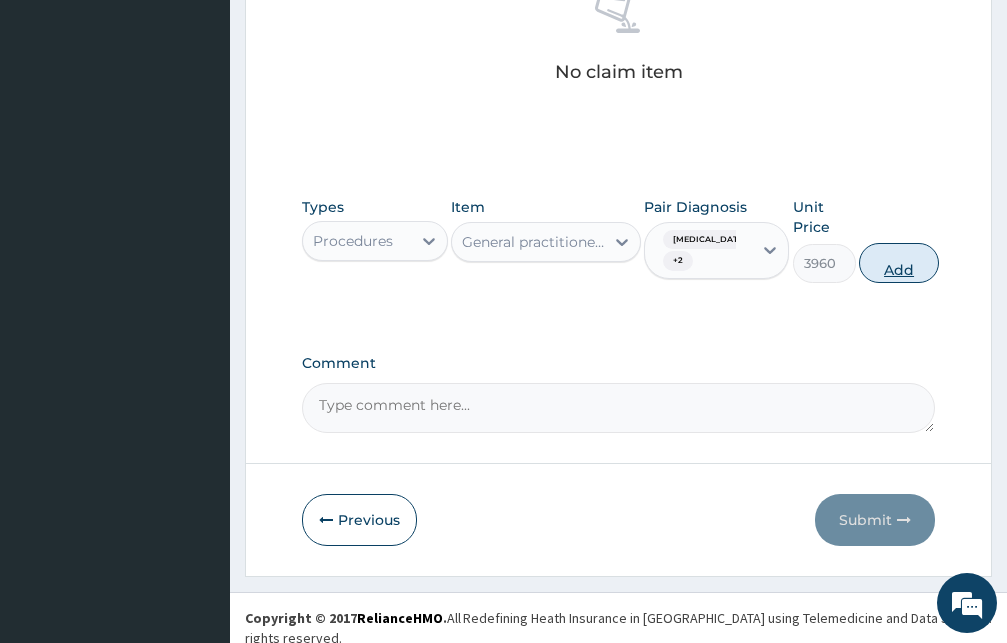 click on "Add" at bounding box center (899, 263) 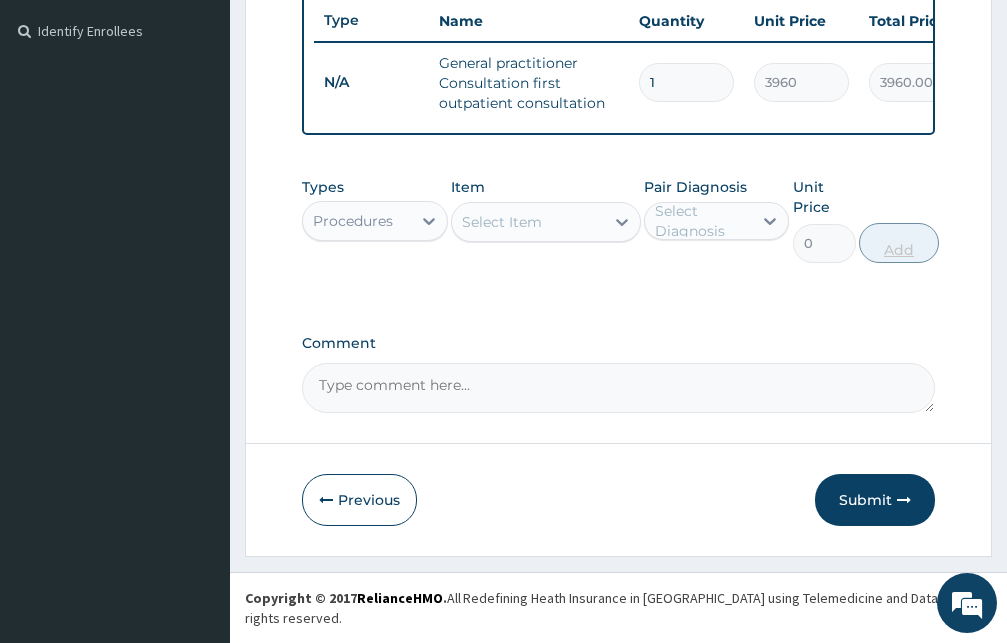 scroll, scrollTop: 536, scrollLeft: 0, axis: vertical 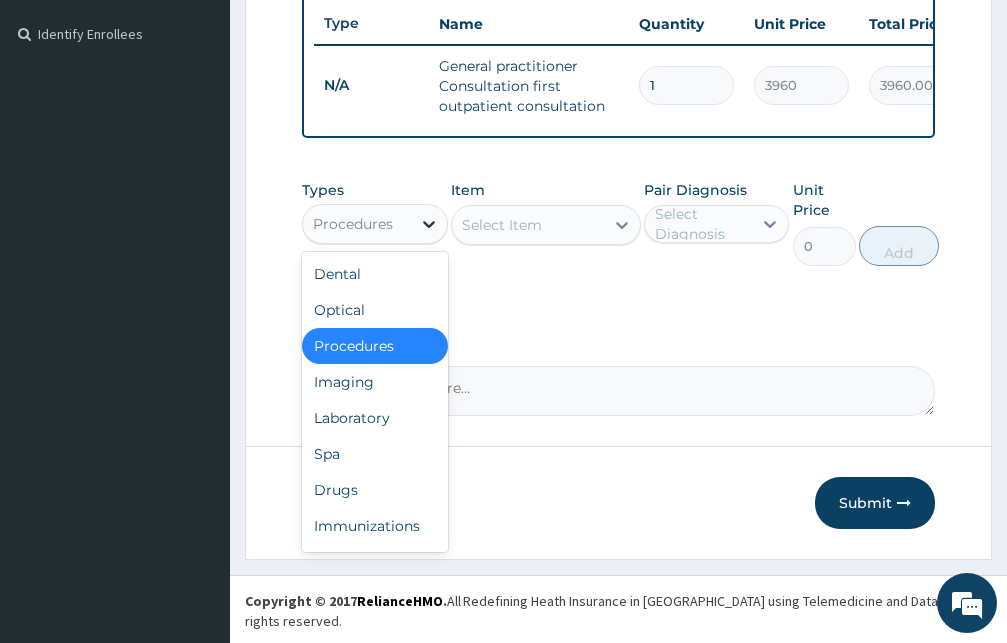 click 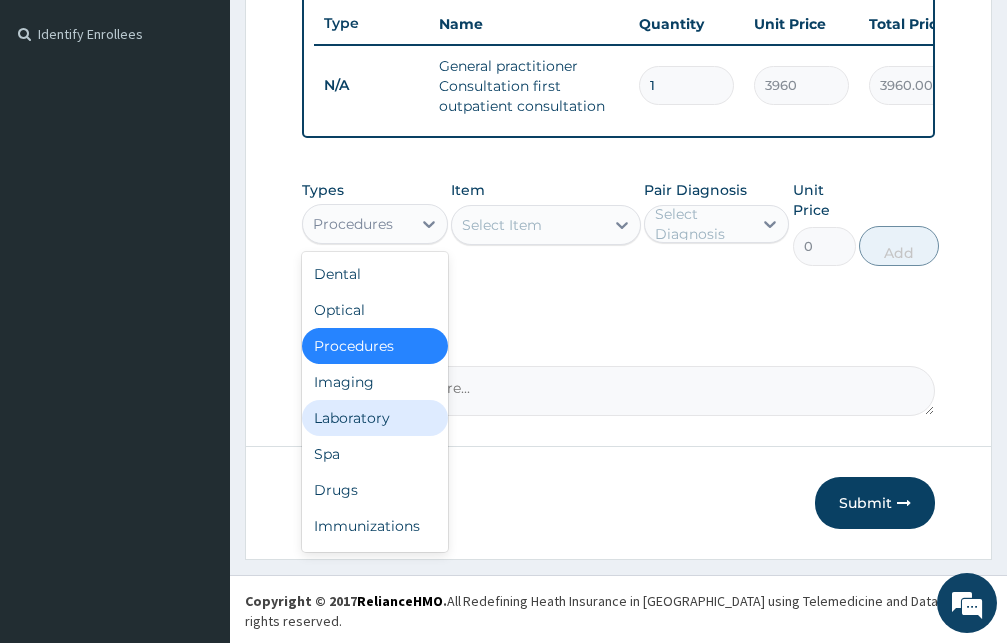 click on "Laboratory" at bounding box center (375, 418) 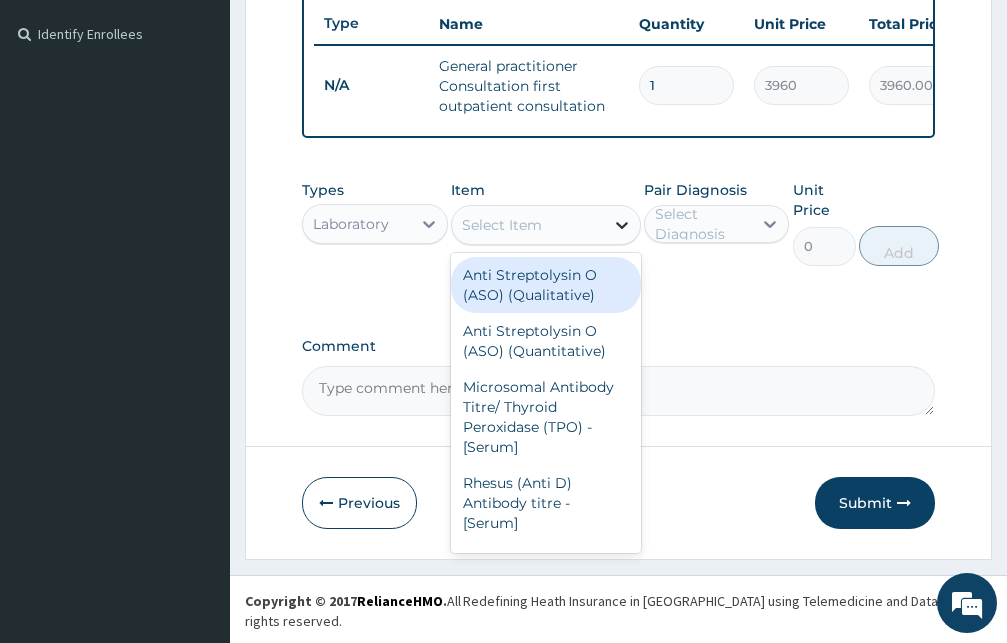 click 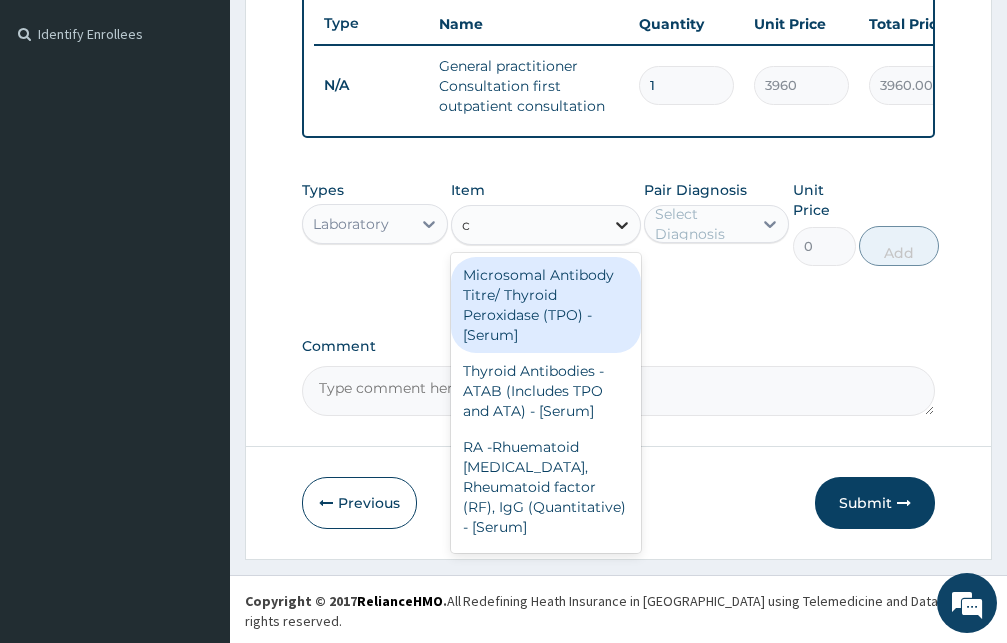 type on "cb" 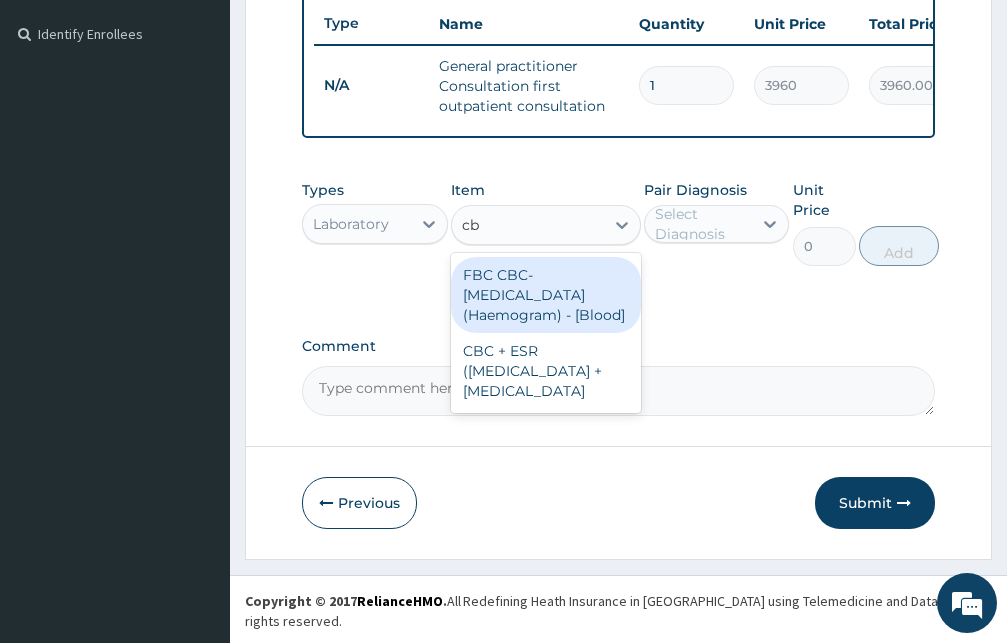 click on "FBC CBC-Complete Blood Count (Haemogram) - [Blood]" at bounding box center (546, 295) 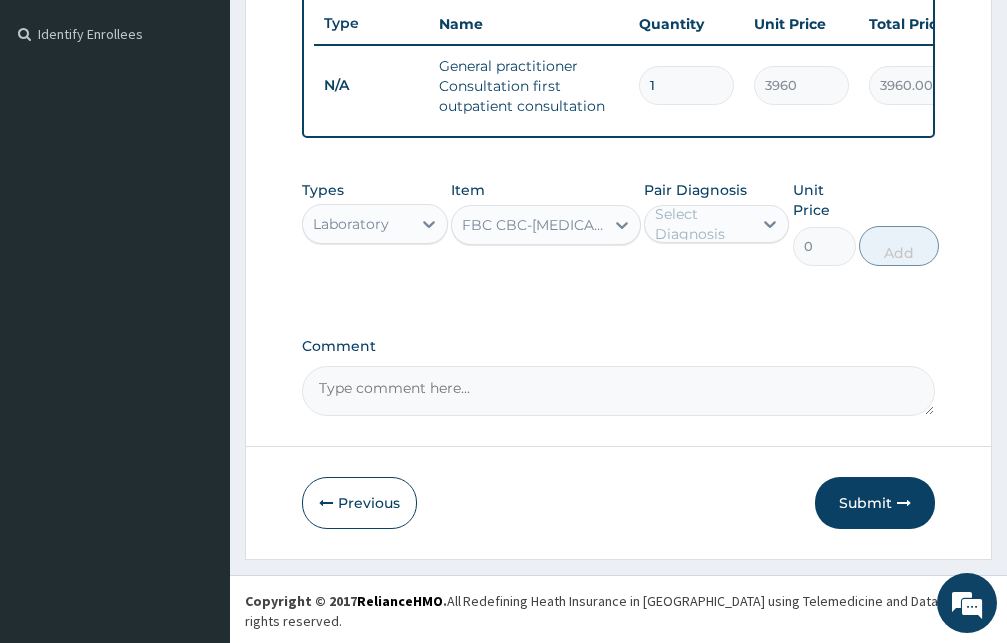 type 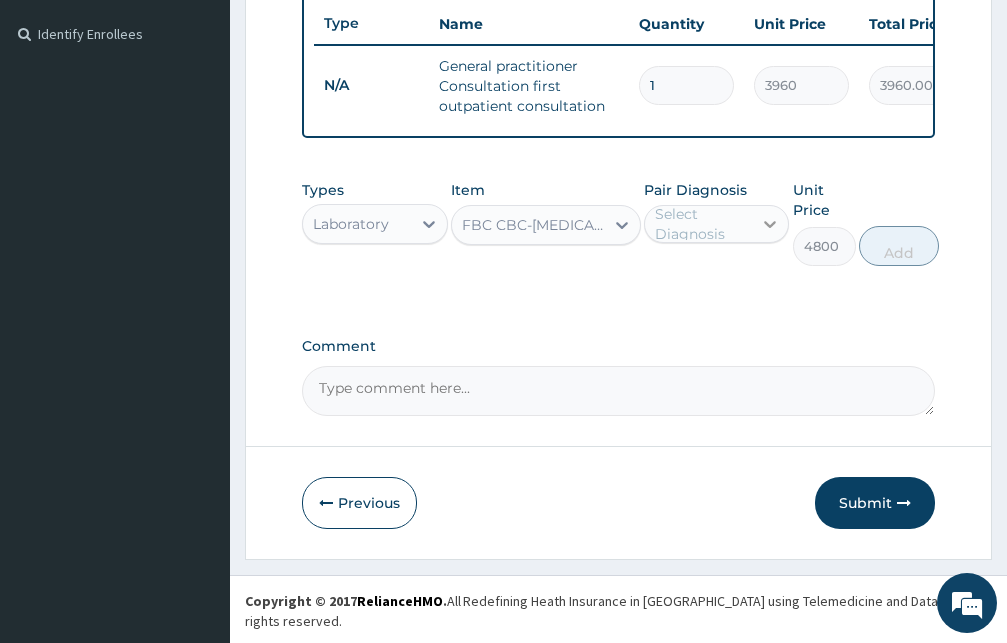 click 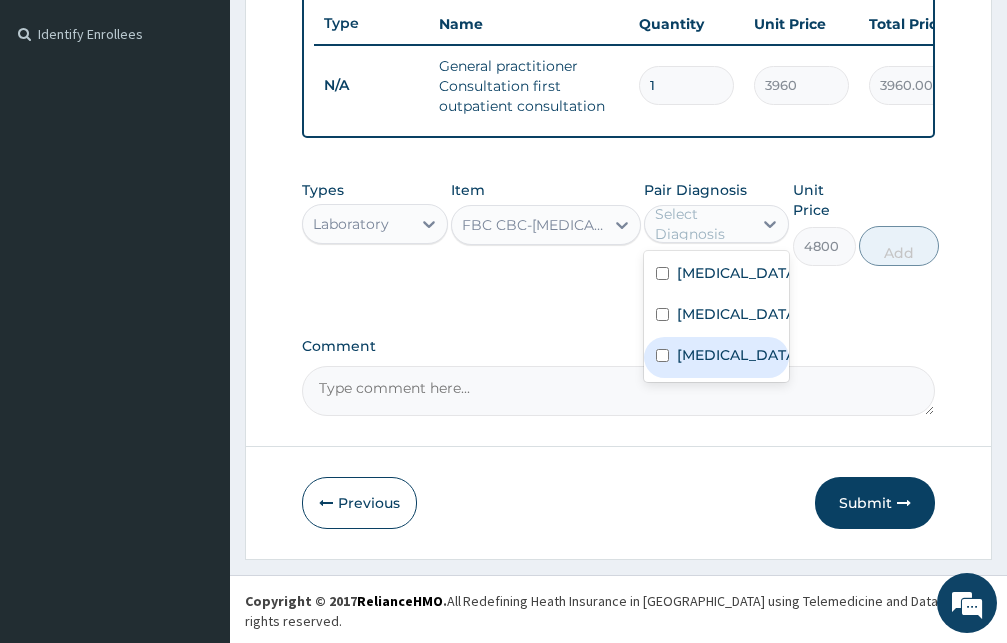click at bounding box center (662, 355) 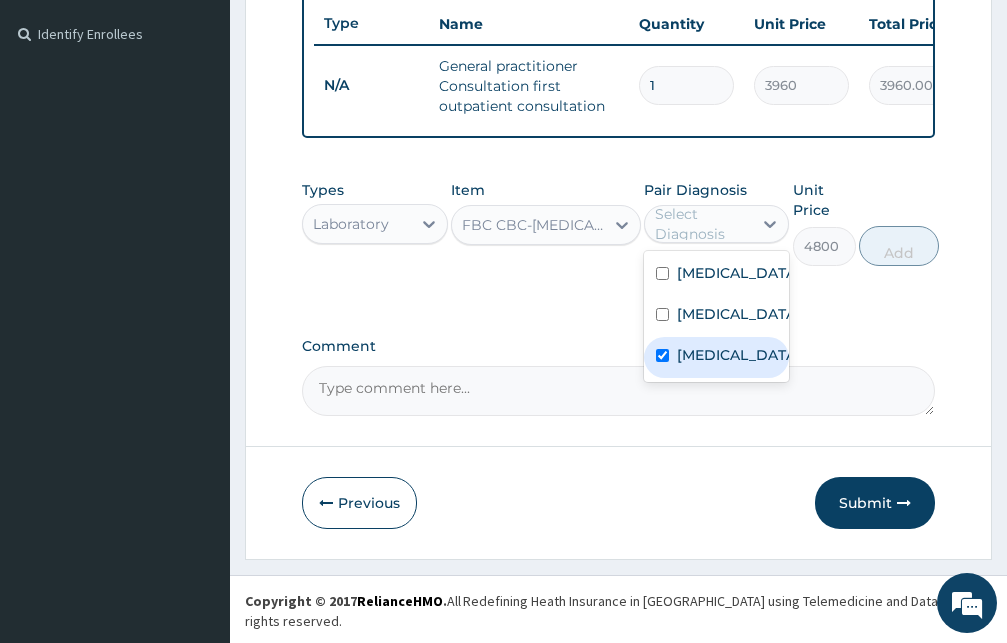 checkbox on "true" 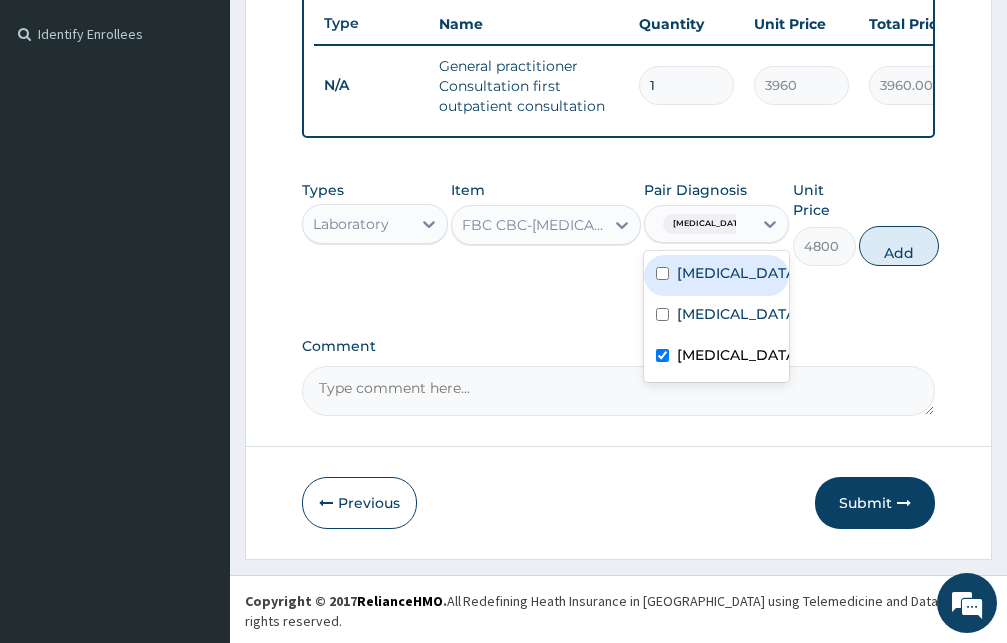 click at bounding box center (662, 273) 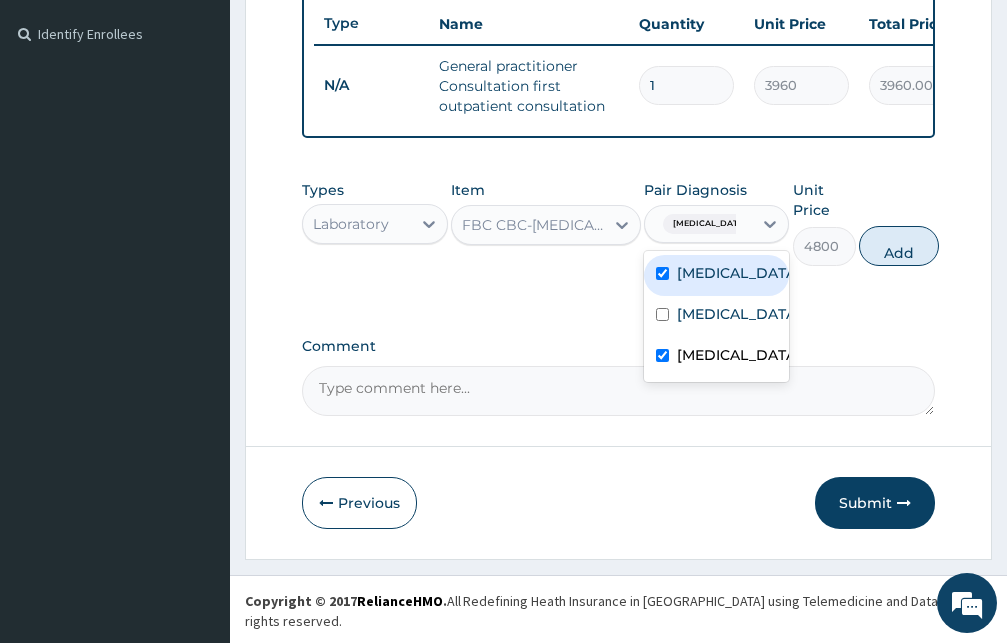 checkbox on "true" 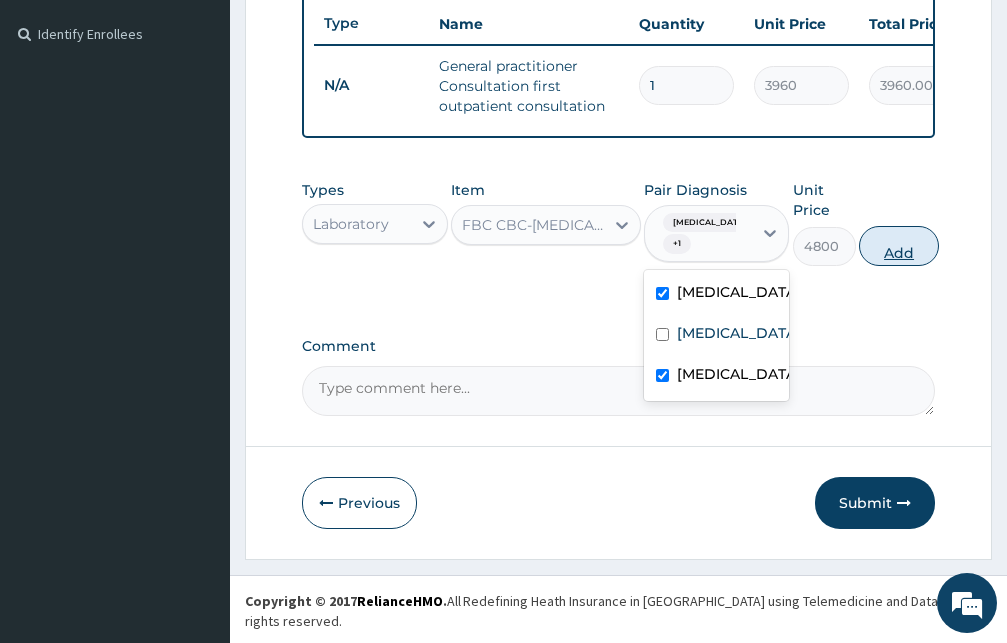click on "Add" at bounding box center [899, 246] 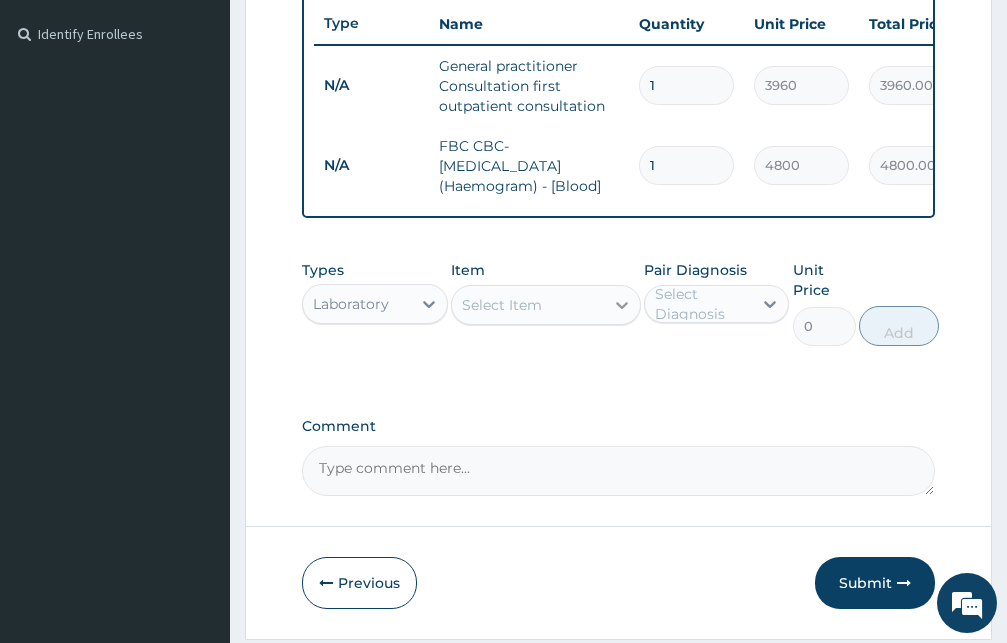 click 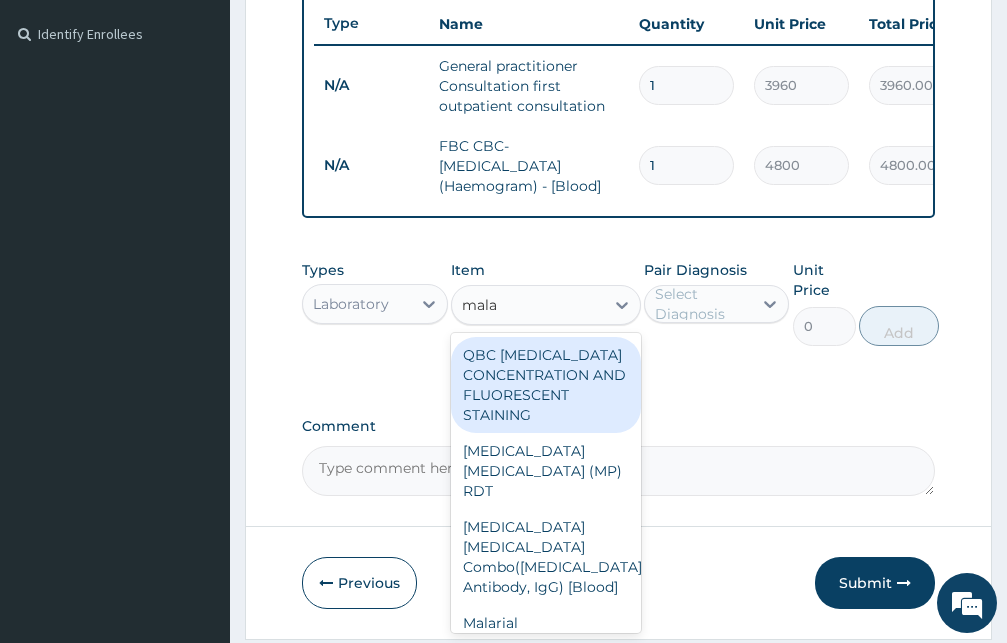 type on "mala" 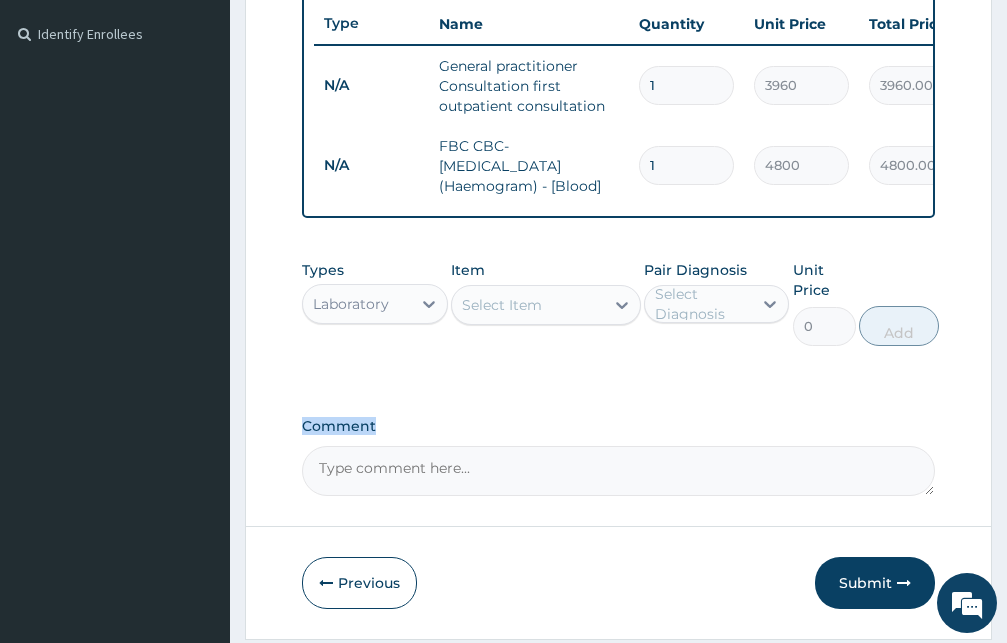 drag, startPoint x: 640, startPoint y: 430, endPoint x: 631, endPoint y: 469, distance: 40.024994 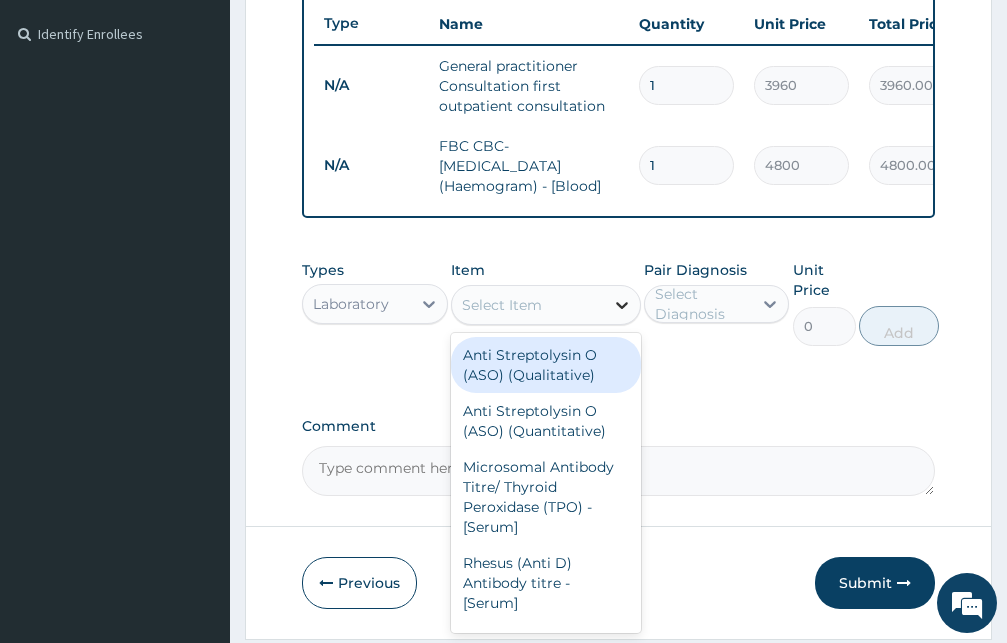click at bounding box center [622, 305] 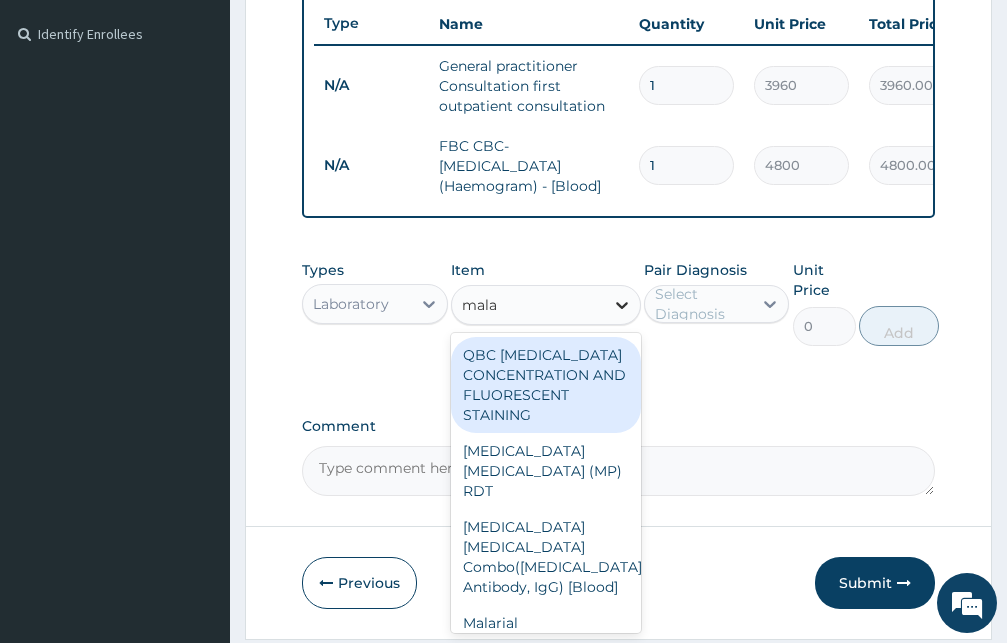 type on "malar" 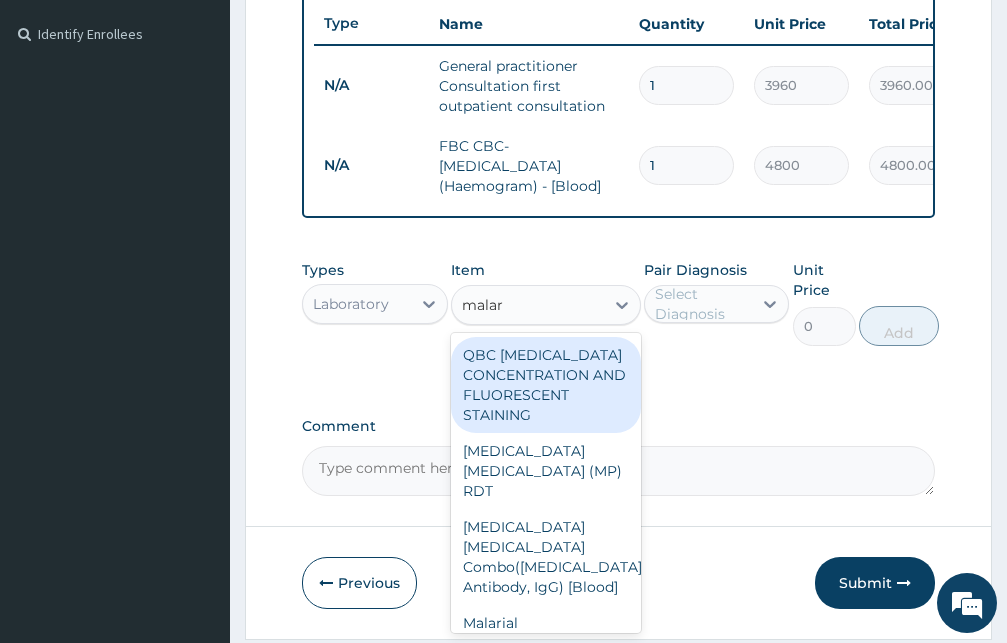 scroll, scrollTop: 616, scrollLeft: 0, axis: vertical 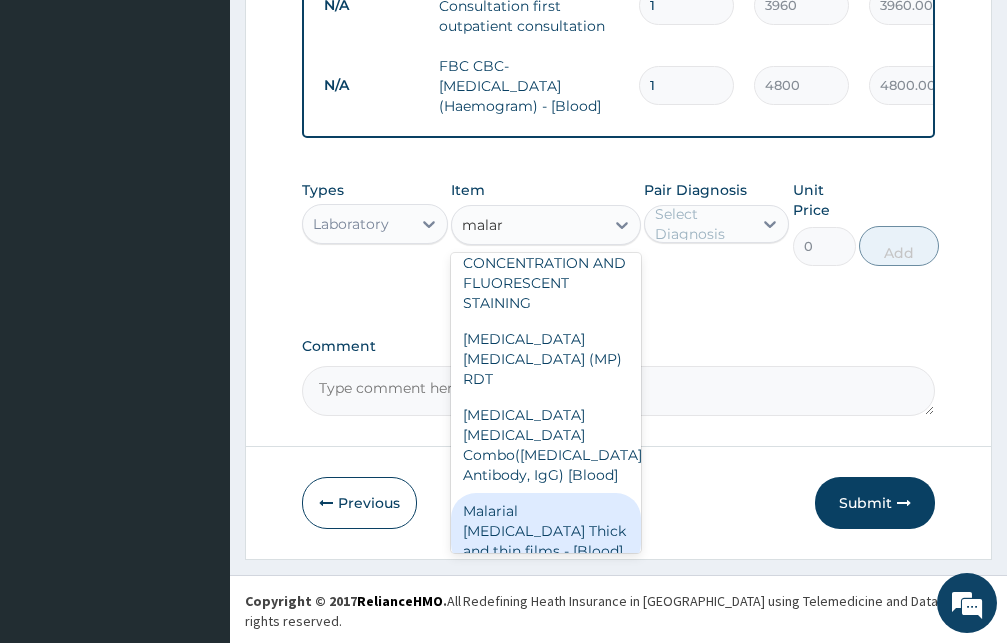click on "Malarial Parasite Thick and thin films - [Blood]" at bounding box center [546, 531] 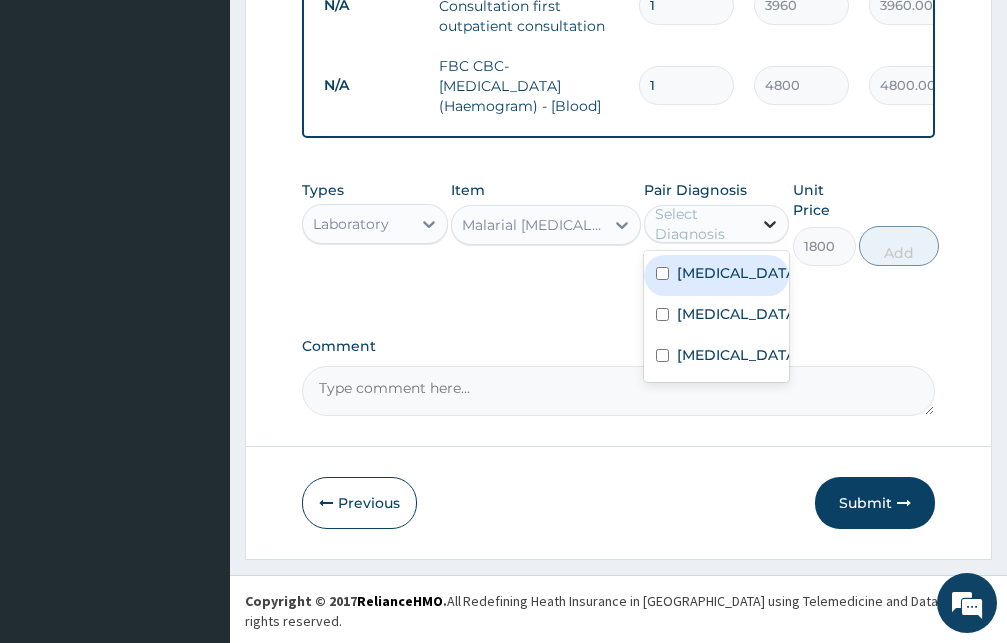 click 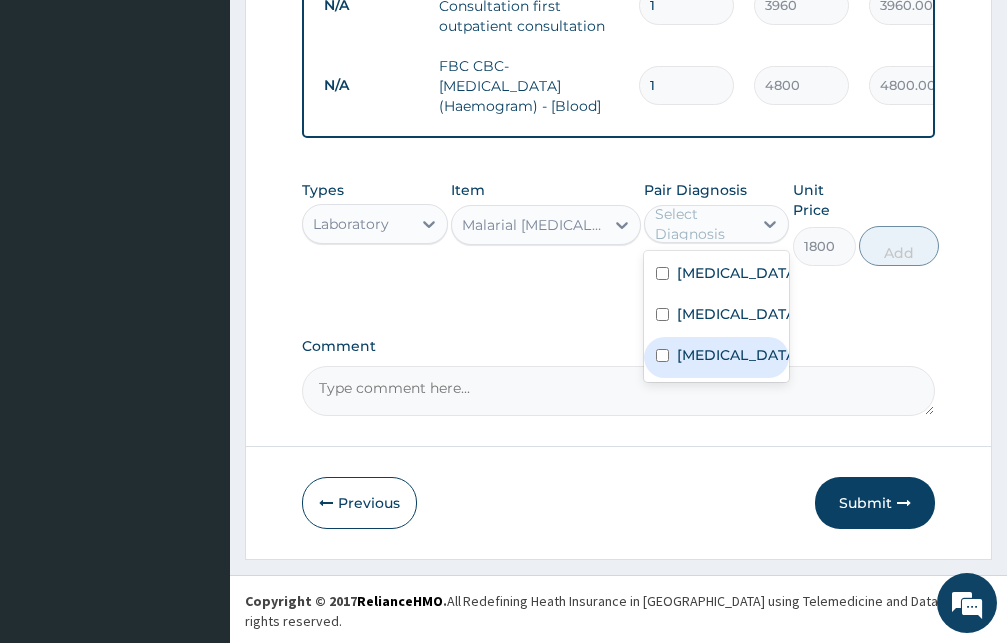 click at bounding box center (662, 355) 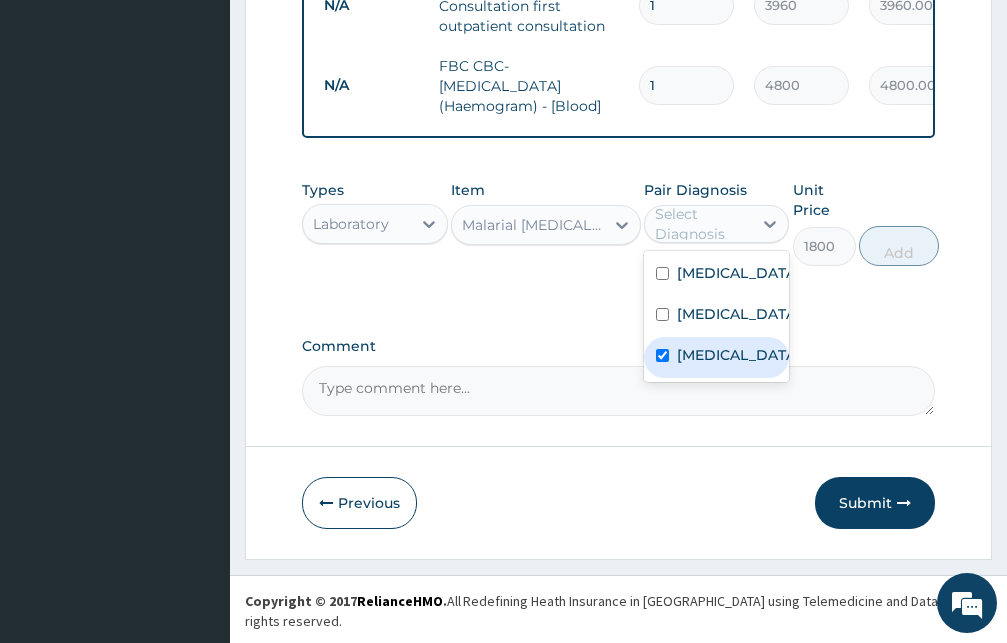 checkbox on "true" 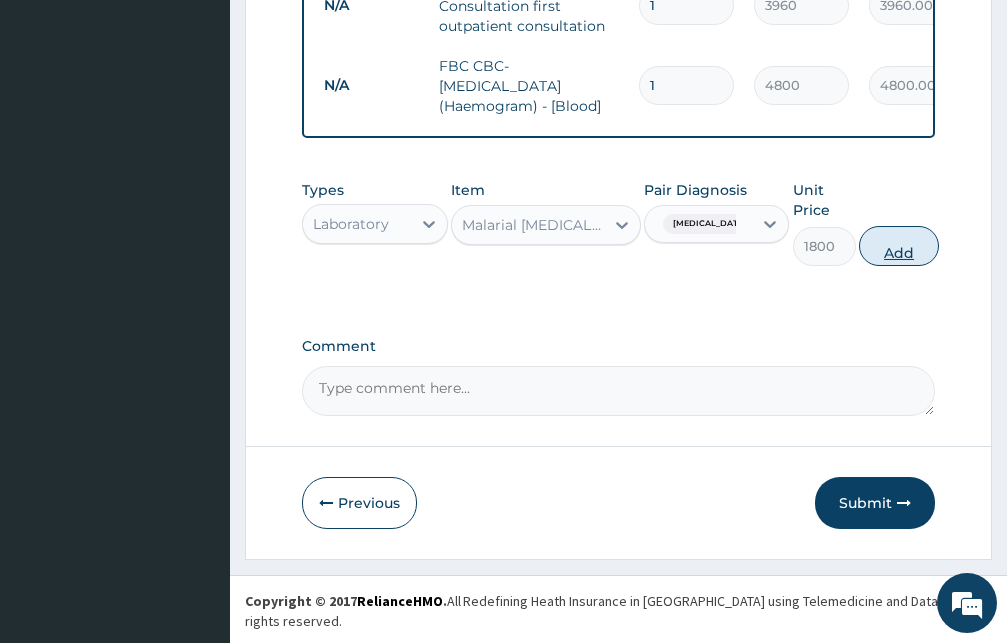 click on "Add" at bounding box center (899, 246) 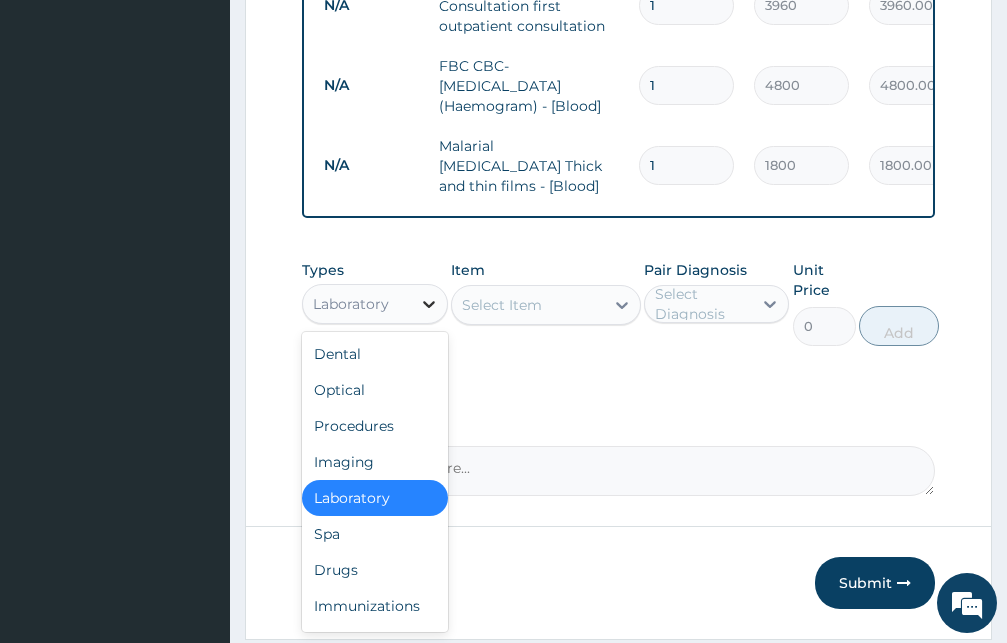 click at bounding box center [429, 304] 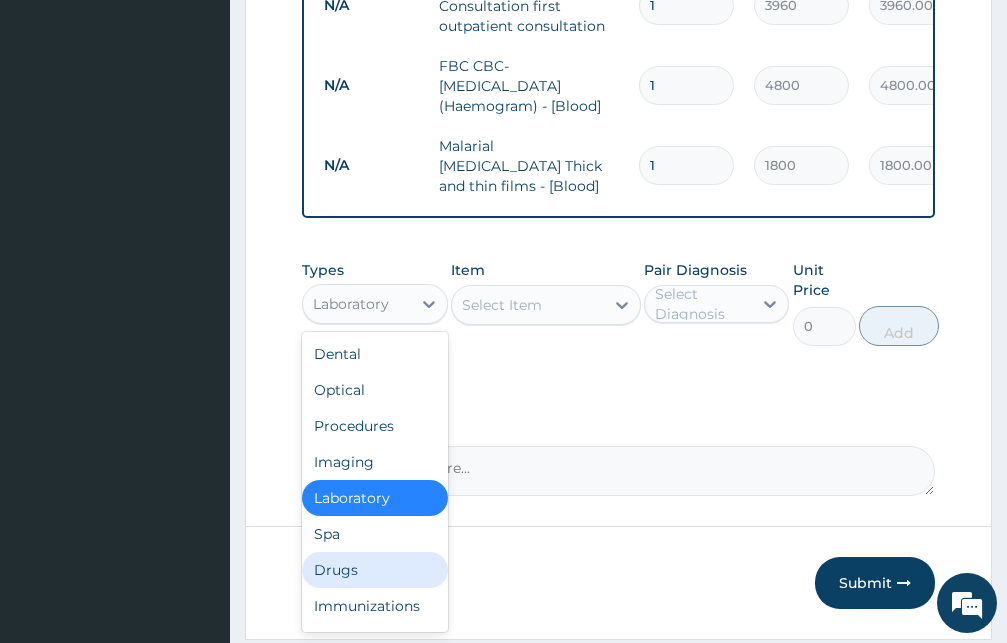 click on "Drugs" at bounding box center (375, 570) 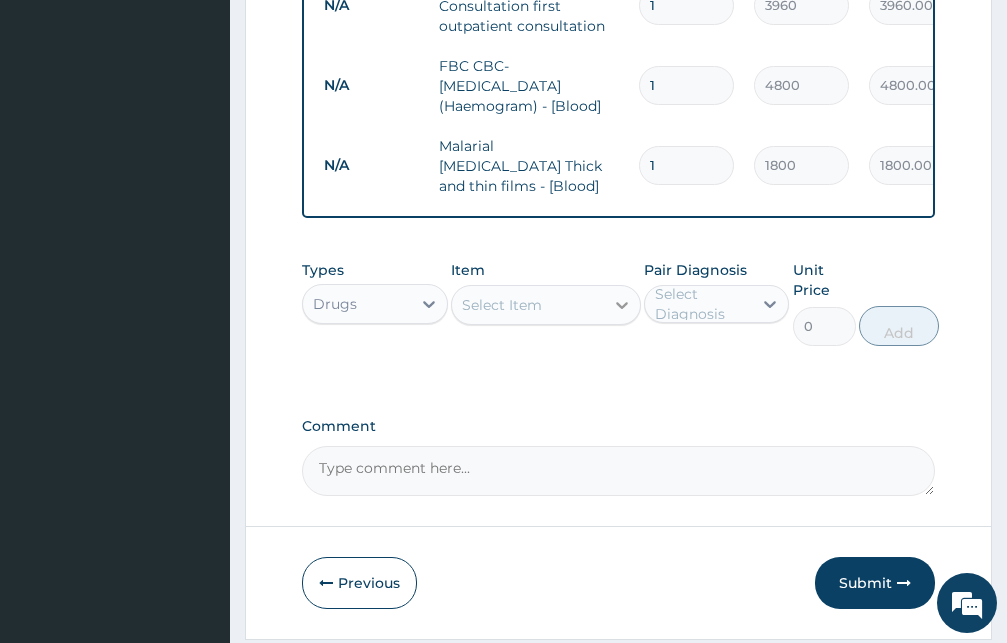 click 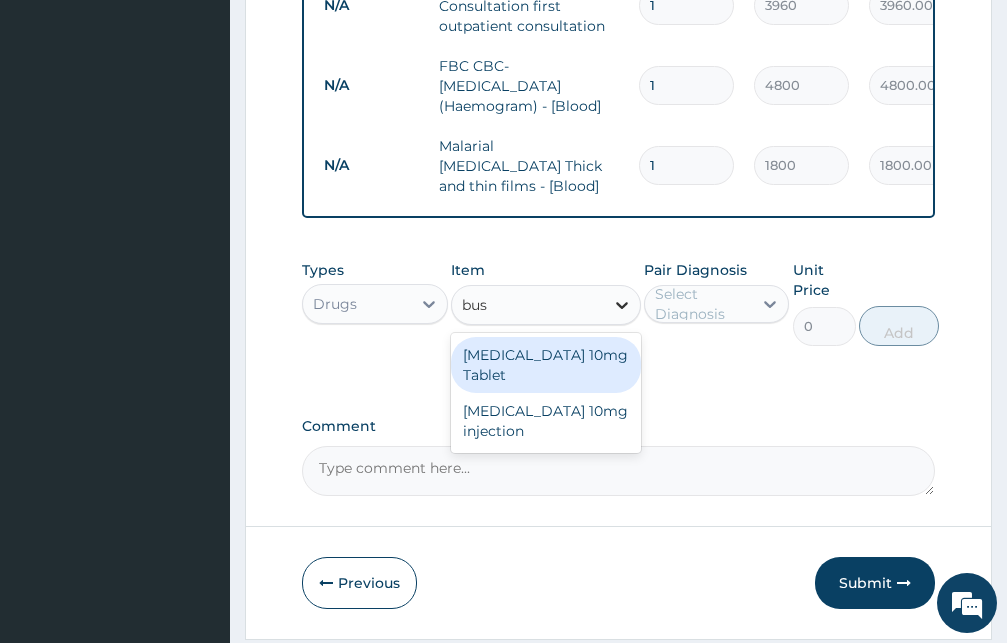 type on "busc" 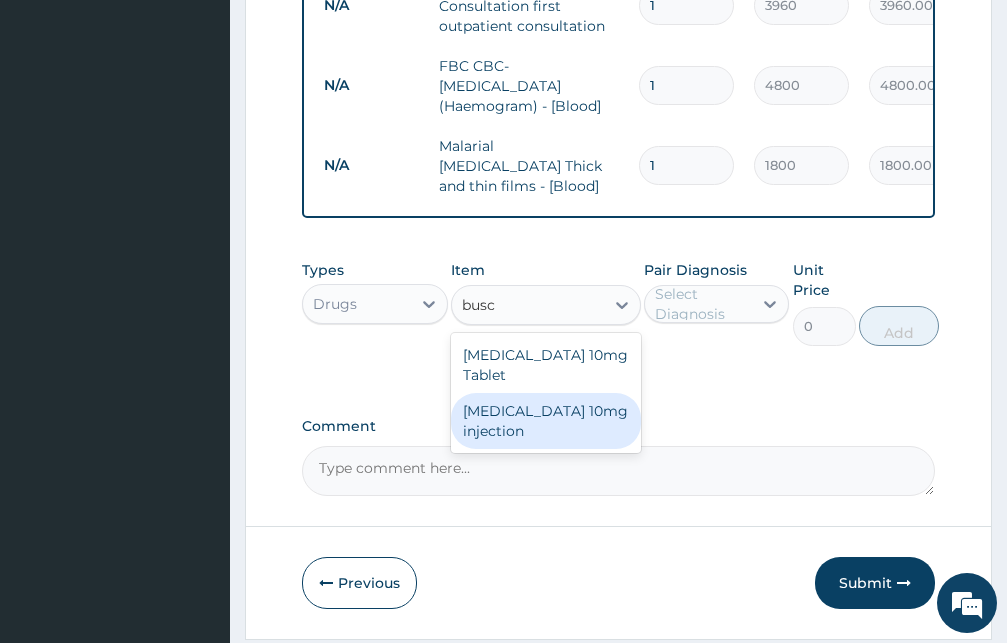 click on "[MEDICAL_DATA] 10mg injection" at bounding box center [546, 421] 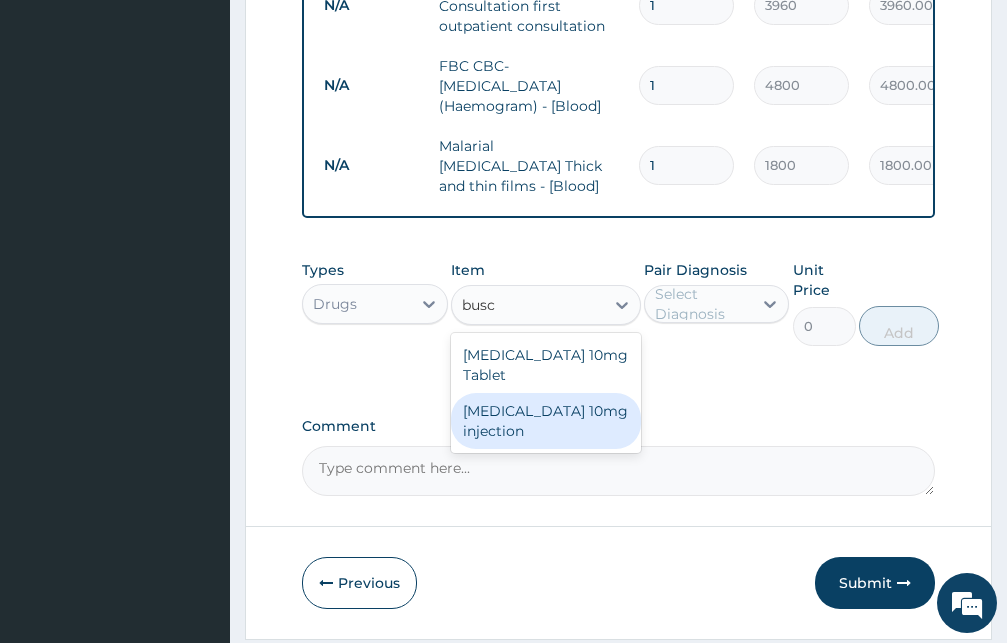 type 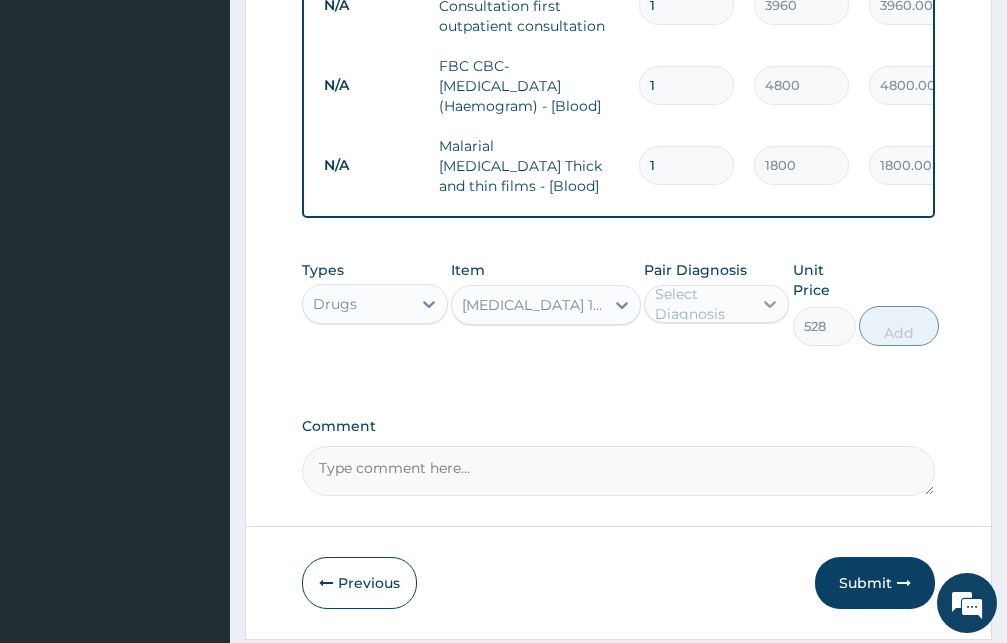 click 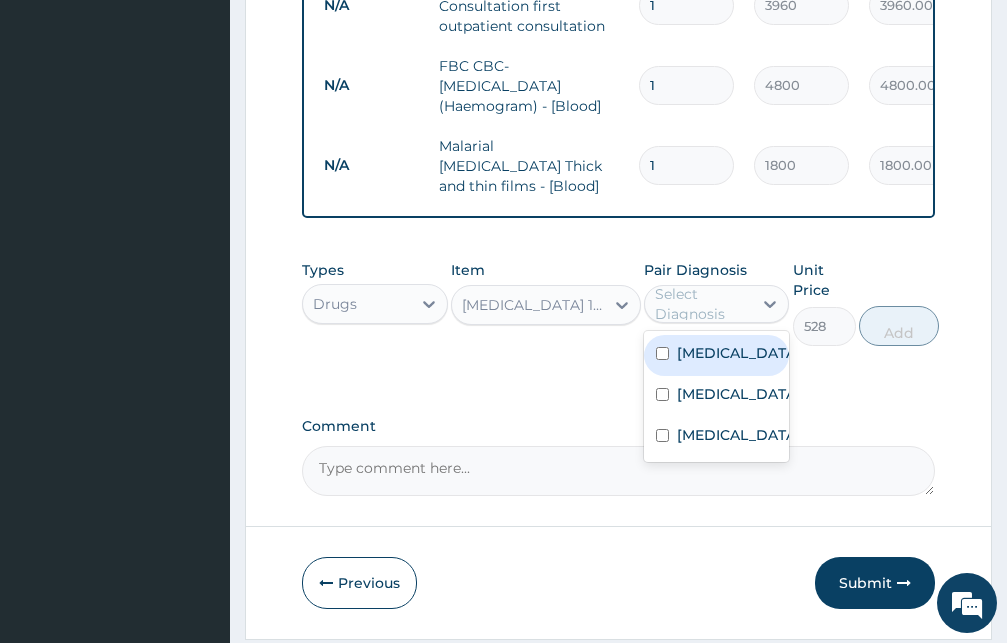 click at bounding box center (662, 353) 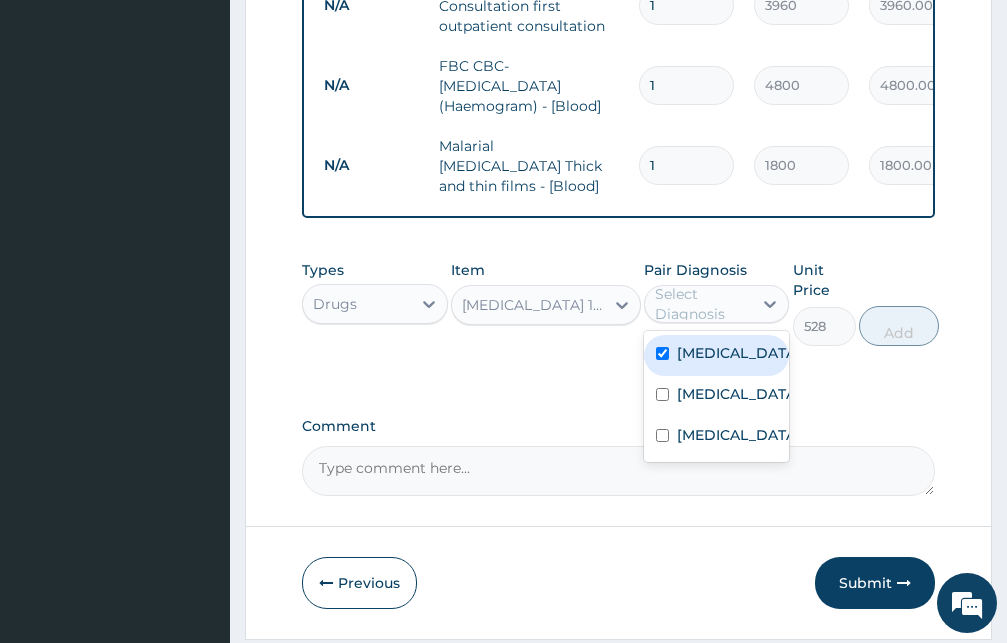 checkbox on "true" 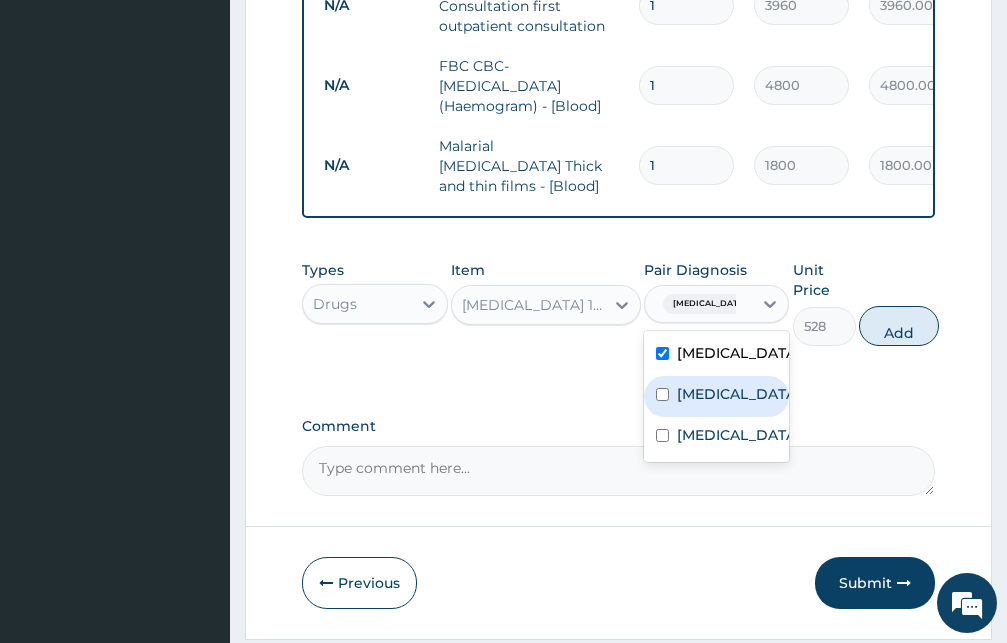 click at bounding box center [662, 394] 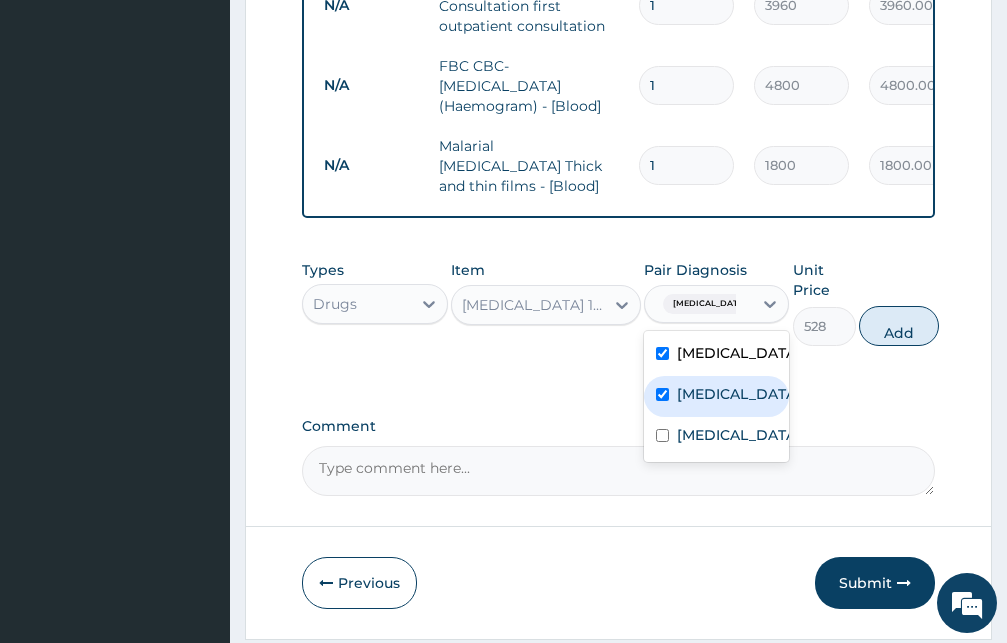 checkbox on "true" 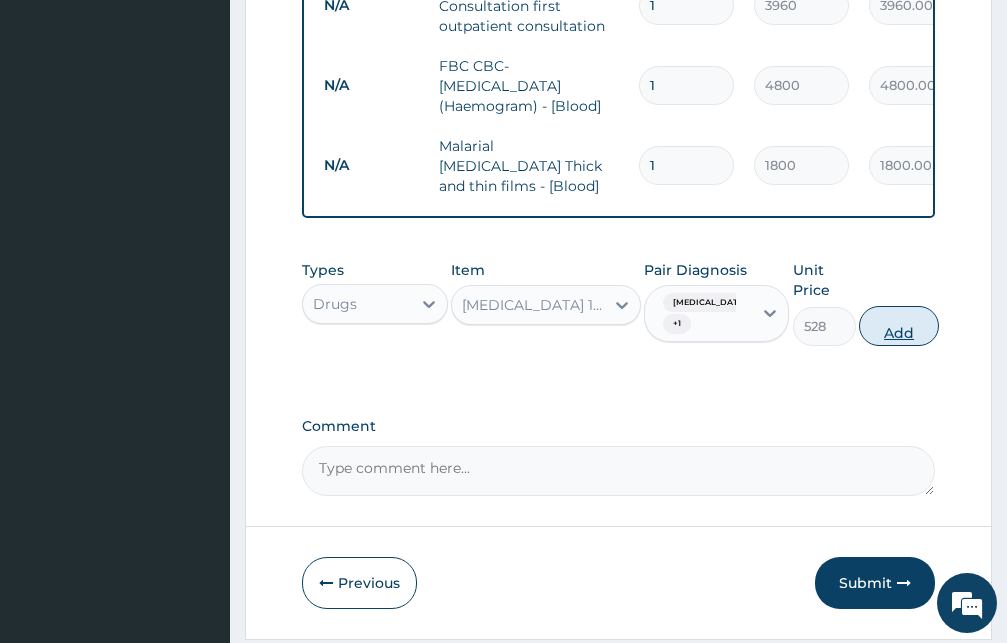 click on "Add" at bounding box center [899, 326] 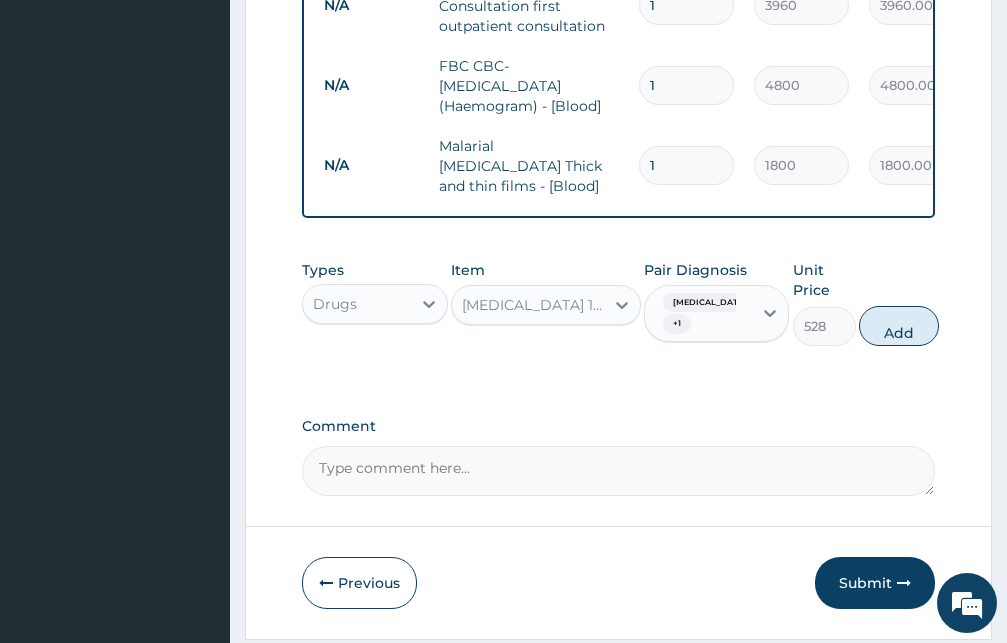 type on "0" 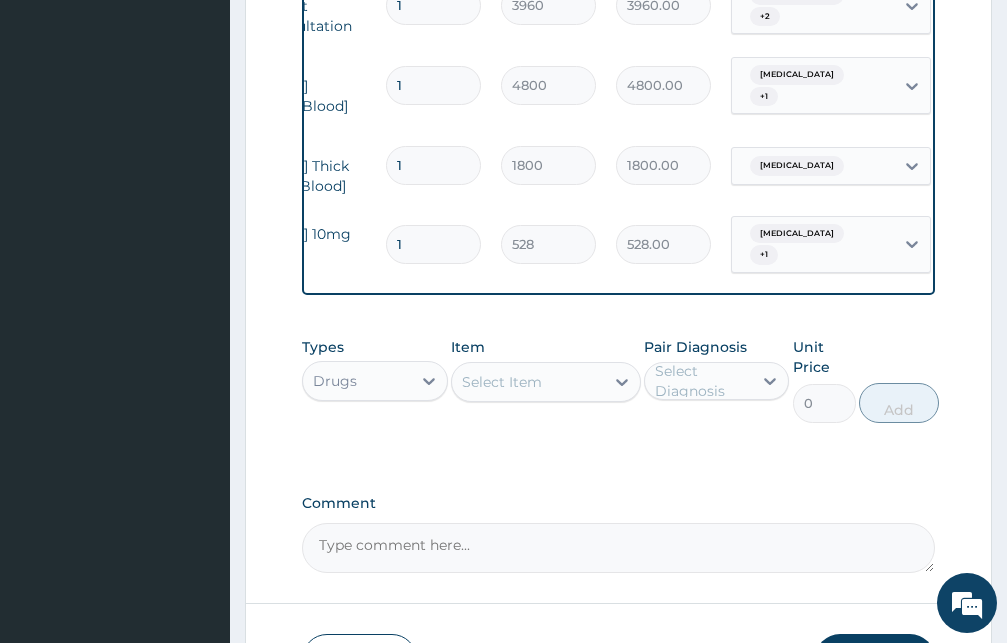 scroll, scrollTop: 0, scrollLeft: 371, axis: horizontal 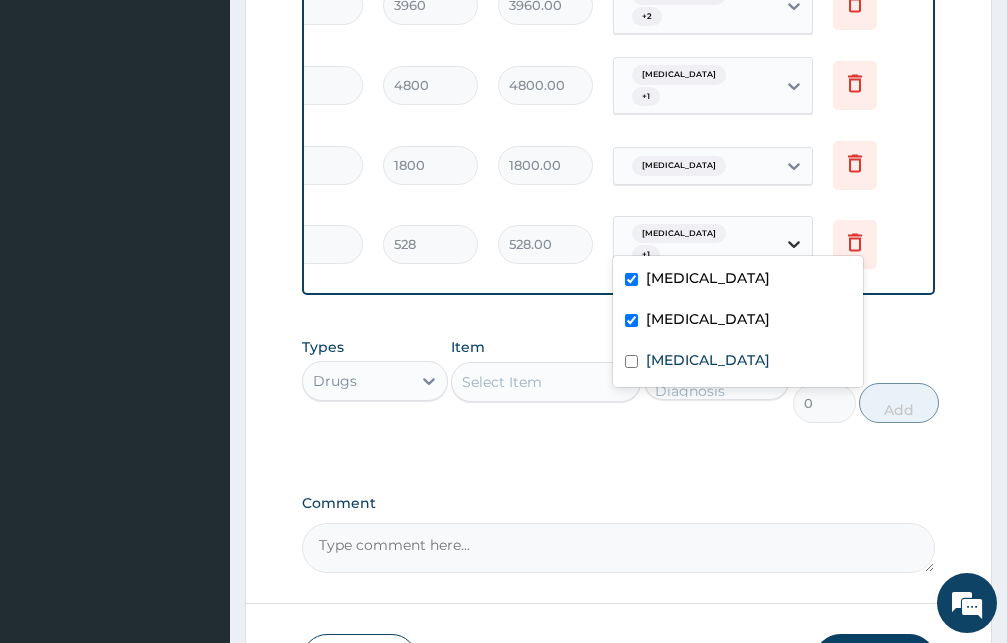 click 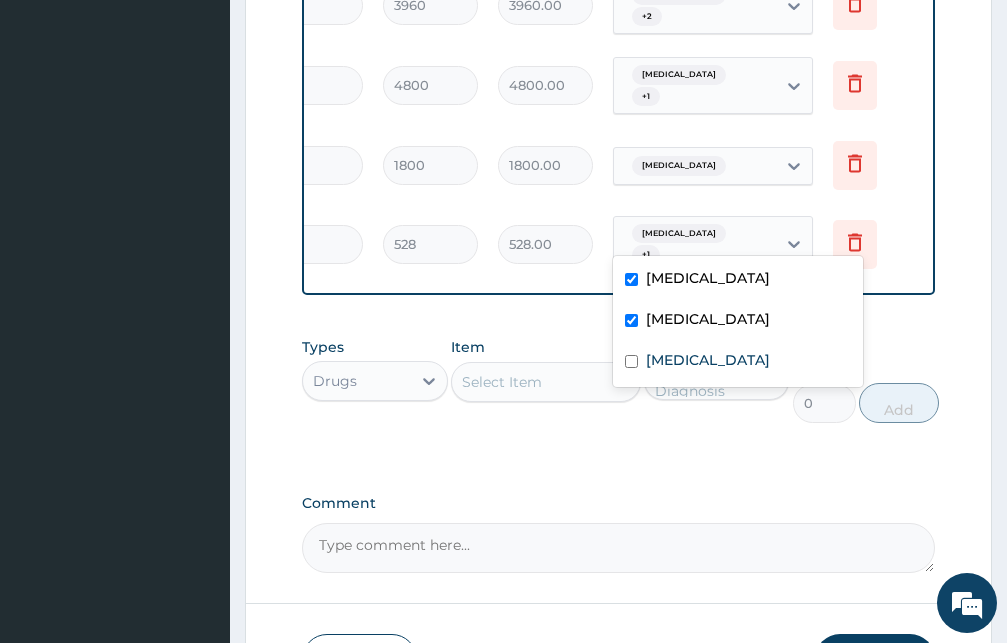 click on "Peptic ulcer" at bounding box center (738, 321) 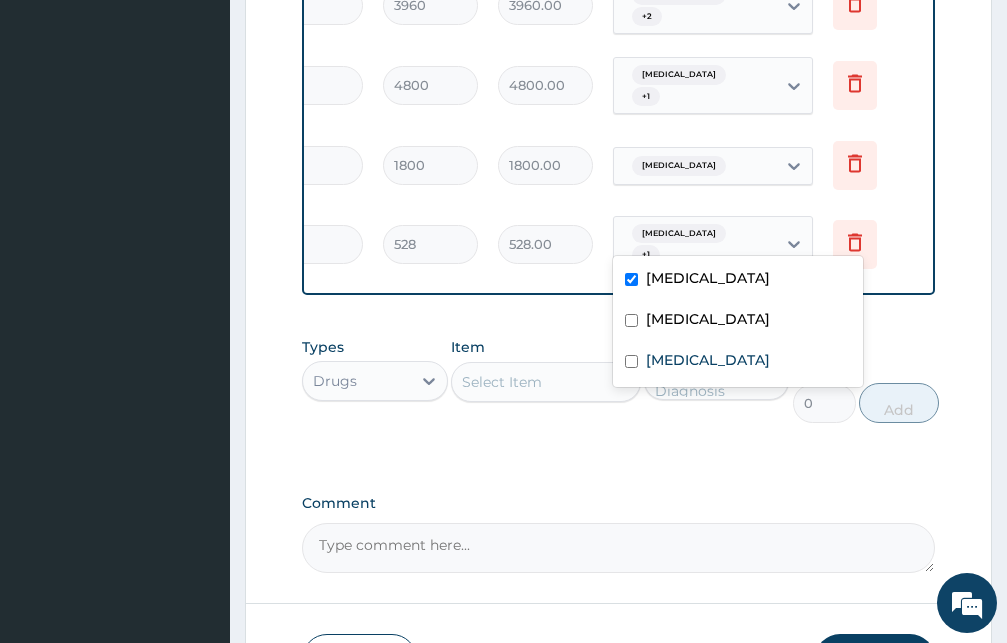 checkbox on "false" 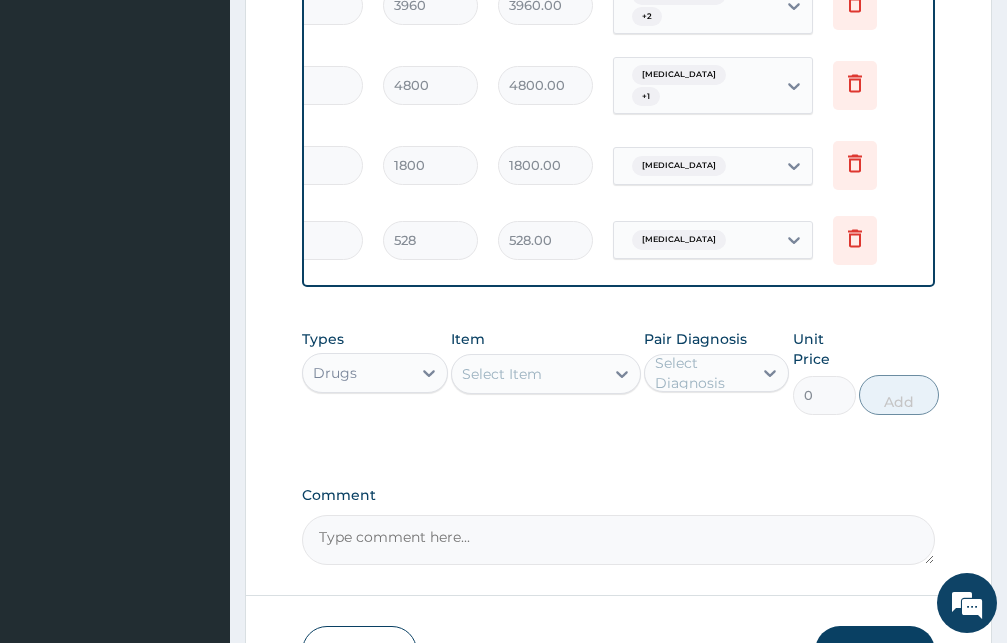 click on "Types Drugs Item Select Item Pair Diagnosis Select Diagnosis Unit Price 0 Add" 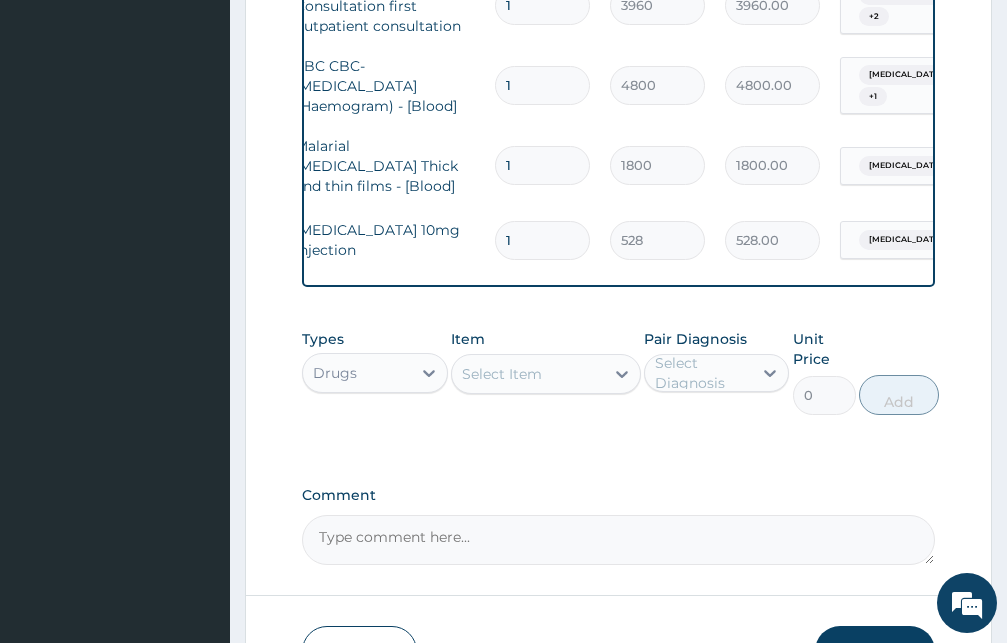 scroll, scrollTop: 0, scrollLeft: 0, axis: both 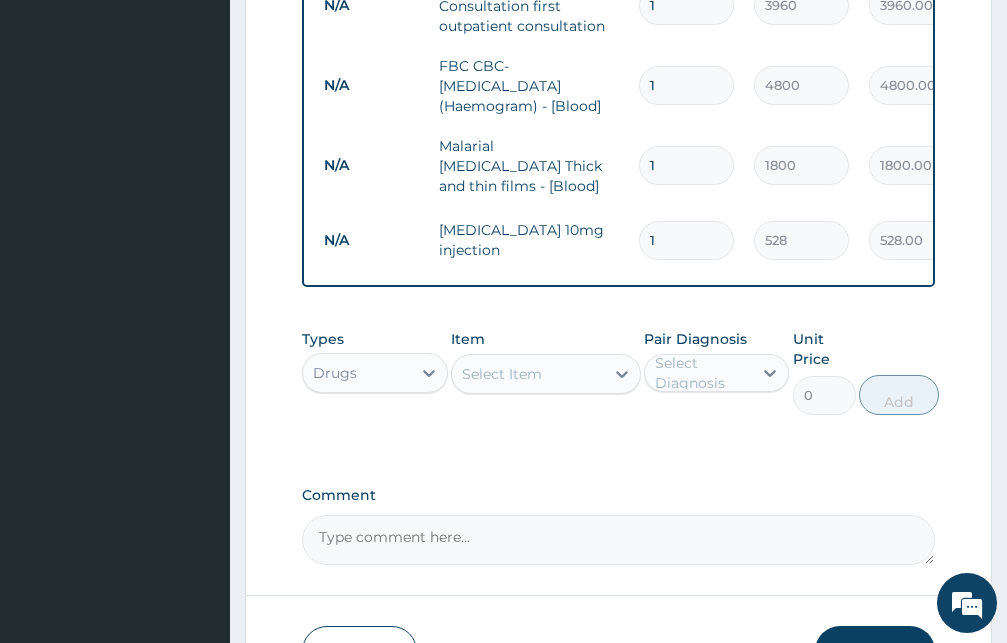 click on "1" at bounding box center [686, 240] 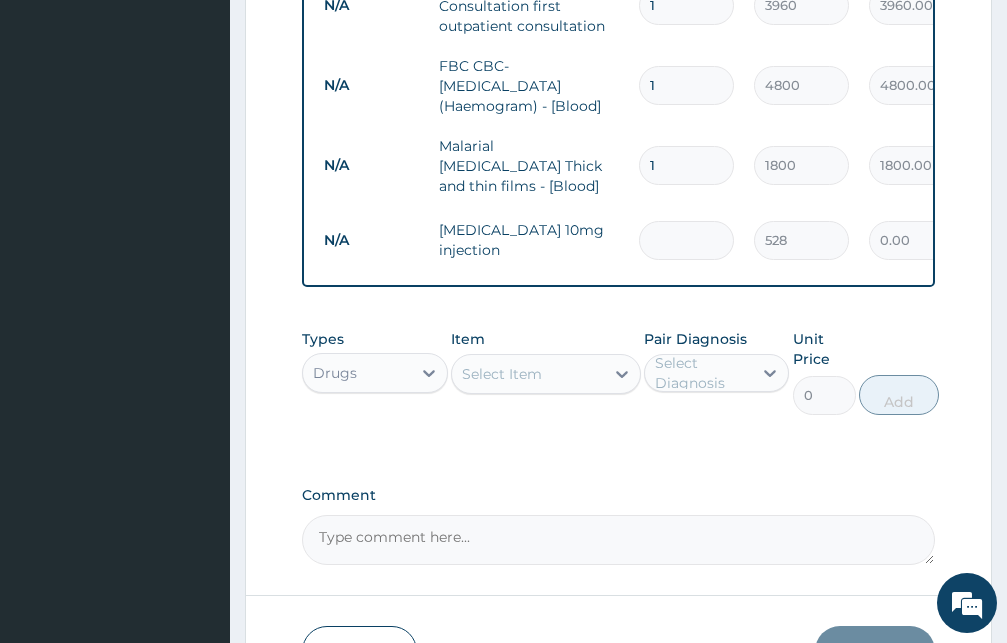 type on "2" 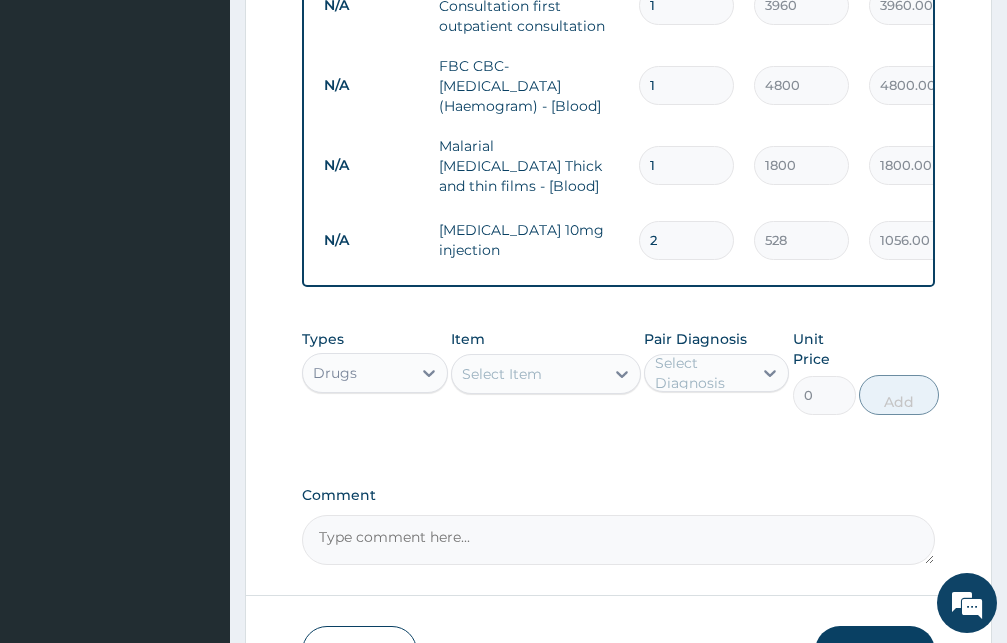 type on "2" 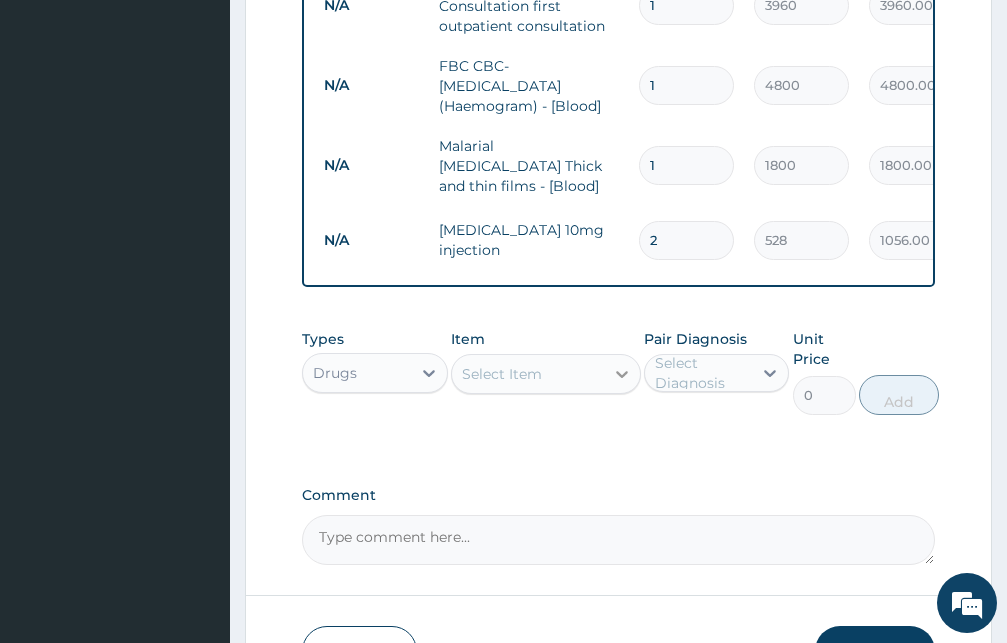 click 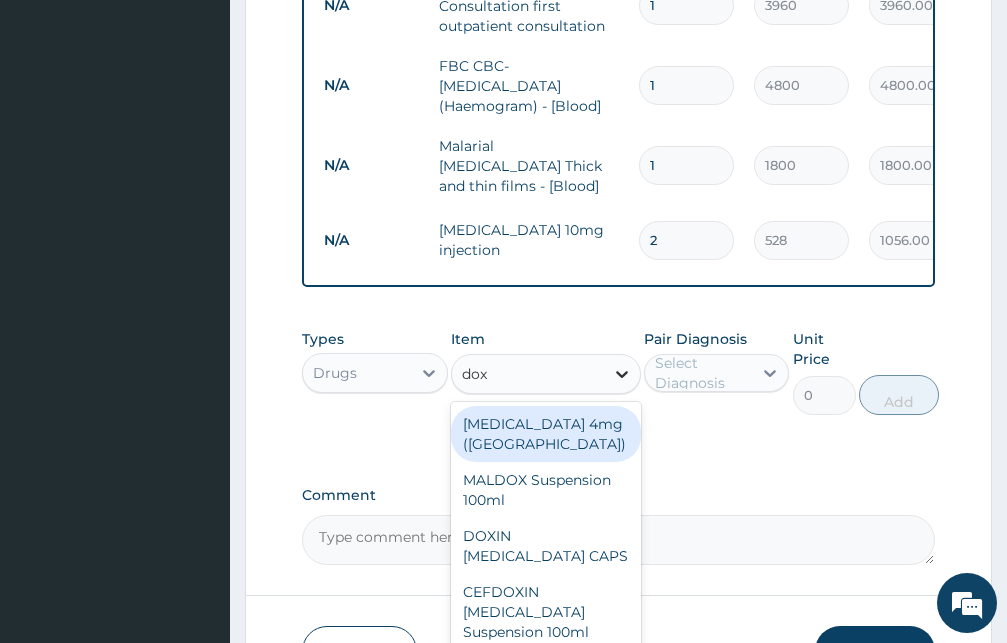 type on "doxy" 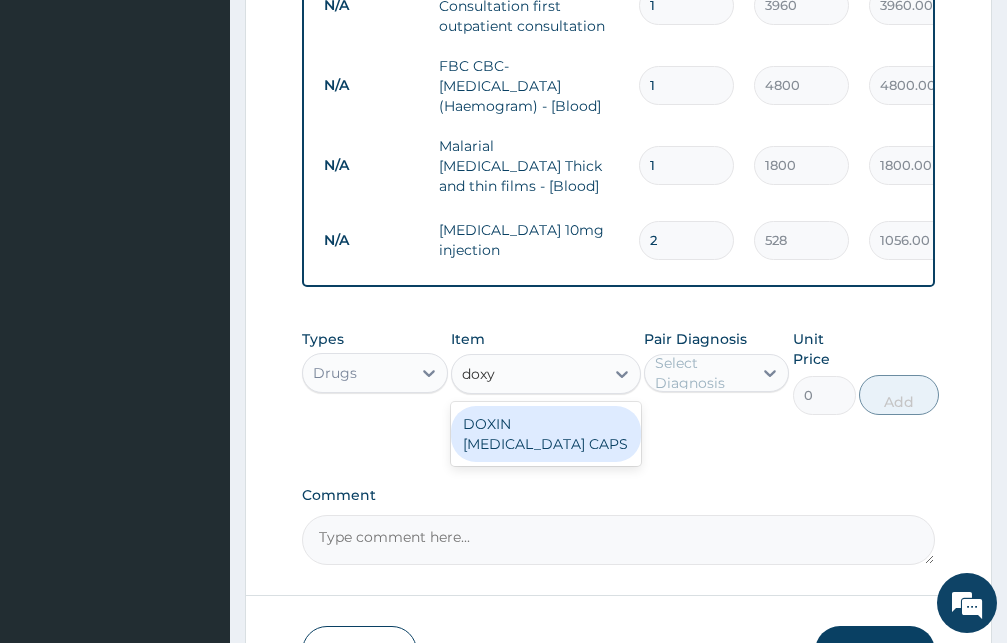 click on "DOXIN DOXYCYCLINE CAPS" at bounding box center (546, 434) 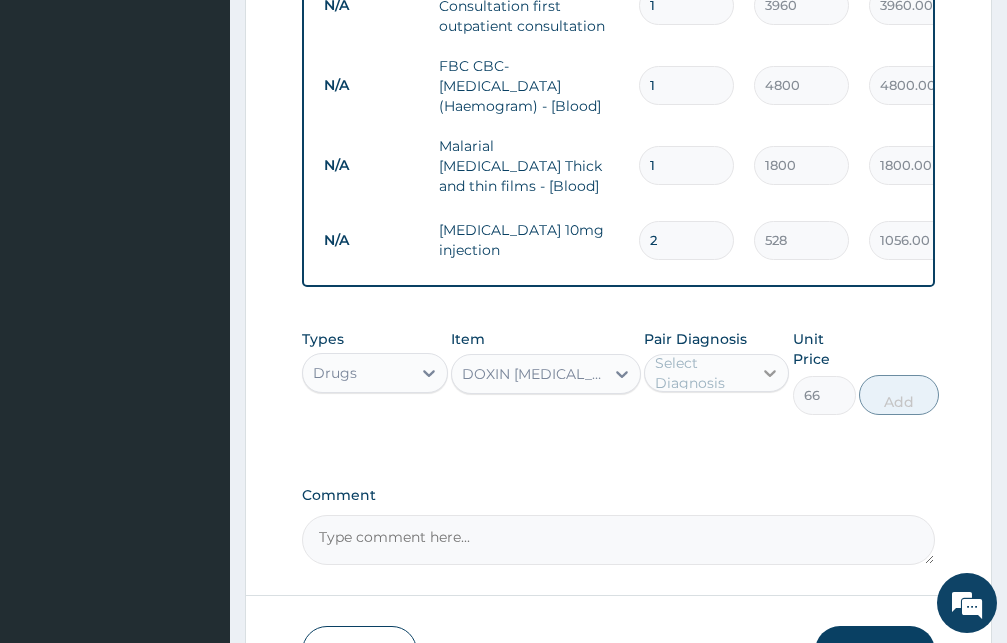 click 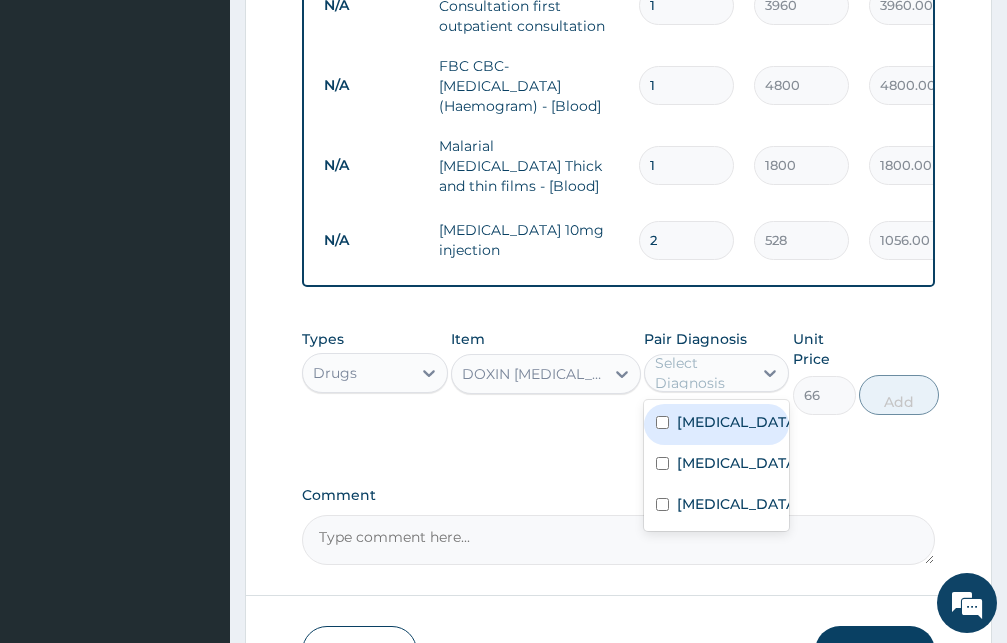 click at bounding box center [662, 422] 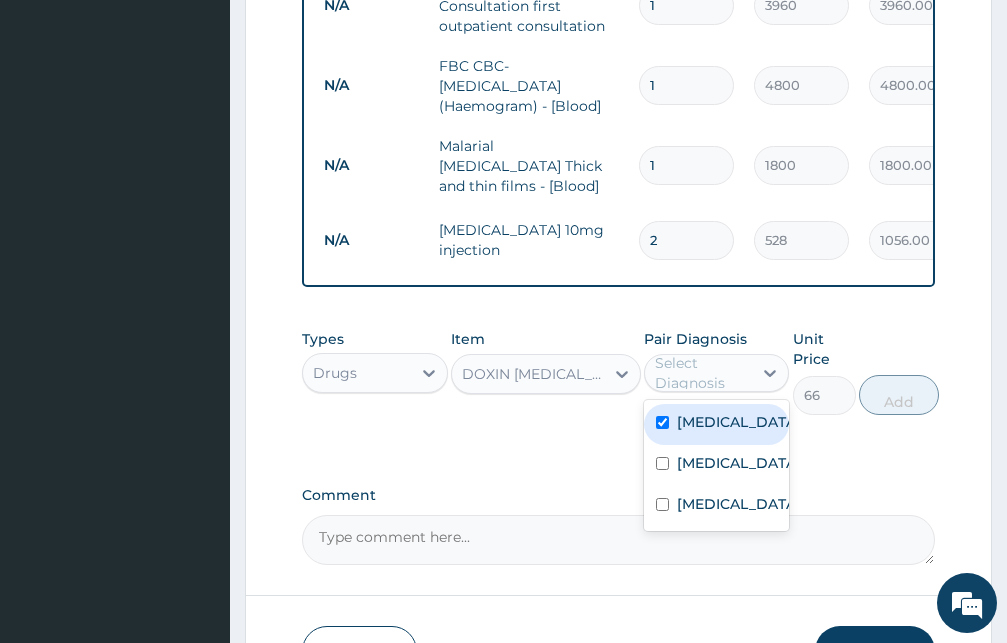 checkbox on "true" 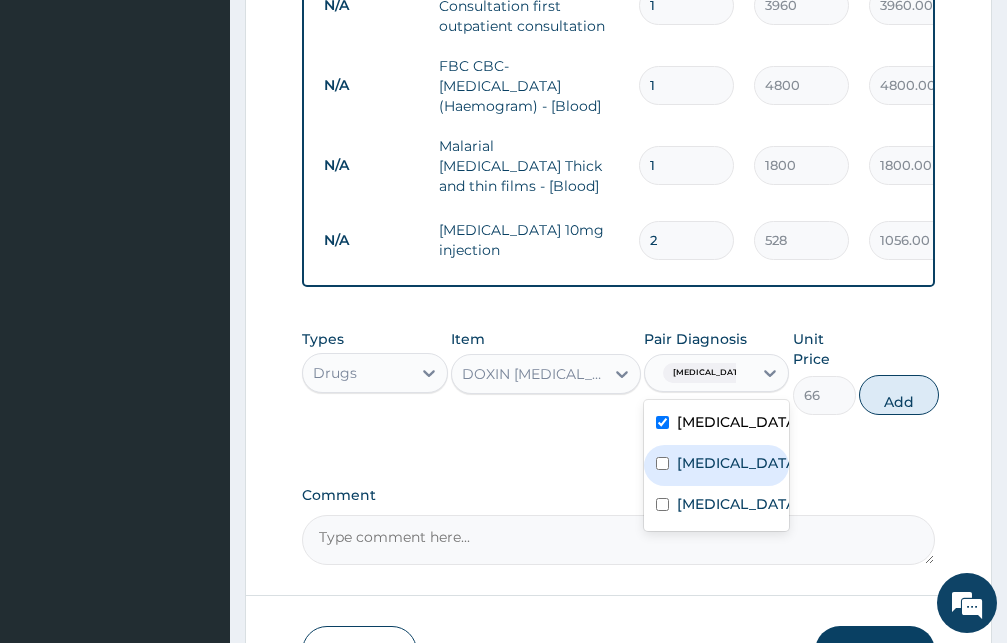 click at bounding box center (662, 463) 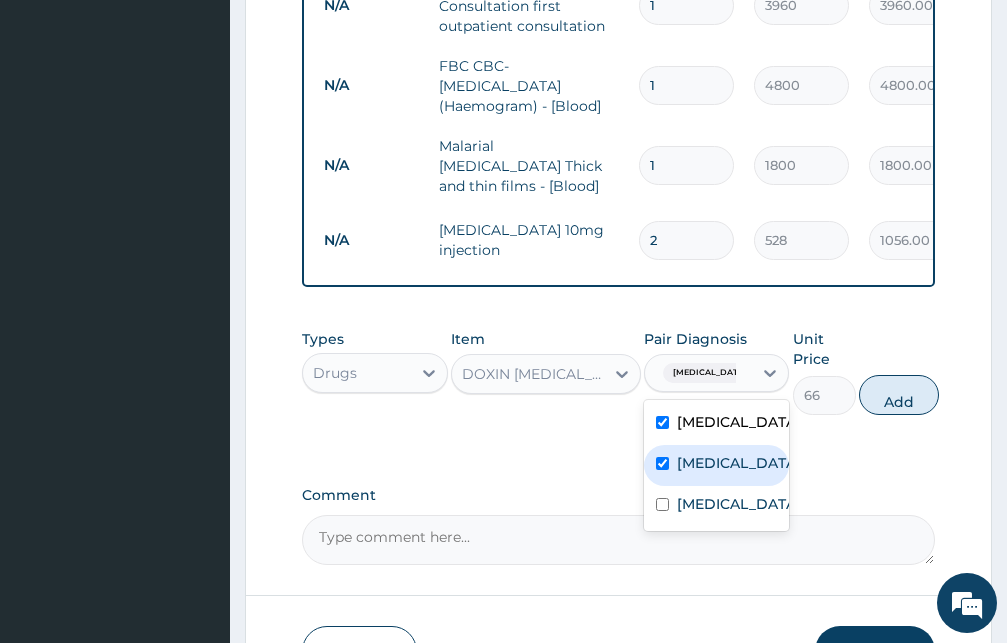 checkbox on "true" 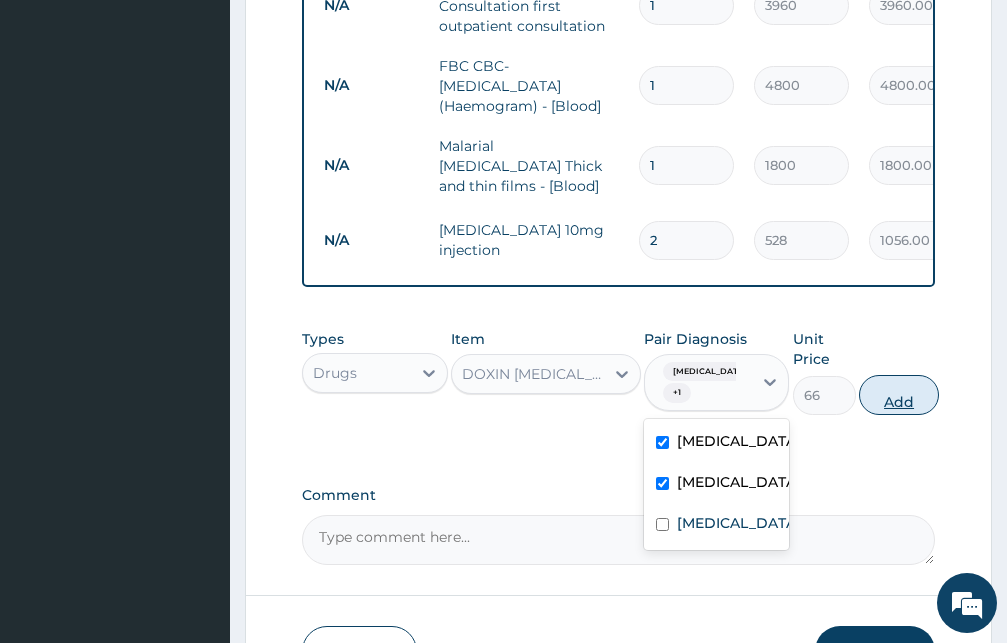 click on "Add" at bounding box center (899, 395) 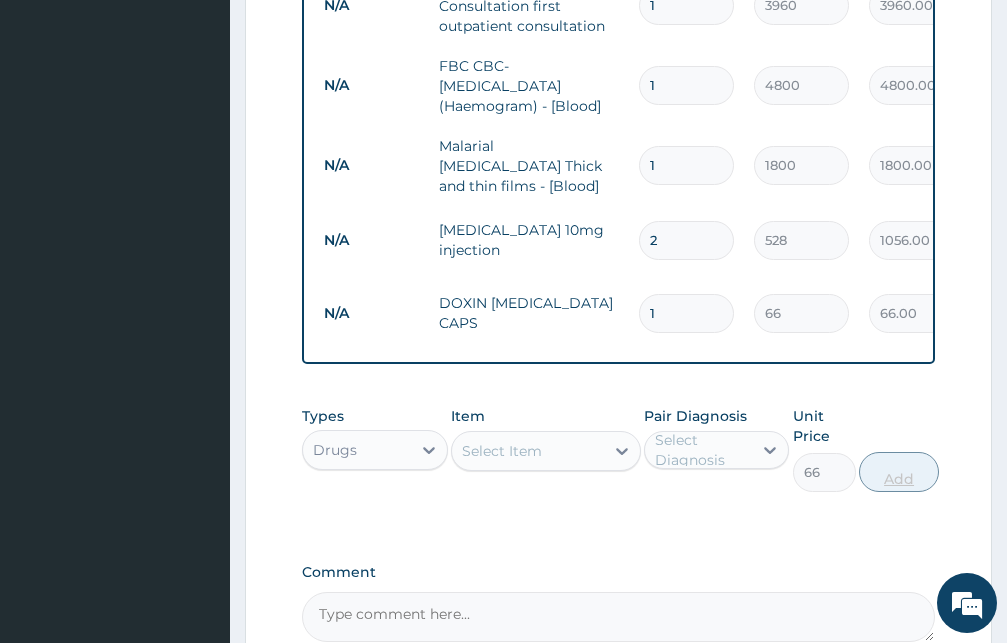type on "0" 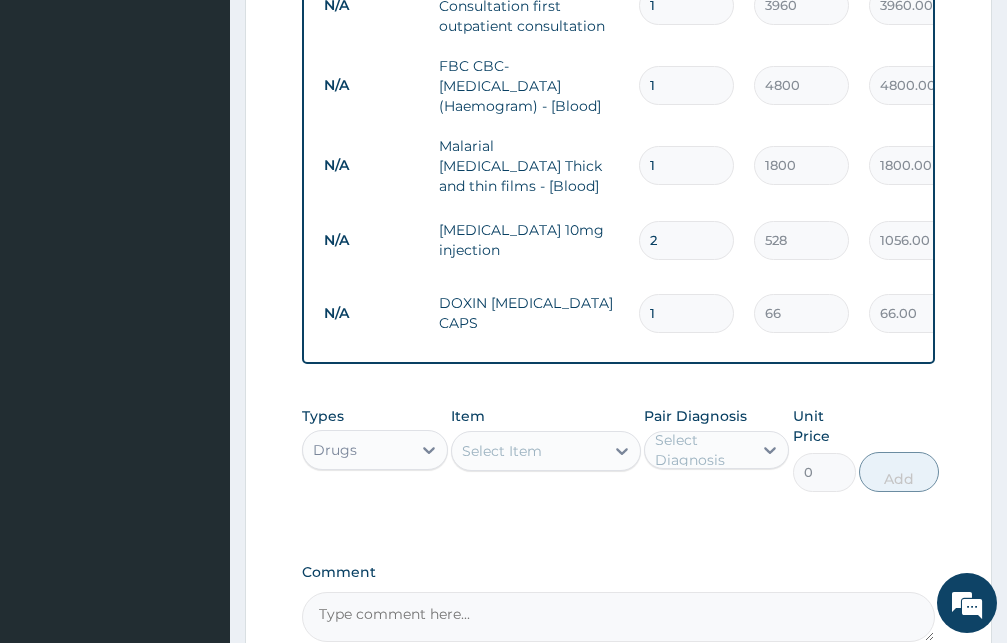 type on "10" 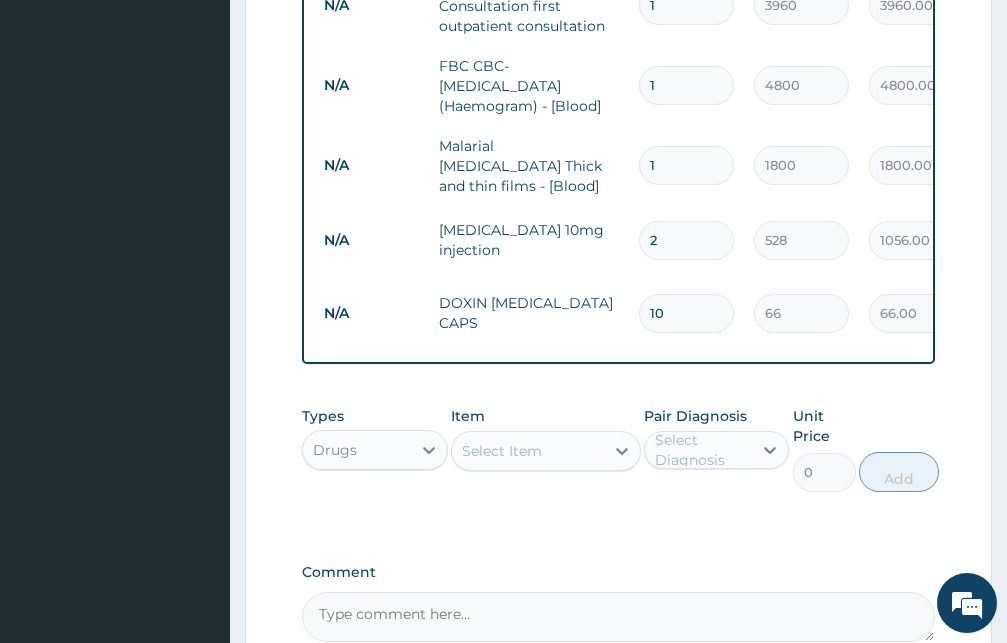 type on "660.00" 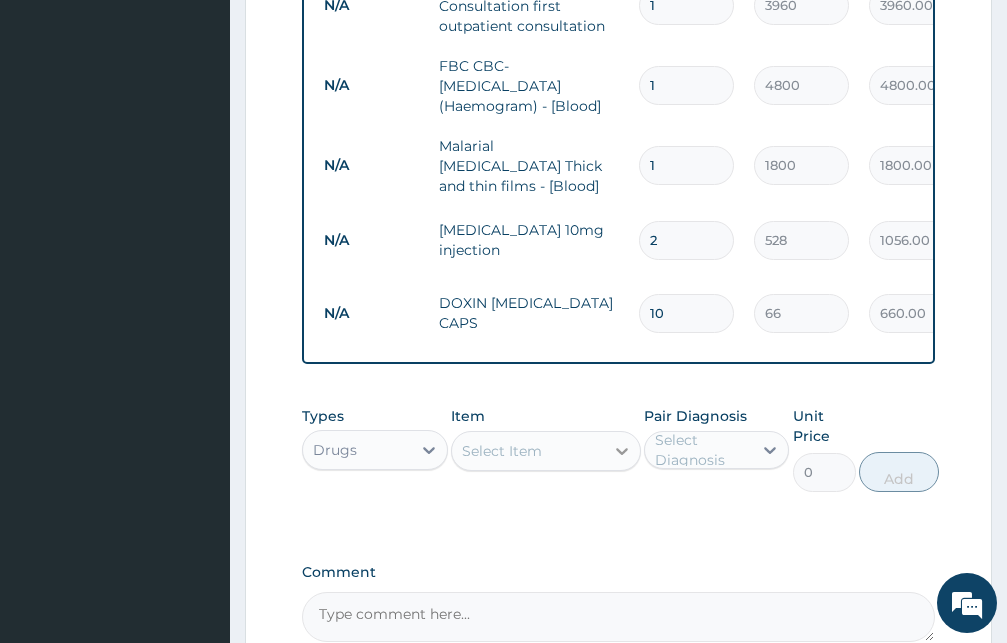type on "10" 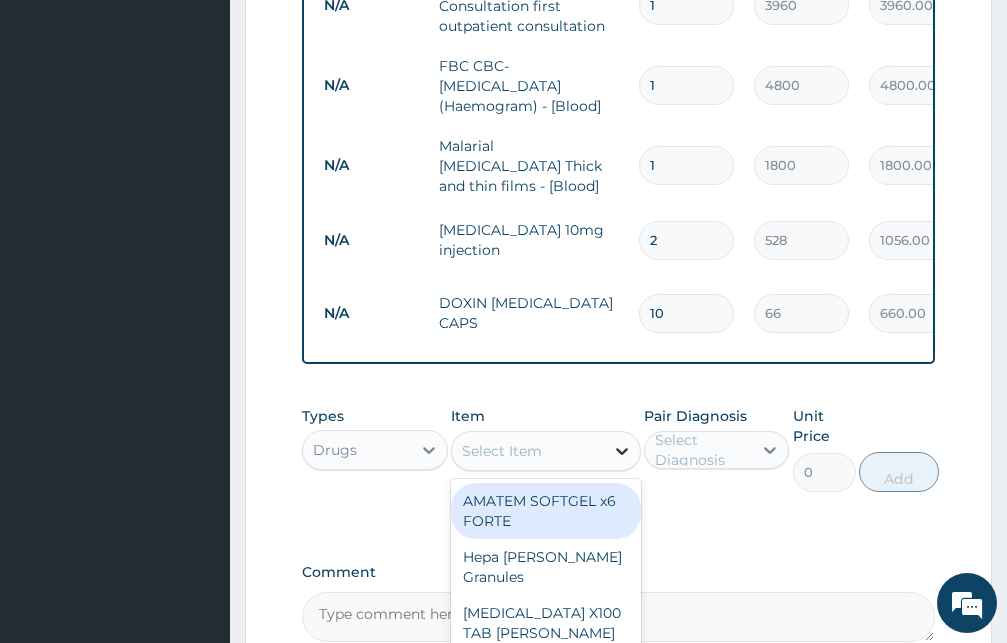 click 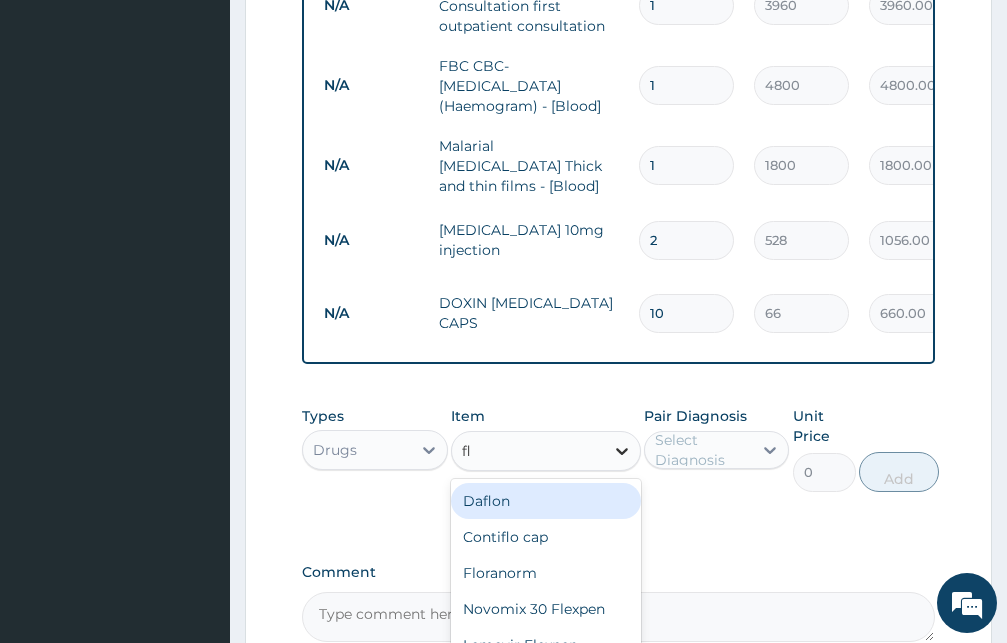 type on "fla" 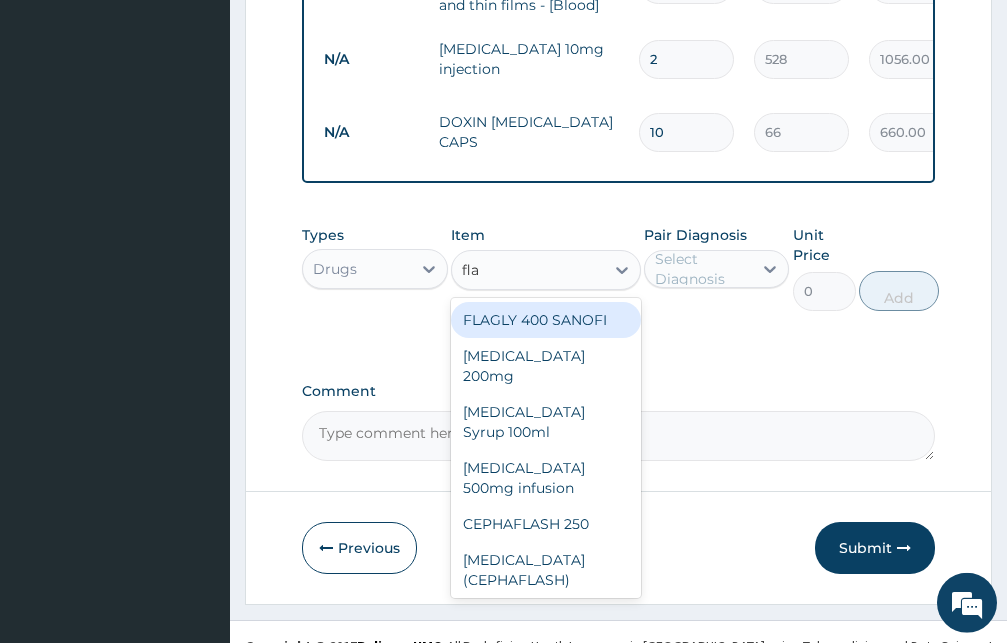 scroll, scrollTop: 820, scrollLeft: 0, axis: vertical 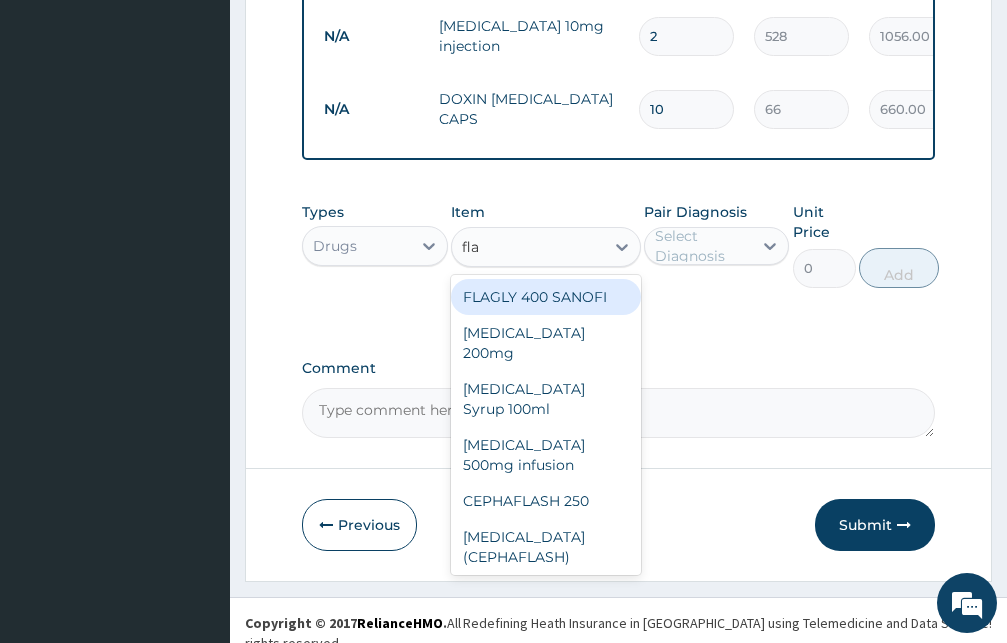 click on "FLAGLY 400 SANOFI" at bounding box center [546, 297] 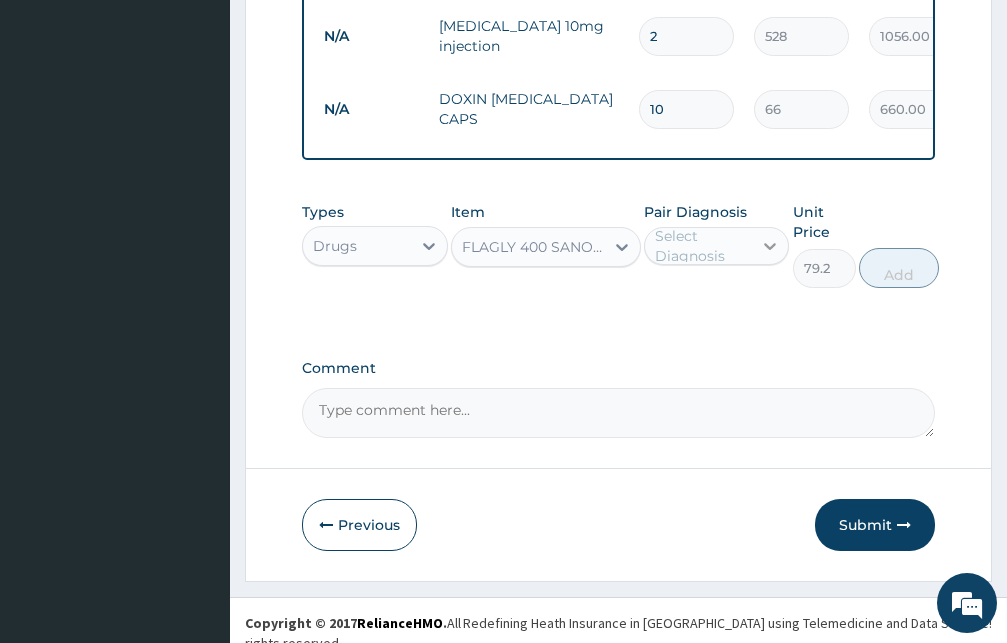click 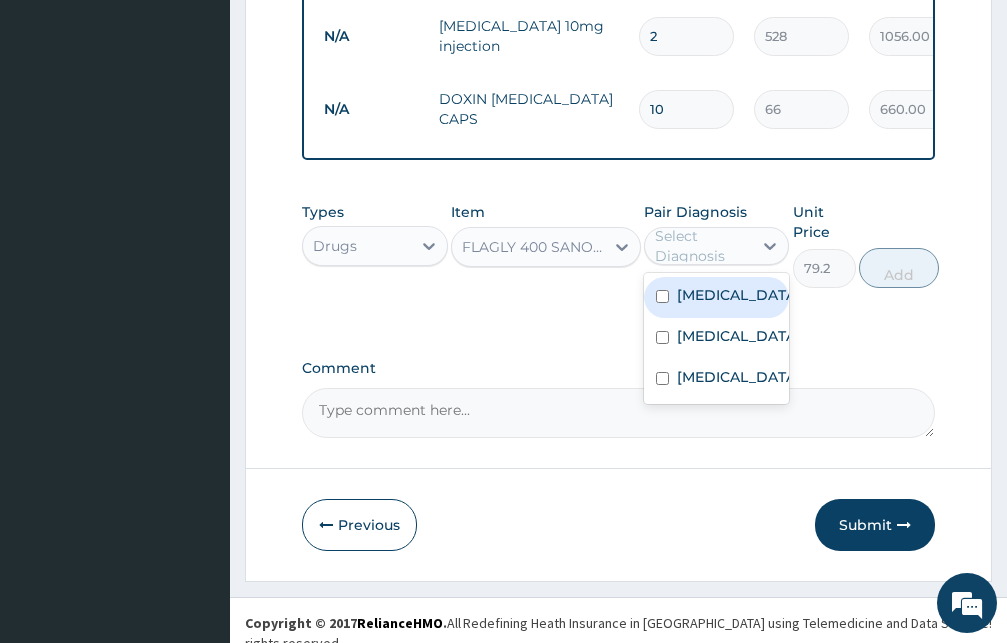 click at bounding box center [662, 296] 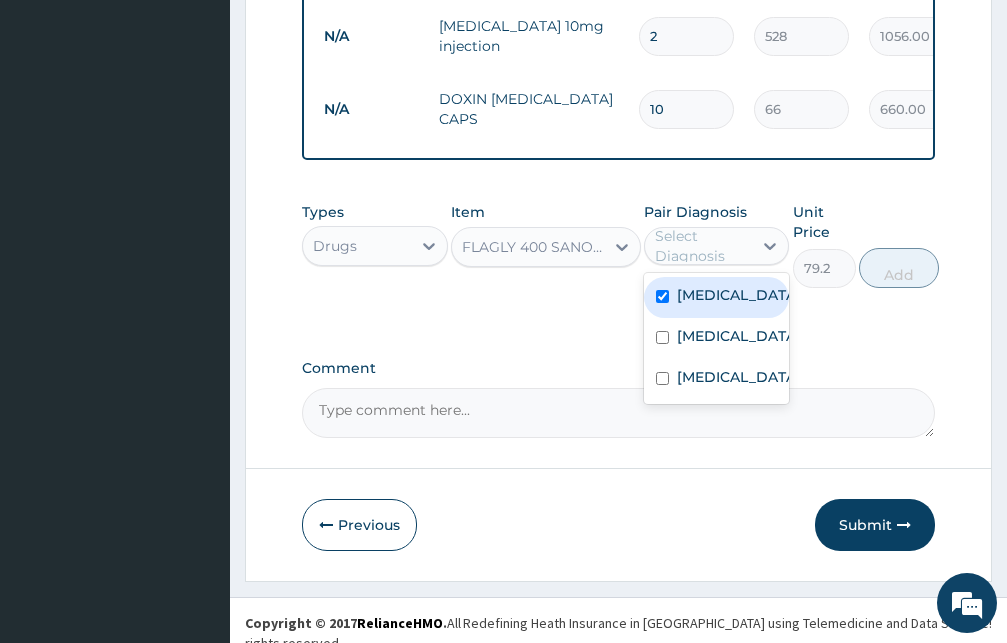 checkbox on "true" 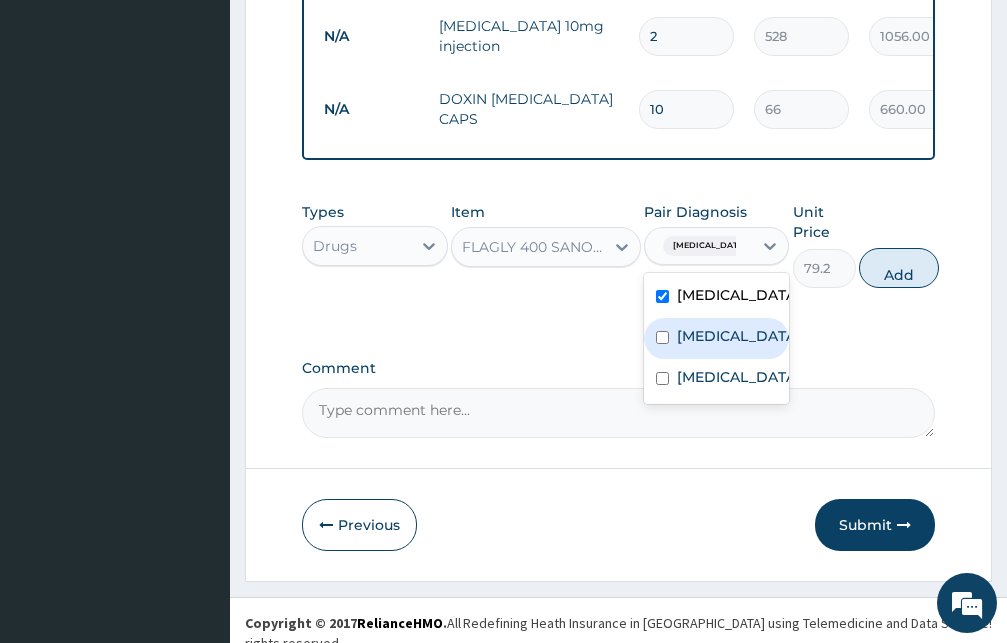 drag, startPoint x: 660, startPoint y: 341, endPoint x: 730, endPoint y: 297, distance: 82.68011 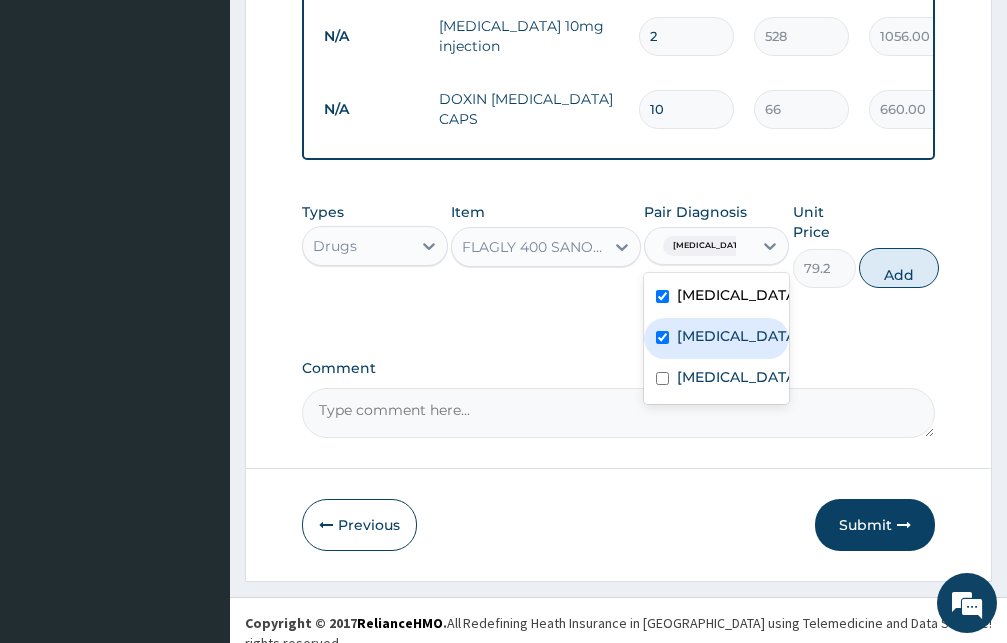 checkbox on "true" 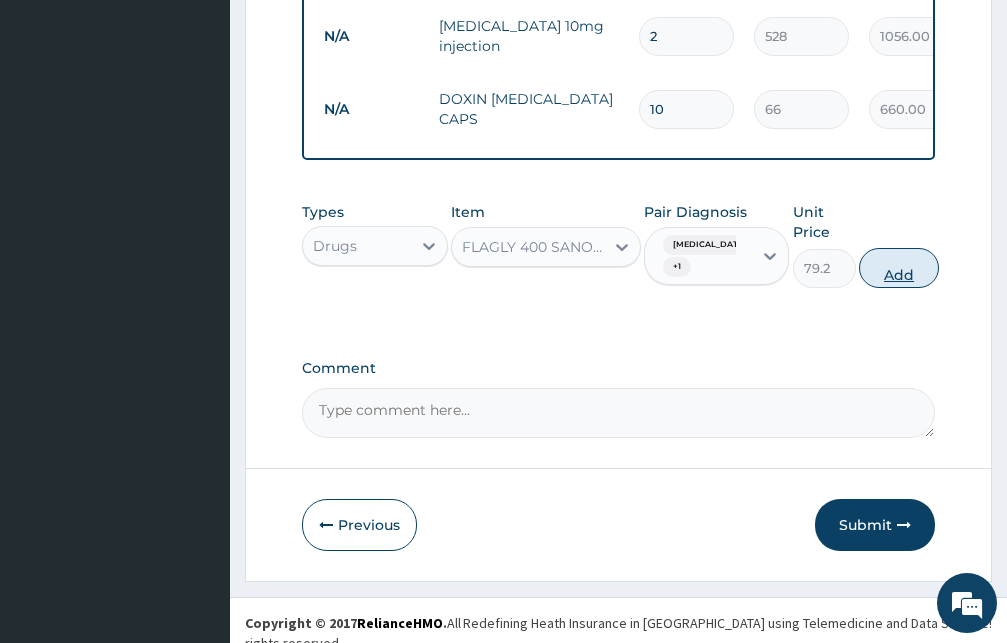click on "Add" at bounding box center [899, 268] 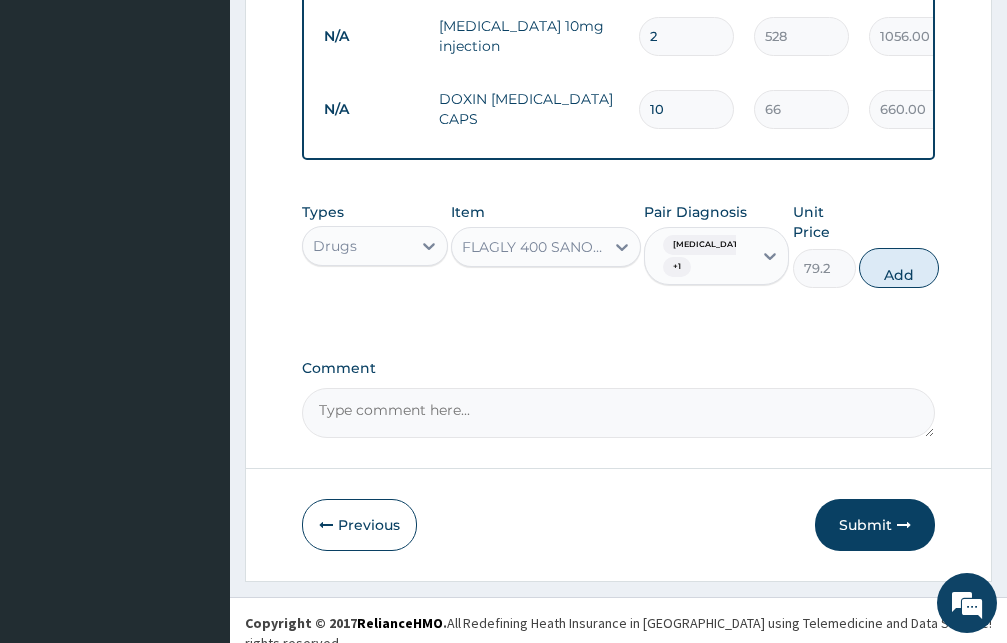 type on "0" 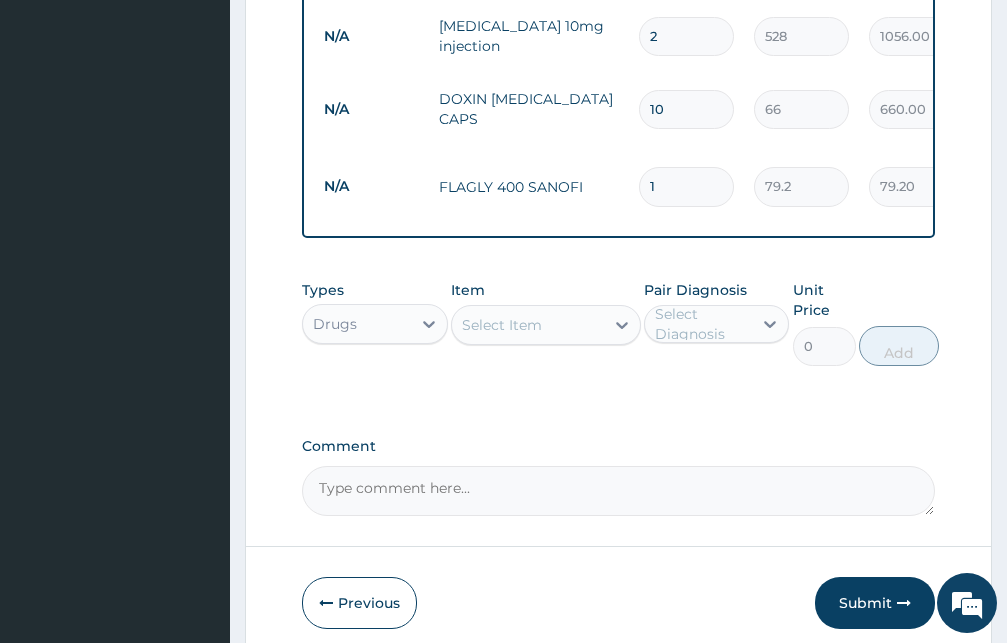 type on "15" 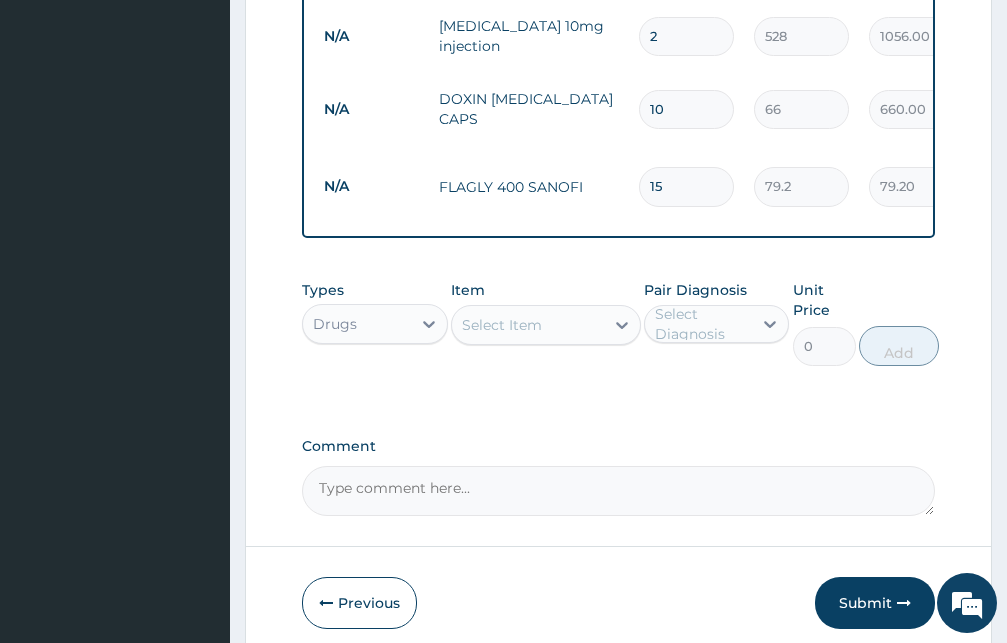 type on "1188.00" 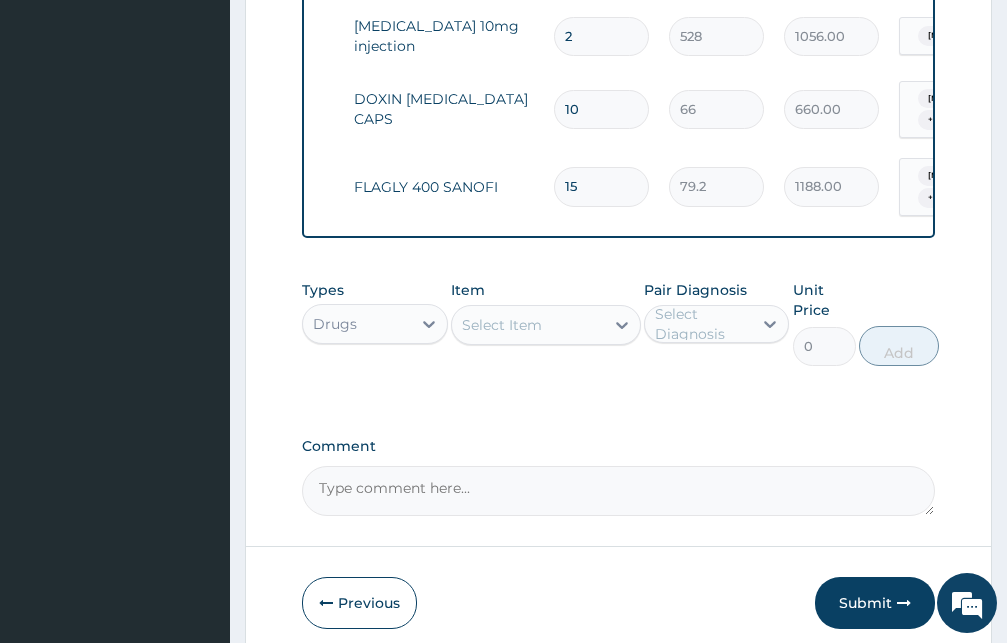 scroll, scrollTop: 0, scrollLeft: 87, axis: horizontal 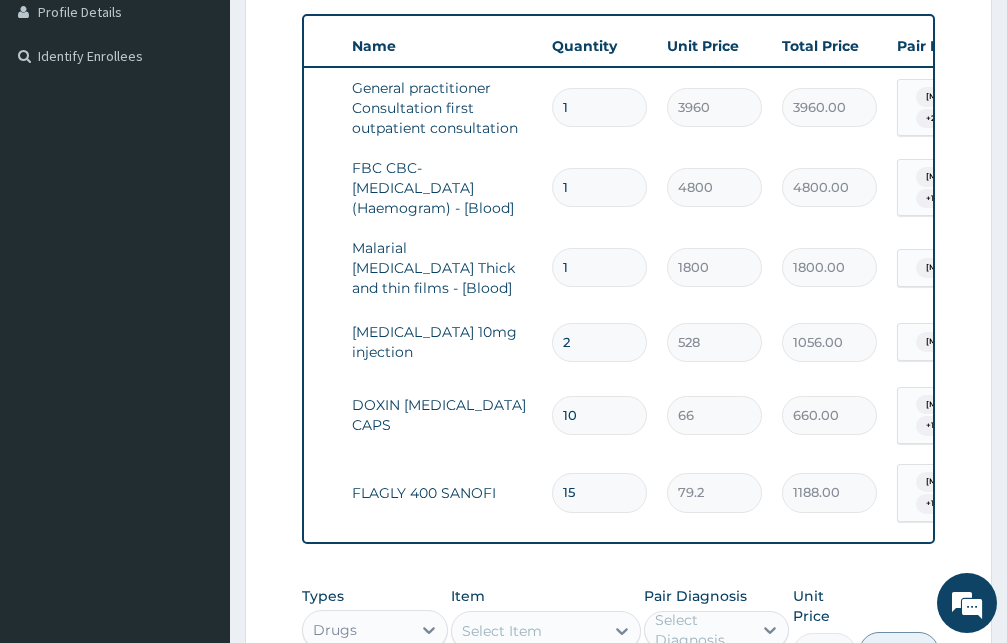 type on "15" 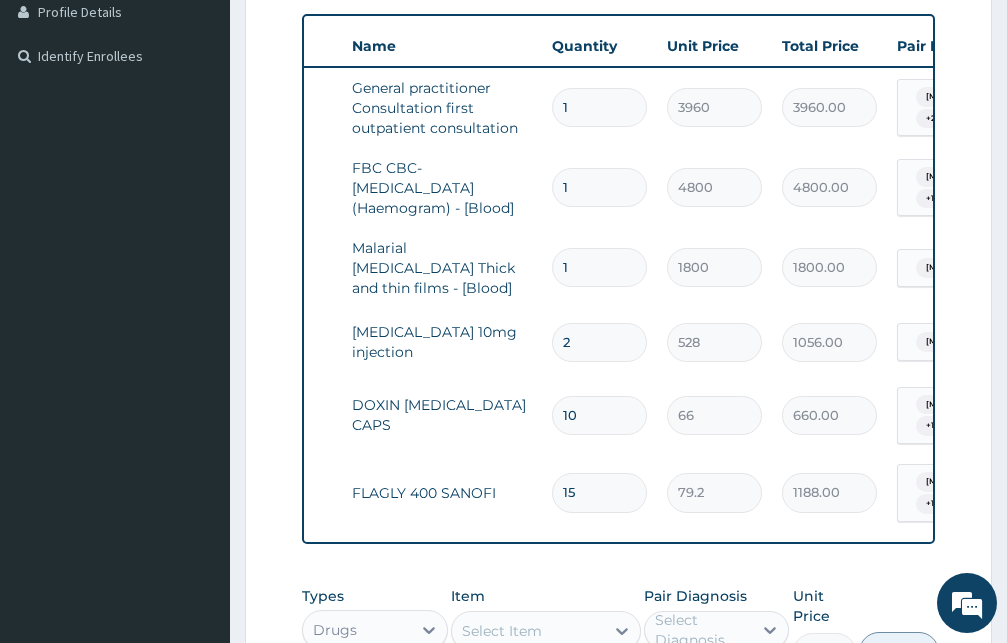 scroll, scrollTop: 892, scrollLeft: 0, axis: vertical 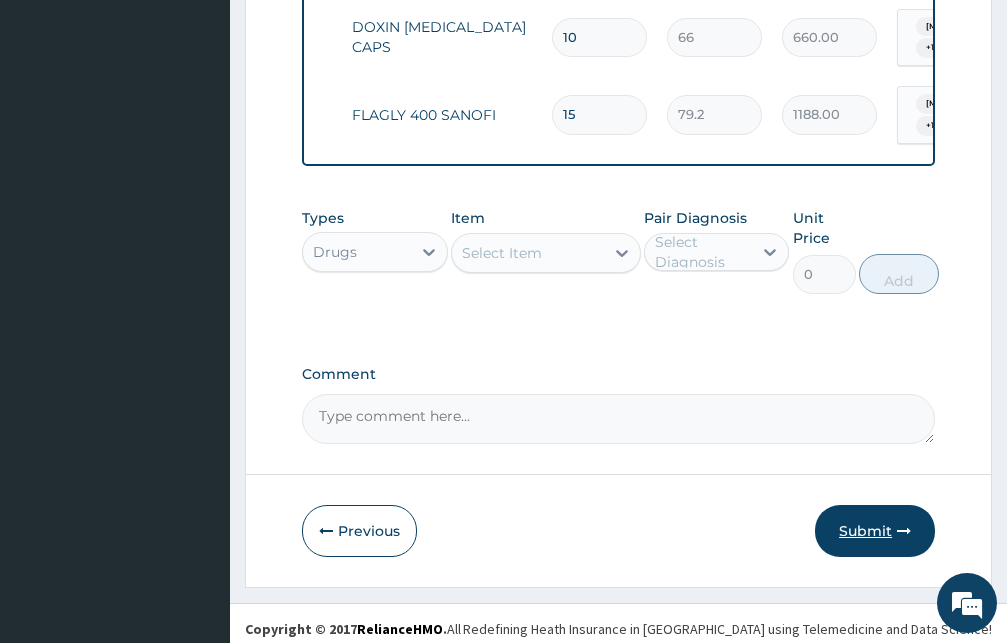 click on "Submit" at bounding box center [875, 531] 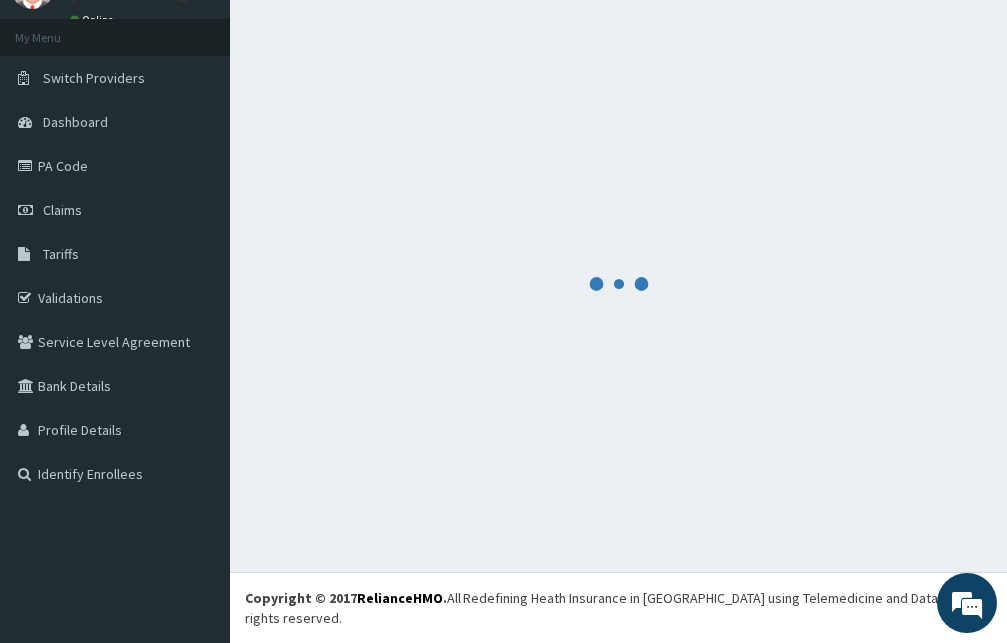 scroll, scrollTop: 76, scrollLeft: 0, axis: vertical 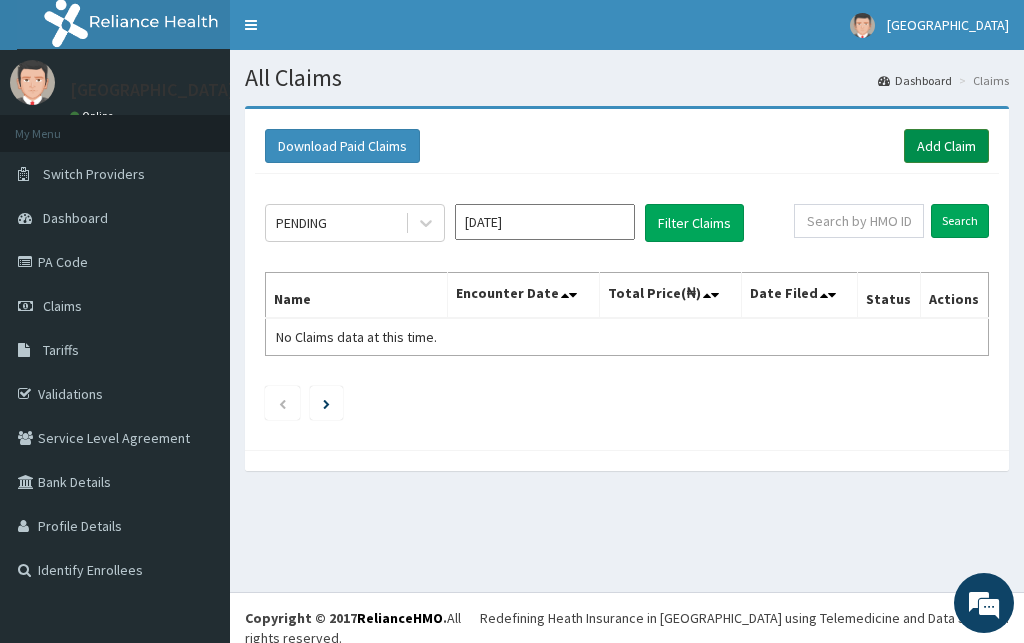 click on "Add Claim" at bounding box center (946, 146) 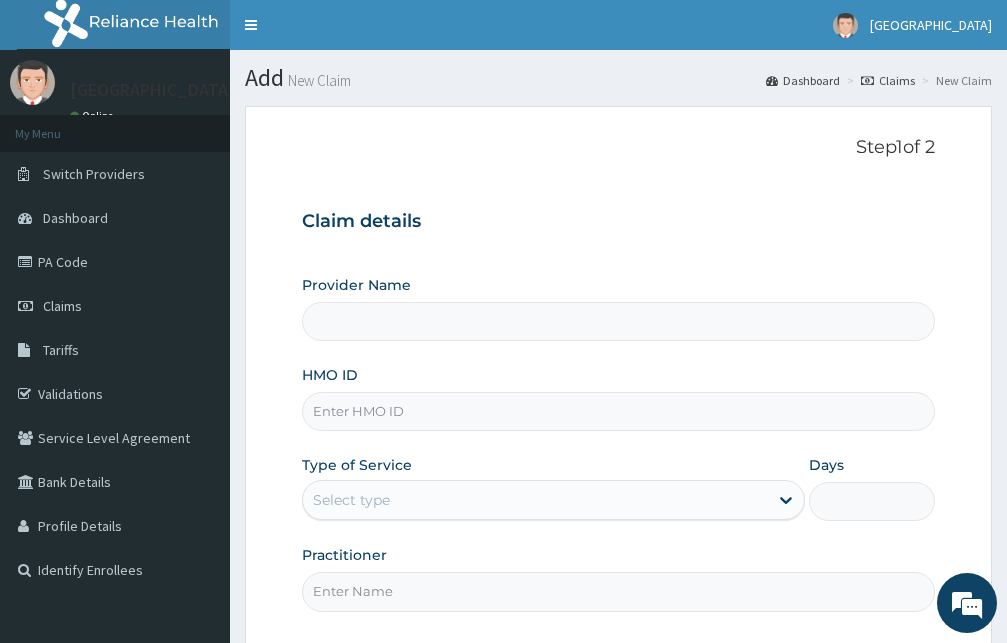 scroll, scrollTop: 0, scrollLeft: 0, axis: both 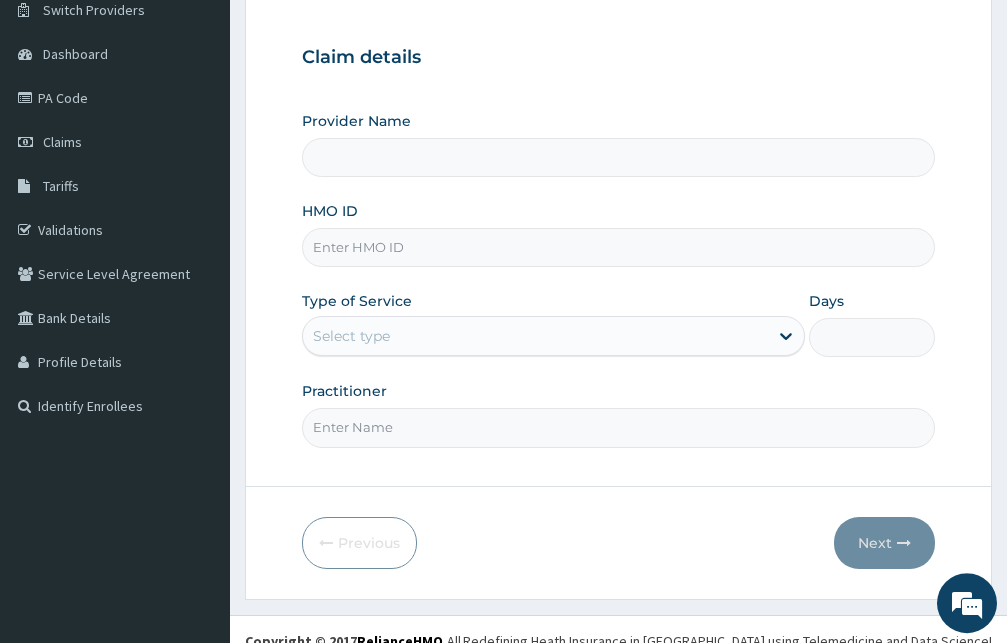type on "[GEOGRAPHIC_DATA]" 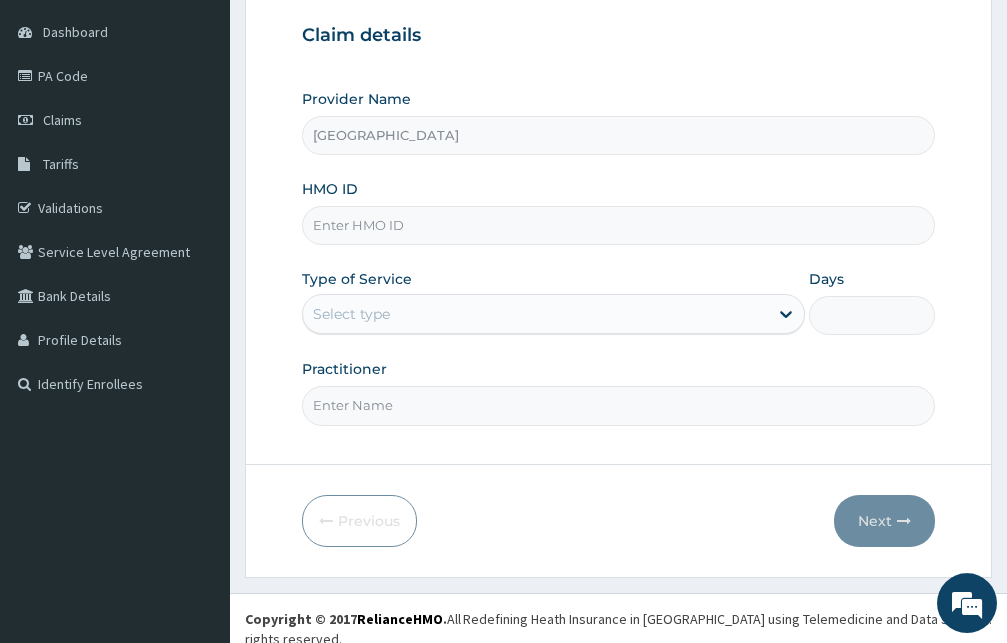 scroll, scrollTop: 187, scrollLeft: 0, axis: vertical 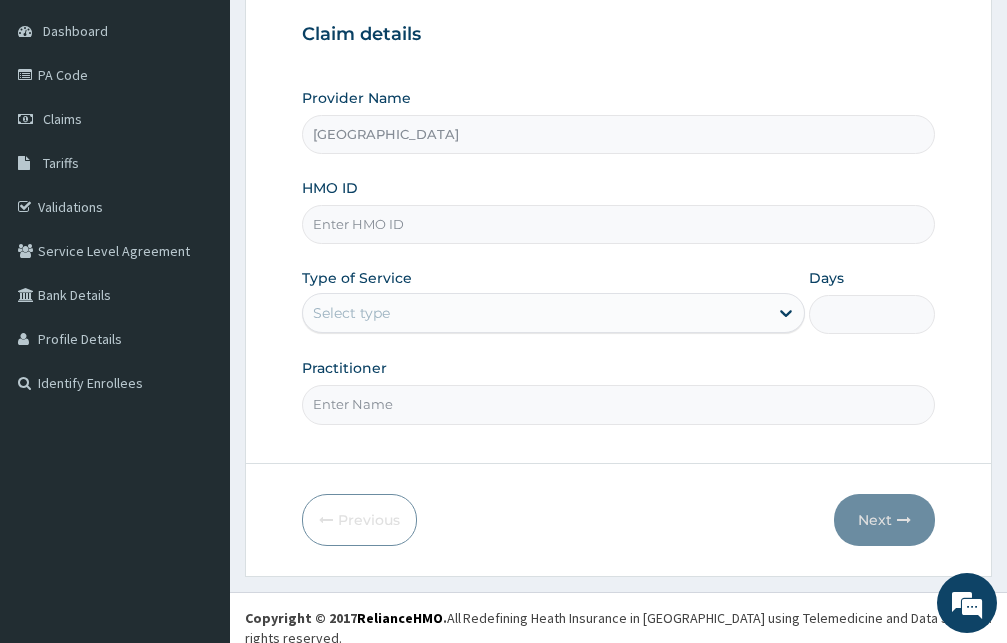 click on "HMO ID" at bounding box center [618, 224] 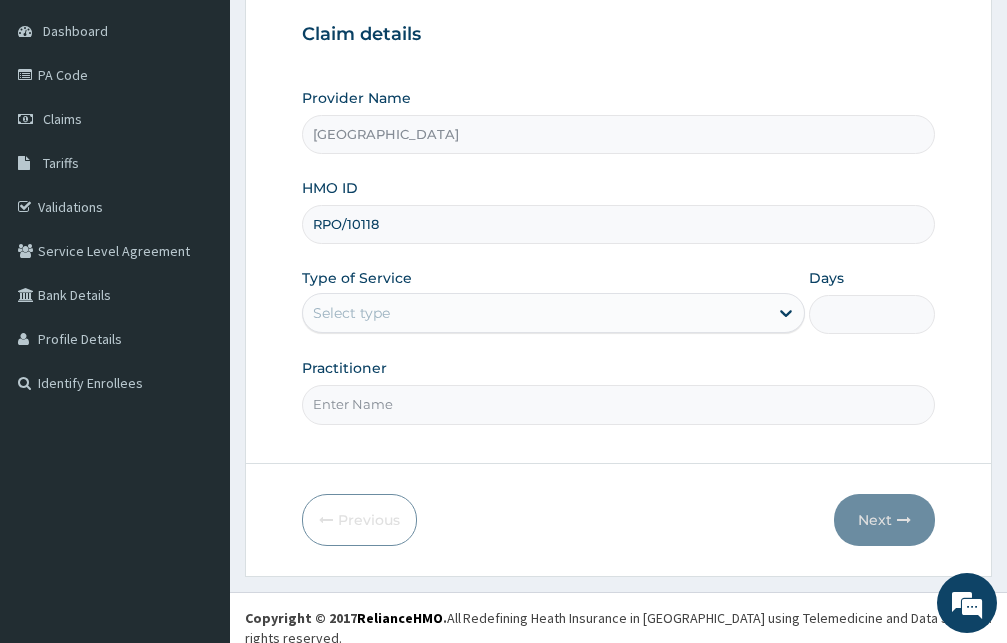scroll, scrollTop: 0, scrollLeft: 0, axis: both 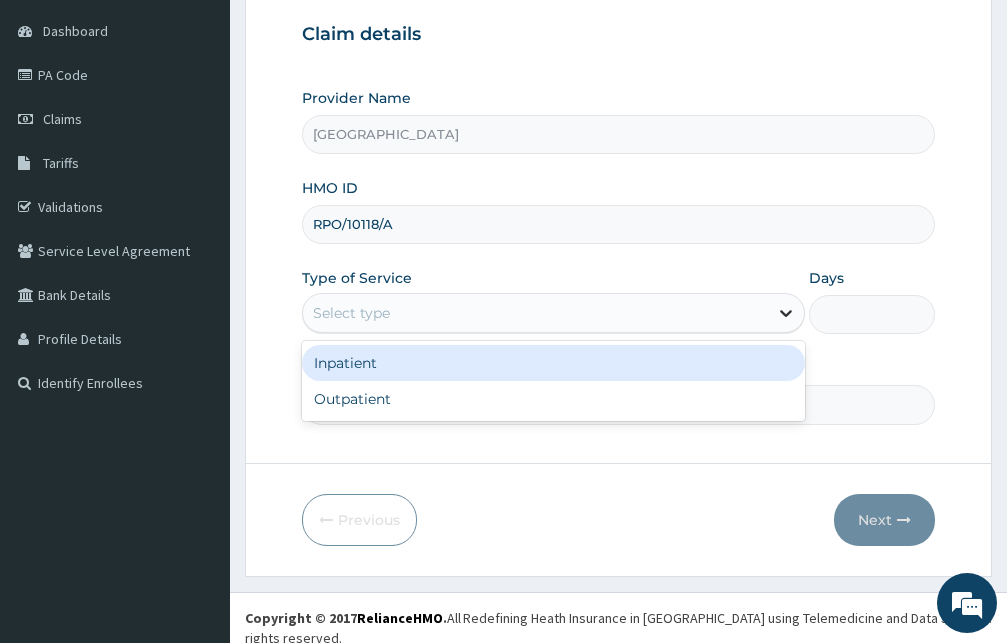 click 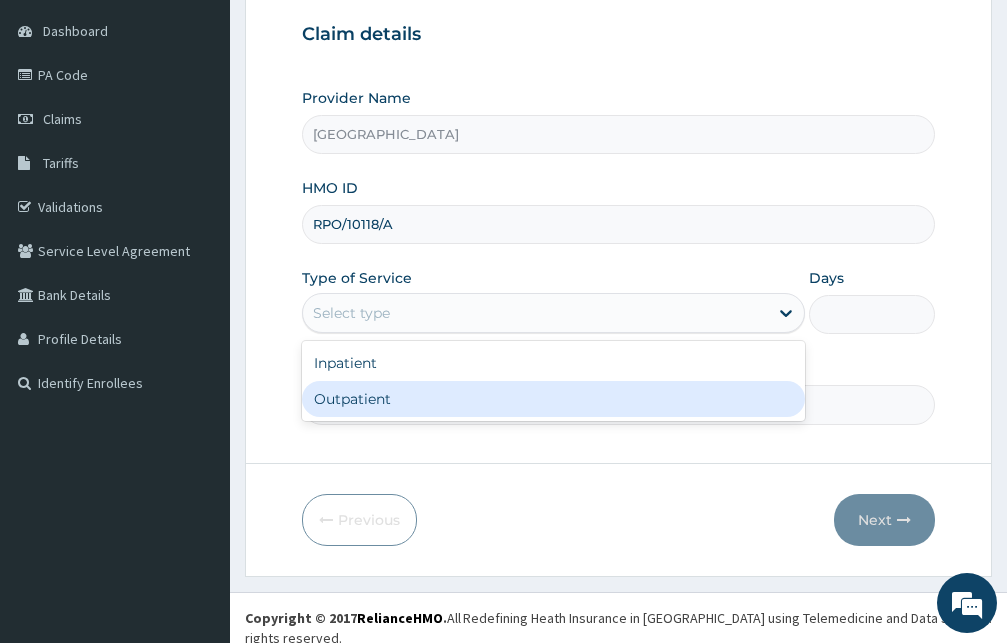click on "Outpatient" at bounding box center (553, 399) 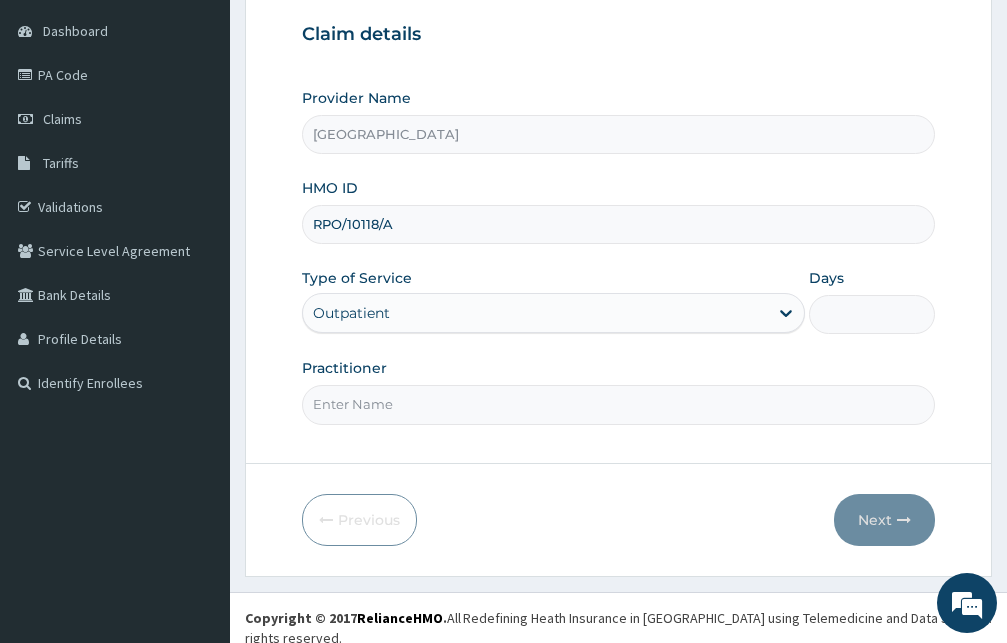 type on "1" 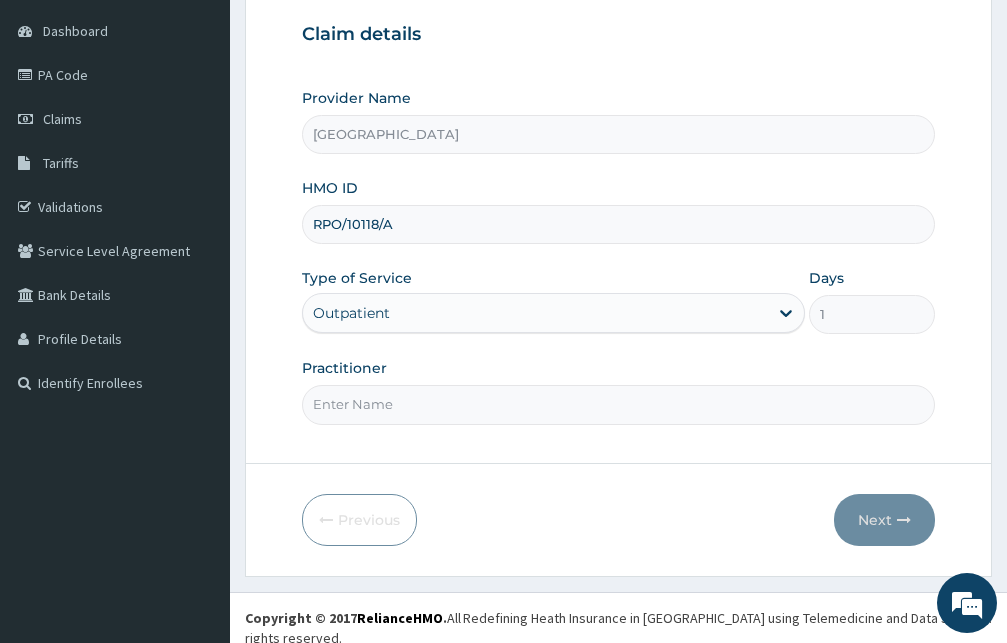 click on "Practitioner" at bounding box center (618, 404) 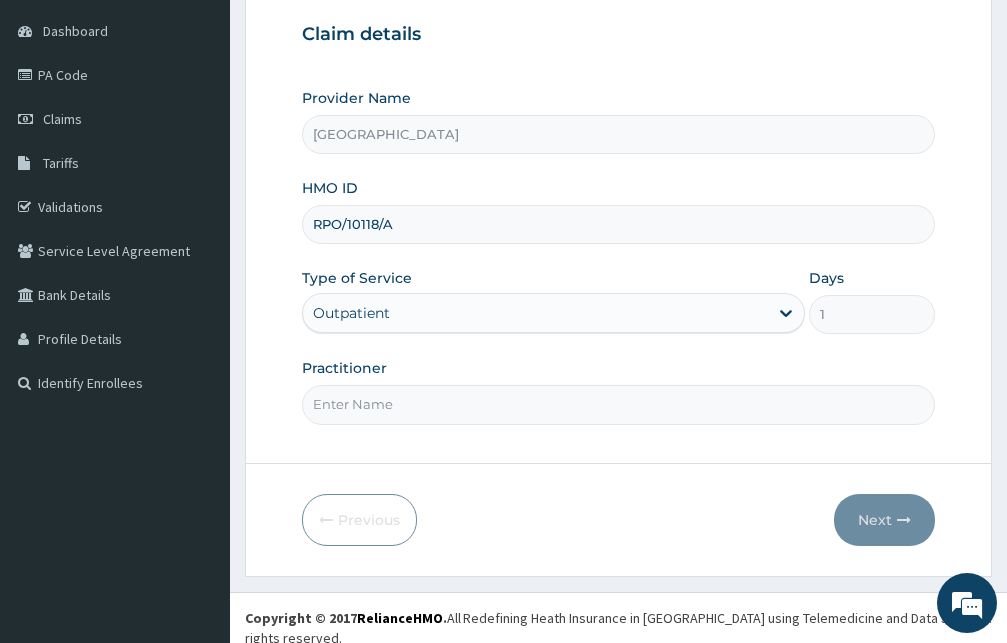 paste on "[PERSON_NAME]" 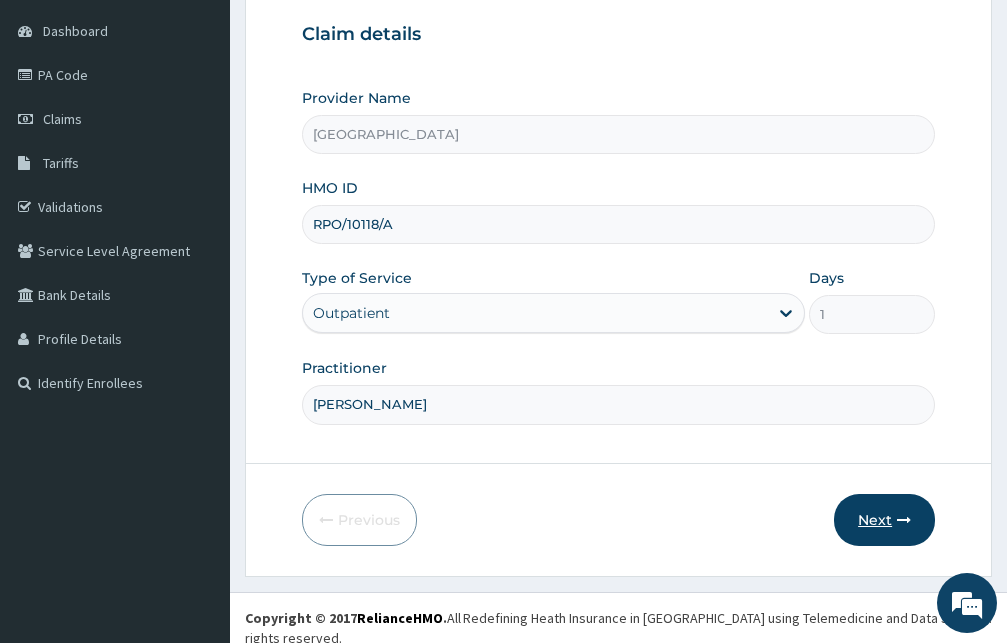 type on "[PERSON_NAME]" 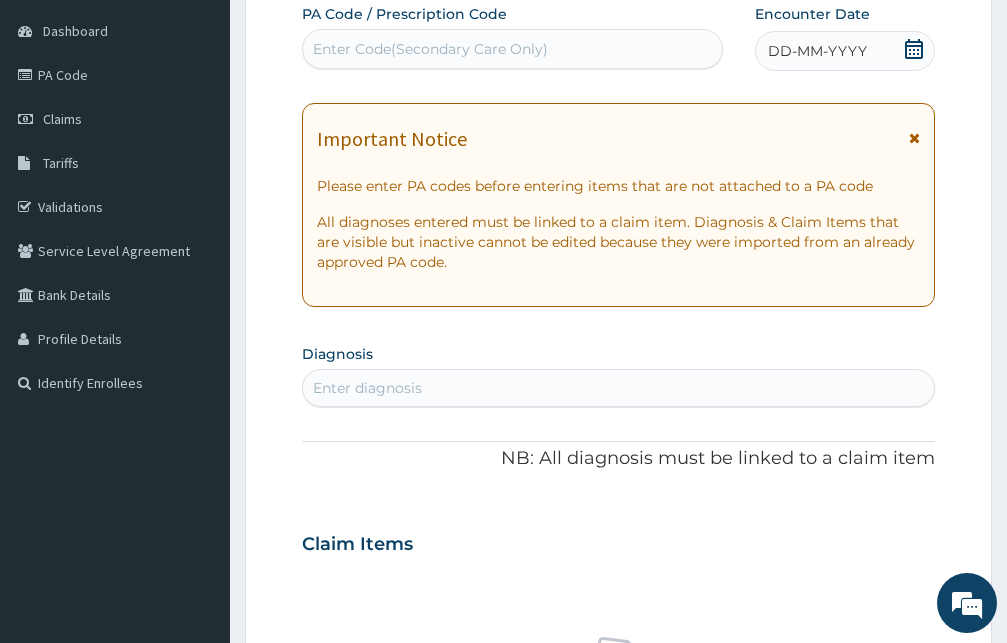 click on "Important Notice Please enter PA codes before entering items that are not attached to a PA code   All diagnoses entered must be linked to a claim item. Diagnosis & Claim Items that are visible but inactive cannot be edited because they were imported from an already approved PA code." at bounding box center [618, 205] 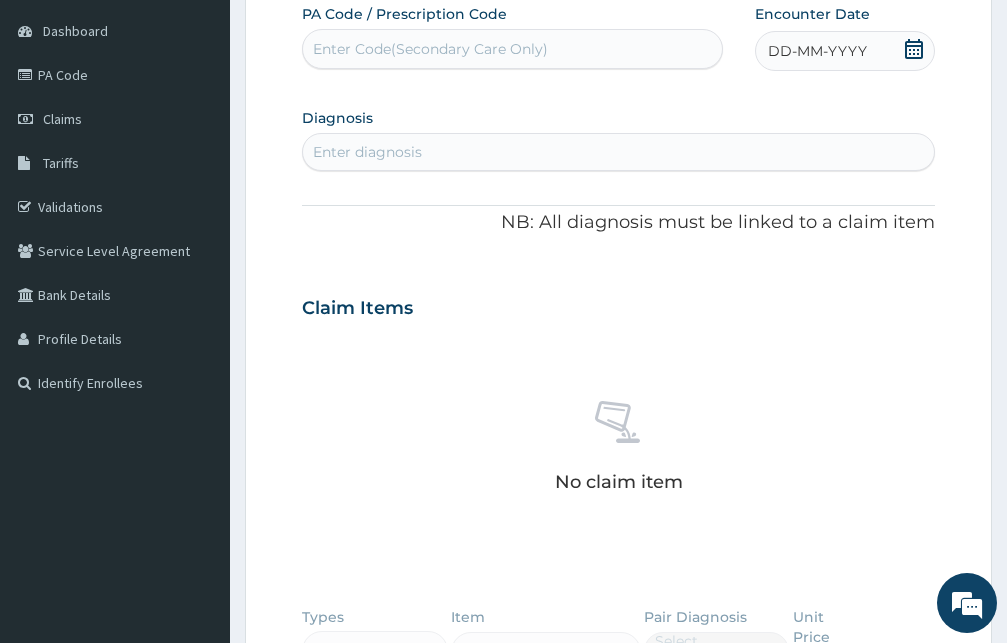 click on "DD-MM-YYYY" at bounding box center (845, 51) 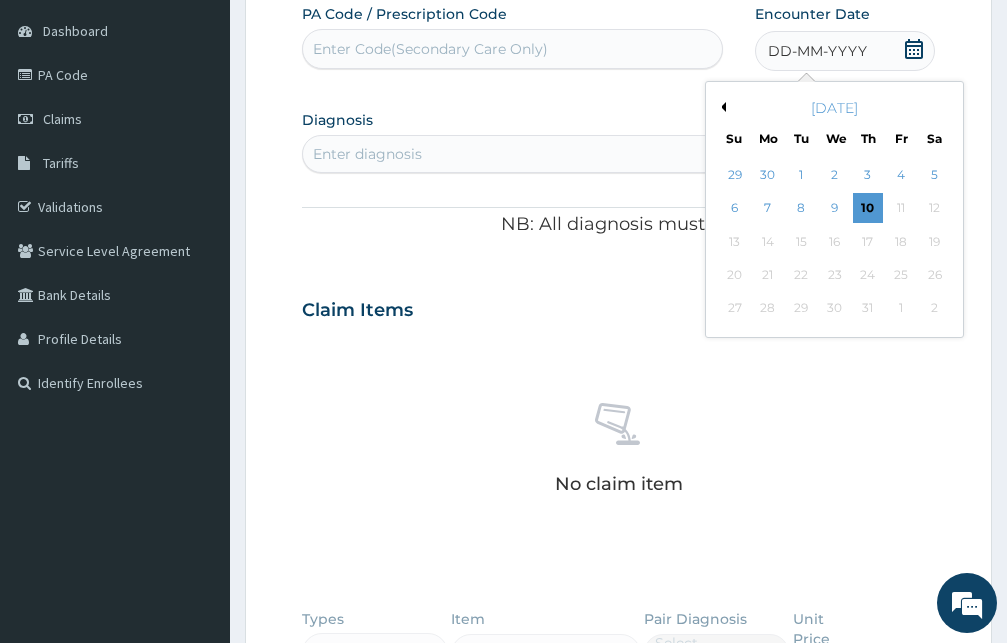 click on "[DATE]" at bounding box center [834, 108] 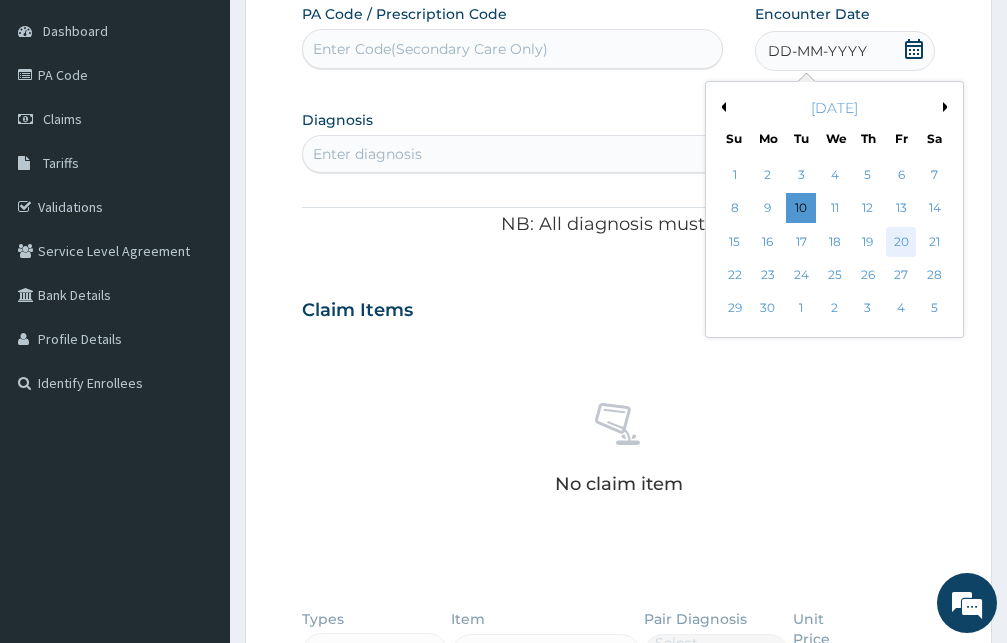 click on "20" at bounding box center (901, 242) 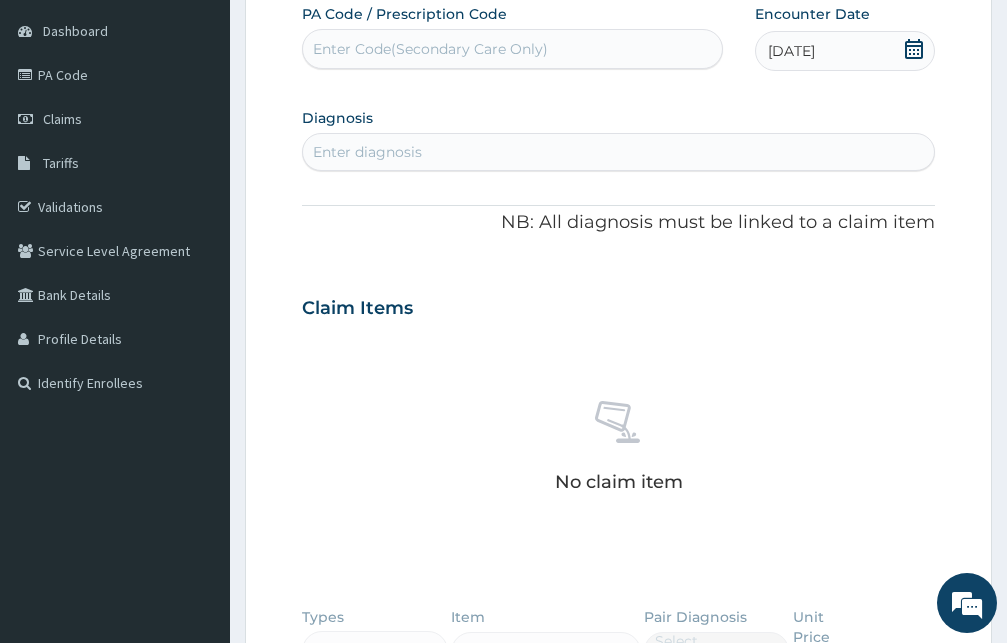 click on "Enter diagnosis" at bounding box center (367, 152) 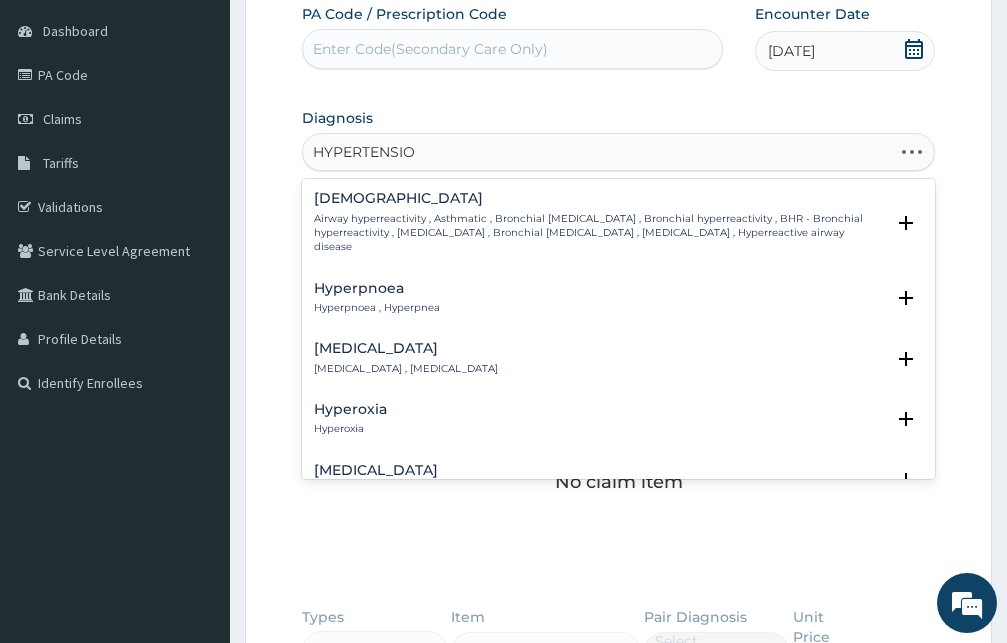 type on "[MEDICAL_DATA]" 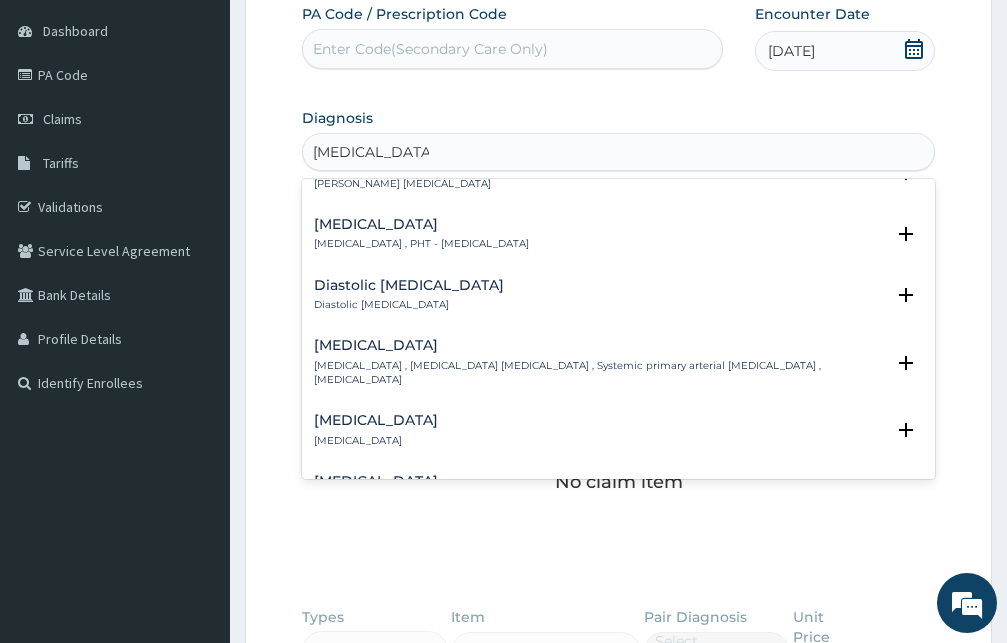 scroll, scrollTop: 1620, scrollLeft: 0, axis: vertical 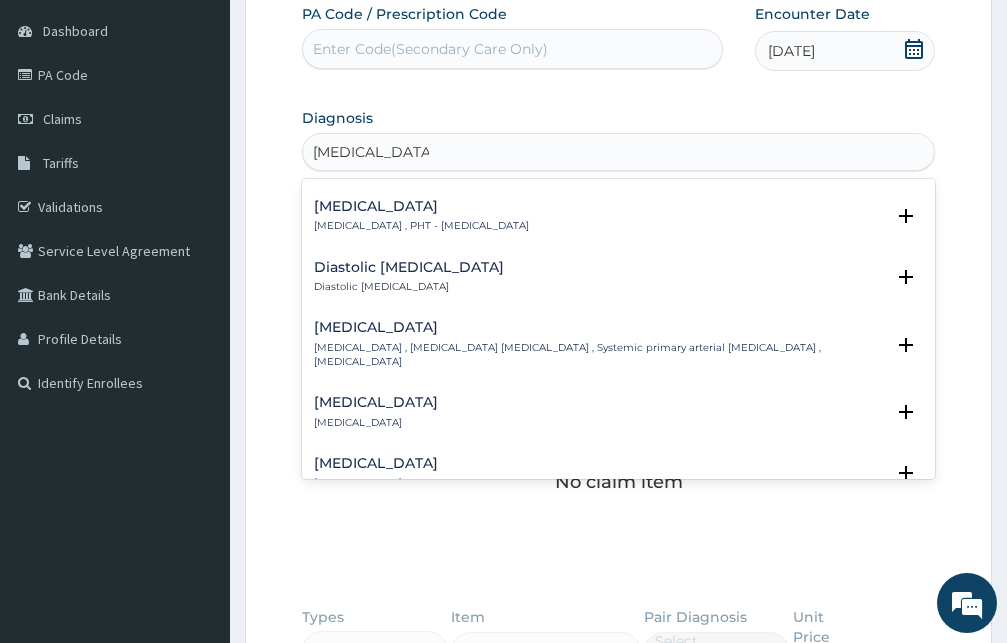 click on "[MEDICAL_DATA]" at bounding box center (599, 327) 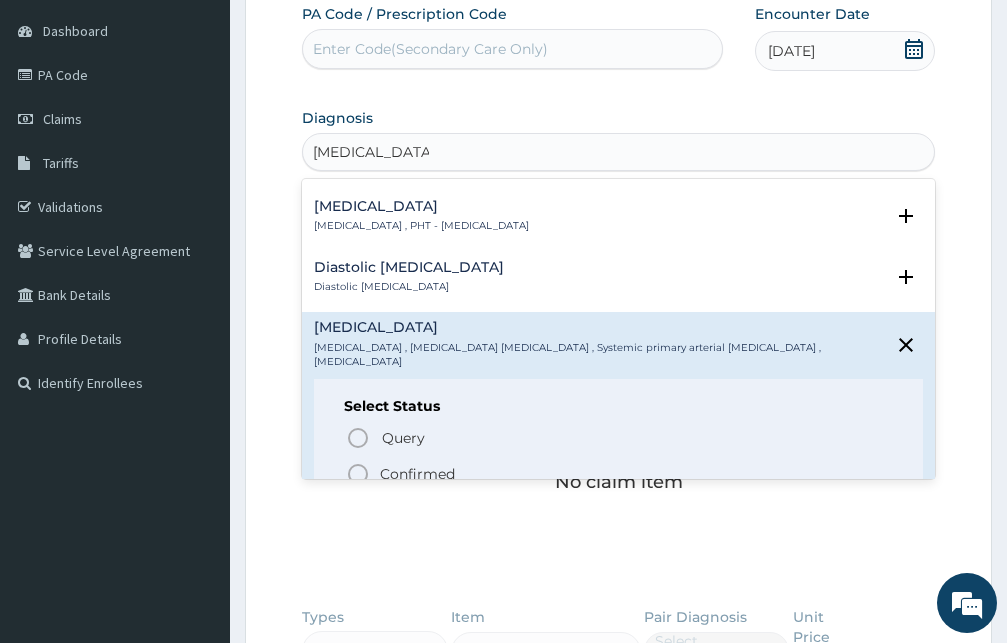 click 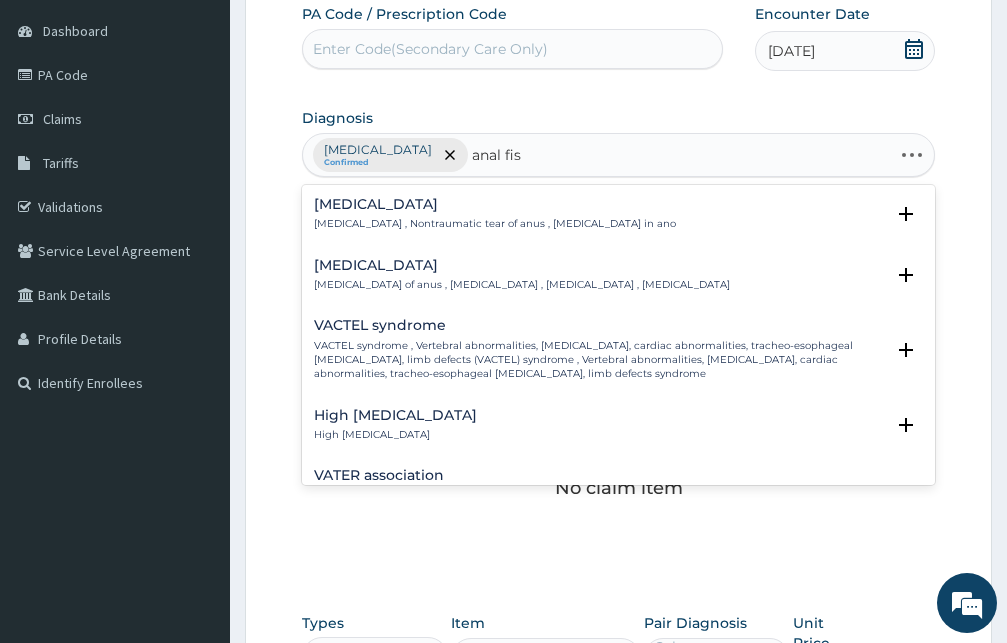 type on "anal fiss" 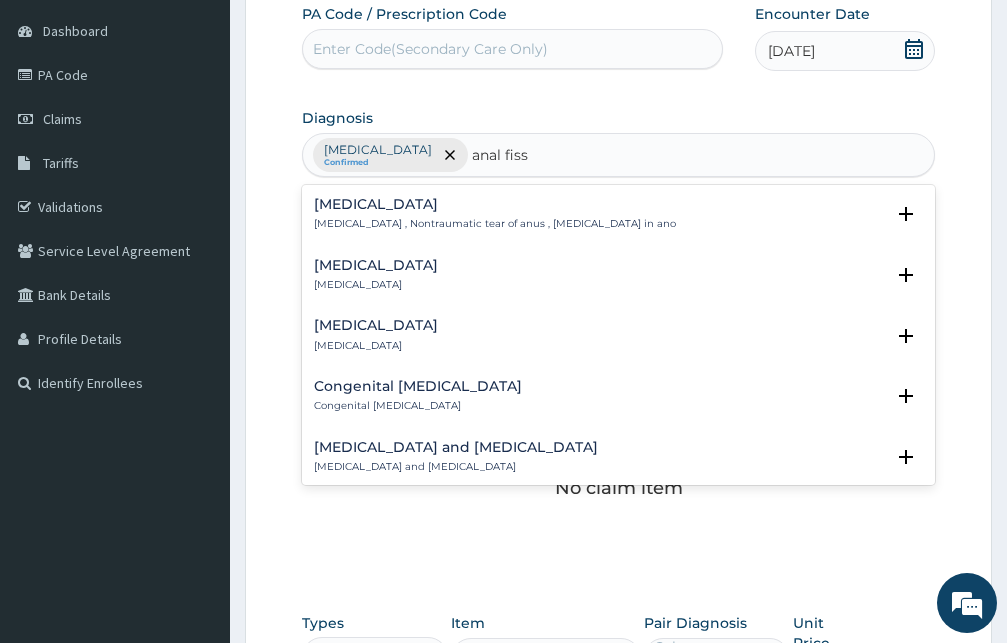 click on "[MEDICAL_DATA] [MEDICAL_DATA] , Nontraumatic tear of anus , [MEDICAL_DATA] in ano" at bounding box center [495, 214] 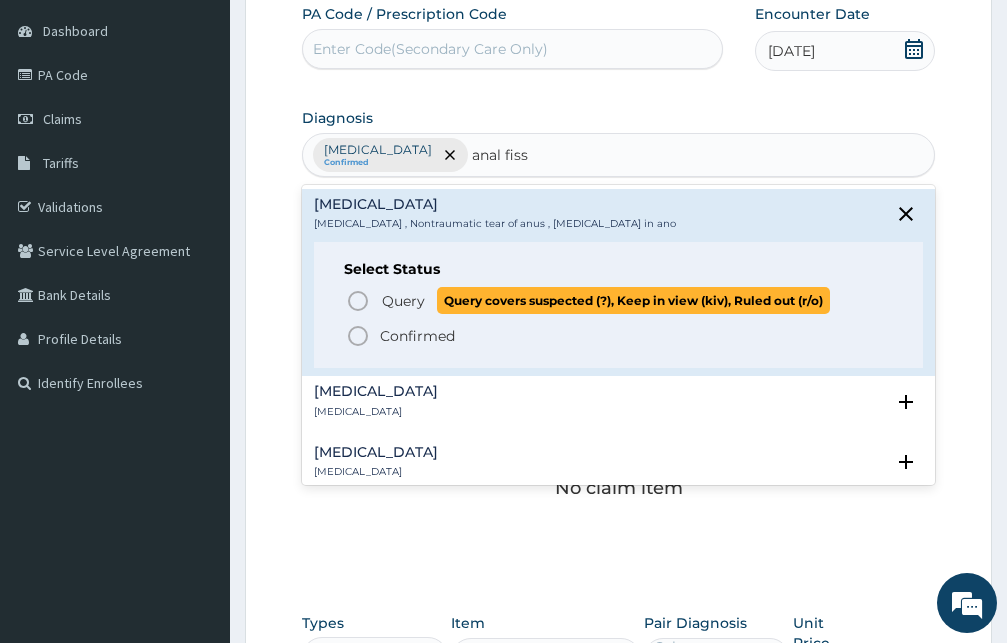 click 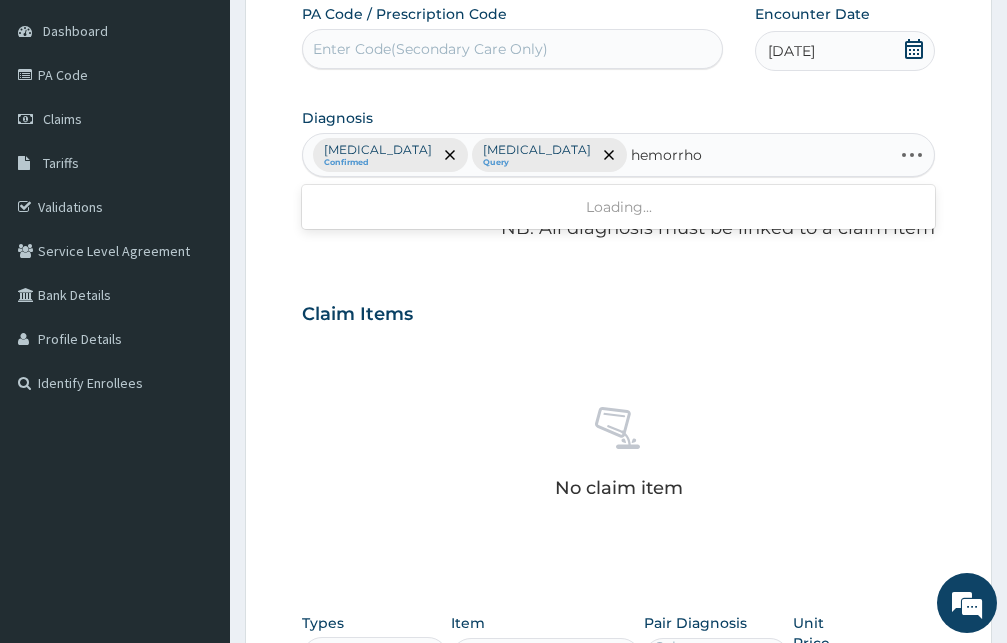 type on "hemorrhoi" 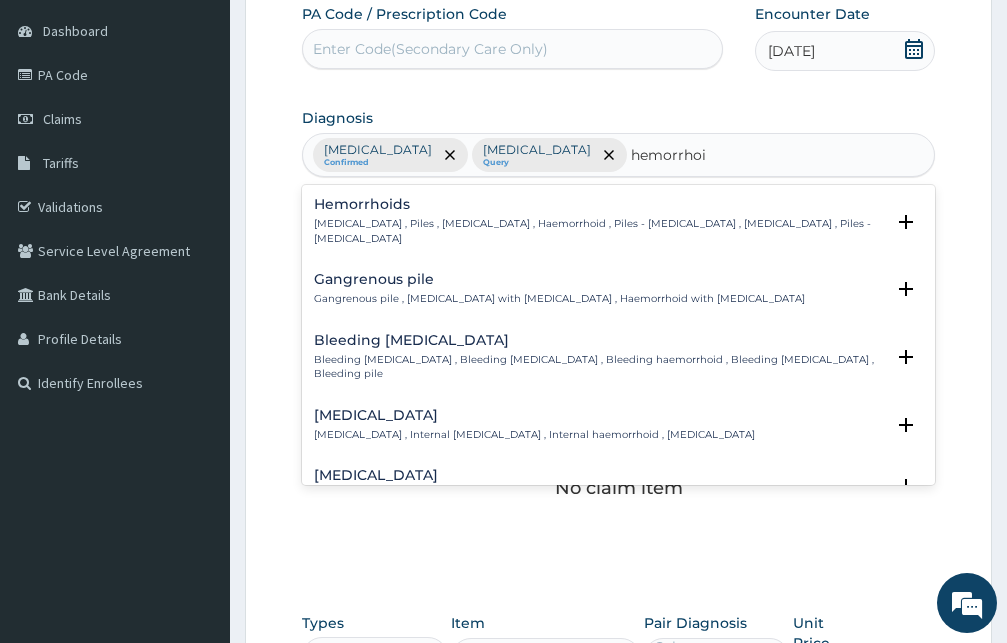 click on "Hemorrhoids" at bounding box center (599, 204) 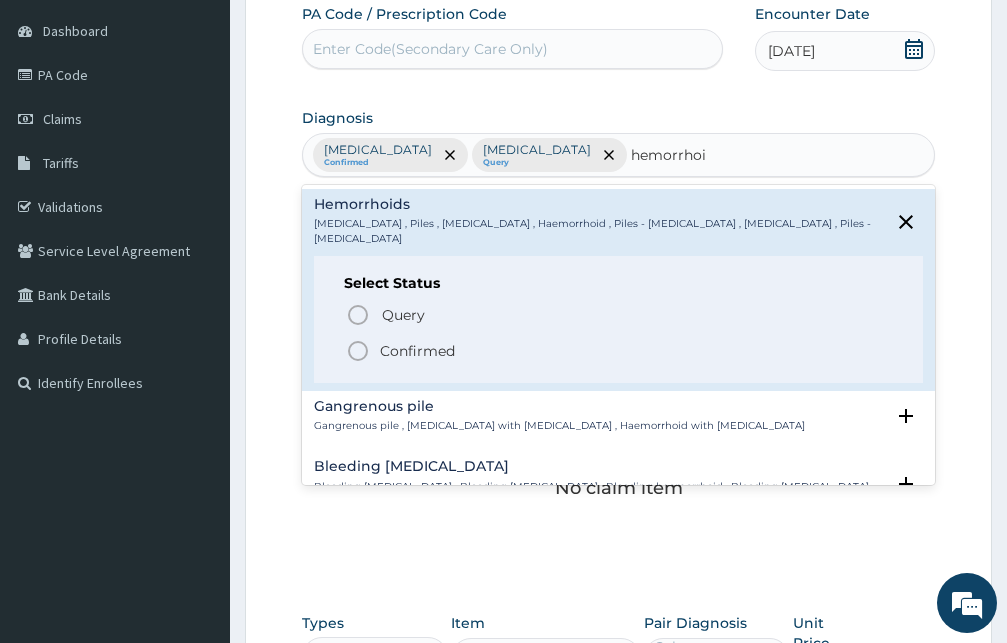 type 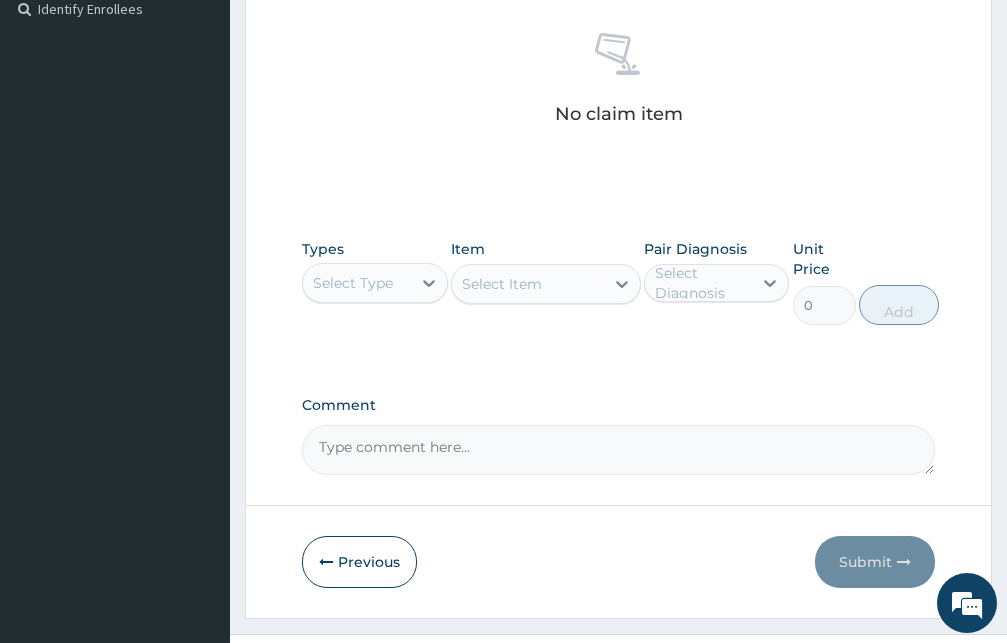 scroll, scrollTop: 595, scrollLeft: 0, axis: vertical 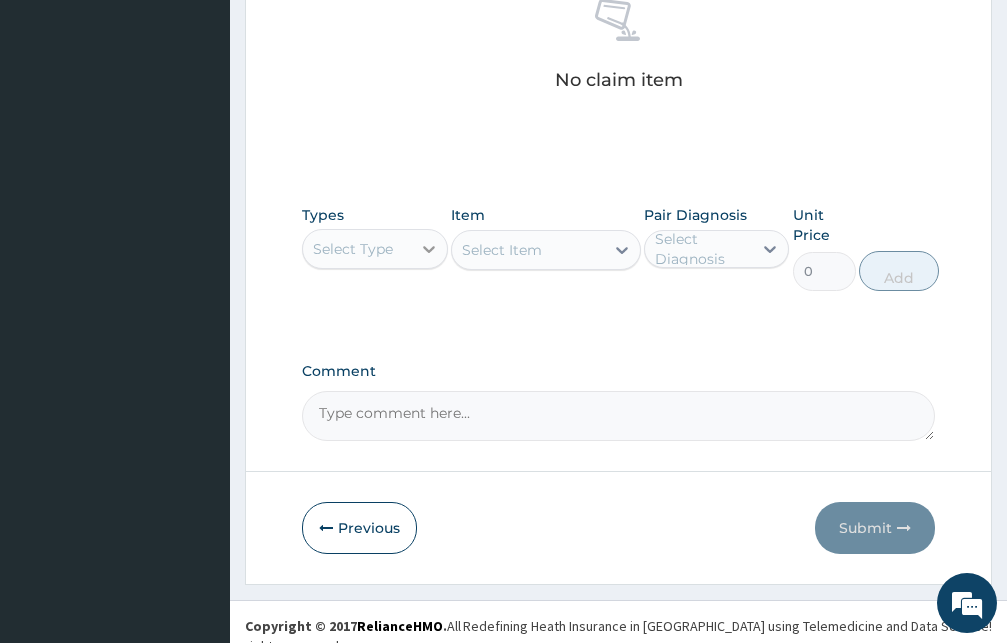 click 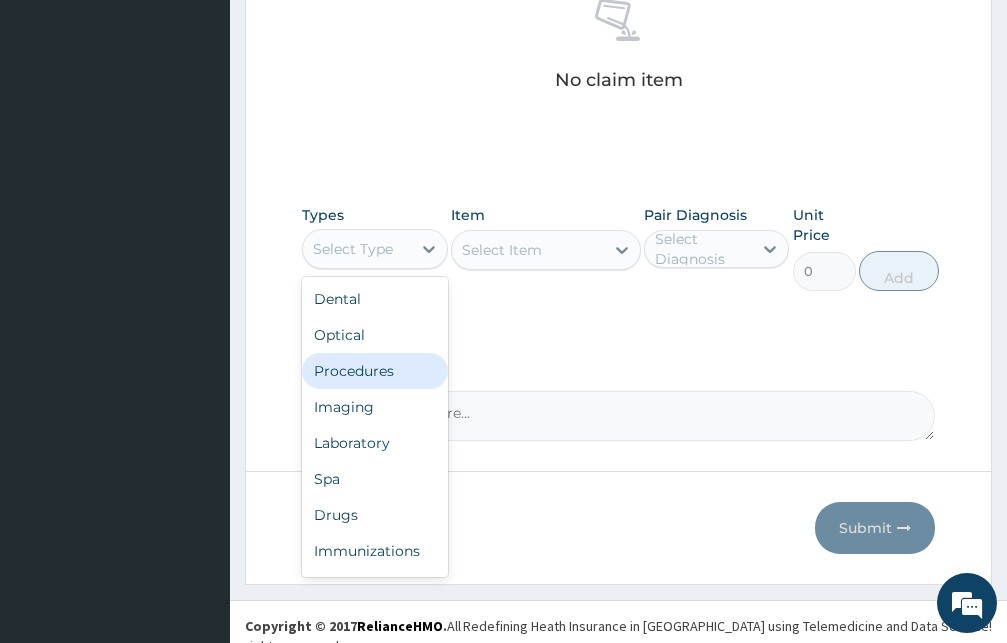click on "Procedures" at bounding box center (375, 371) 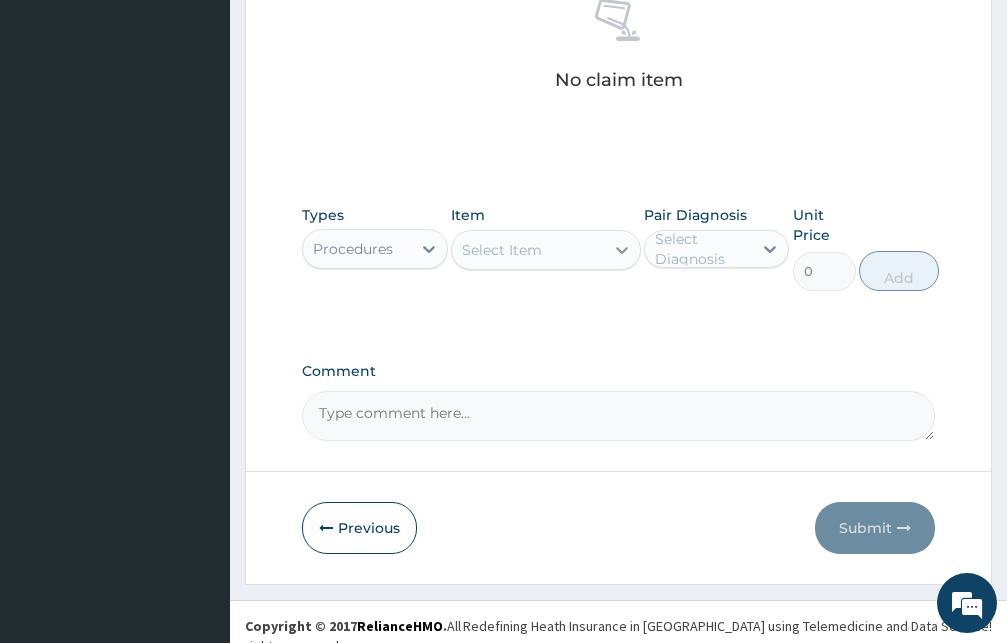 click 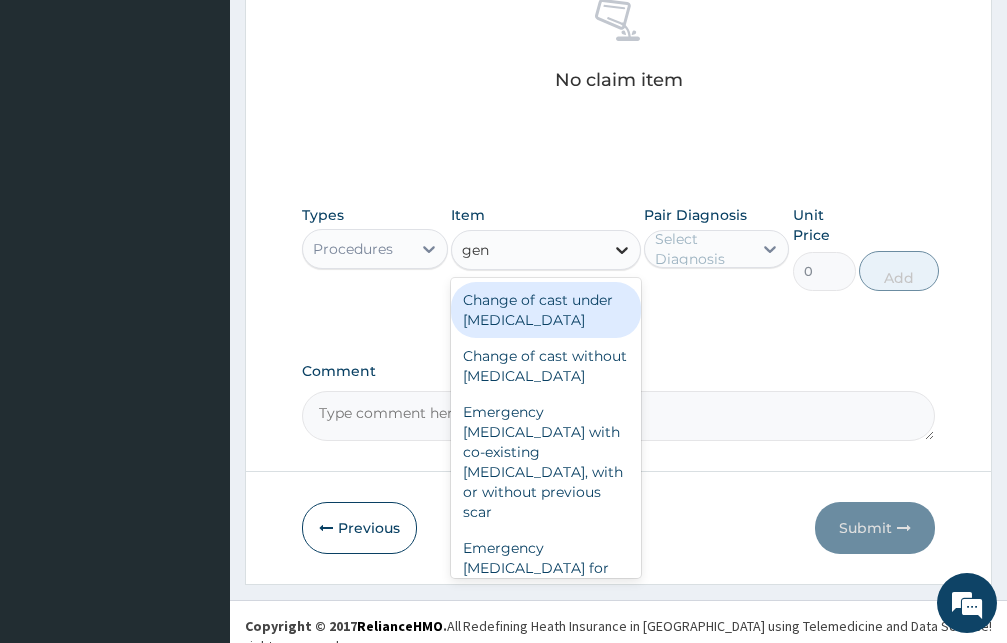 type on "gene" 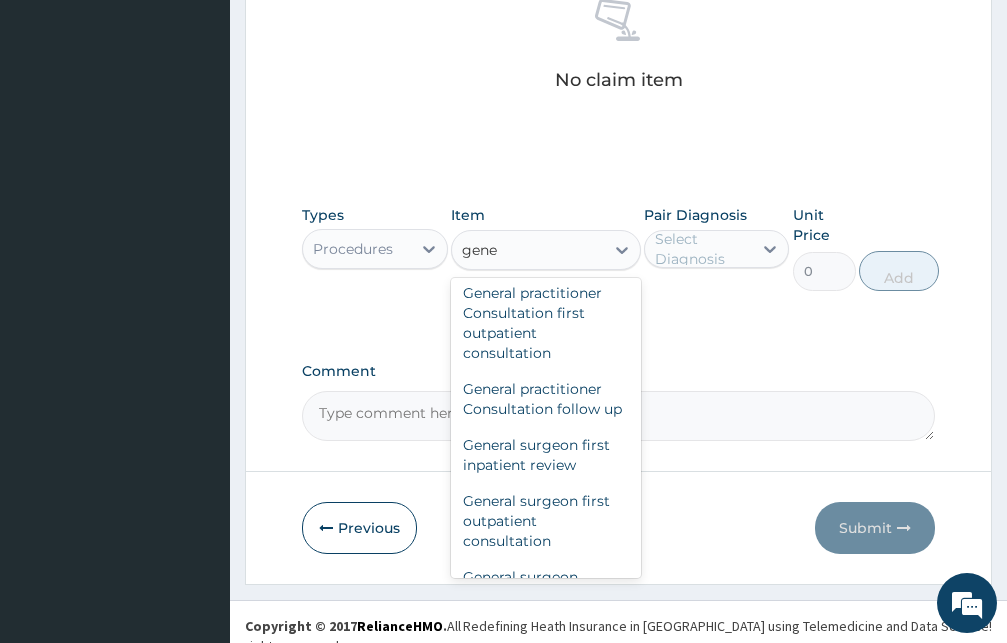 scroll, scrollTop: 263, scrollLeft: 0, axis: vertical 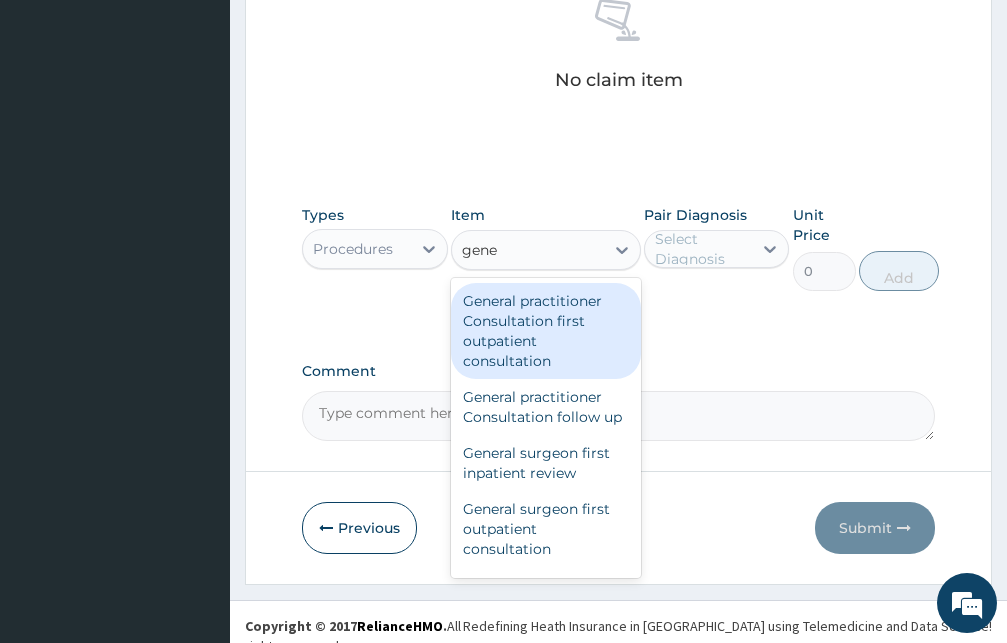 click on "General practitioner Consultation first outpatient consultation" at bounding box center [546, 331] 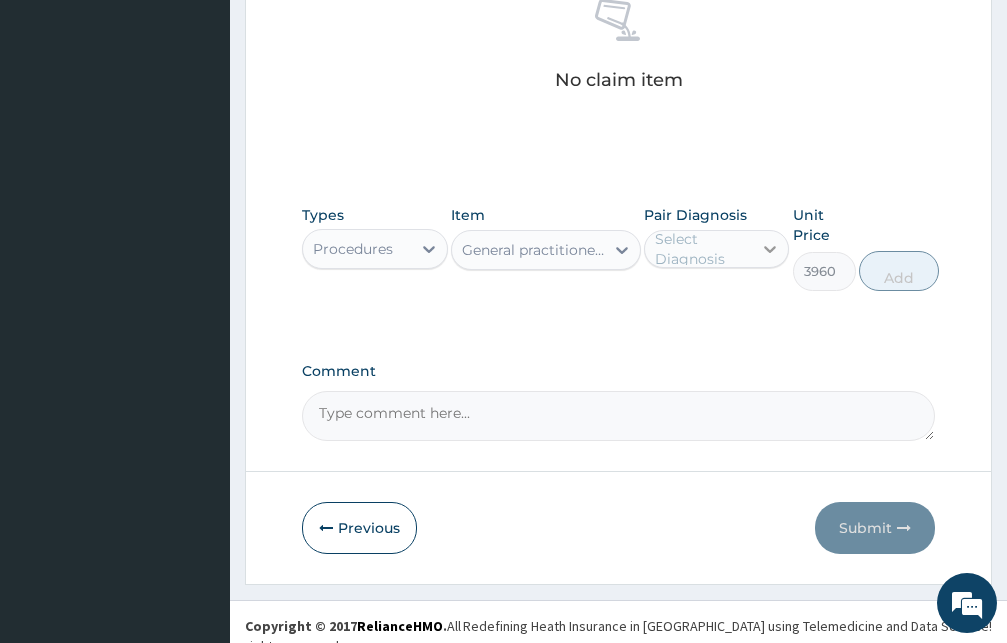 click 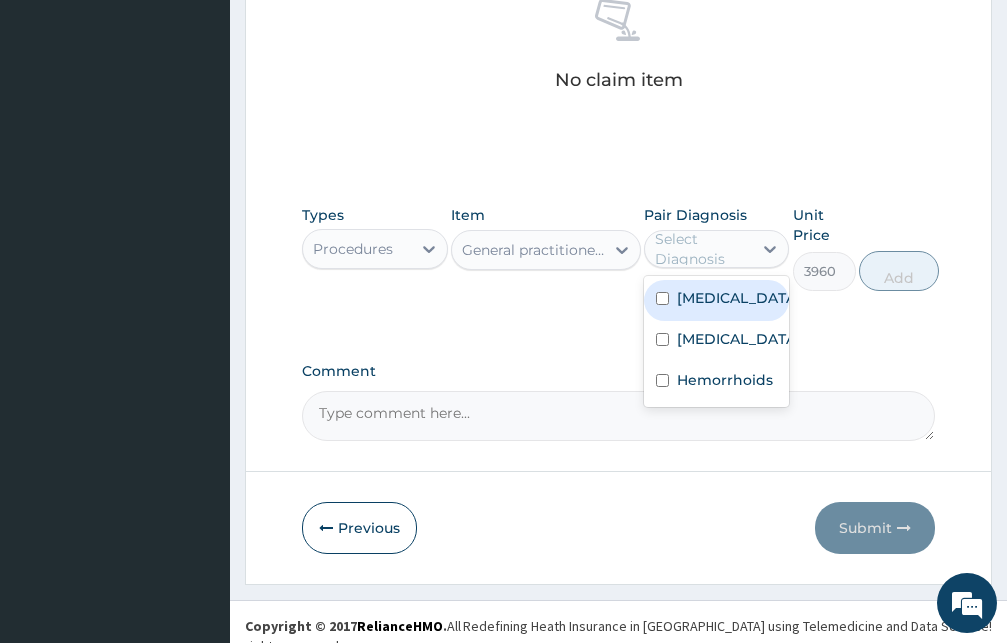 click at bounding box center [662, 298] 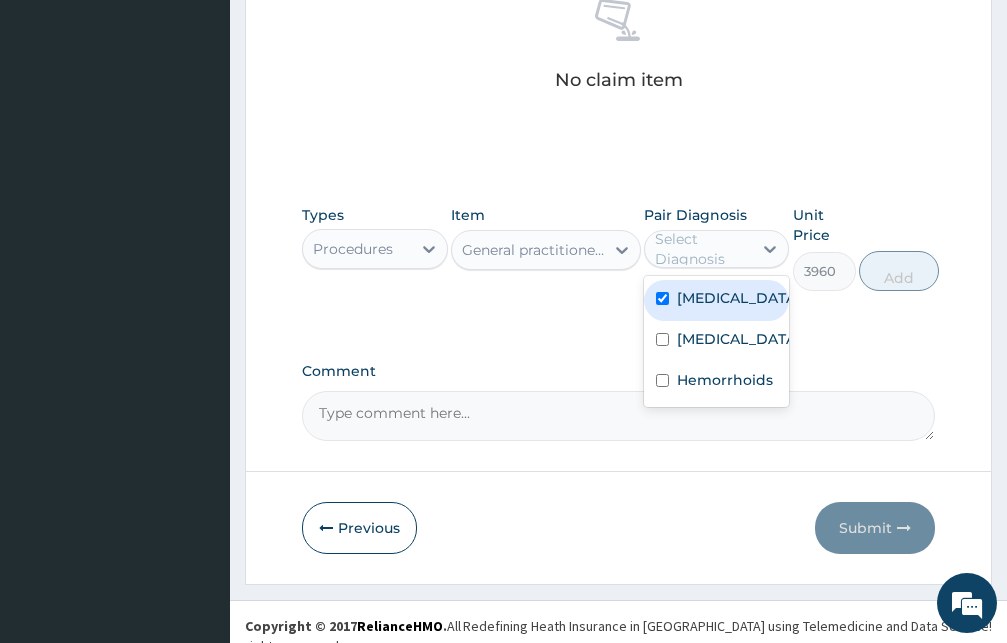 checkbox on "true" 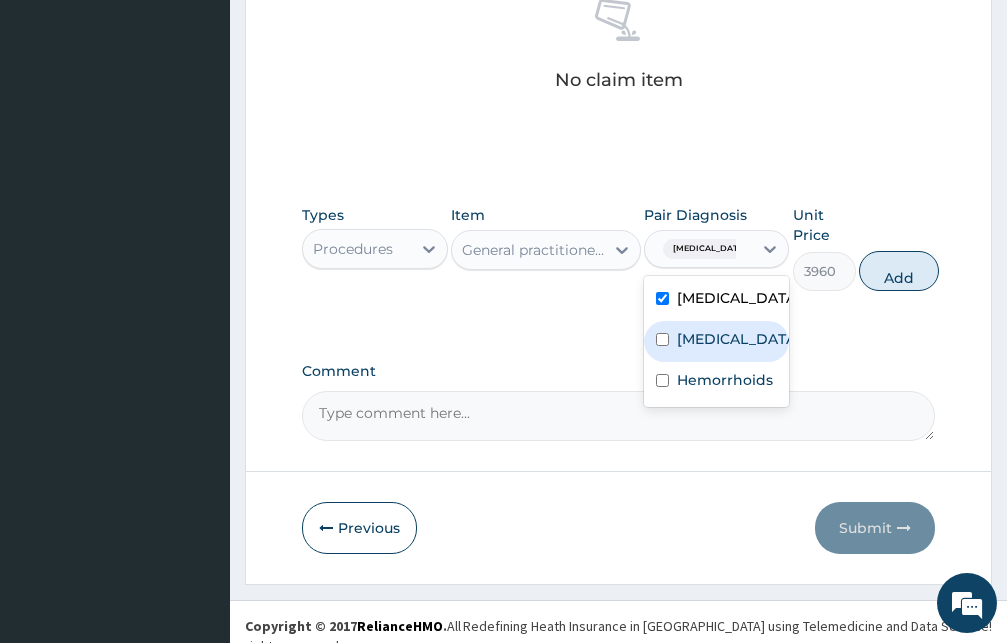 click at bounding box center [662, 339] 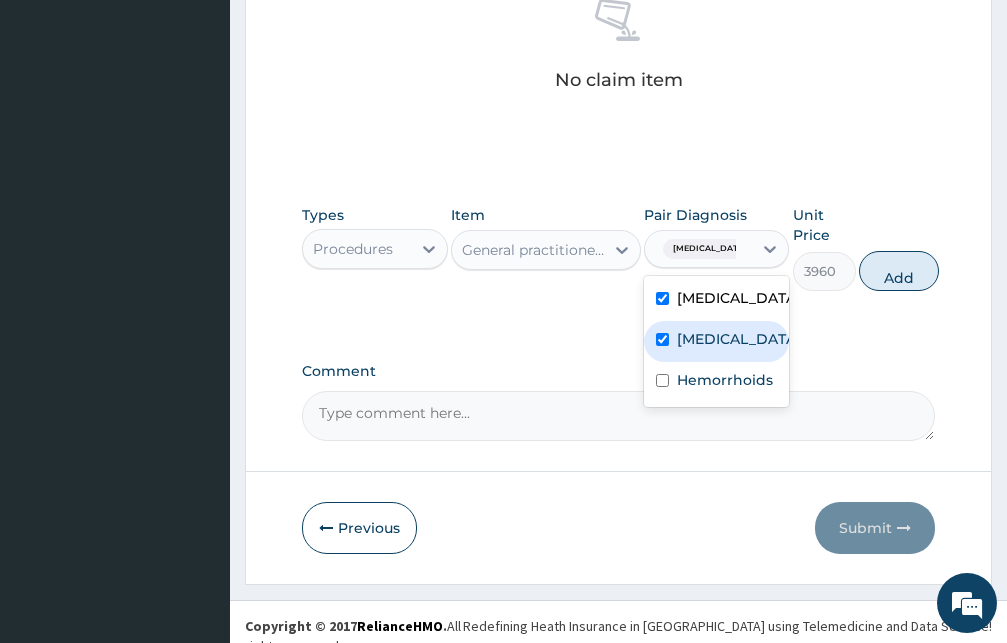checkbox on "true" 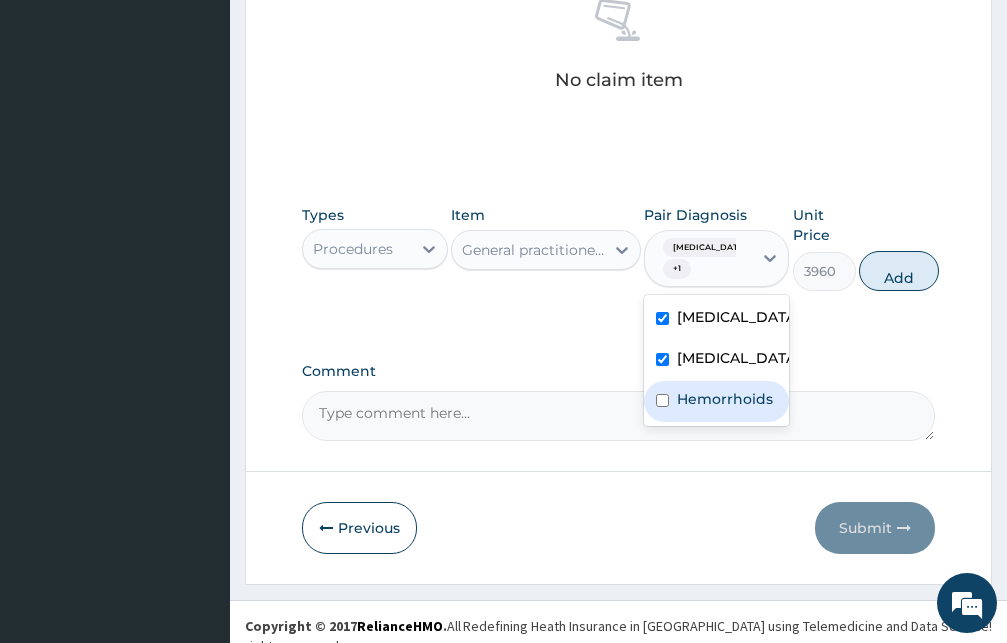 click on "Hemorrhoids" at bounding box center (717, 401) 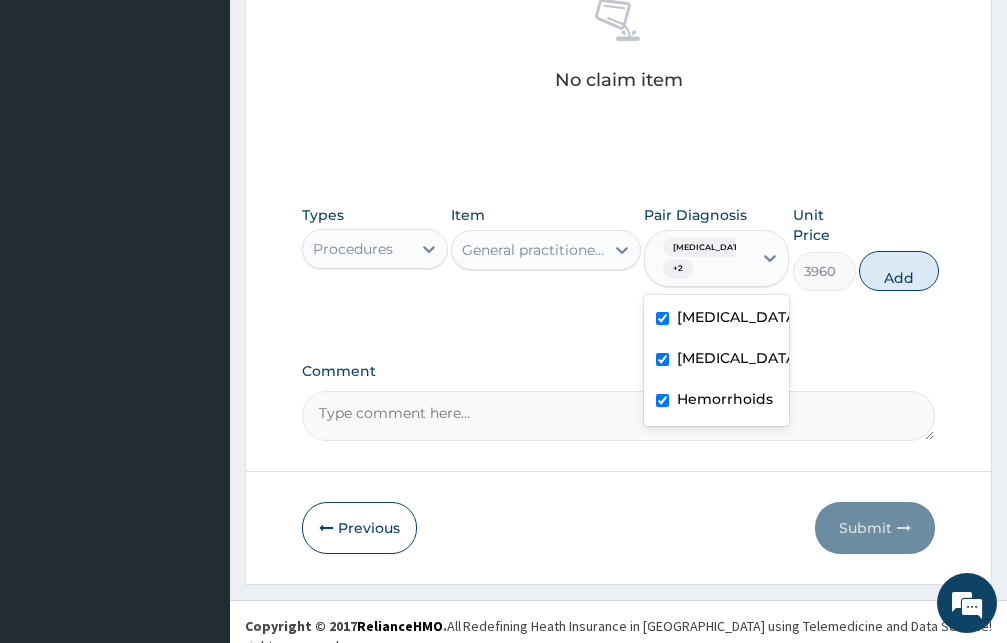 checkbox on "true" 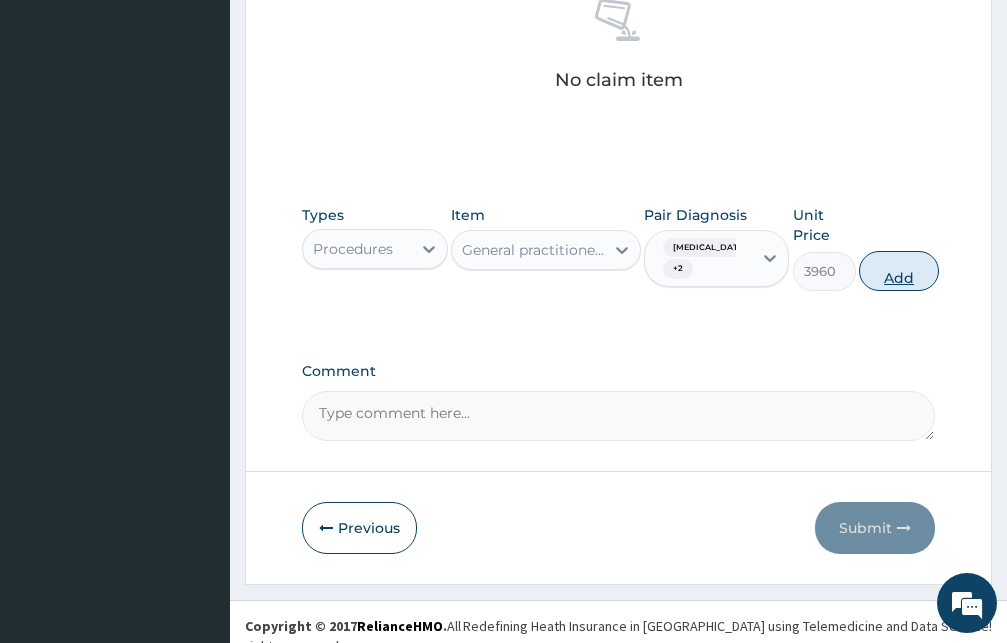 click on "Add" at bounding box center (899, 271) 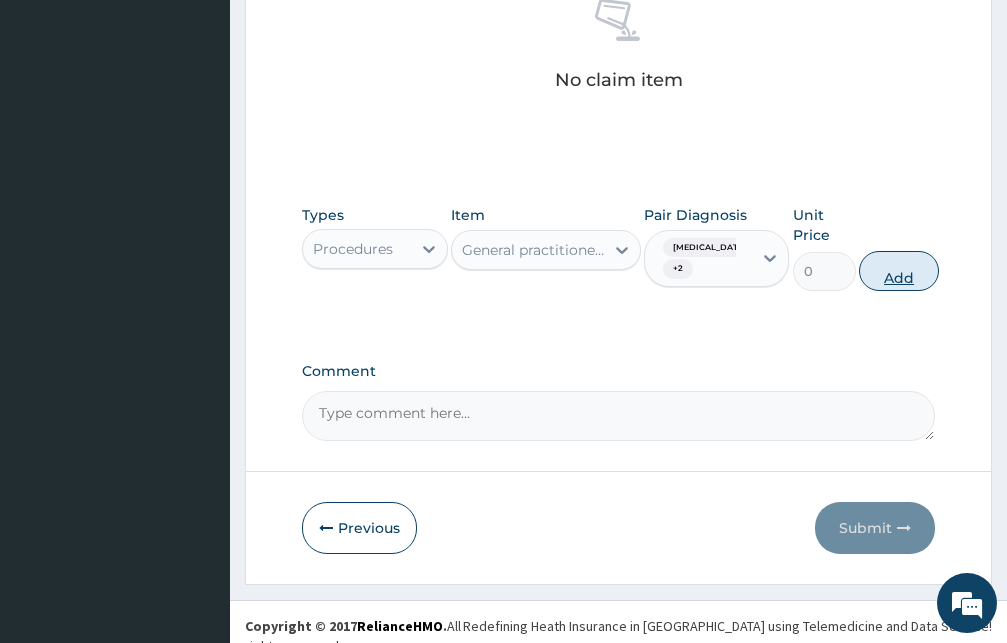 scroll, scrollTop: 536, scrollLeft: 0, axis: vertical 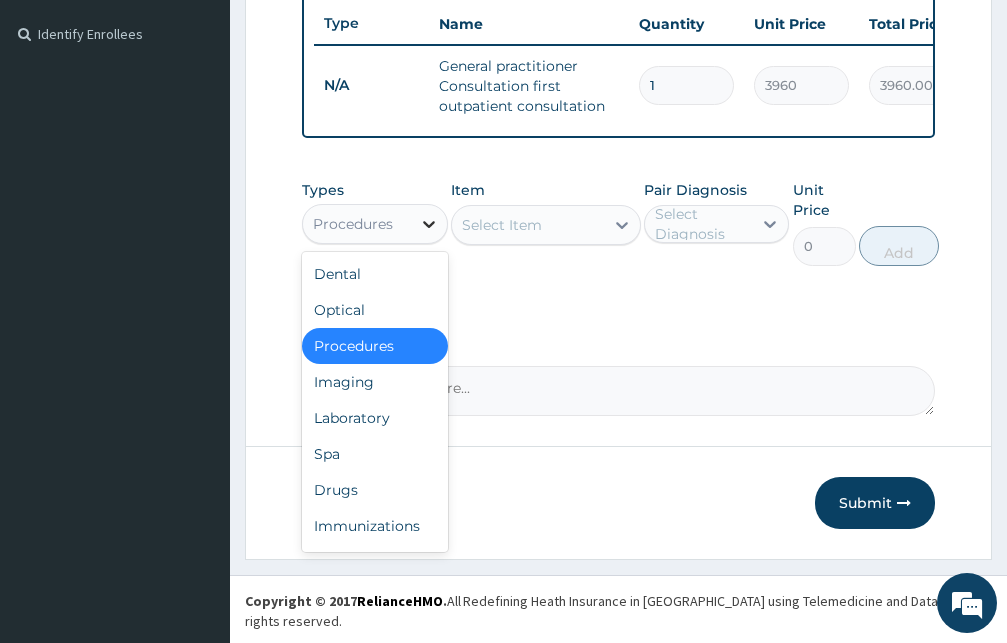 click 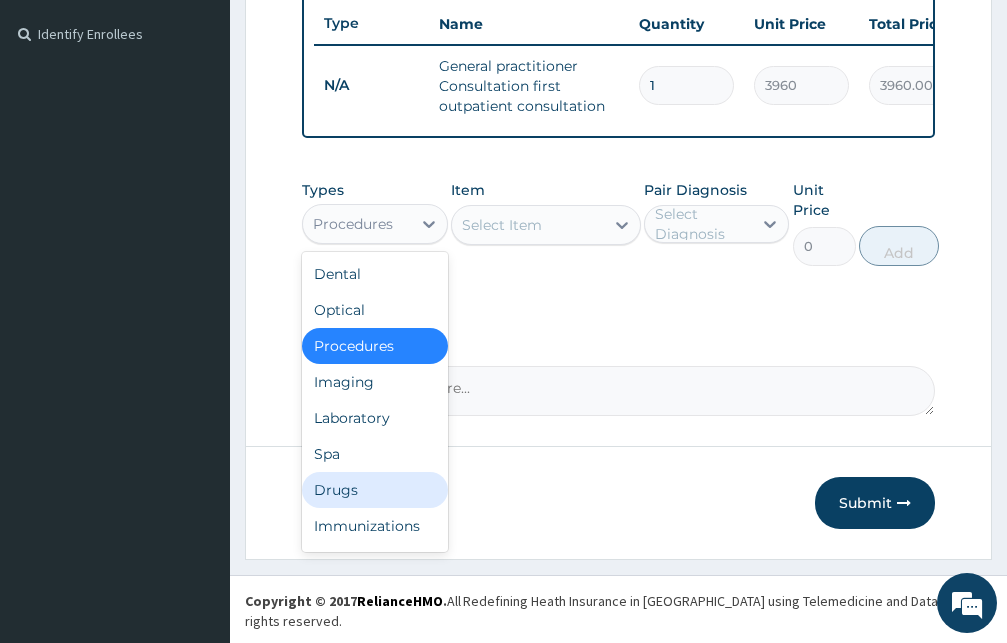 click on "Drugs" at bounding box center (375, 490) 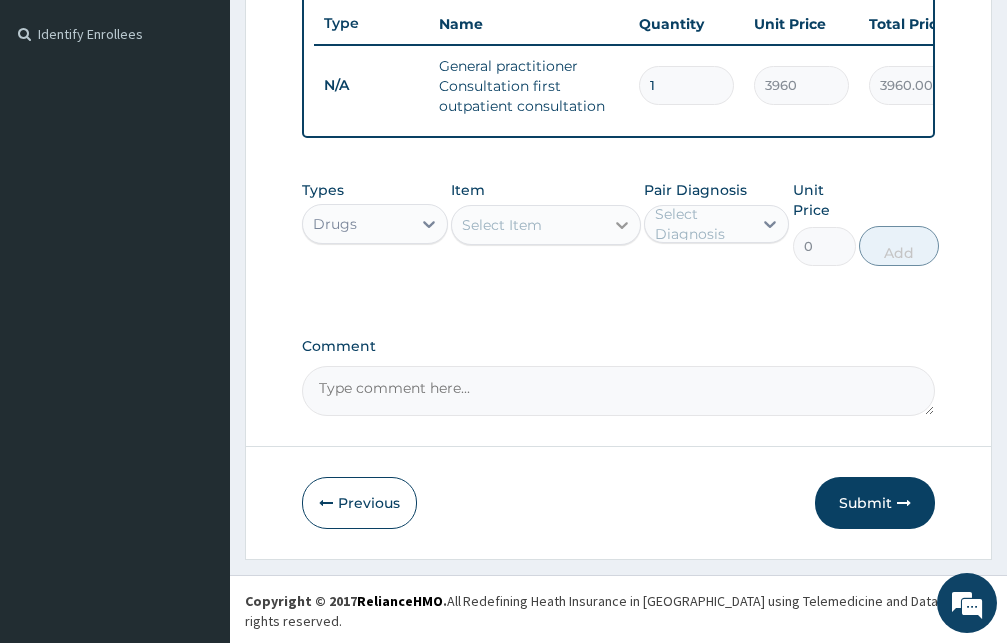 click 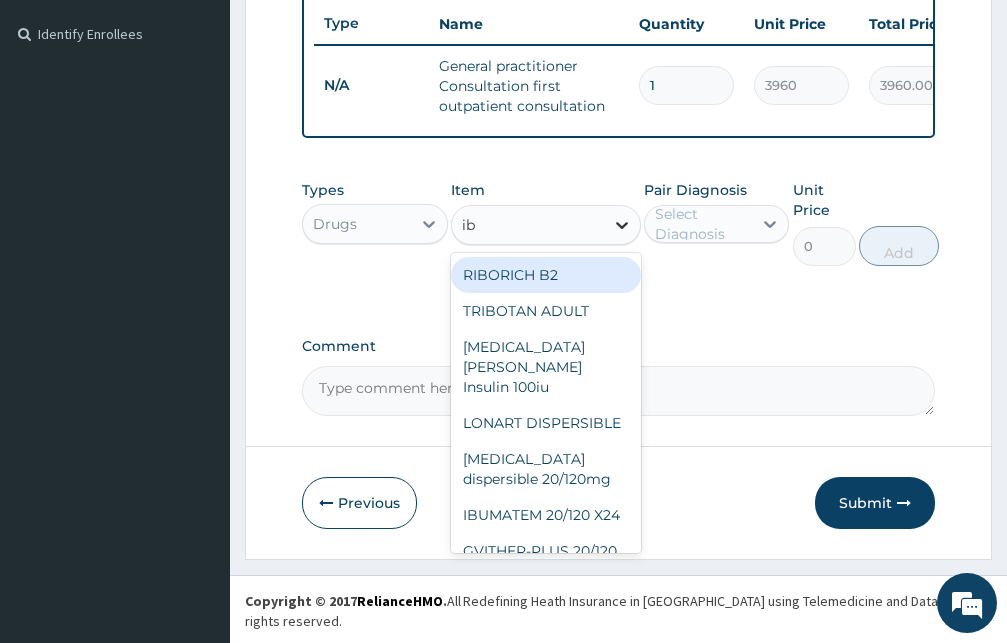 type on "ibu" 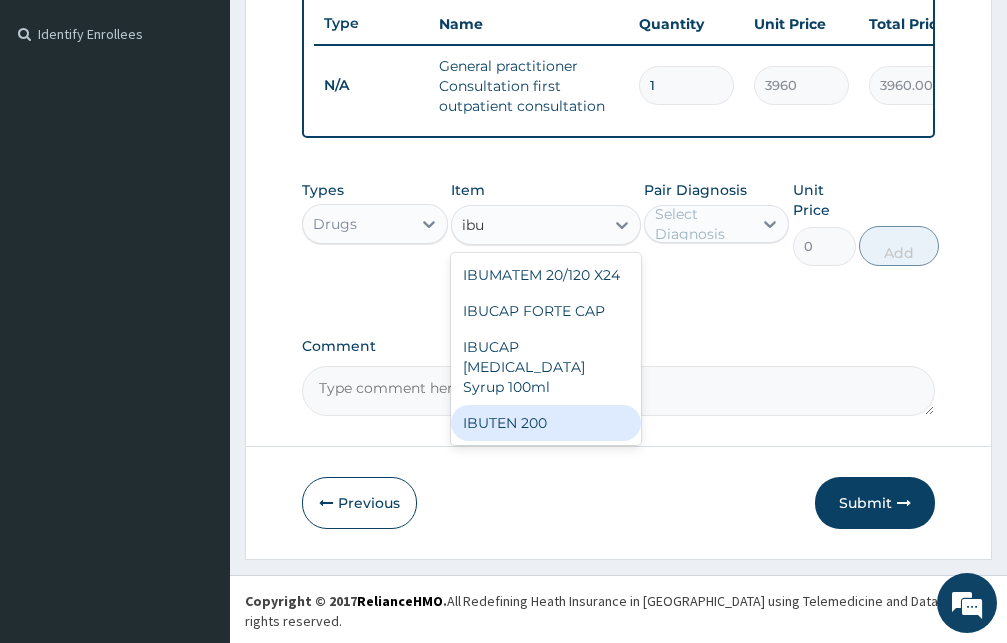 click on "IBUTEN 200" at bounding box center (546, 423) 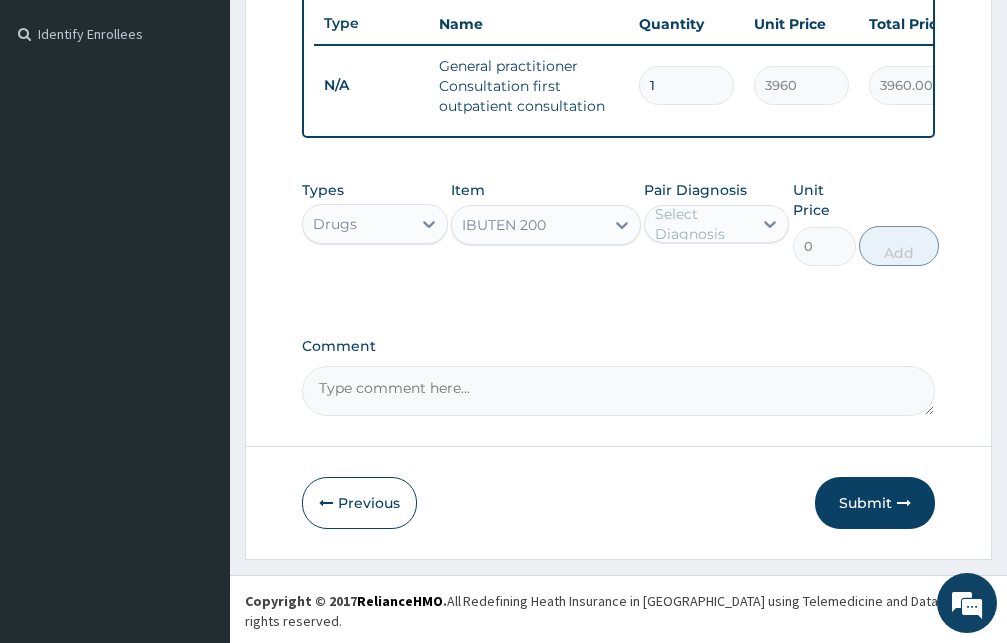 type 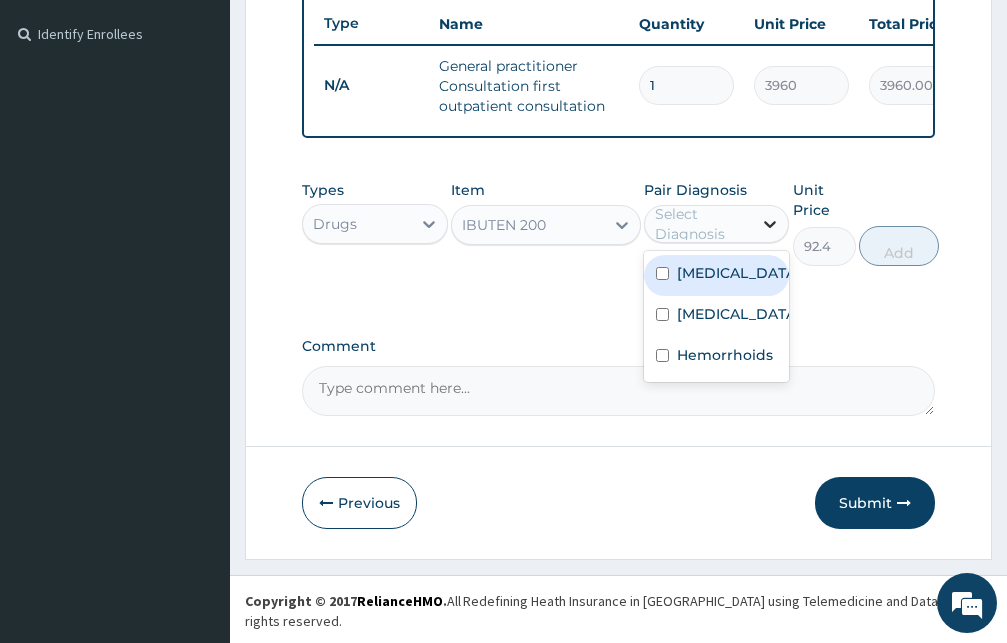 click 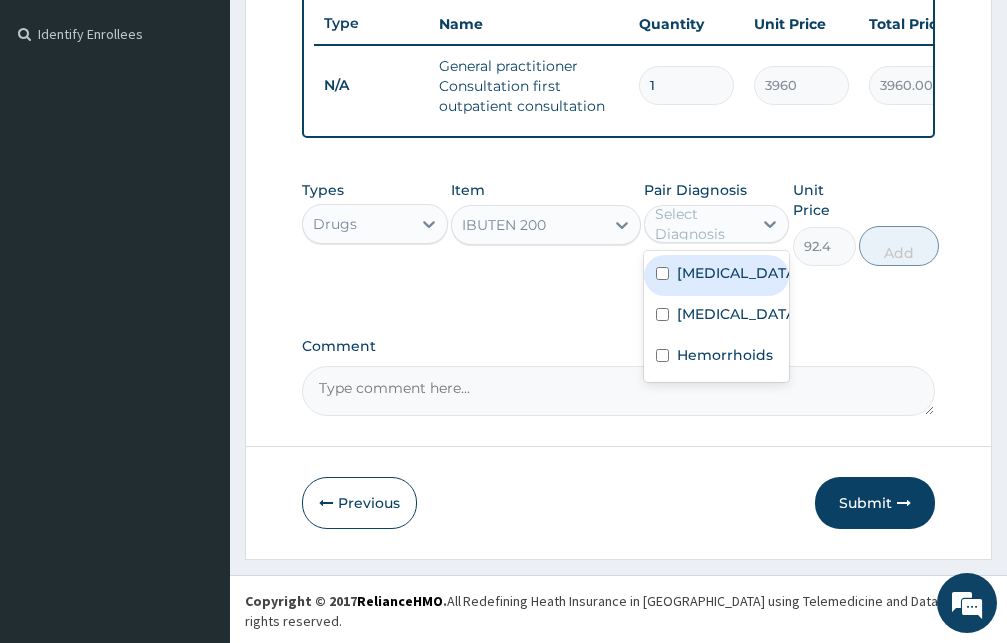 click at bounding box center [662, 273] 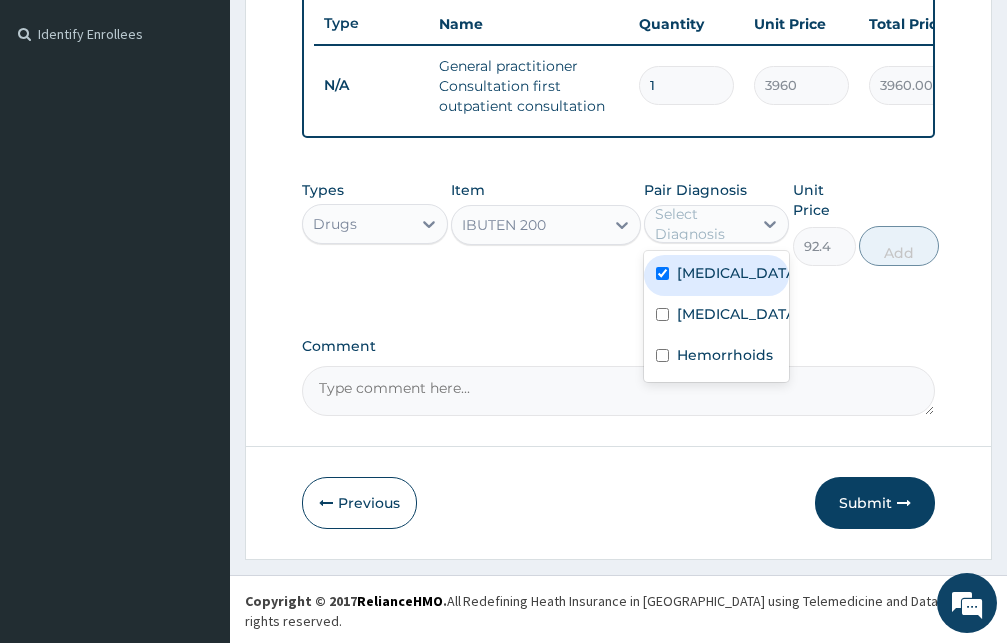 checkbox on "true" 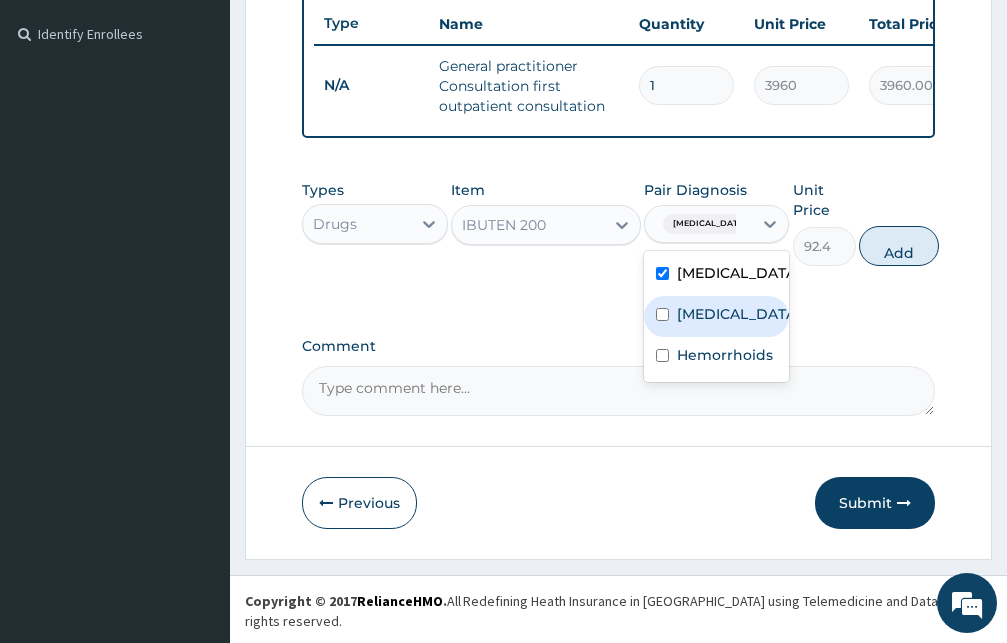 drag, startPoint x: 660, startPoint y: 362, endPoint x: 657, endPoint y: 387, distance: 25.179358 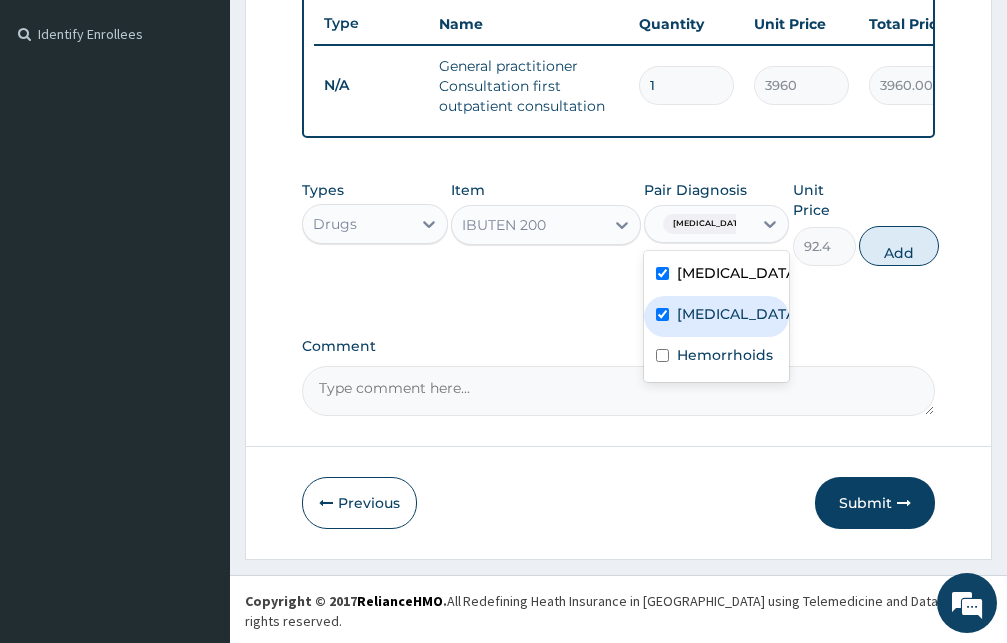 checkbox on "true" 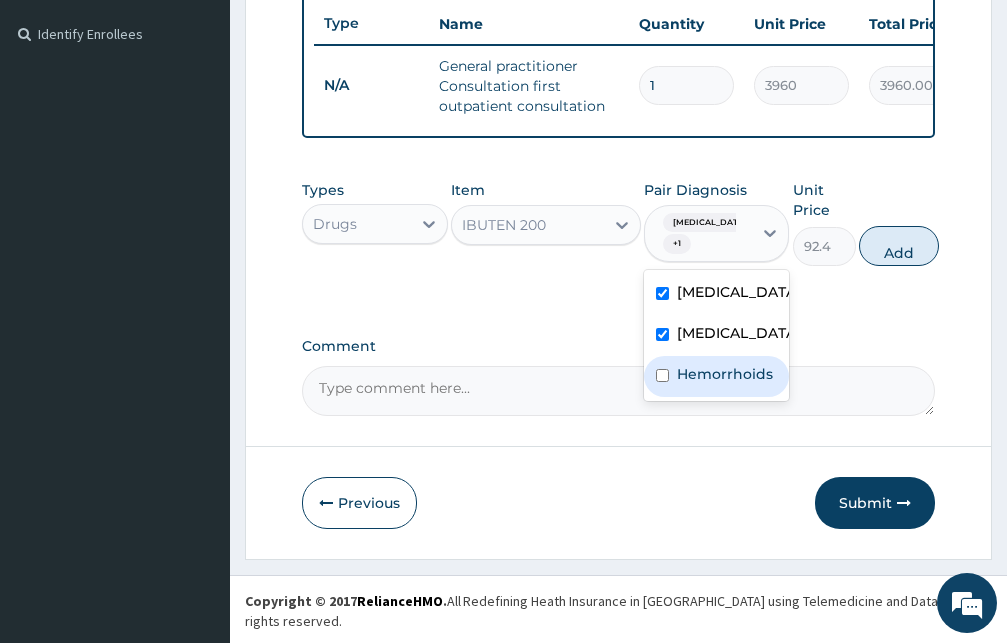 click on "Hemorrhoids" at bounding box center [717, 376] 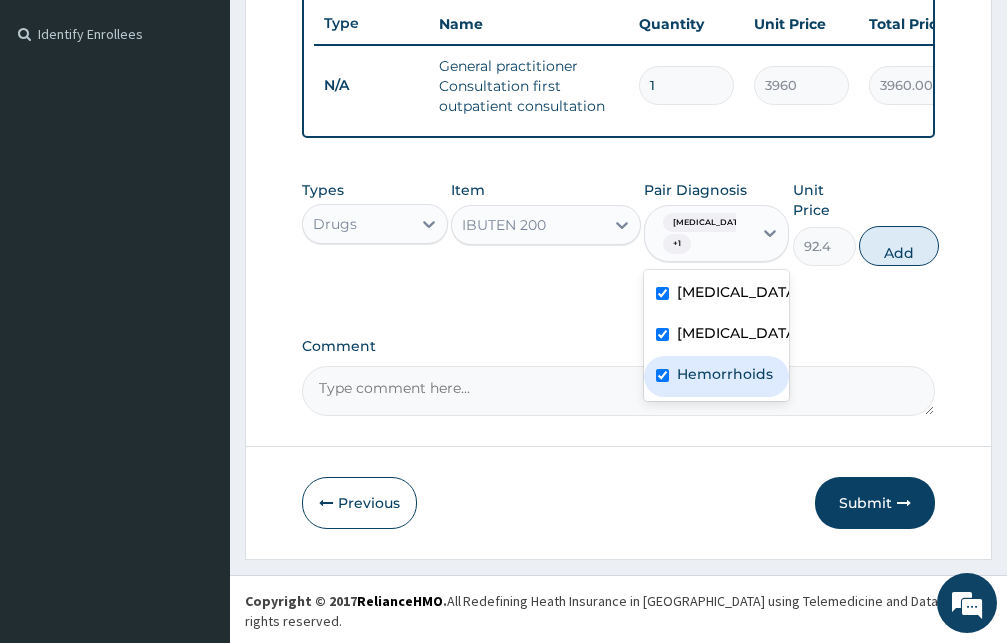 checkbox on "true" 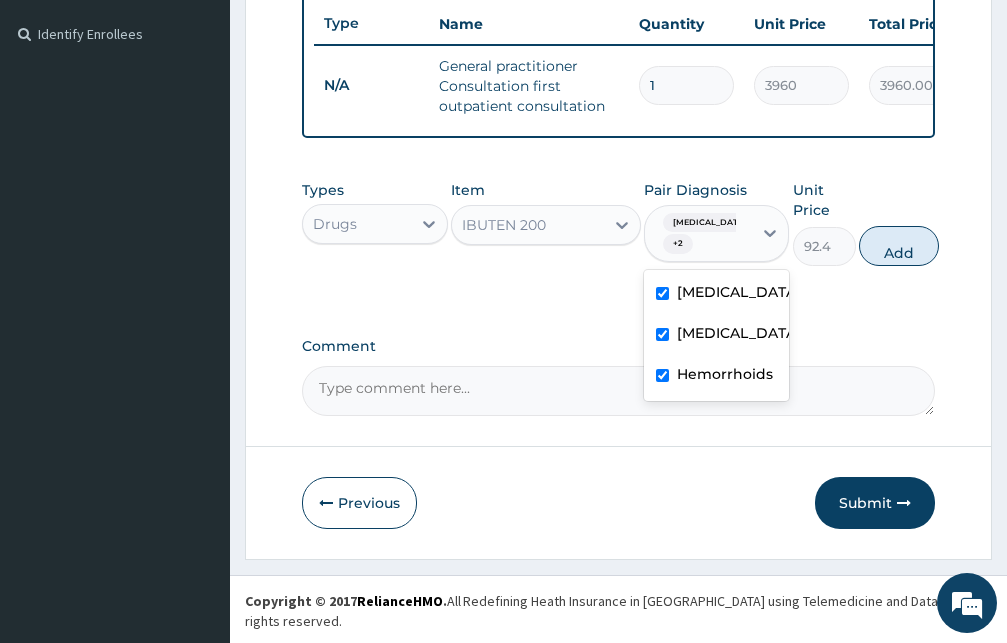 click at bounding box center [662, 293] 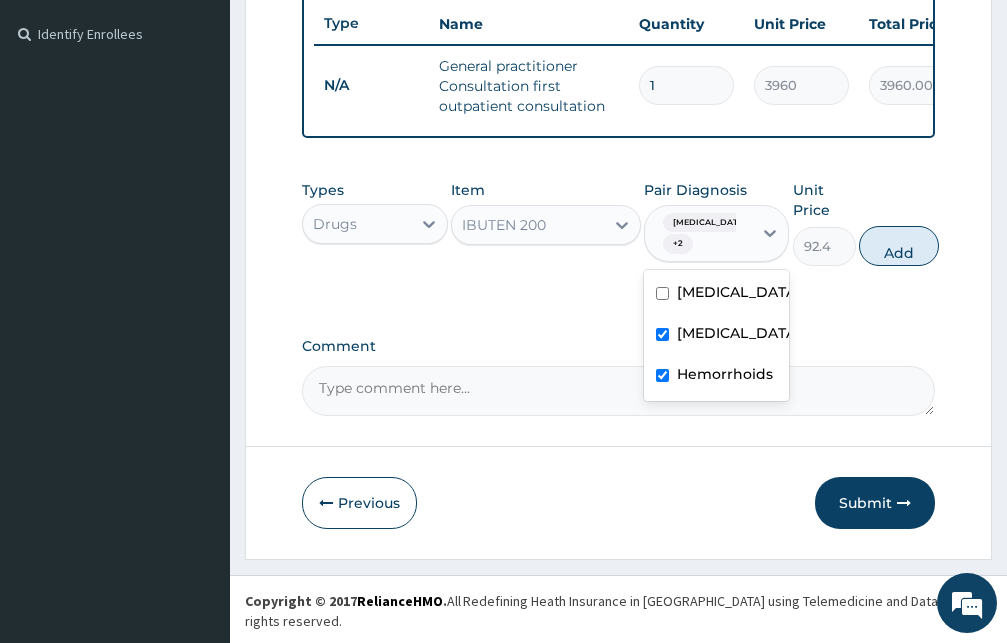 checkbox on "false" 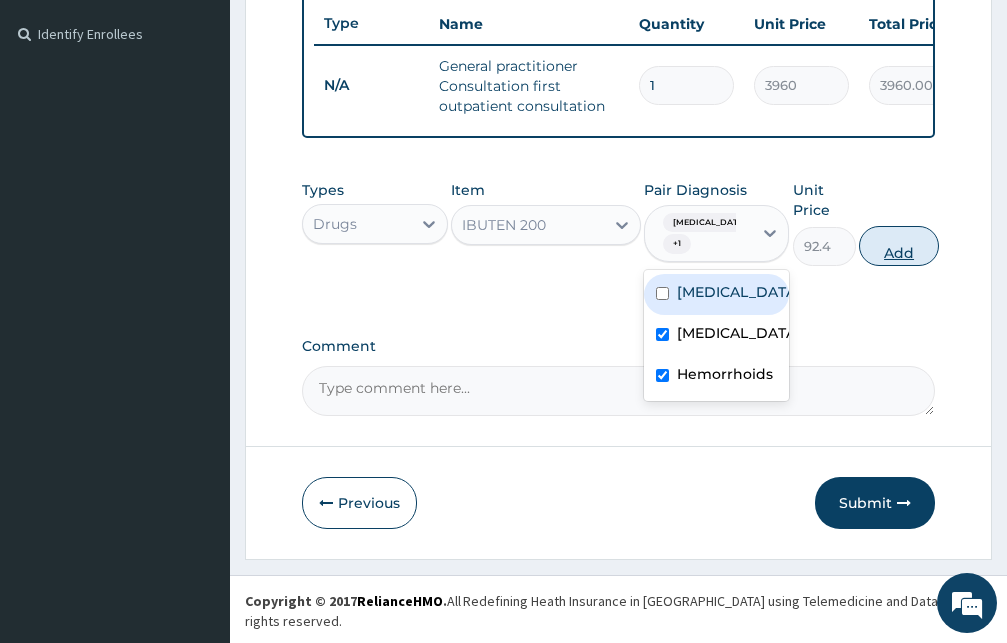 click on "Add" at bounding box center (899, 246) 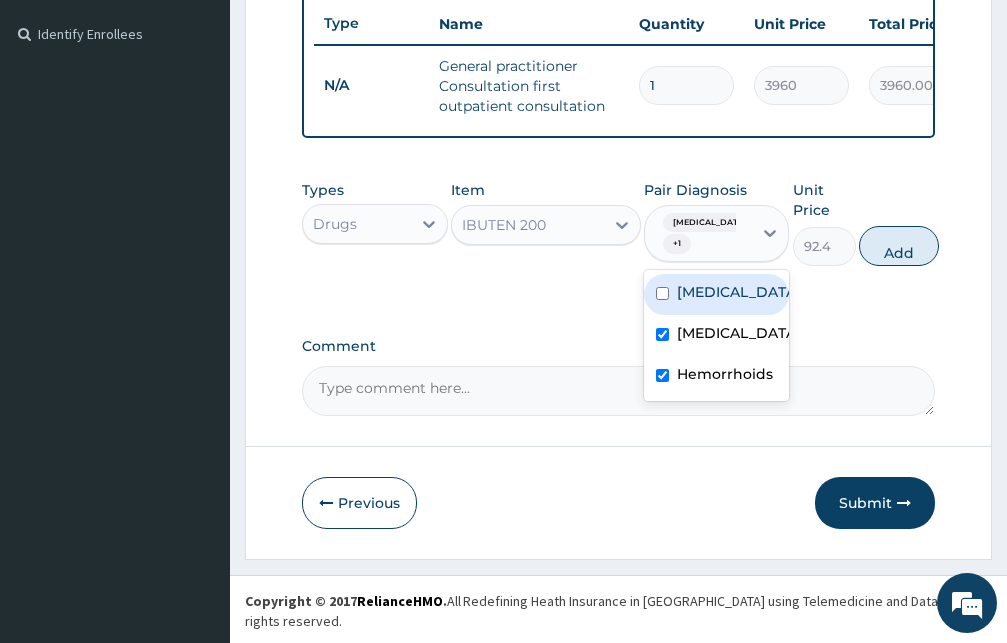 type on "0" 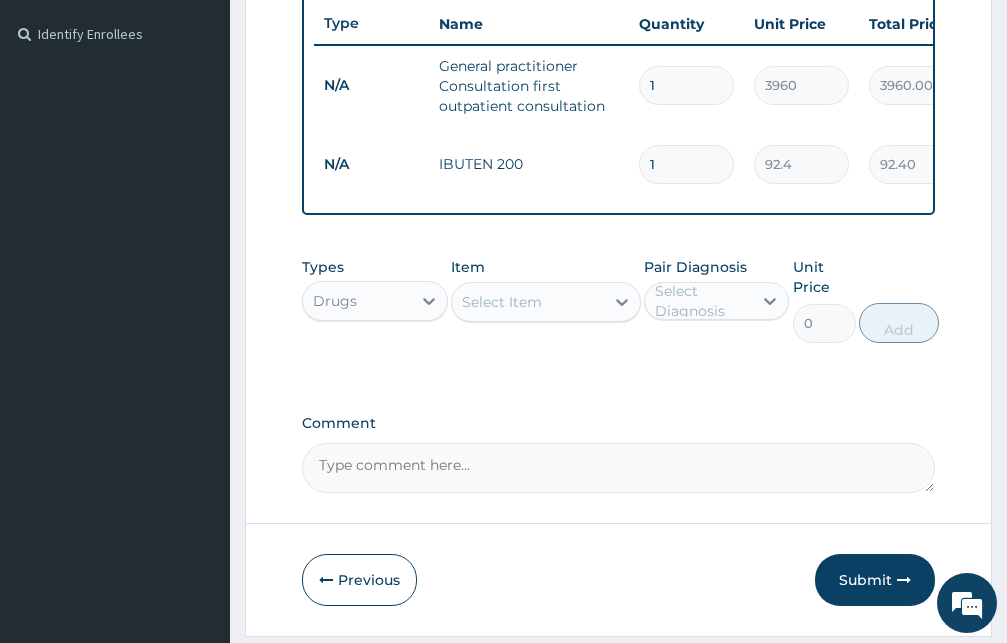 type on "10" 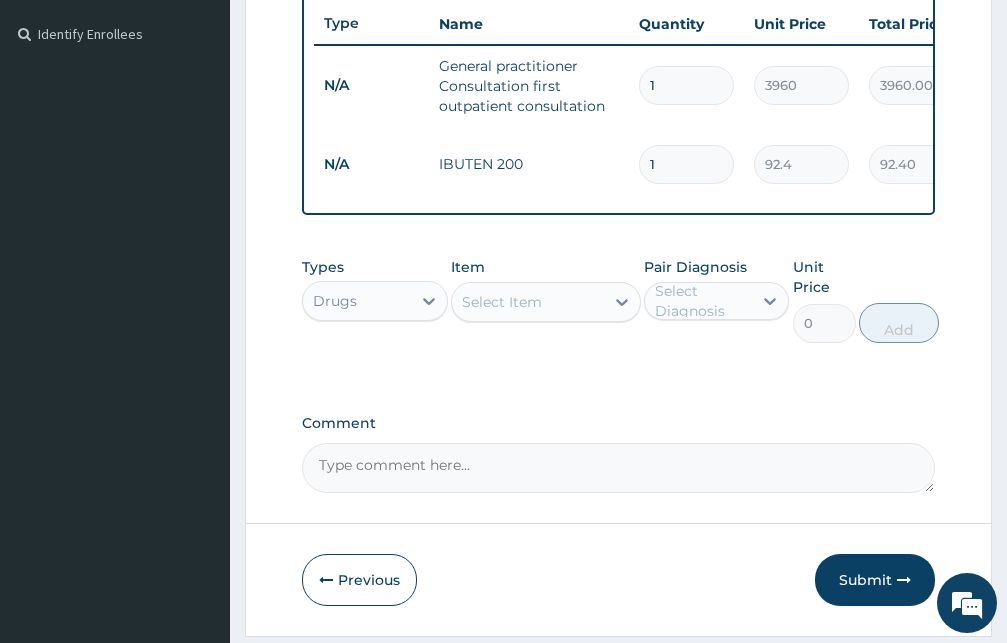 type on "924.00" 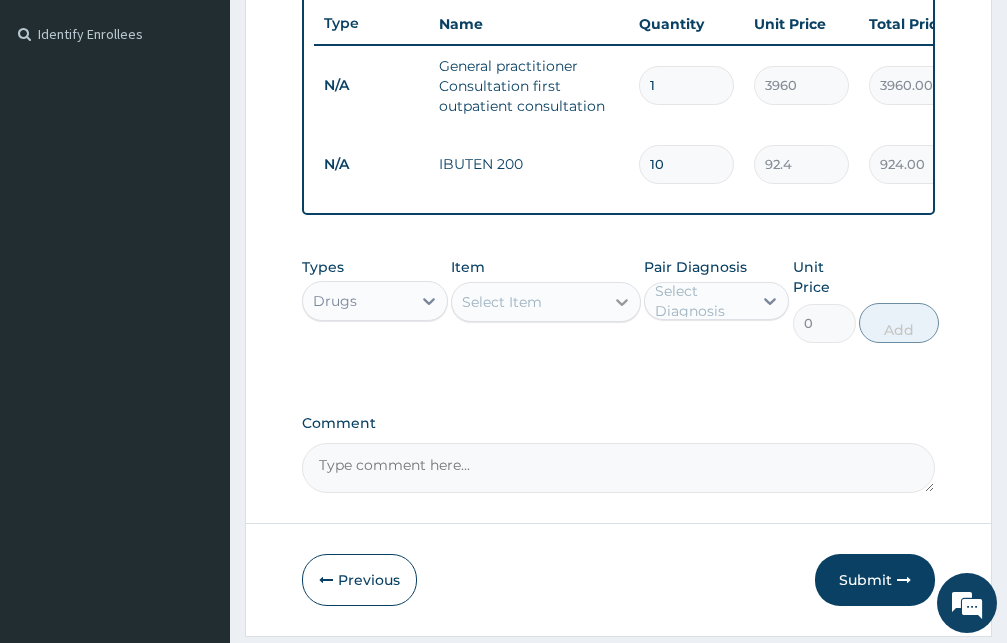 type on "10" 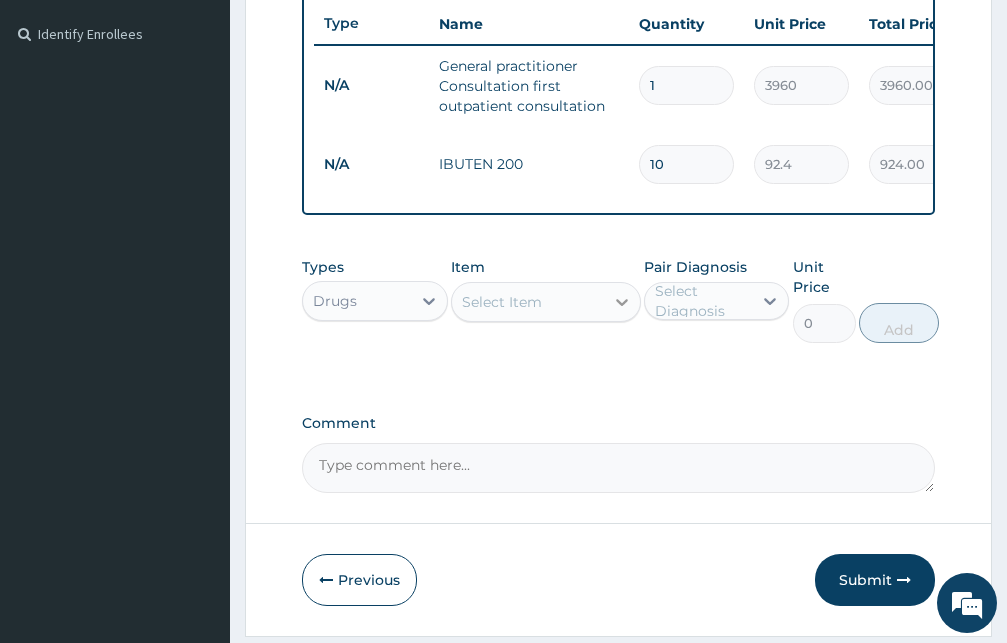 click 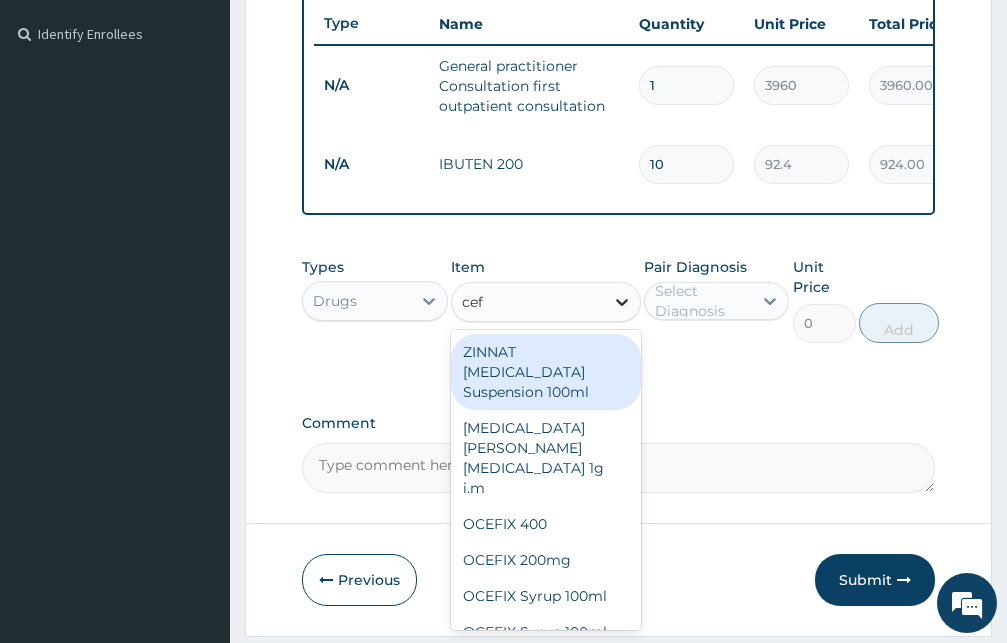 type on "cefu" 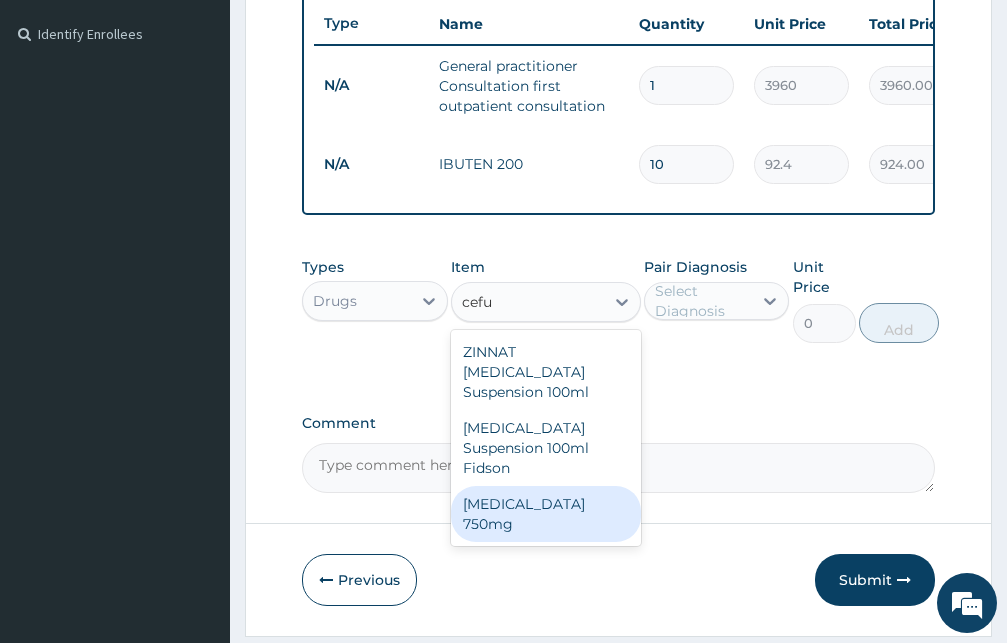 click on "[MEDICAL_DATA] 750mg" at bounding box center [546, 514] 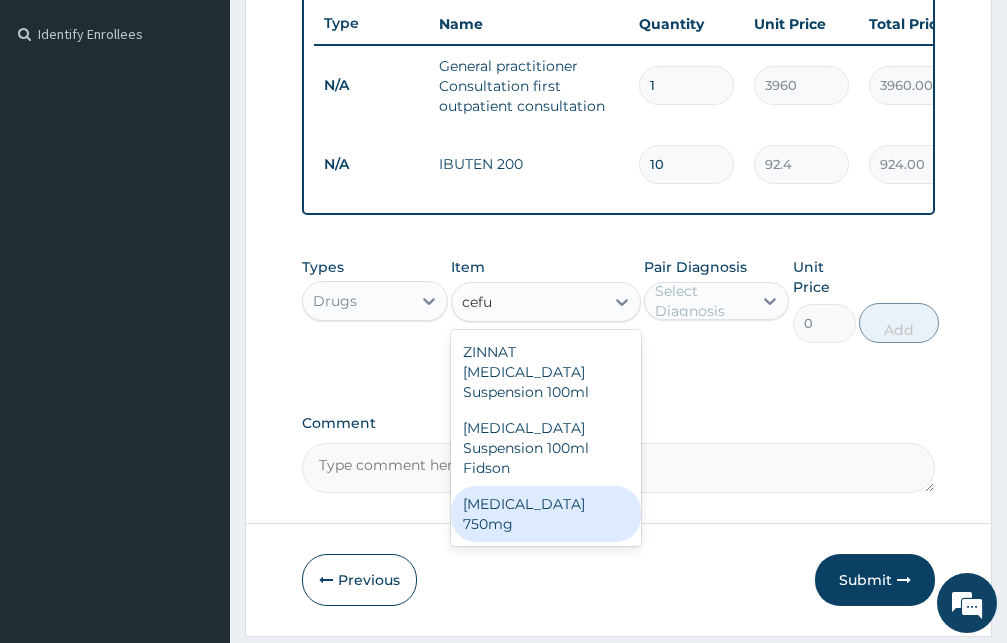 type 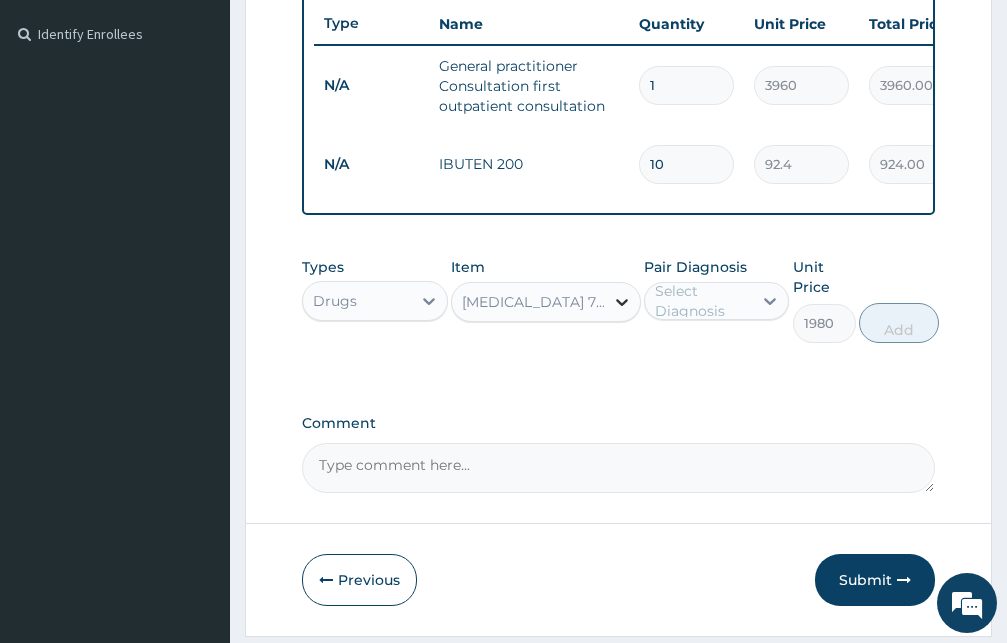 click 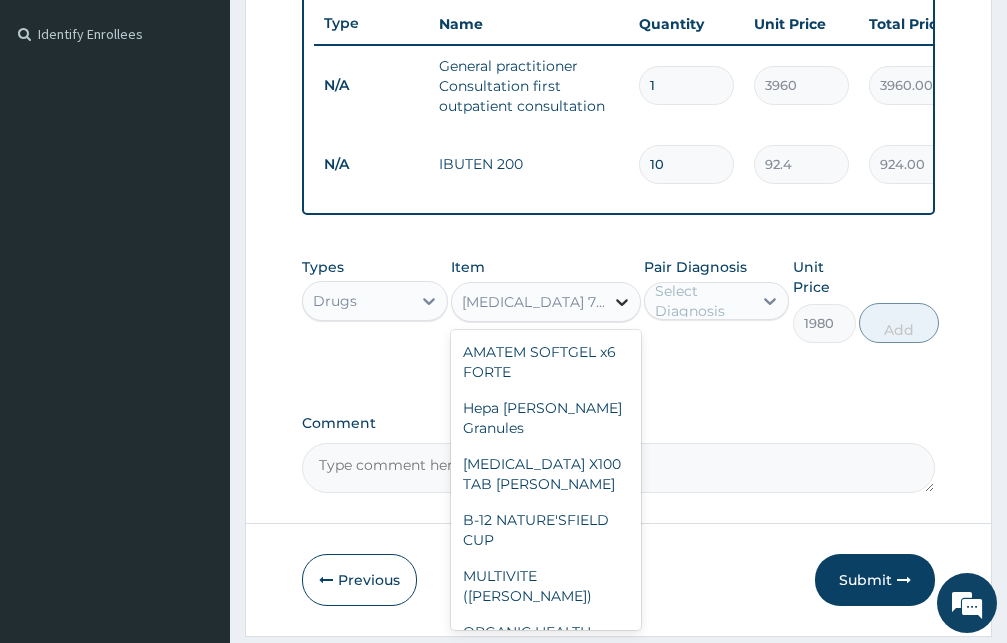 scroll, scrollTop: 29192, scrollLeft: 0, axis: vertical 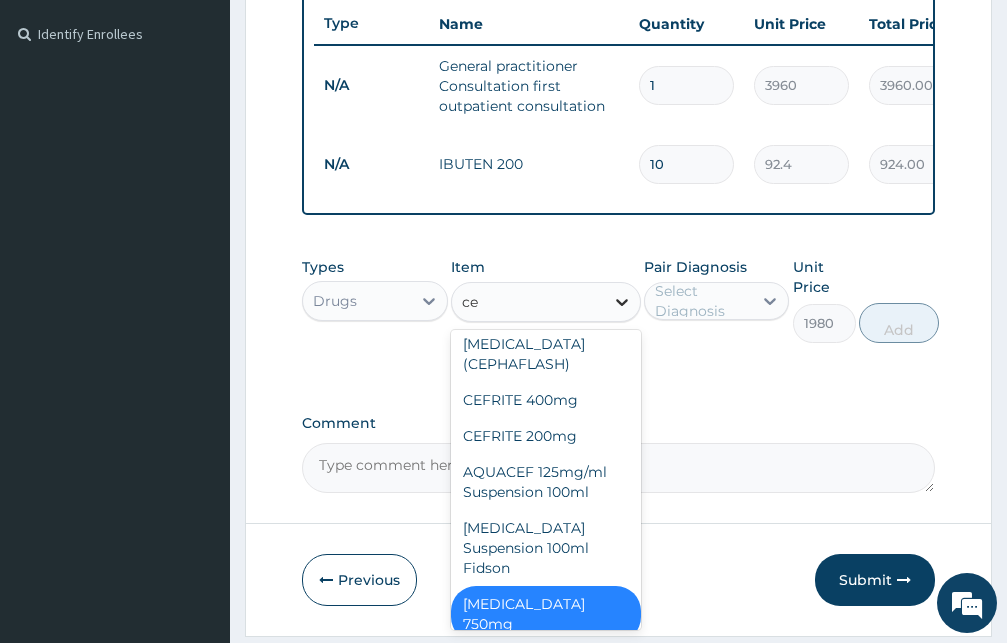 type on "cef" 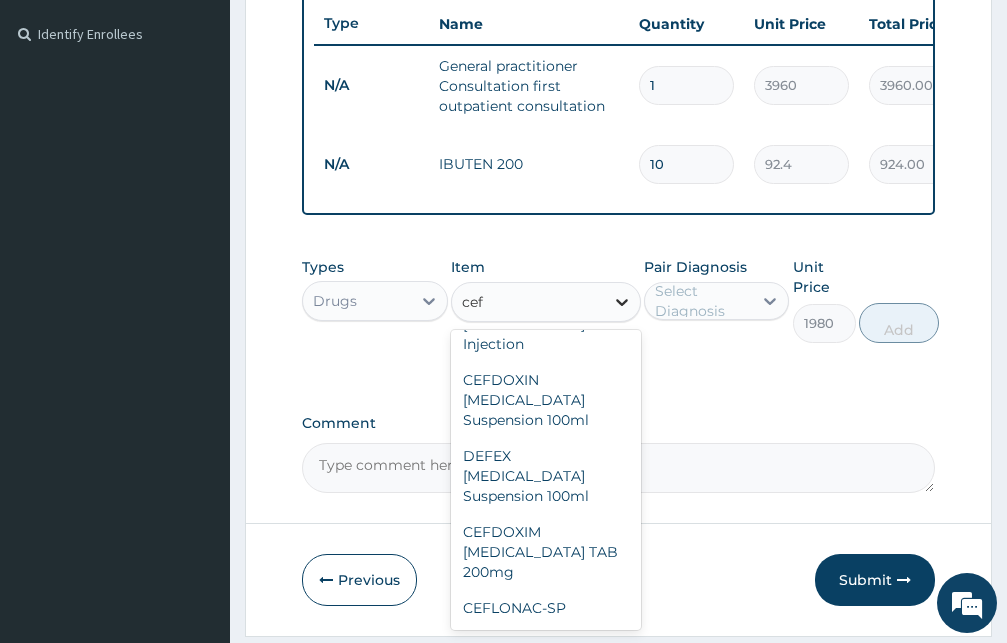 scroll, scrollTop: 268, scrollLeft: 0, axis: vertical 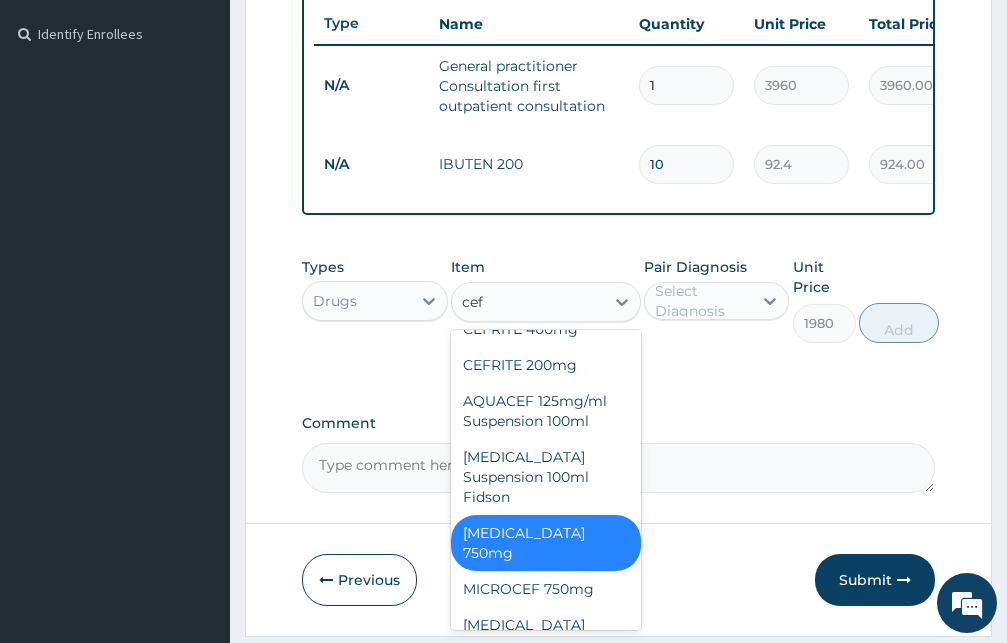 click on "[MEDICAL_DATA] 750mg" at bounding box center [546, 543] 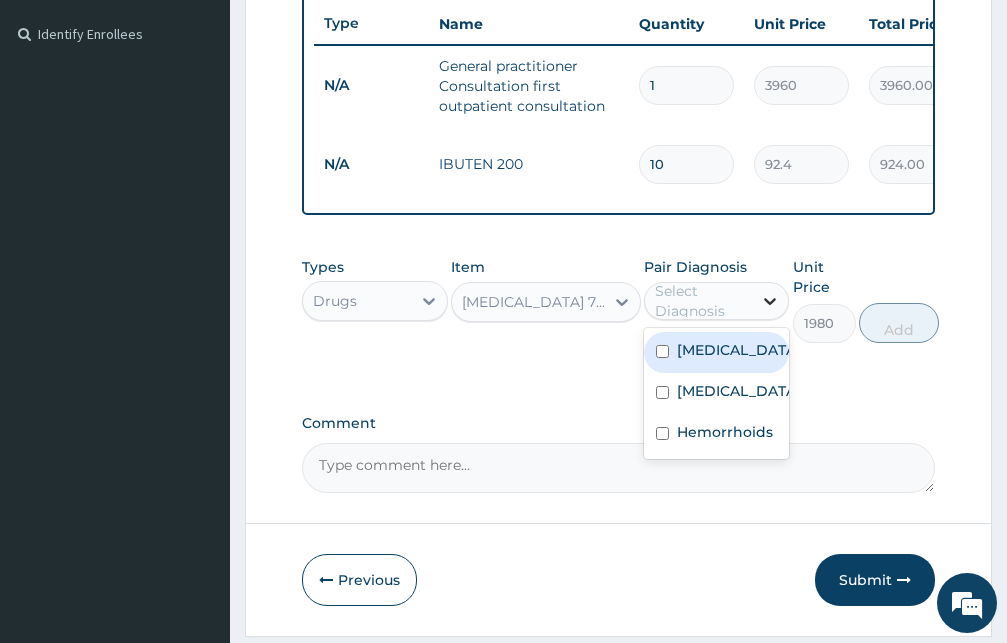 click 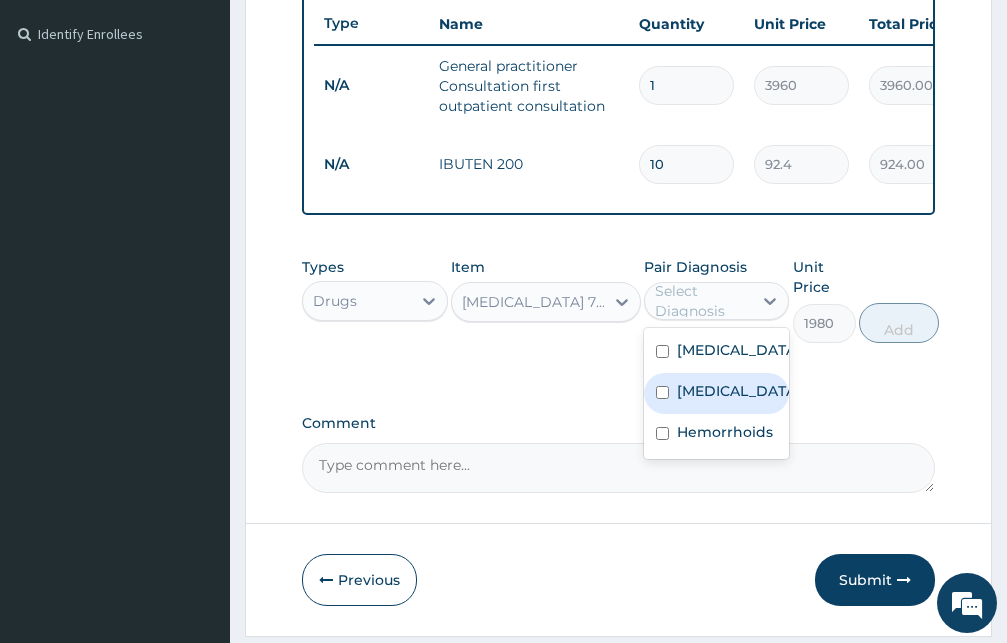 click at bounding box center (662, 392) 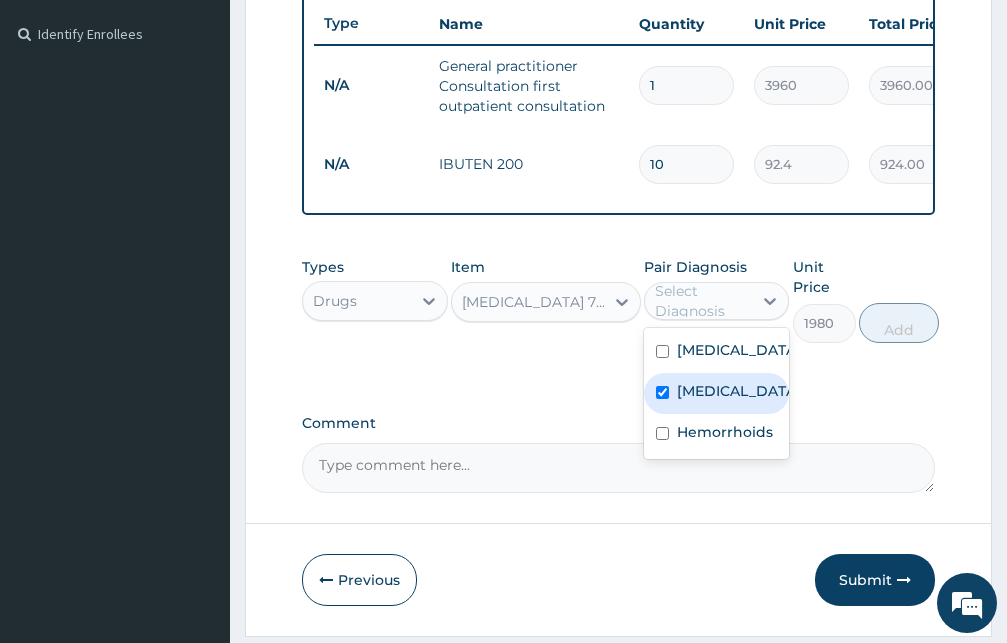 checkbox on "true" 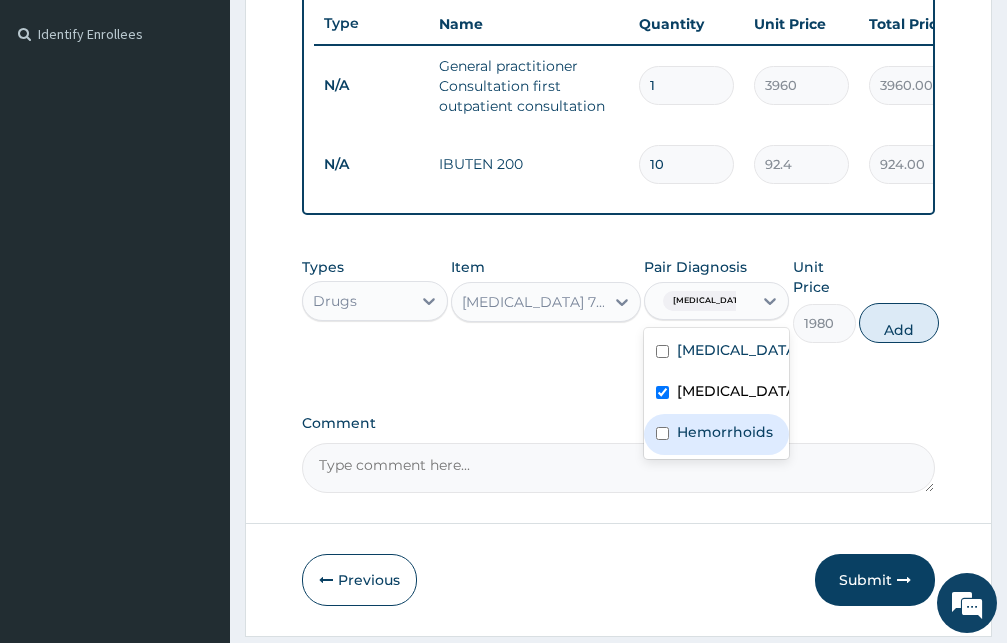 click on "Hemorrhoids" at bounding box center [717, 434] 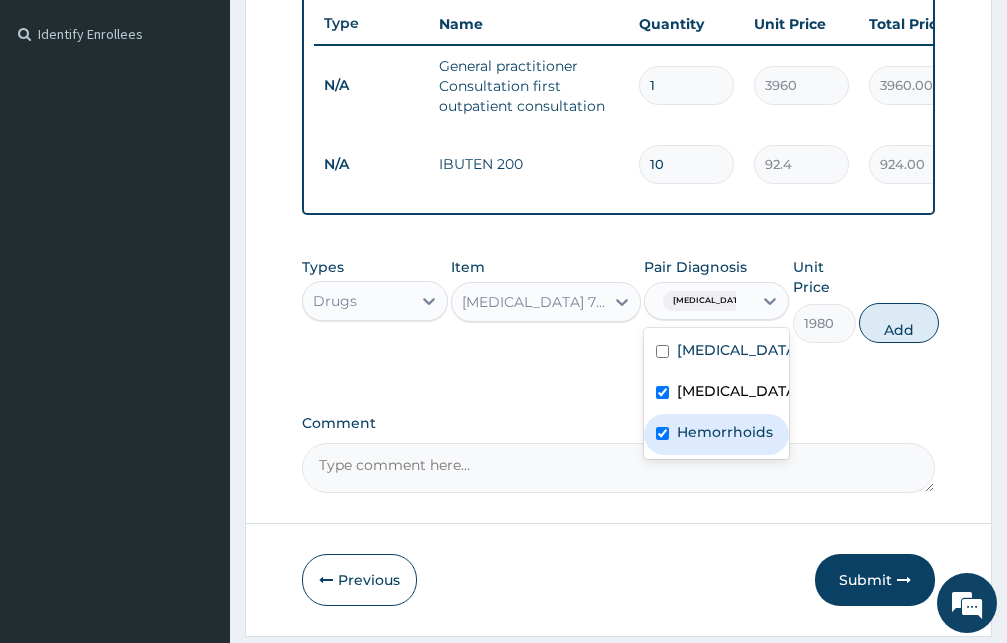 checkbox on "true" 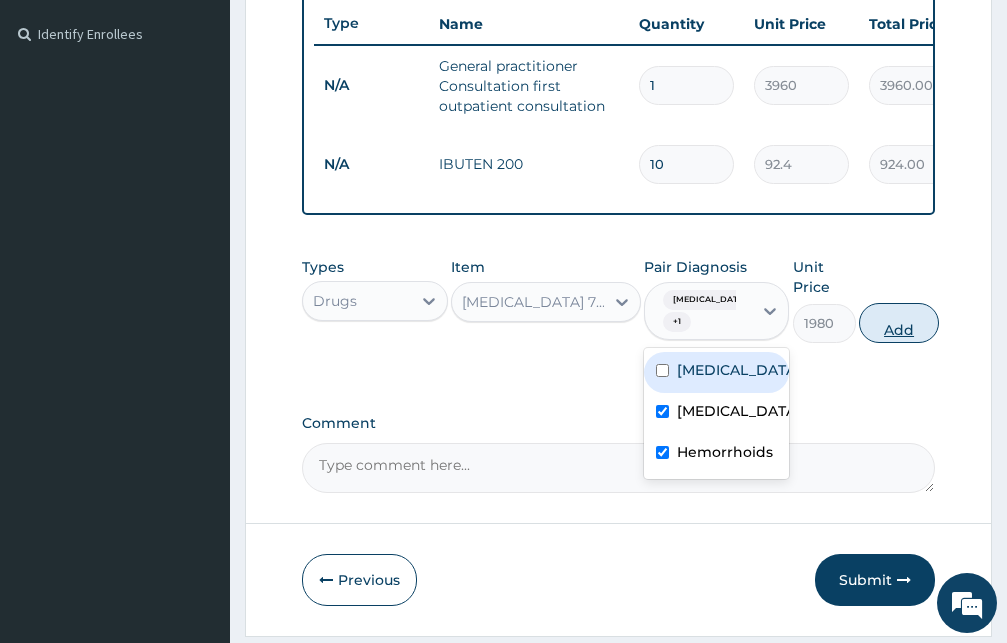 click on "Add" at bounding box center [899, 323] 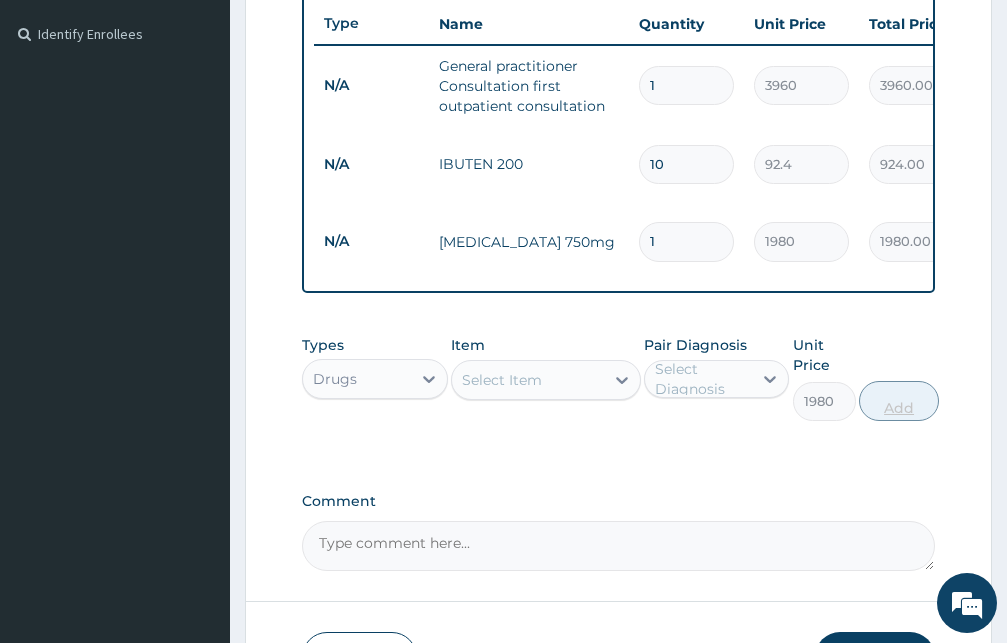type on "0" 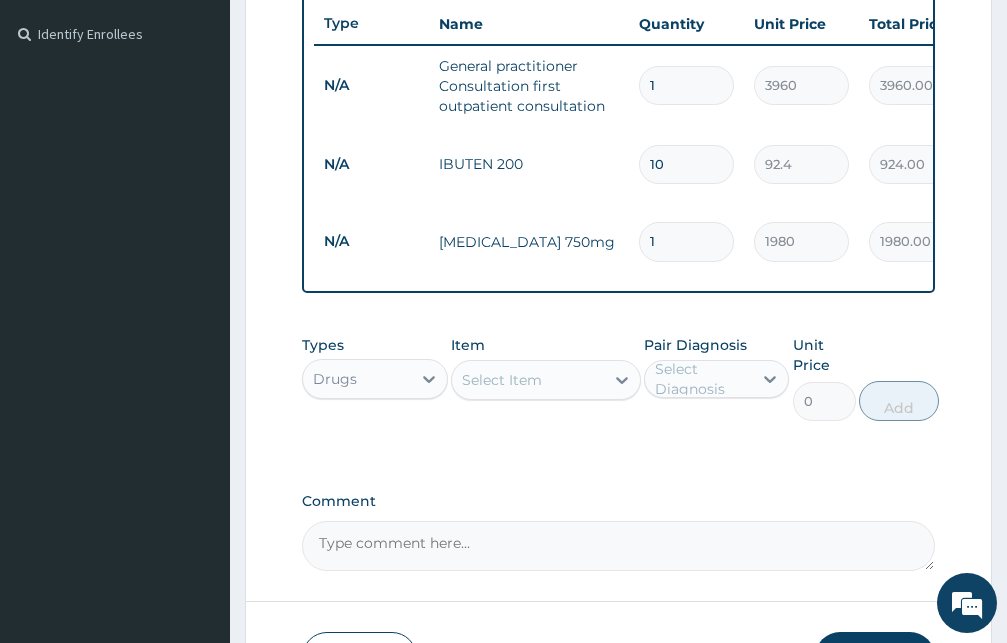 type on "10" 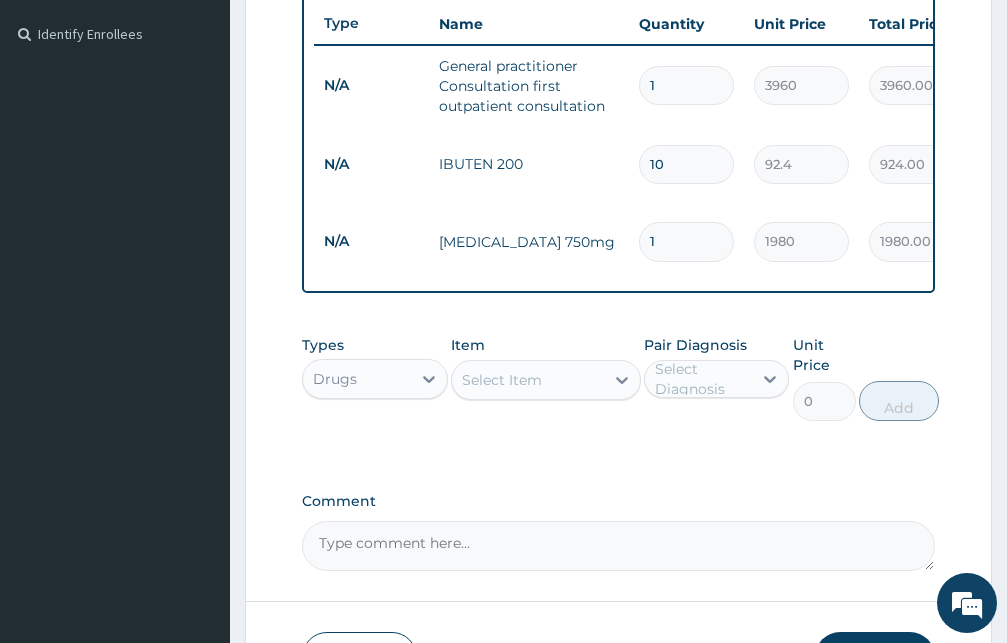 type on "19800.00" 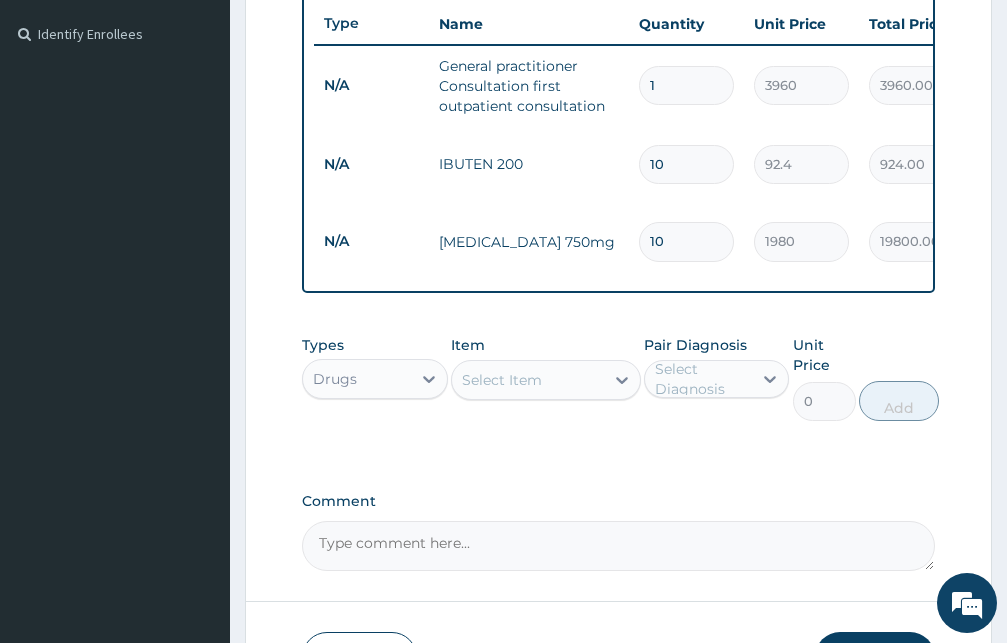 type on "1" 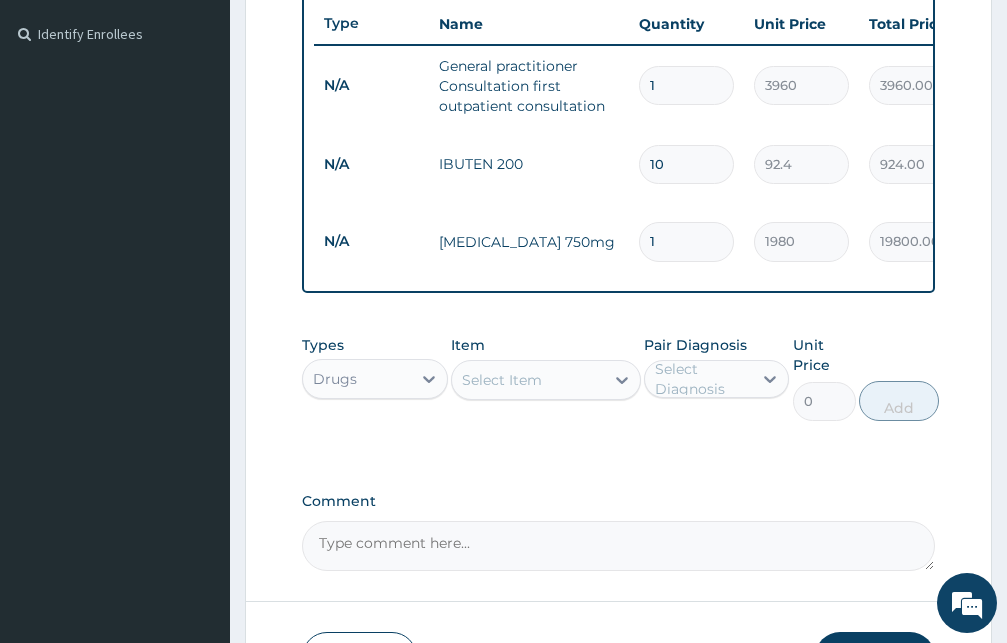 type on "1980.00" 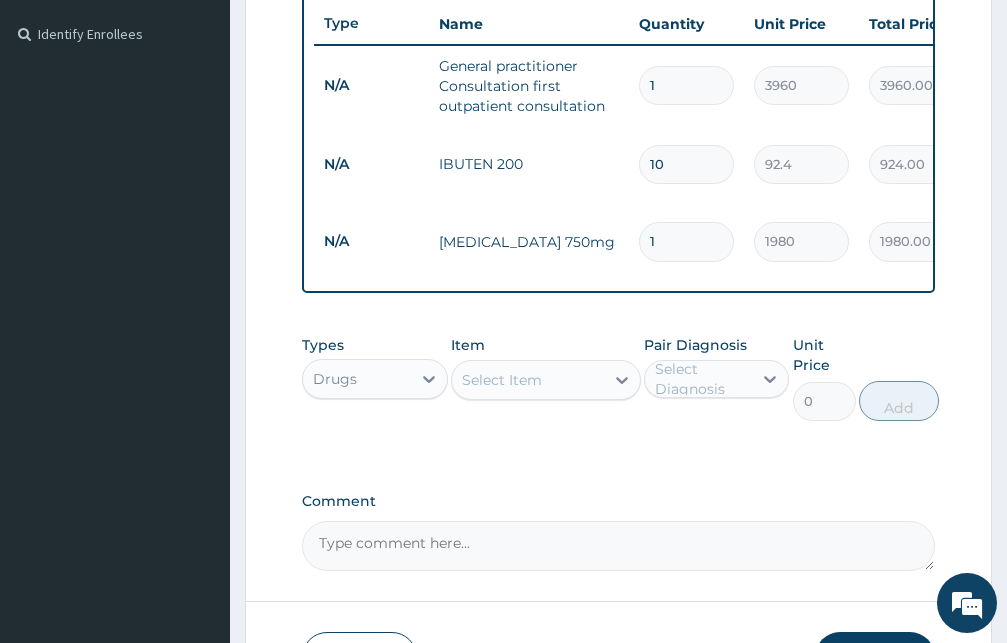 type 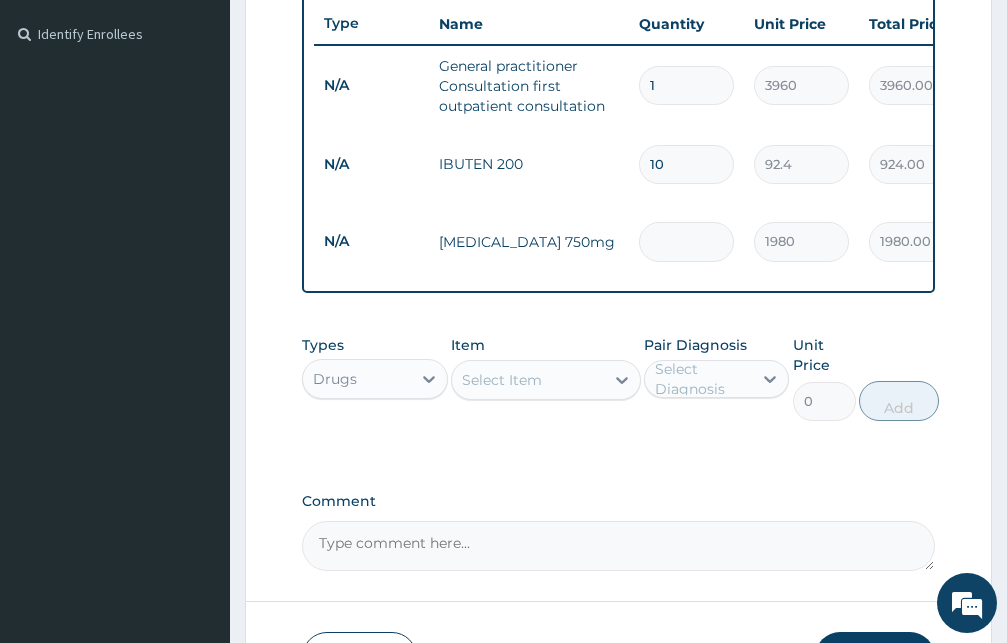 type on "0.00" 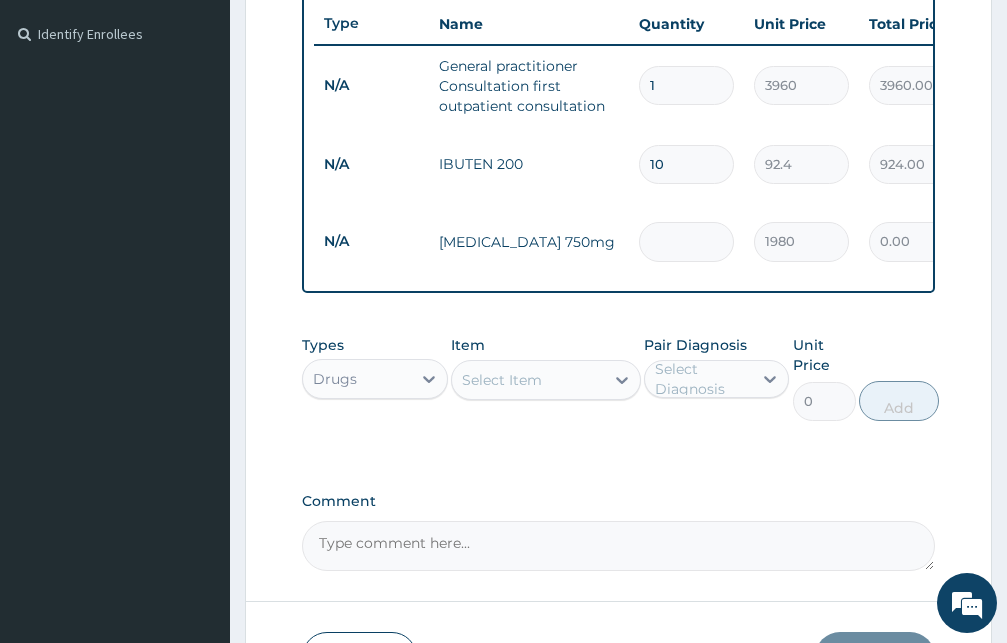 type on "5" 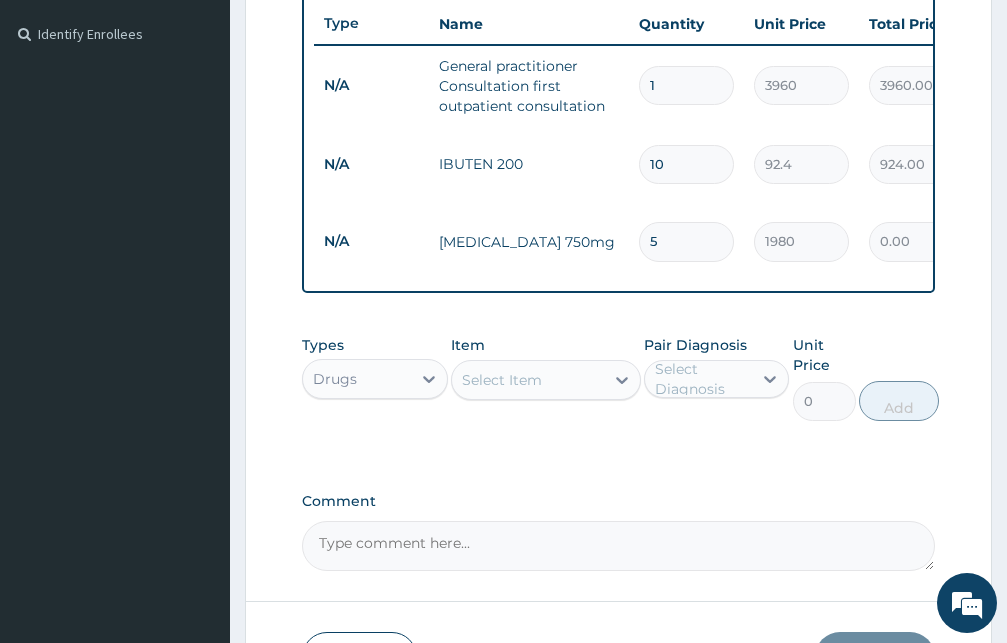 type on "9900.00" 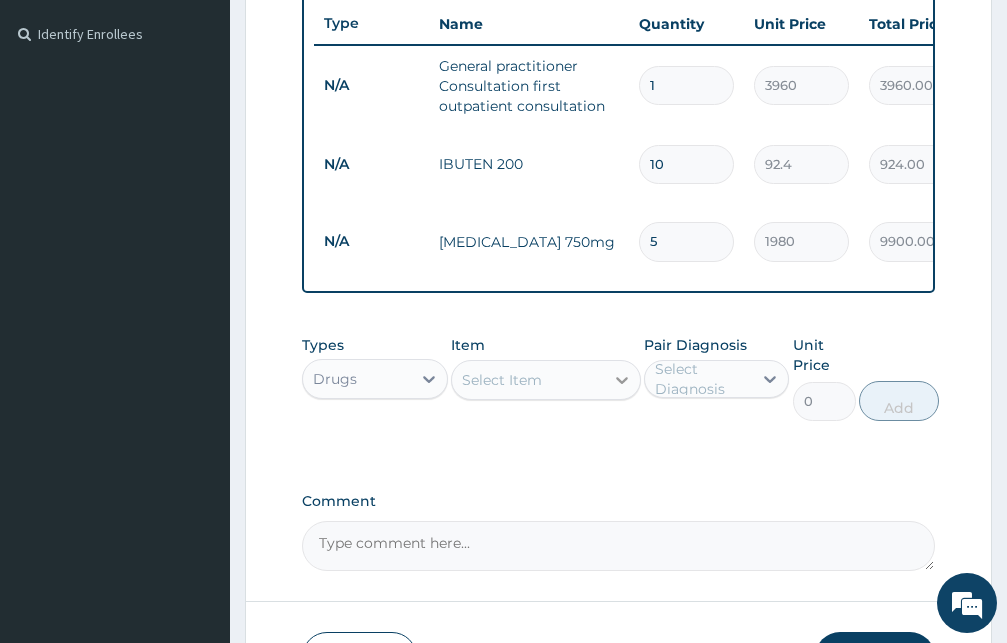 type on "5" 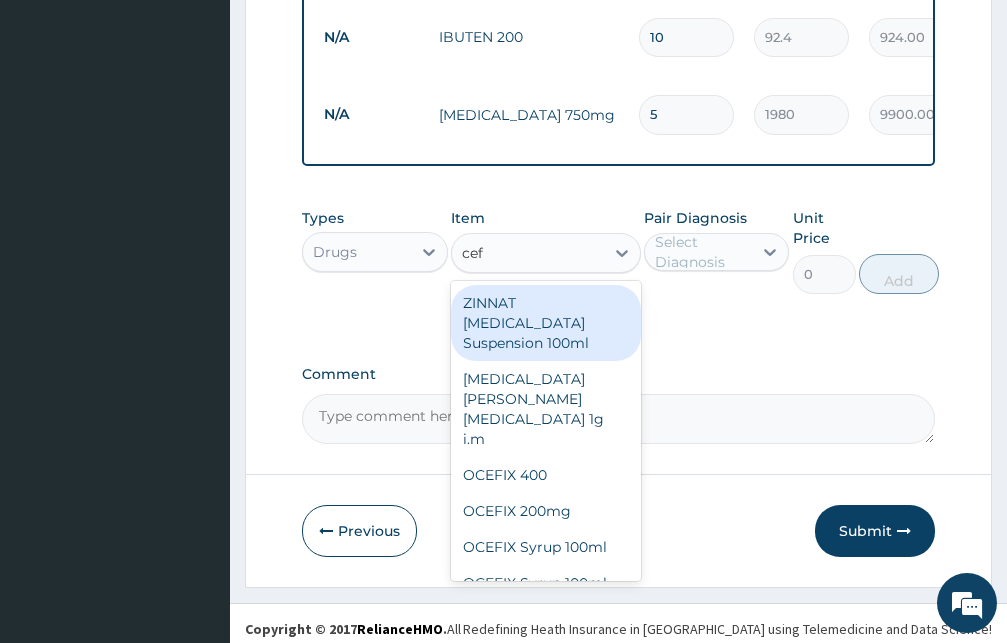 scroll, scrollTop: 674, scrollLeft: 0, axis: vertical 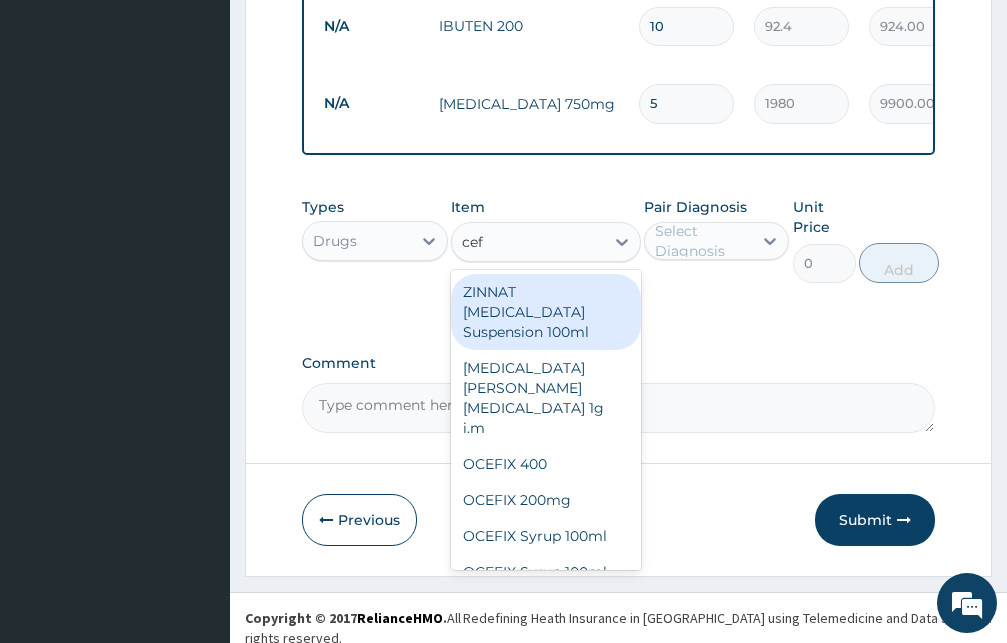 type on "cefi" 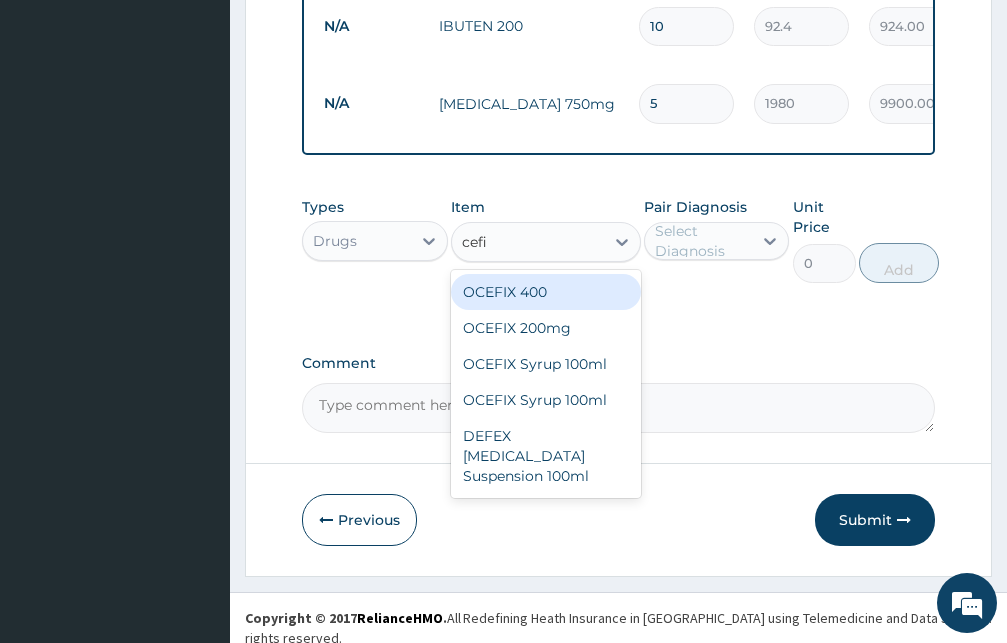 click on "OCEFIX 400" at bounding box center [546, 292] 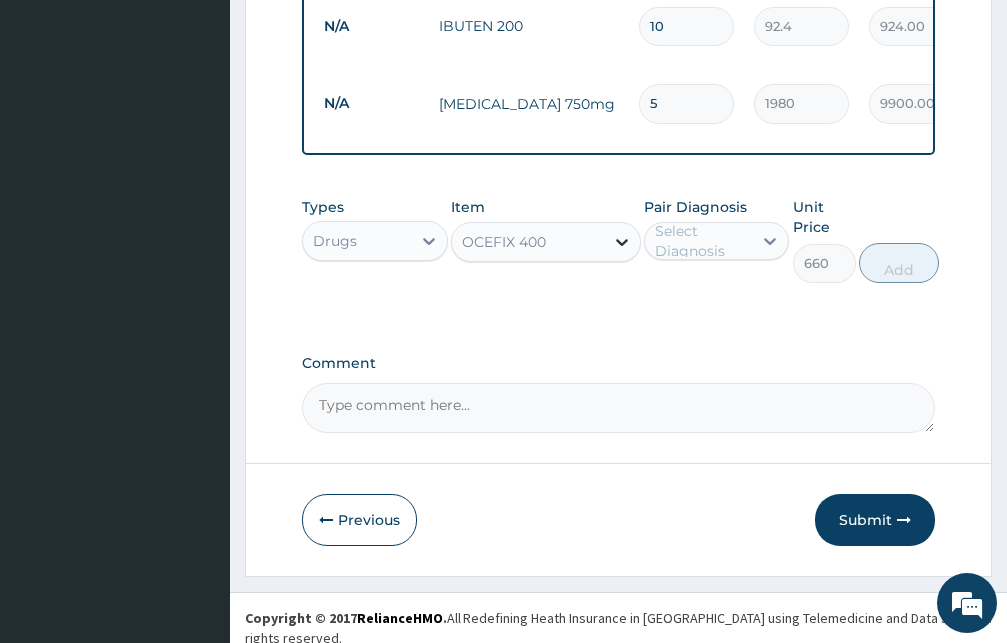 click 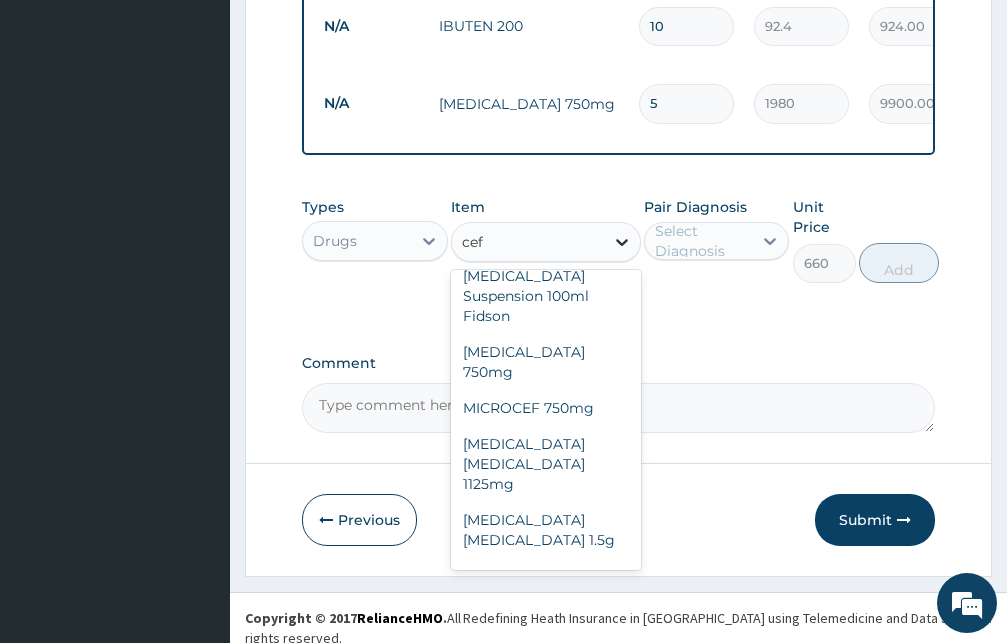 scroll, scrollTop: 0, scrollLeft: 0, axis: both 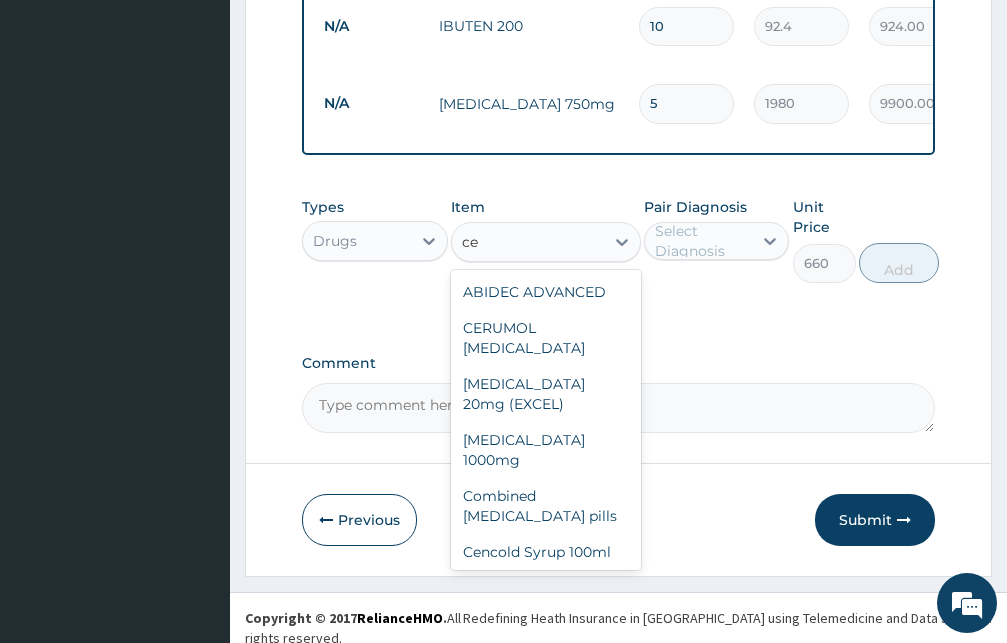 type on "c" 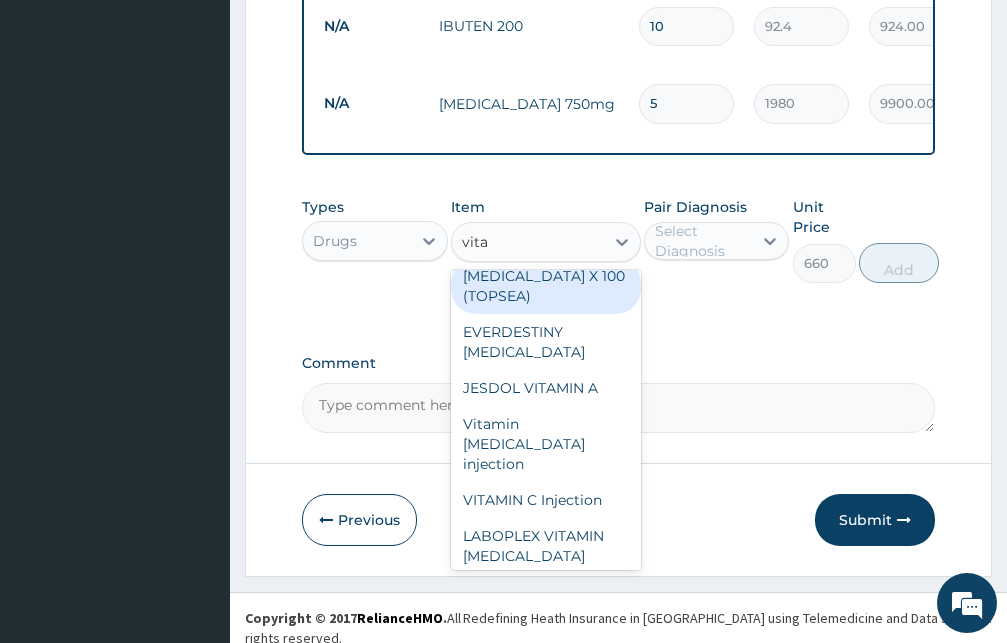 scroll, scrollTop: 108, scrollLeft: 0, axis: vertical 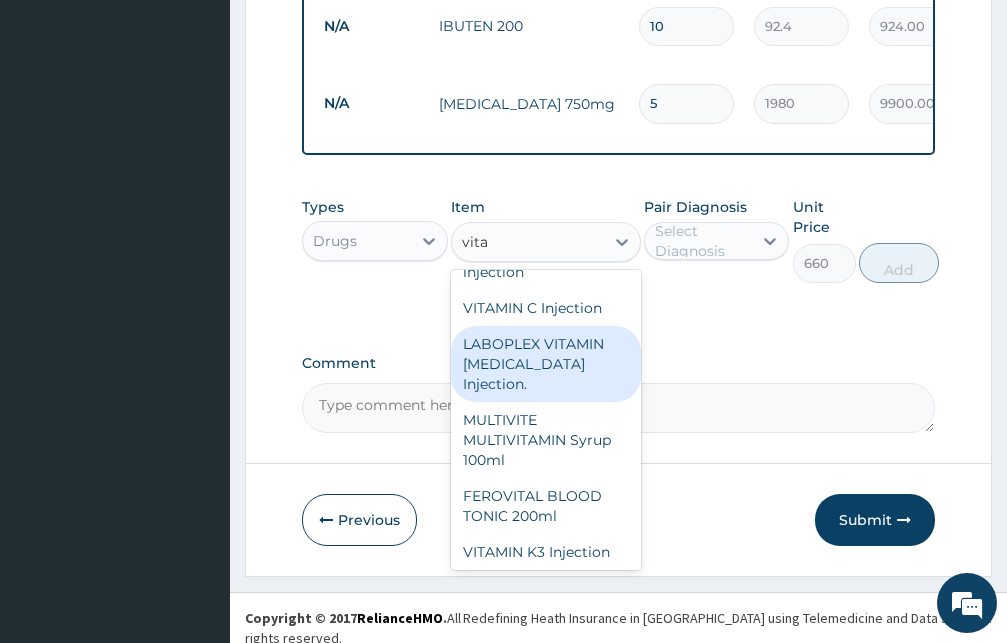 drag, startPoint x: 633, startPoint y: 396, endPoint x: 610, endPoint y: 325, distance: 74.63243 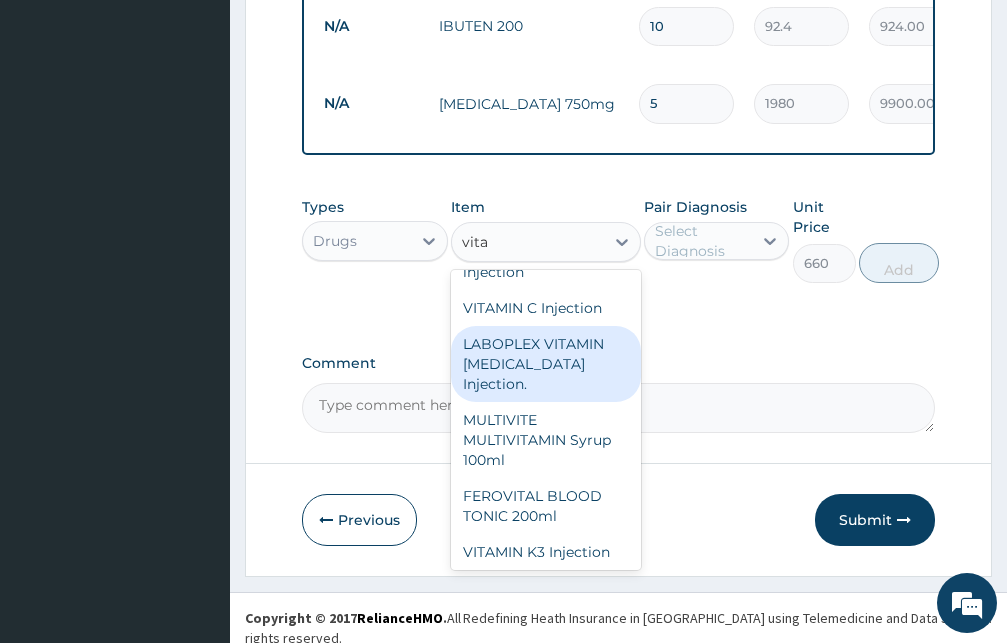 click on "VITAMIN K1 Injection VITAMIN K X 100 (TOPSEA) EVERDESTINY VITAMIN E JESDOL VITAMIN A Vitamin B complex injection VITAMIN C Injection LABOPLEX VITAMIN B-COMPLEX Injection. MULTIVITE MULTIVITAMIN Syrup 100ml FEROVITAL BLOOD TONIC 200ml VITAMIN K3 Injection VITACILLIN 250mg" at bounding box center [546, 420] 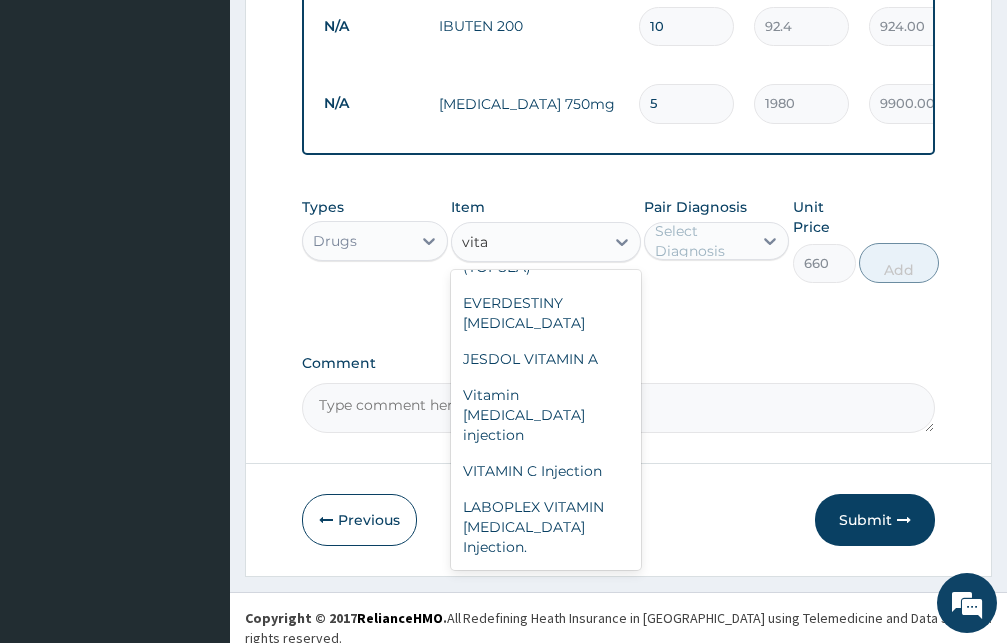 scroll, scrollTop: 0, scrollLeft: 0, axis: both 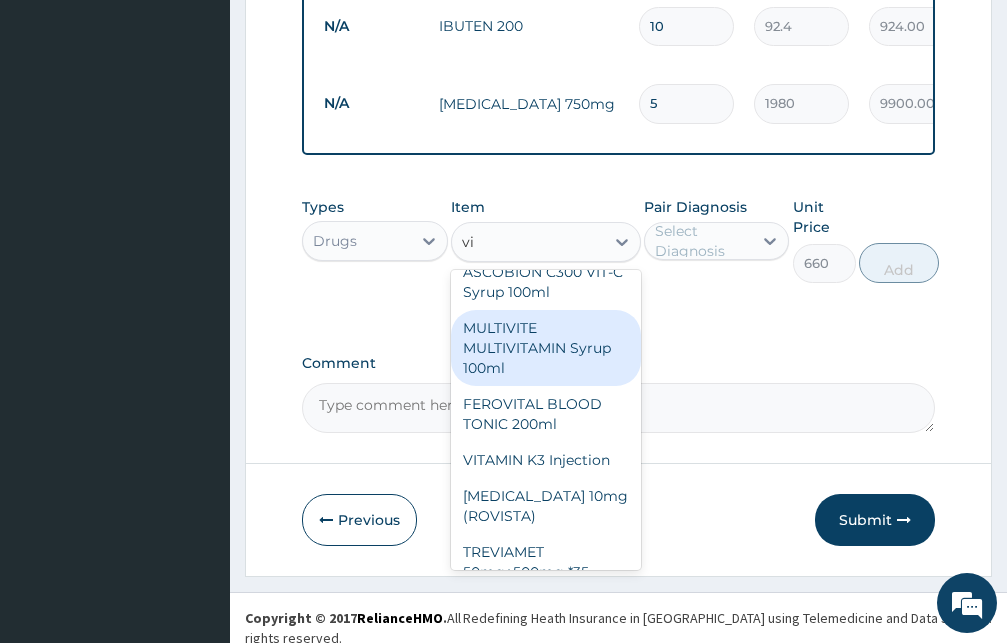 type on "v" 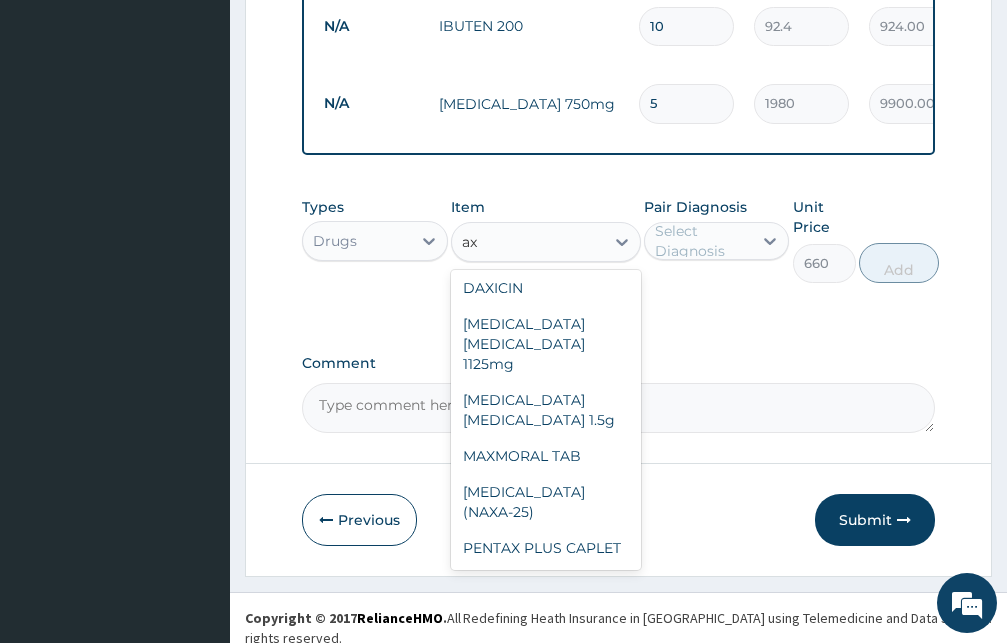 scroll, scrollTop: 668, scrollLeft: 0, axis: vertical 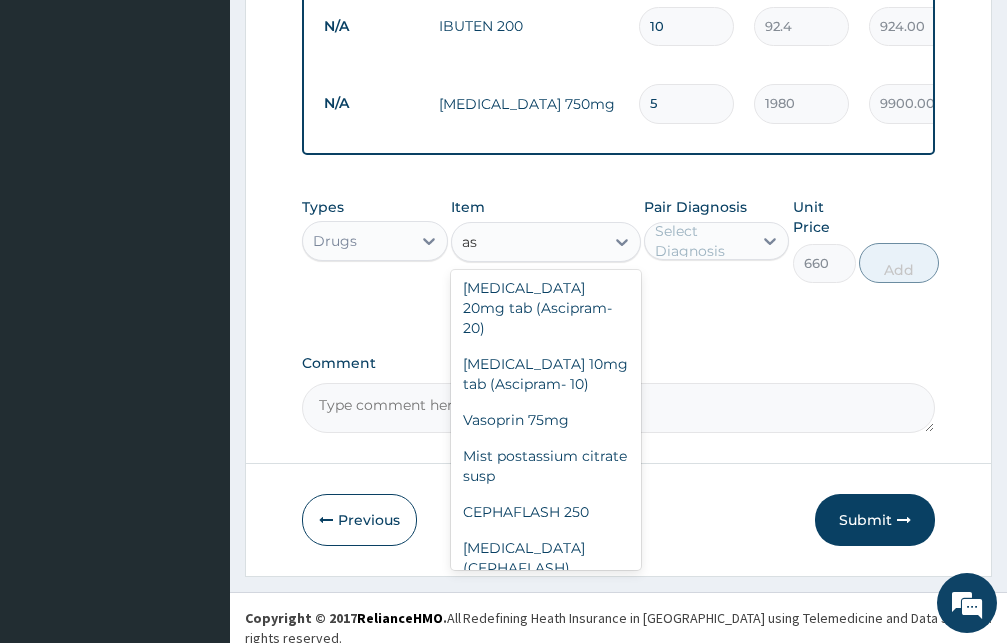 type on "asc" 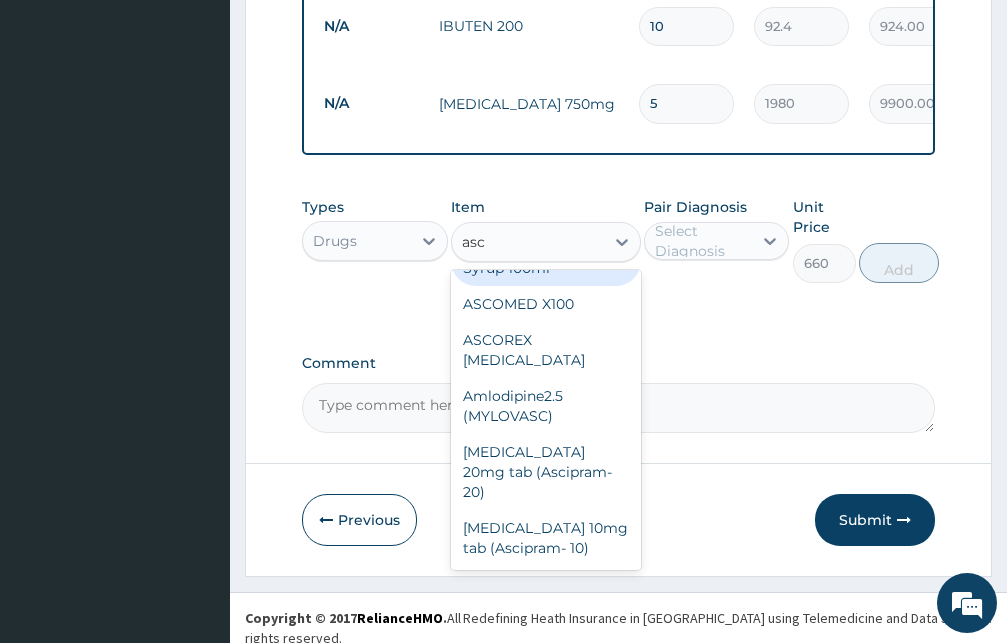 scroll, scrollTop: 24, scrollLeft: 0, axis: vertical 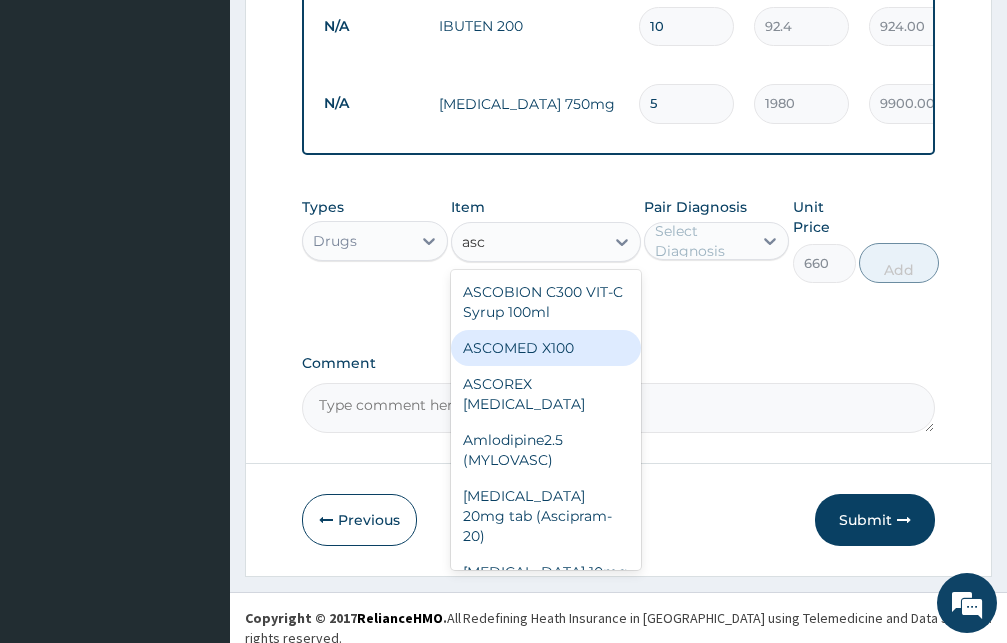 click on "ASCOMED X100" at bounding box center [546, 348] 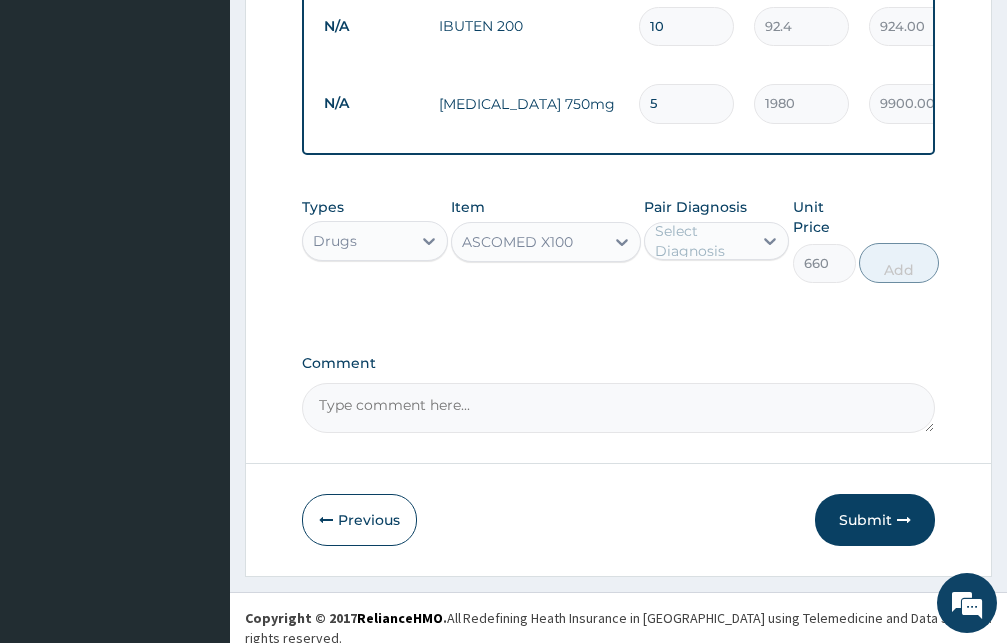 type 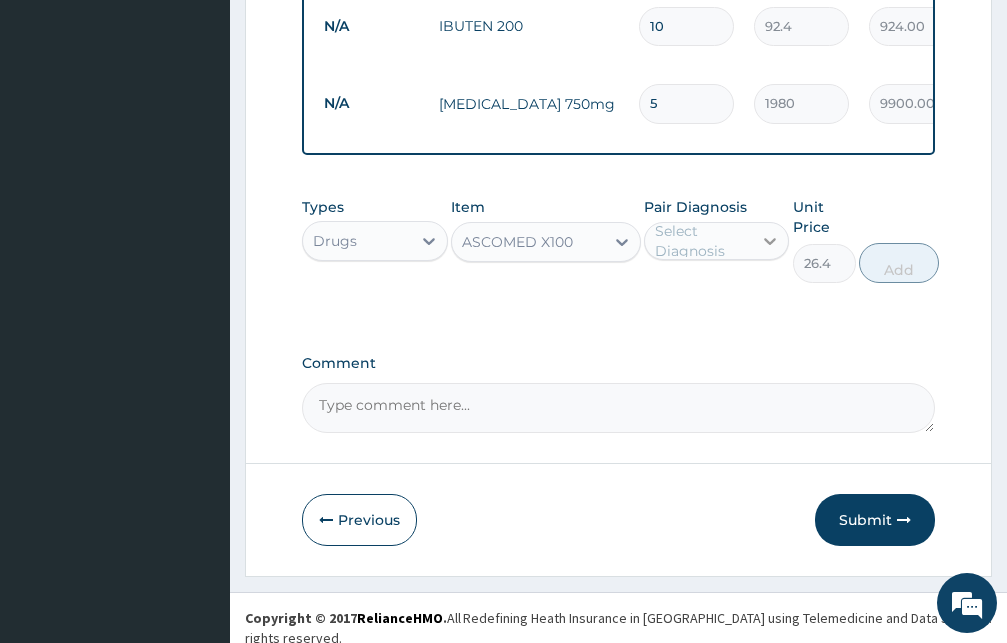 click 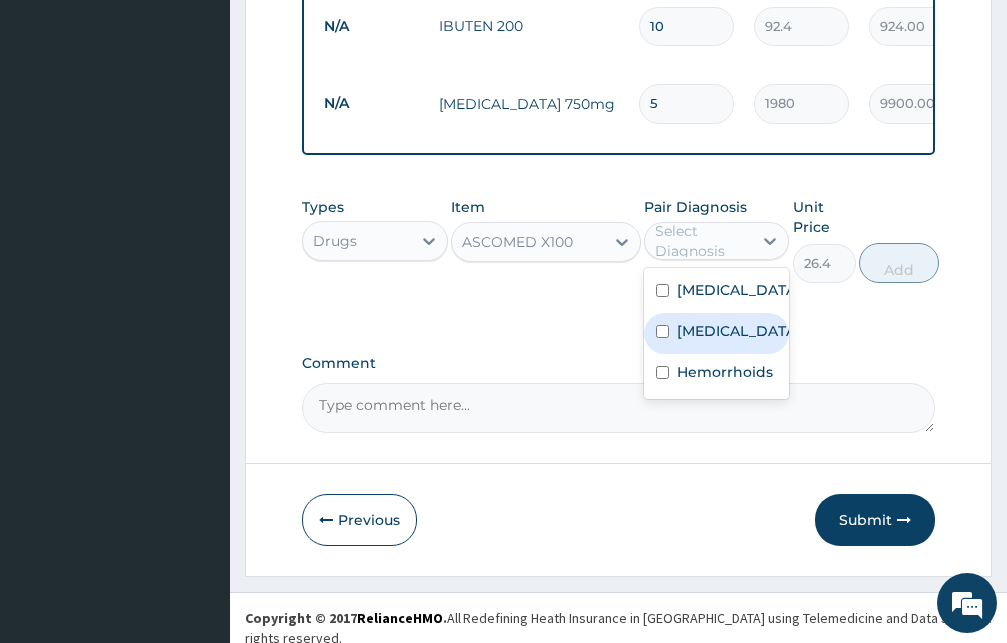 click at bounding box center [662, 331] 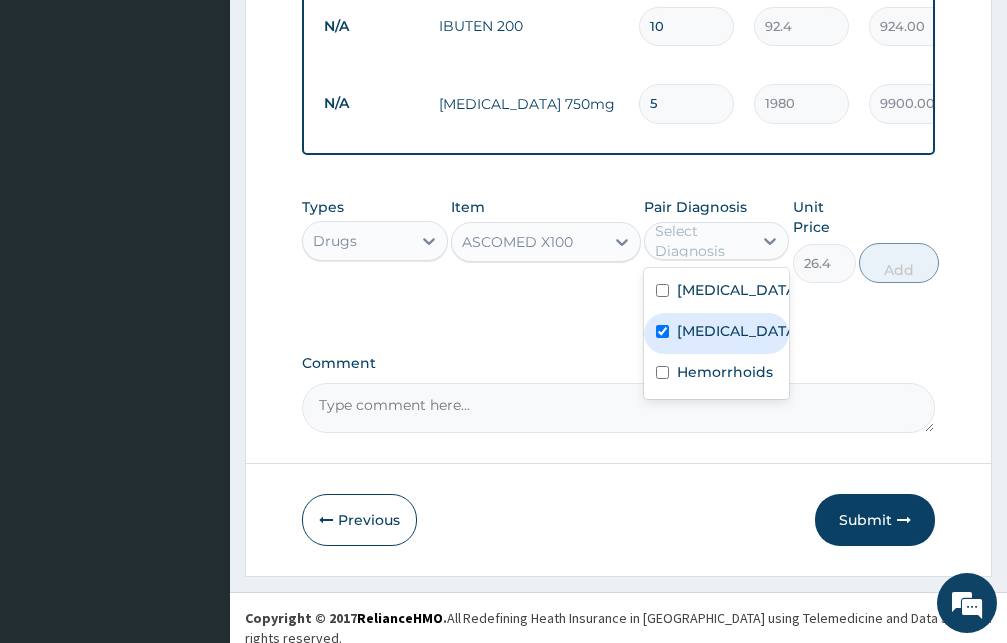 checkbox on "true" 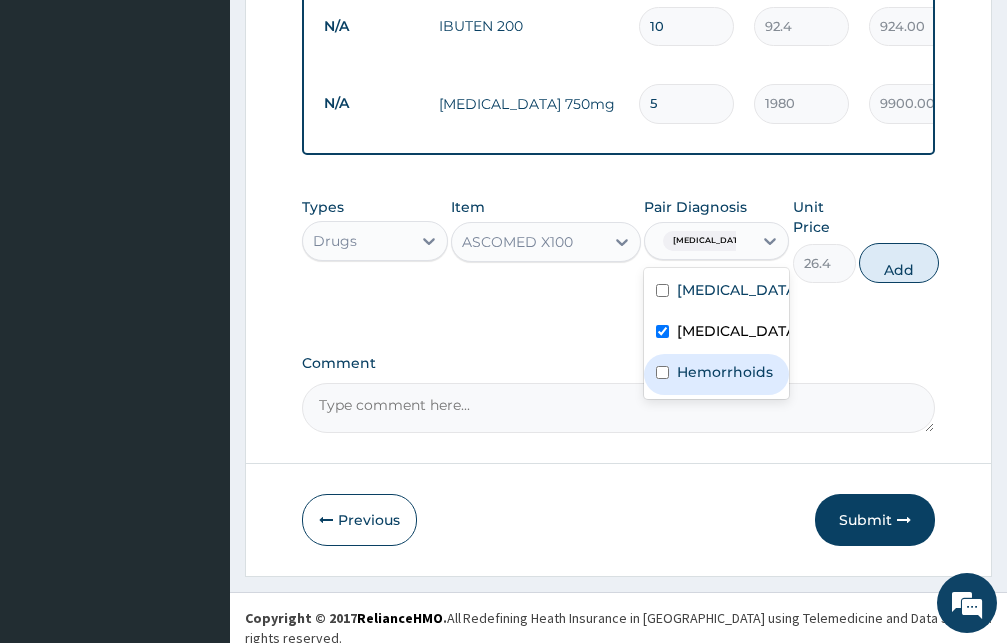 click at bounding box center (662, 372) 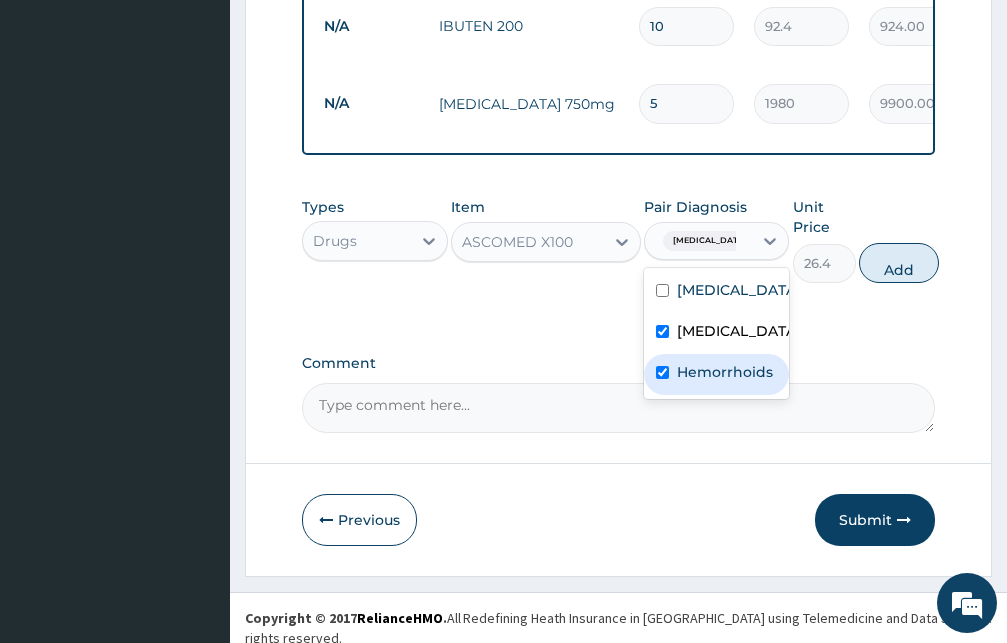 checkbox on "true" 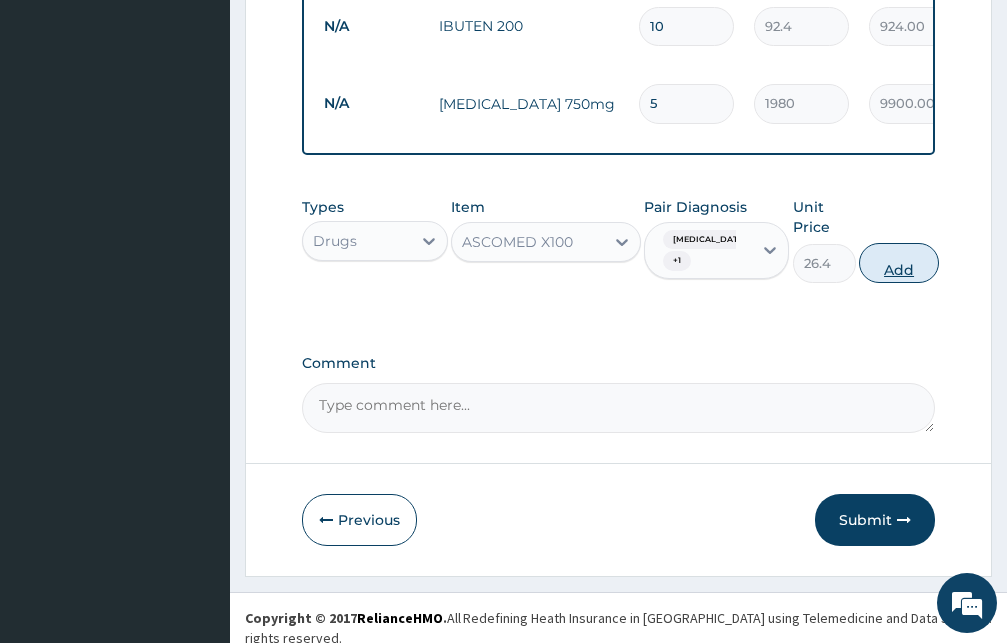 click on "Add" at bounding box center (899, 263) 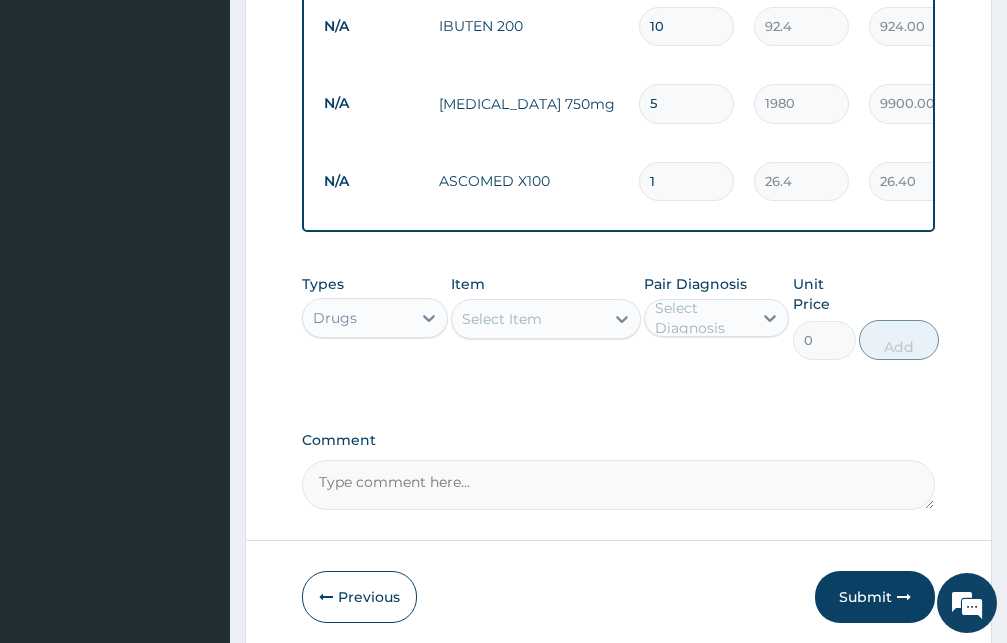 type 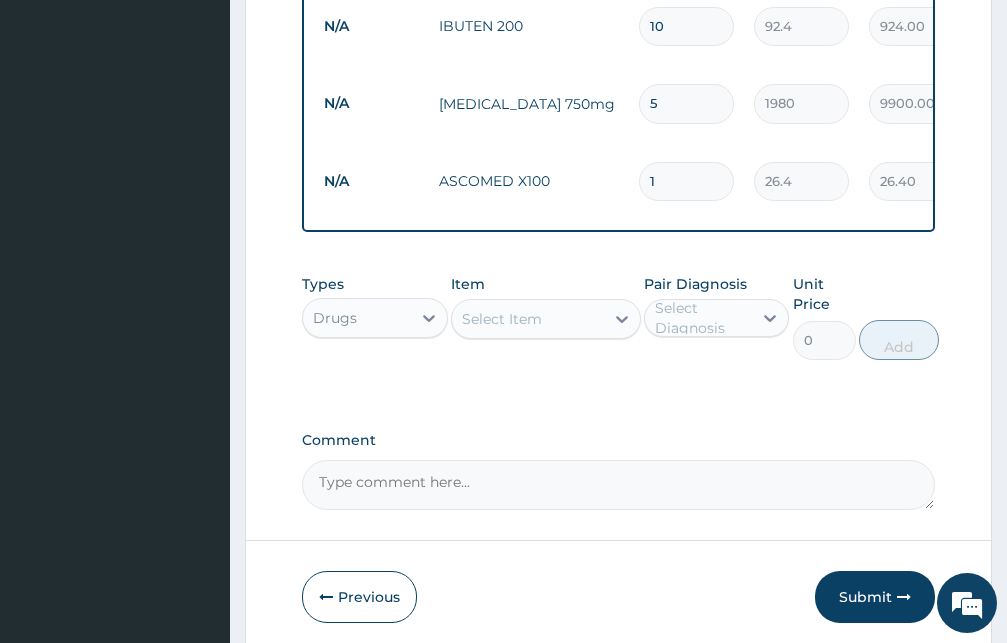 type on "0.00" 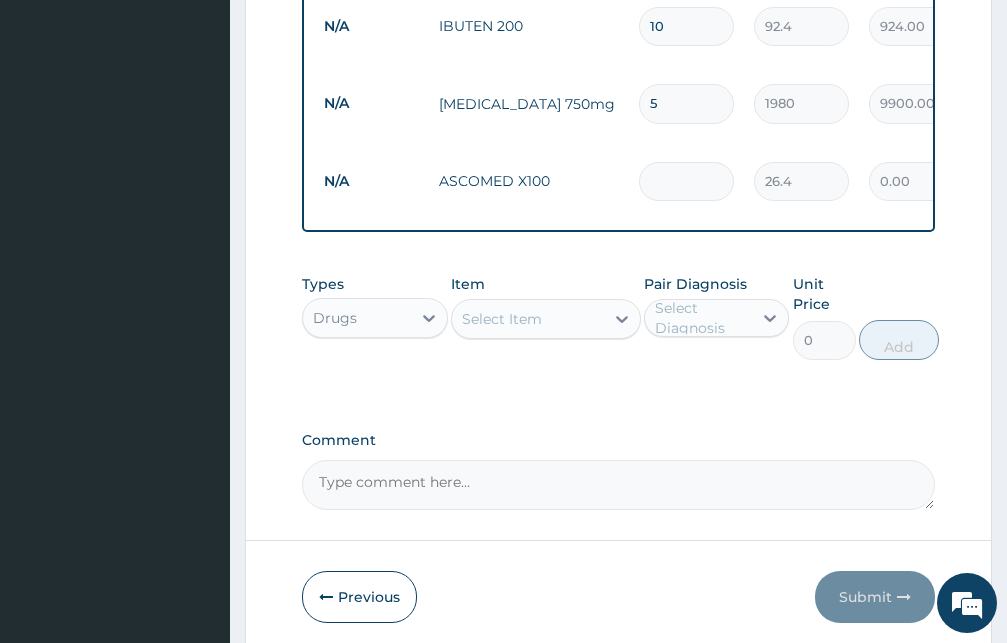 type on "4" 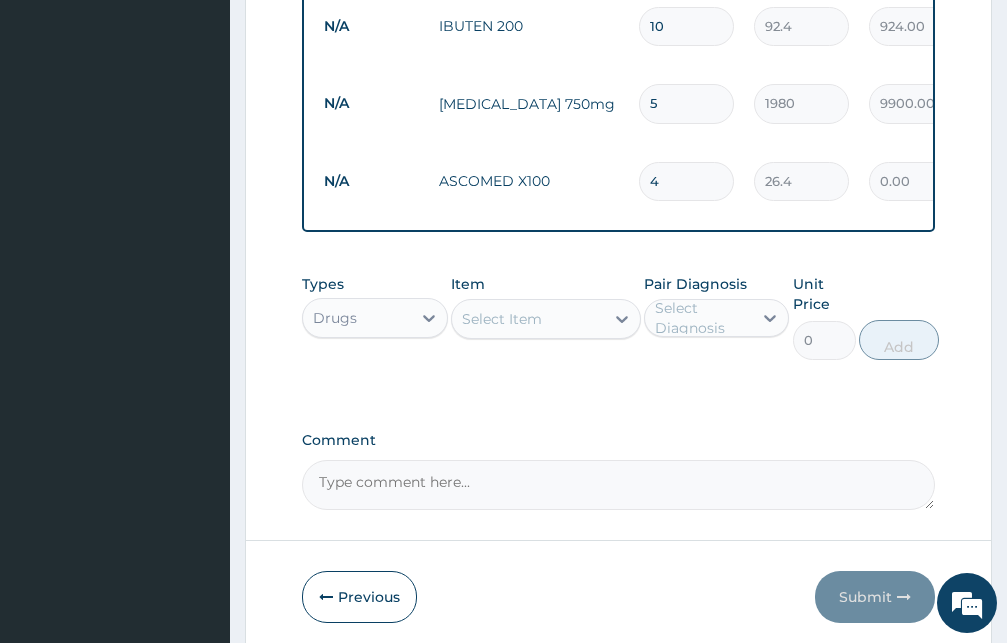 type on "105.60" 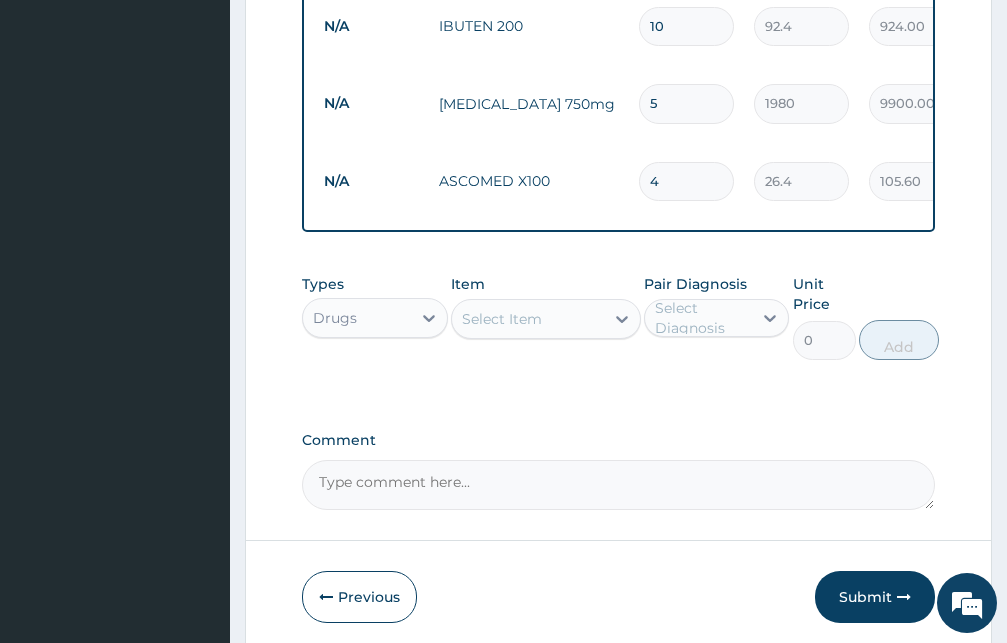 type on "42" 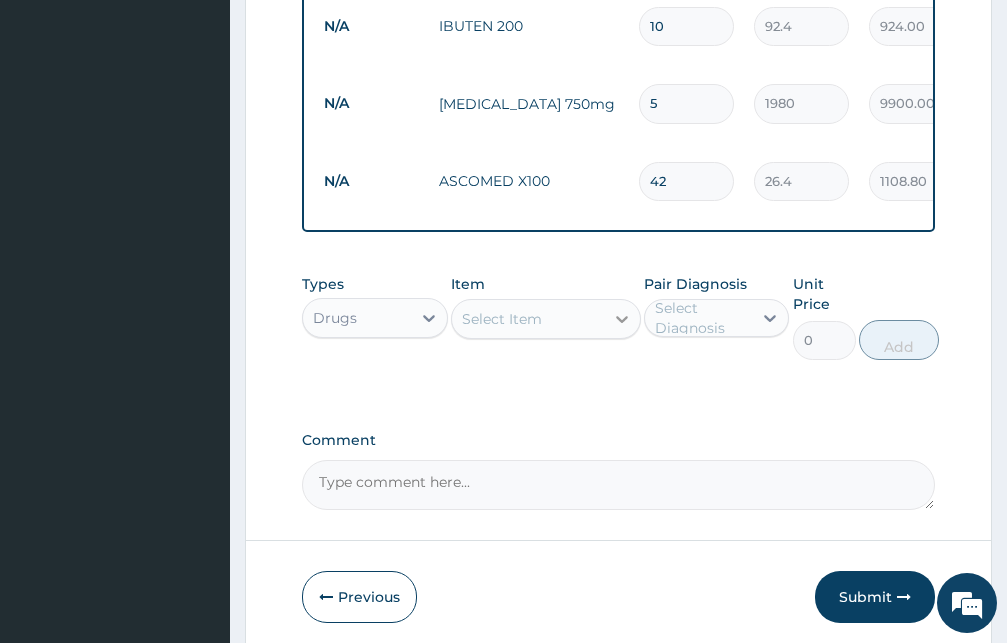 type on "42" 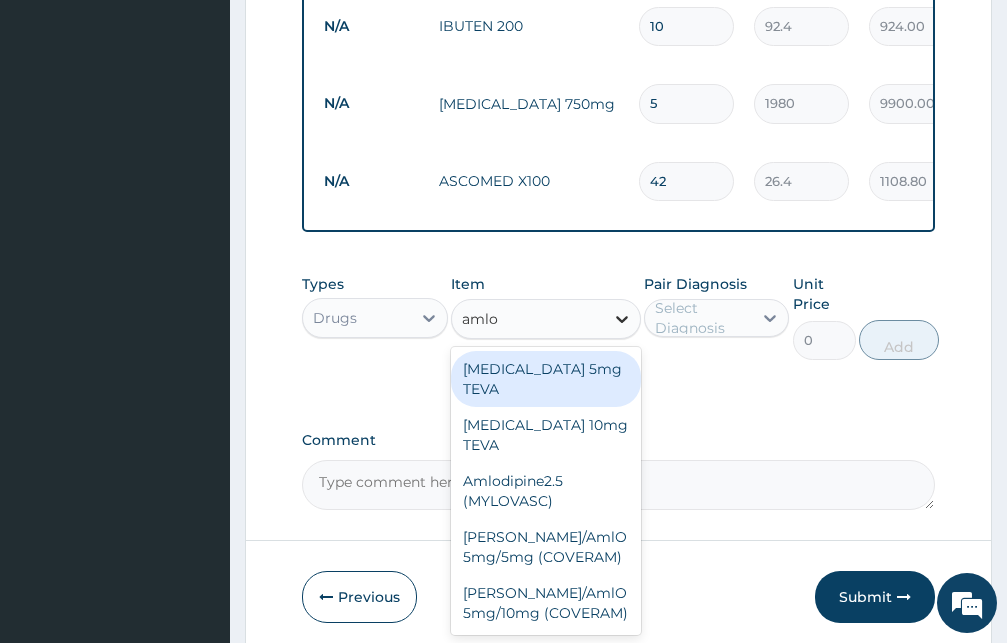 type on "amlod" 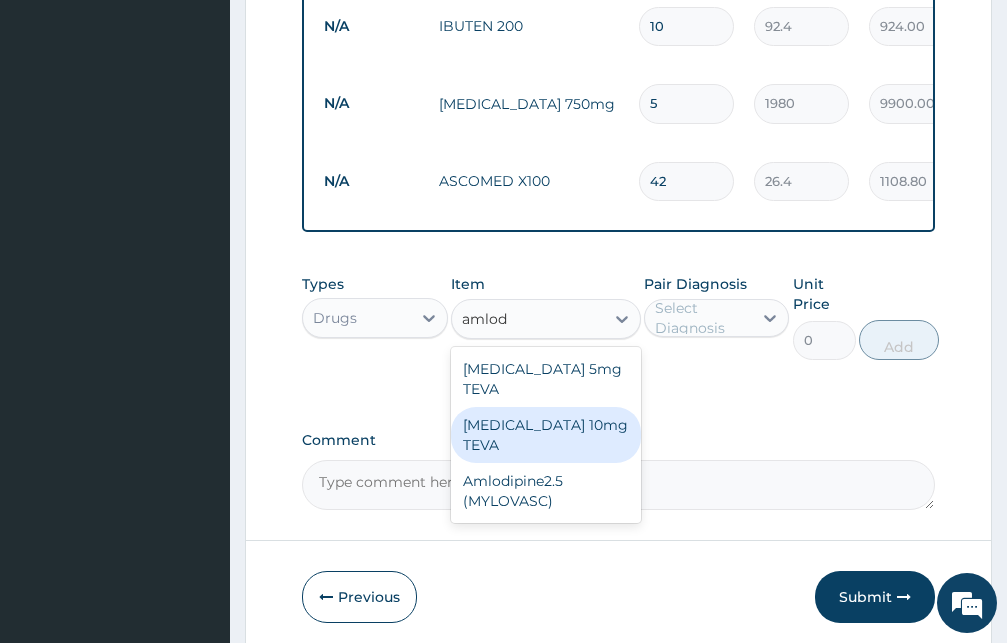 click on "[MEDICAL_DATA] 10mg TEVA" at bounding box center (546, 435) 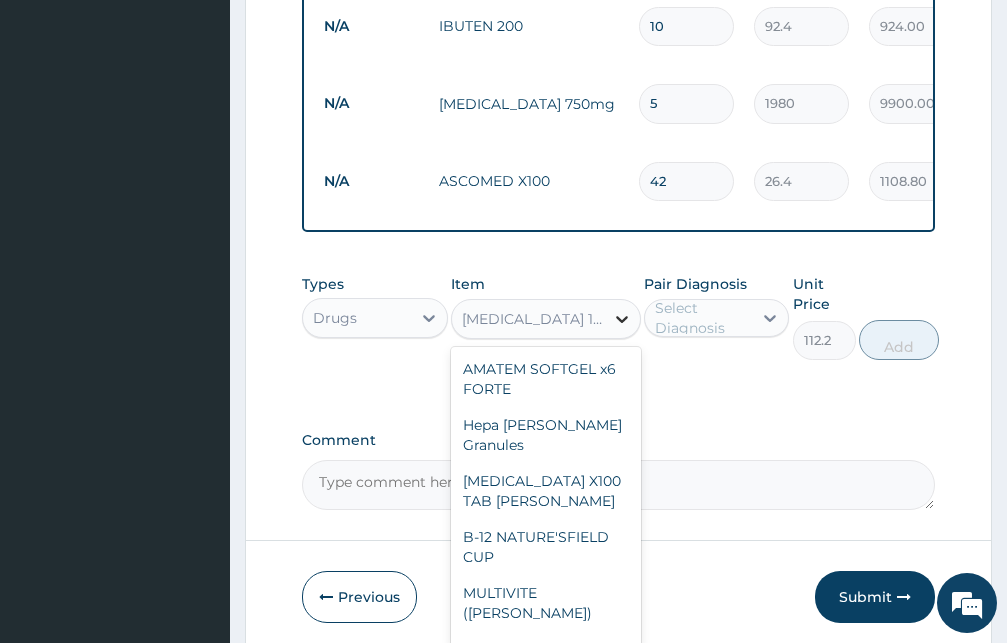 click 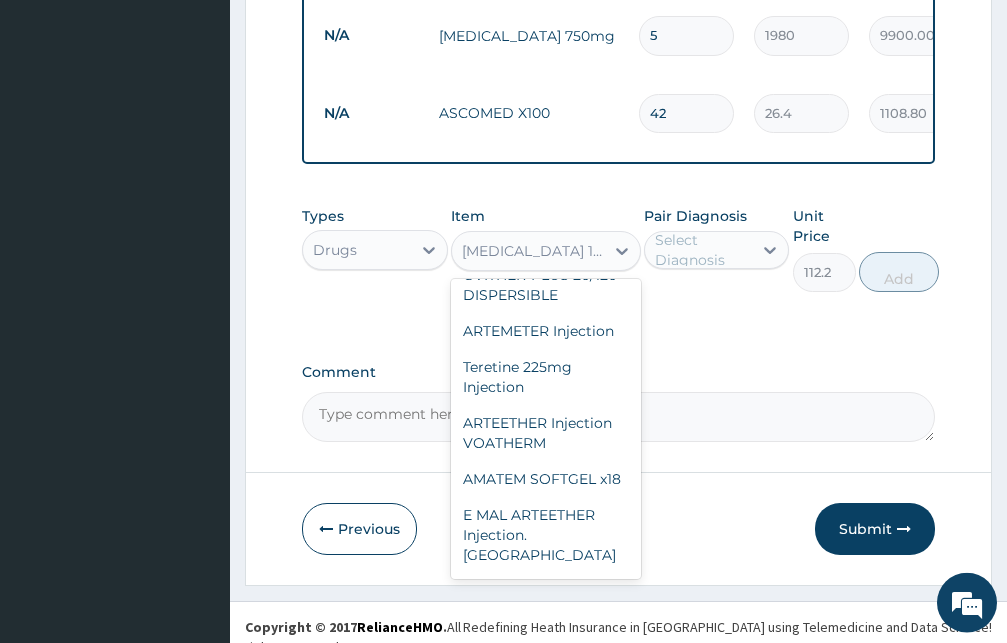scroll, scrollTop: 743, scrollLeft: 0, axis: vertical 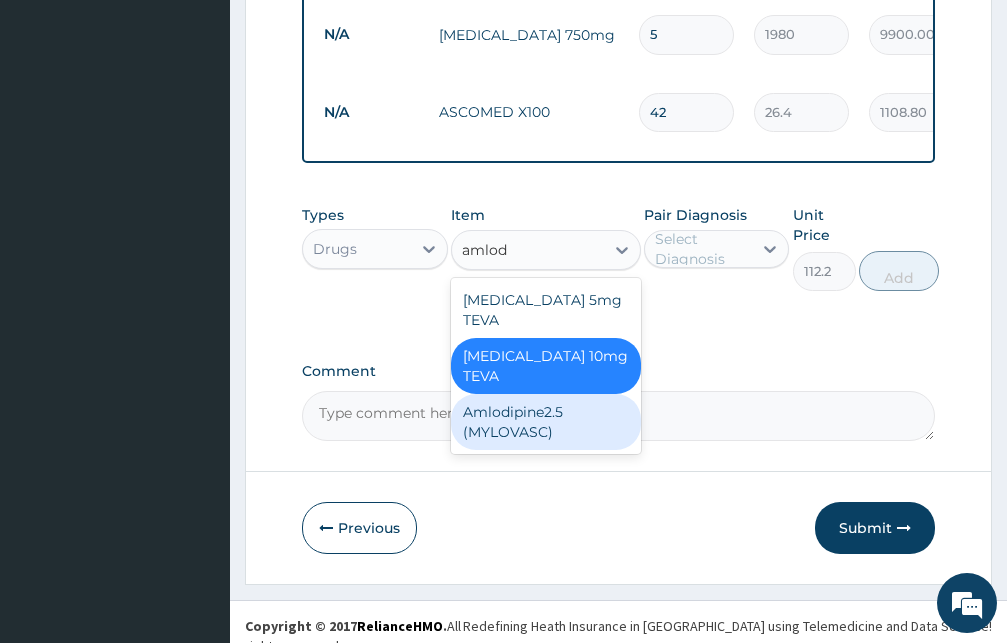 type on "amlodi" 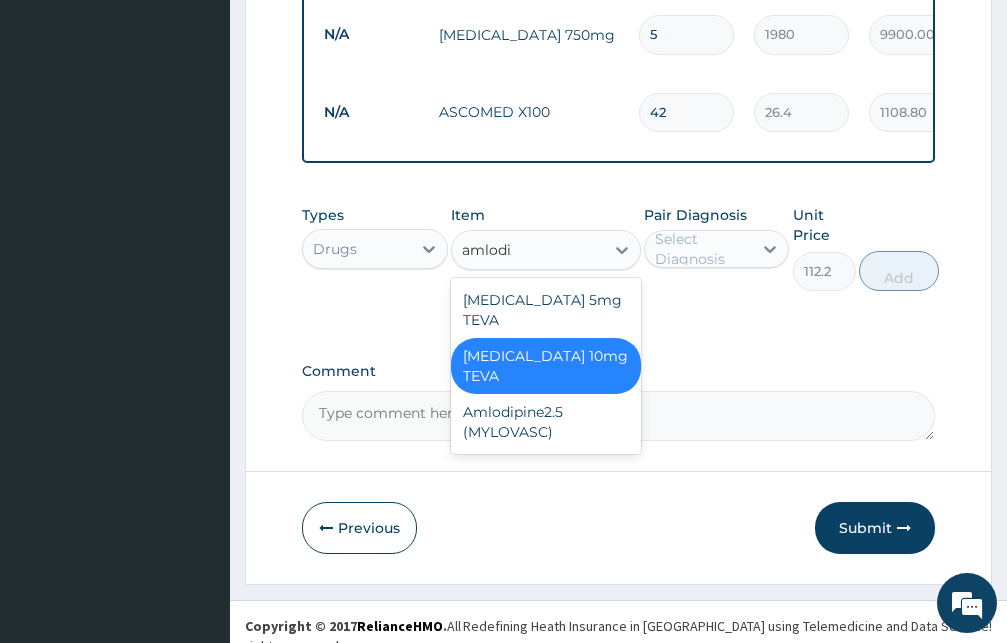 drag, startPoint x: 567, startPoint y: 327, endPoint x: 690, endPoint y: 251, distance: 144.58562 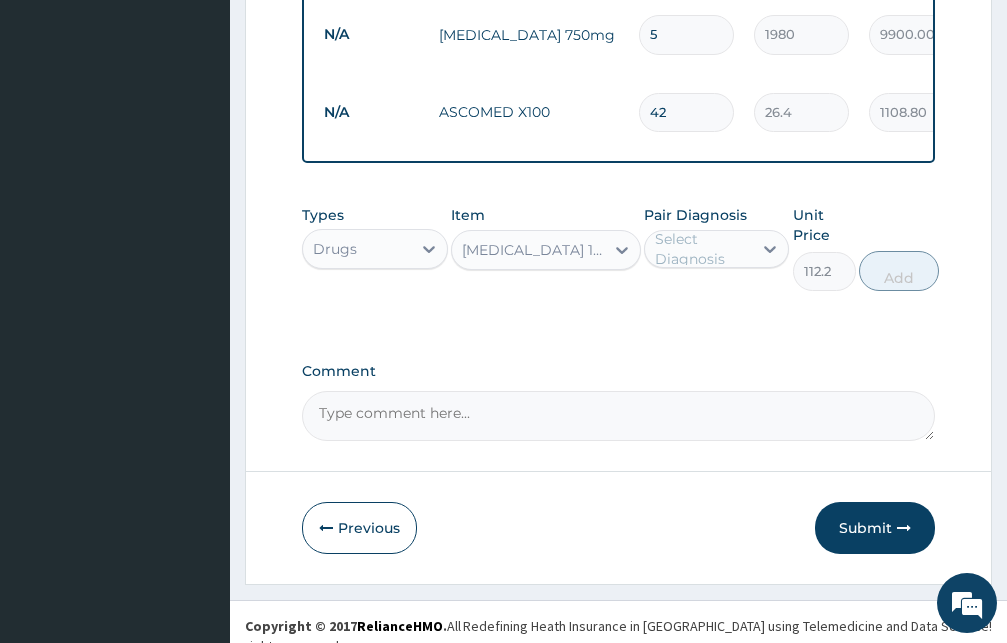 type 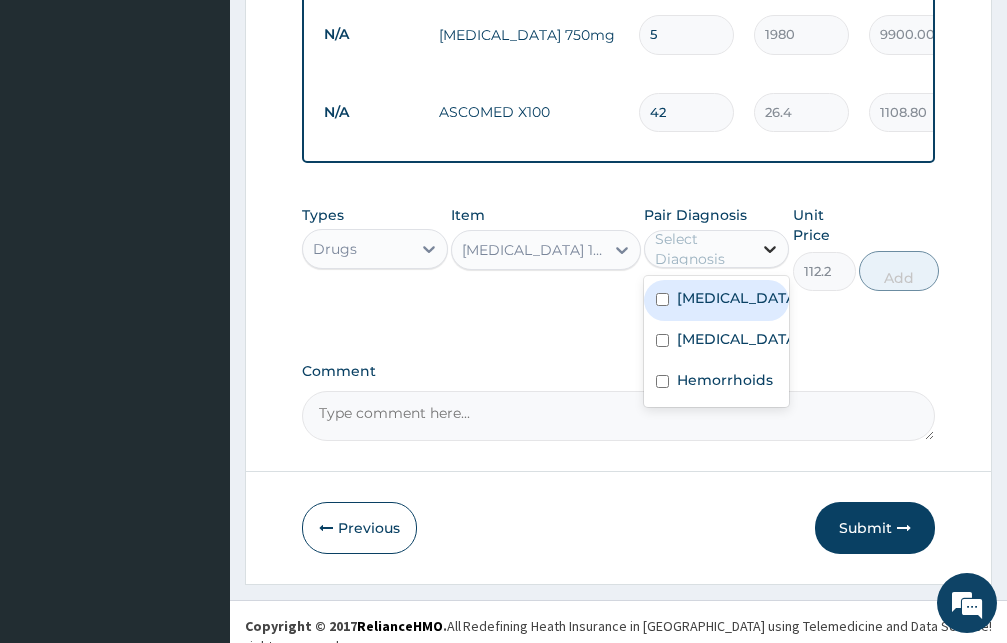 click 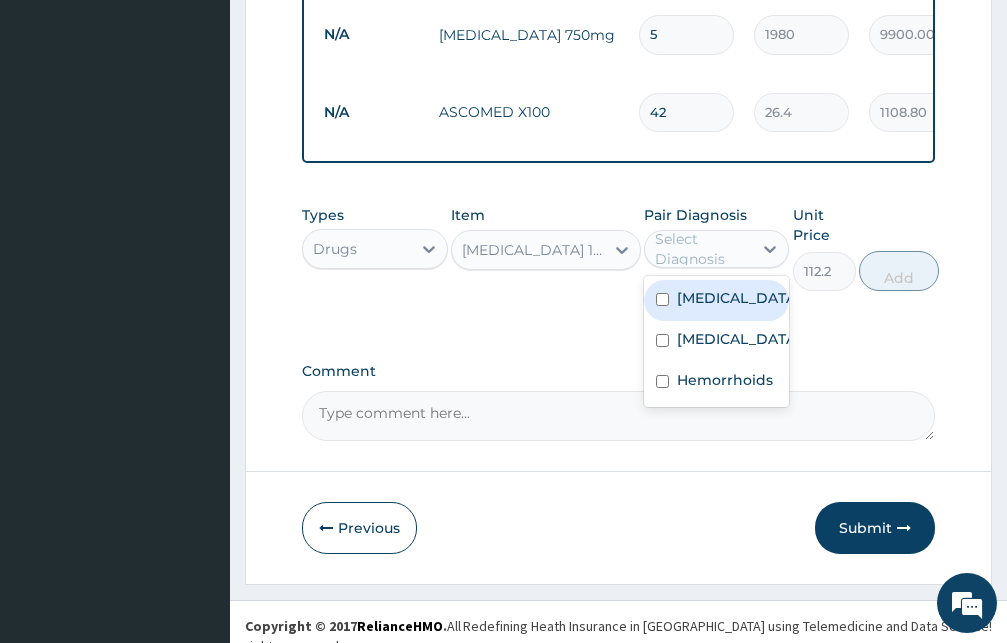 click at bounding box center [662, 299] 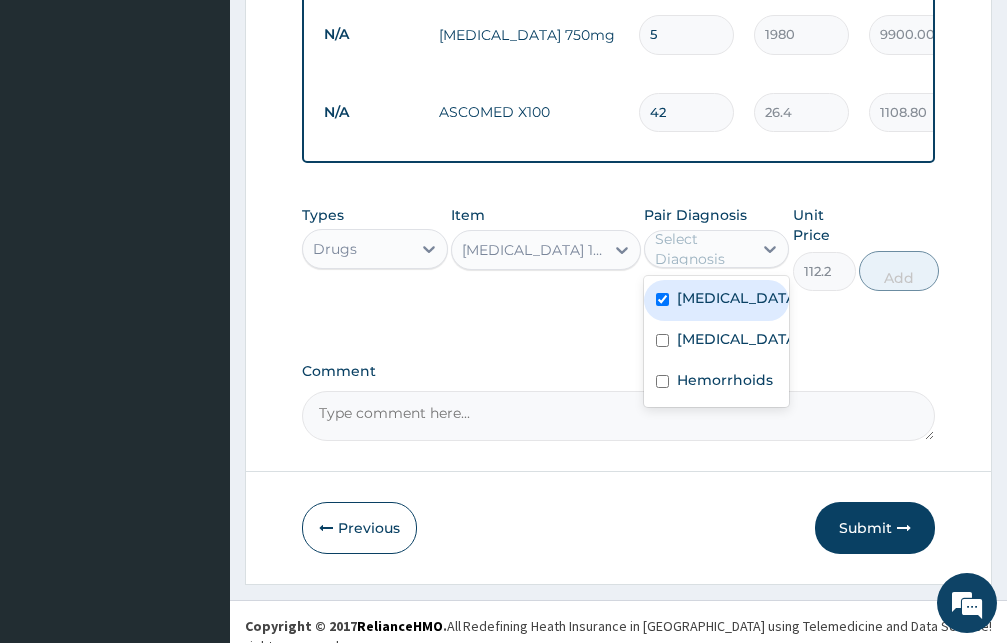 checkbox on "true" 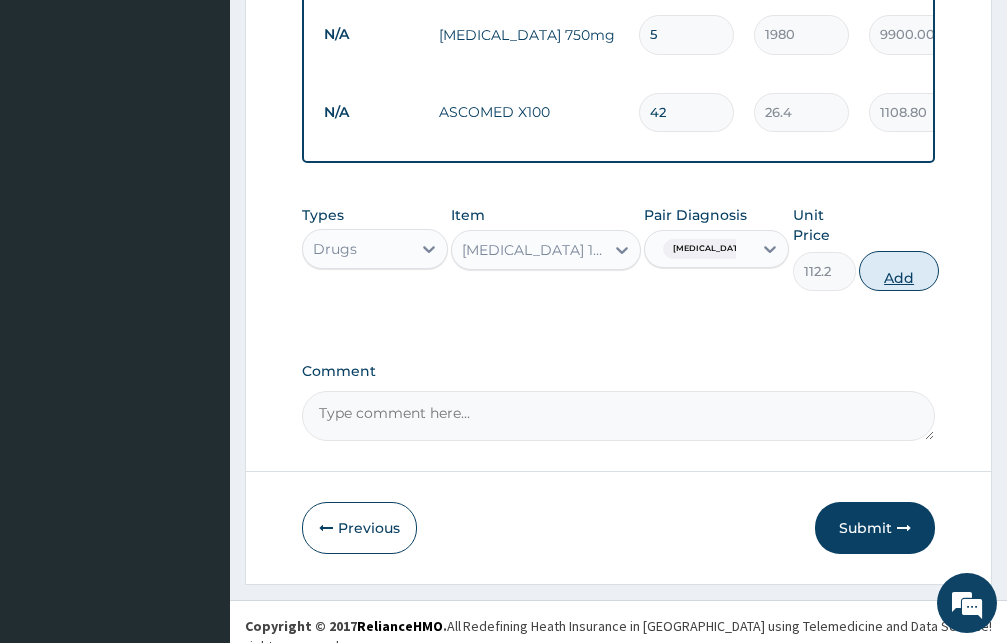 click on "Add" at bounding box center (899, 271) 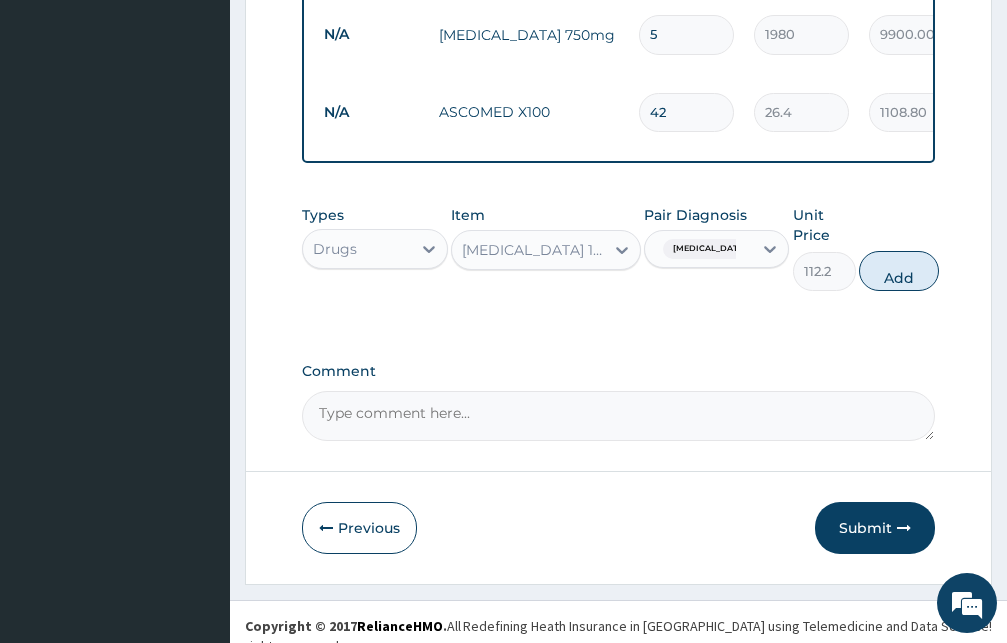 type on "0" 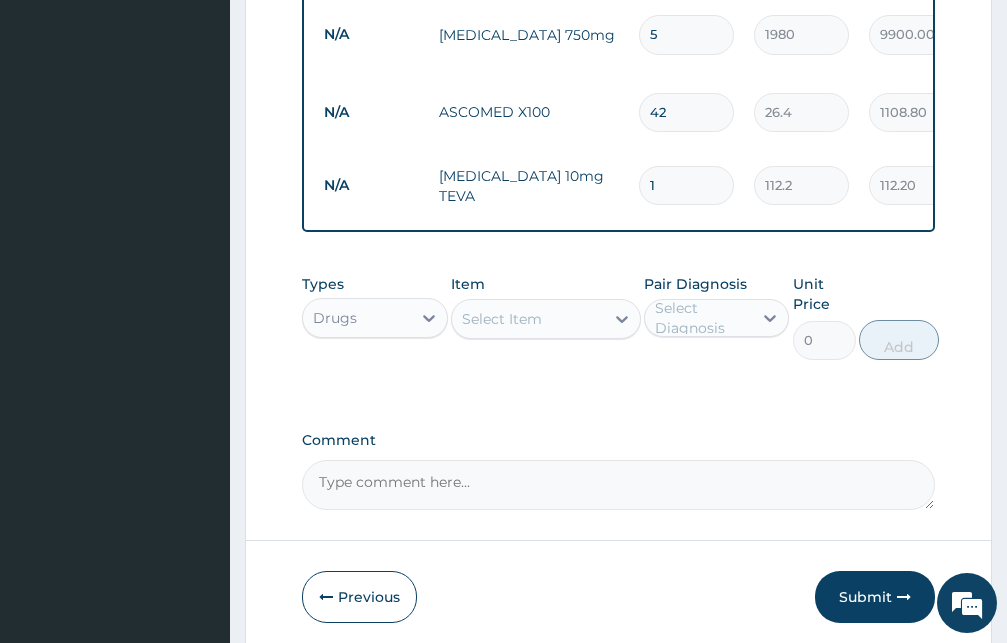 type on "14" 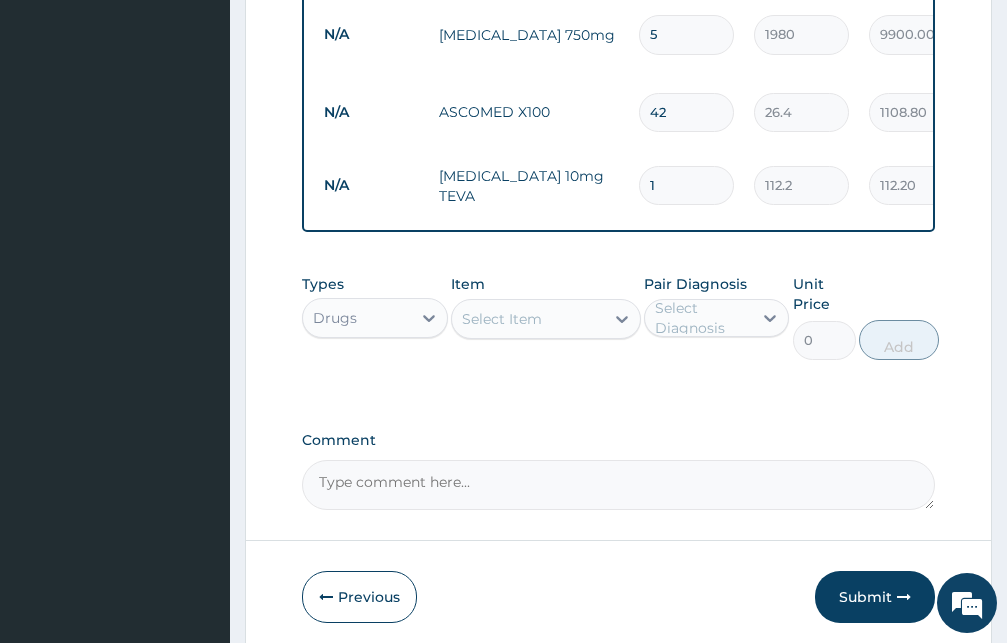 type on "1570.80" 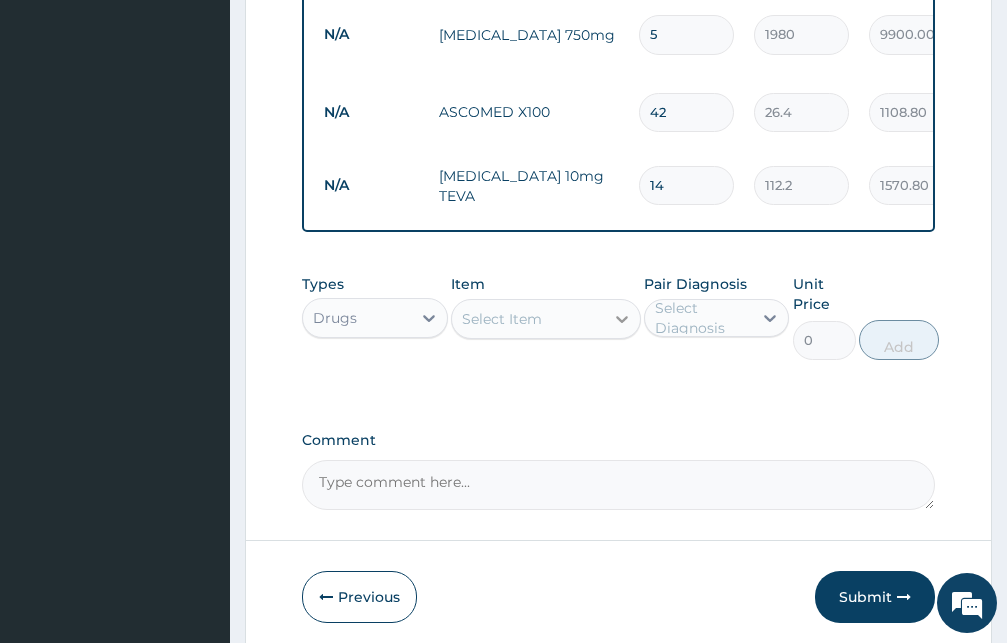 type on "14" 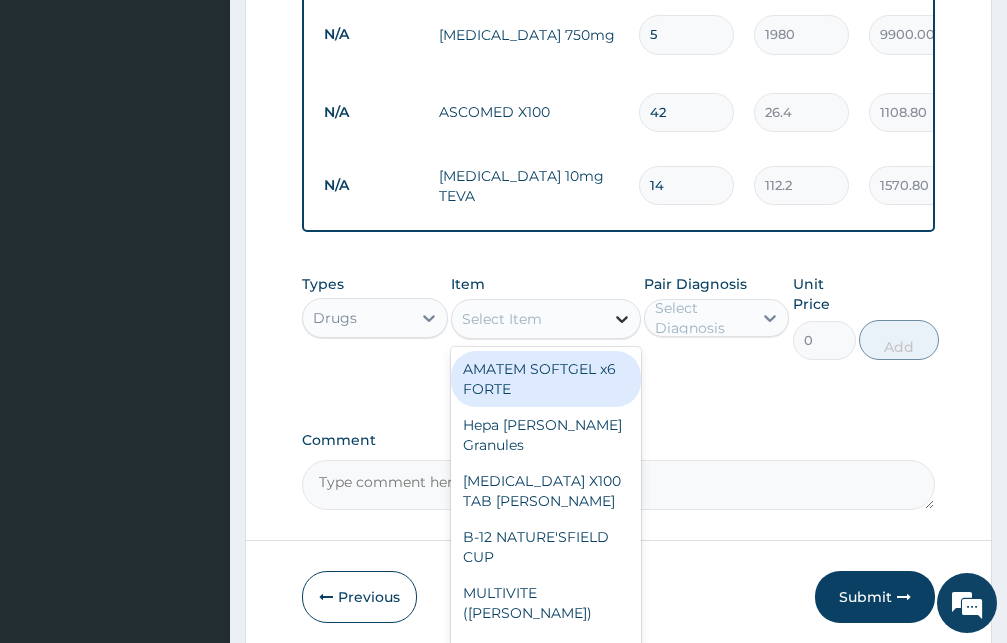click 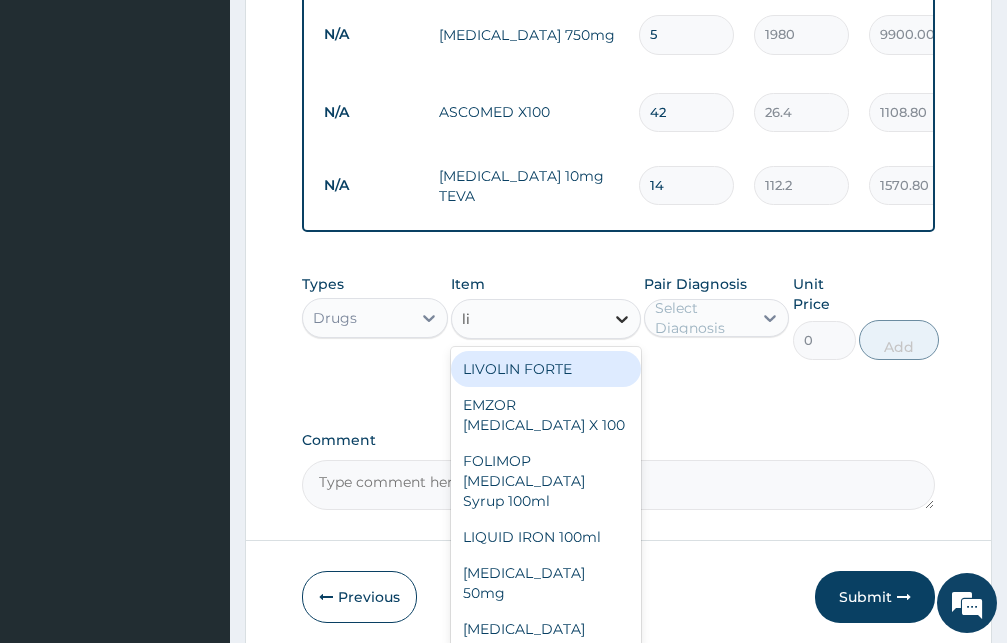 type on "lis" 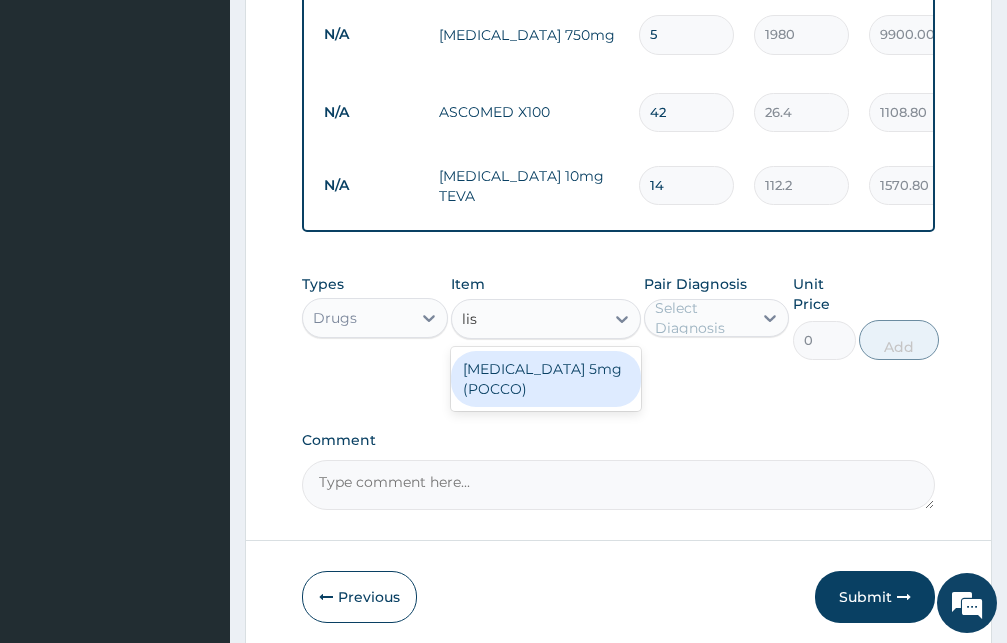 click on "[MEDICAL_DATA] 5mg (POCCO)" at bounding box center (546, 379) 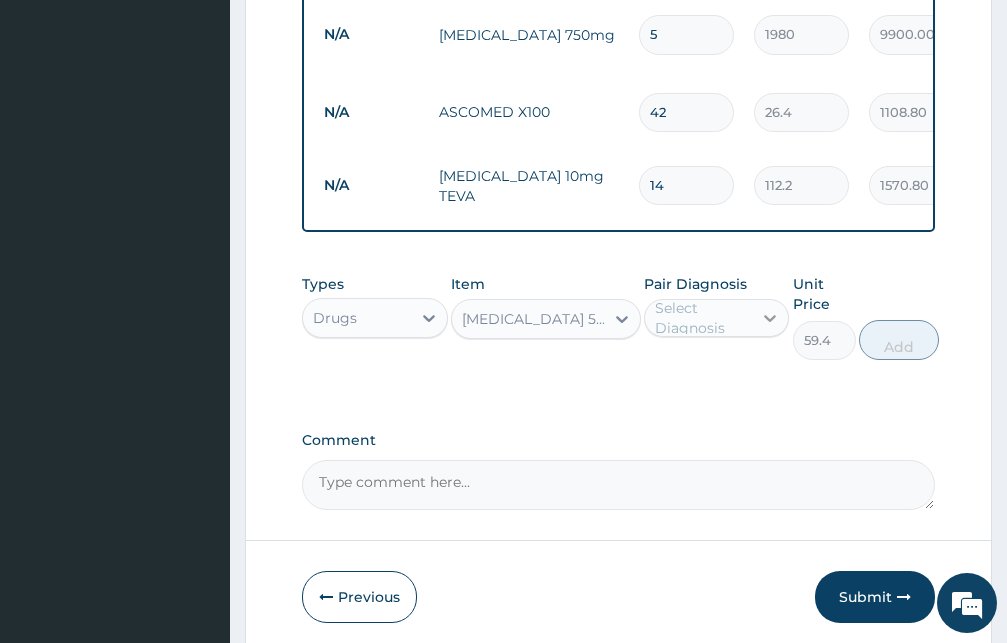 click 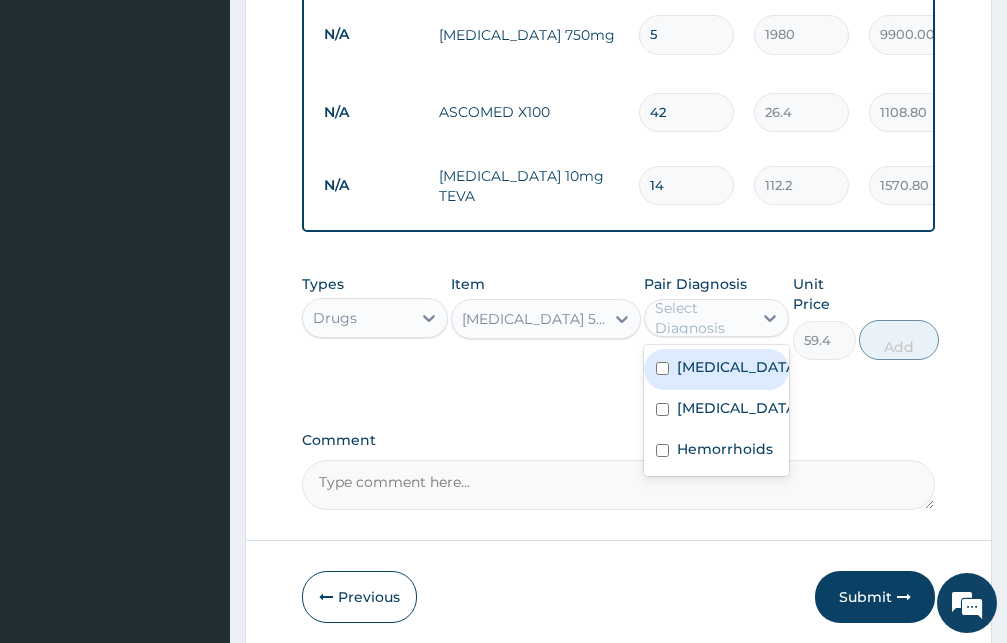 click at bounding box center (662, 368) 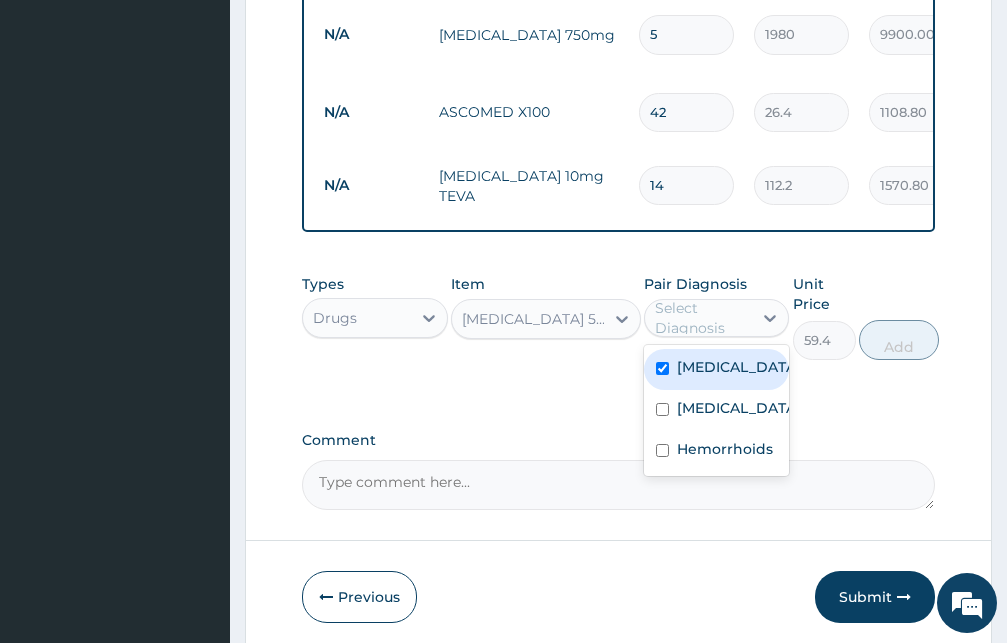 checkbox on "true" 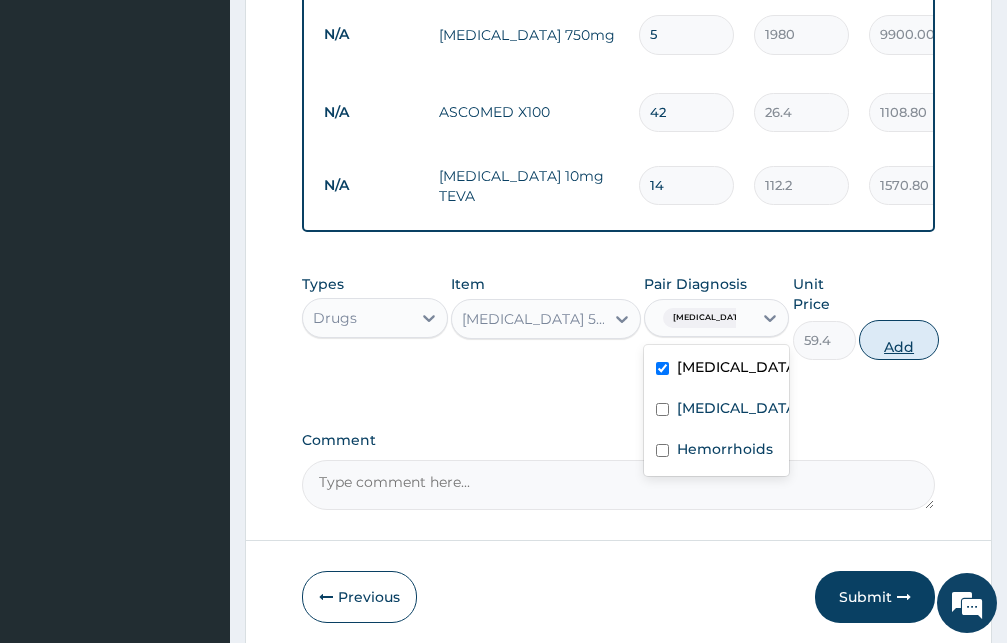click on "Add" at bounding box center [899, 340] 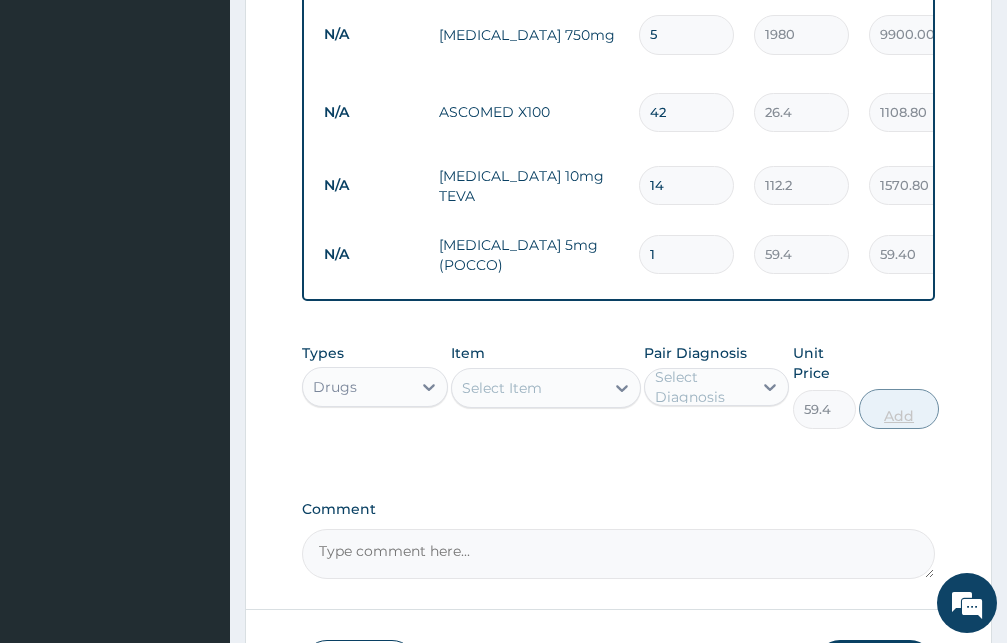 type on "0" 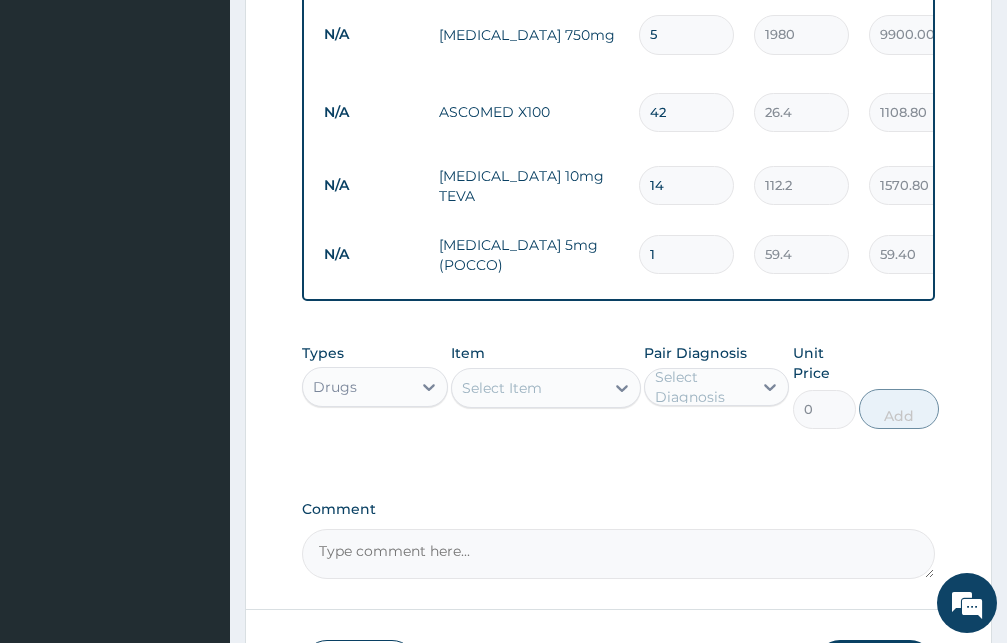 type 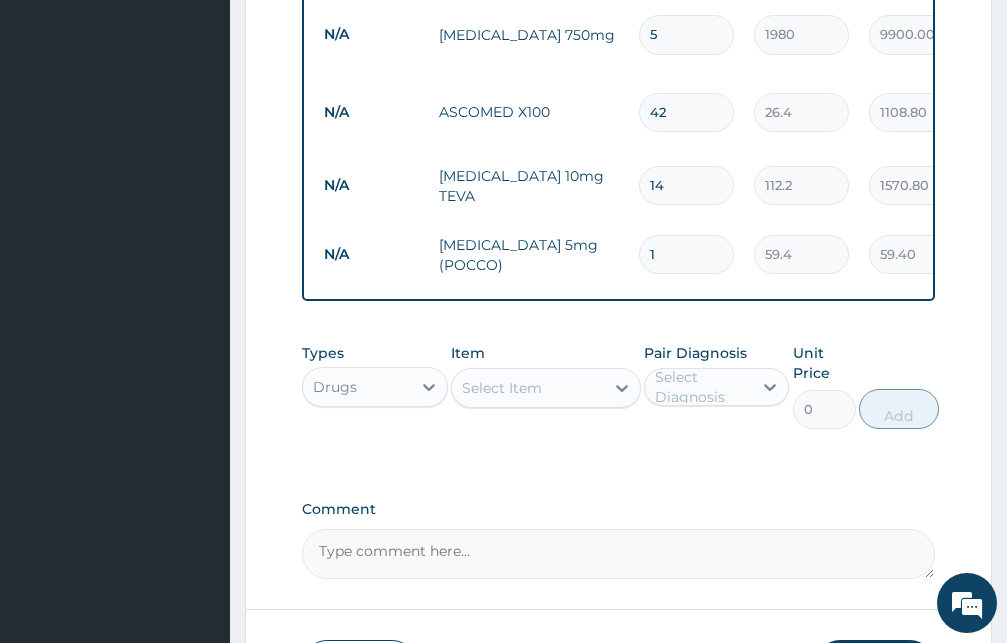 type on "0.00" 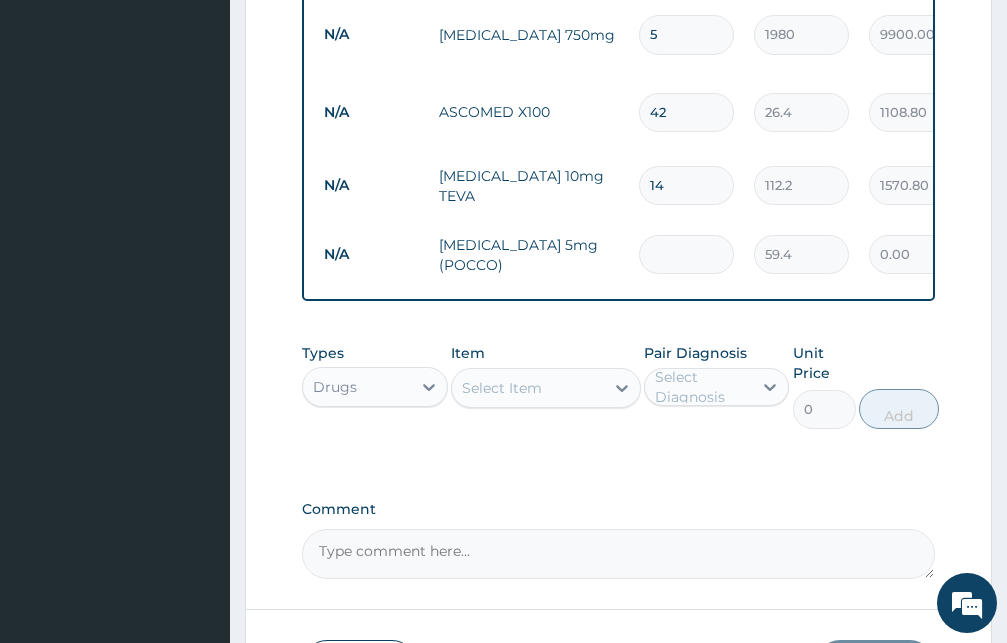 type on "2" 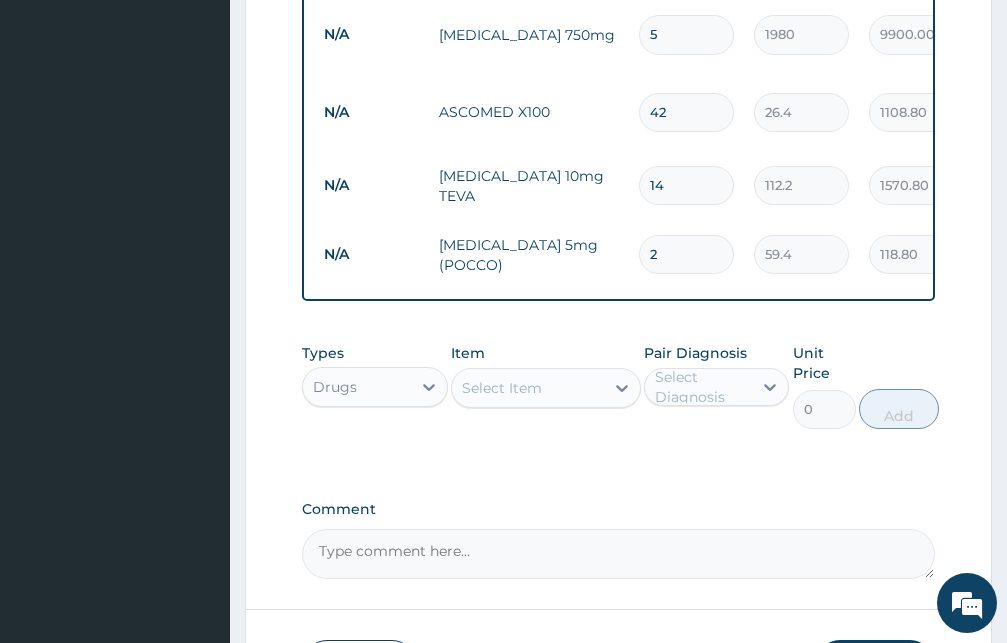 type on "28" 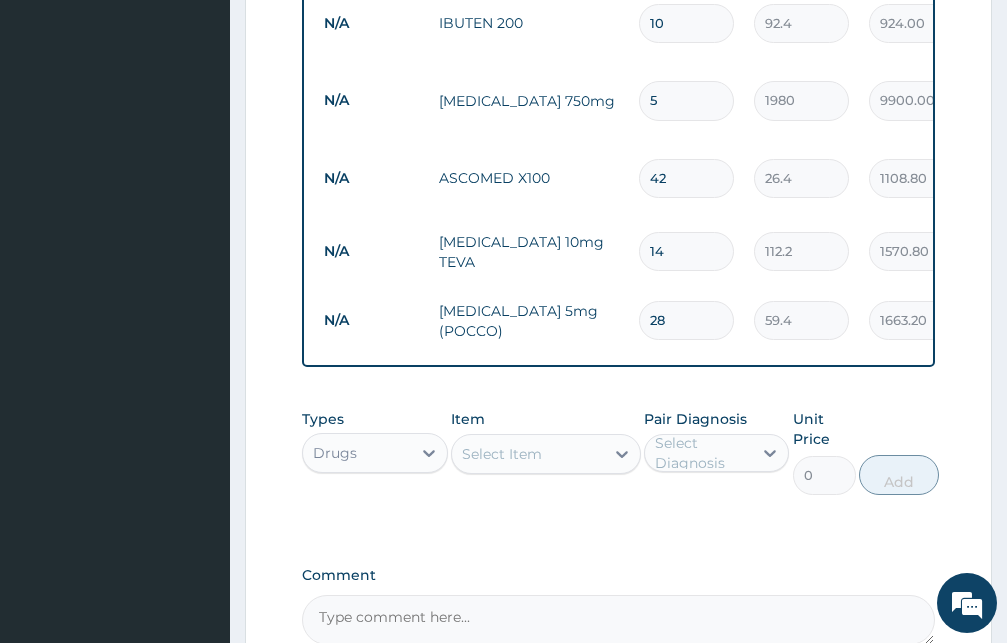 scroll, scrollTop: 881, scrollLeft: 0, axis: vertical 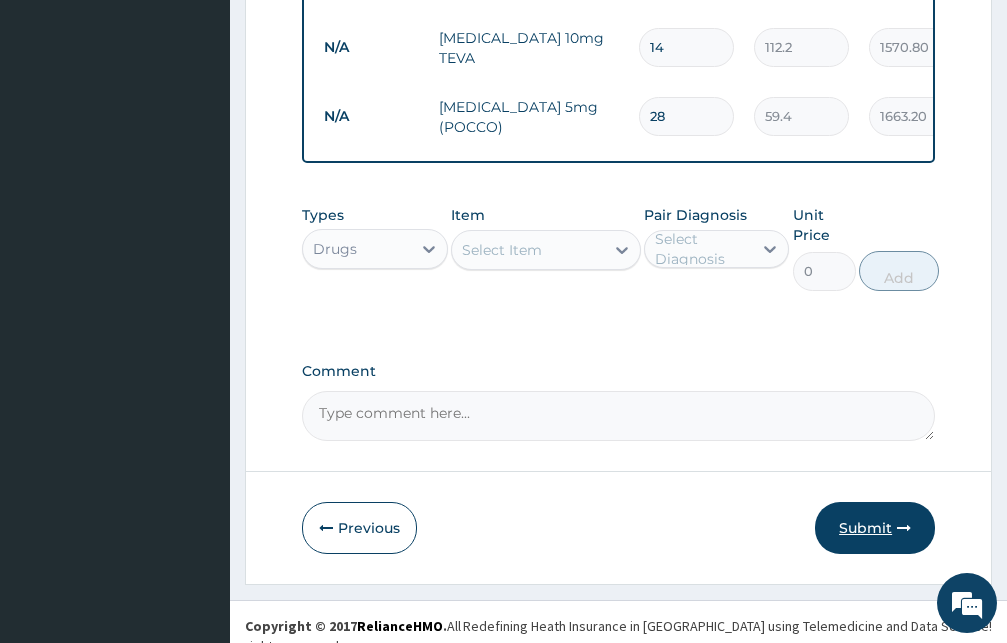 type on "28" 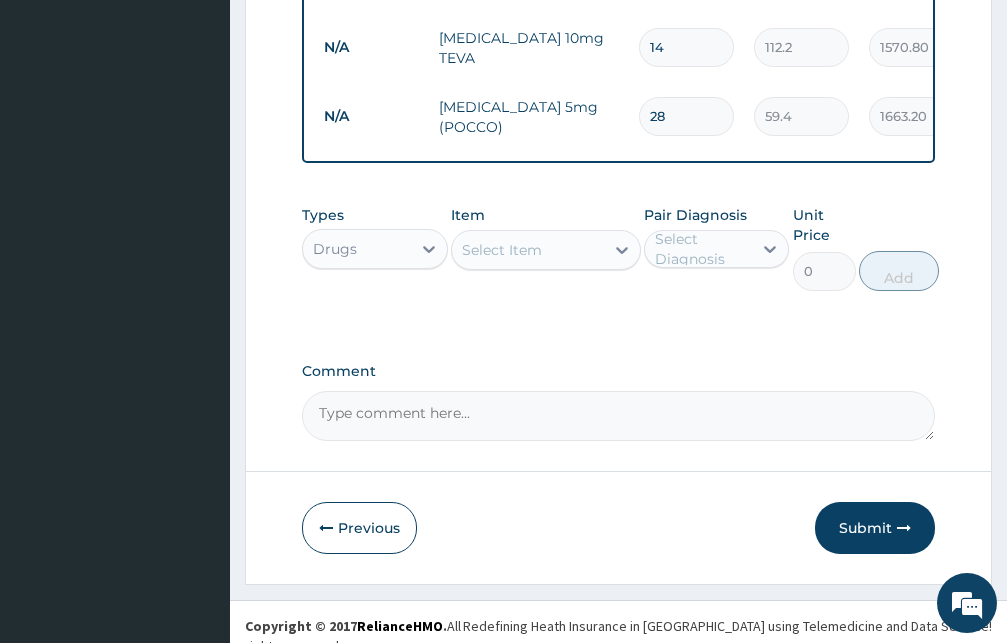 scroll, scrollTop: 76, scrollLeft: 0, axis: vertical 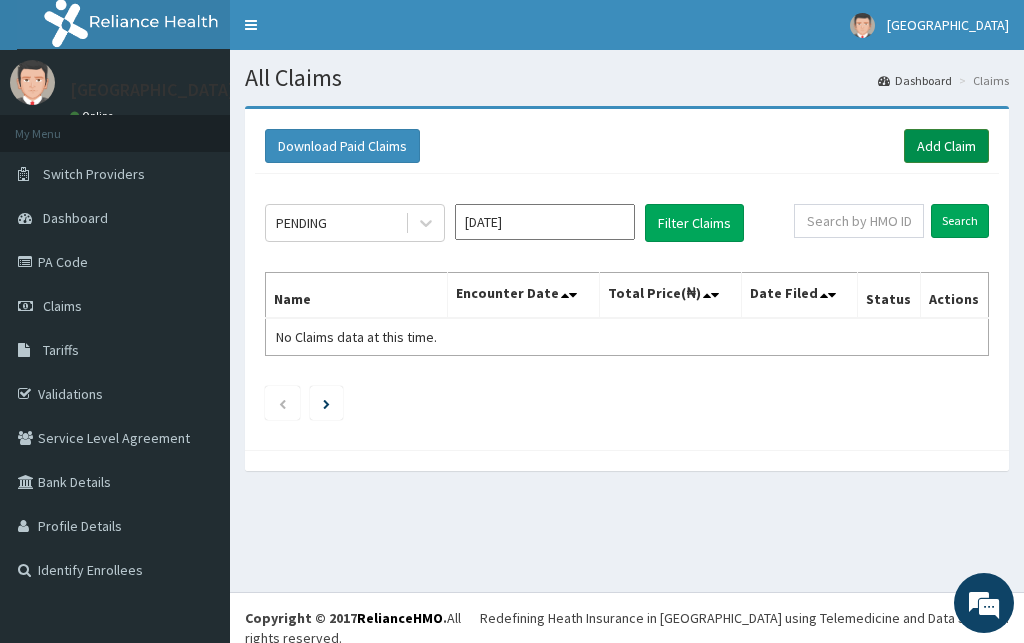 click on "Add Claim" at bounding box center (946, 146) 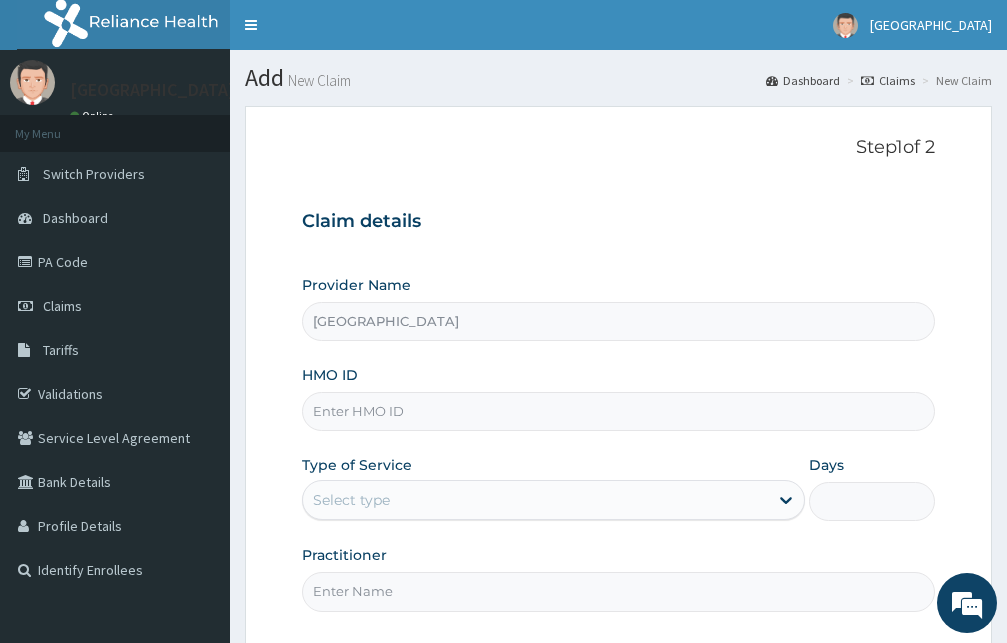 scroll, scrollTop: 0, scrollLeft: 0, axis: both 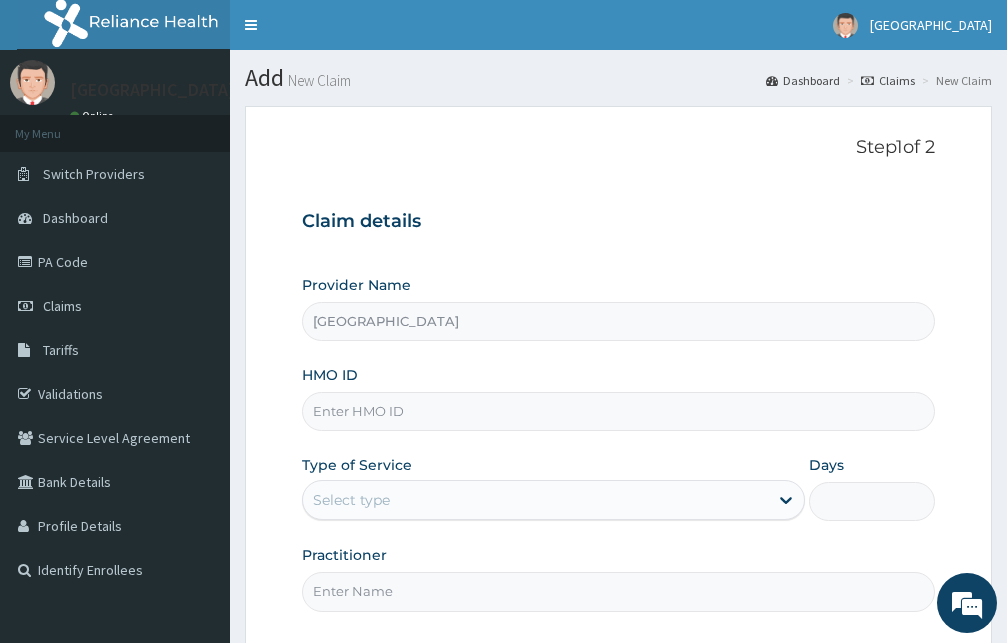 click on "HMO ID" at bounding box center (618, 411) 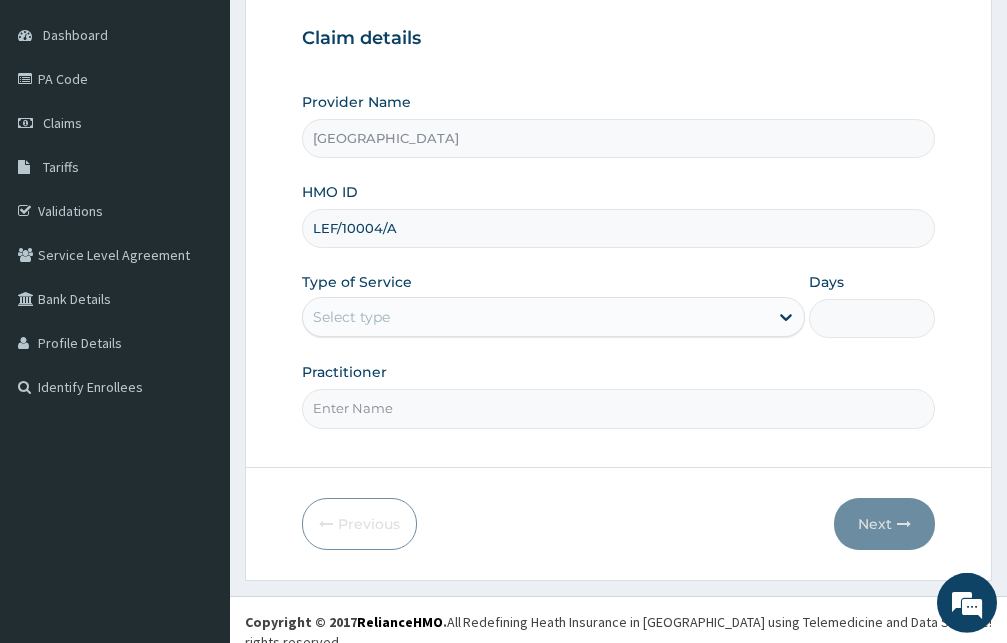 scroll, scrollTop: 187, scrollLeft: 0, axis: vertical 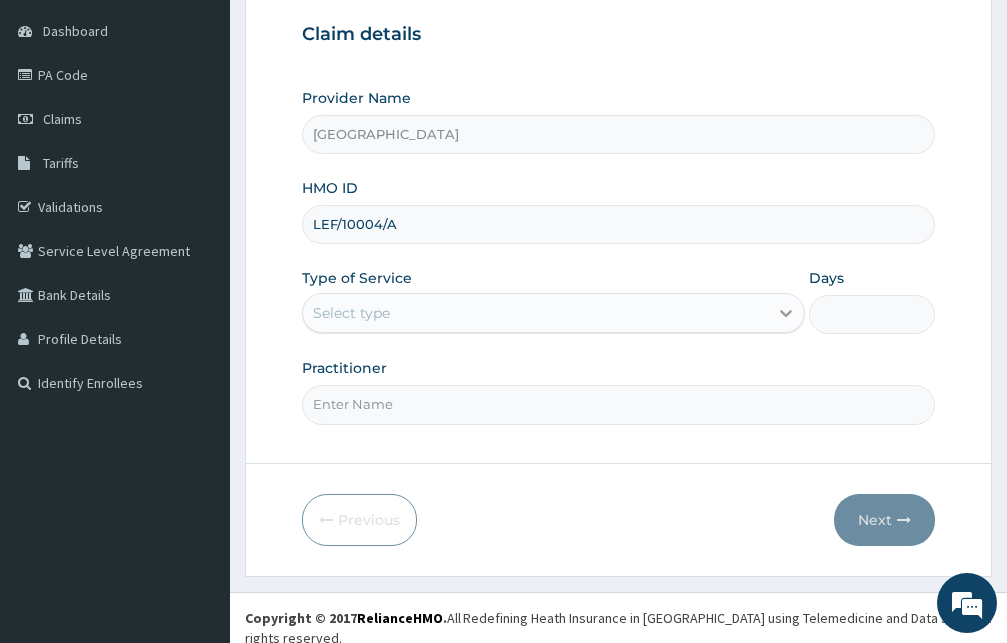 type on "LEF/10004/A" 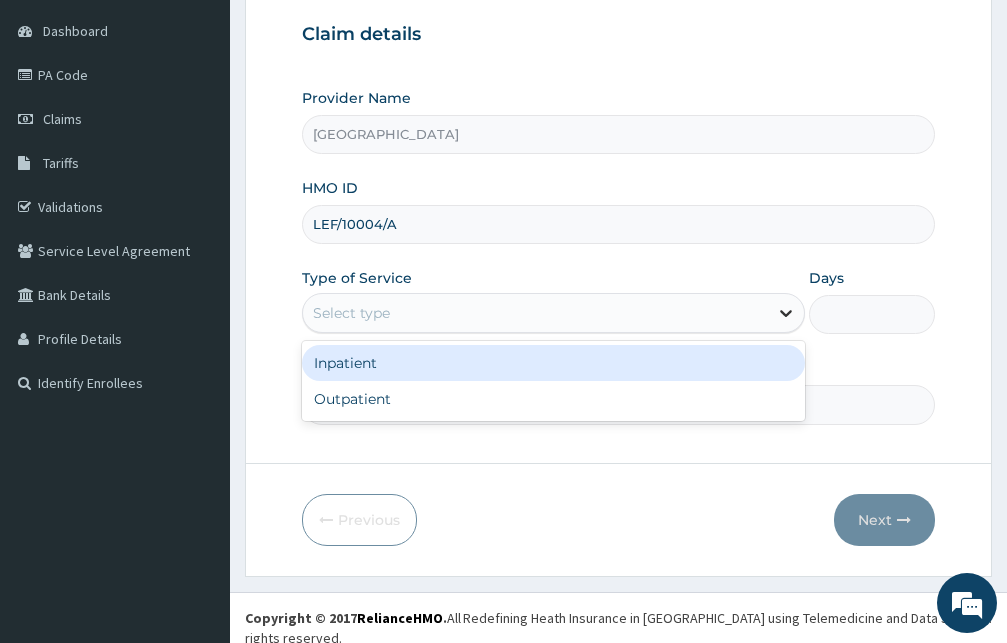 click 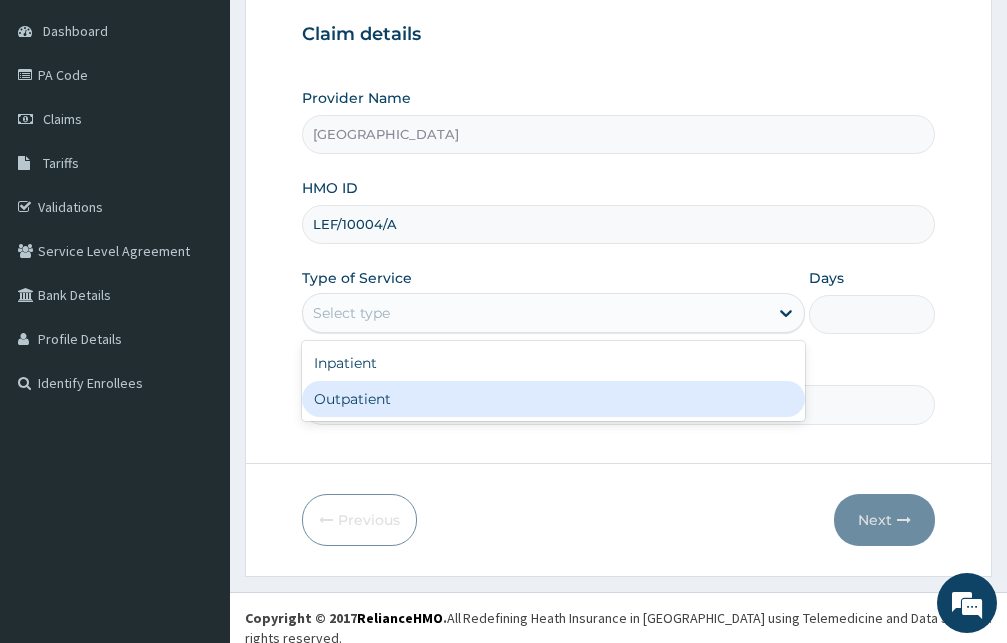 click on "Outpatient" at bounding box center (553, 399) 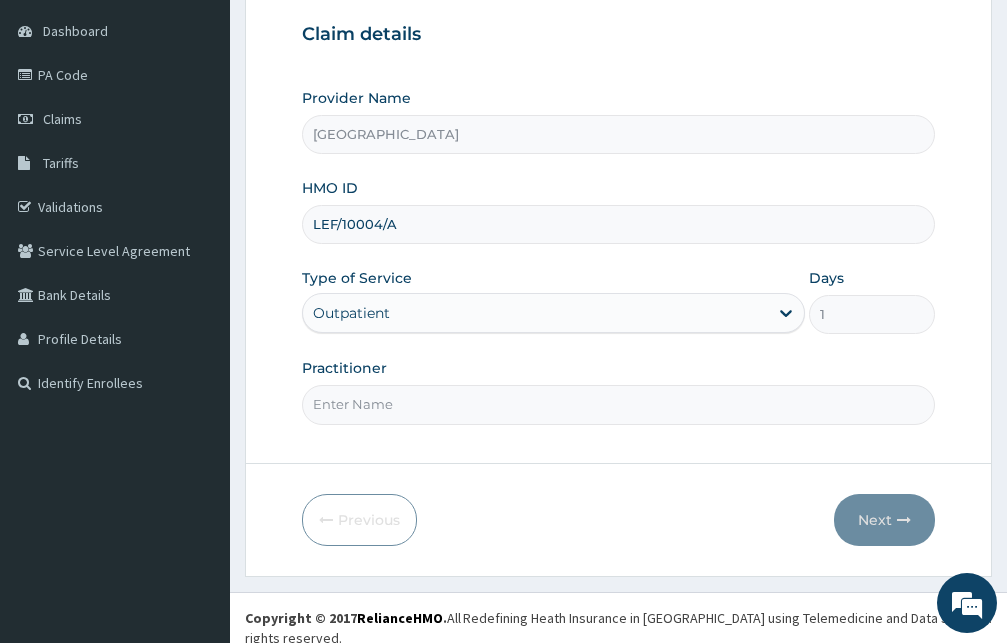 click on "Practitioner" at bounding box center [618, 404] 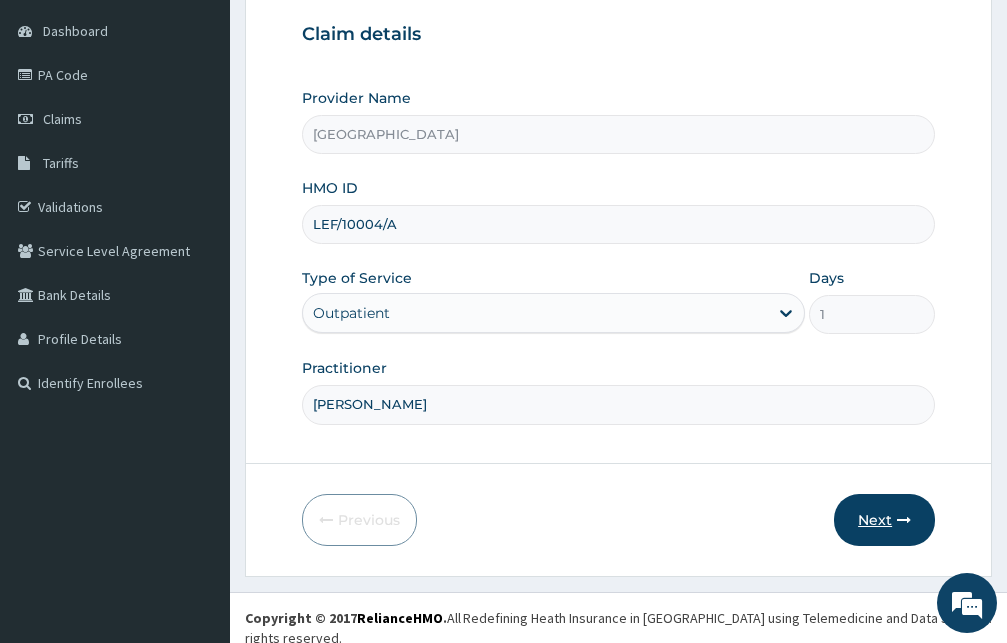 type on "[PERSON_NAME]" 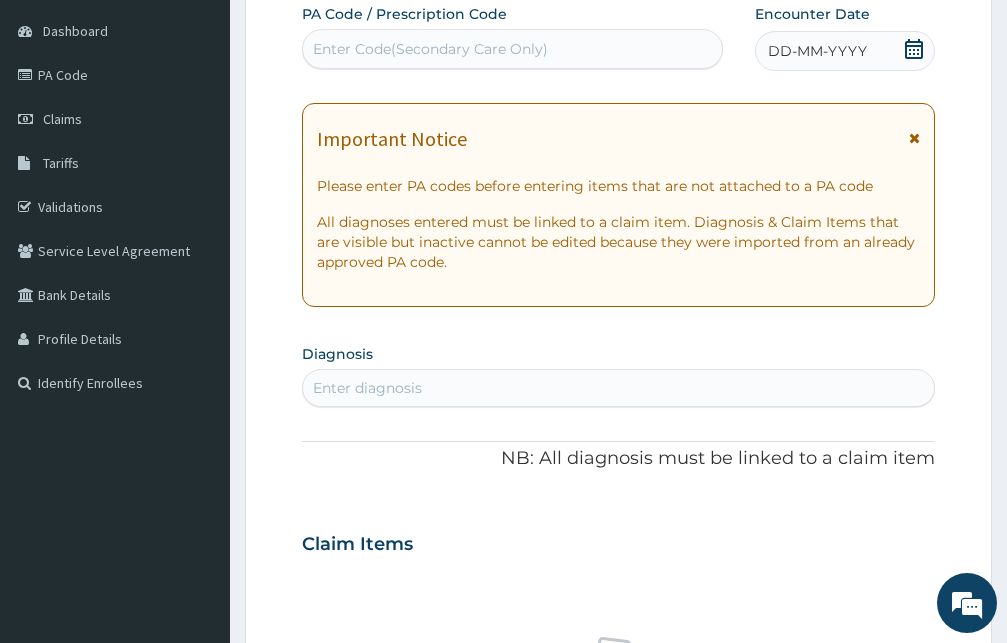 click at bounding box center [914, 138] 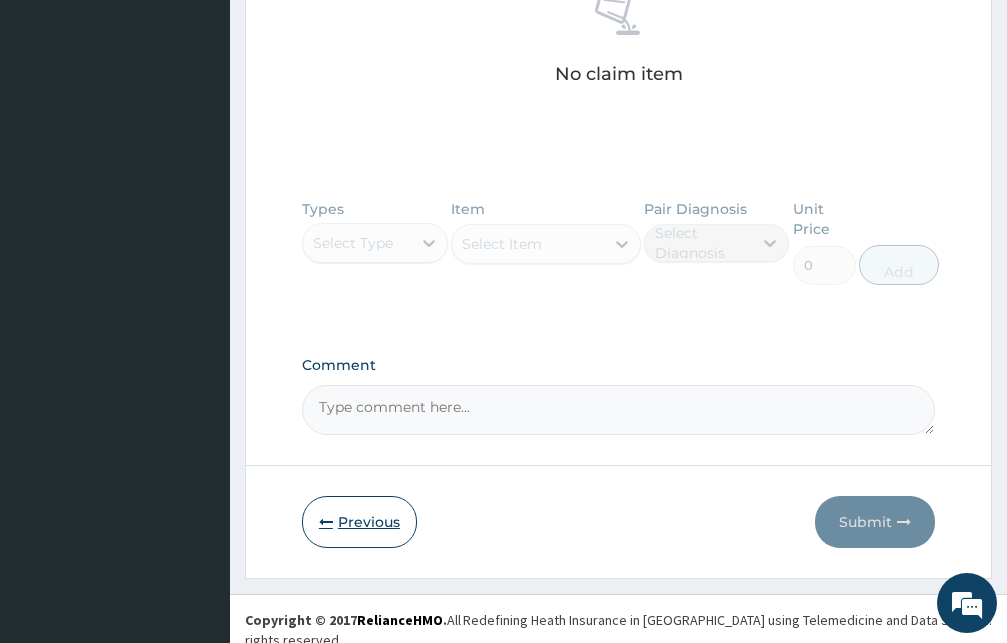 click on "Previous" at bounding box center [359, 522] 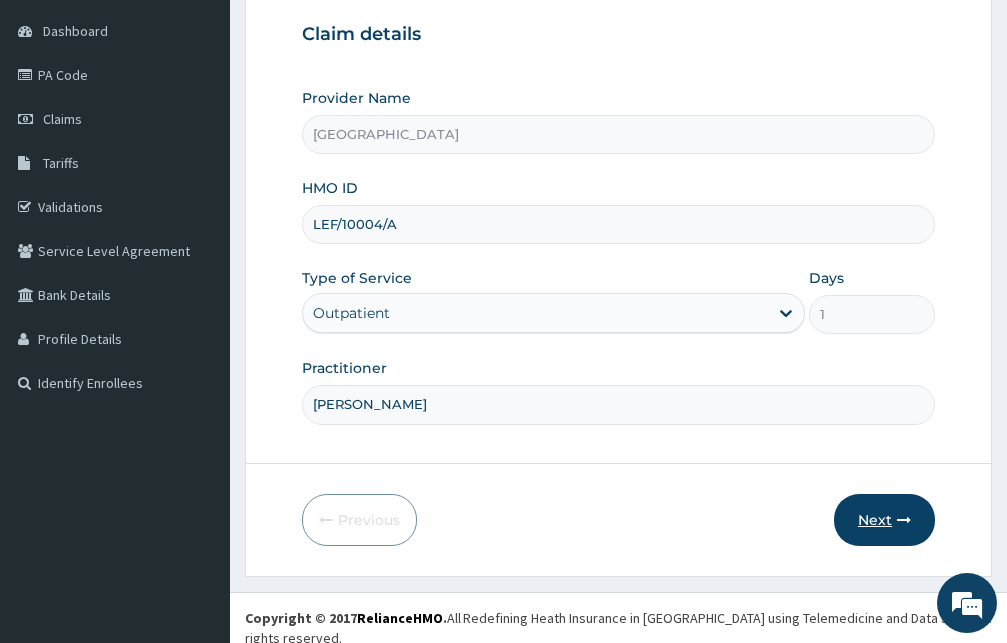 click on "Next" at bounding box center [884, 520] 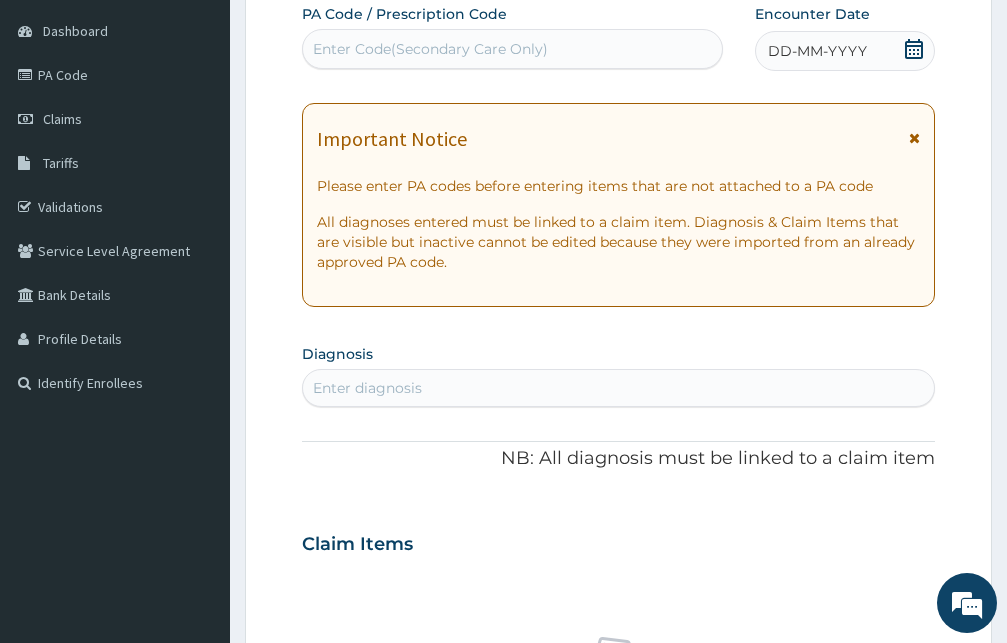 click at bounding box center (914, 138) 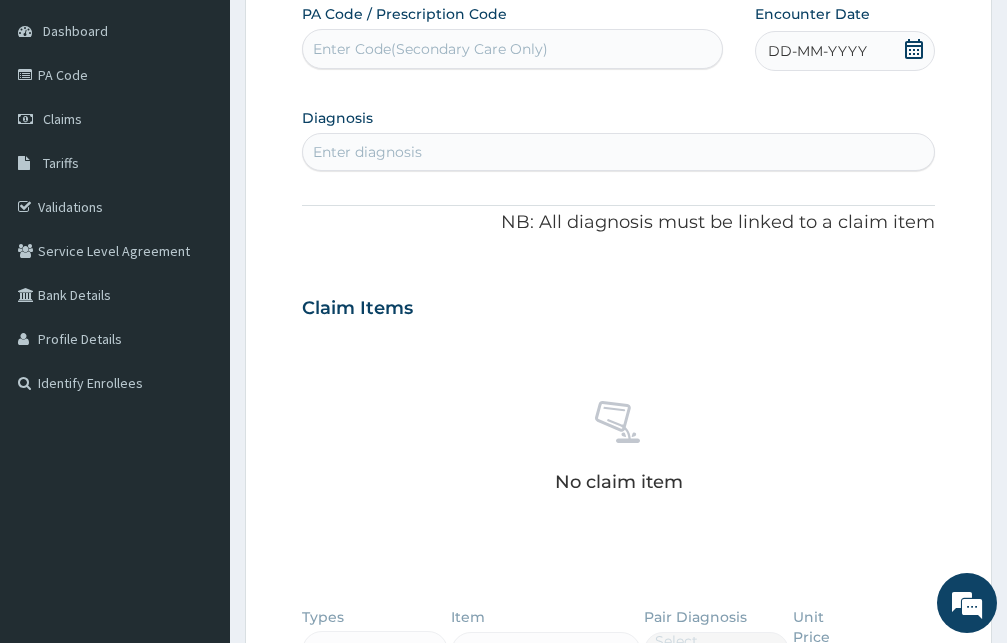click 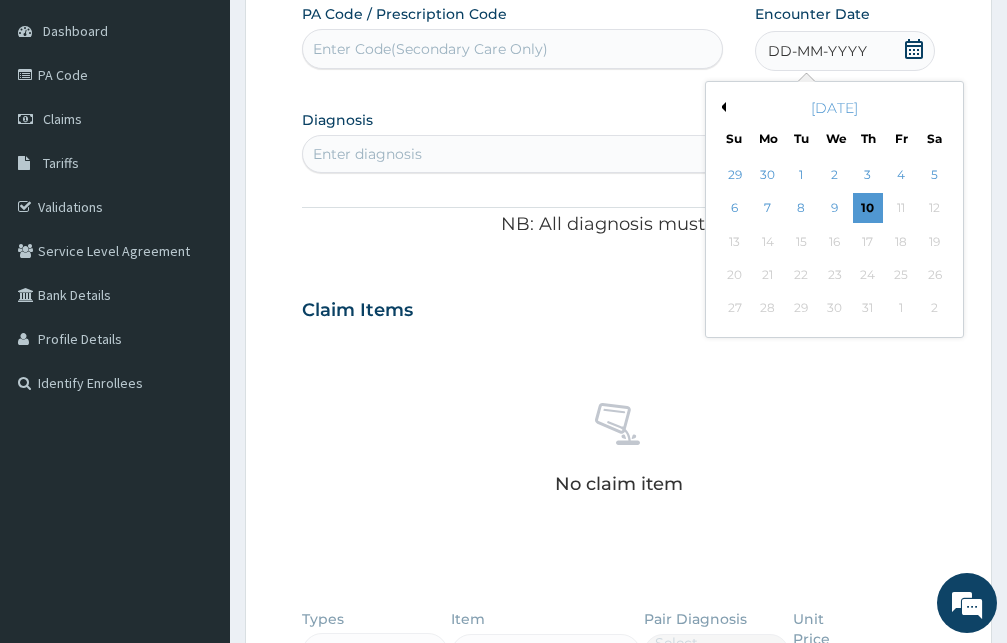 click on "Previous Month" at bounding box center [721, 107] 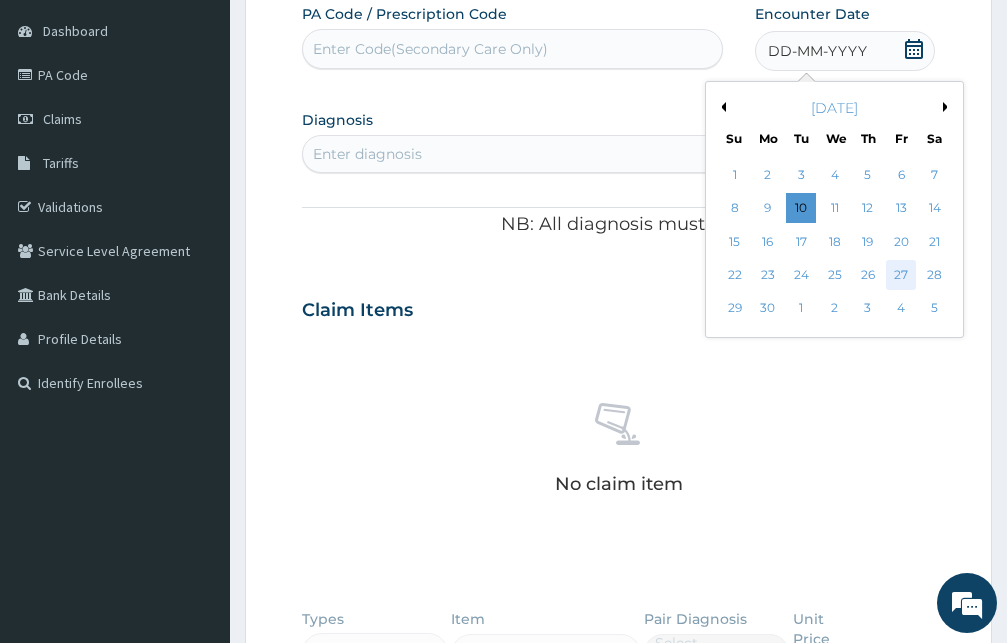 click on "27" at bounding box center (901, 275) 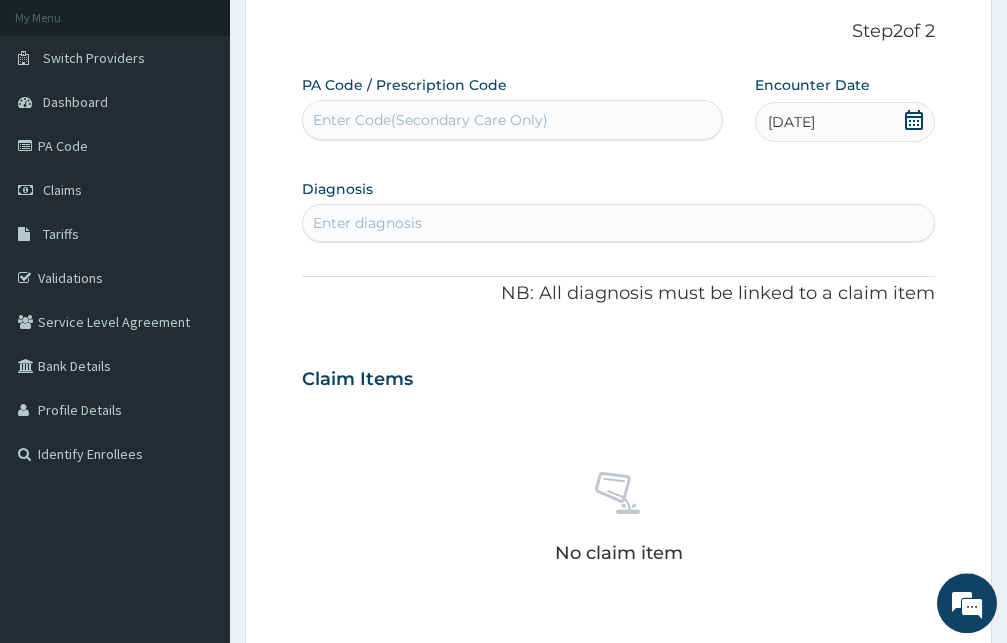 scroll, scrollTop: 85, scrollLeft: 0, axis: vertical 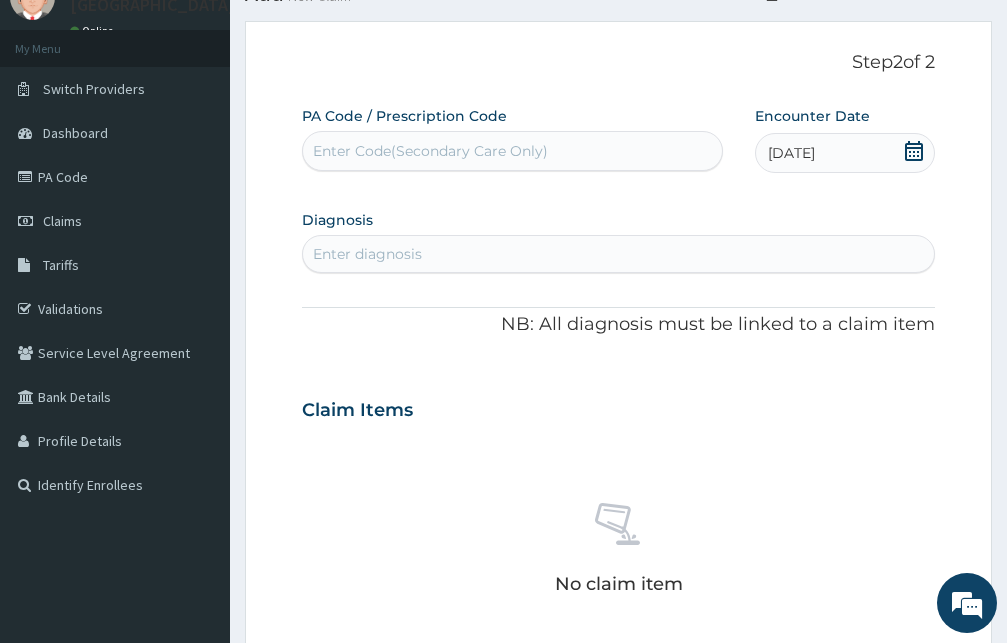click on "Enter diagnosis" at bounding box center (367, 254) 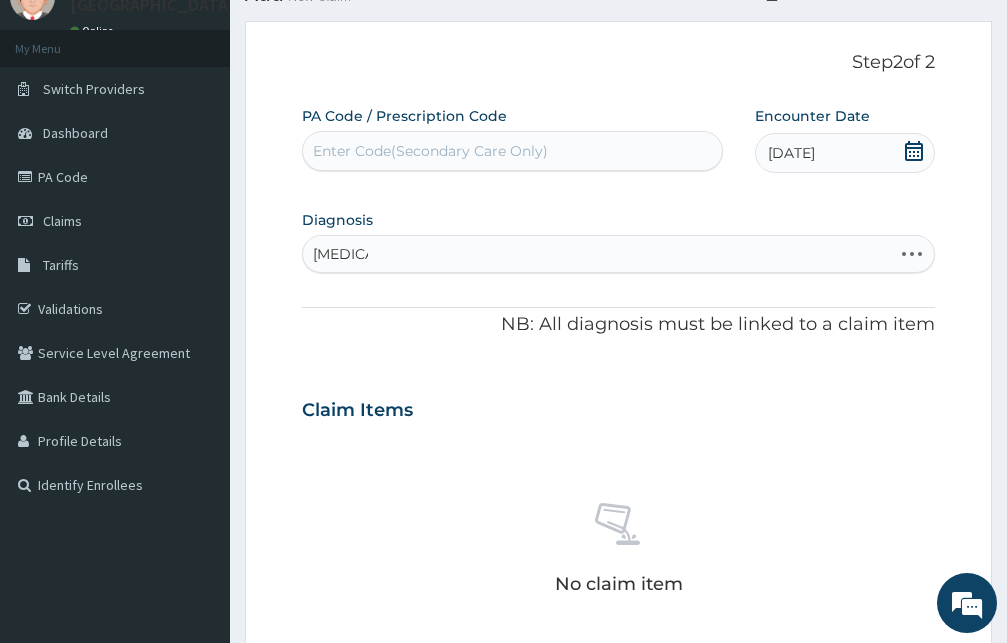 scroll, scrollTop: 187, scrollLeft: 0, axis: vertical 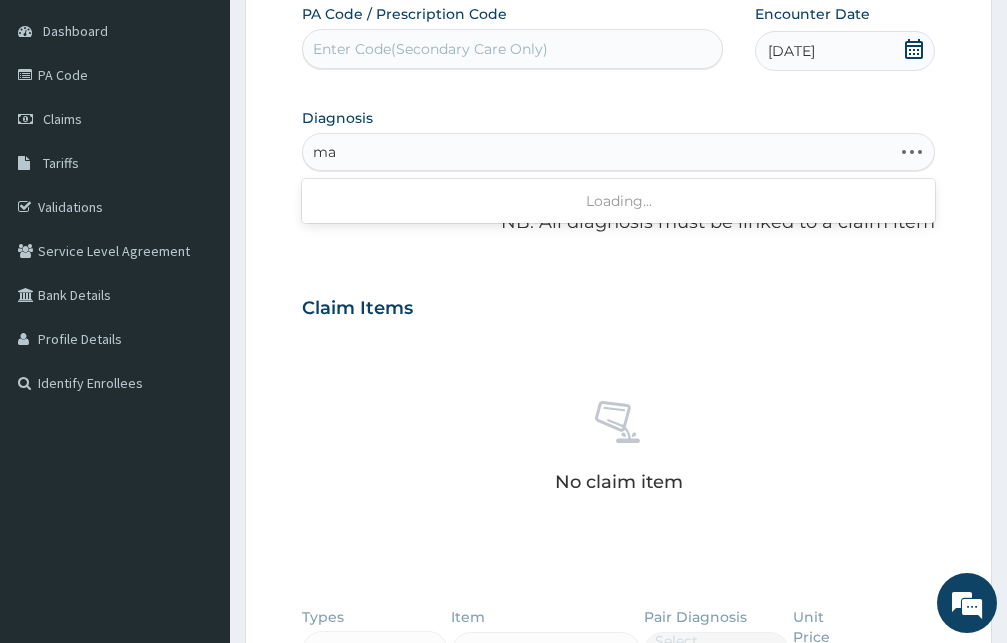 type on "m" 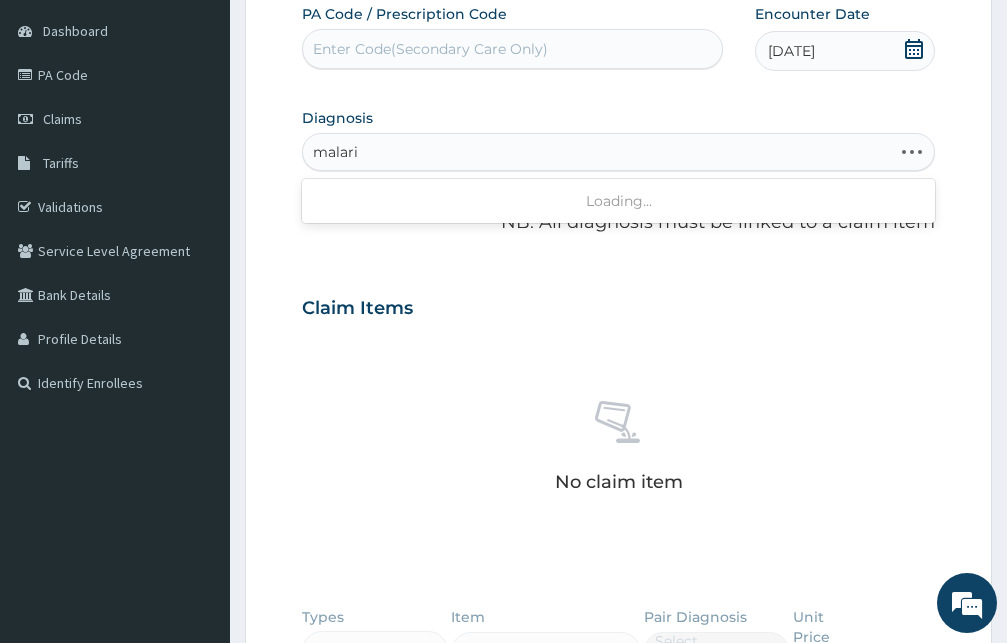type on "[MEDICAL_DATA]" 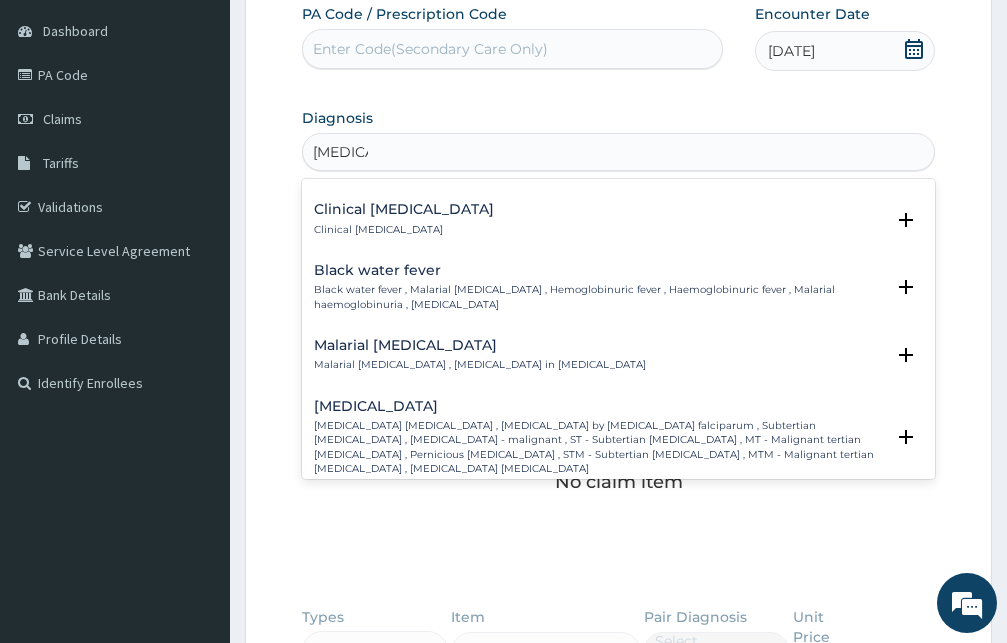 scroll, scrollTop: 648, scrollLeft: 0, axis: vertical 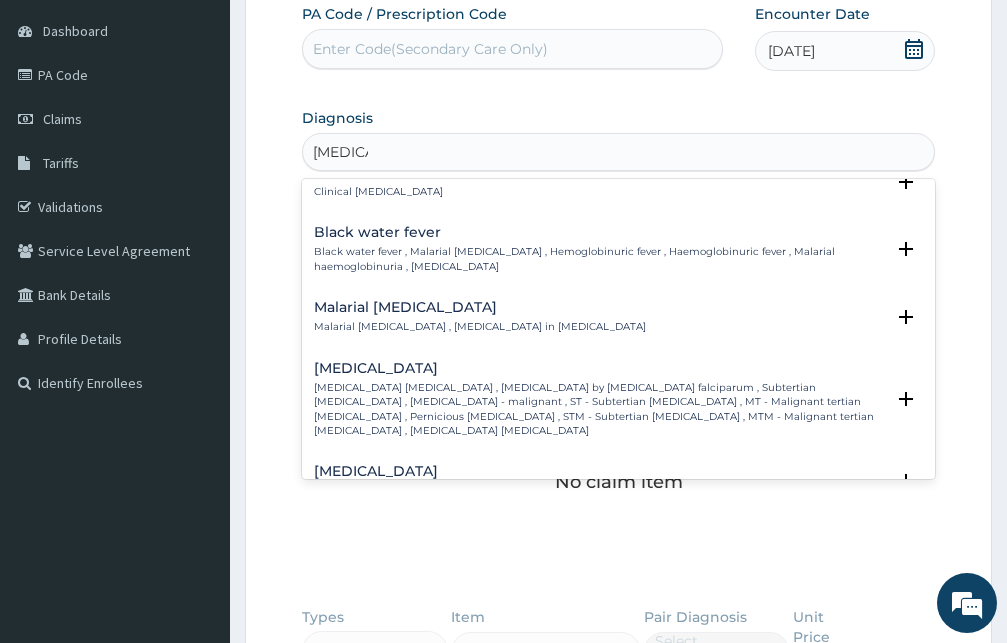 click on "Falciparum malaria , Malignant tertian malaria , Malaria by Plasmodium falciparum , Subtertian malaria , Falciparum malaria - malignant , ST - Subtertian malaria , MT - Malignant tertian malaria , Pernicious malaria , STM - Subtertian malaria , MTM - Malignant tertian malaria , Plasmodium falciparum malaria" at bounding box center (599, 409) 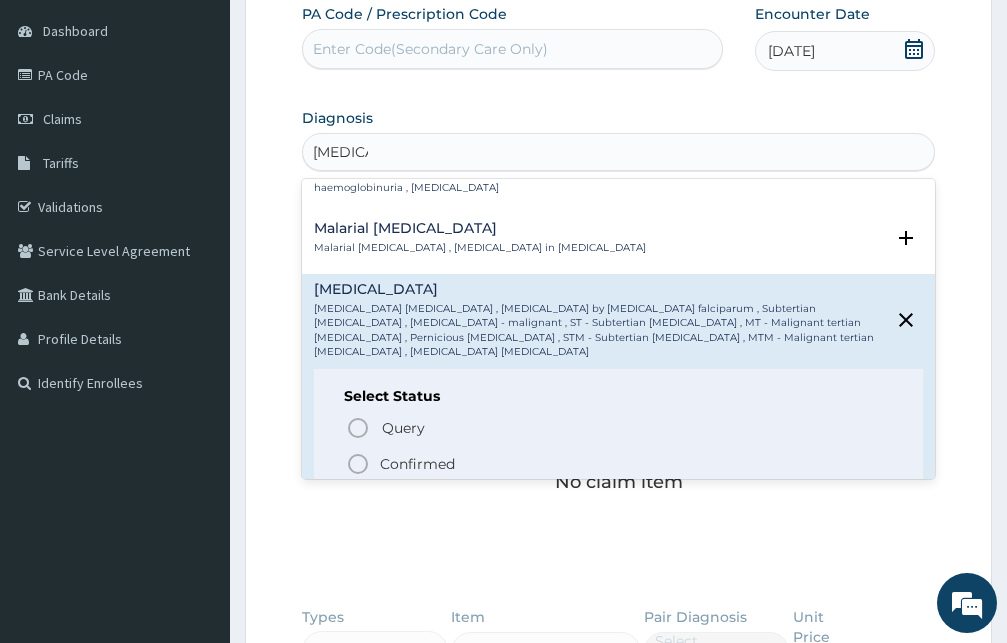 scroll, scrollTop: 756, scrollLeft: 0, axis: vertical 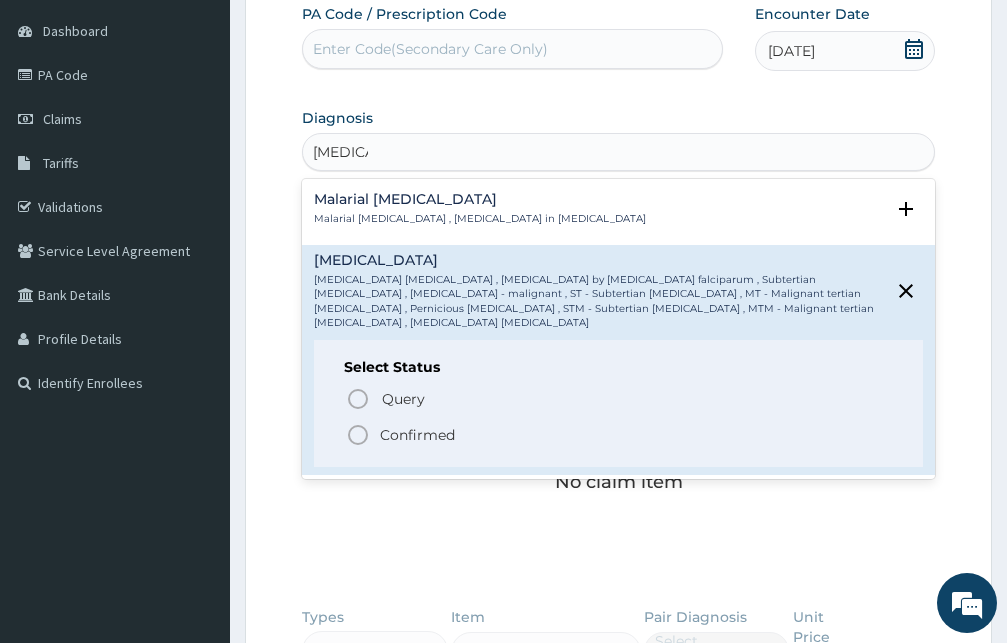 click 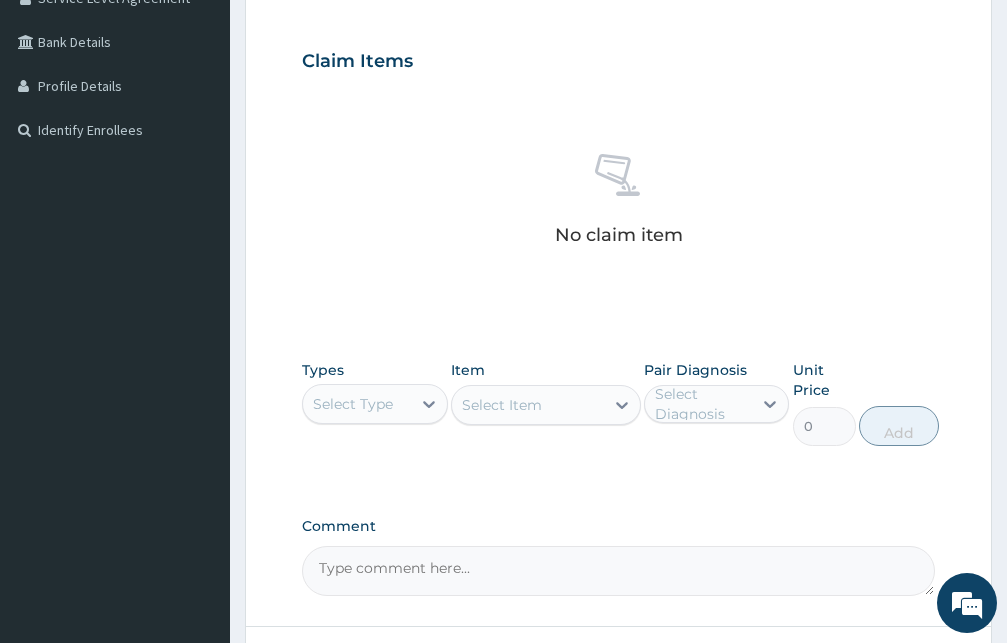 scroll, scrollTop: 493, scrollLeft: 0, axis: vertical 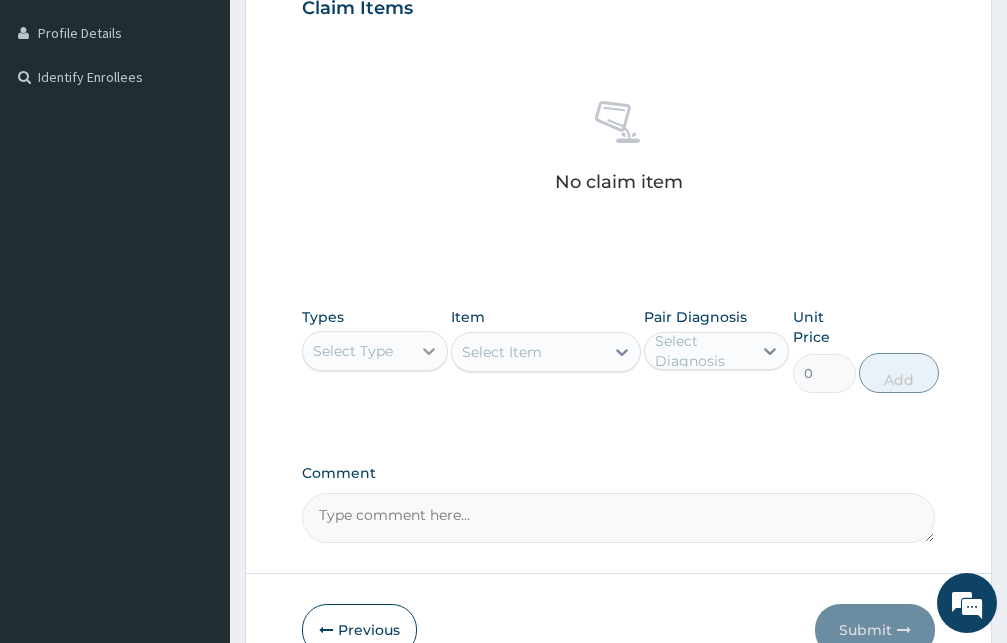 click 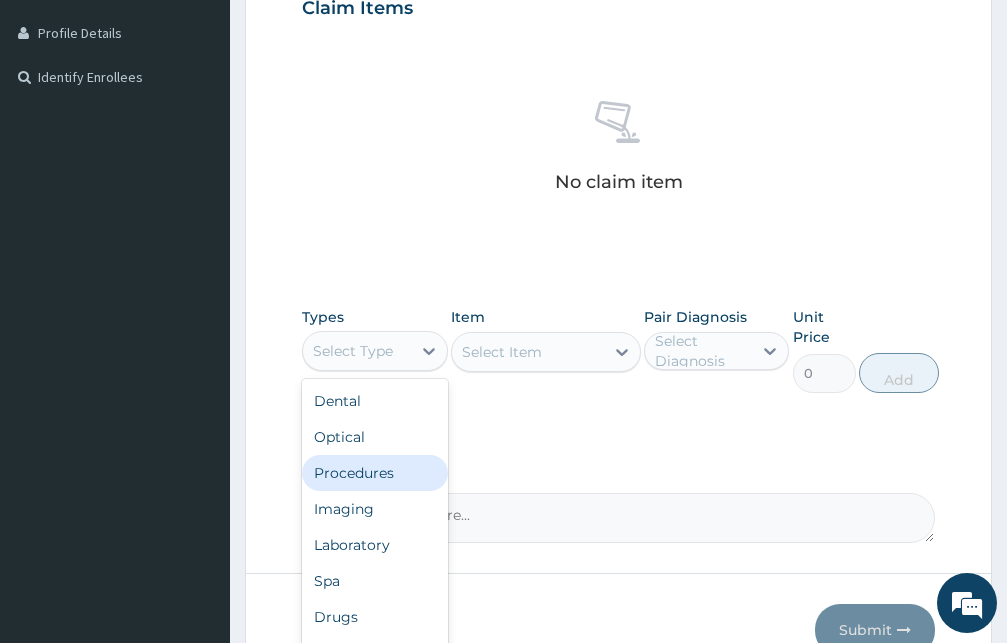 click on "Procedures" at bounding box center [375, 473] 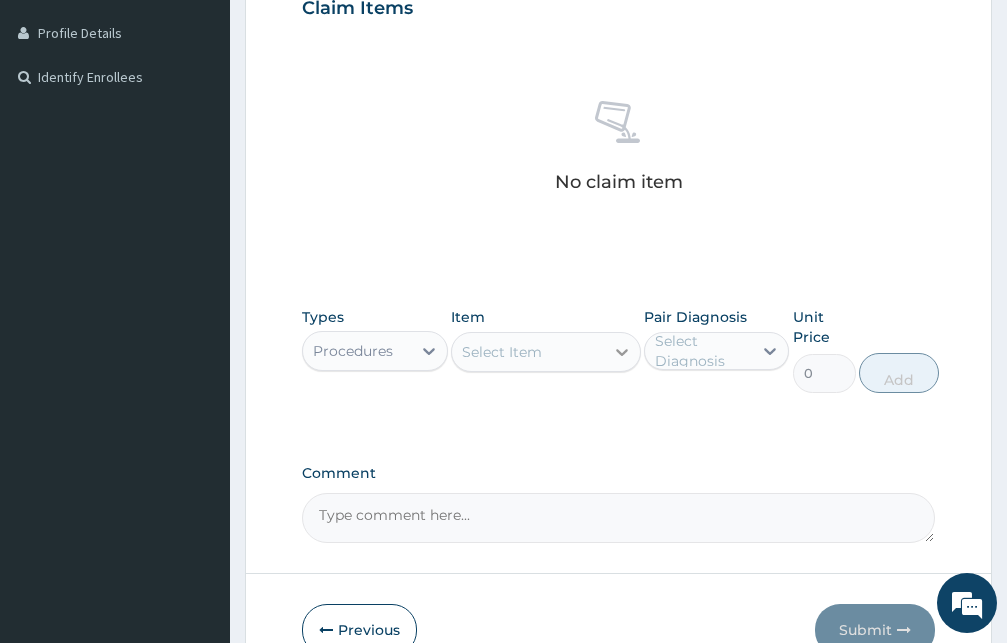 click 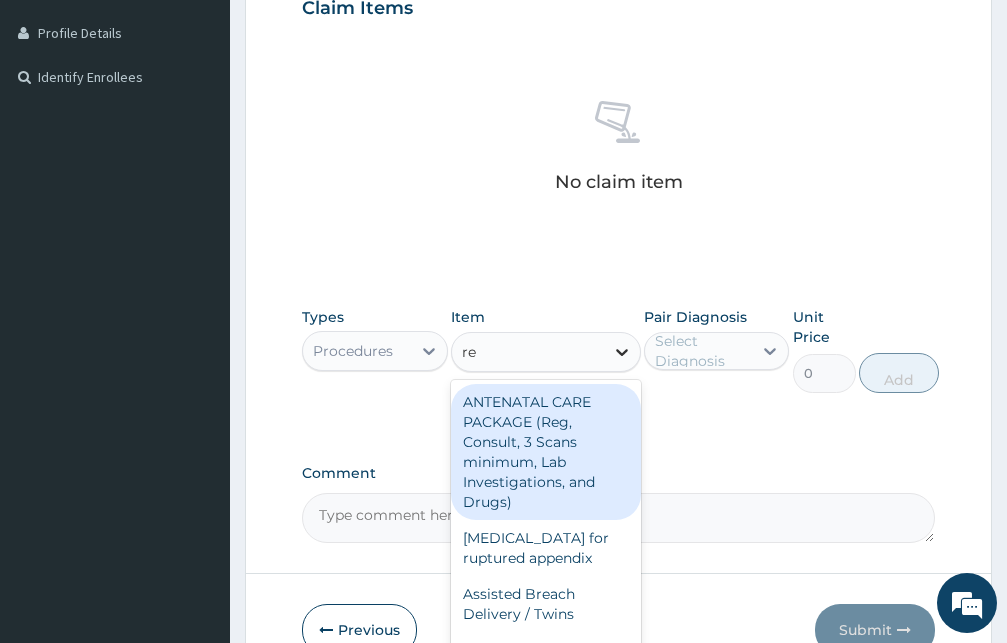 type on "reg" 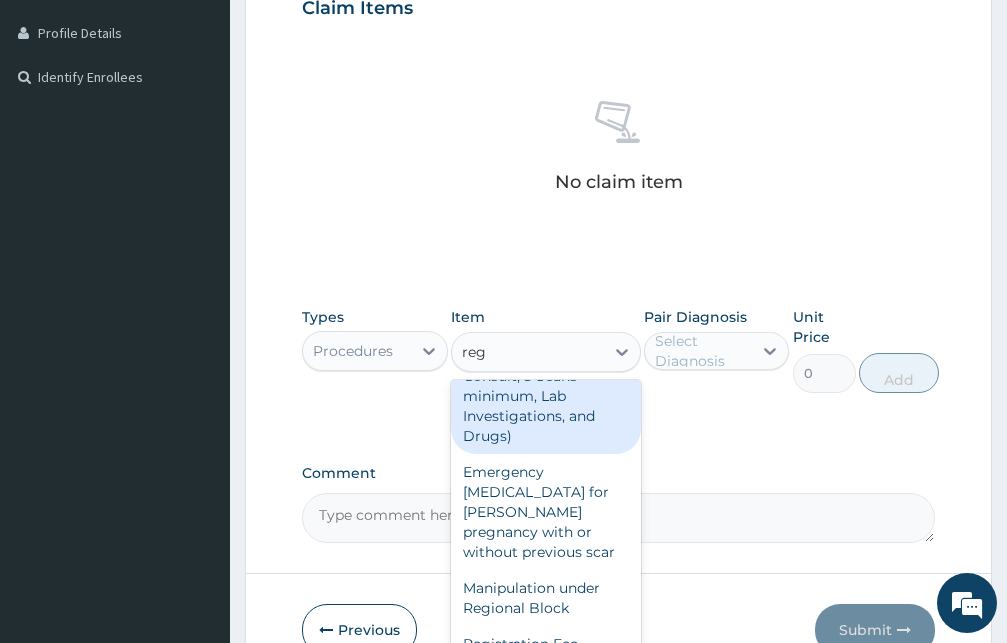 scroll, scrollTop: 128, scrollLeft: 0, axis: vertical 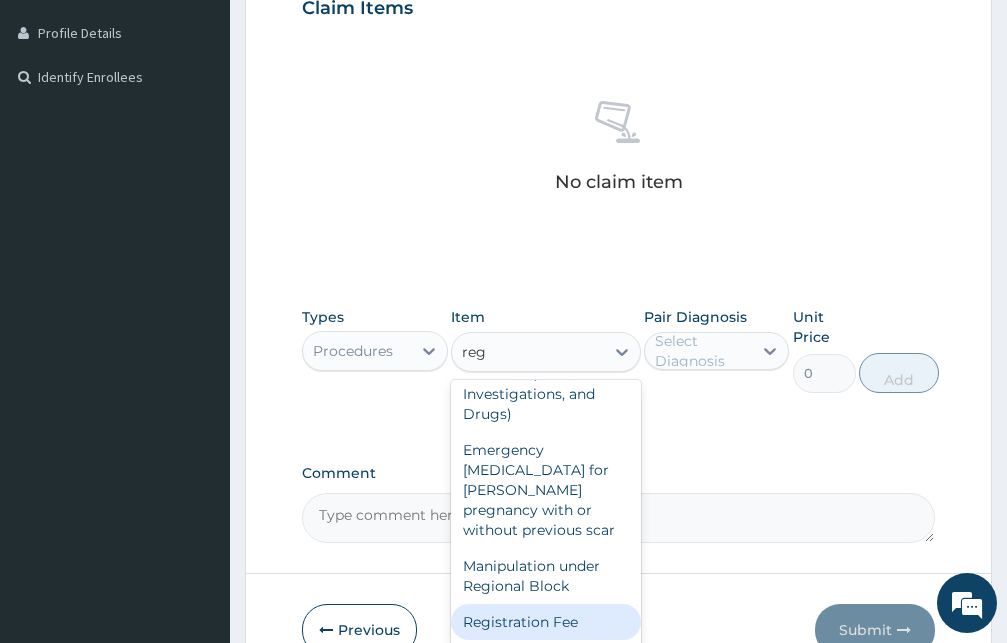 click on "Registration Fee" at bounding box center [546, 622] 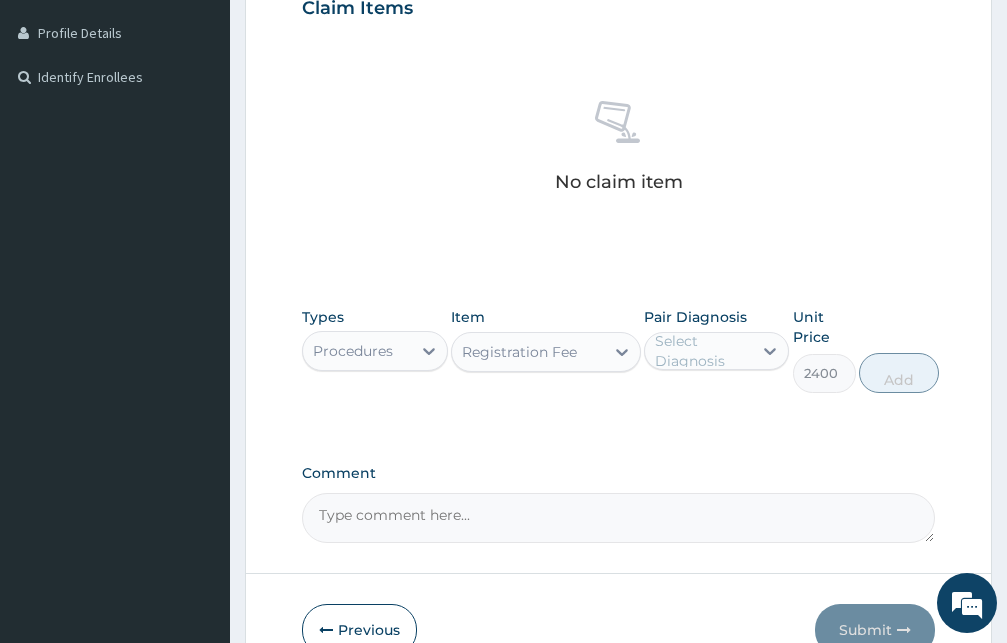 type 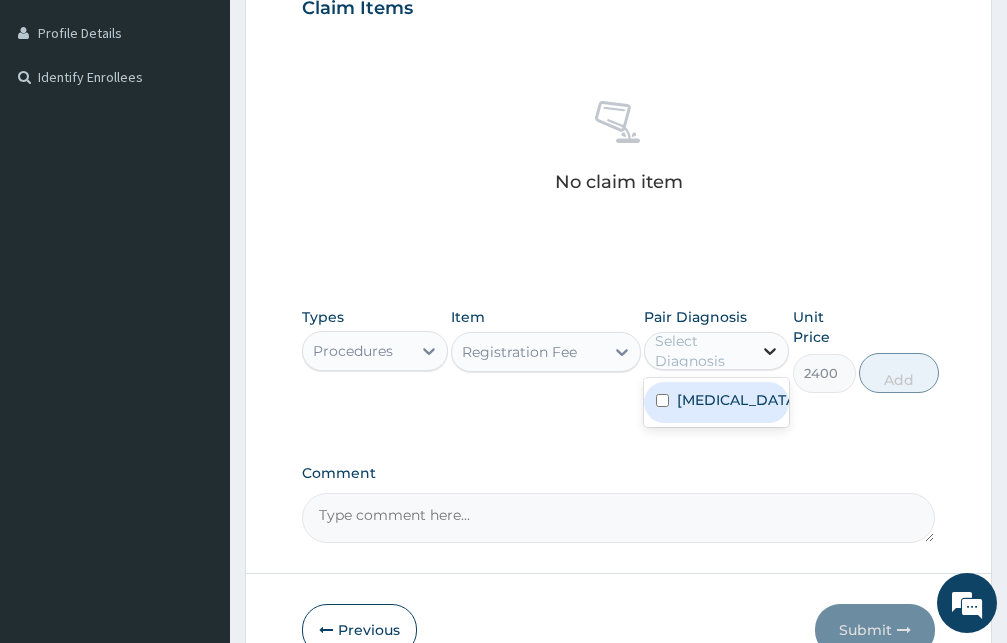 click 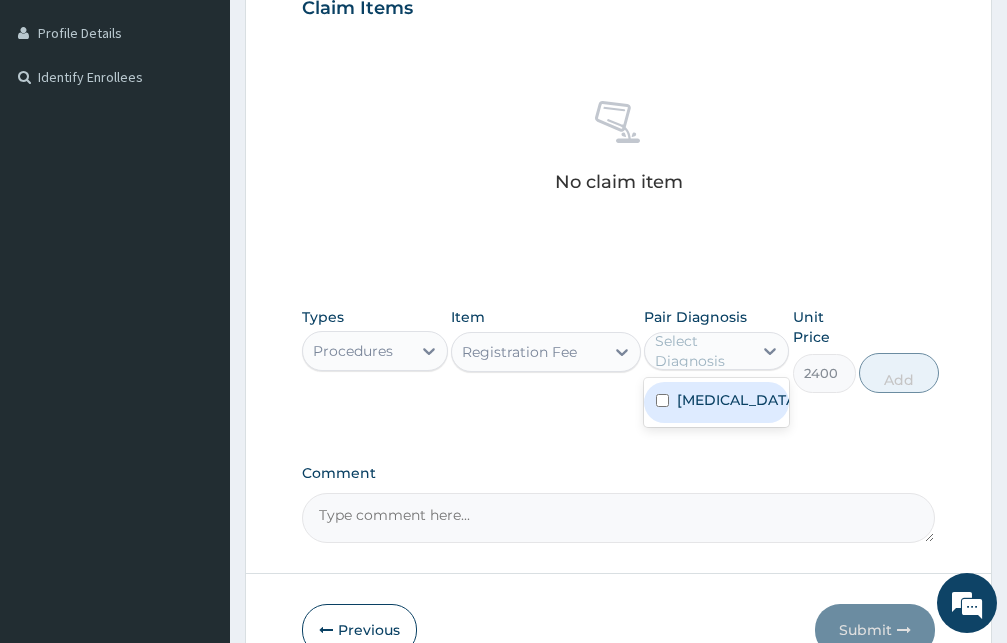 click on "Falciparum malaria" at bounding box center (717, 402) 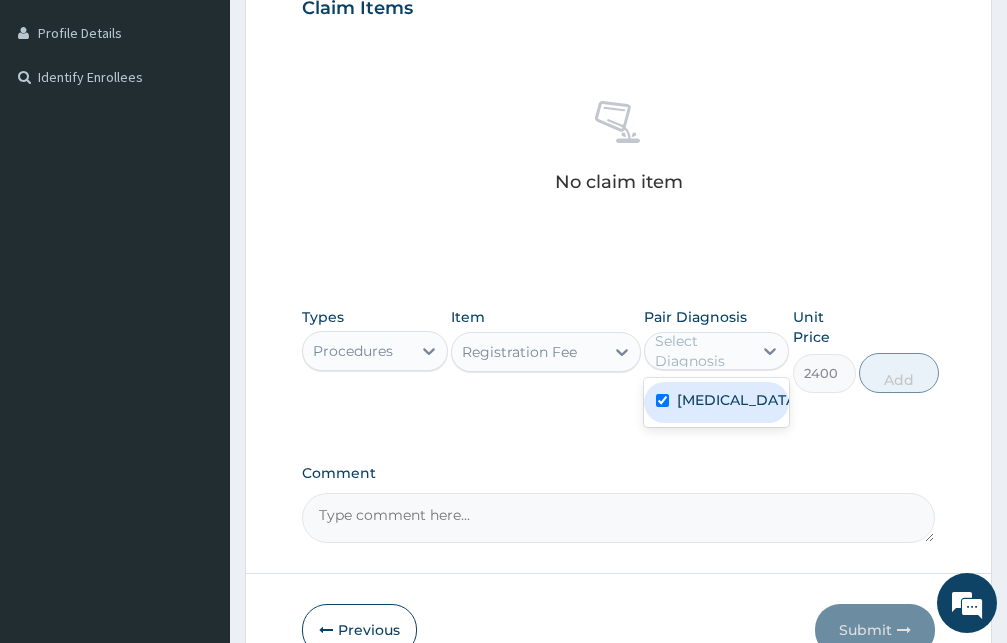 checkbox on "true" 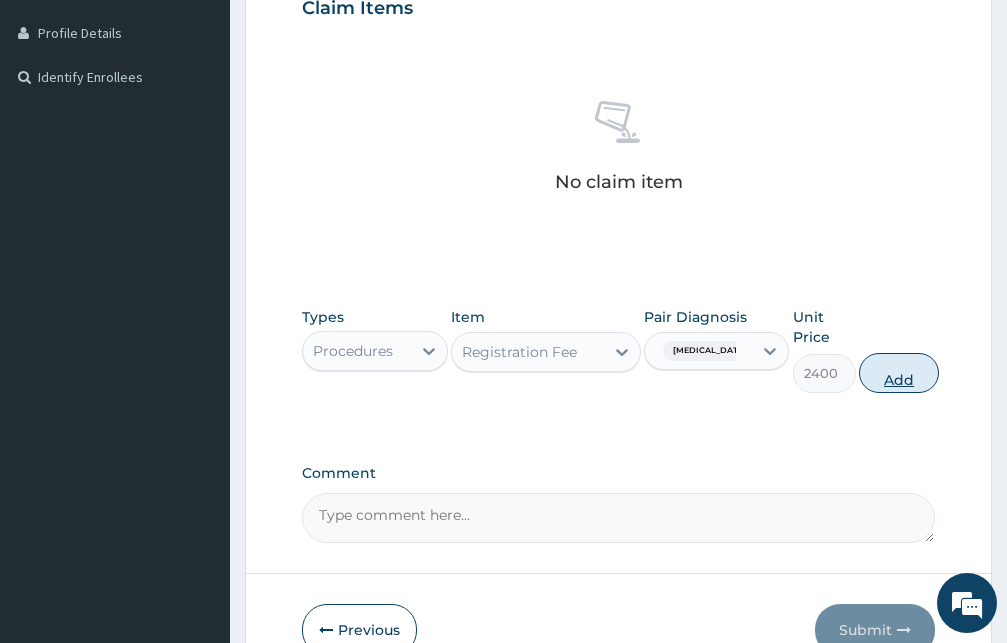 click on "Add" at bounding box center (899, 373) 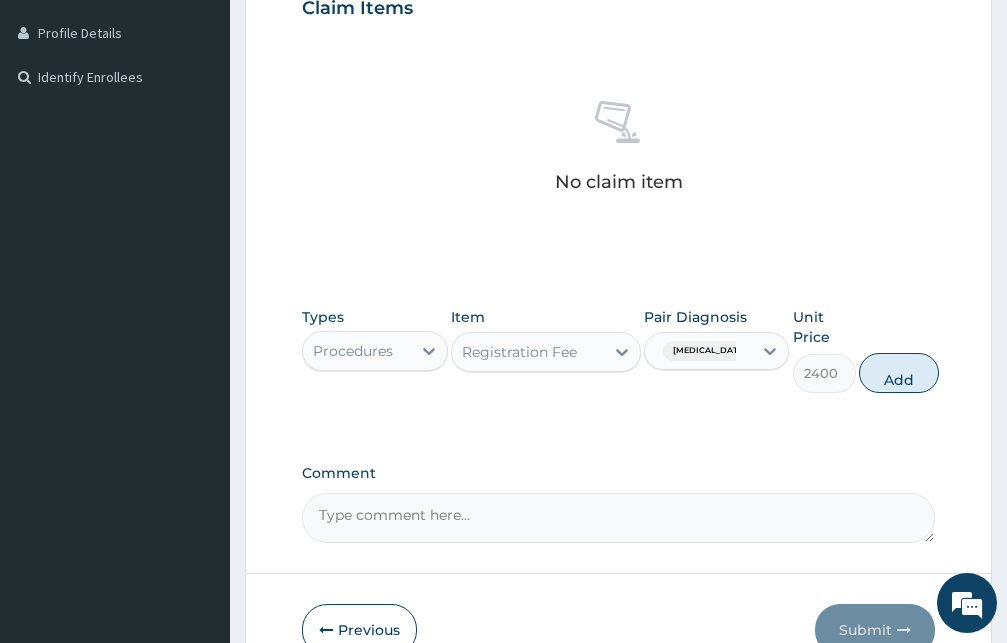 type on "0" 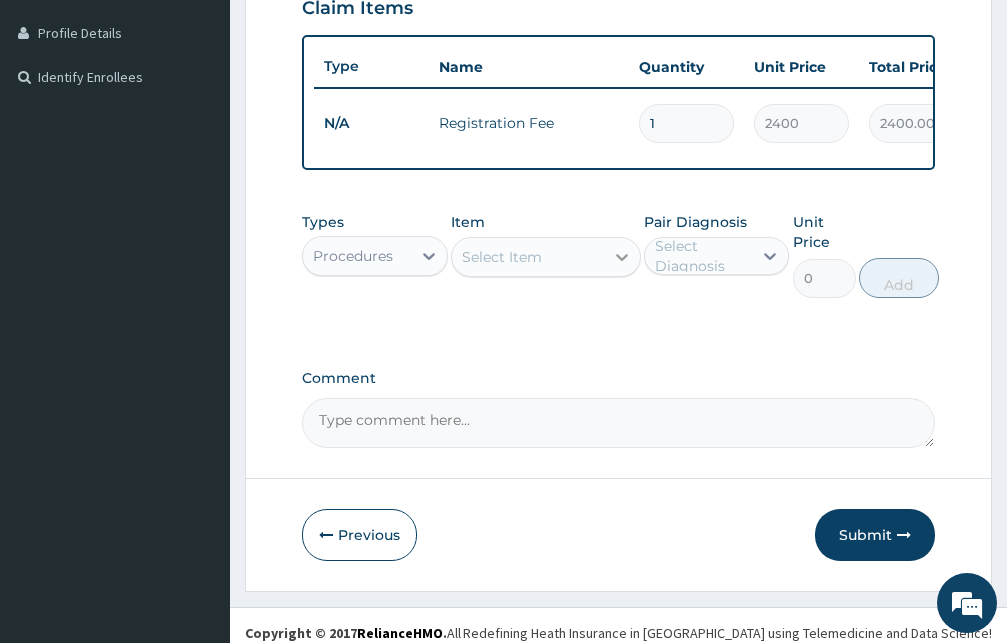 click 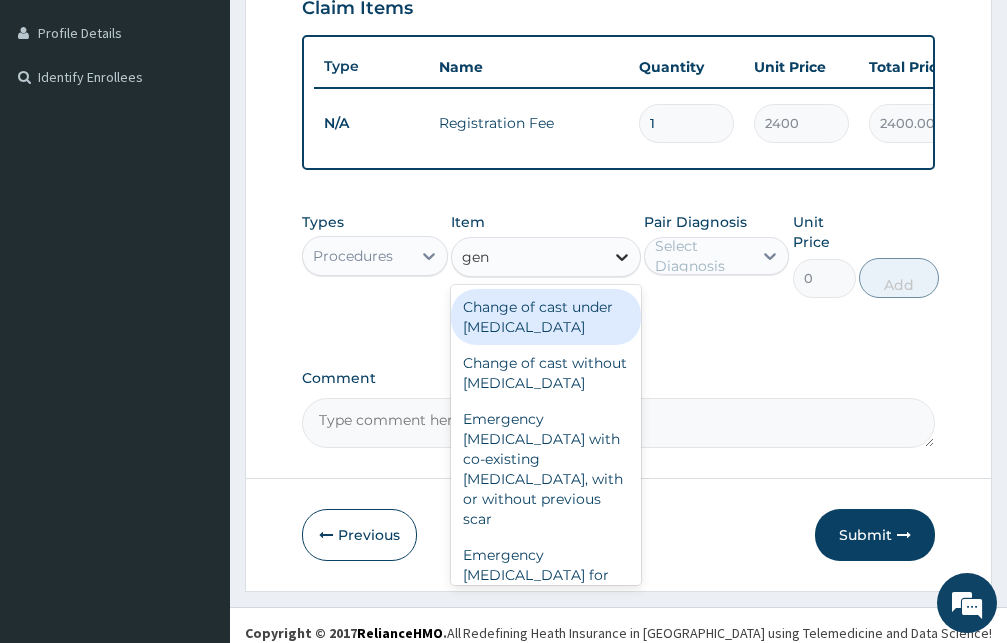 type on "gene" 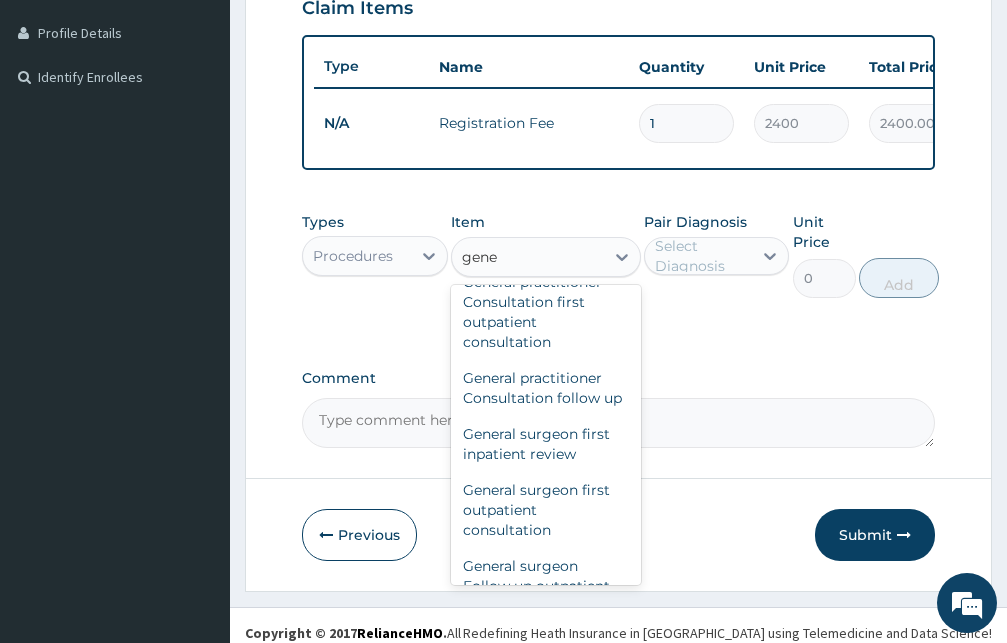 scroll, scrollTop: 287, scrollLeft: 0, axis: vertical 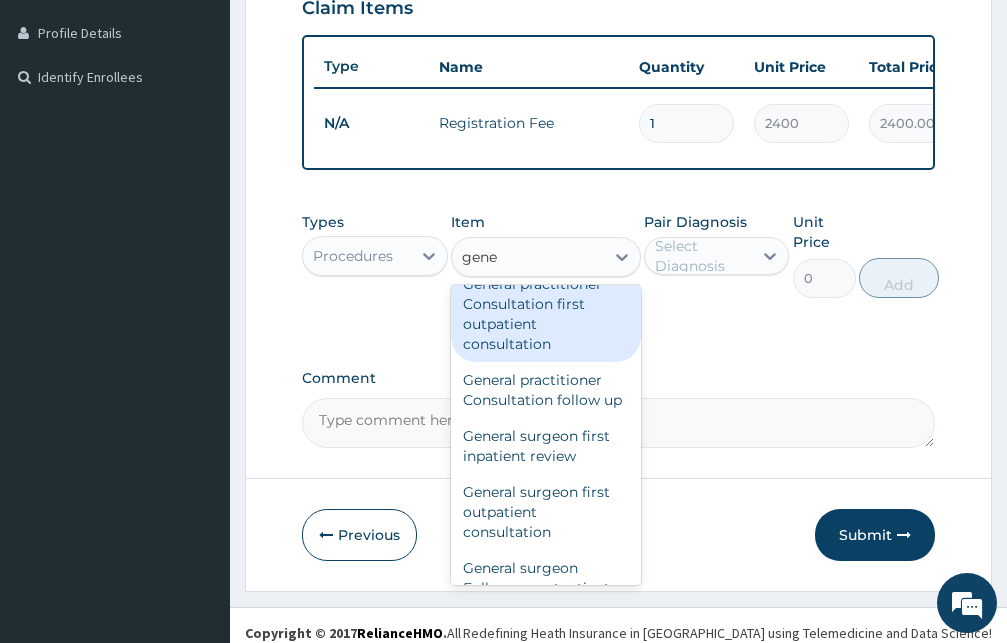 click on "General practitioner Consultation first outpatient consultation" at bounding box center (546, 314) 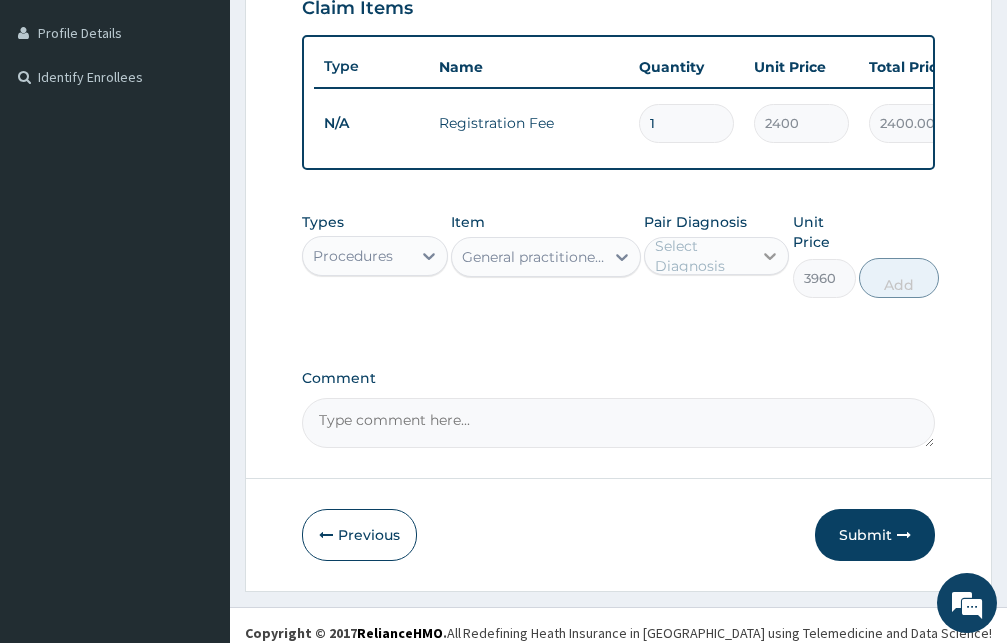 click 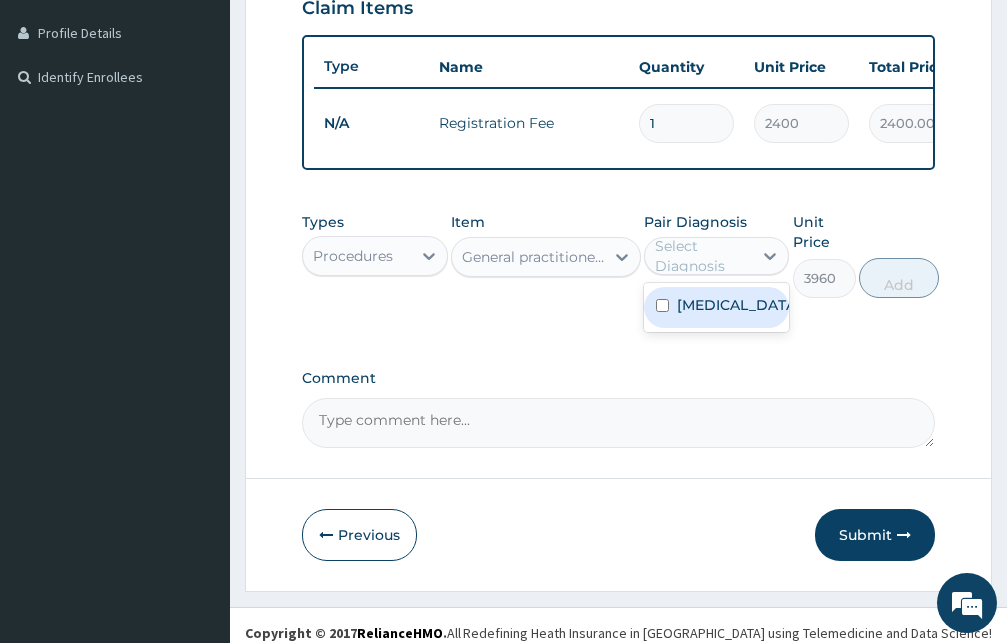 click at bounding box center [662, 305] 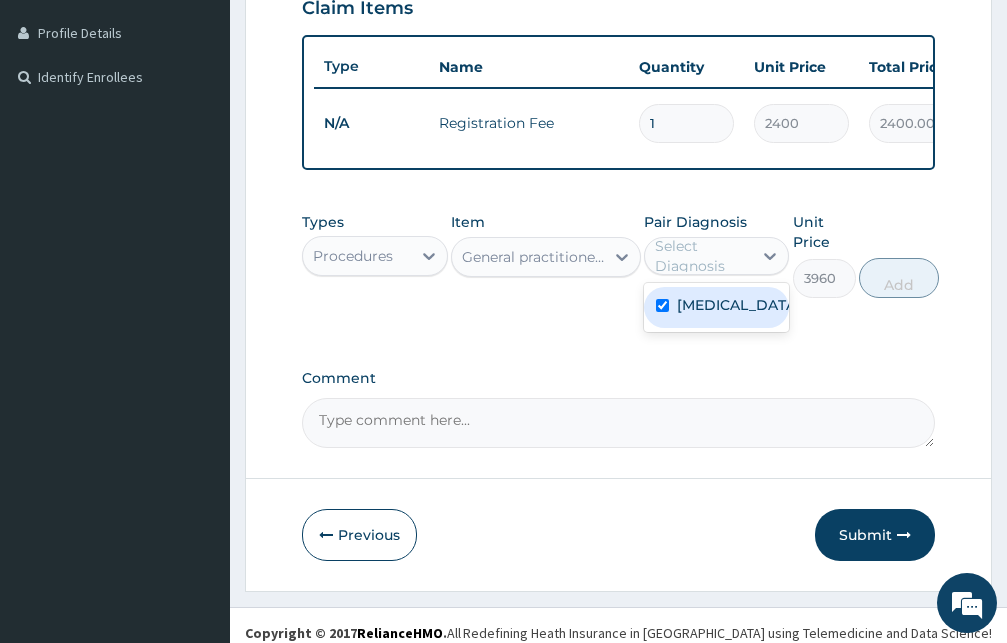 checkbox on "true" 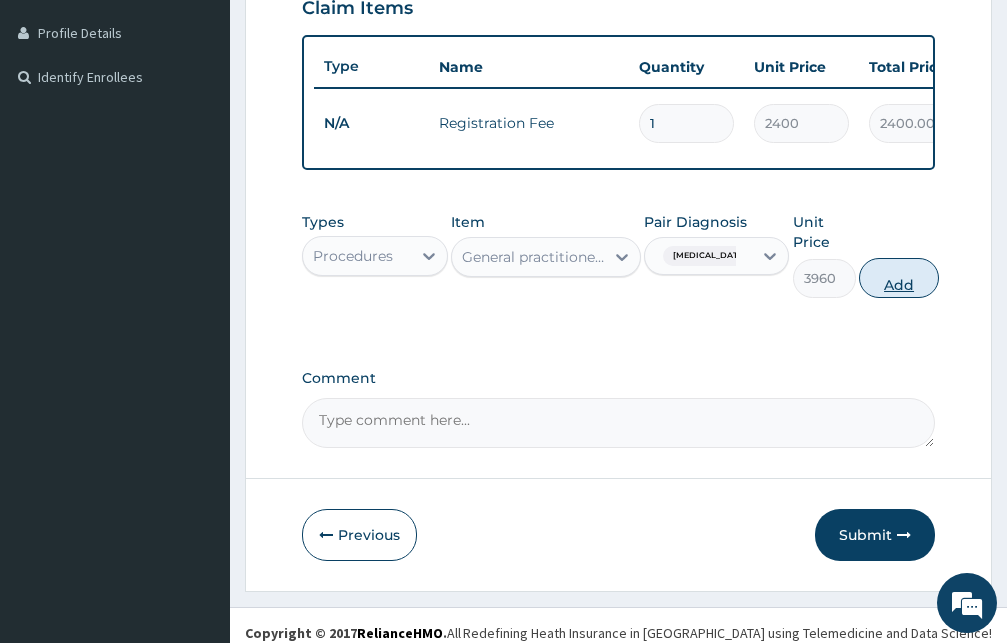 click on "Add" at bounding box center [899, 278] 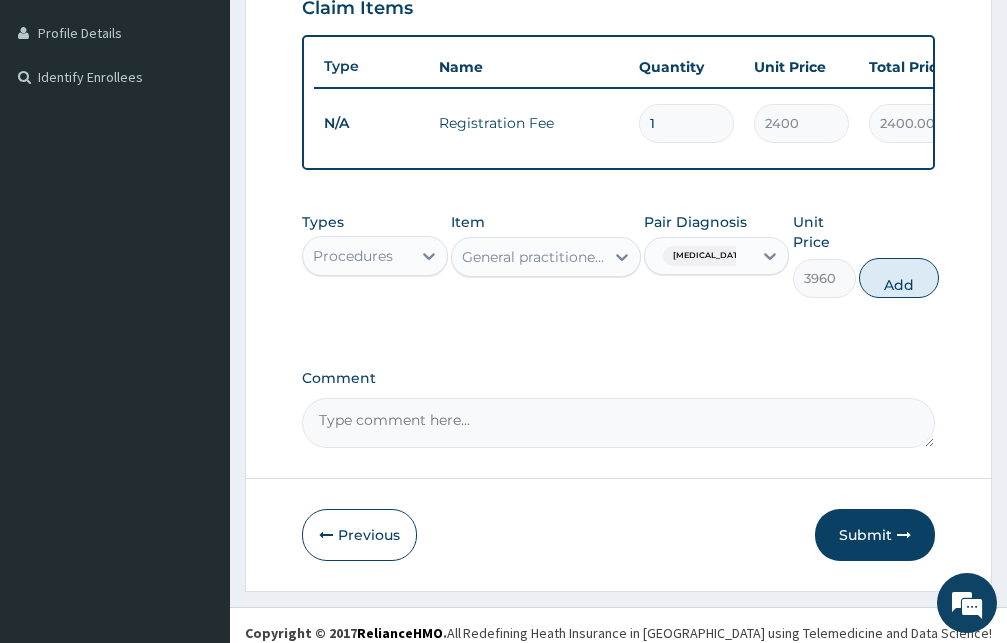 type on "0" 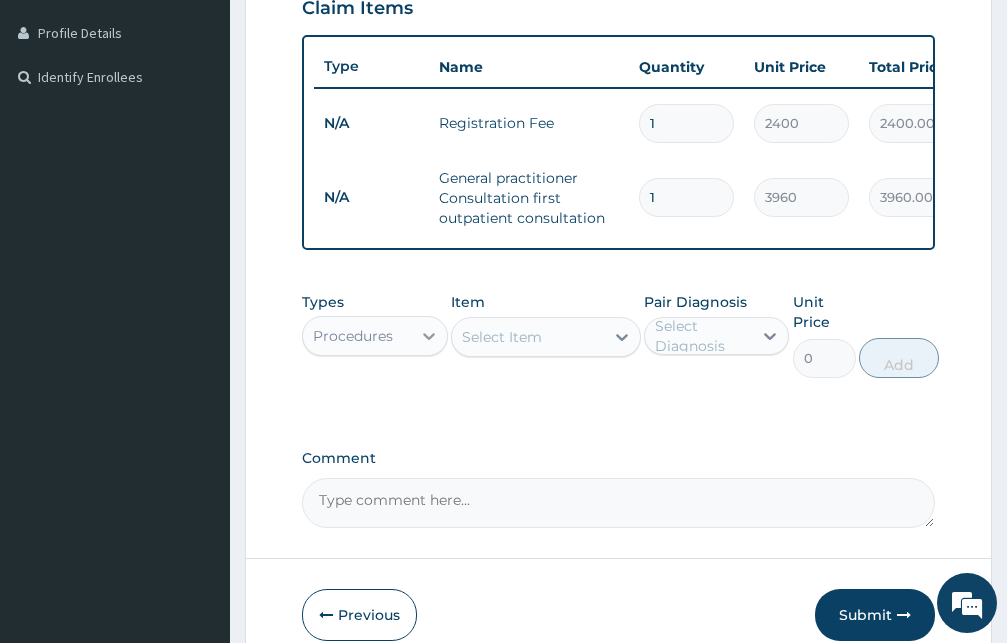 click 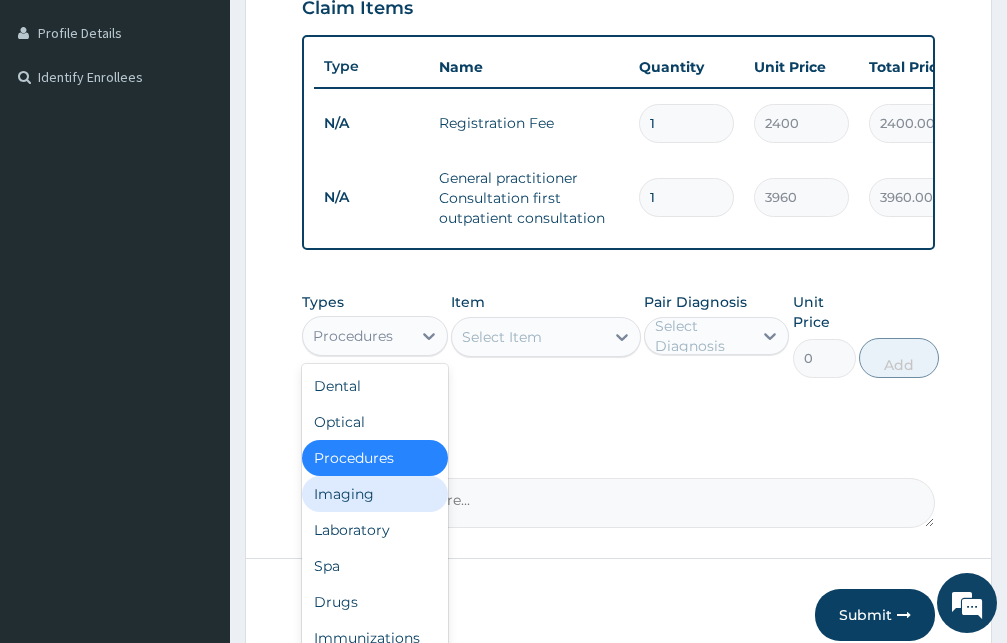 scroll, scrollTop: 68, scrollLeft: 0, axis: vertical 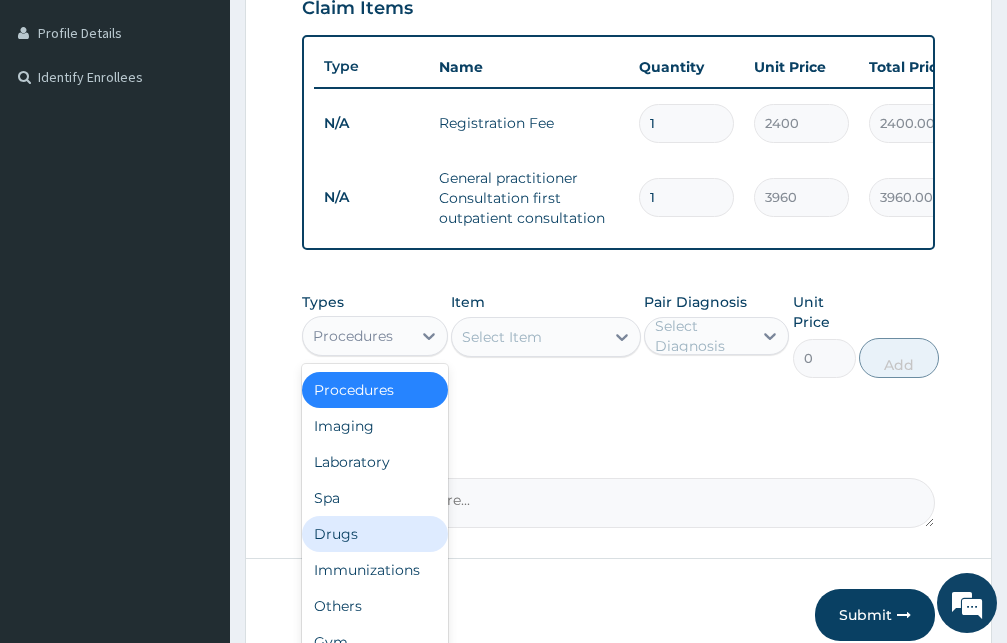 click on "Drugs" at bounding box center [375, 534] 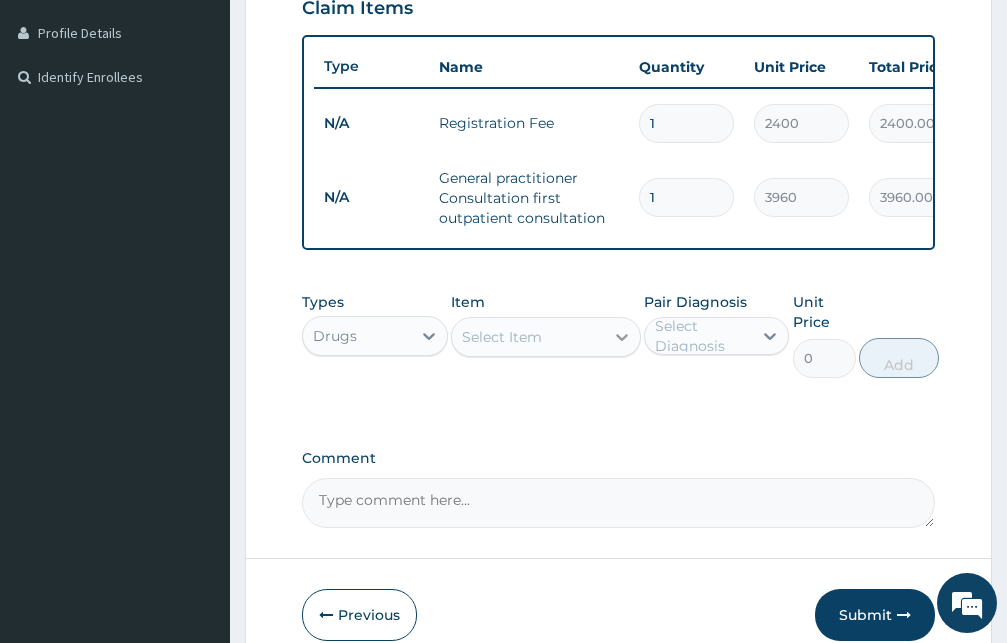 click 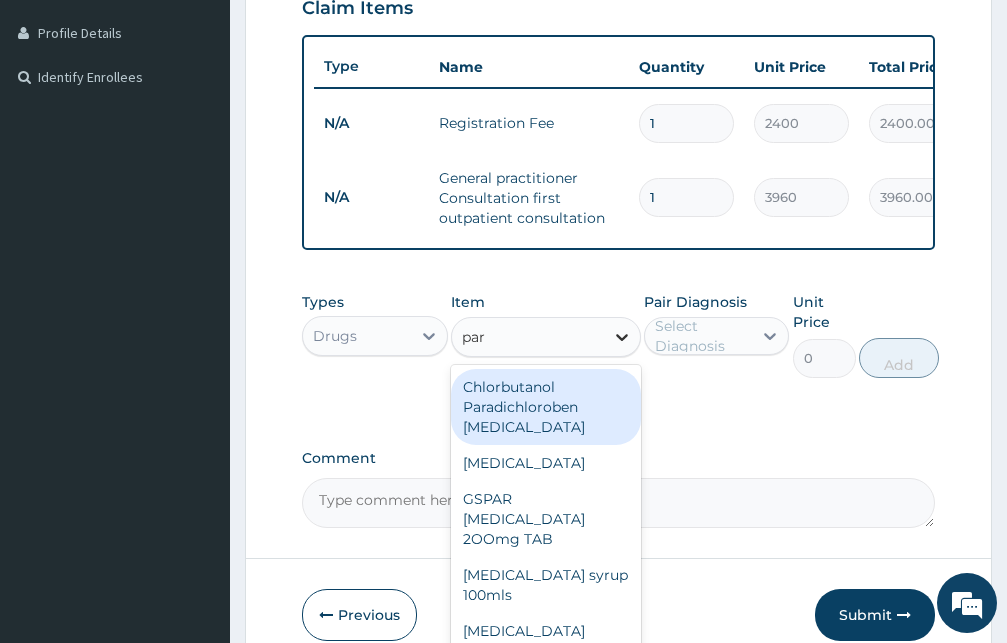 type on "para" 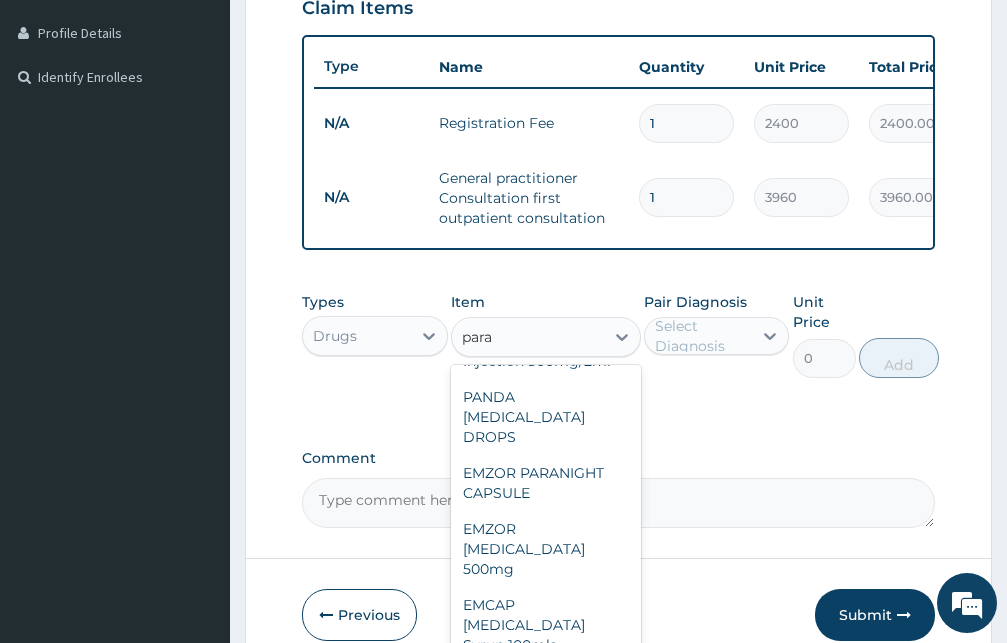 scroll, scrollTop: 216, scrollLeft: 0, axis: vertical 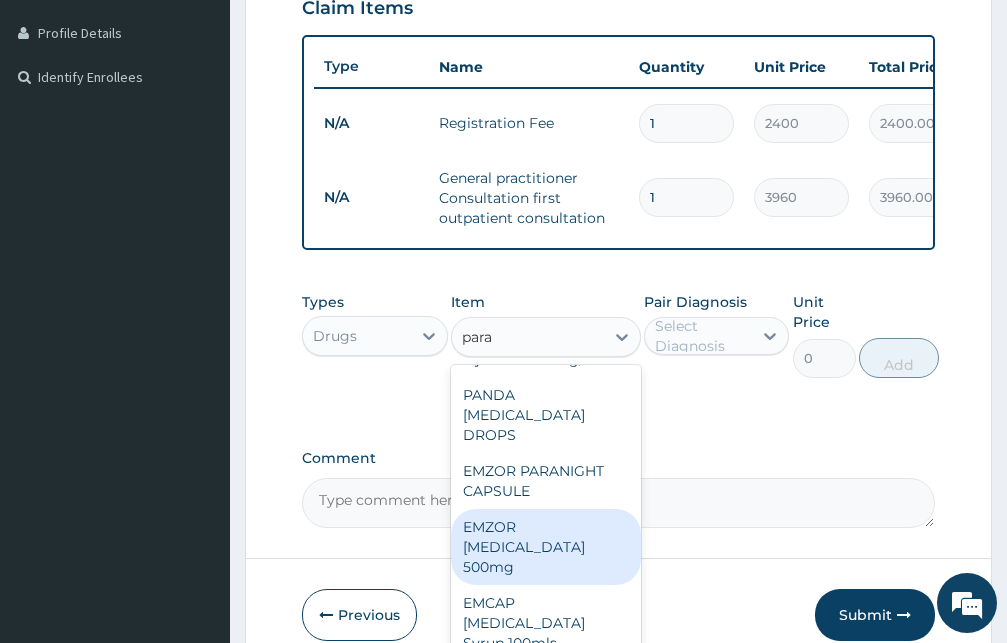 click on "EMZOR [MEDICAL_DATA] 500mg" at bounding box center [546, 547] 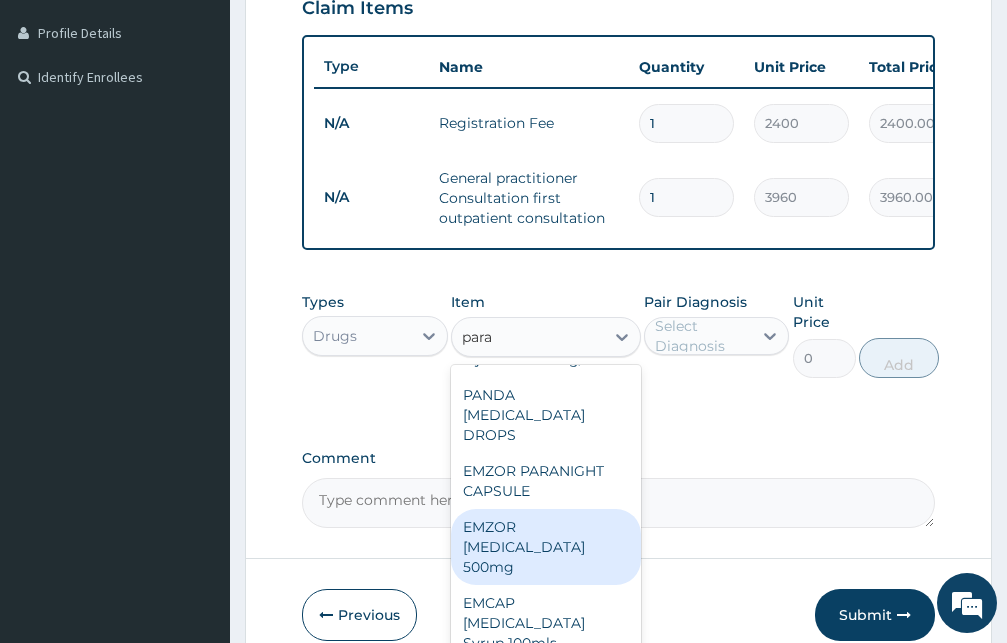 type 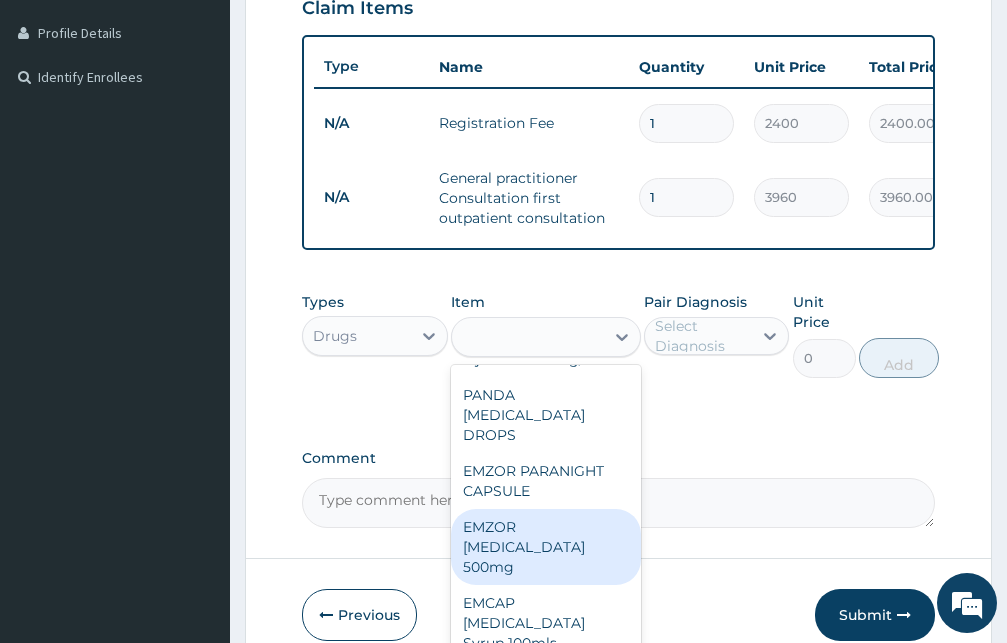 type on "26.4" 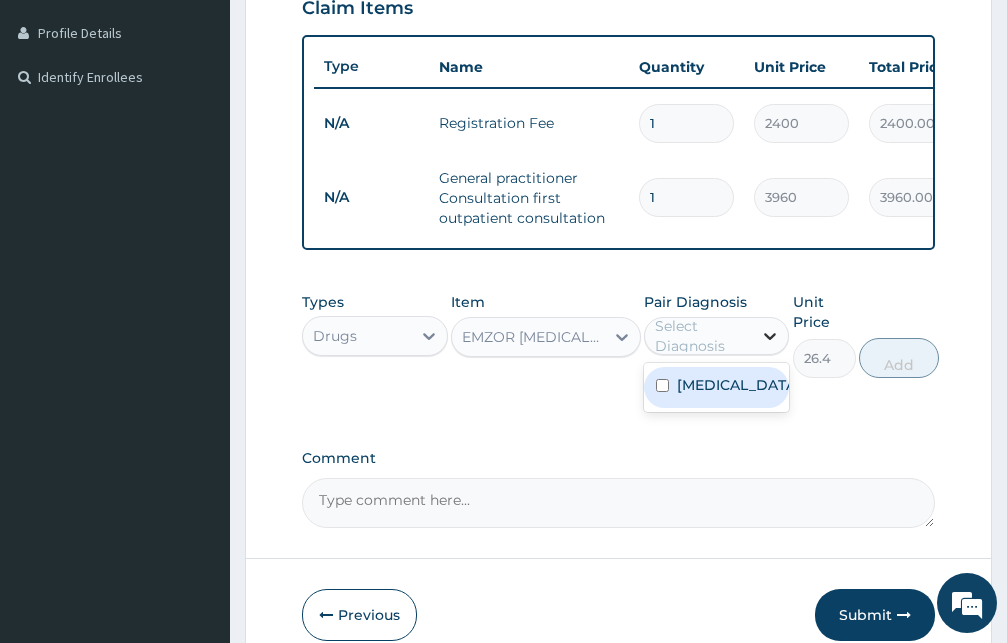 click 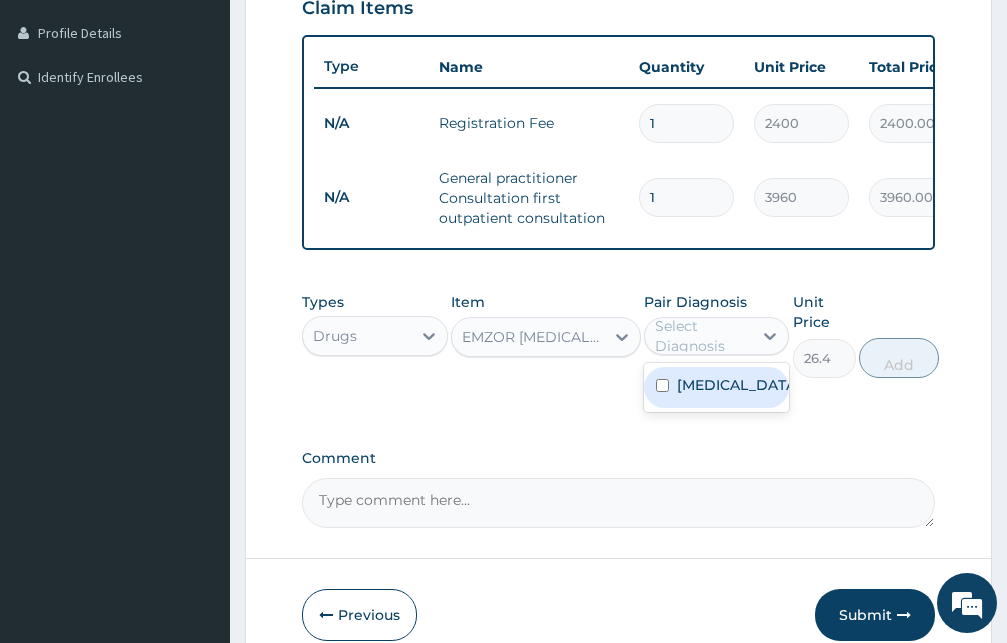 click at bounding box center [662, 385] 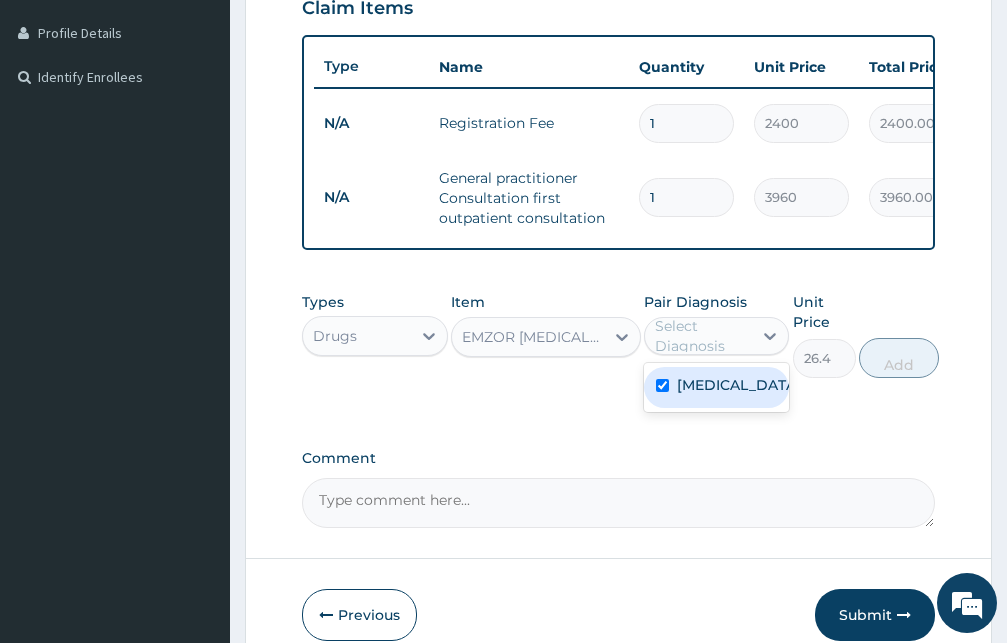 checkbox on "true" 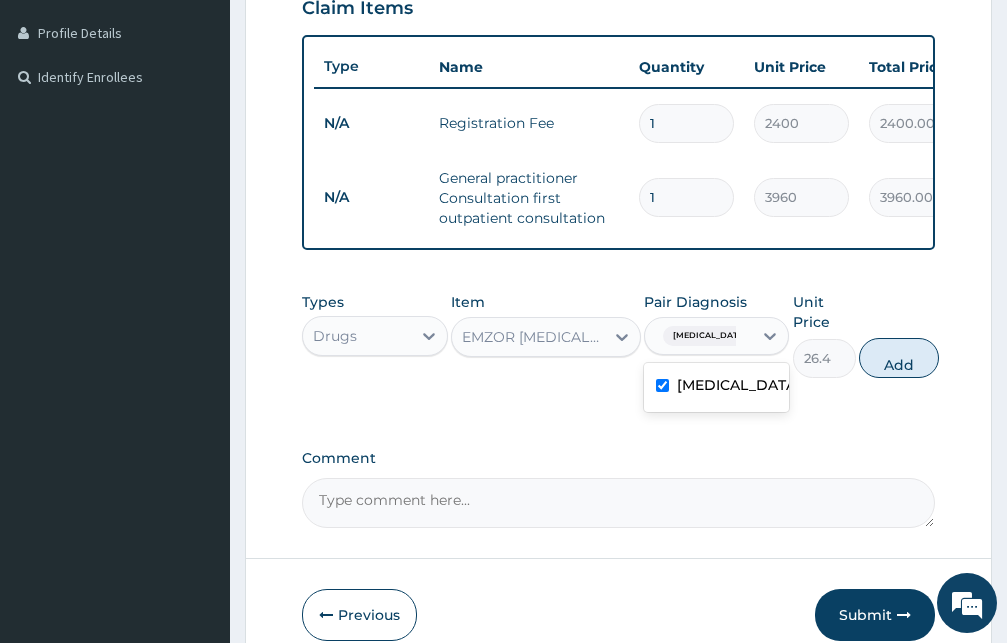 click on "Add" at bounding box center [899, 358] 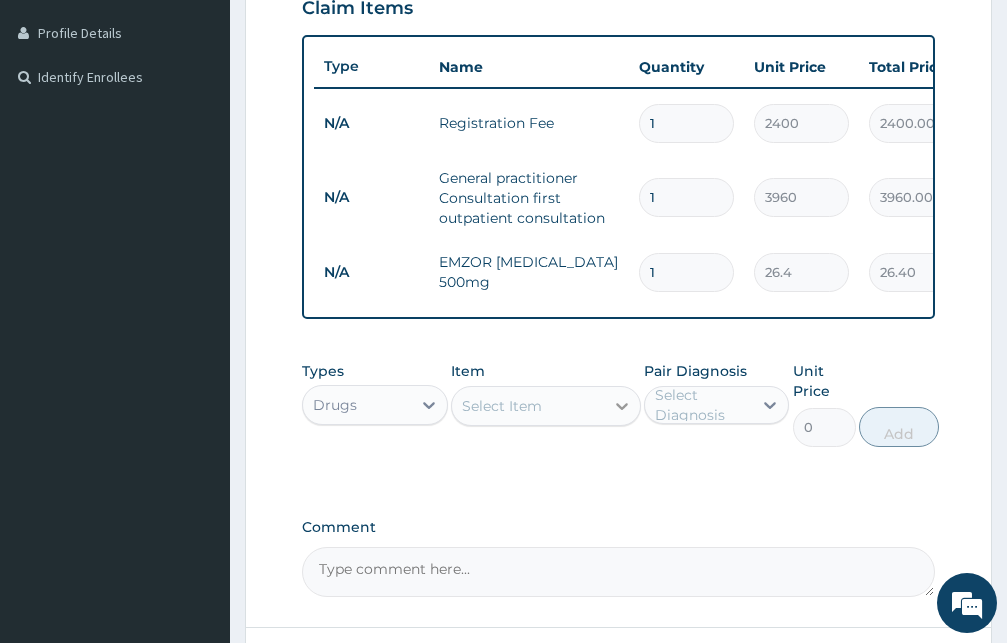 click 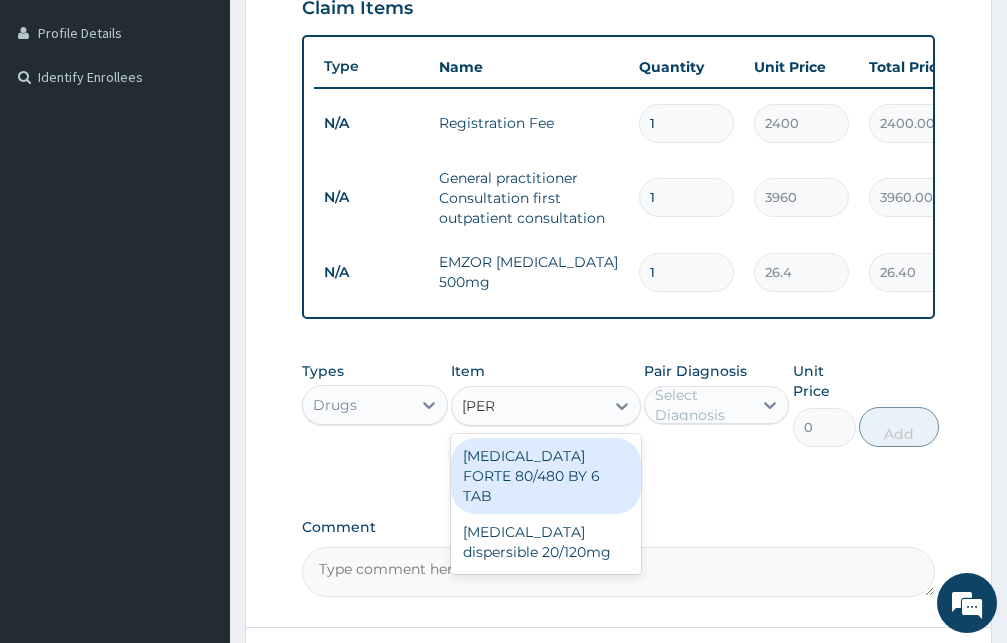 type on "coart" 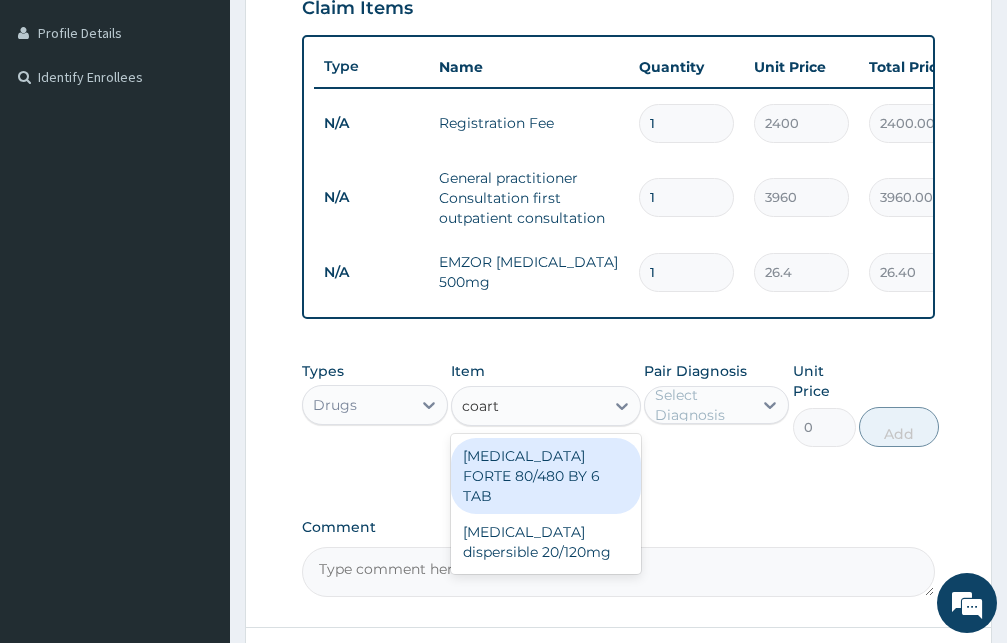 click on "COARTEM FORTE 80/480 BY 6 TAB" at bounding box center (546, 476) 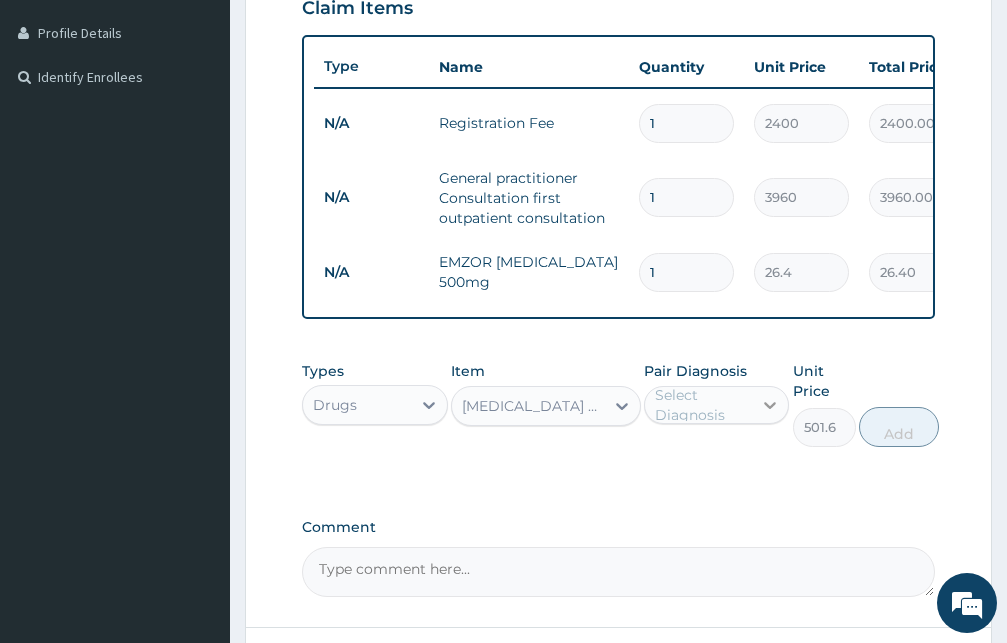 click 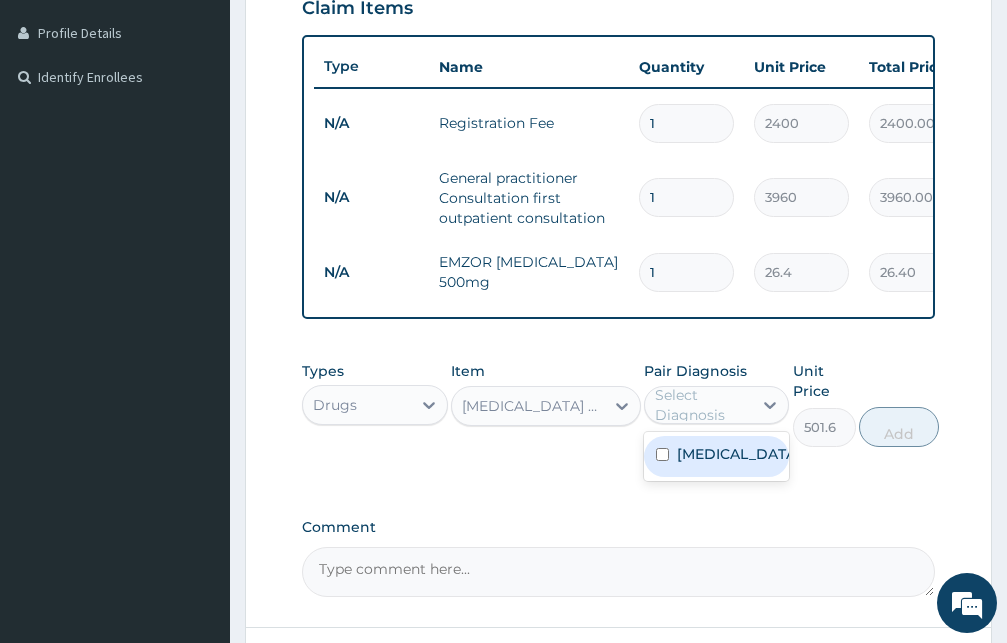 click at bounding box center [662, 454] 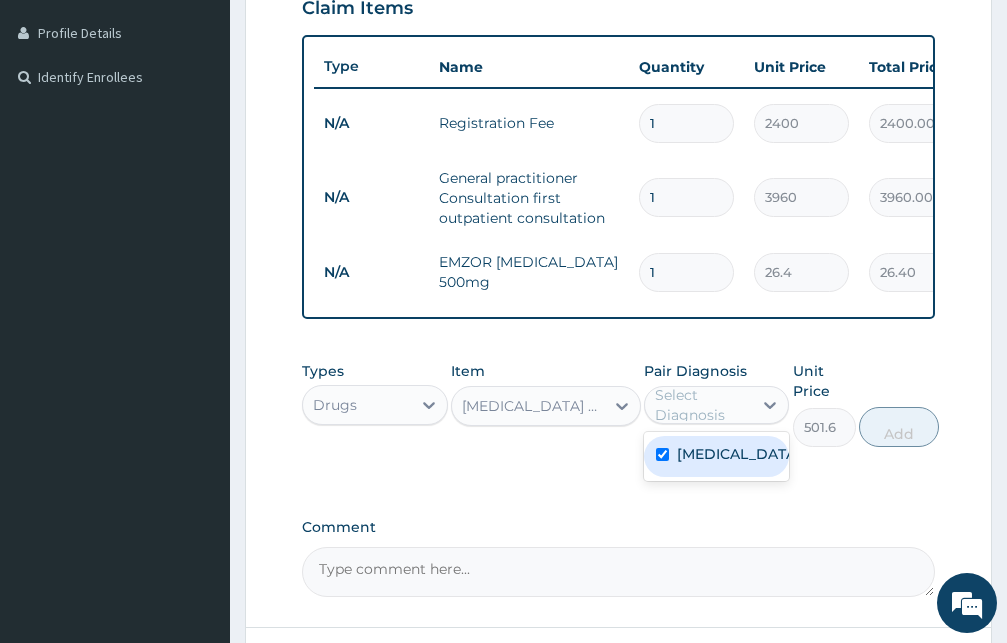 checkbox on "true" 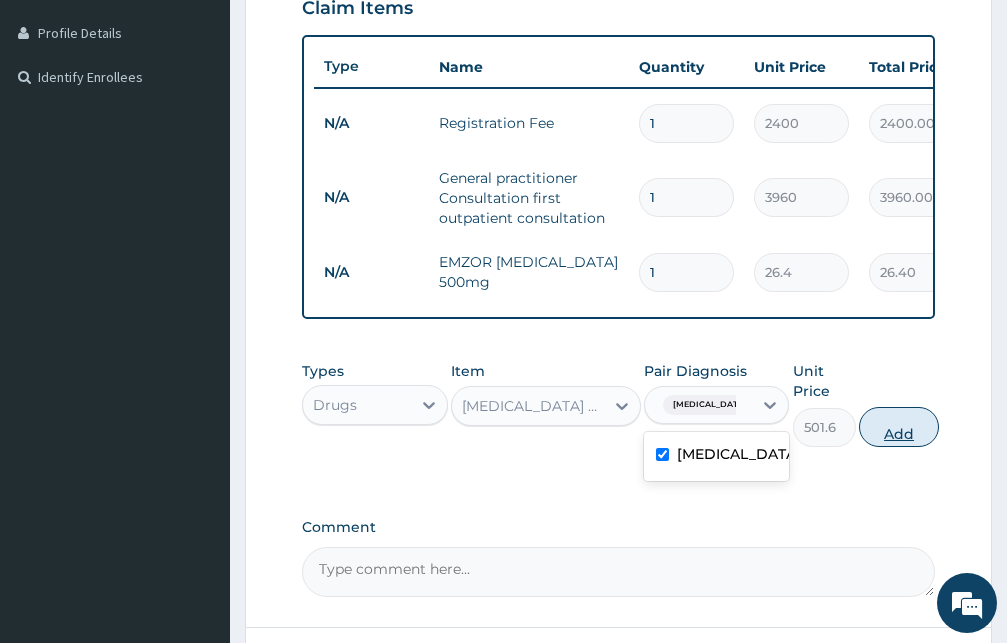 type on "0" 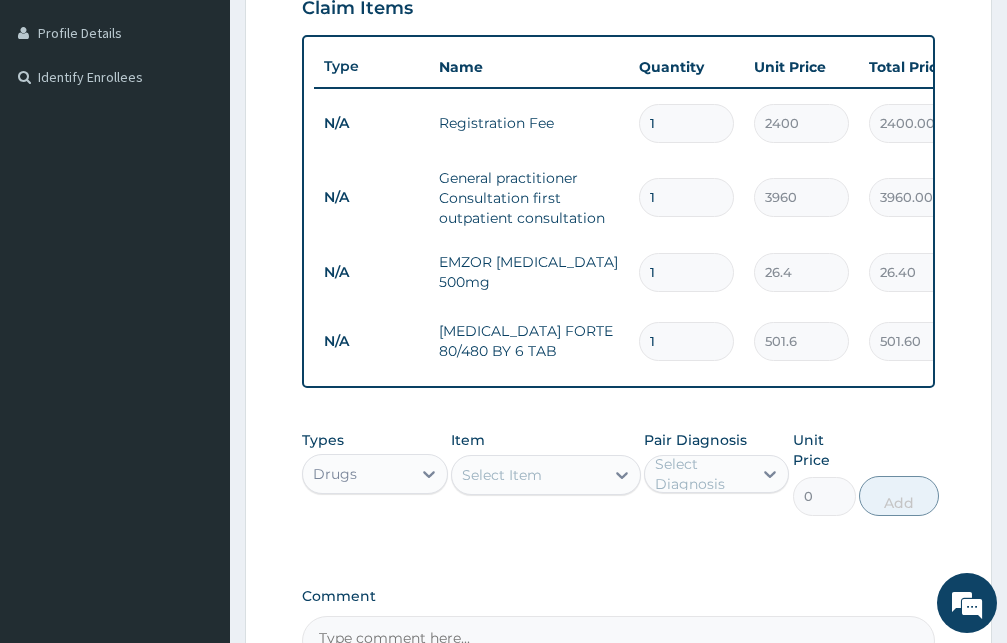 type 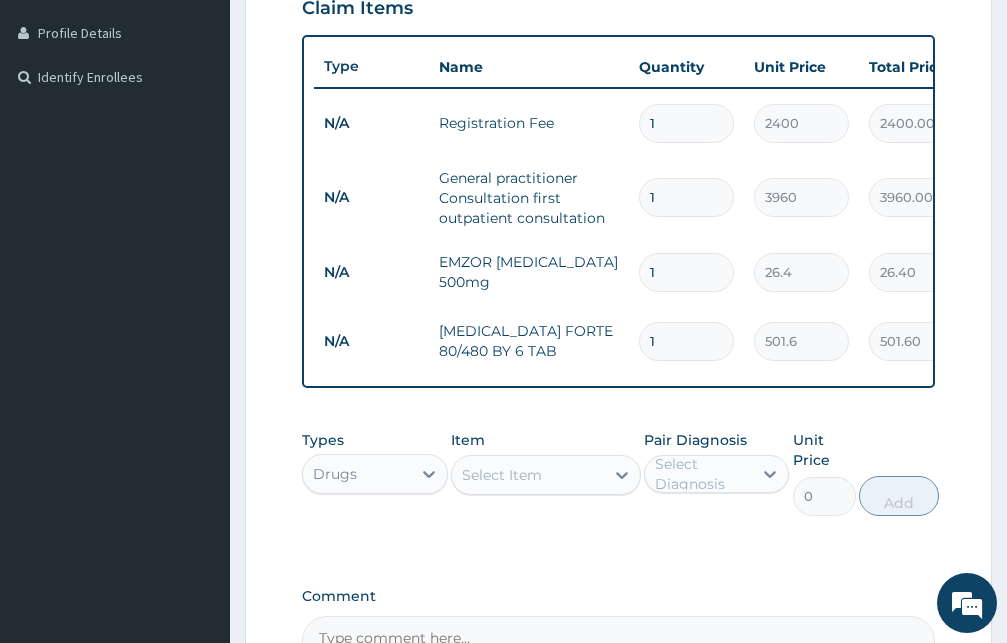 type on "0.00" 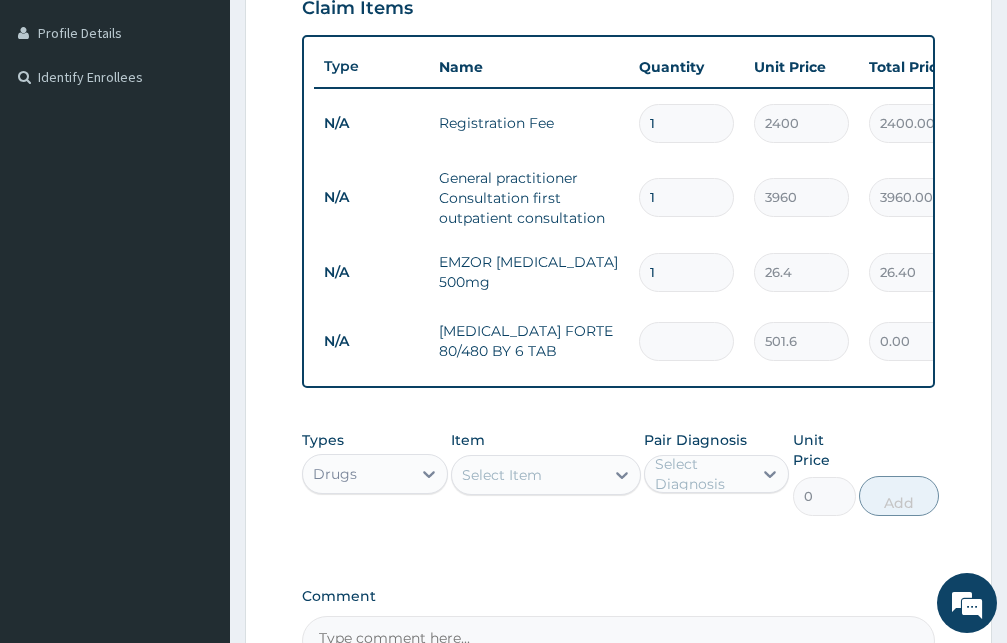 type on "6" 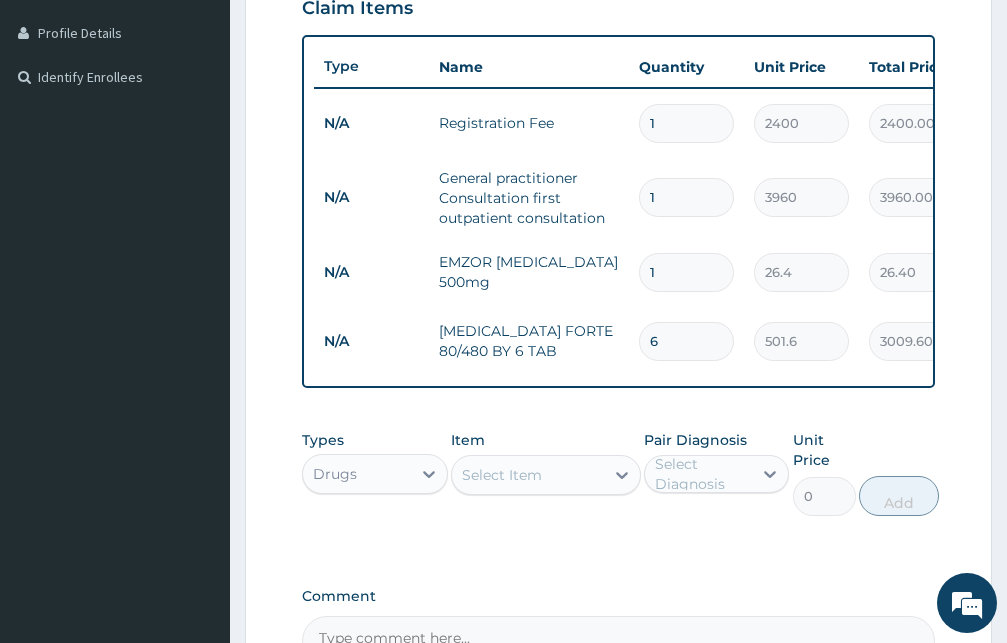 type on "6" 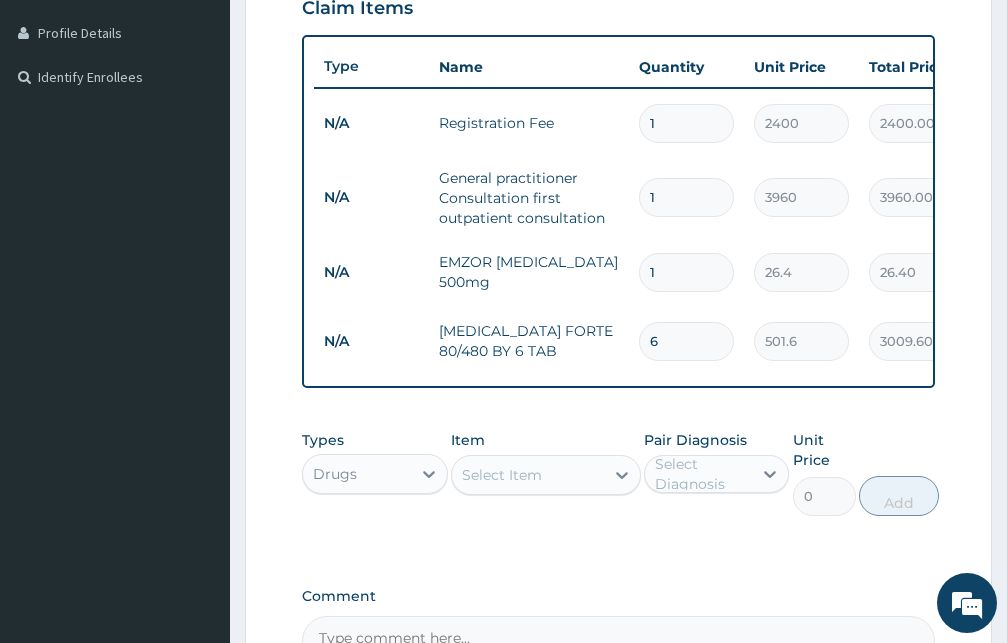 click on "1" at bounding box center (686, 272) 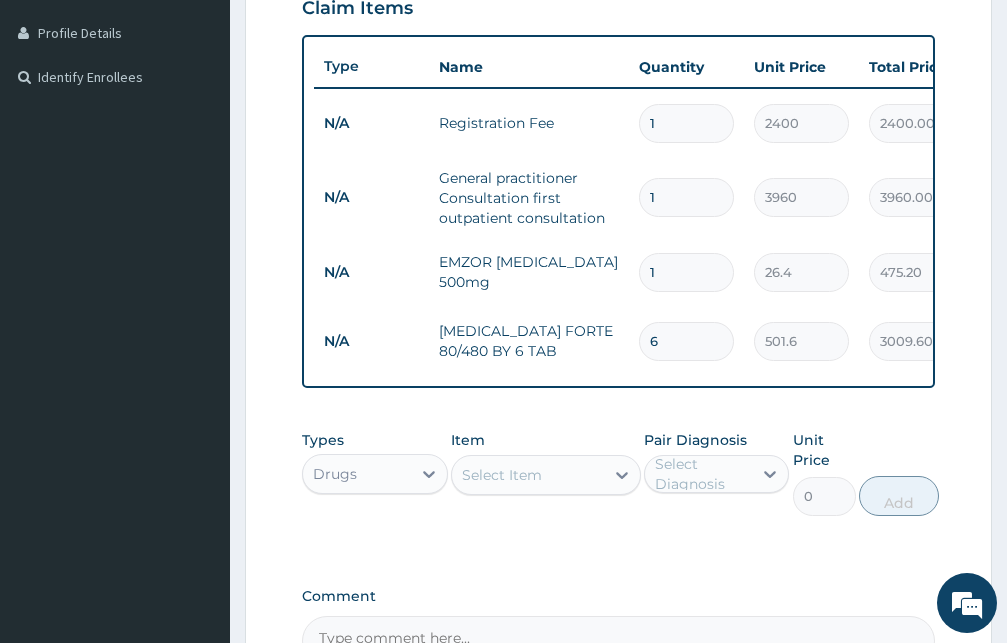 type on "18" 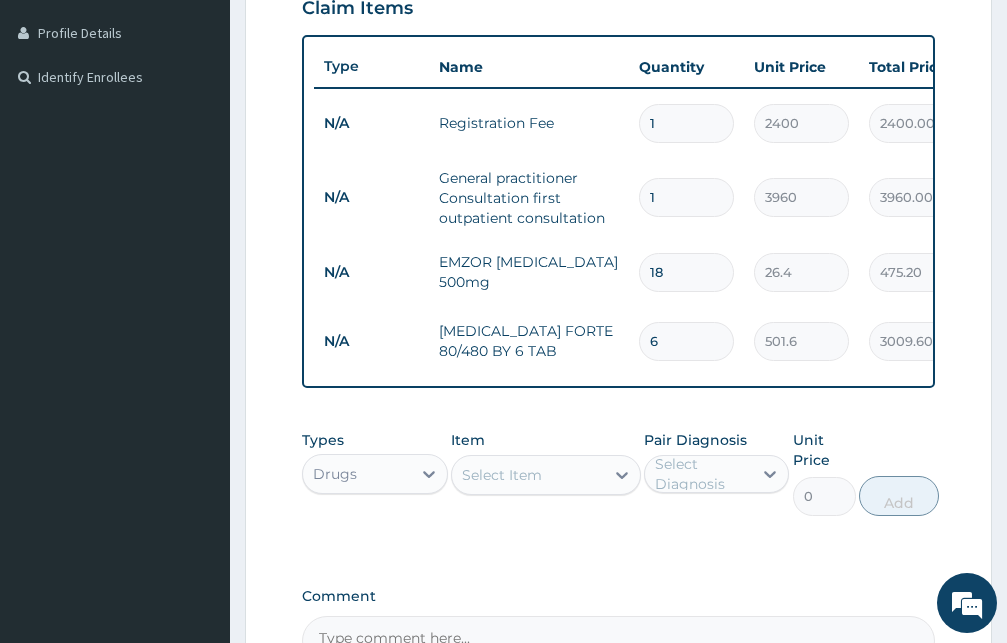 type on "18" 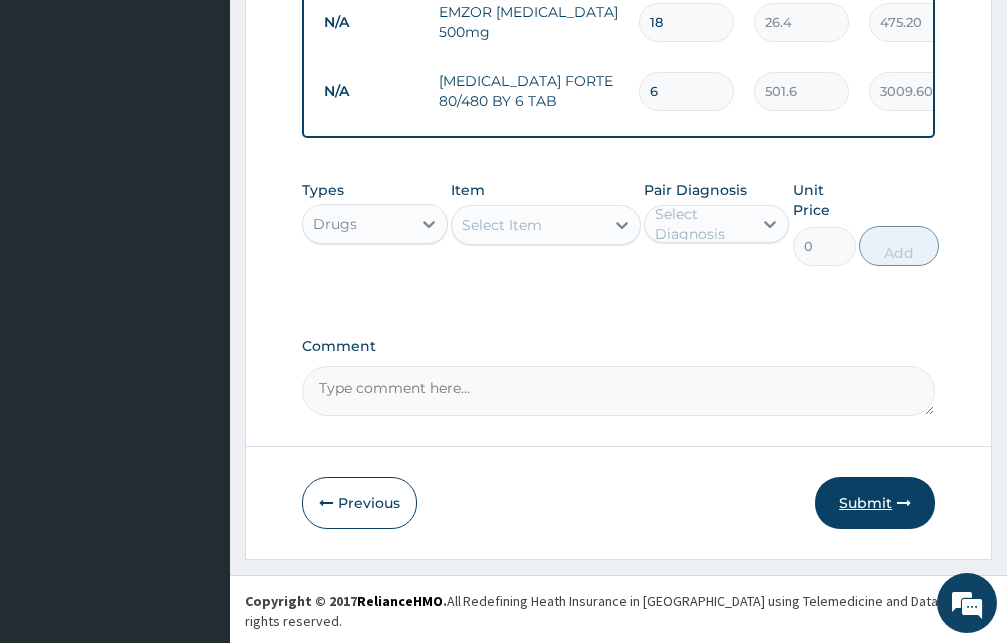 click on "Submit" at bounding box center [875, 503] 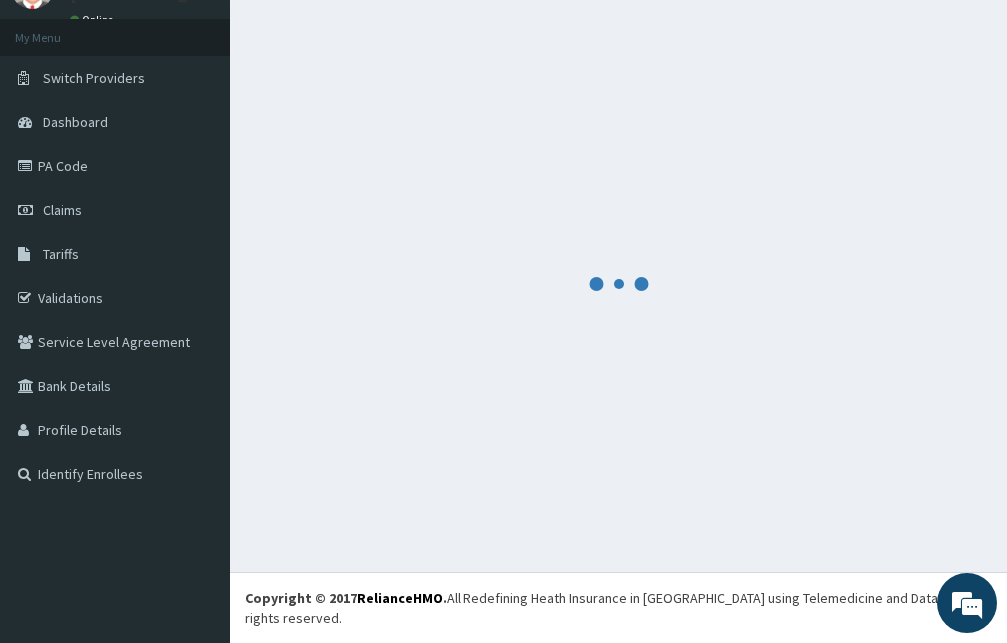 scroll, scrollTop: 76, scrollLeft: 0, axis: vertical 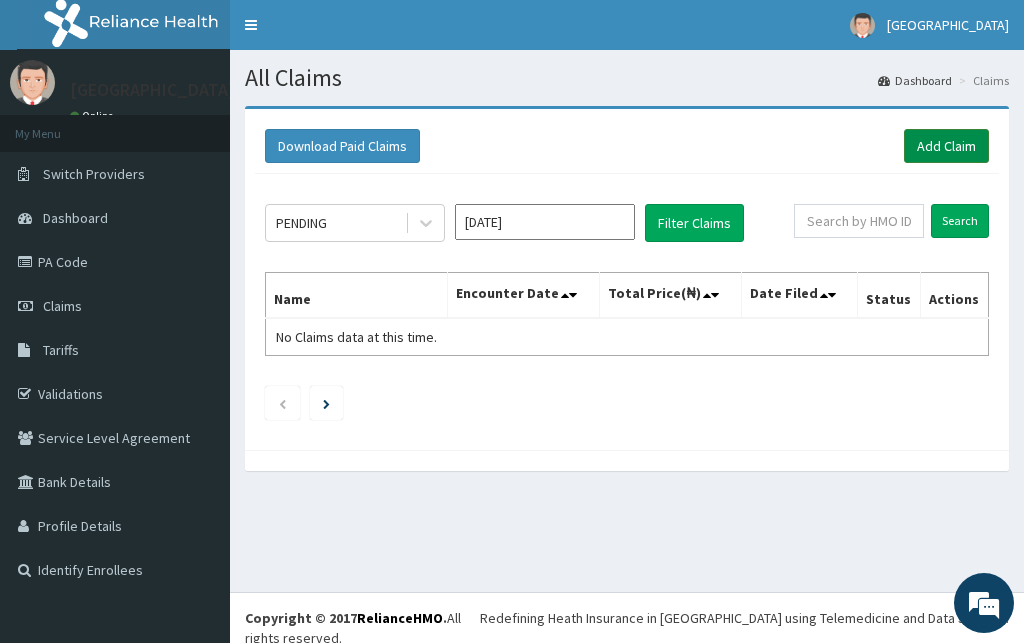 click on "Add Claim" at bounding box center (946, 146) 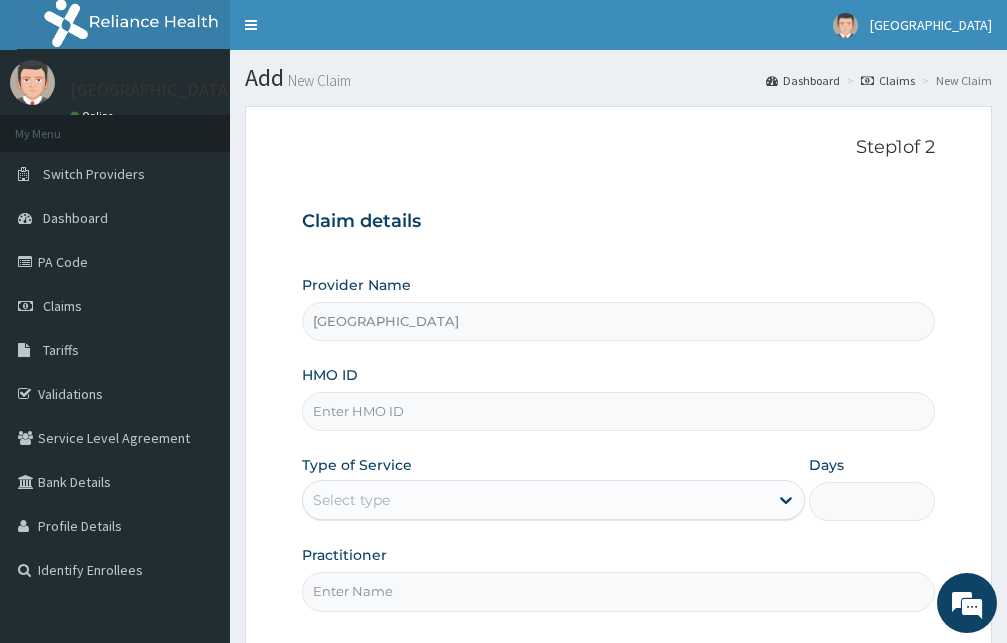scroll, scrollTop: 0, scrollLeft: 0, axis: both 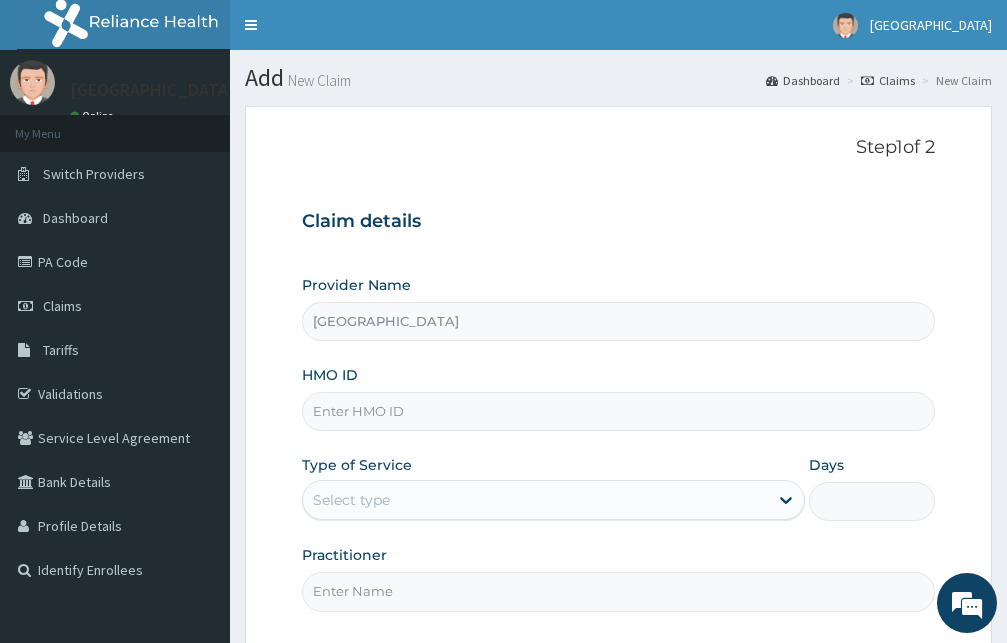 click on "HMO ID" at bounding box center (618, 411) 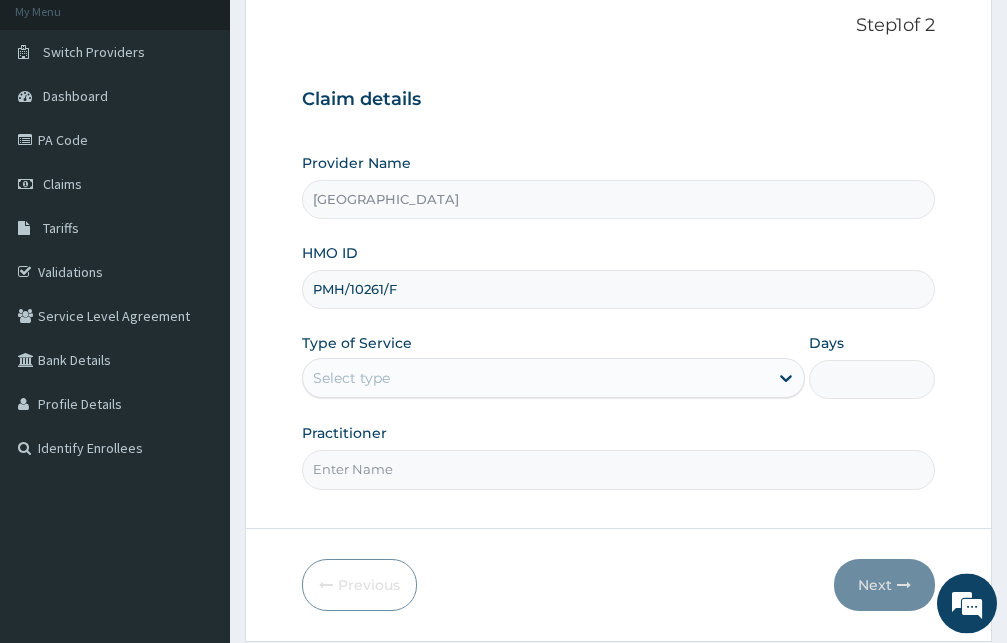 scroll, scrollTop: 187, scrollLeft: 0, axis: vertical 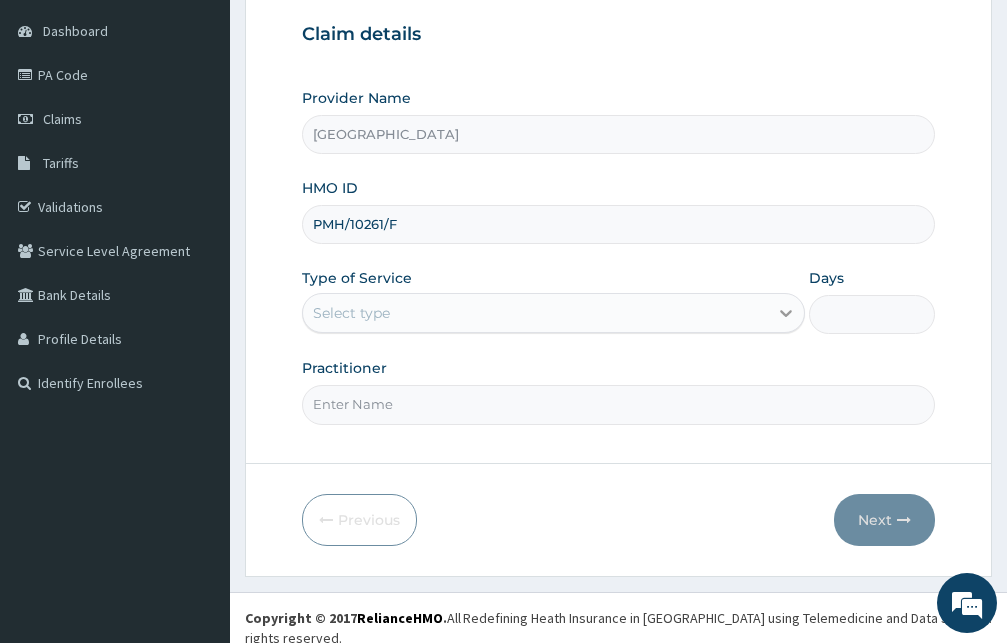 type on "PMH/10261/F" 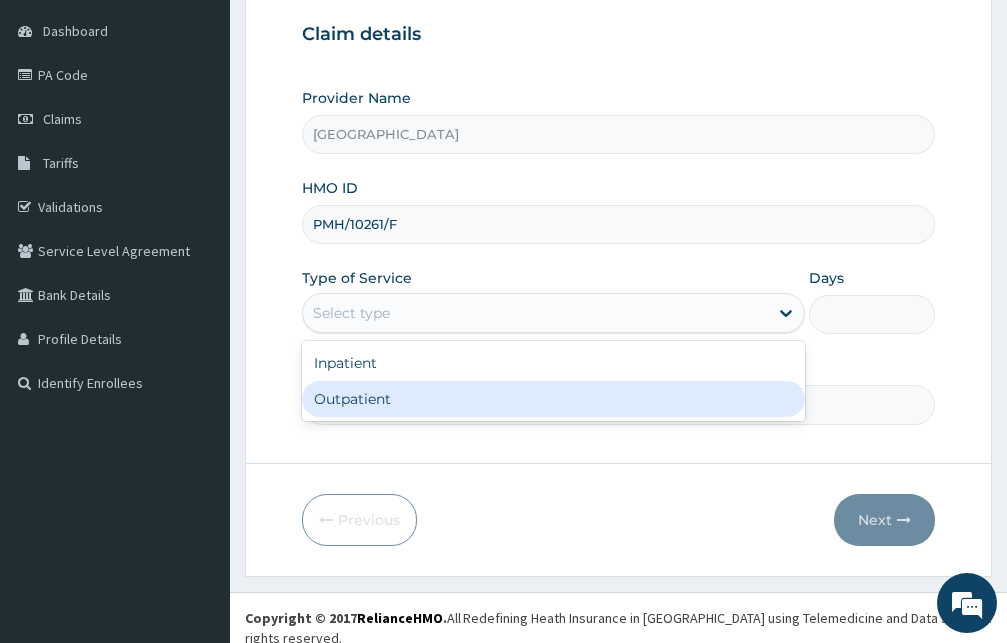 click on "Outpatient" at bounding box center [553, 399] 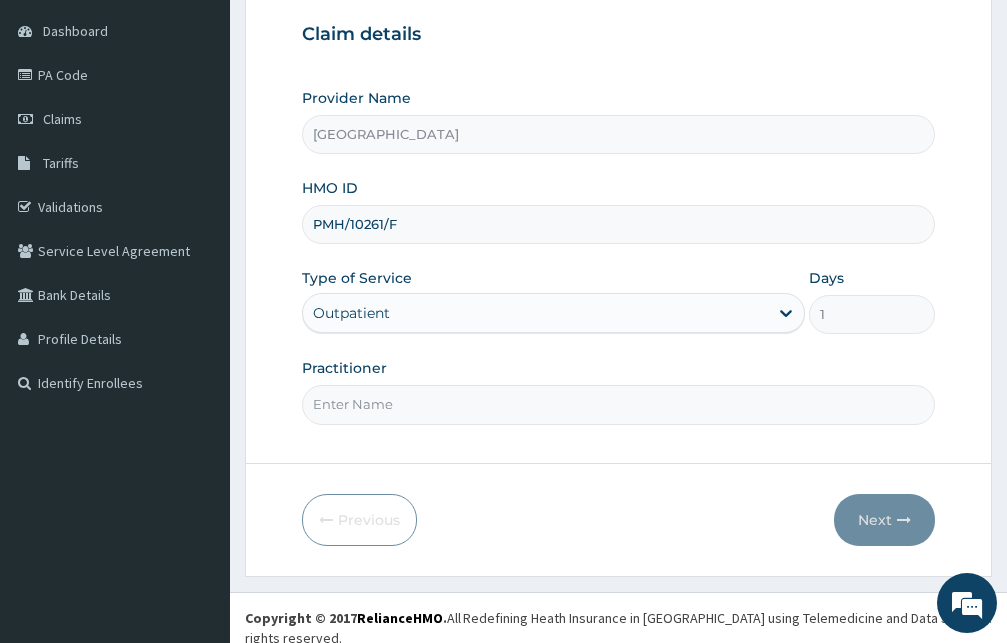 click on "Practitioner" at bounding box center (618, 404) 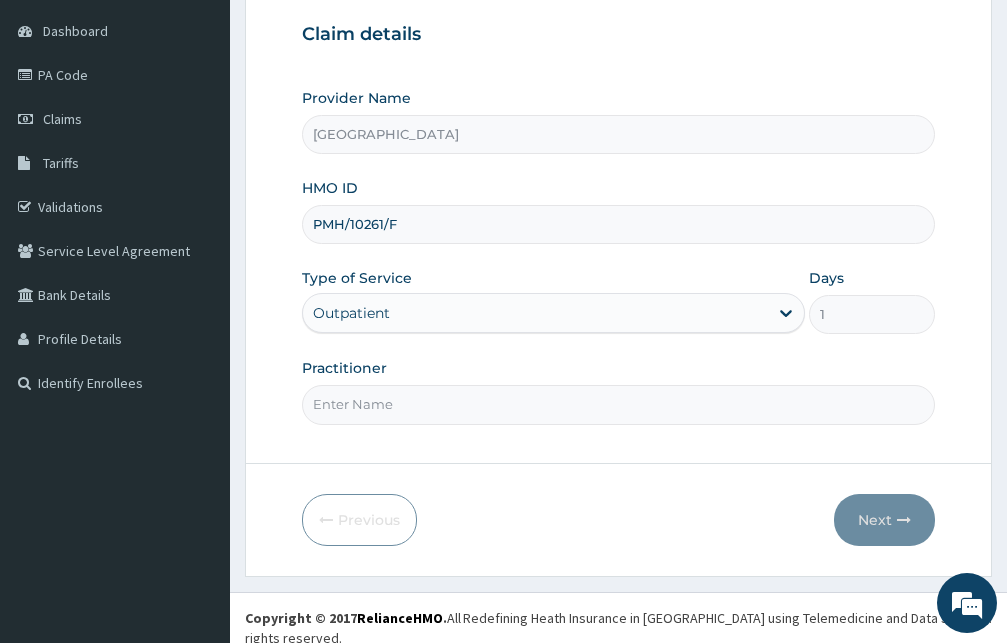 paste on "D" 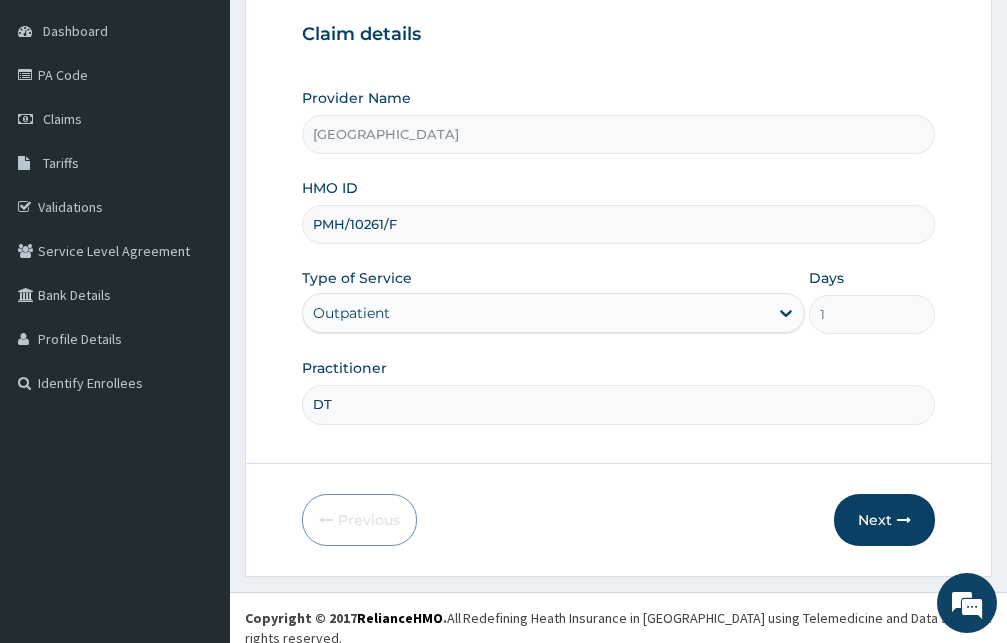 click on "DT" at bounding box center (618, 404) 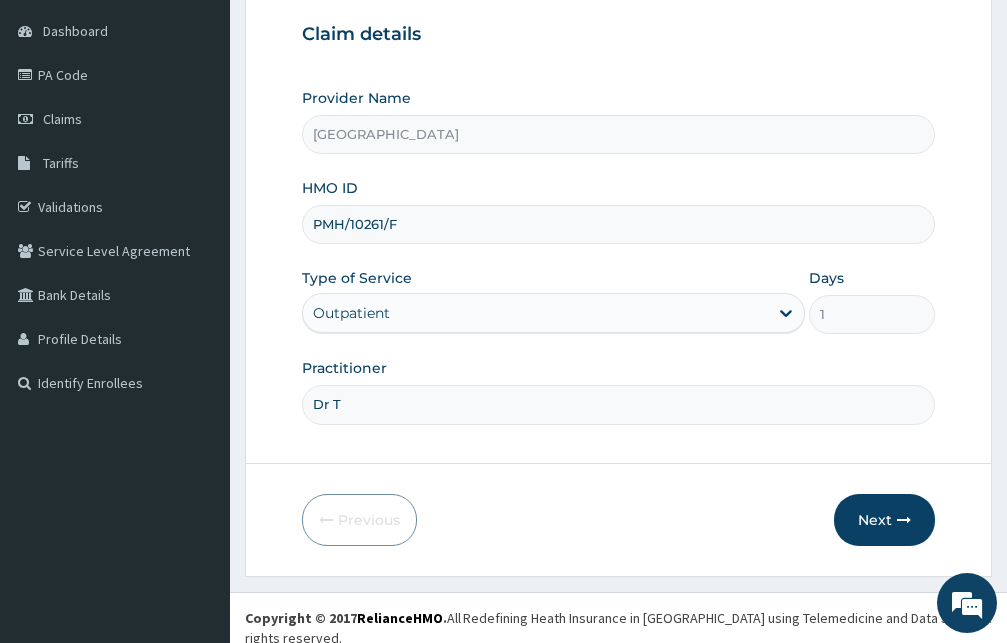 click on "Dr T" at bounding box center [618, 404] 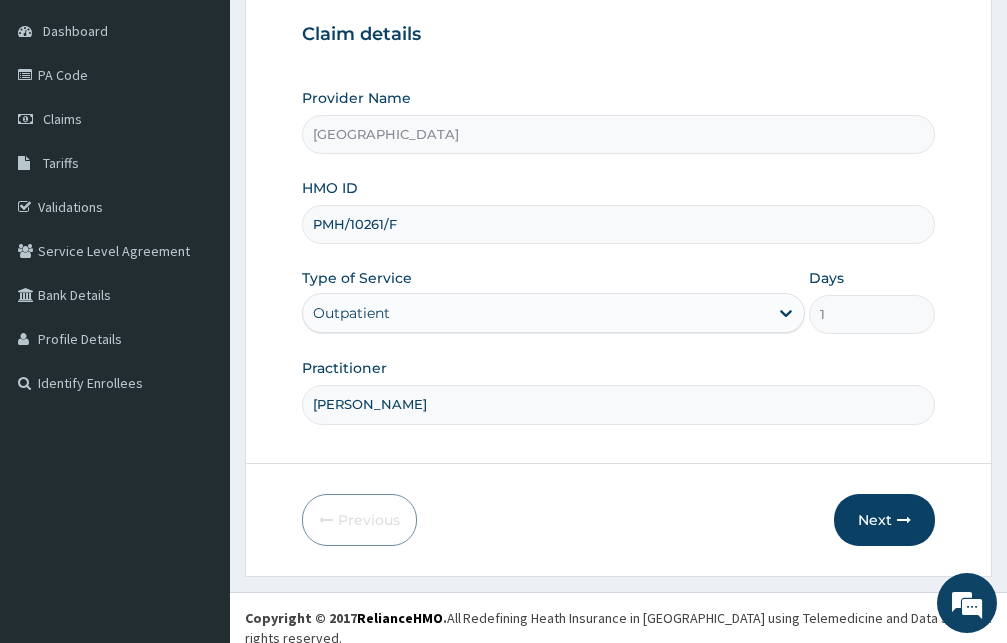 click on "[PERSON_NAME]" at bounding box center [618, 404] 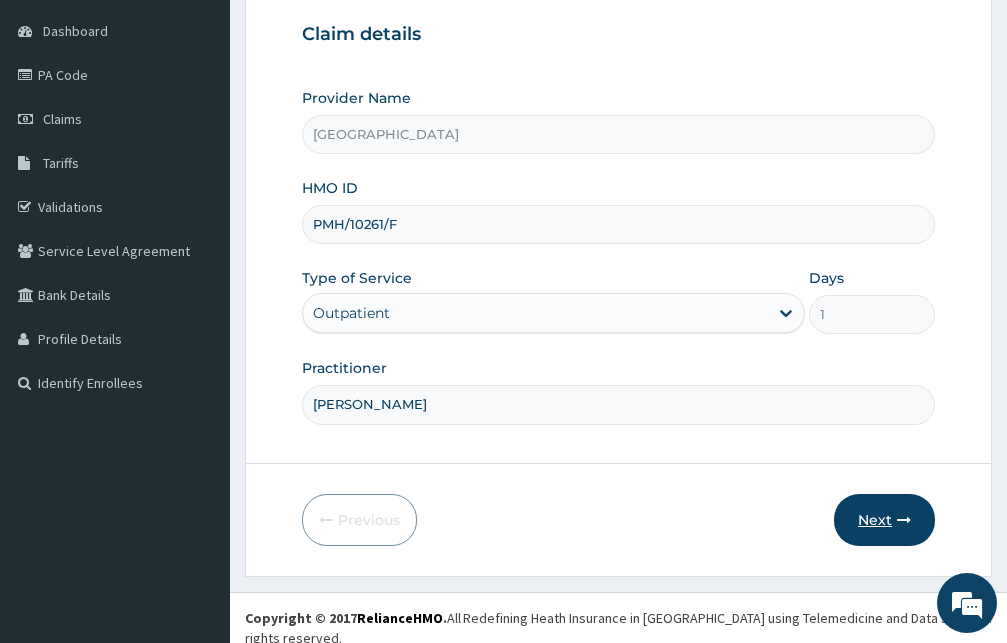 type on "[PERSON_NAME]" 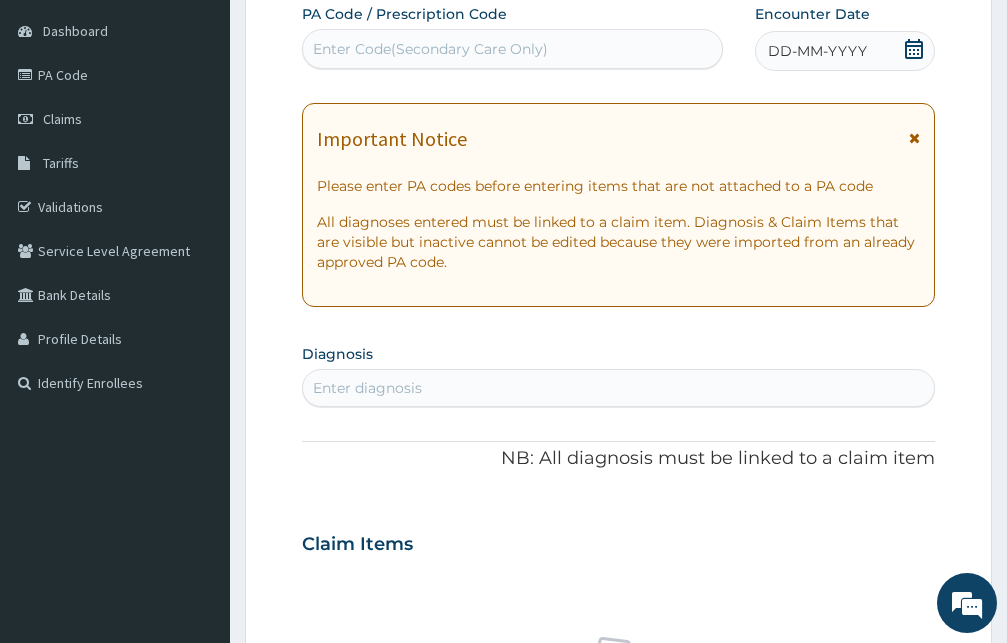 drag, startPoint x: 918, startPoint y: 132, endPoint x: 917, endPoint y: 115, distance: 17.029387 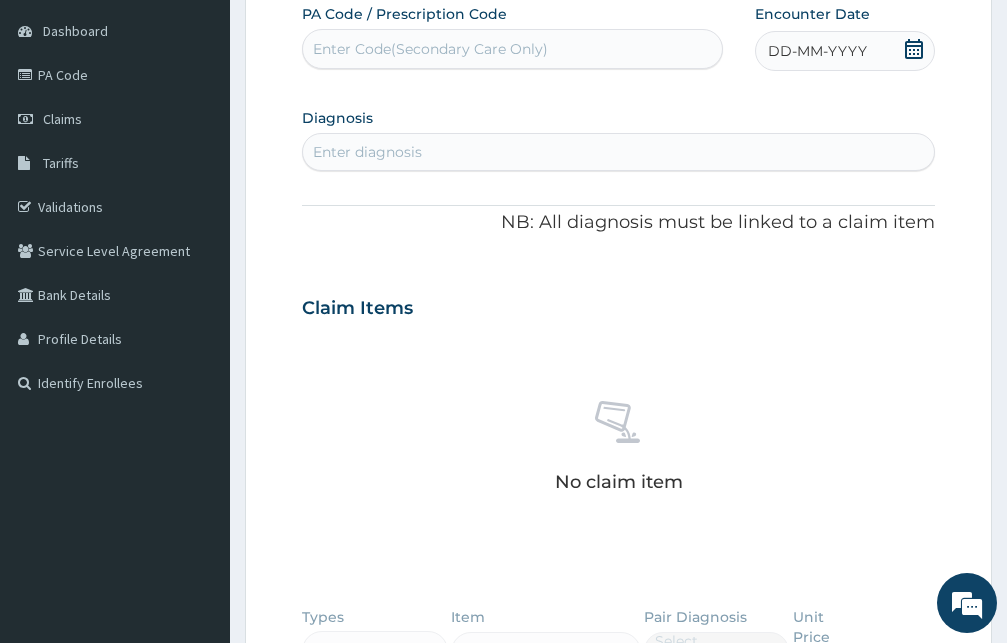 click 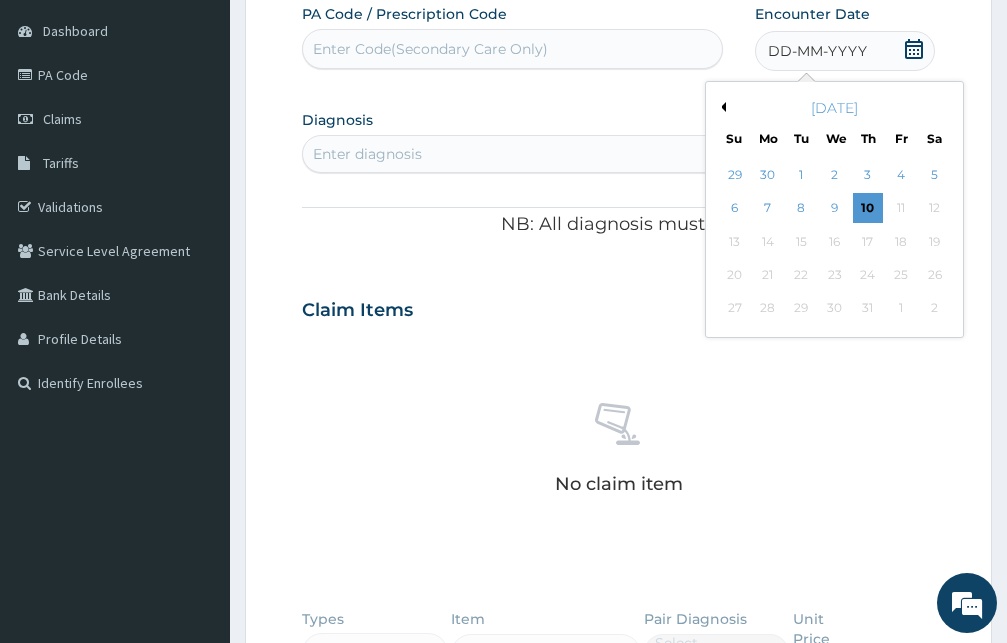 click on "[DATE]" at bounding box center (834, 108) 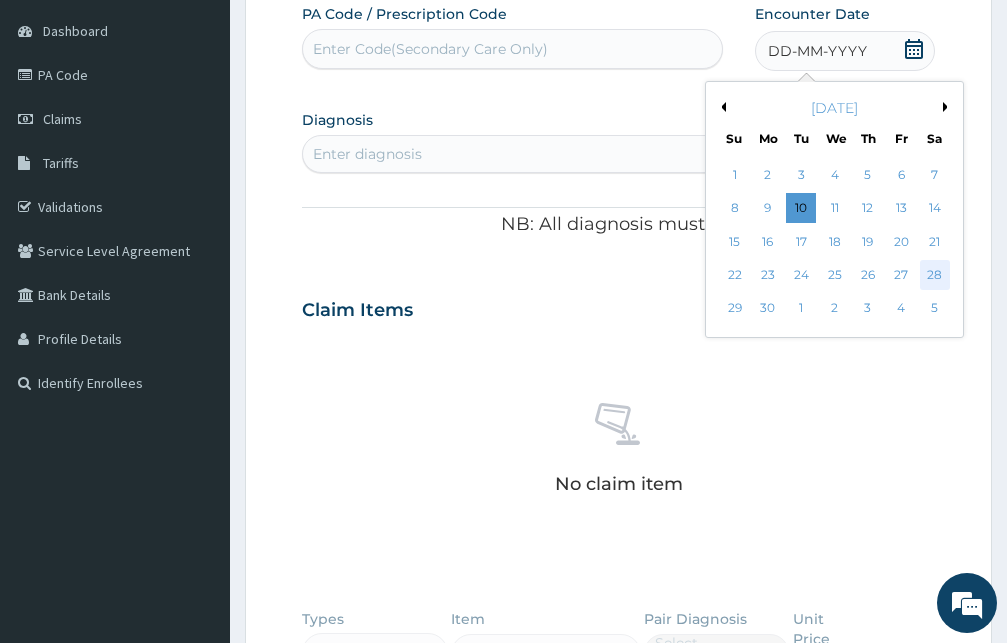 click on "28" at bounding box center [934, 275] 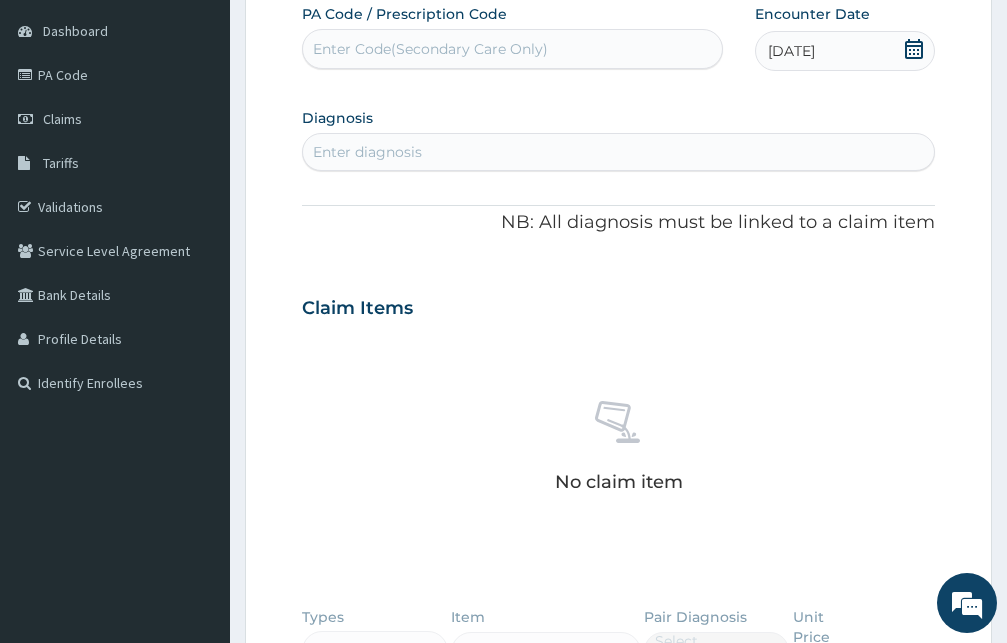 click on "Enter diagnosis" at bounding box center [367, 152] 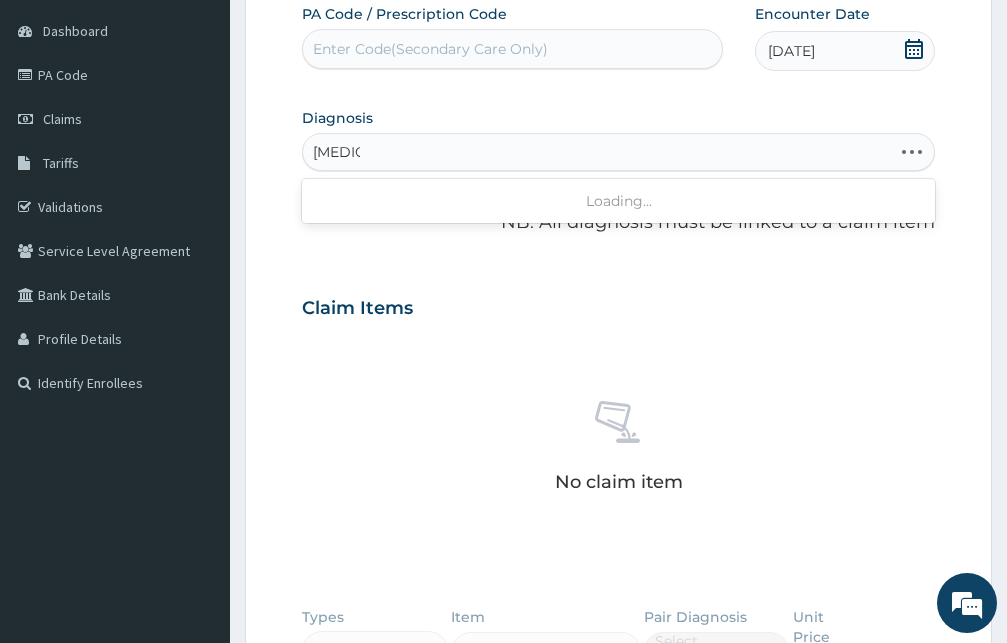type on "scurvy" 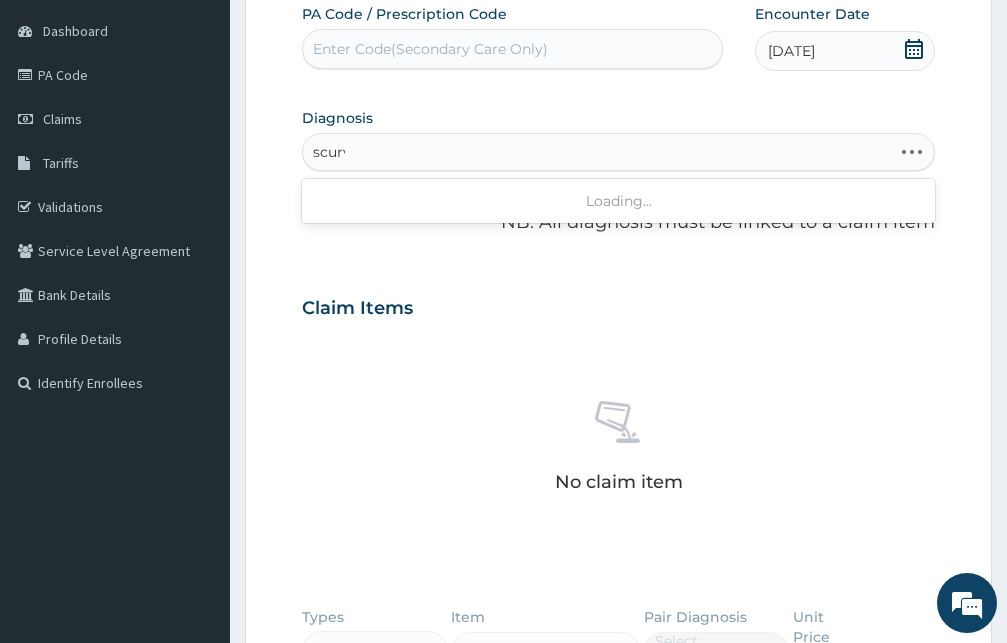 type on "scurvy" 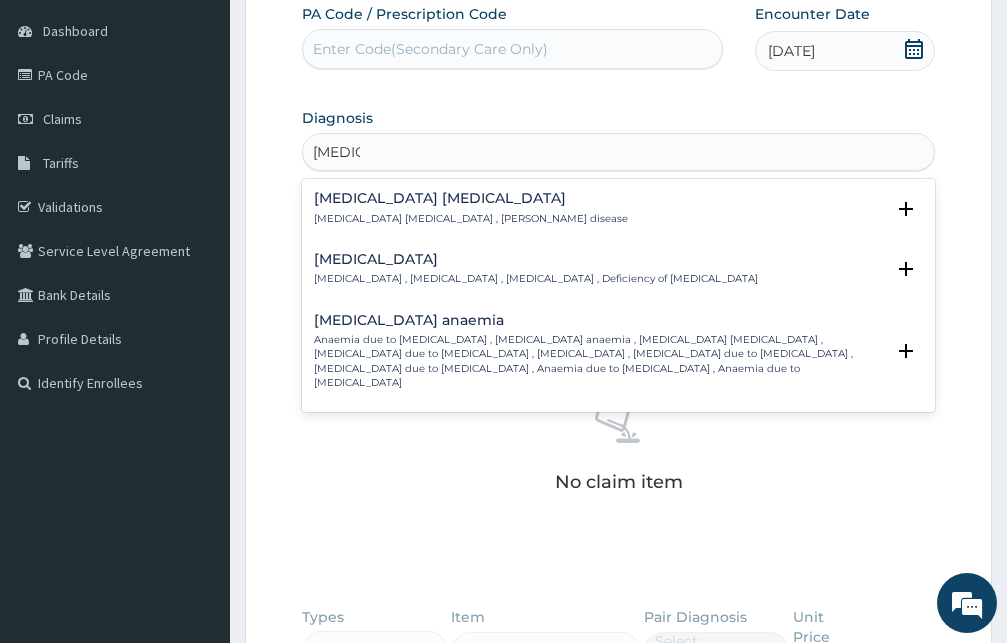 click on "Ascorbic acid deficiency" at bounding box center [536, 259] 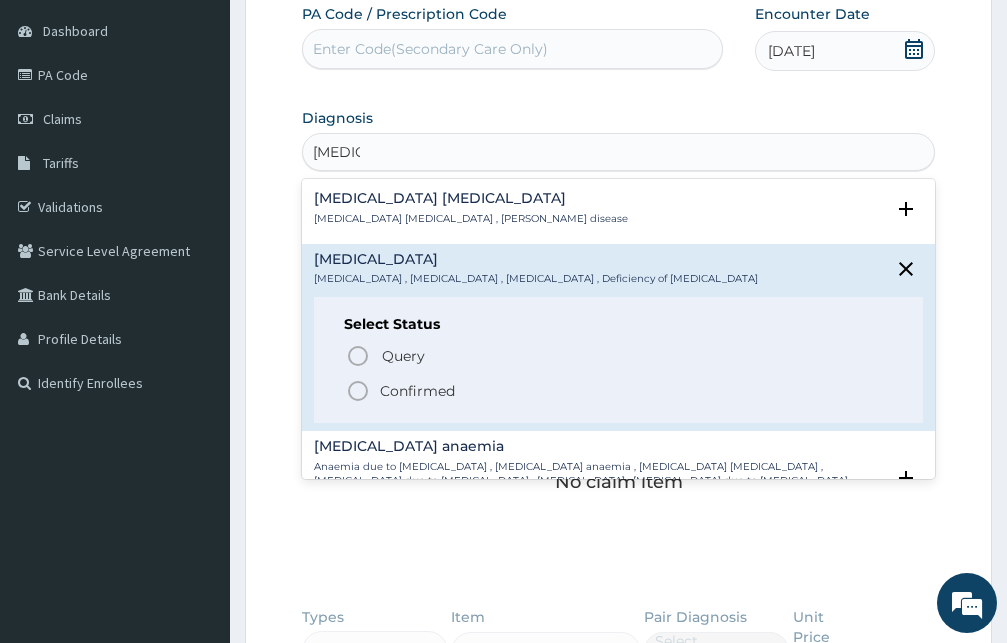 click 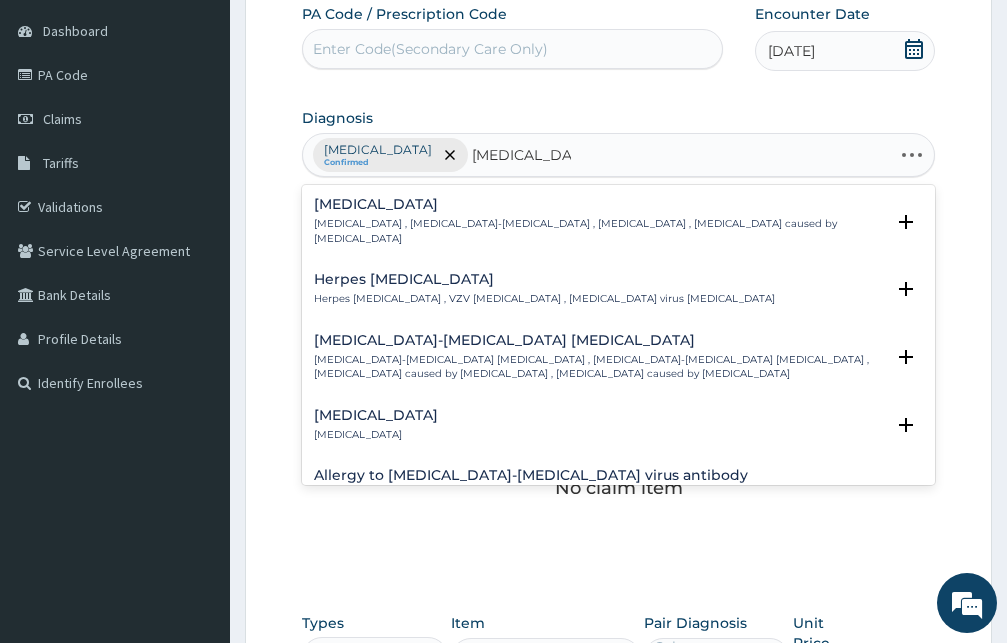 type on "varicella zoster" 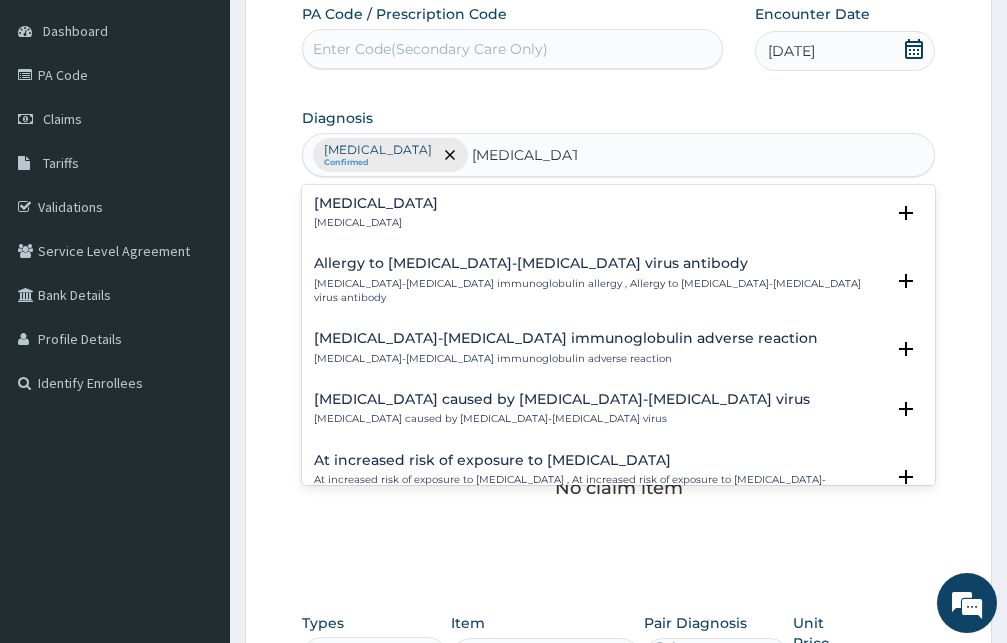scroll, scrollTop: 216, scrollLeft: 0, axis: vertical 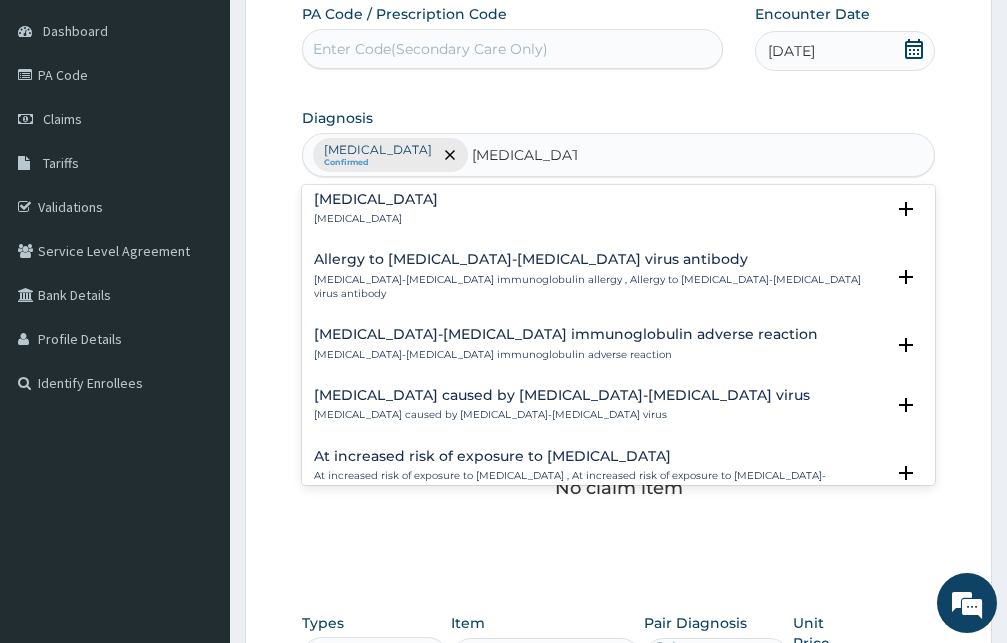click on "Varicella-zoster virus infection" at bounding box center [376, 219] 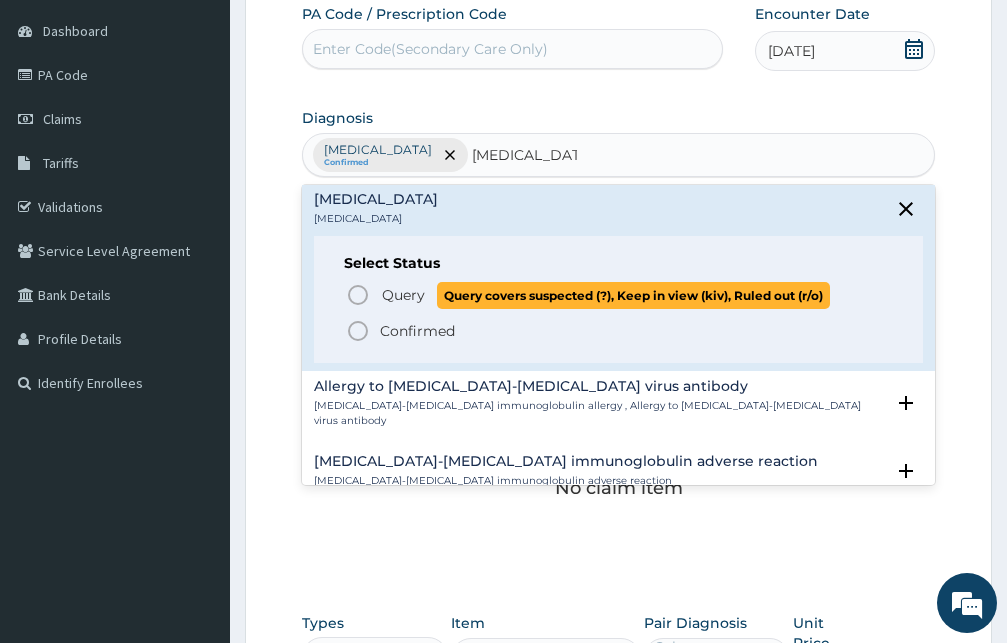 click 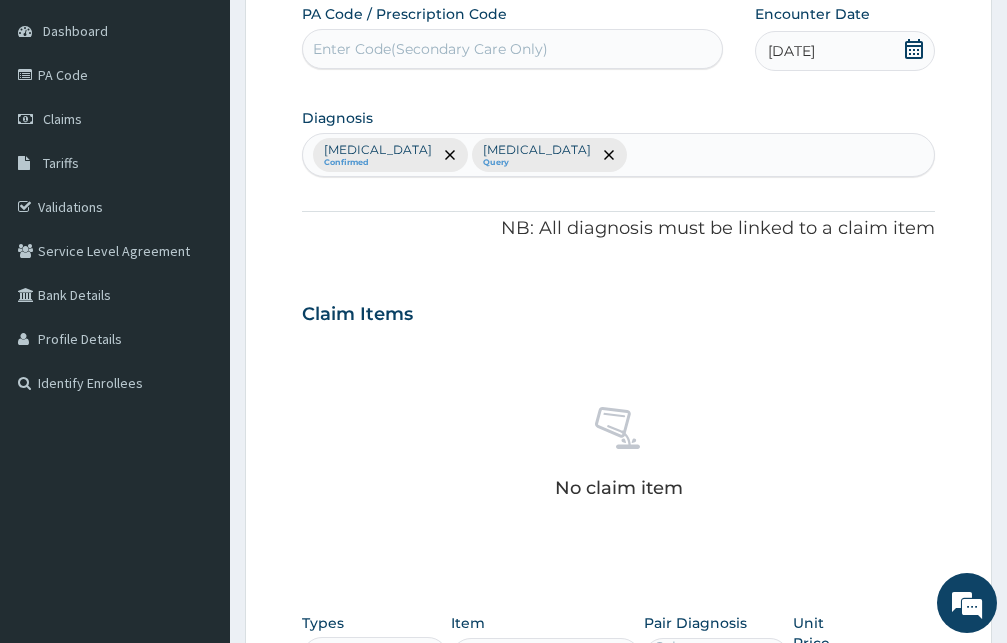 click on "Ascorbic acid deficiency" at bounding box center [378, 150] 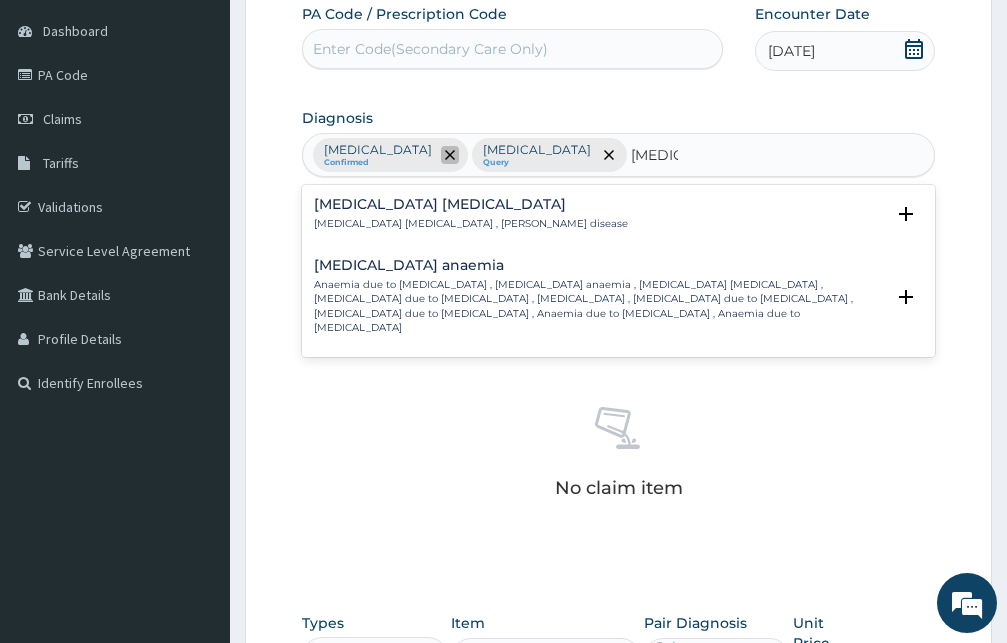 click 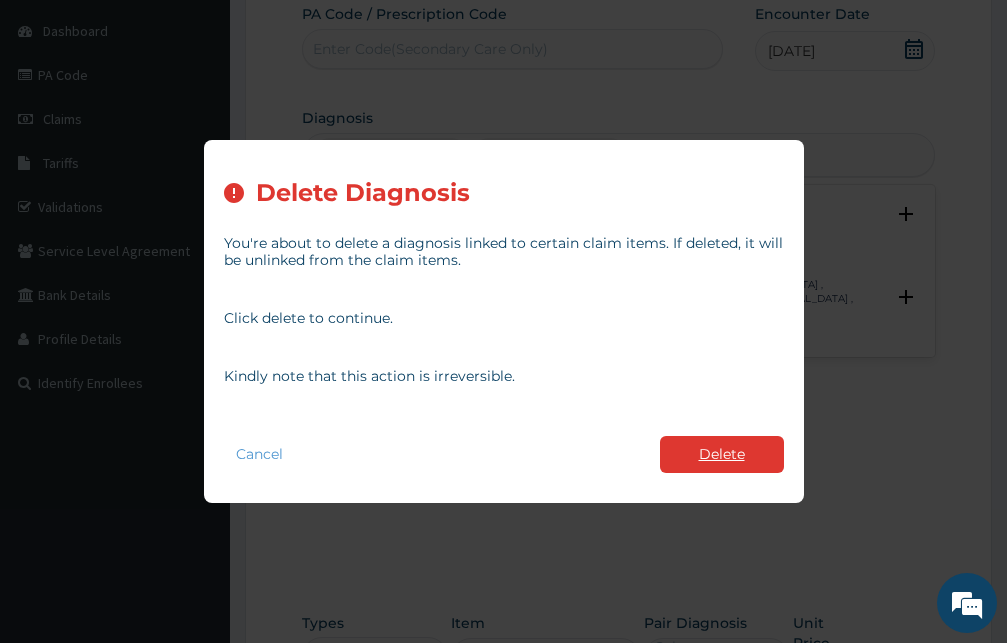 type on "scurvy" 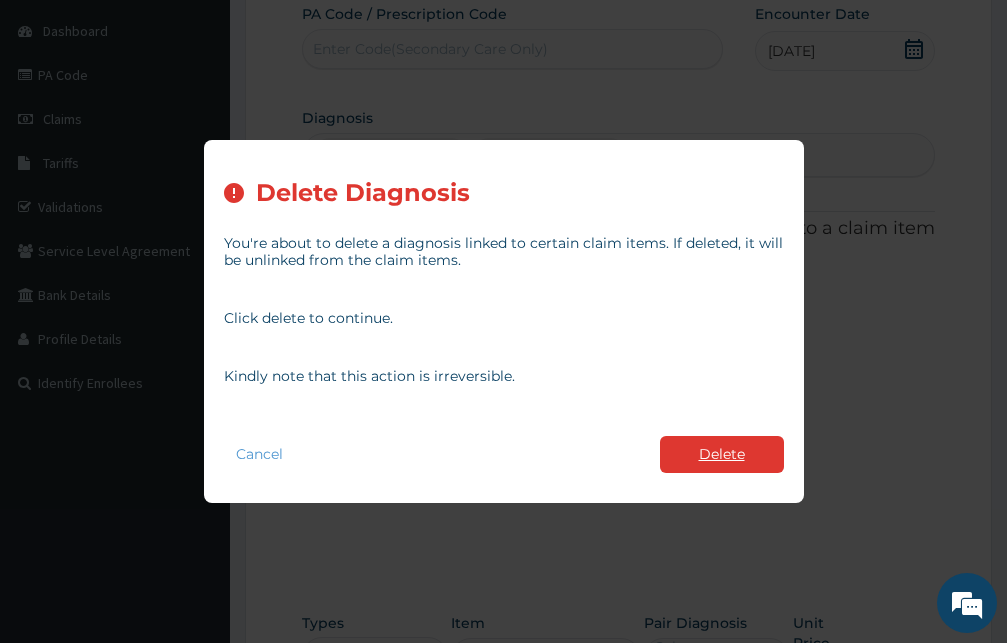 click on "Delete" at bounding box center (722, 454) 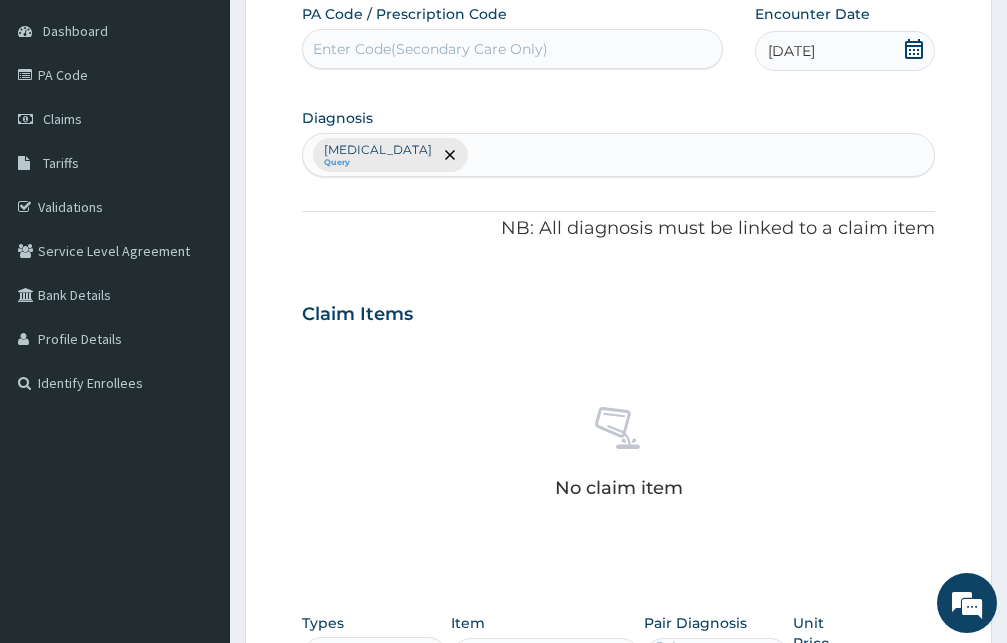 click on "Varicella-zoster virus infection Query" at bounding box center [618, 155] 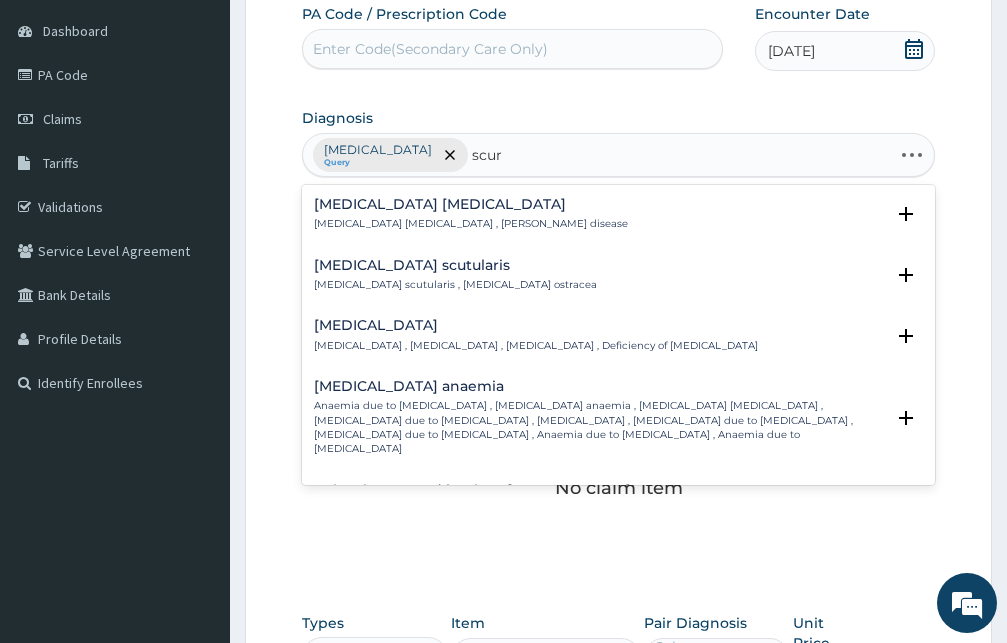 type on "scurv" 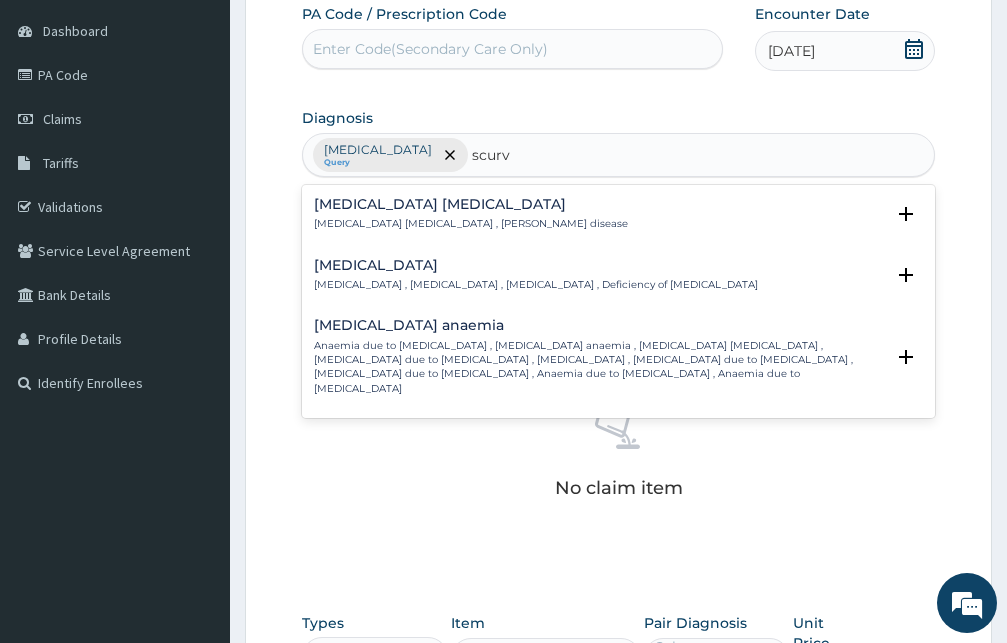 click on "Ascorbic acid deficiency" at bounding box center (536, 265) 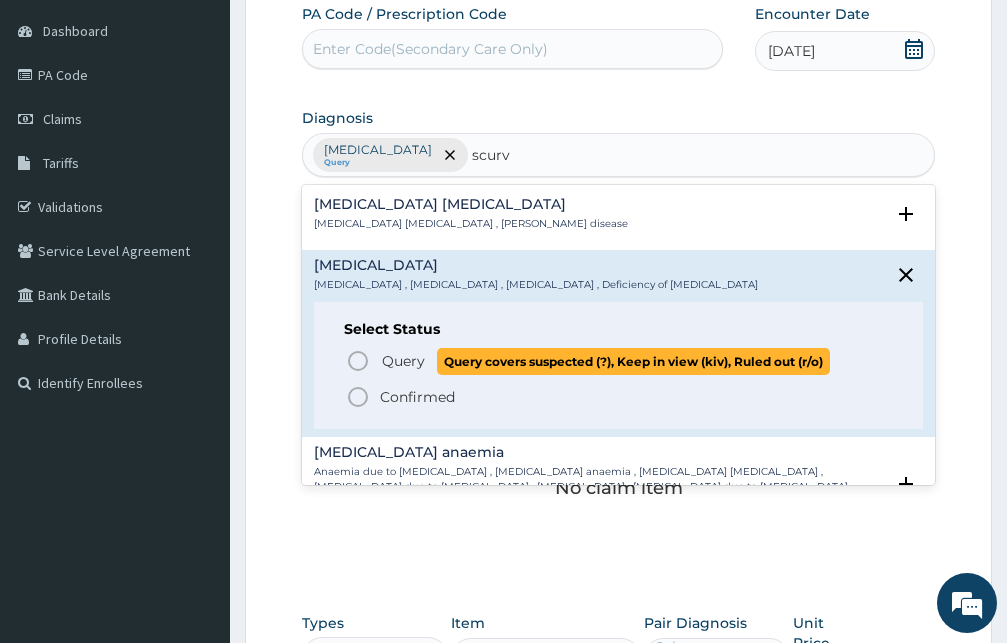 click 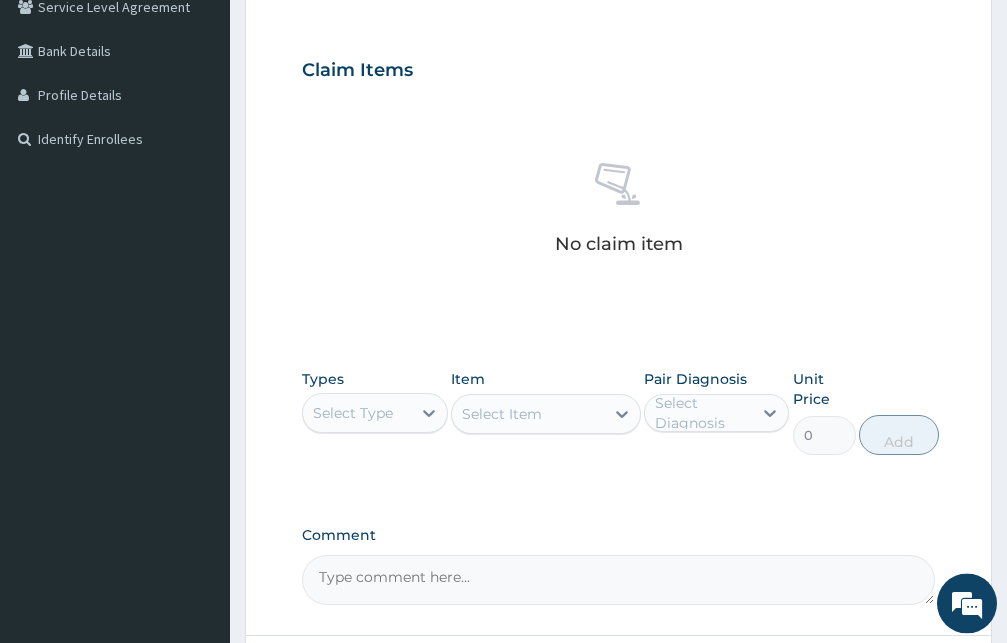 scroll, scrollTop: 493, scrollLeft: 0, axis: vertical 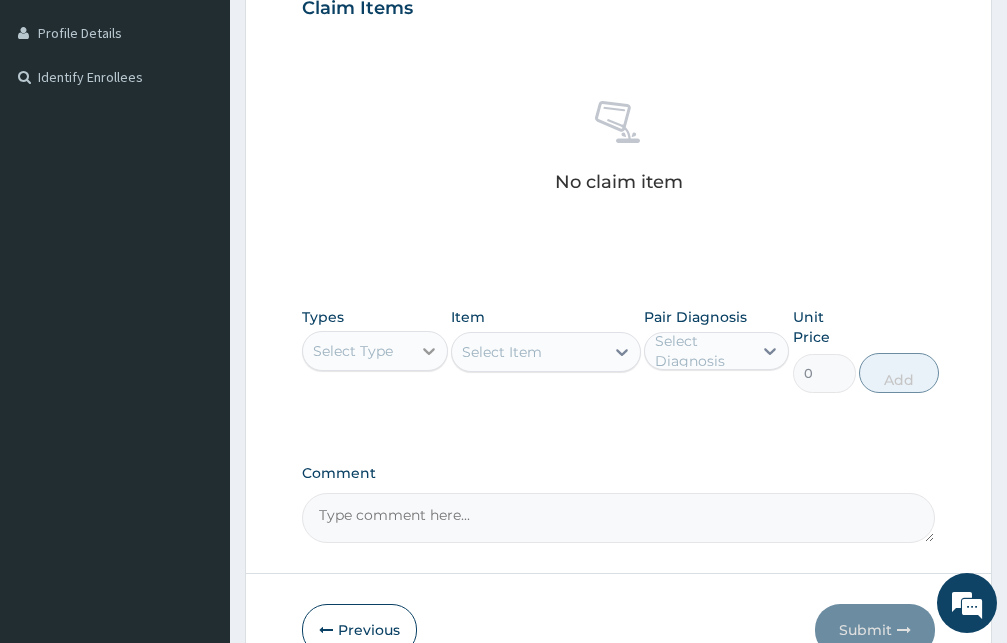 click 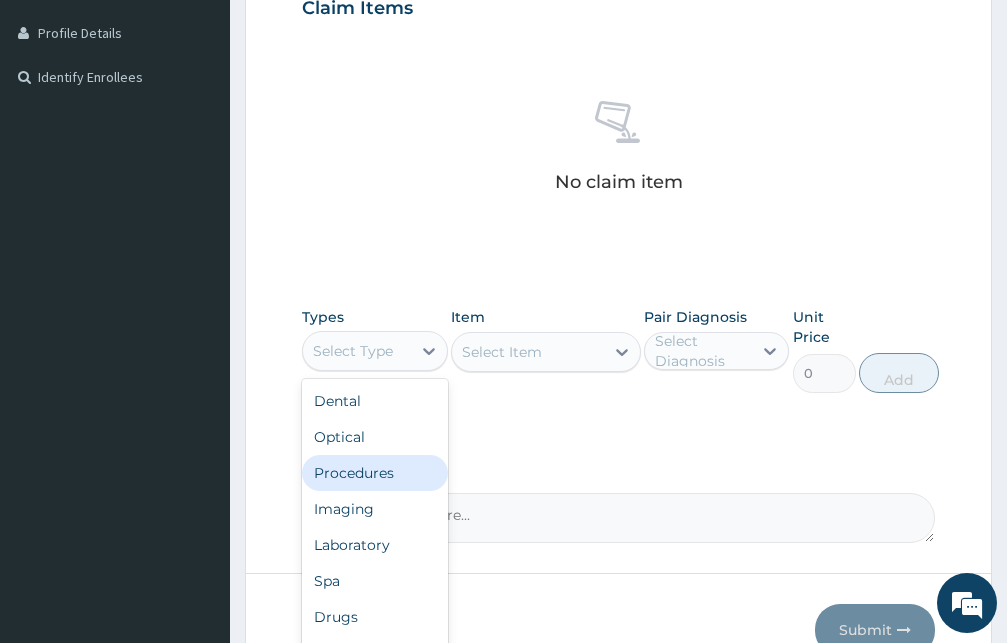 click on "Procedures" at bounding box center [375, 473] 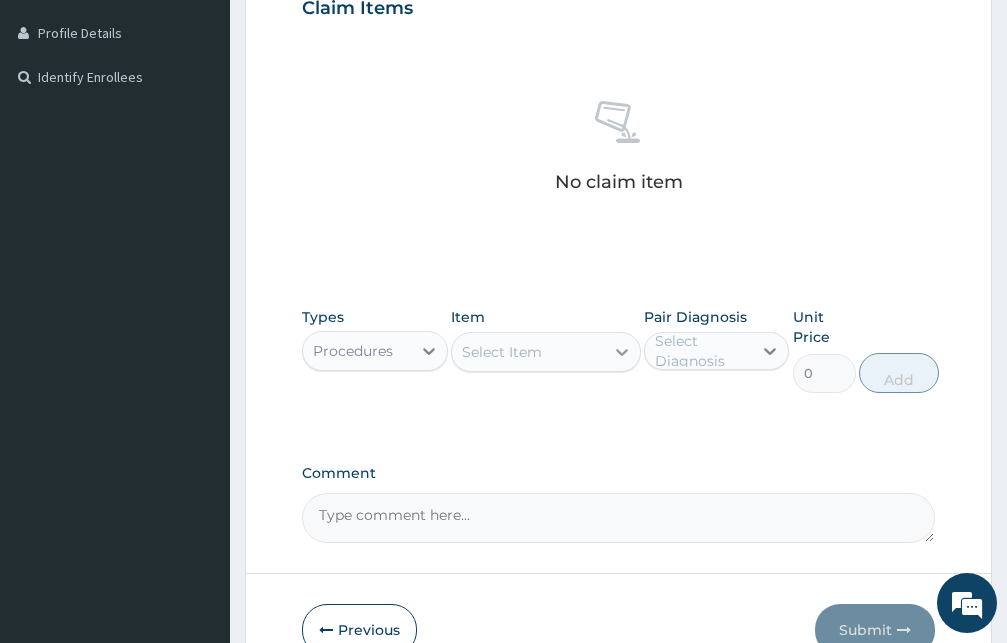 click 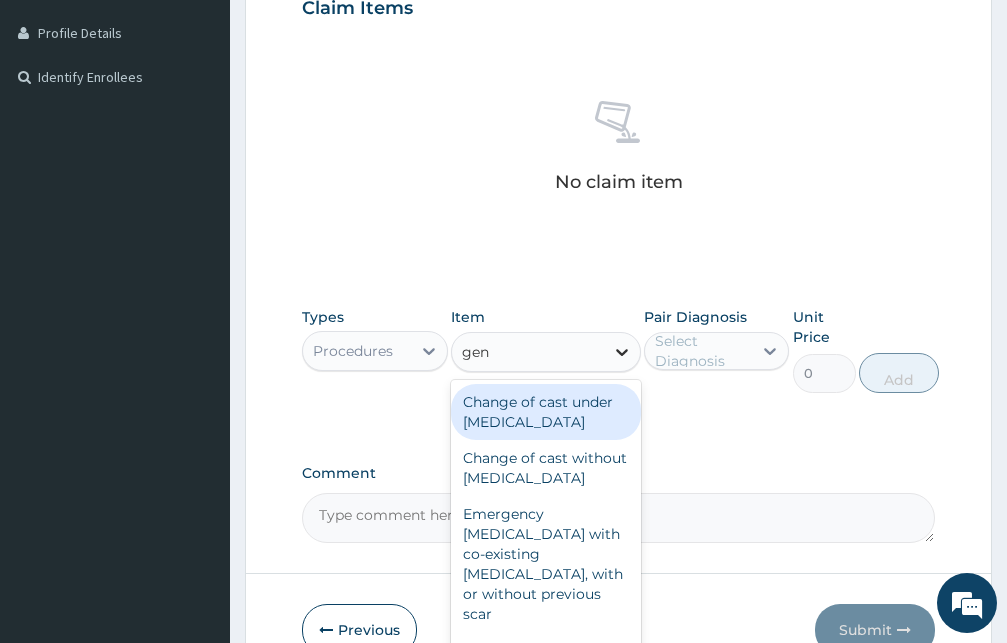type on "gene" 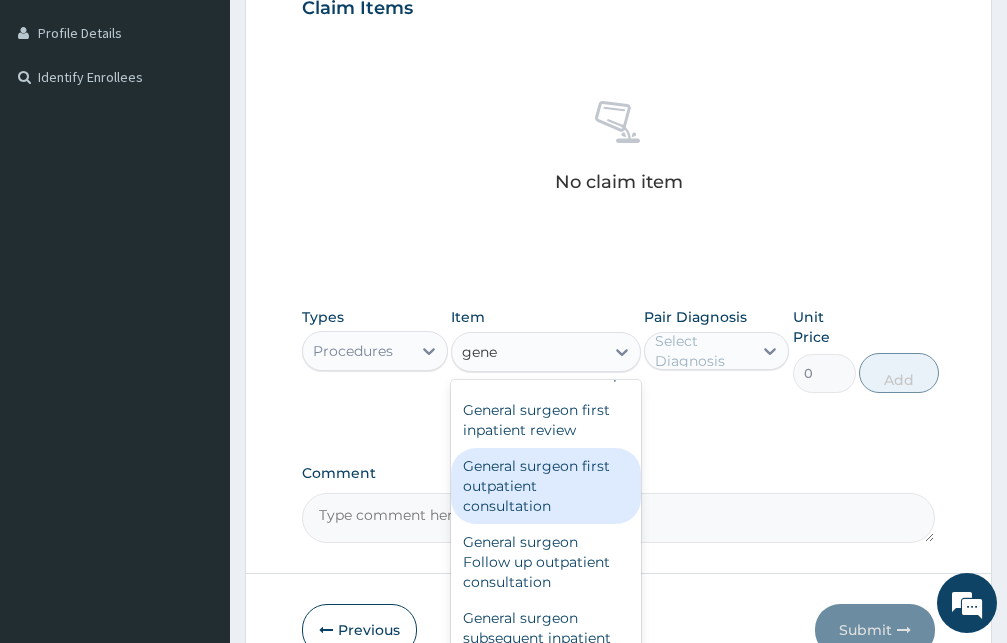 scroll, scrollTop: 340, scrollLeft: 0, axis: vertical 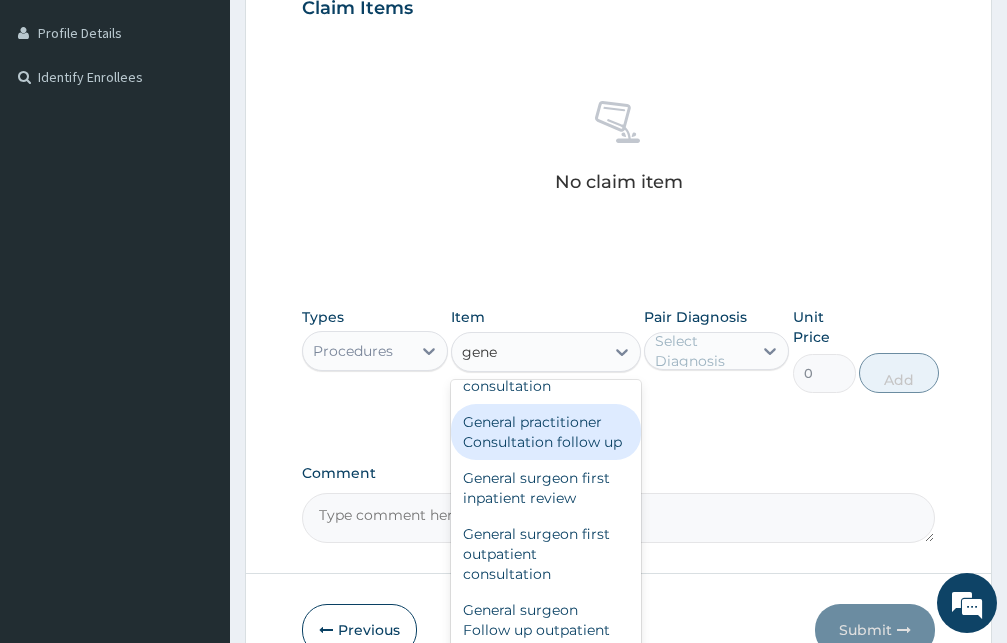 click on "General practitioner Consultation follow up" at bounding box center [546, 432] 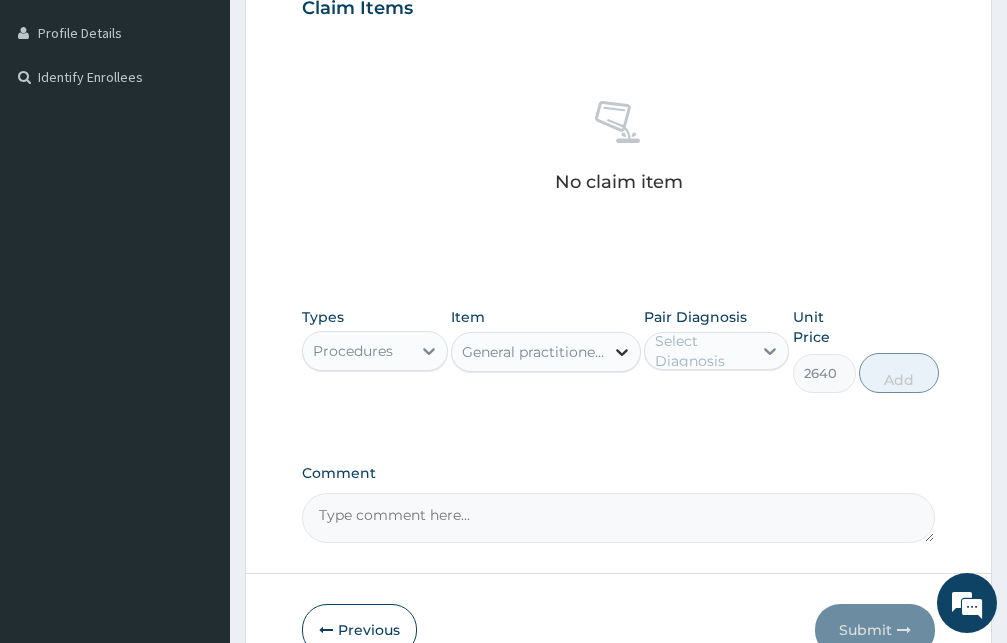 click 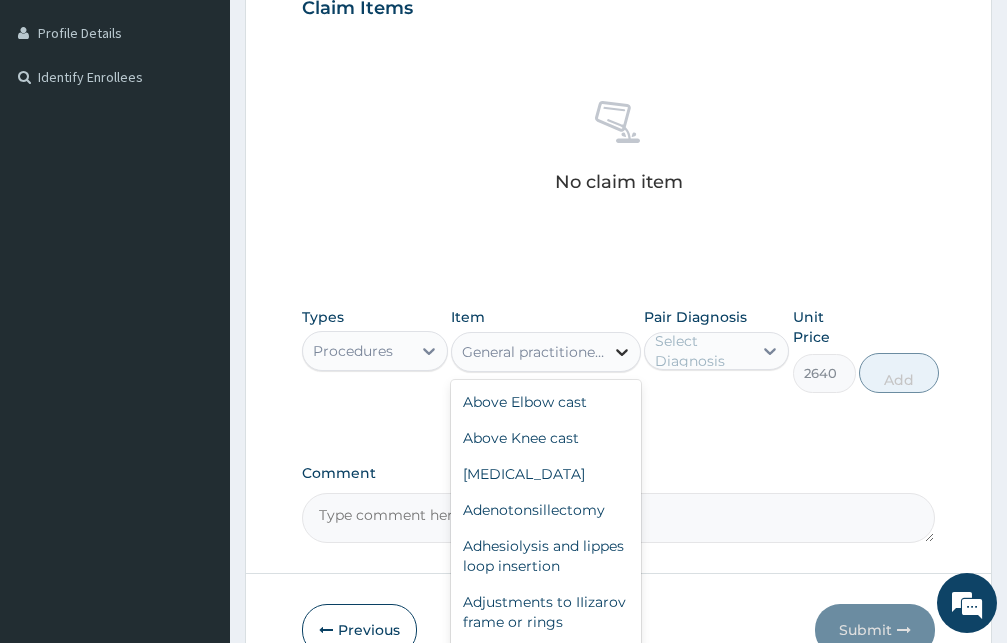 scroll, scrollTop: 33569, scrollLeft: 0, axis: vertical 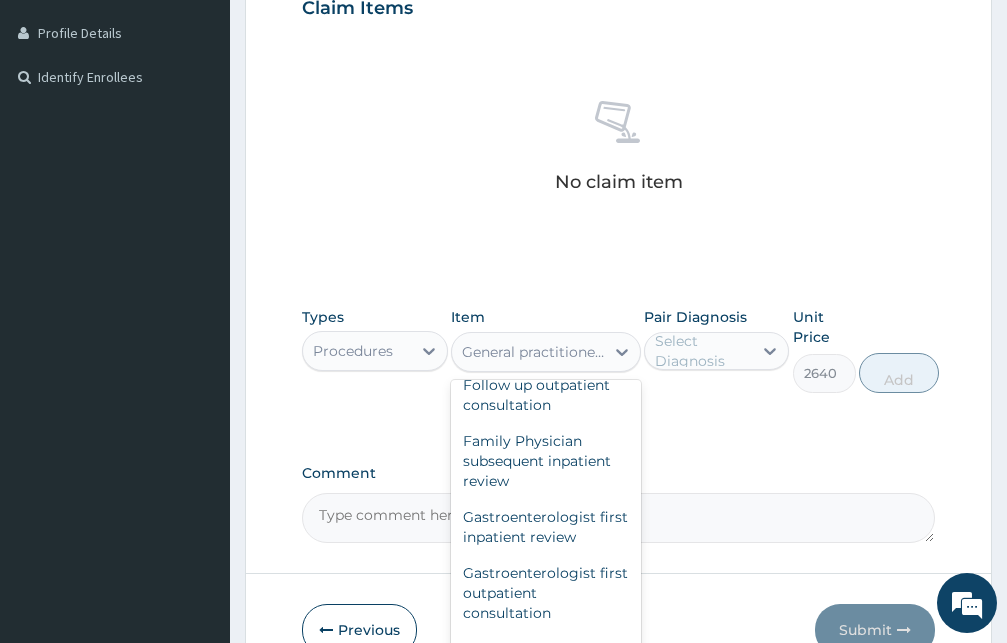click on "General practitioner Consultation first outpatient consultation" at bounding box center (546, 831) 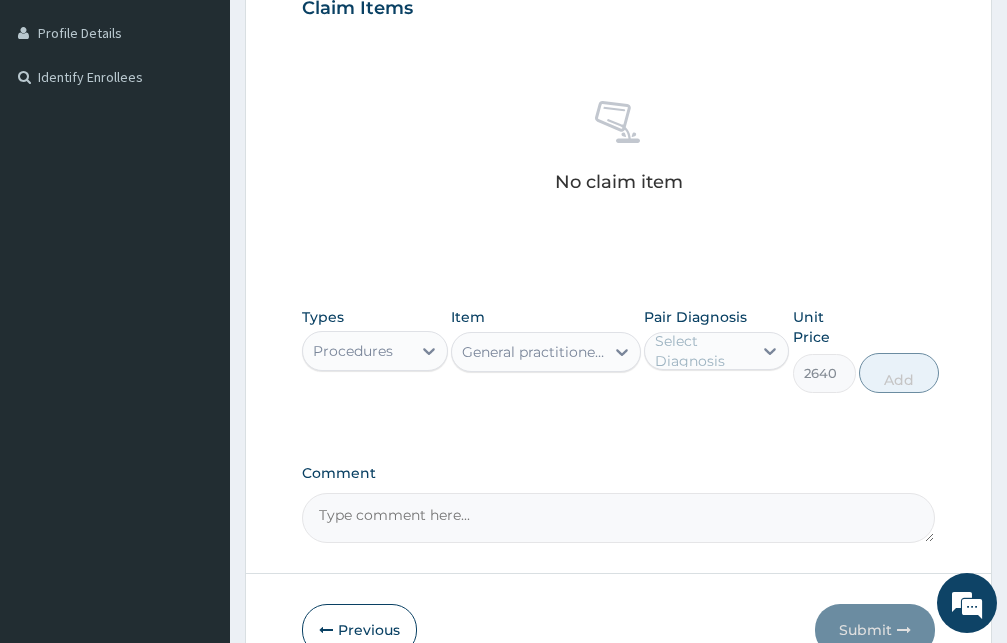 type on "3960" 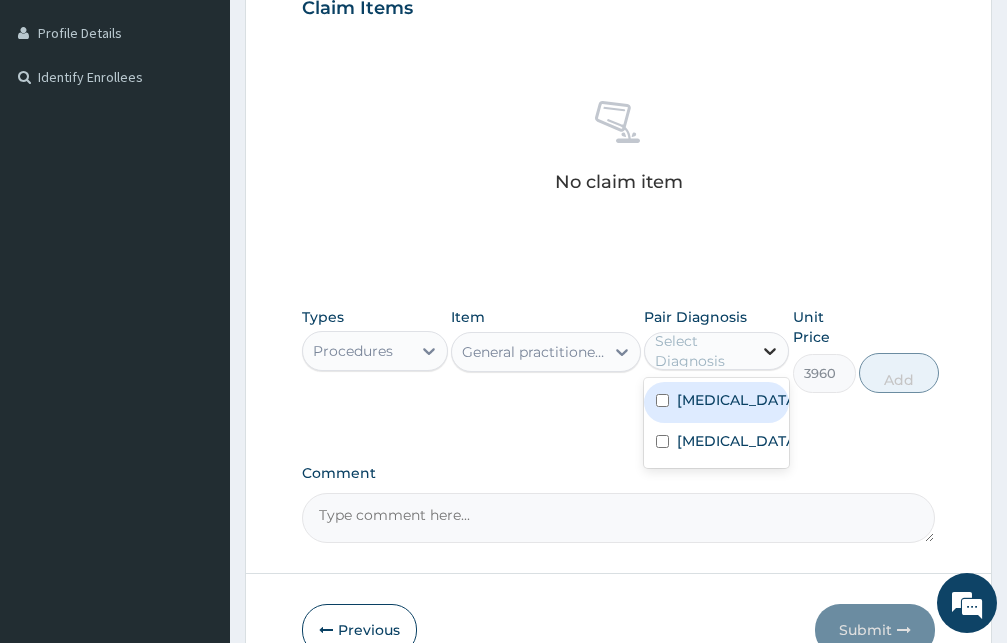 click 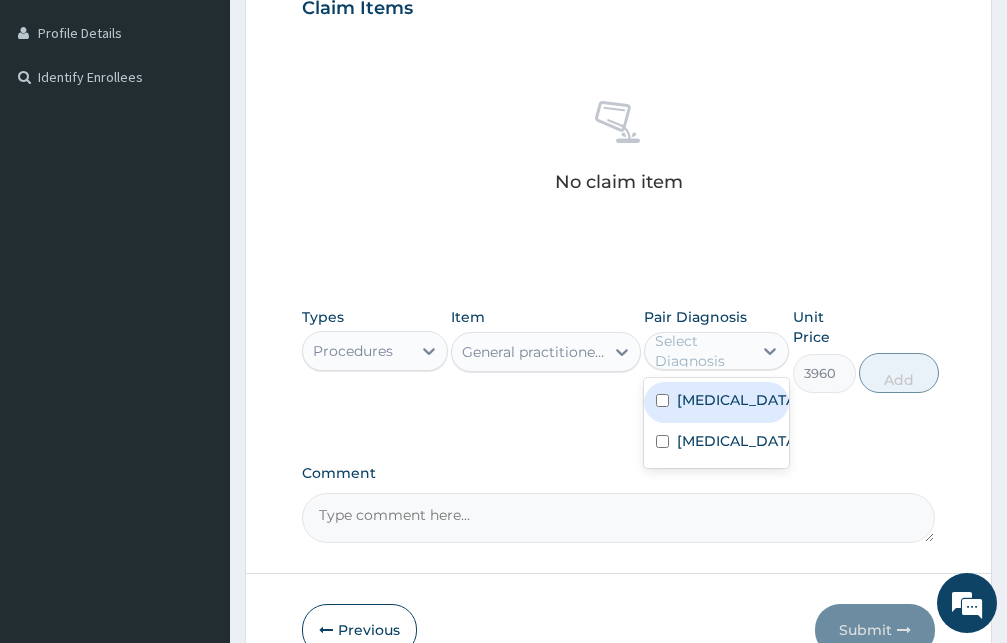 click at bounding box center (662, 400) 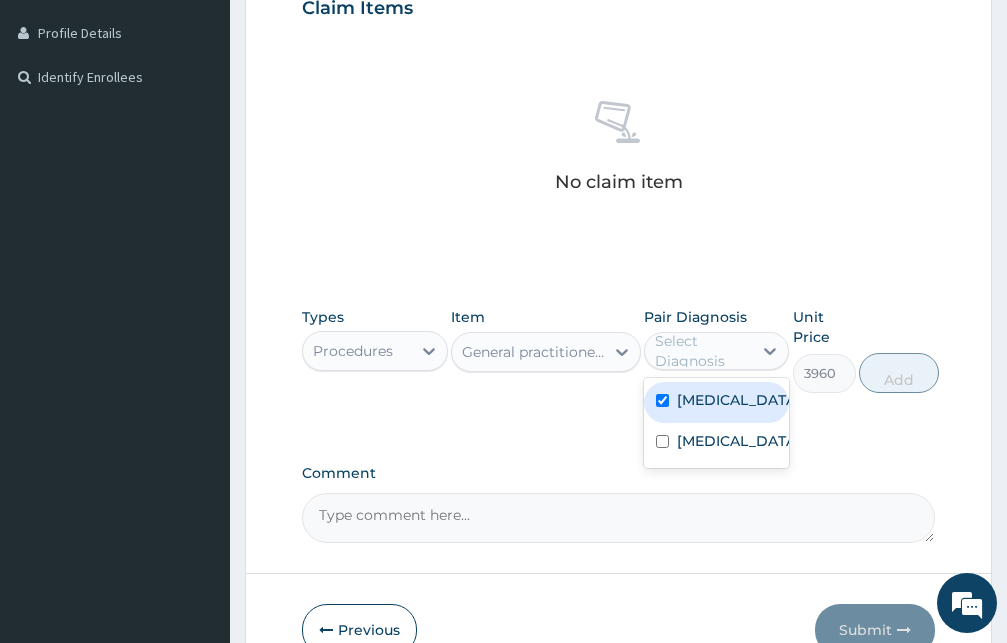 checkbox on "true" 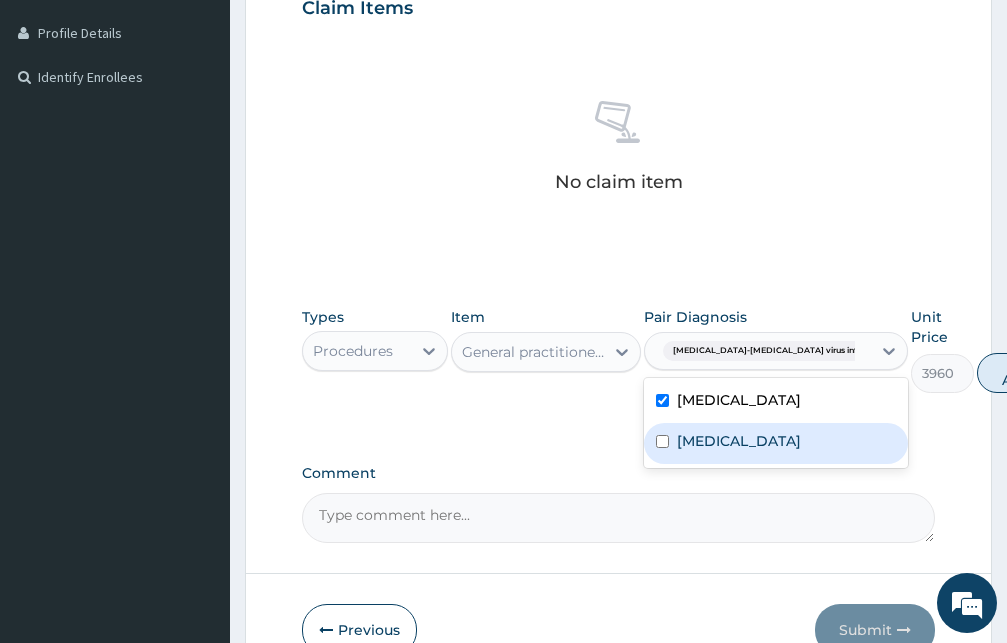 click on "Ascorbic acid deficiency" at bounding box center [776, 443] 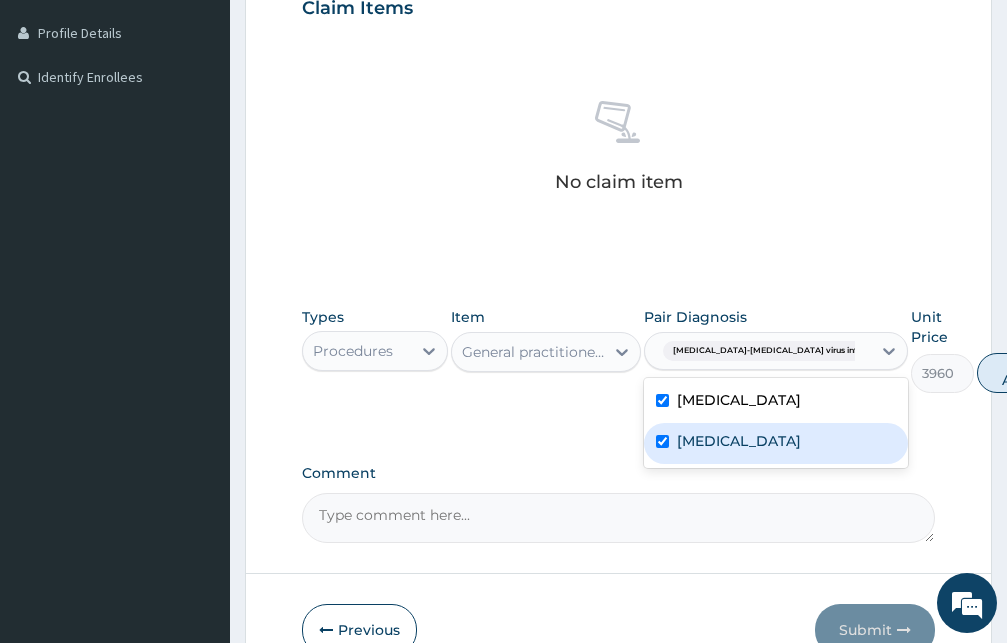 checkbox on "true" 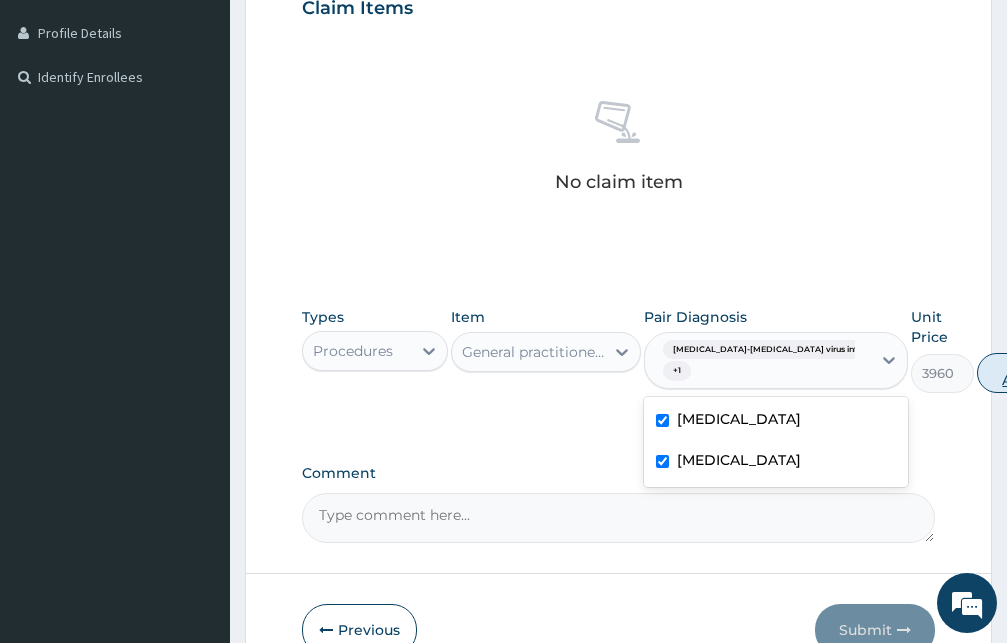 click on "Add" at bounding box center [1017, 373] 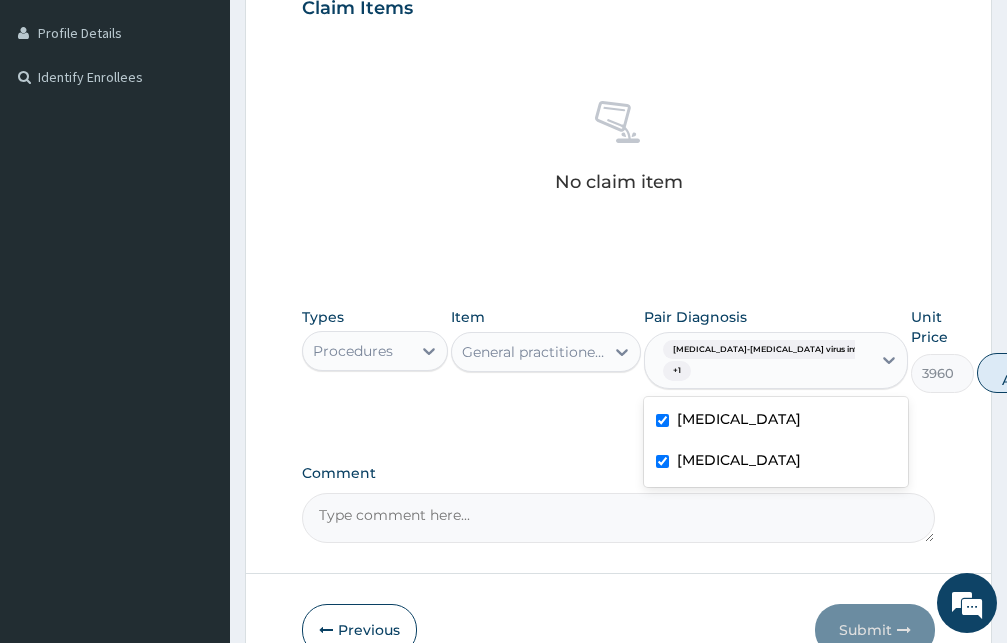 type on "0" 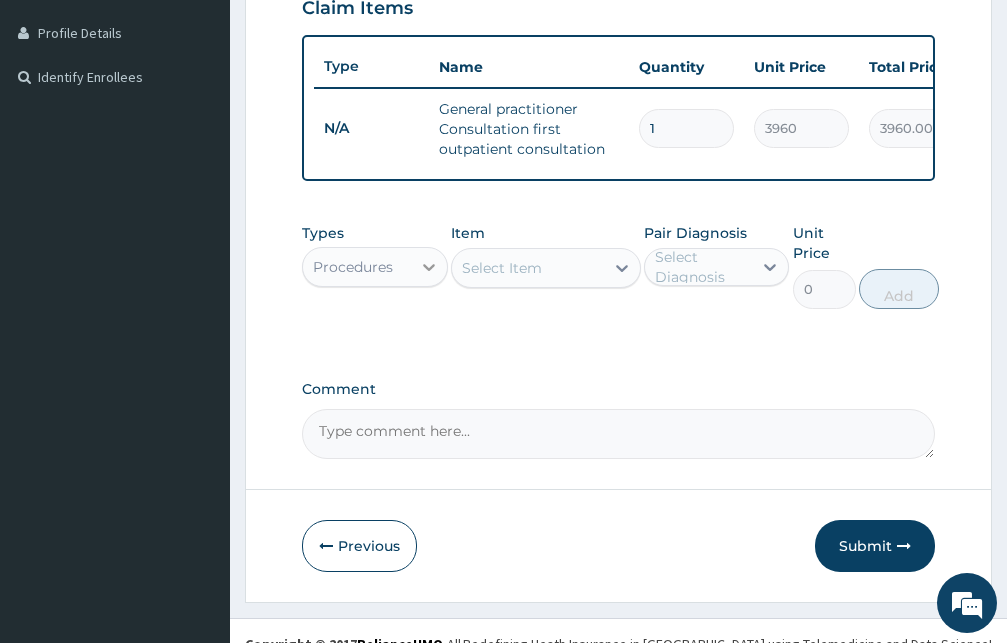 click 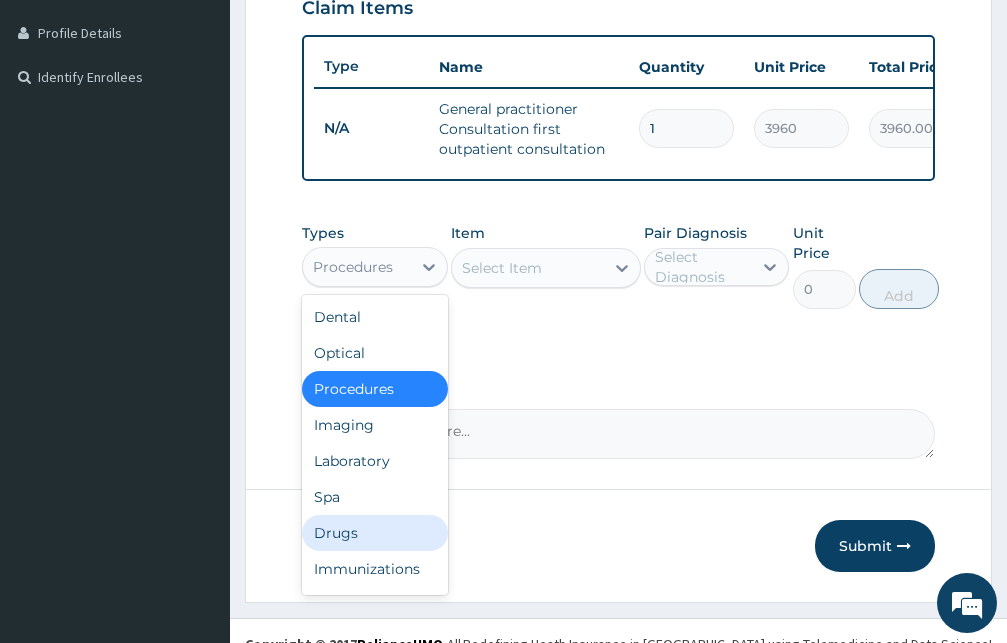 click on "Drugs" at bounding box center (375, 533) 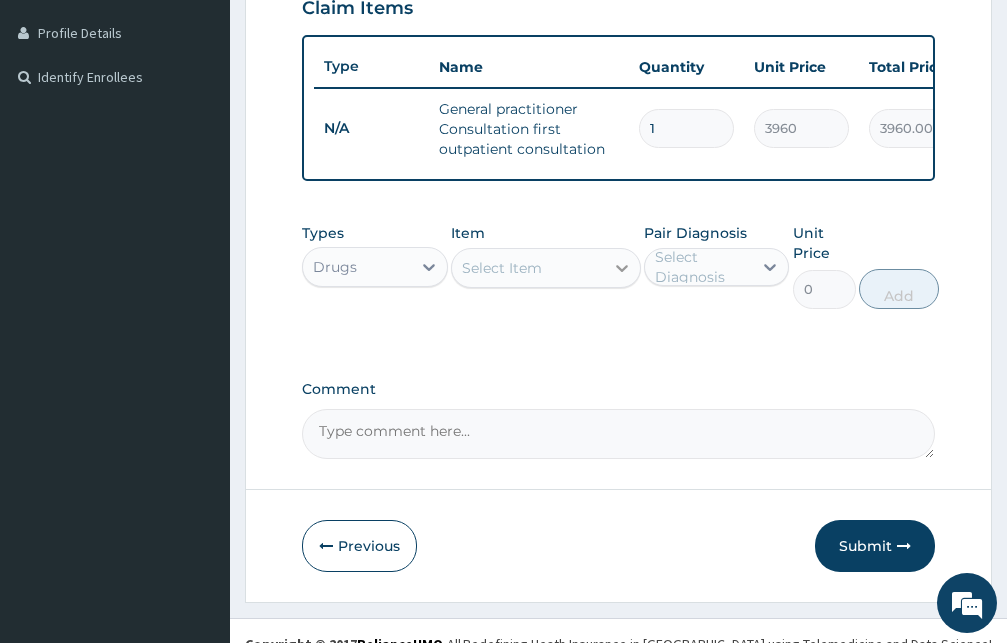 click 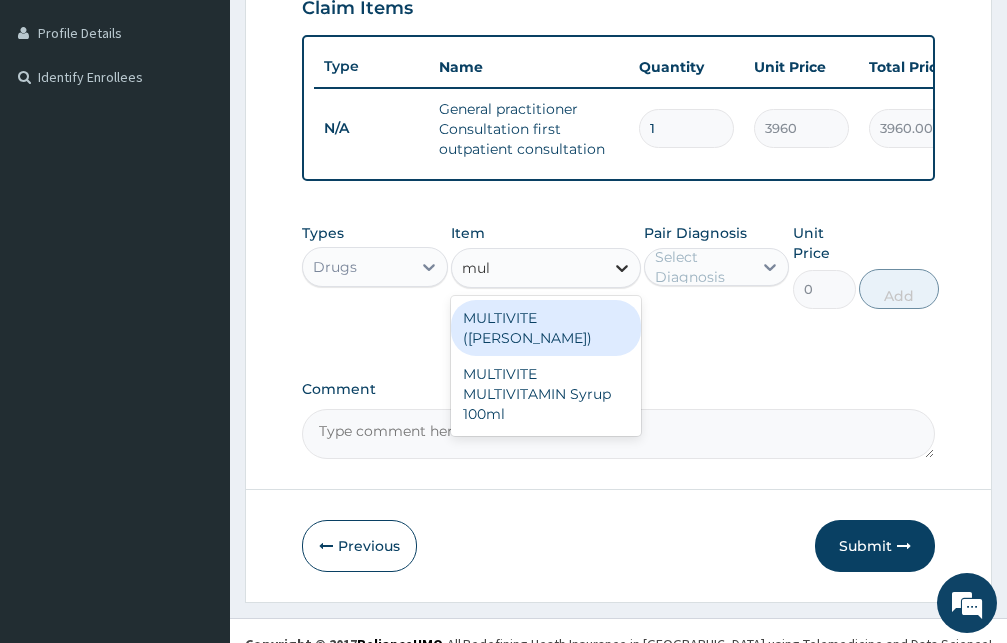type on "mult" 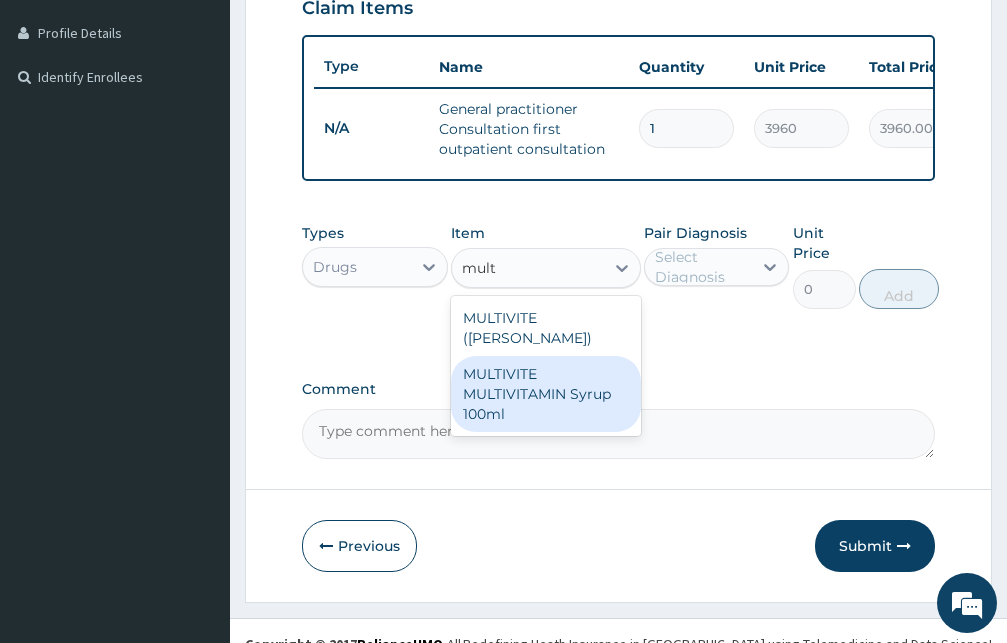 click on "MULTIVITE MULTIVITAMIN Syrup 100ml" at bounding box center (546, 394) 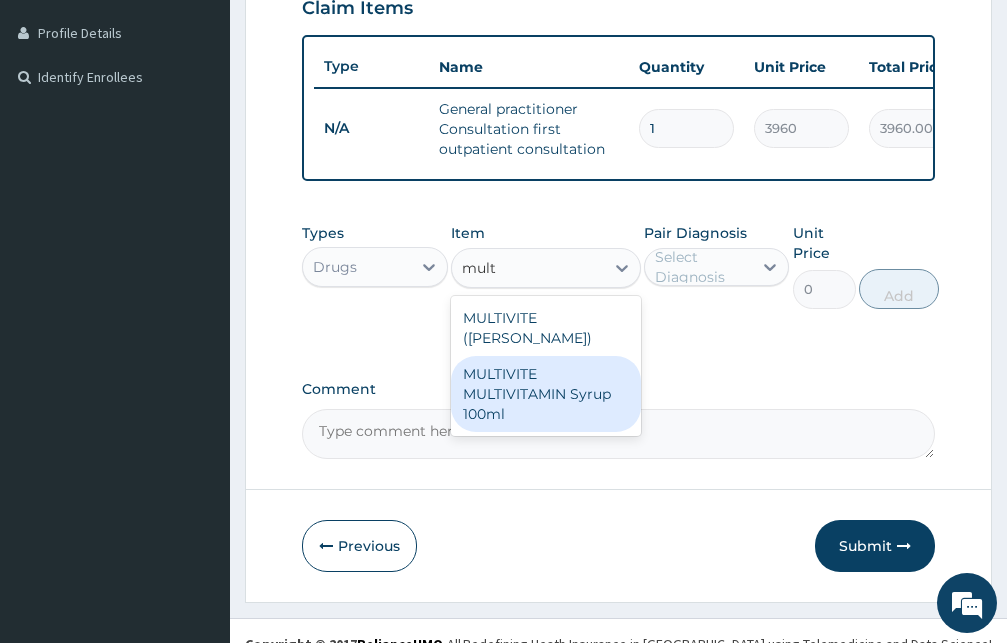 type 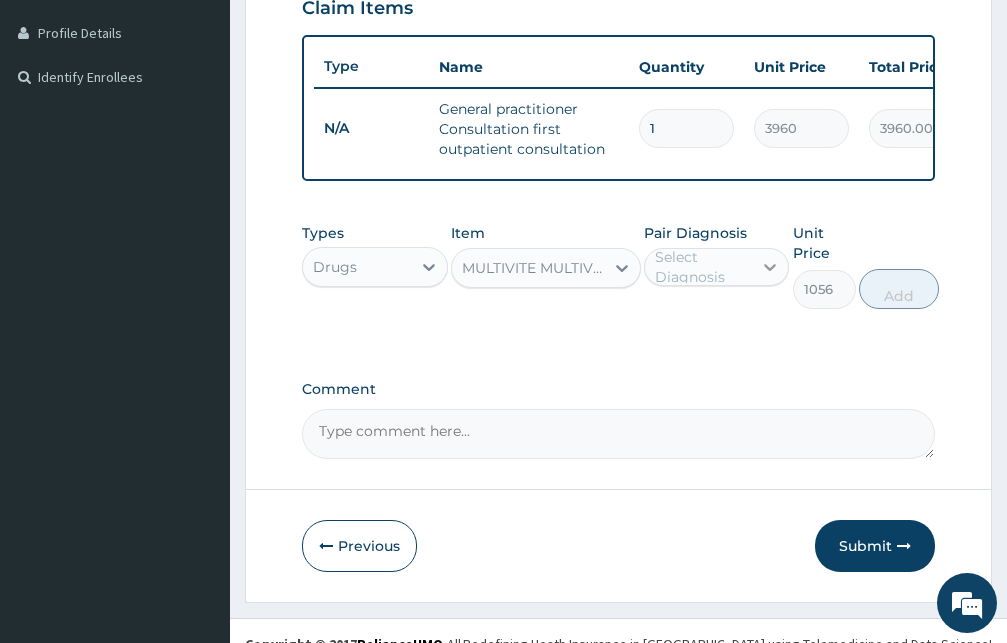 click at bounding box center (770, 267) 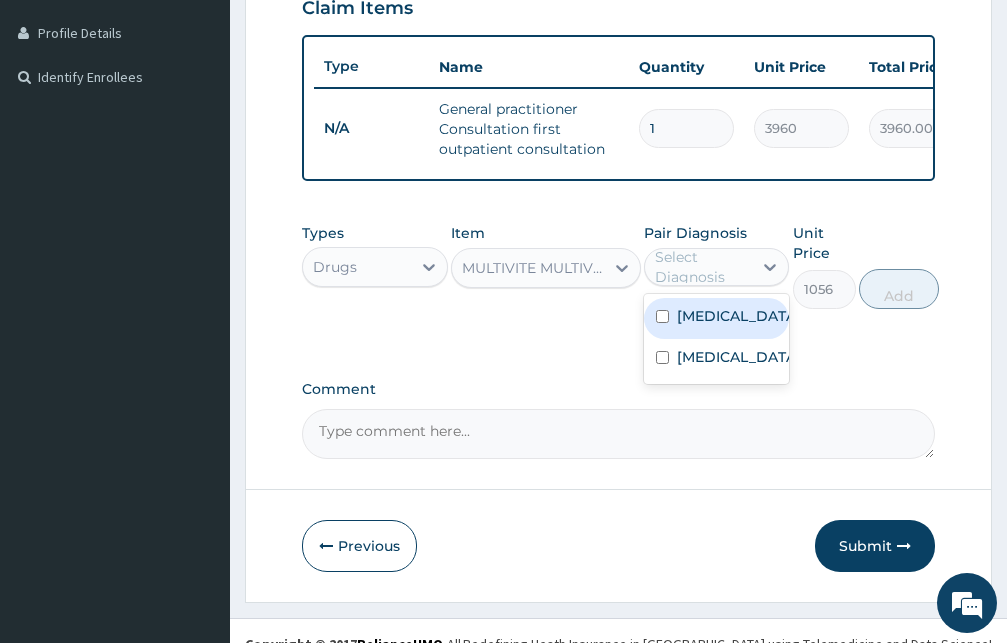 click on "Varicella-zoster virus infection" at bounding box center [717, 318] 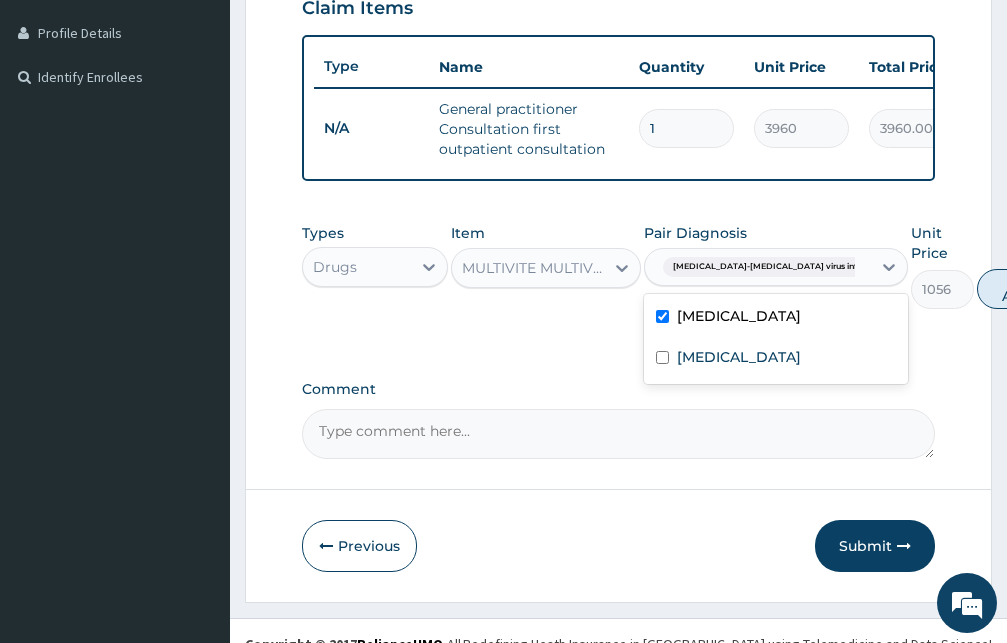 checkbox on "true" 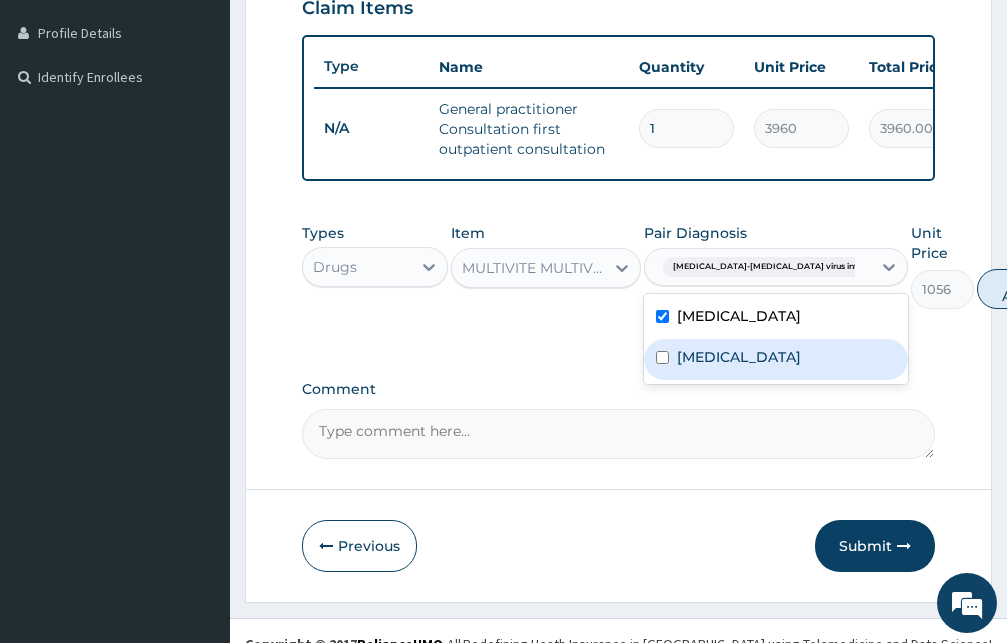 click at bounding box center [662, 357] 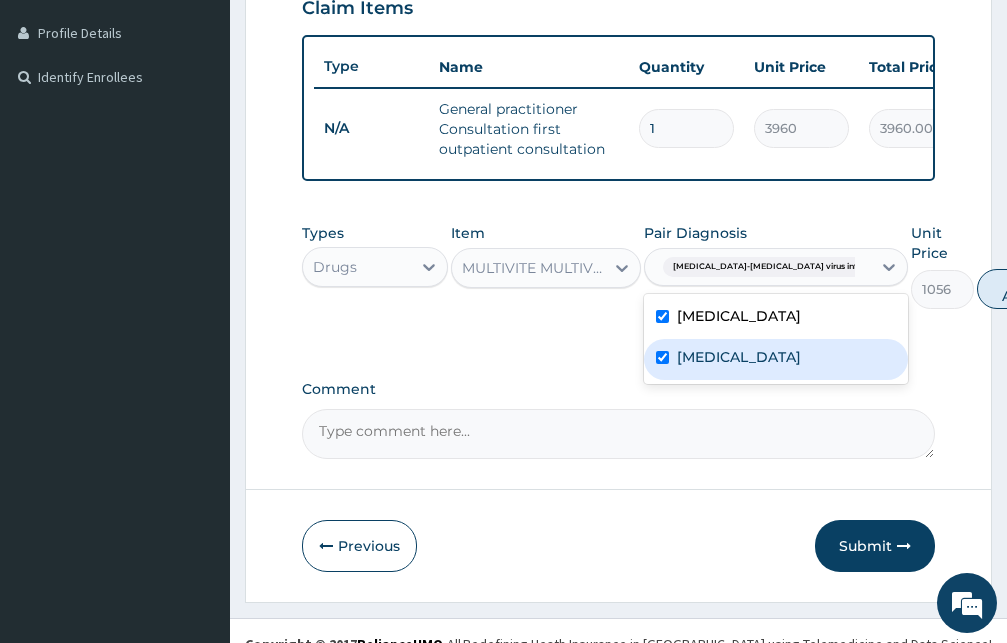 checkbox on "true" 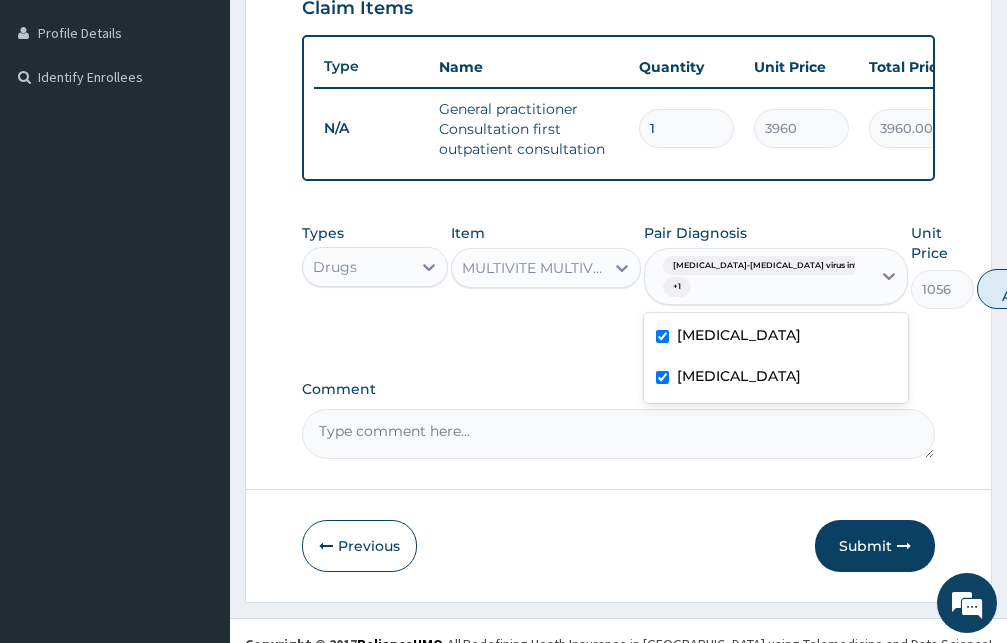 click on "Varicella-zoster virus infection" at bounding box center [776, 337] 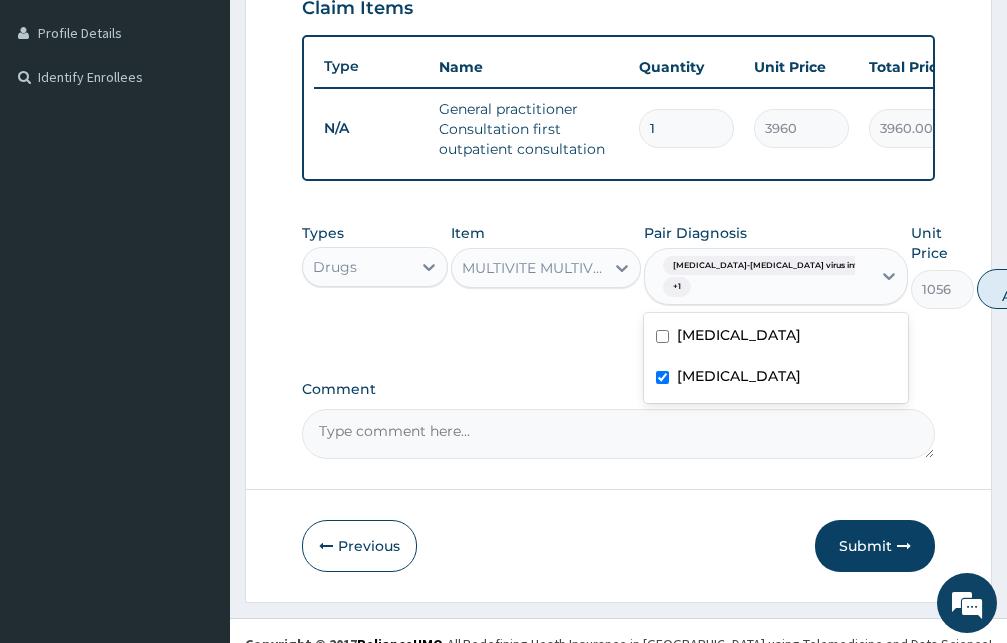 checkbox on "false" 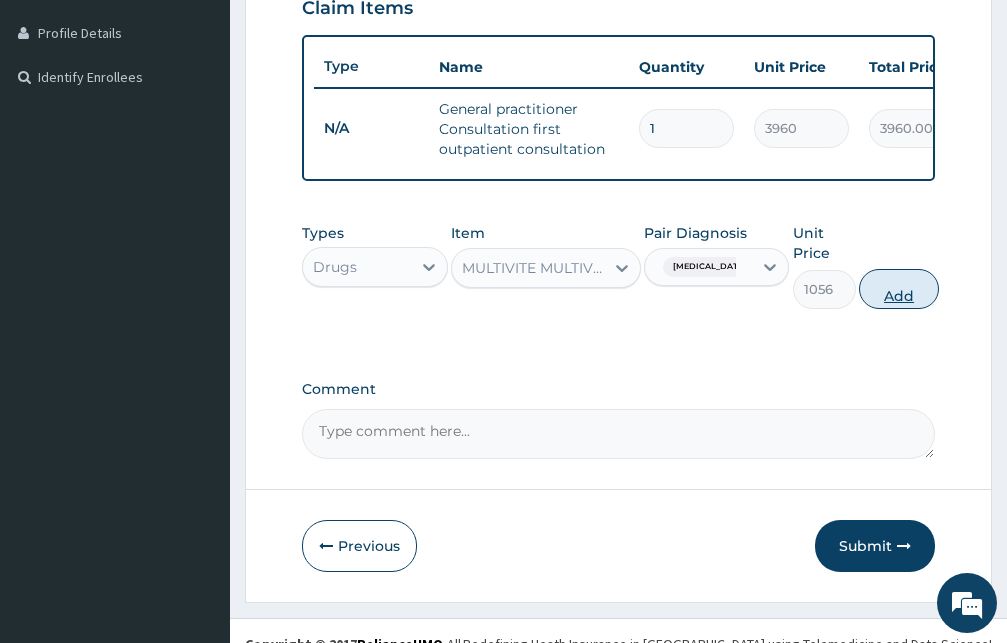 click on "Add" at bounding box center (899, 289) 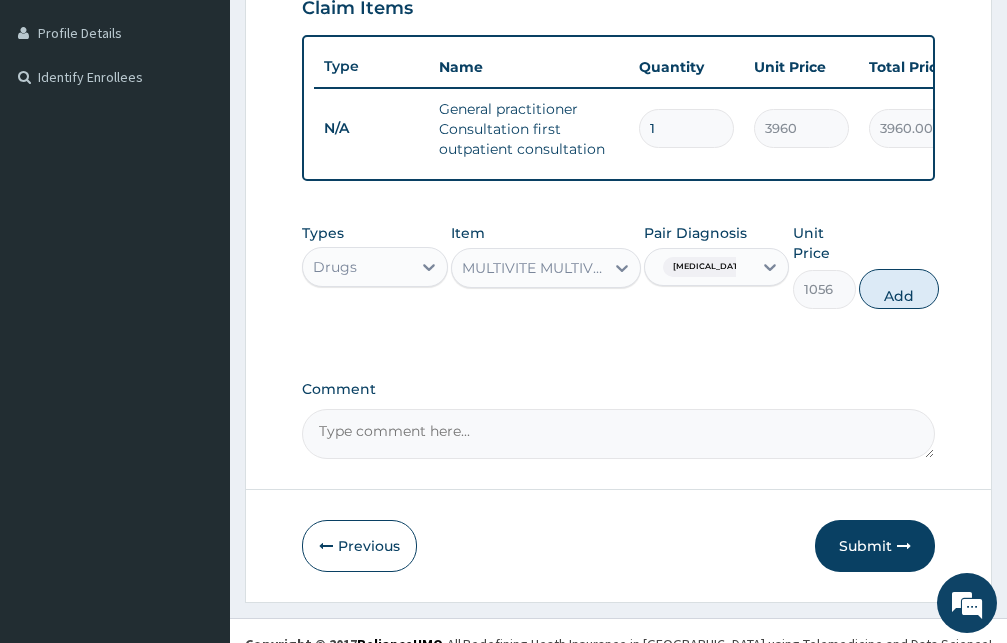 type on "0" 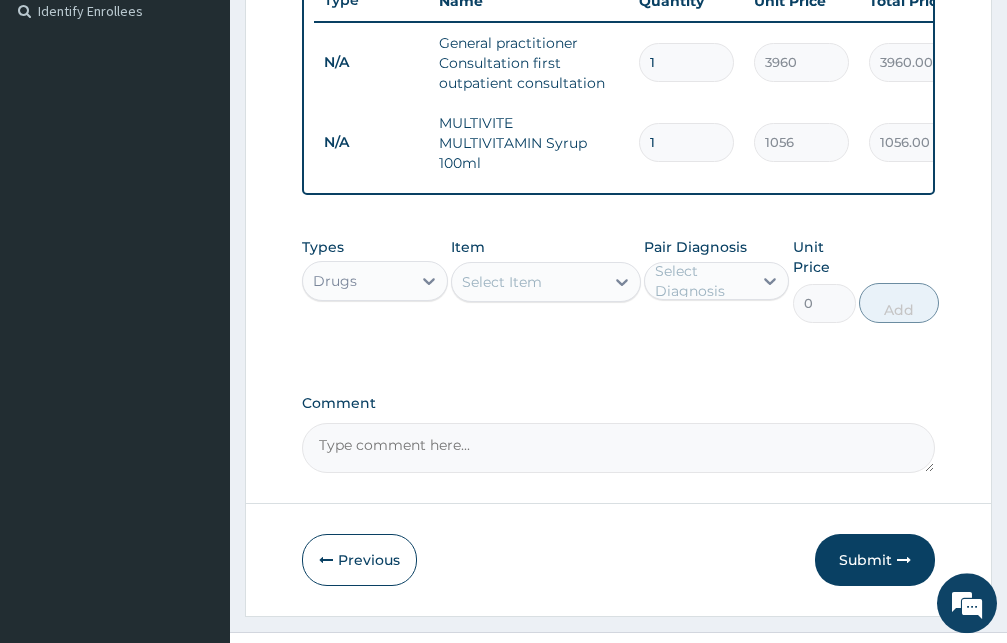 scroll, scrollTop: 595, scrollLeft: 0, axis: vertical 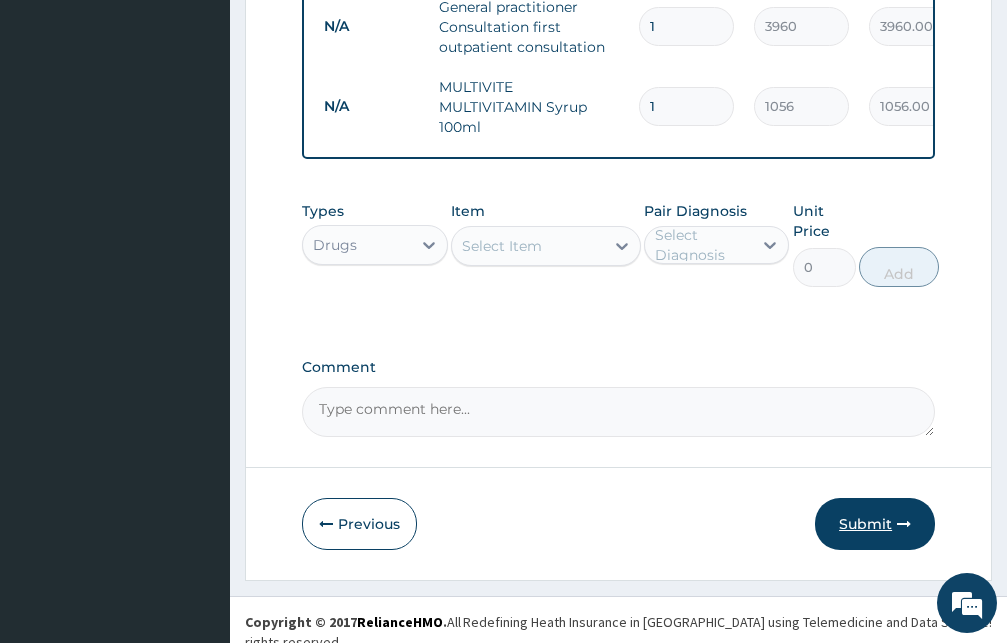 click on "Submit" at bounding box center (875, 524) 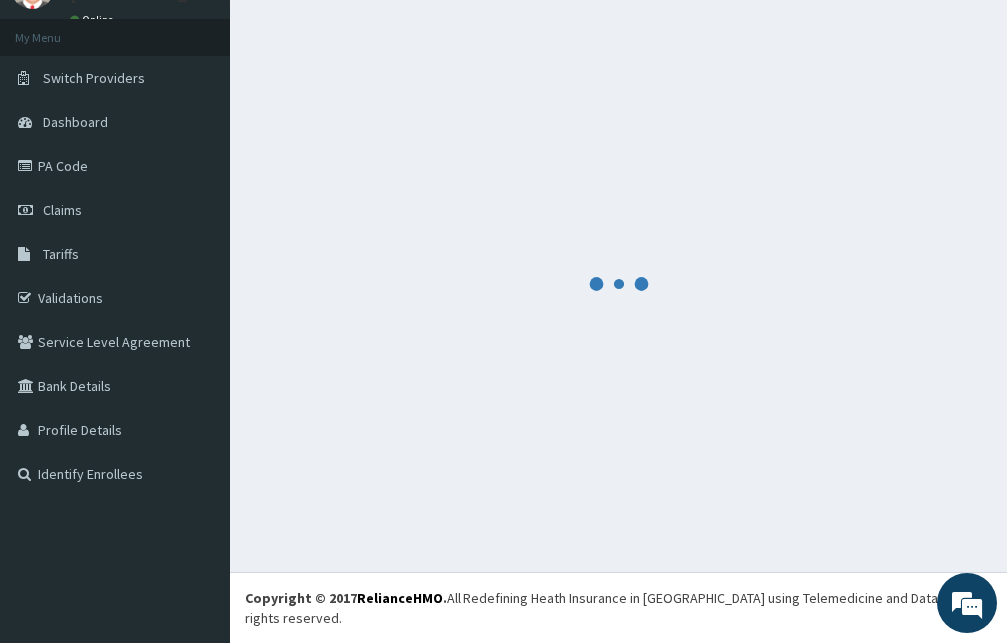 scroll, scrollTop: 76, scrollLeft: 0, axis: vertical 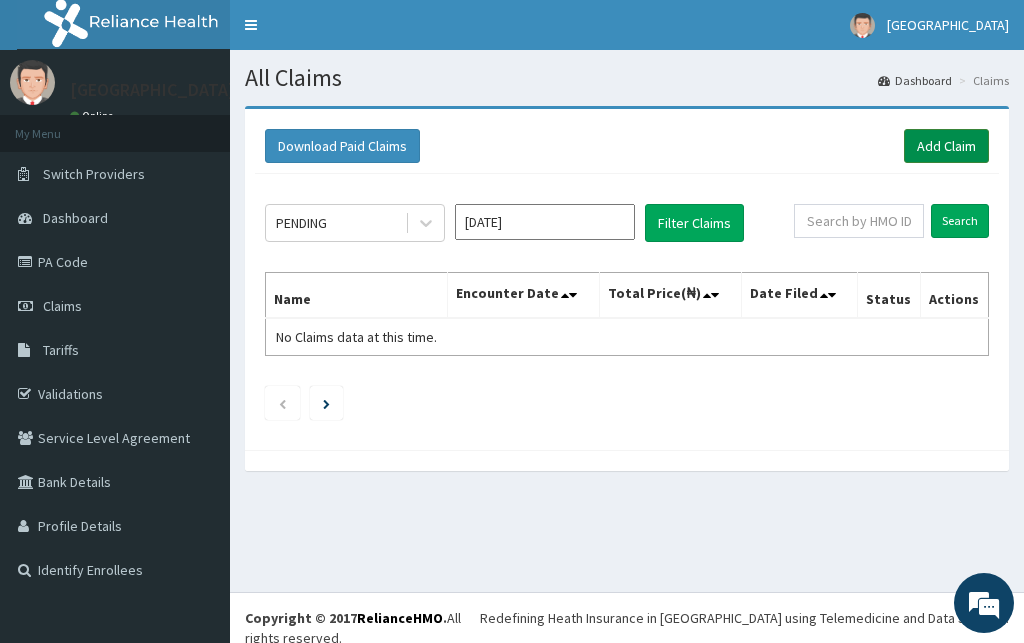 click on "Add Claim" at bounding box center (946, 146) 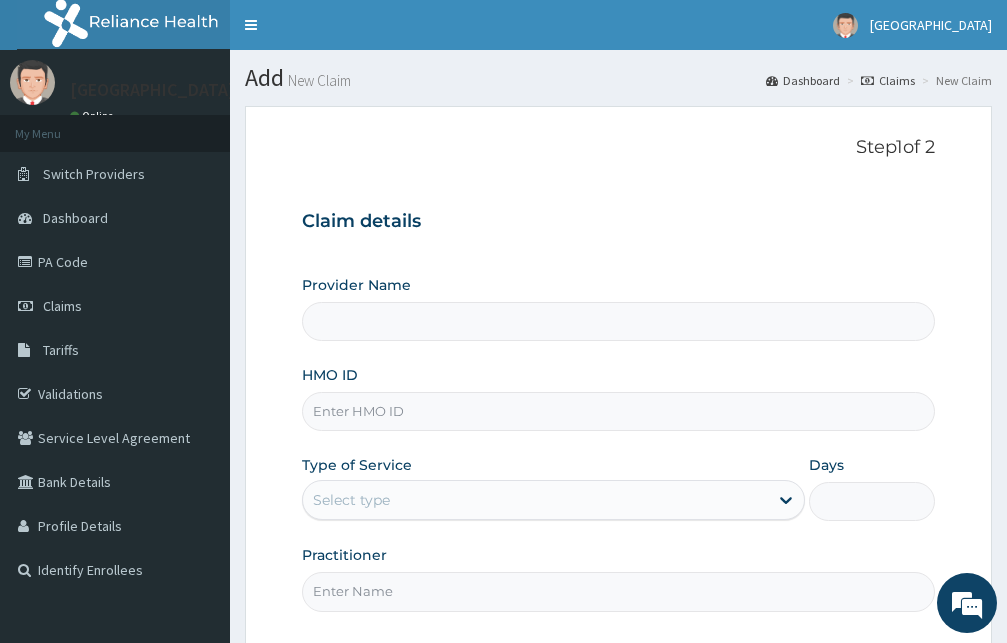 scroll, scrollTop: 0, scrollLeft: 0, axis: both 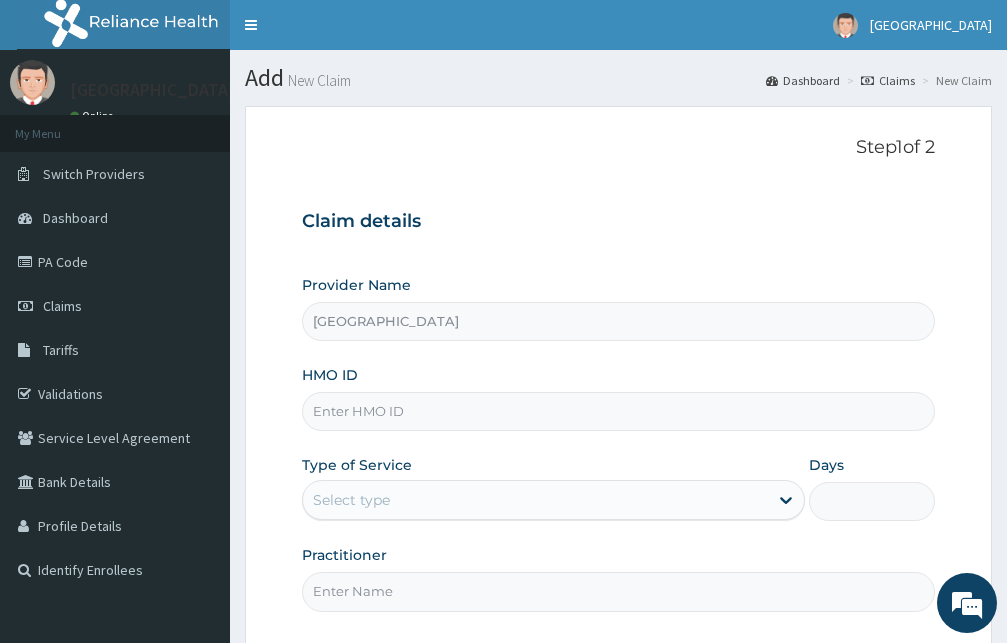 click on "HMO ID" at bounding box center [618, 411] 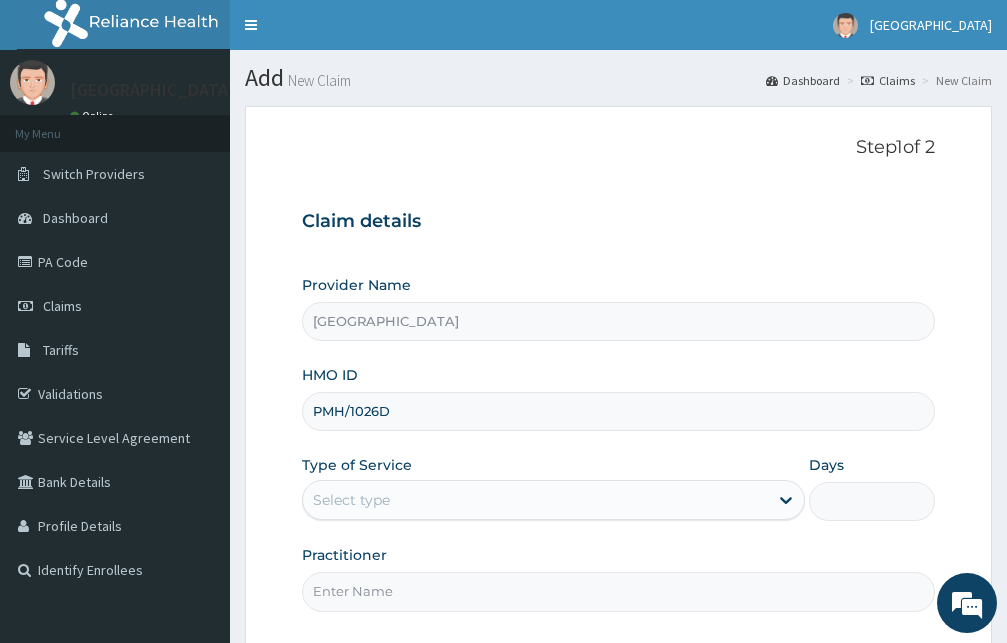 scroll, scrollTop: 0, scrollLeft: 0, axis: both 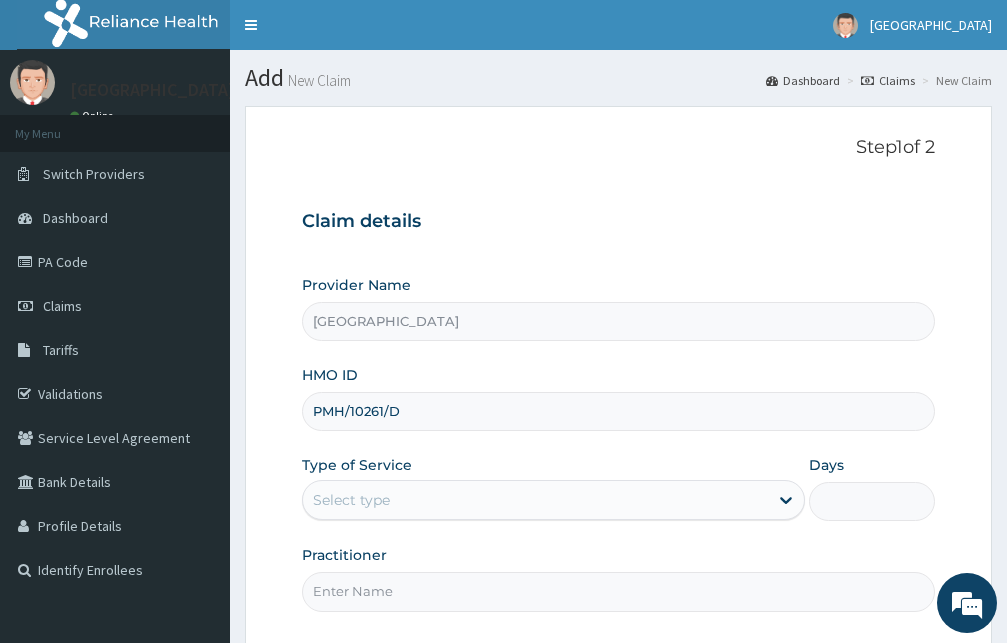 click on "PMH/10261/D" at bounding box center [618, 411] 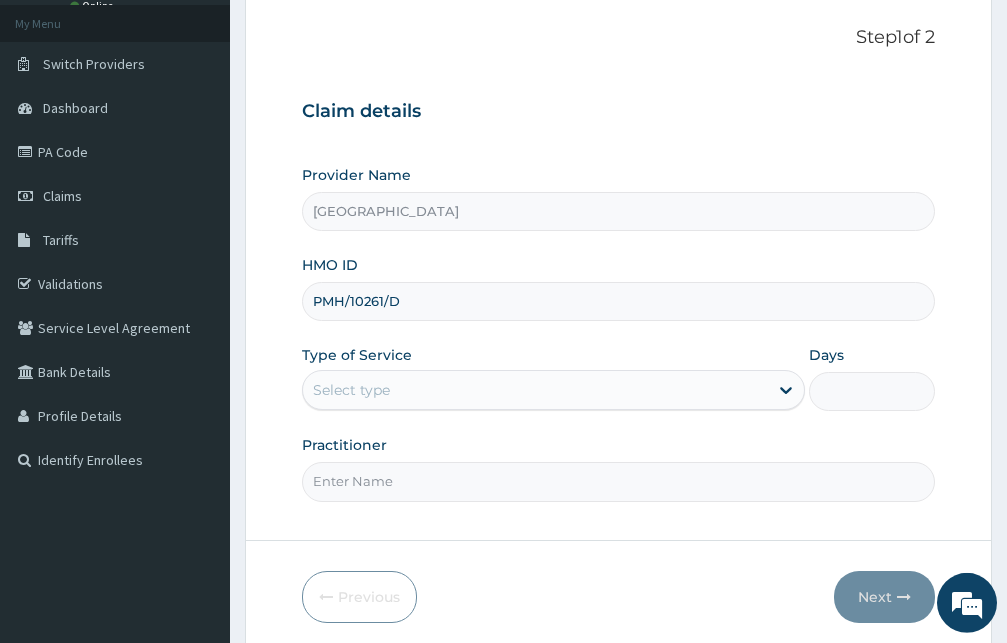 scroll, scrollTop: 187, scrollLeft: 0, axis: vertical 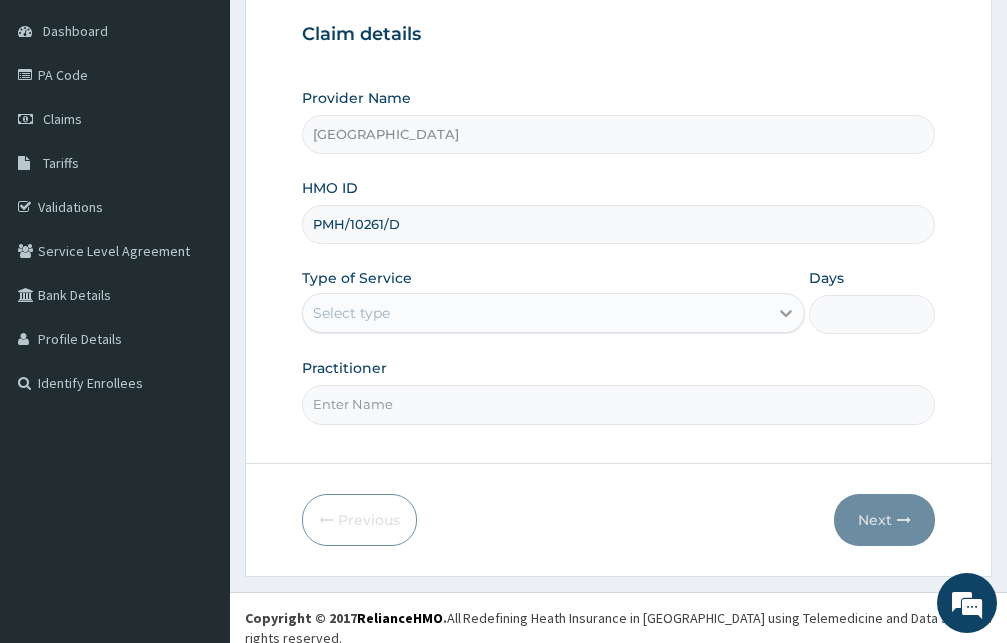 type on "PMH/10261/D" 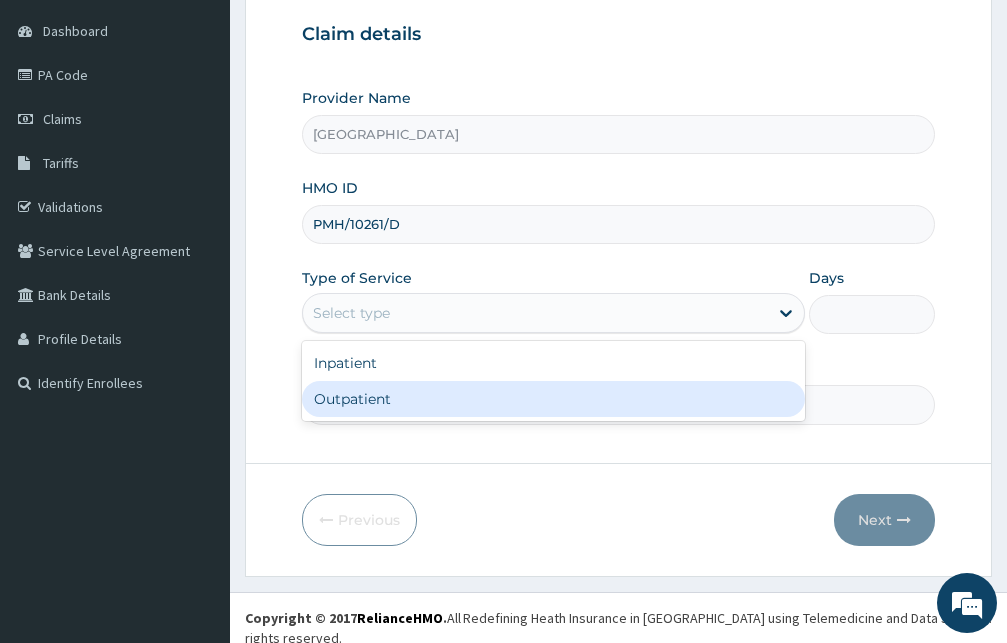 click on "Outpatient" at bounding box center (553, 399) 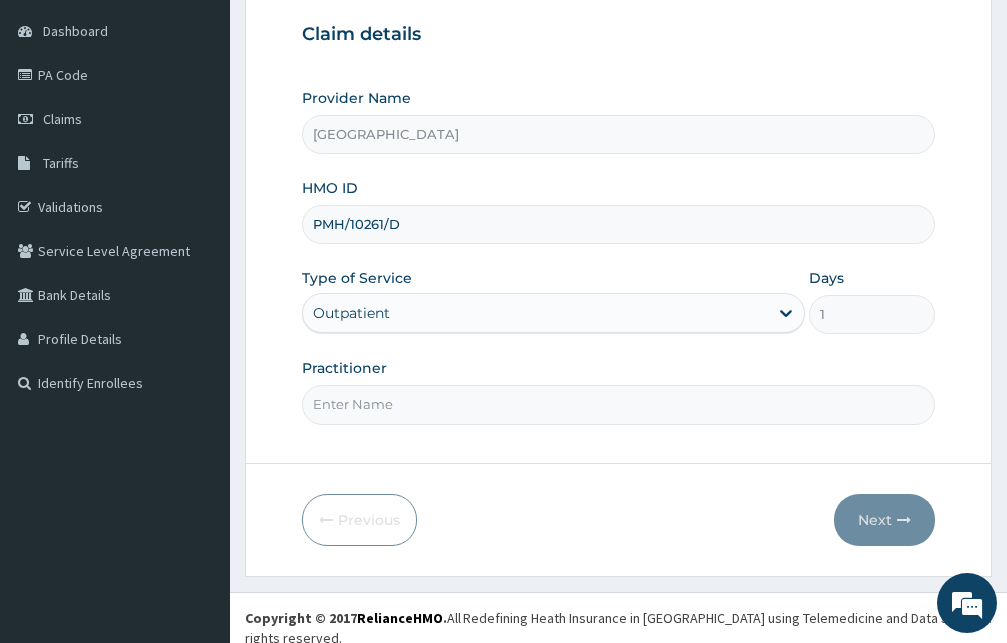 click on "Practitioner" at bounding box center [618, 404] 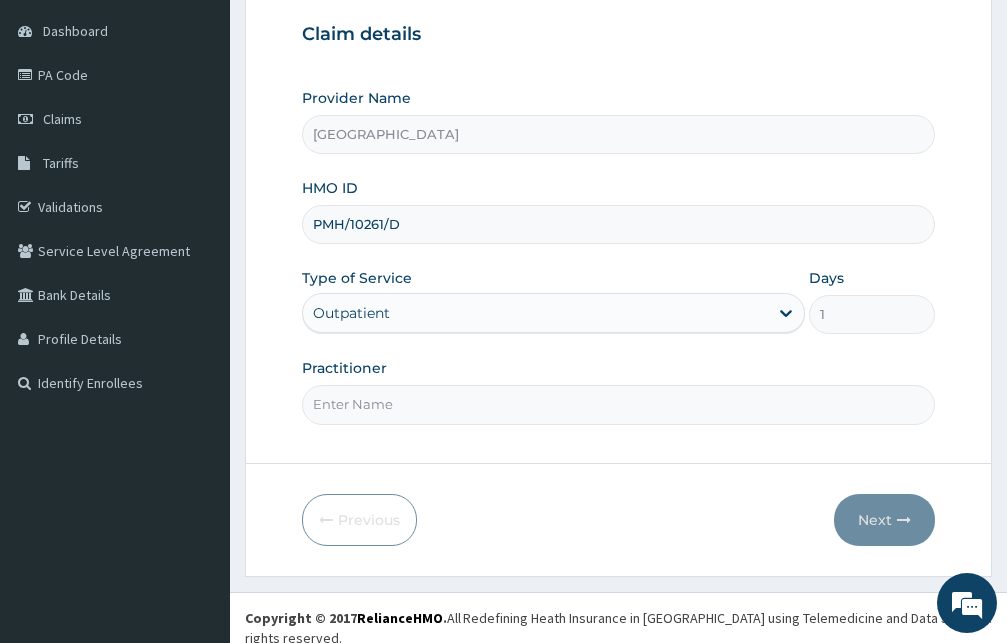 paste on "[PERSON_NAME]" 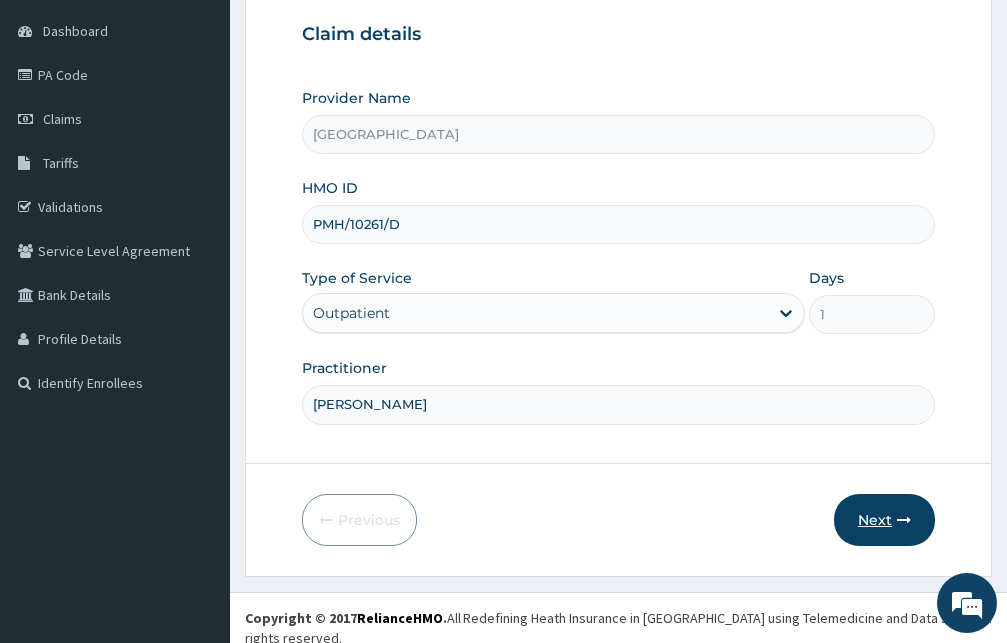 type on "[PERSON_NAME]" 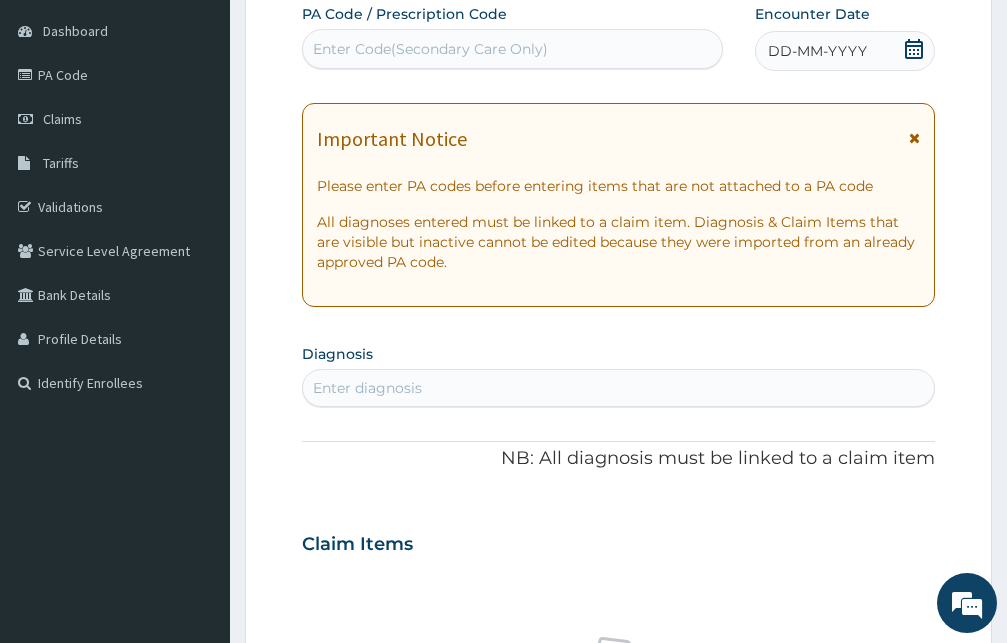 click at bounding box center (914, 138) 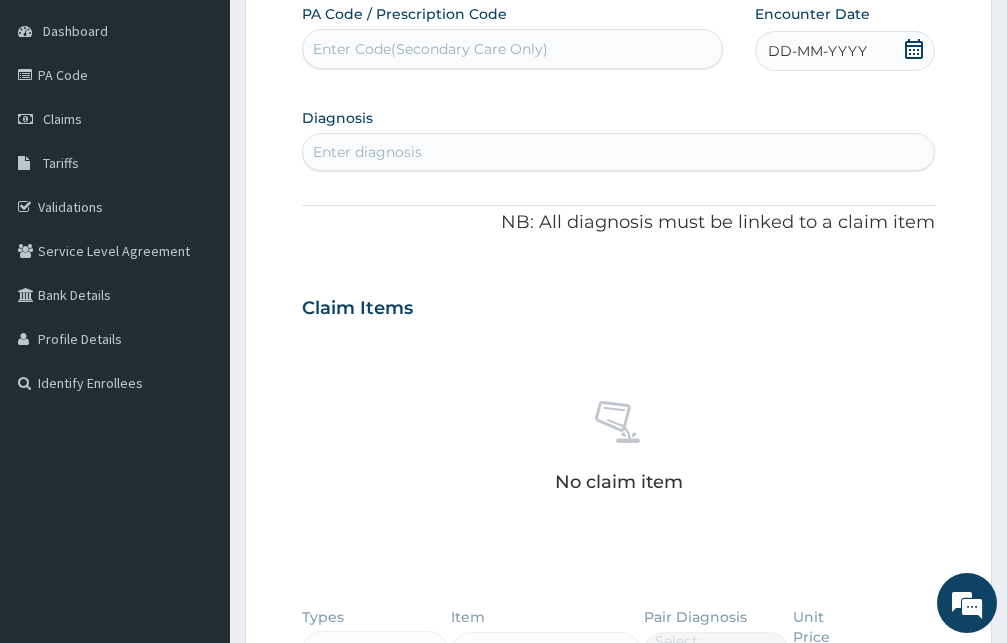 click 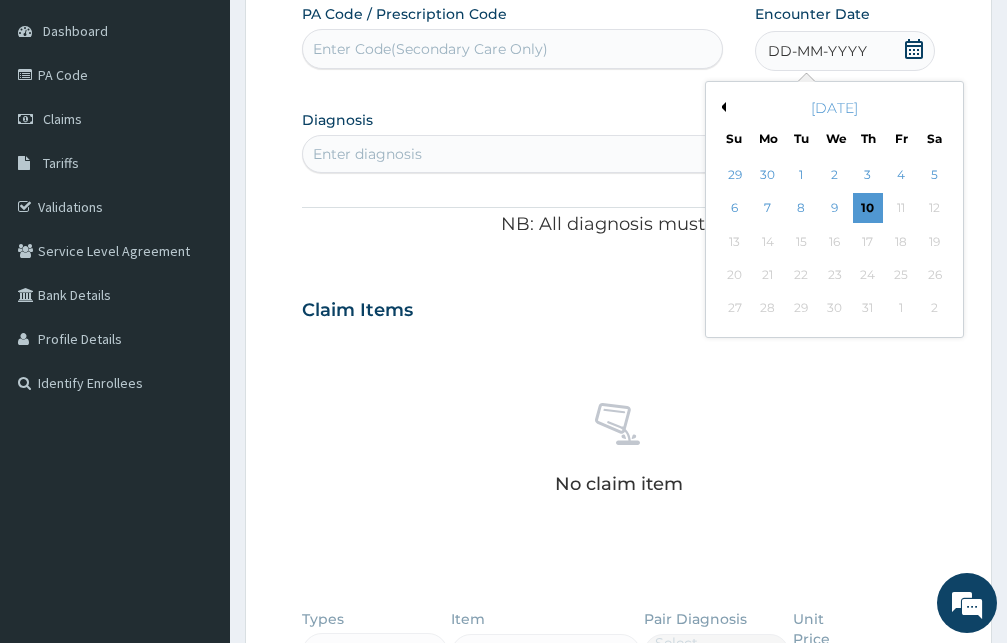 click on "Previous Month" at bounding box center (721, 107) 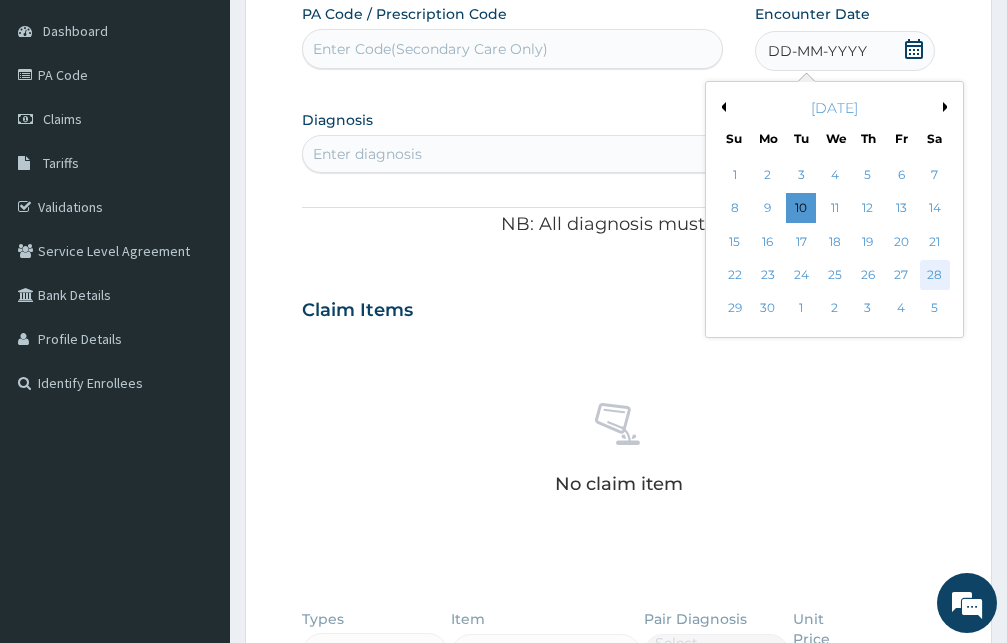 click on "28" at bounding box center [934, 275] 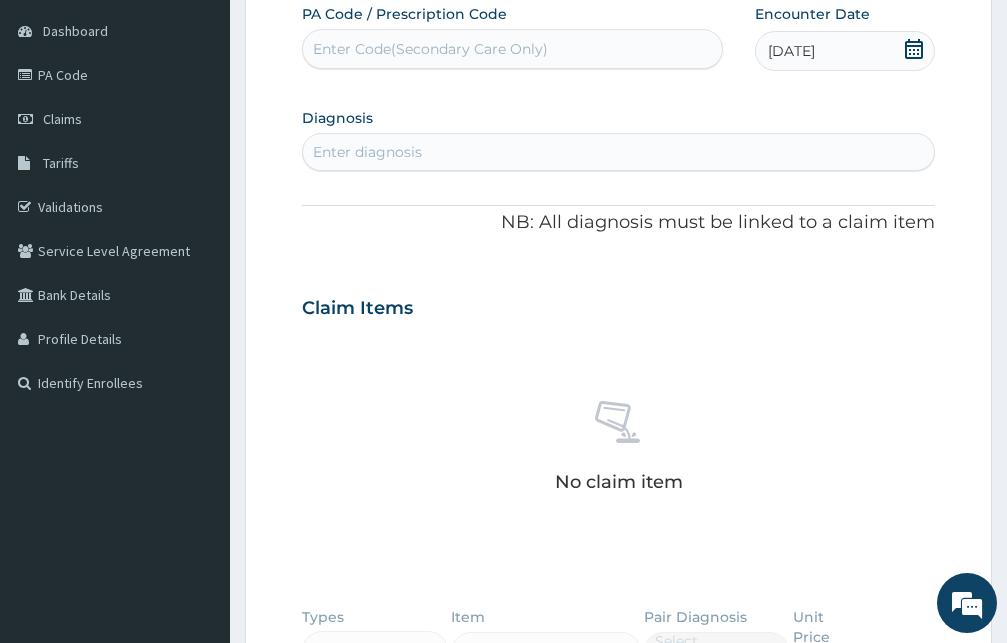click on "Enter diagnosis" at bounding box center (367, 152) 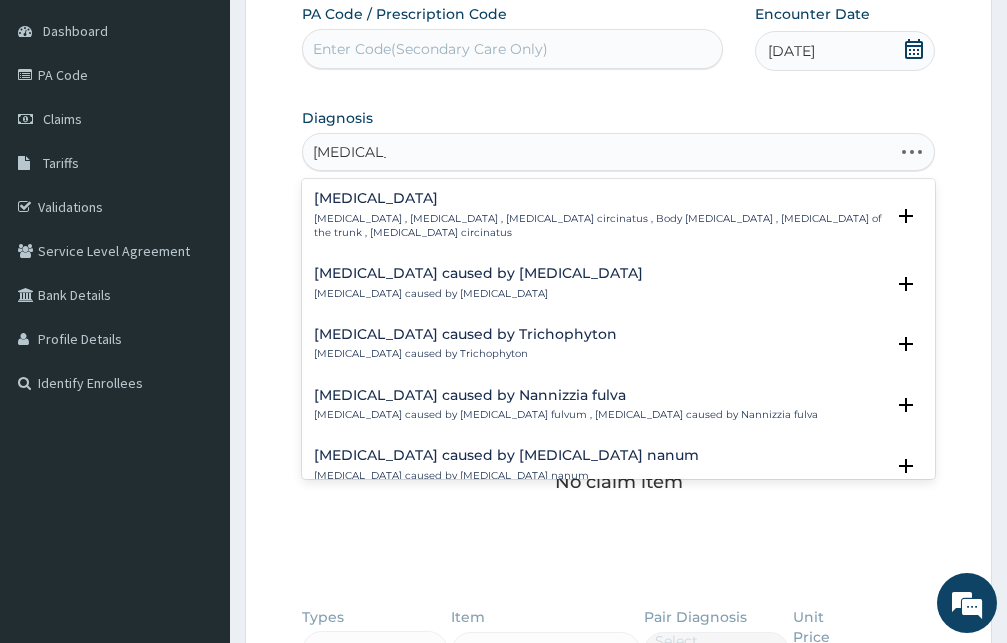 type on "tinea corp" 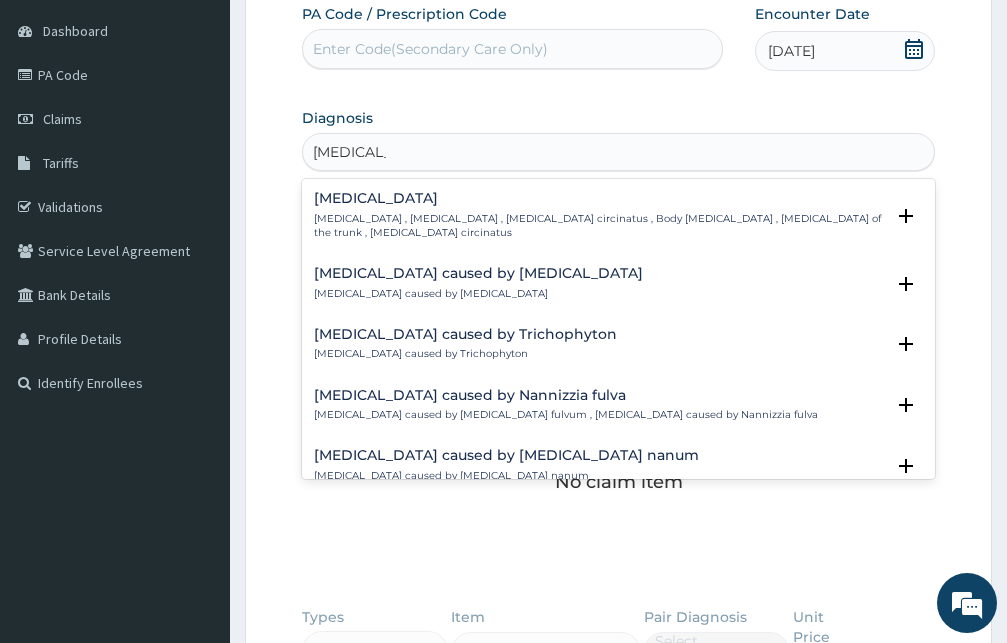 click on "Tinea corporis" at bounding box center (599, 198) 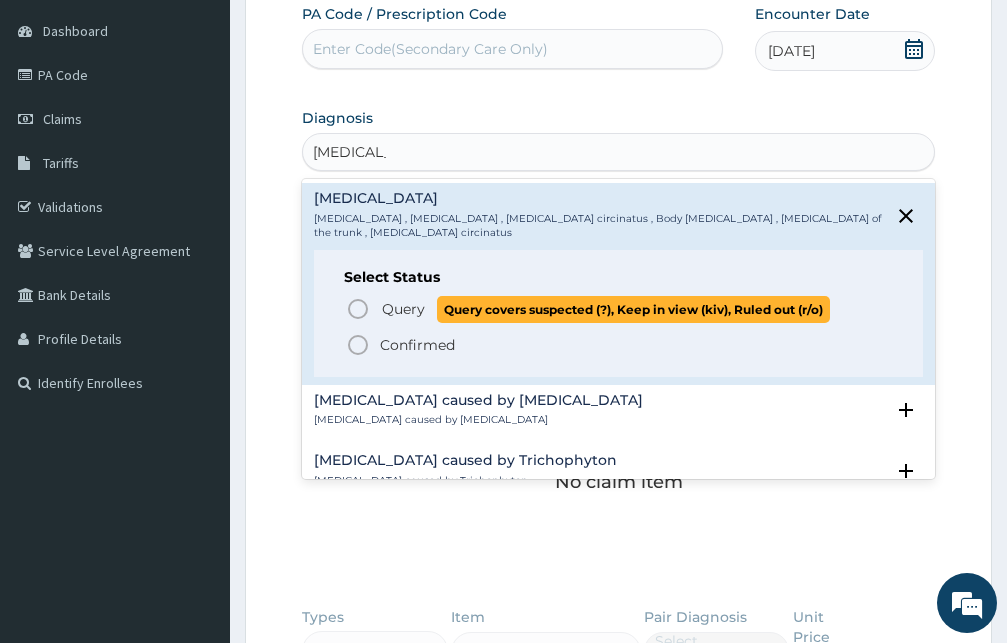 click 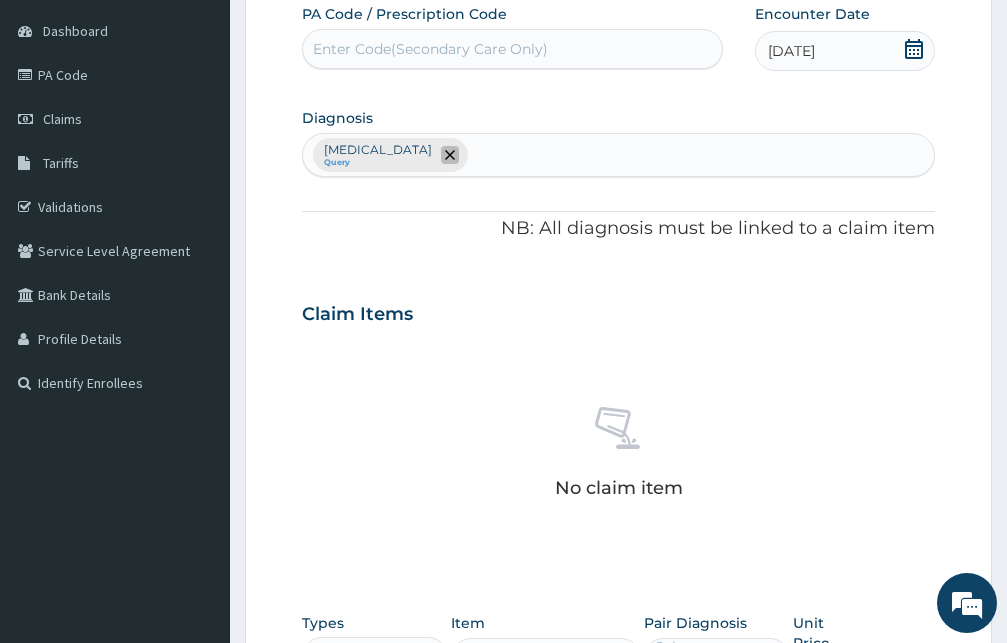 click at bounding box center (450, 155) 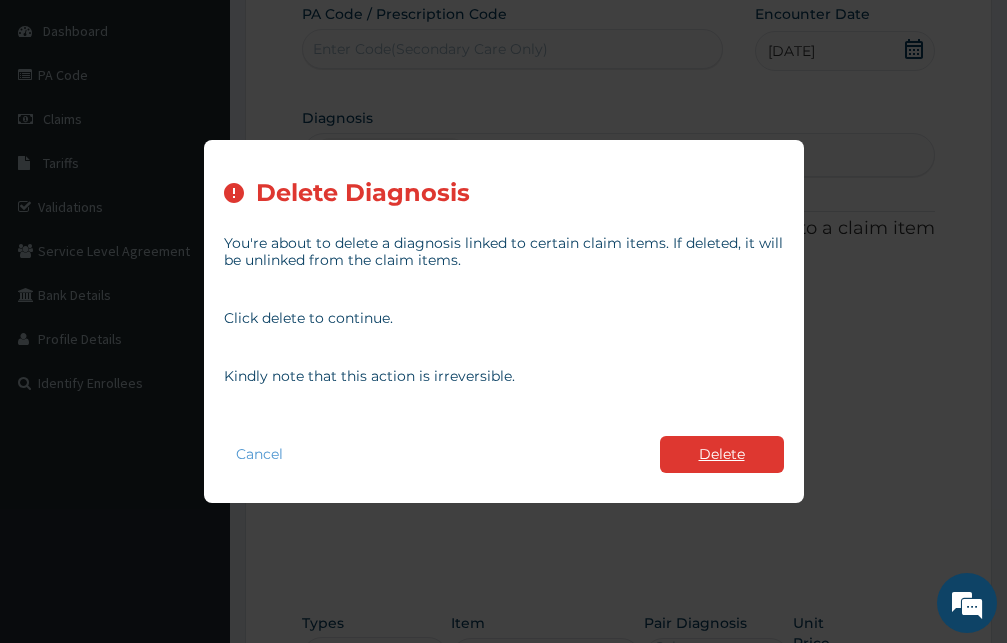 click on "Delete" at bounding box center [722, 454] 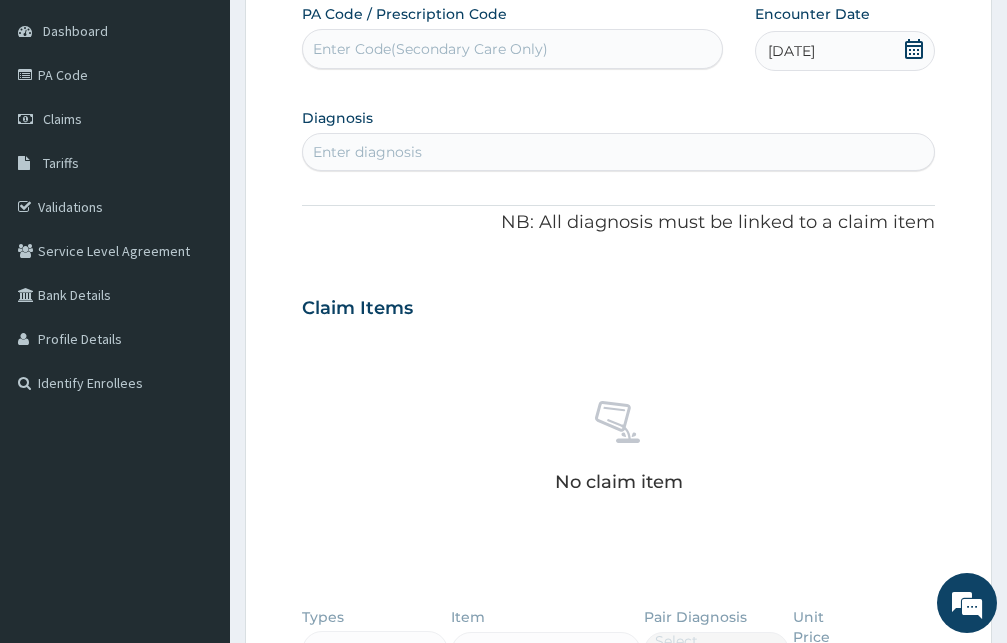 click on "Enter diagnosis" at bounding box center [618, 152] 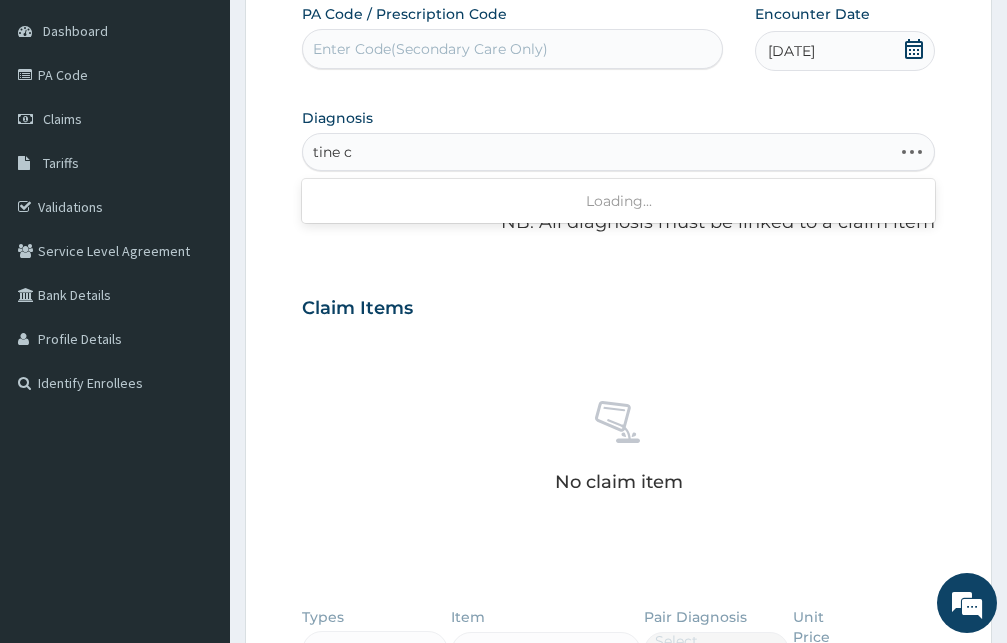 type on "tine co" 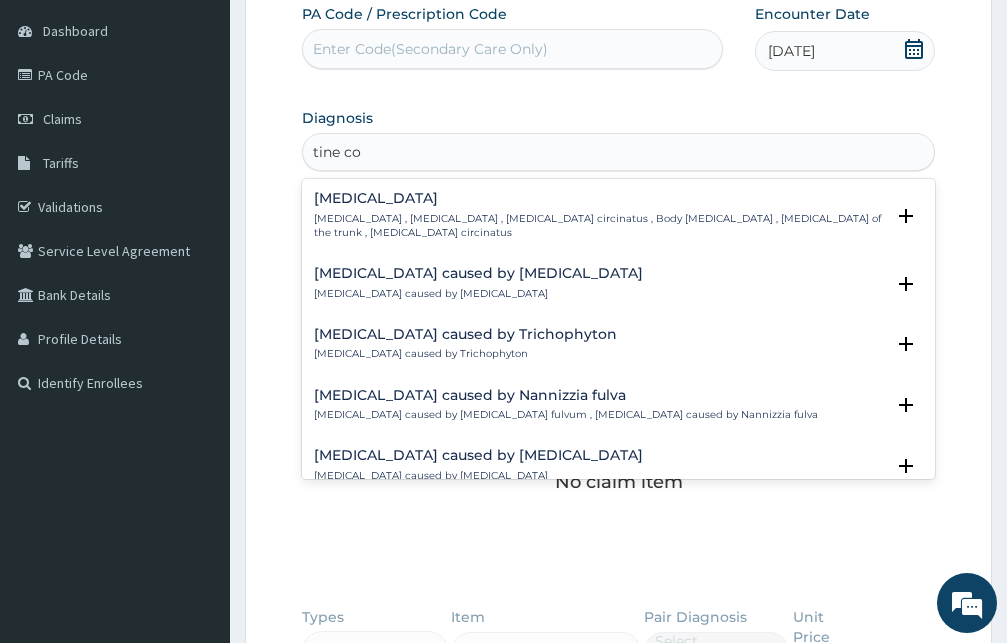 click on "Tinea corporis" at bounding box center (599, 198) 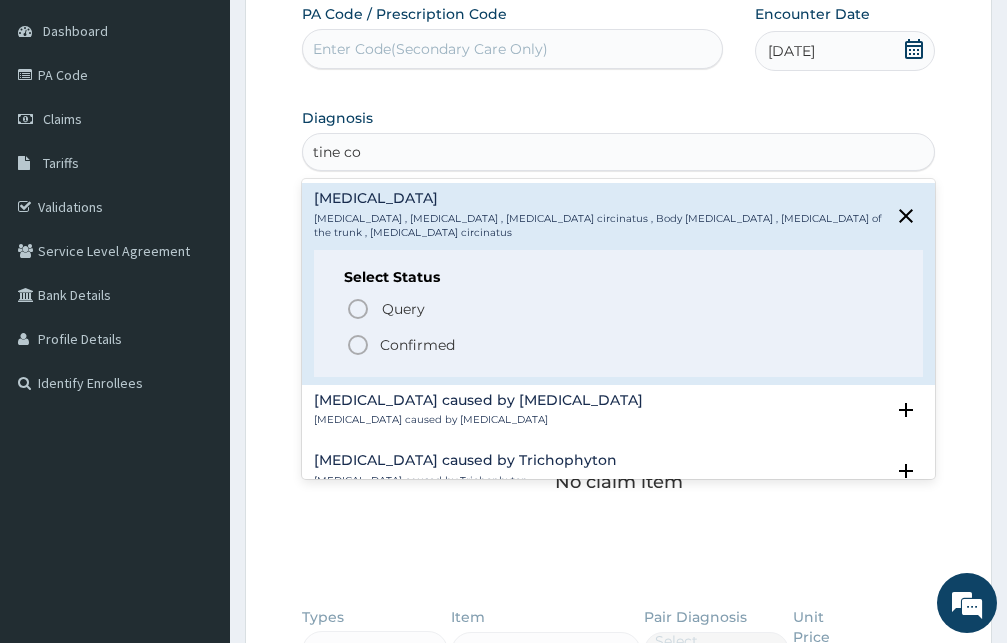 click 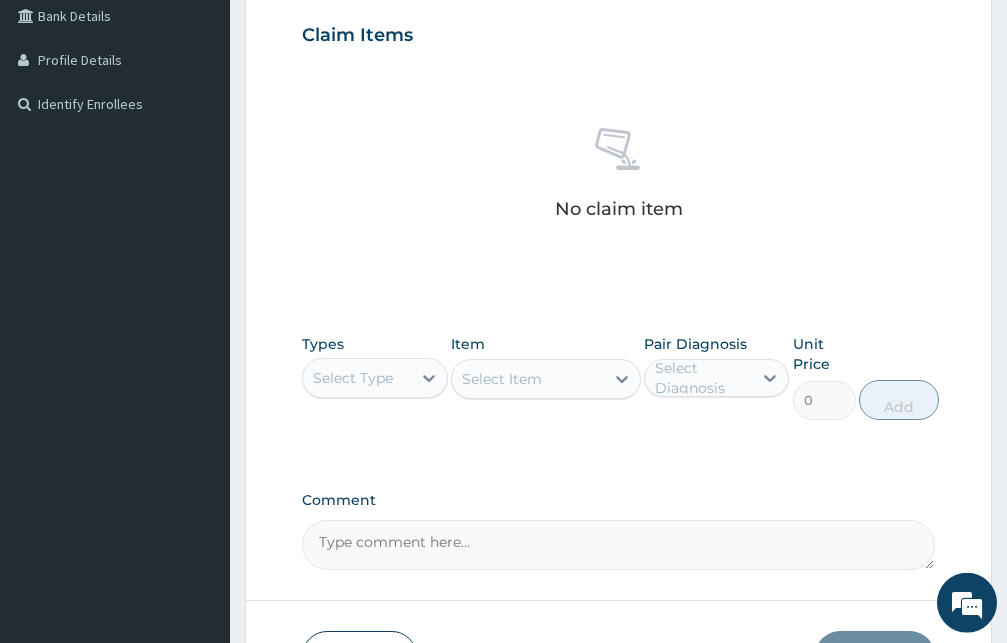 scroll, scrollTop: 493, scrollLeft: 0, axis: vertical 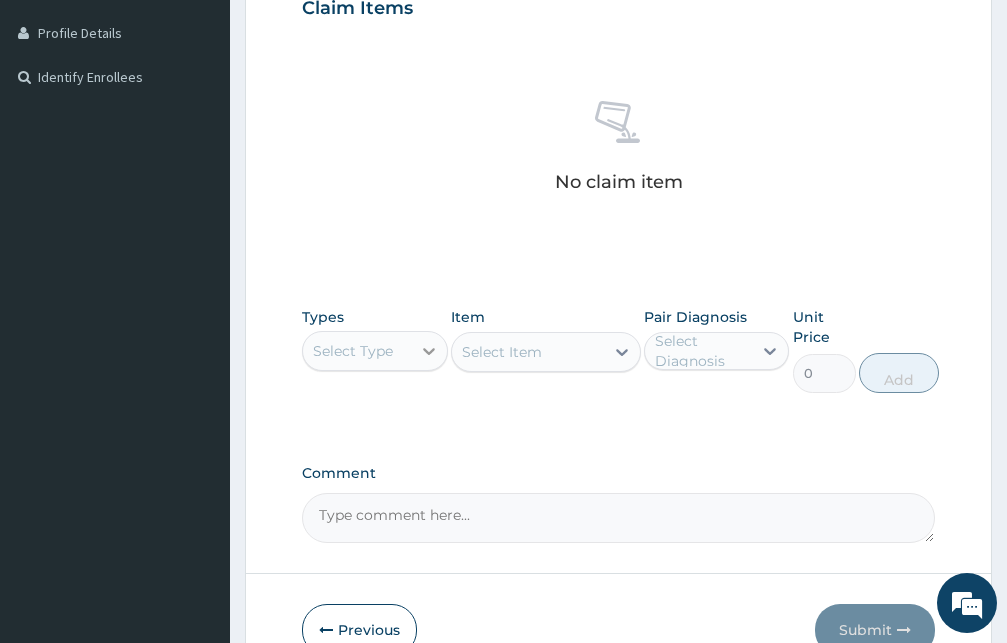 click 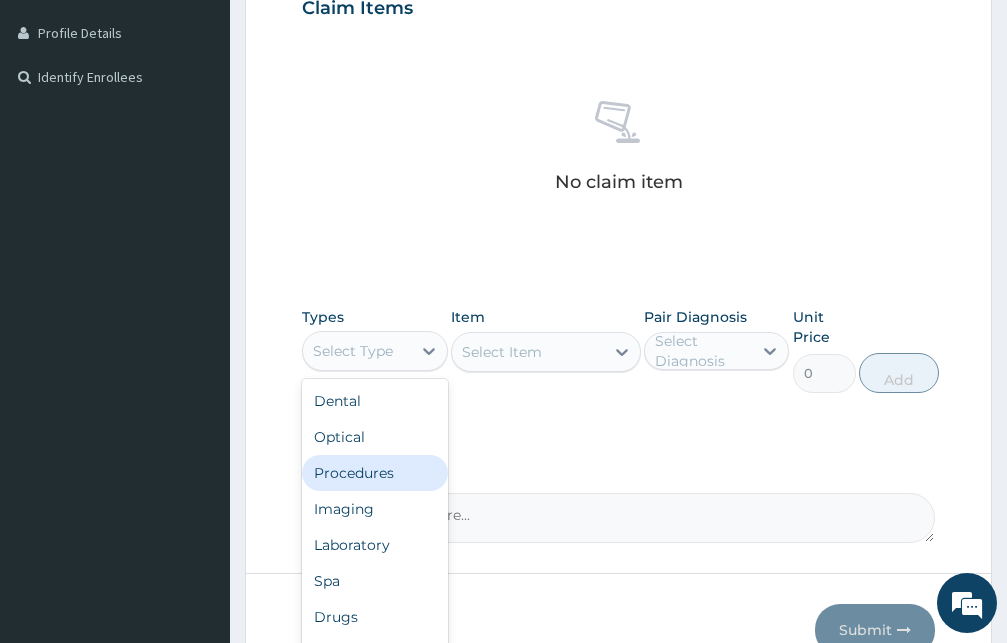click on "Procedures" at bounding box center [375, 473] 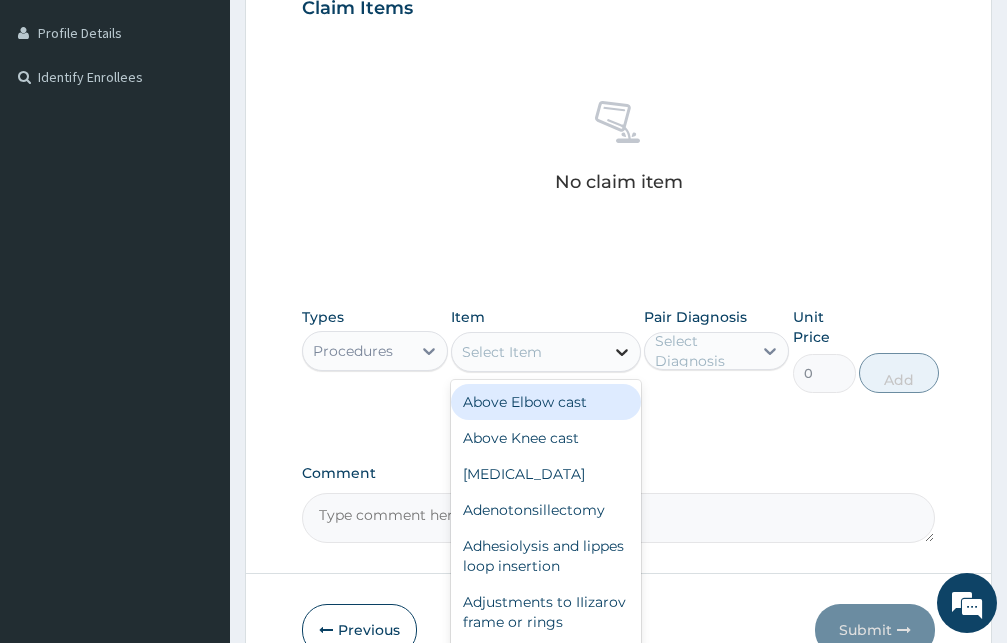 click 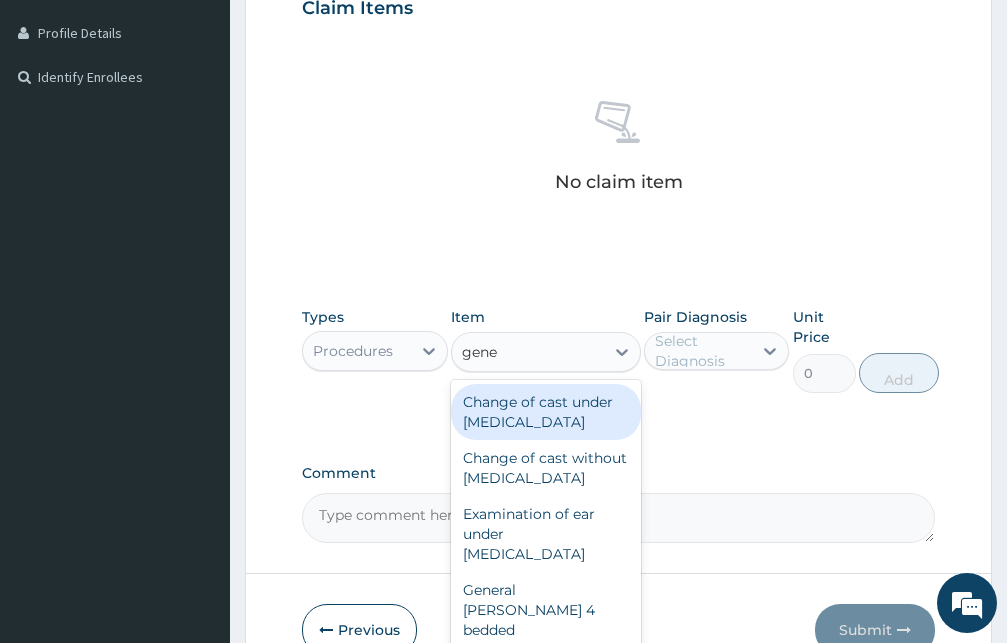 type on "gener" 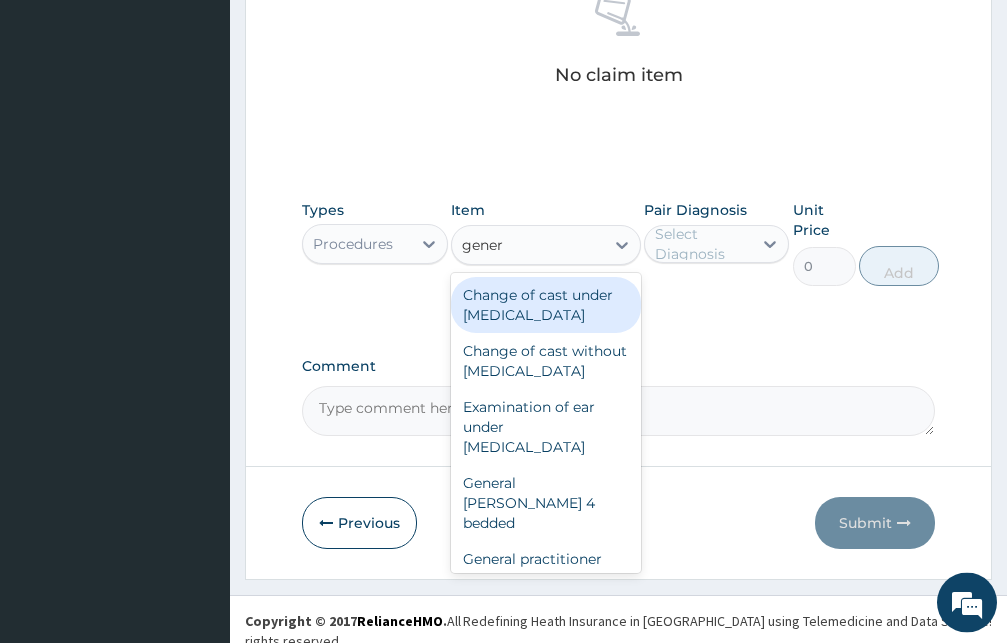 scroll, scrollTop: 603, scrollLeft: 0, axis: vertical 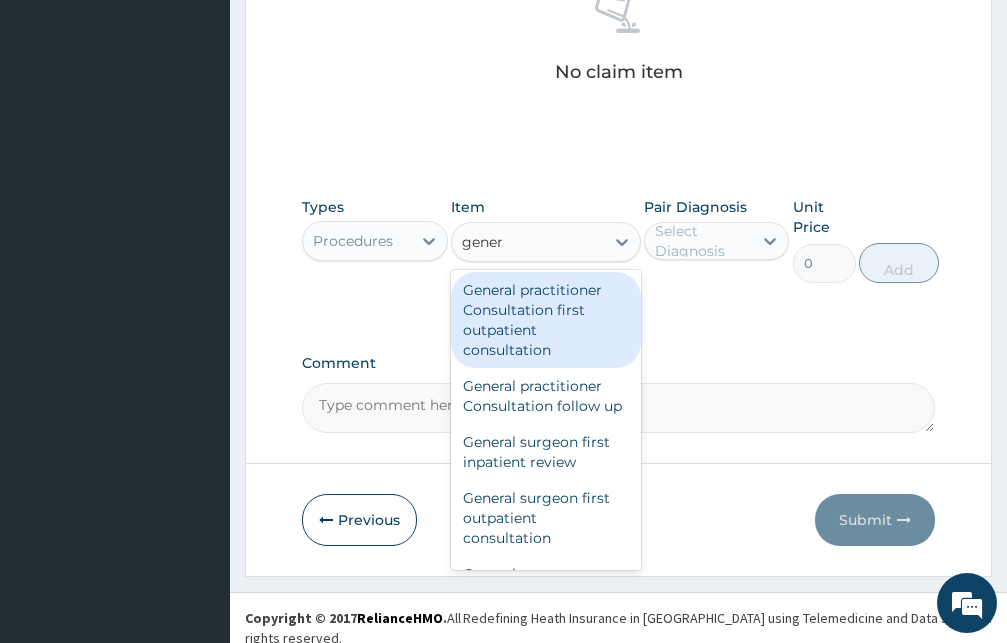 click on "General practitioner Consultation first outpatient consultation" at bounding box center [546, 320] 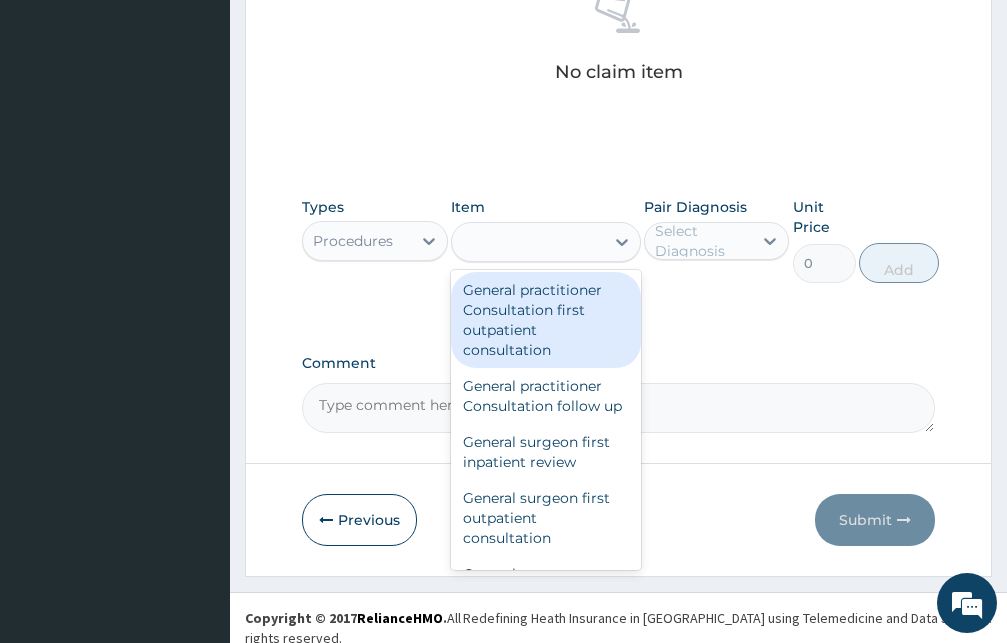 type on "3960" 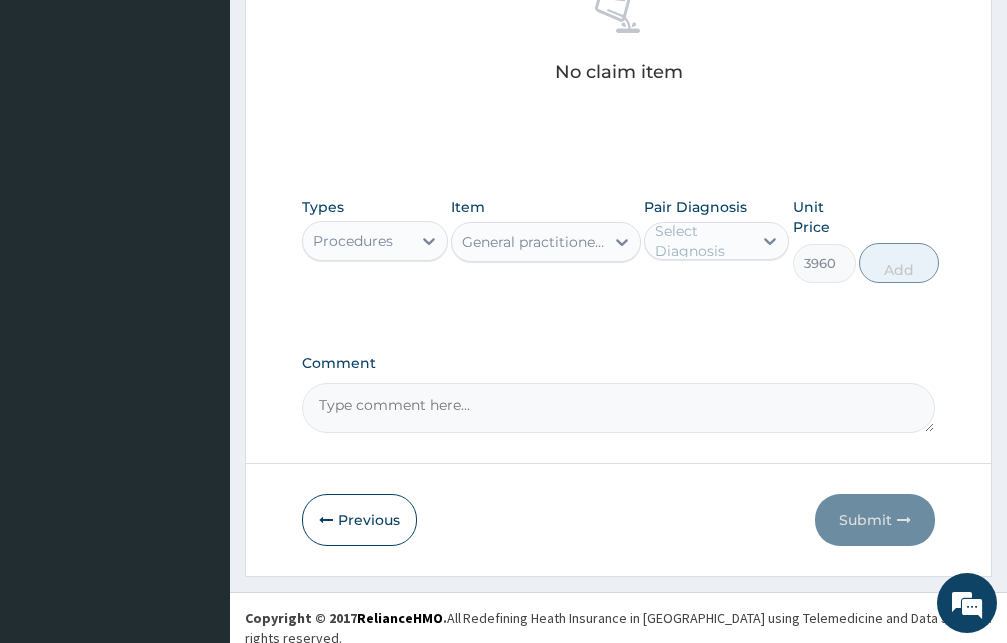 click on "Select Diagnosis" at bounding box center [703, 241] 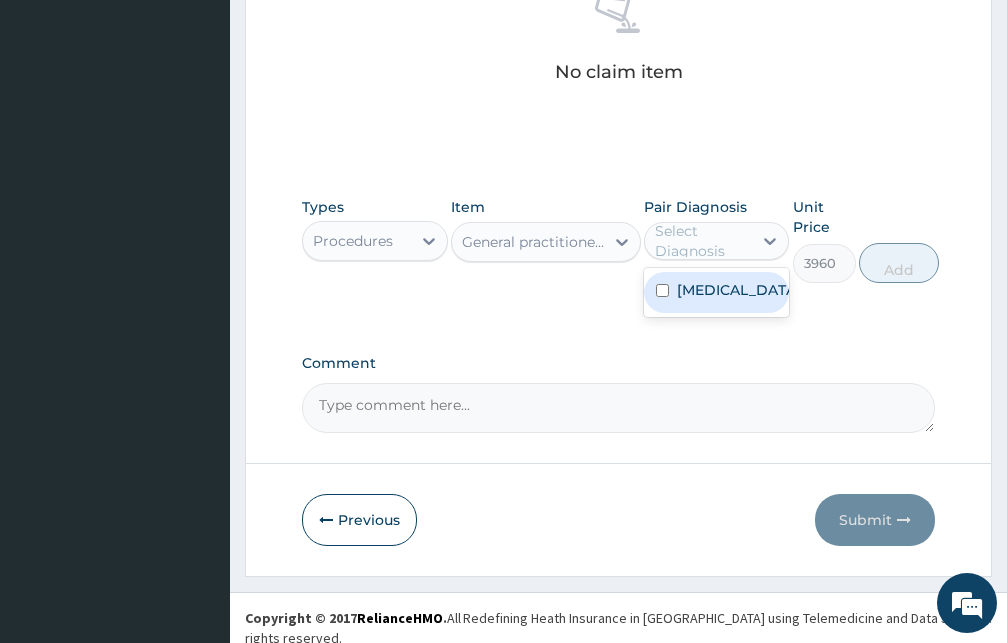 click at bounding box center [662, 290] 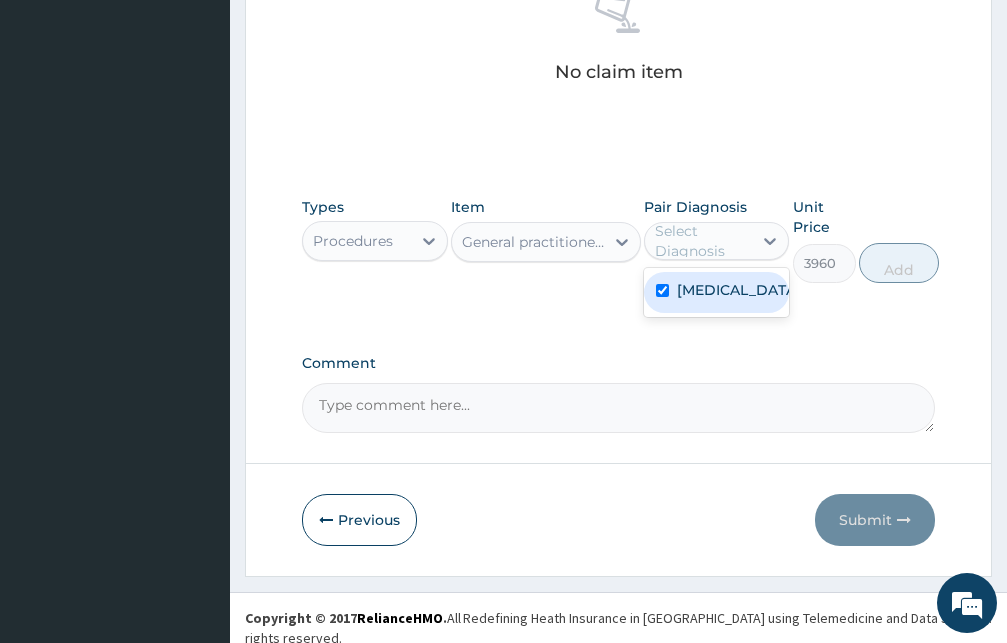 checkbox on "true" 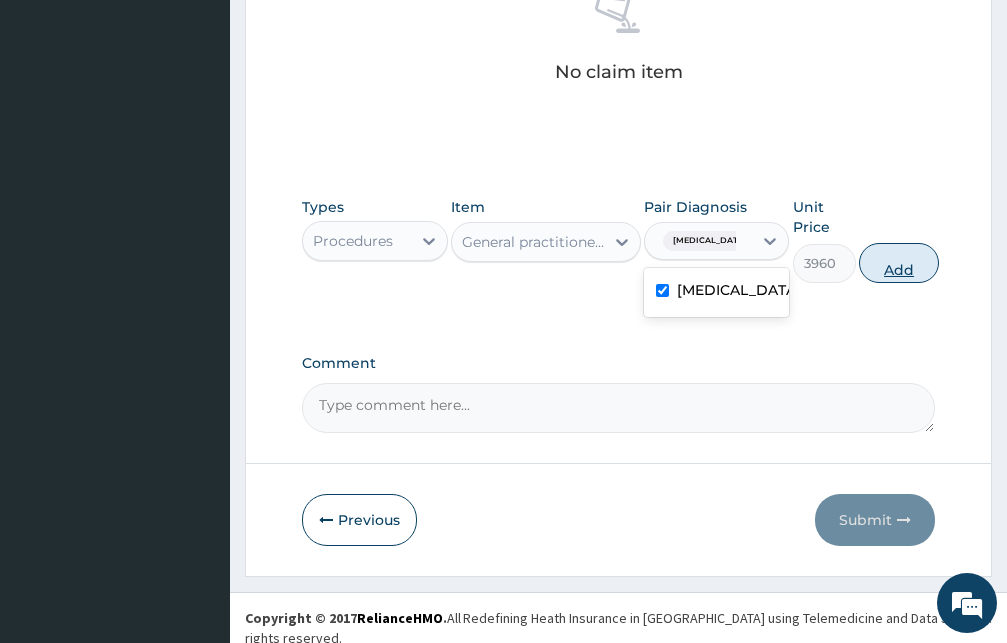 click on "Add" at bounding box center [899, 263] 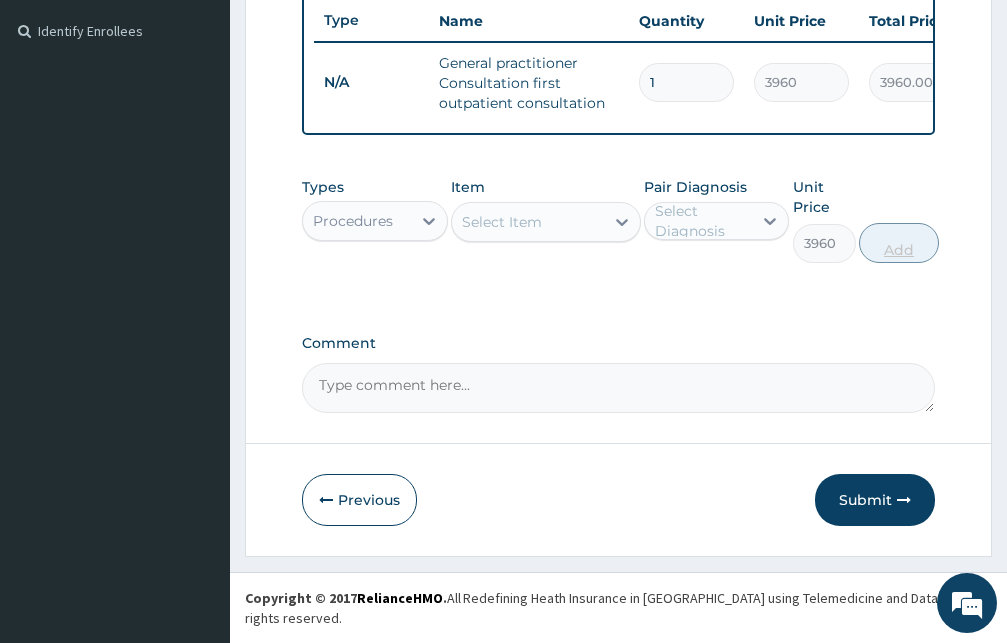 type on "0" 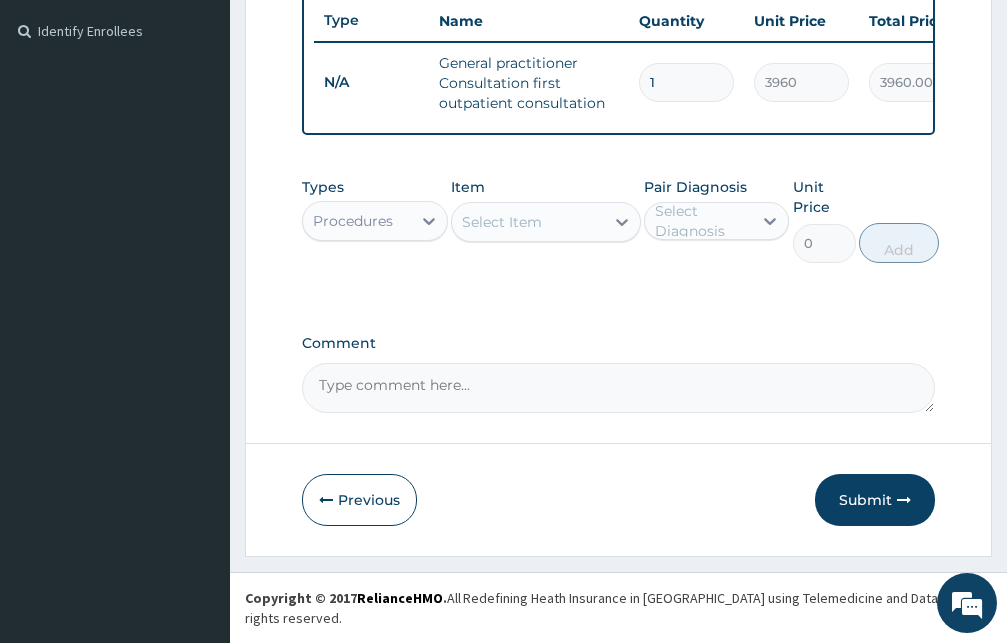 scroll, scrollTop: 536, scrollLeft: 0, axis: vertical 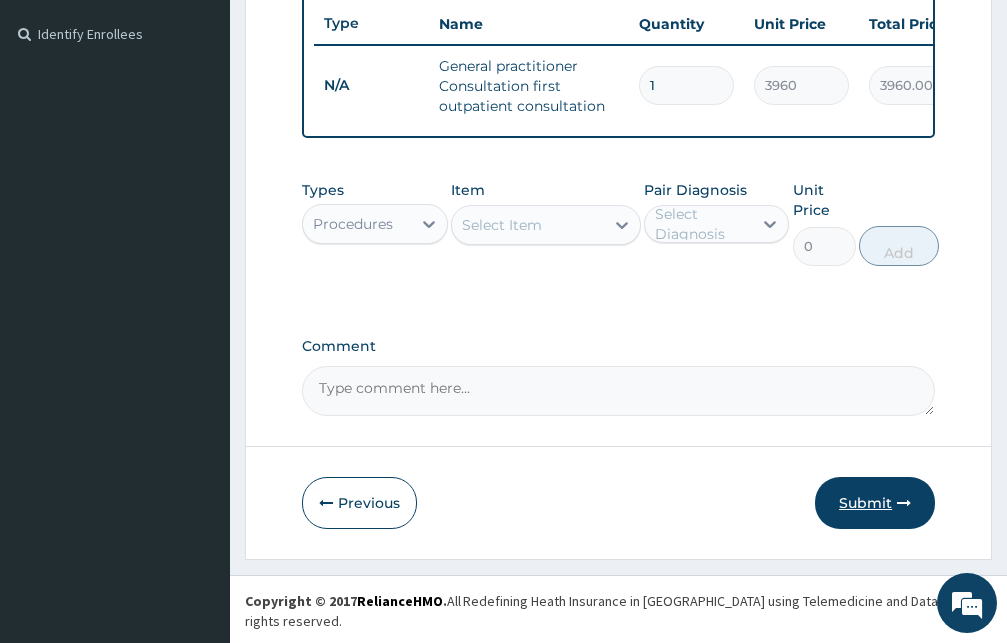 click on "Submit" at bounding box center [875, 503] 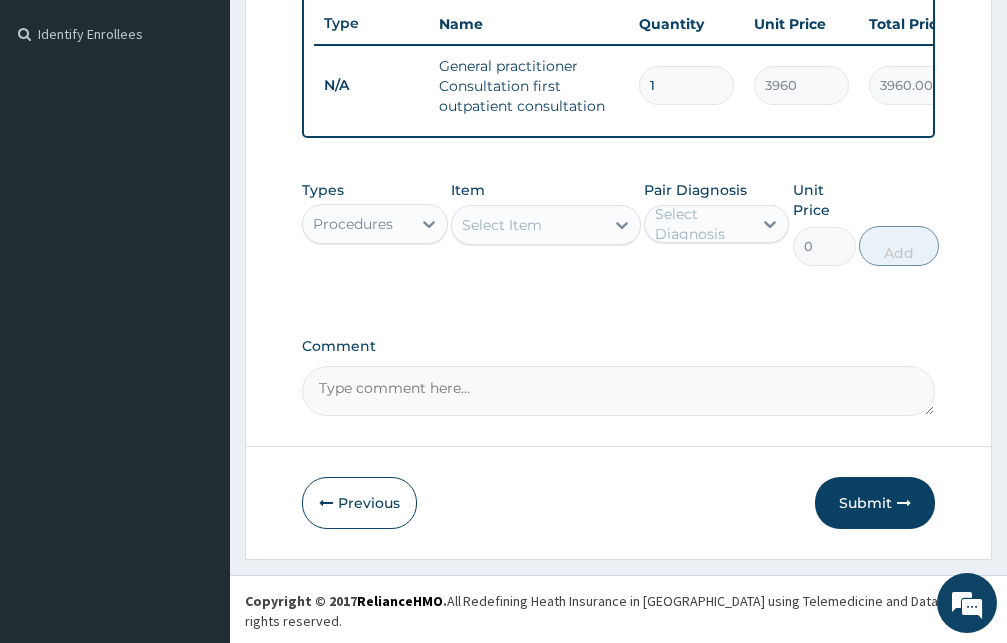 scroll, scrollTop: 76, scrollLeft: 0, axis: vertical 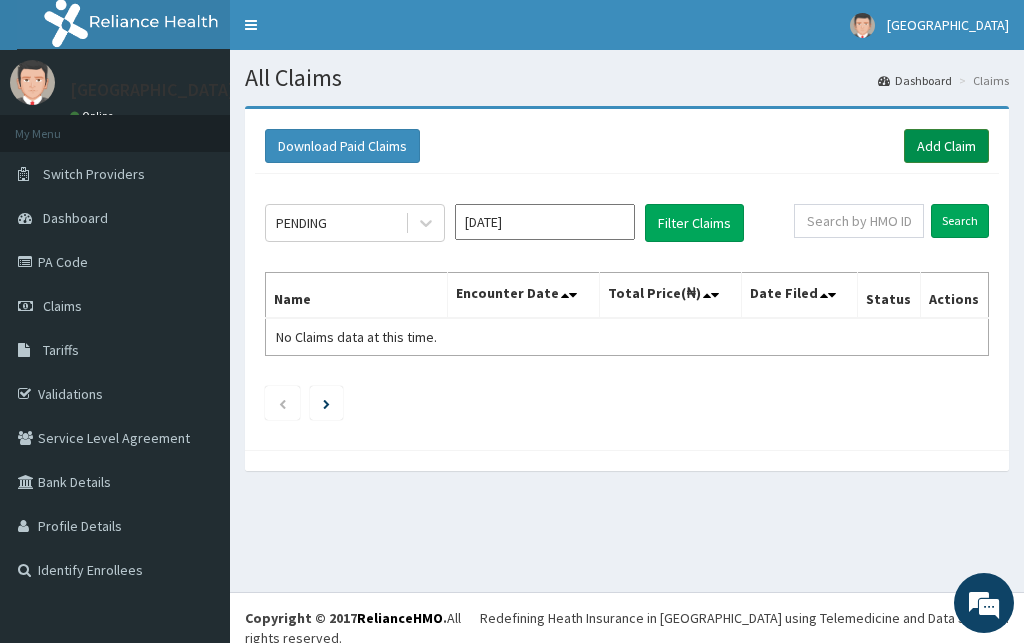 click on "Add Claim" at bounding box center (946, 146) 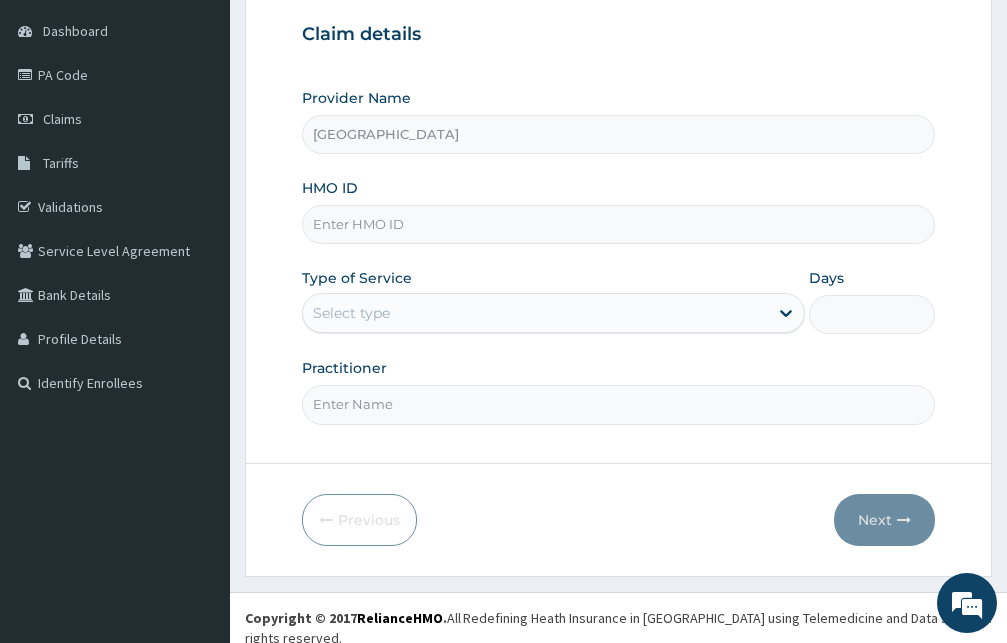 scroll, scrollTop: 187, scrollLeft: 0, axis: vertical 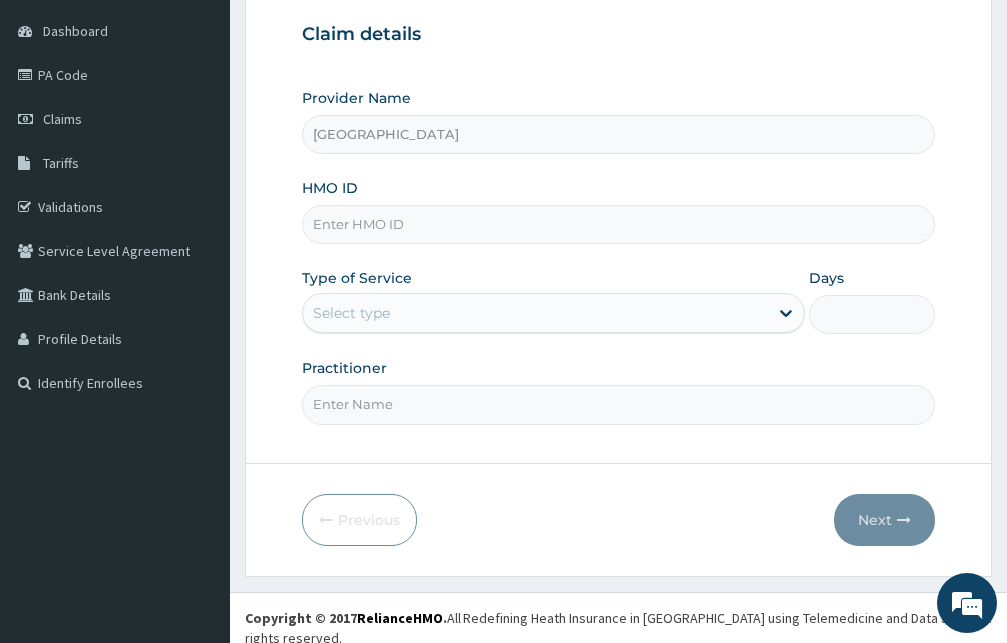 click on "Select type" at bounding box center [351, 313] 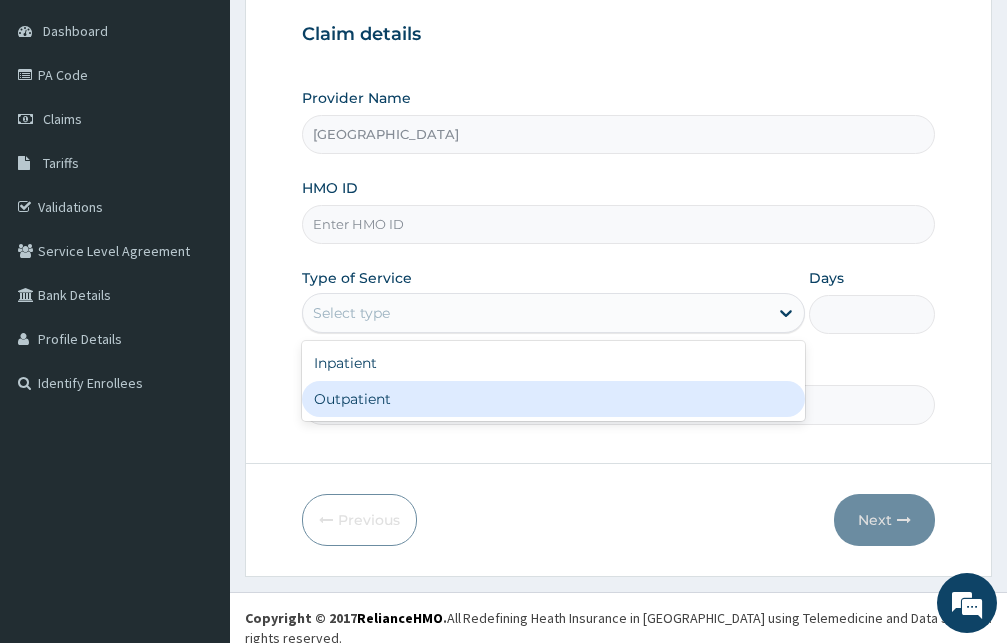 click on "Outpatient" at bounding box center [553, 399] 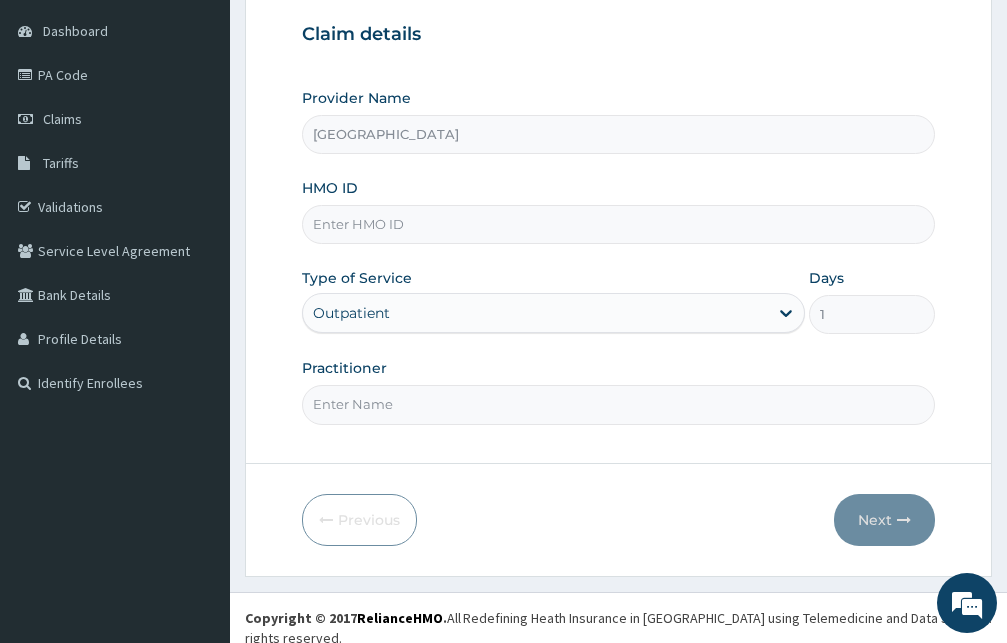 click on "HMO ID" at bounding box center [618, 224] 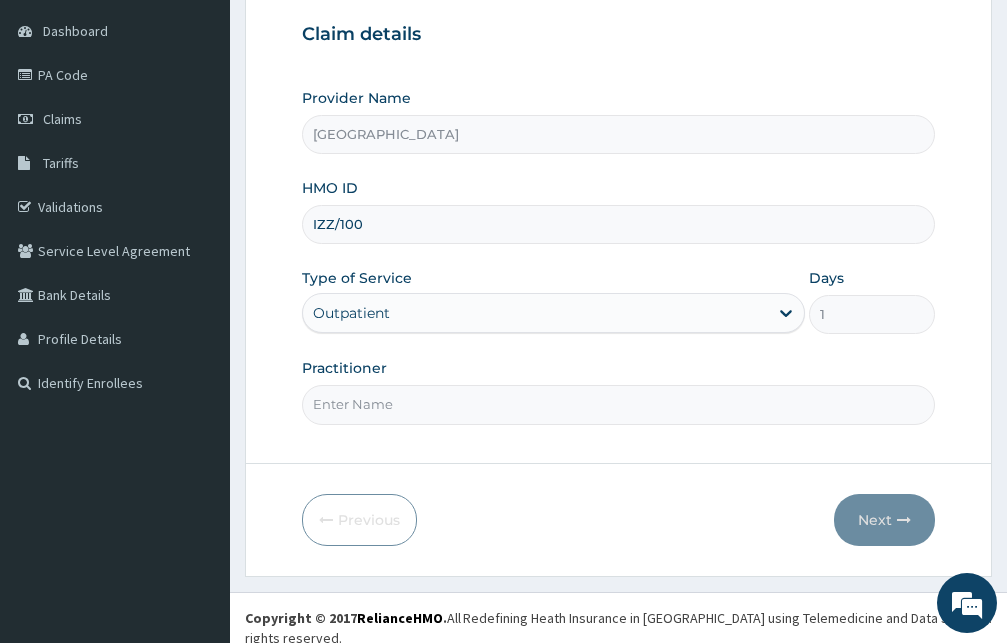 scroll, scrollTop: 0, scrollLeft: 0, axis: both 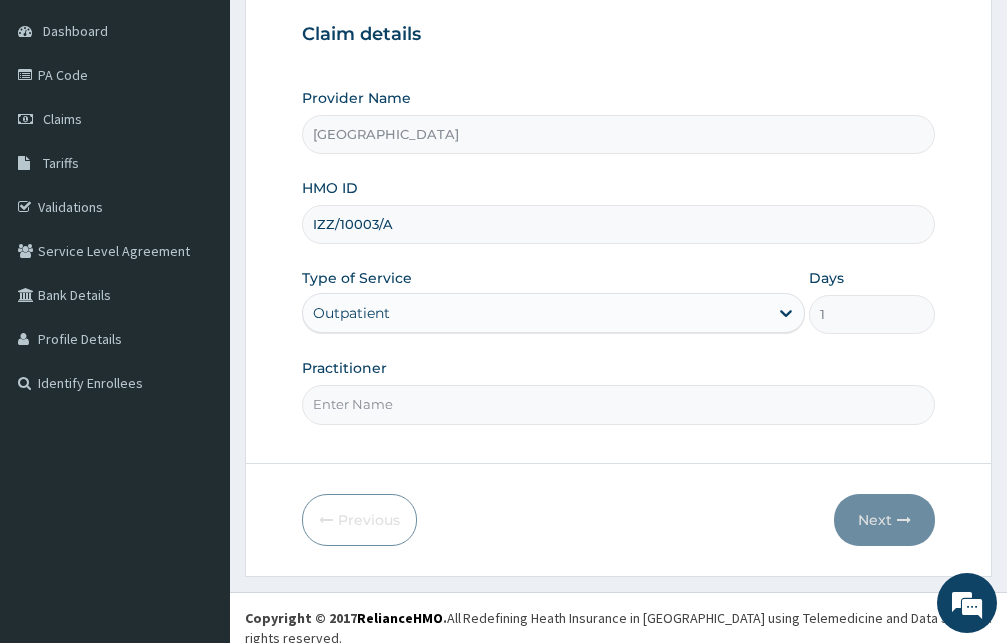 type on "IZZ/10003/A" 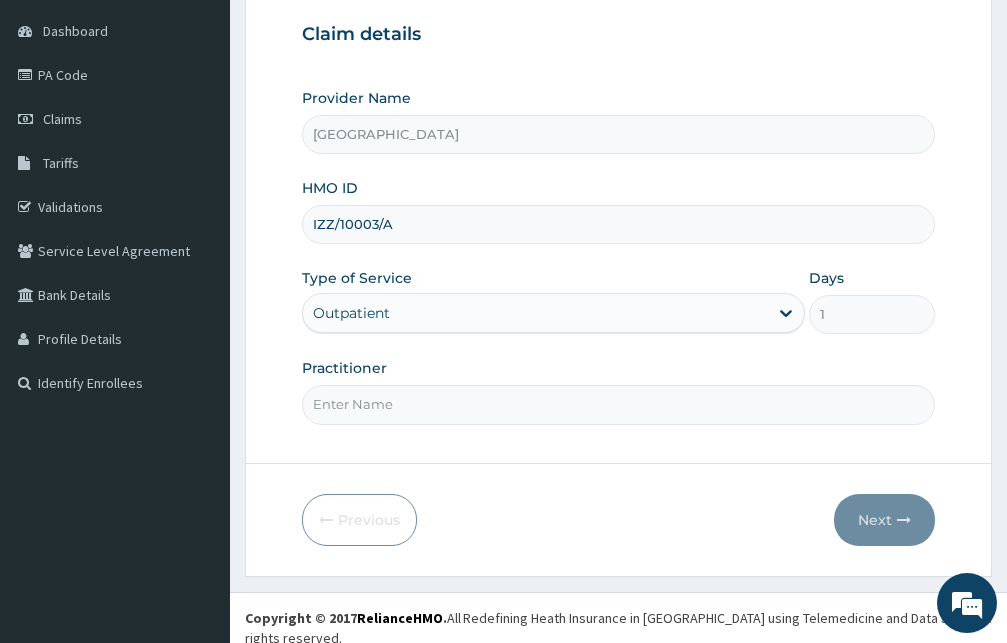 paste on "D" 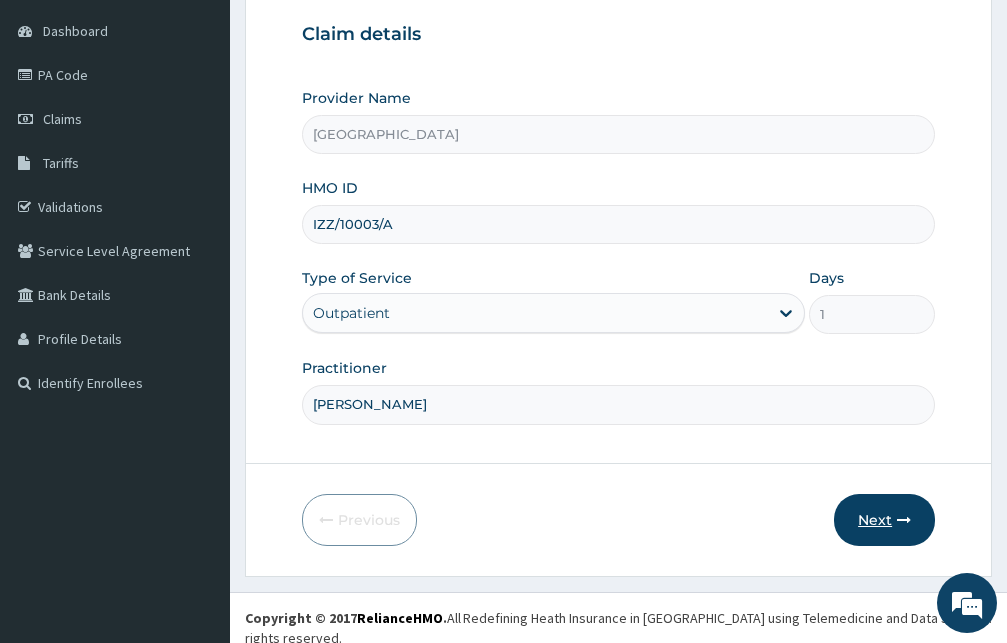 type on "[PERSON_NAME]" 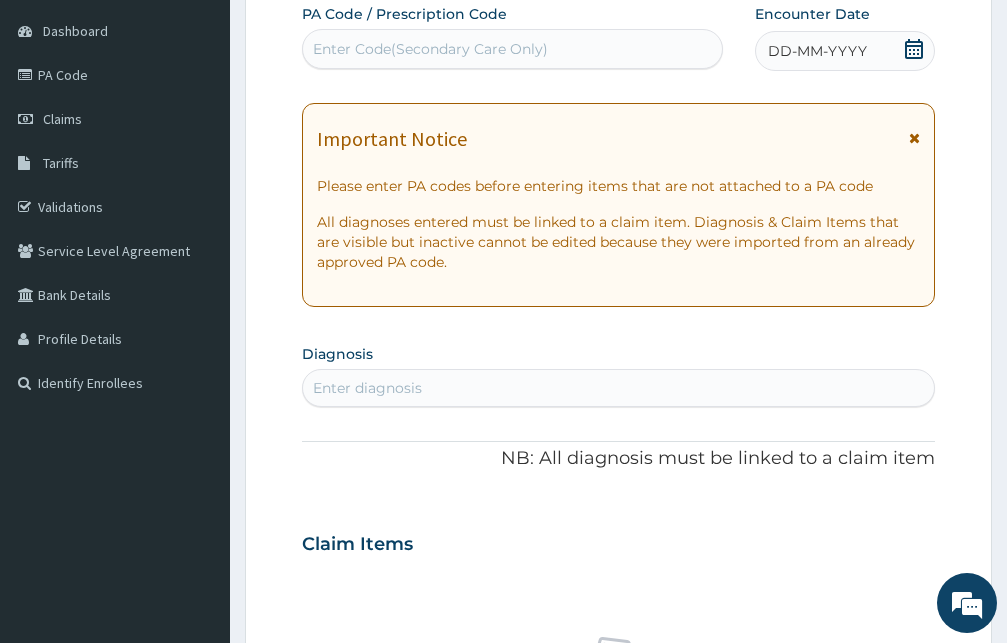 click at bounding box center (914, 138) 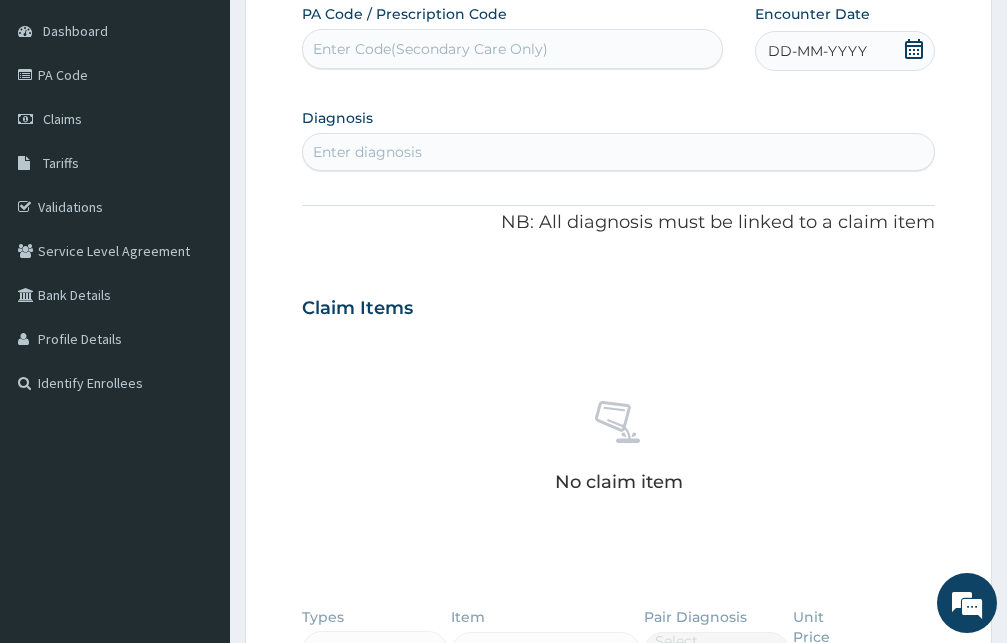 click 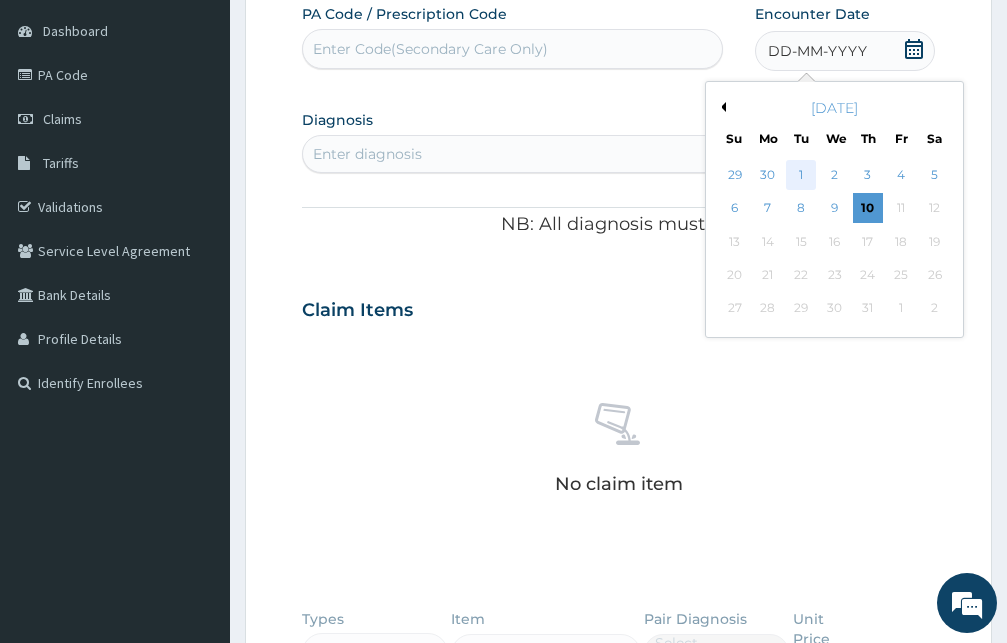 click on "1" at bounding box center (801, 175) 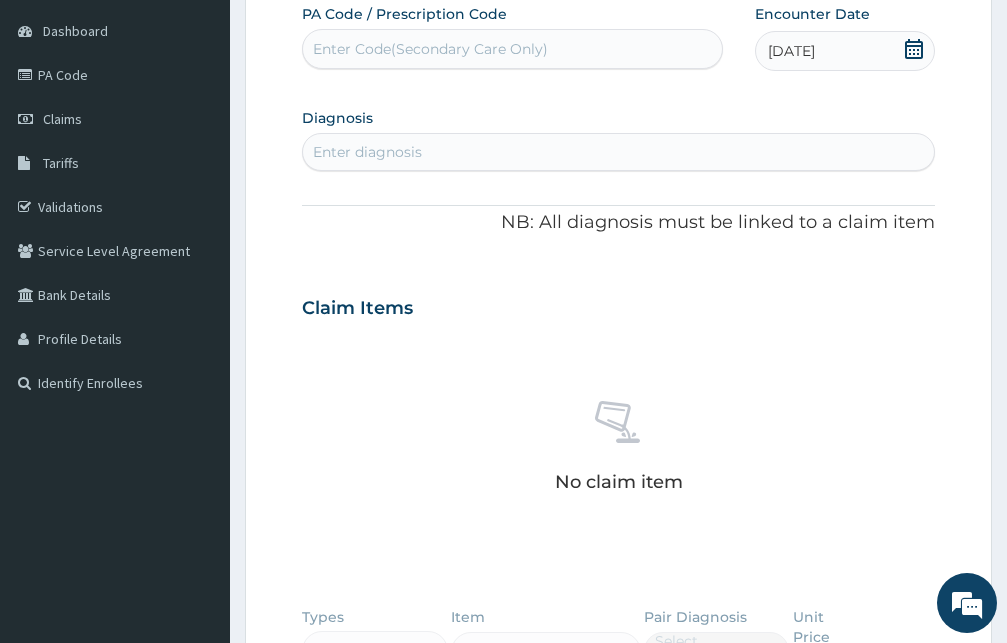 click on "Enter diagnosis" at bounding box center (367, 152) 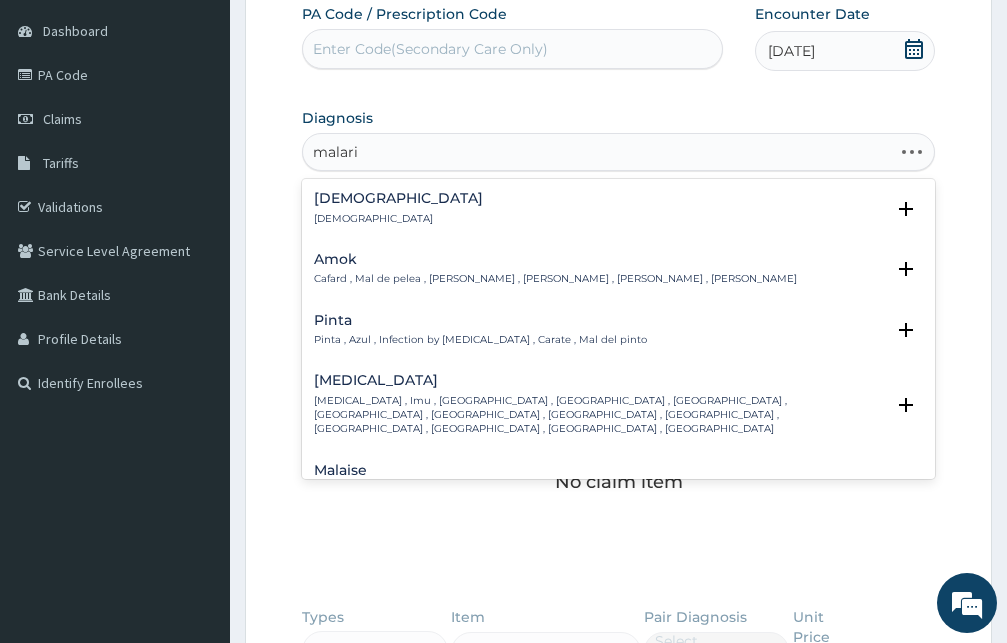 type on "malaria" 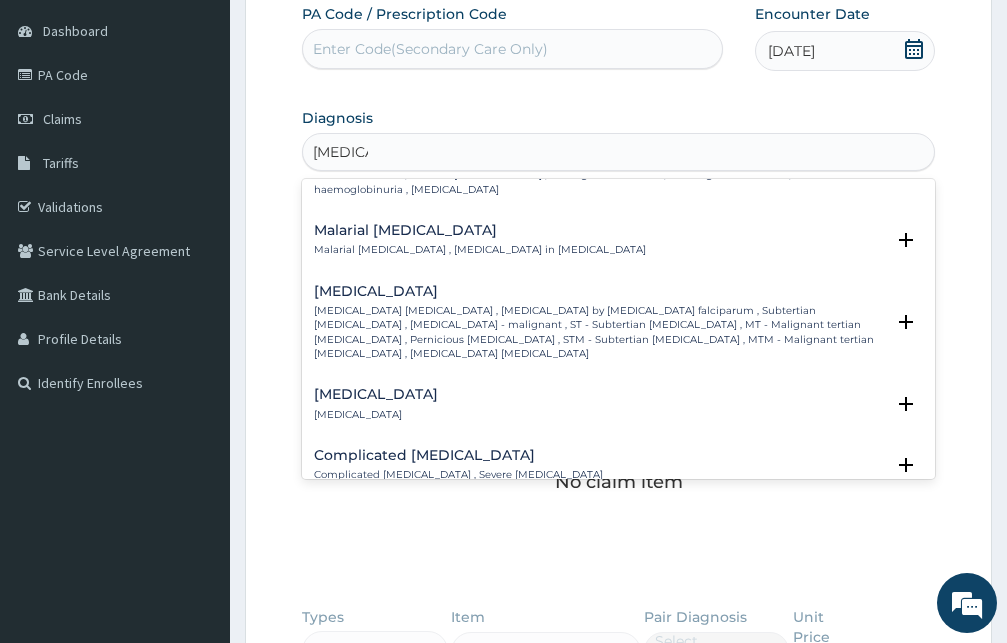 scroll, scrollTop: 756, scrollLeft: 0, axis: vertical 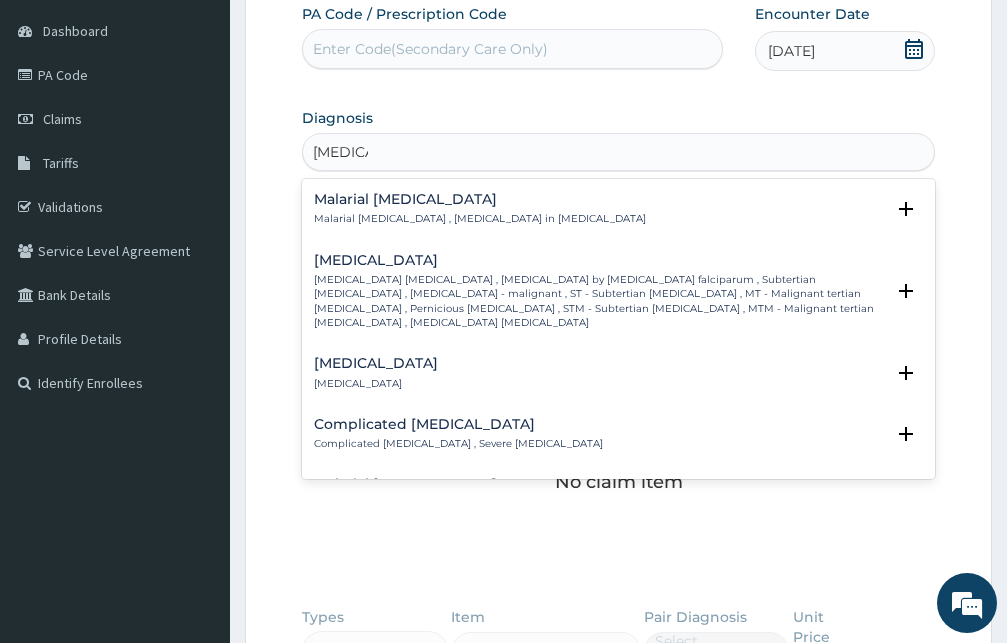 click on "Falciparum malaria , Malignant tertian malaria , Malaria by Plasmodium falciparum , Subtertian malaria , Falciparum malaria - malignant , ST - Subtertian malaria , MT - Malignant tertian malaria , Pernicious malaria , STM - Subtertian malaria , MTM - Malignant tertian malaria , Plasmodium falciparum malaria" at bounding box center [599, 301] 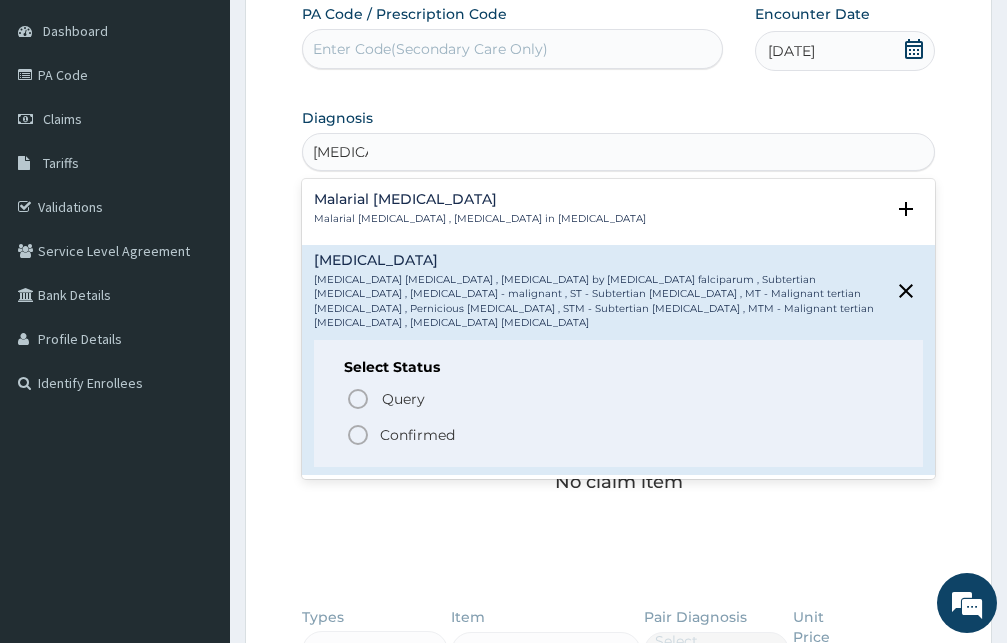 click 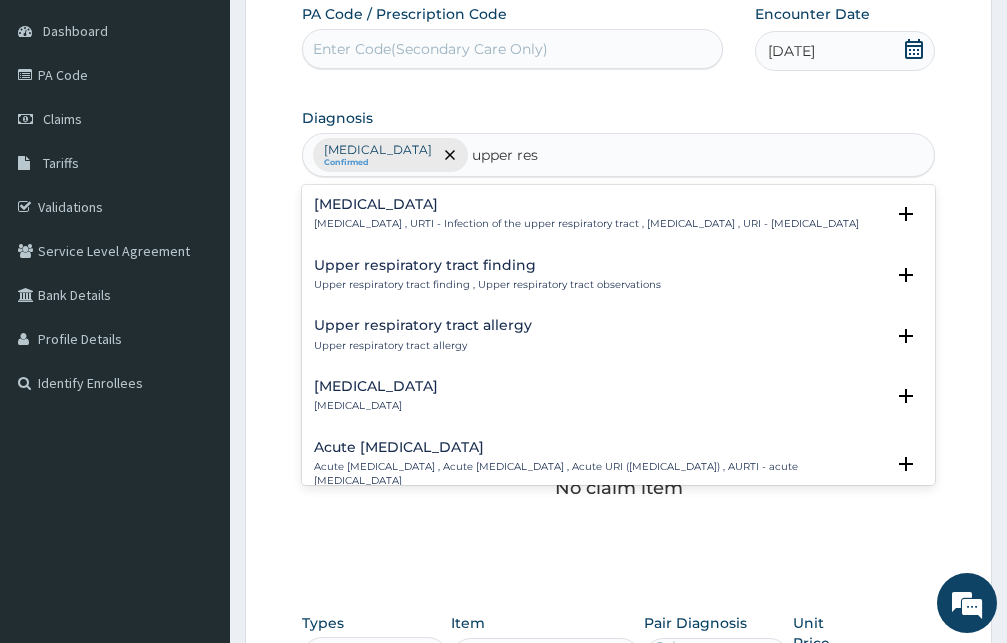 type on "upper resp" 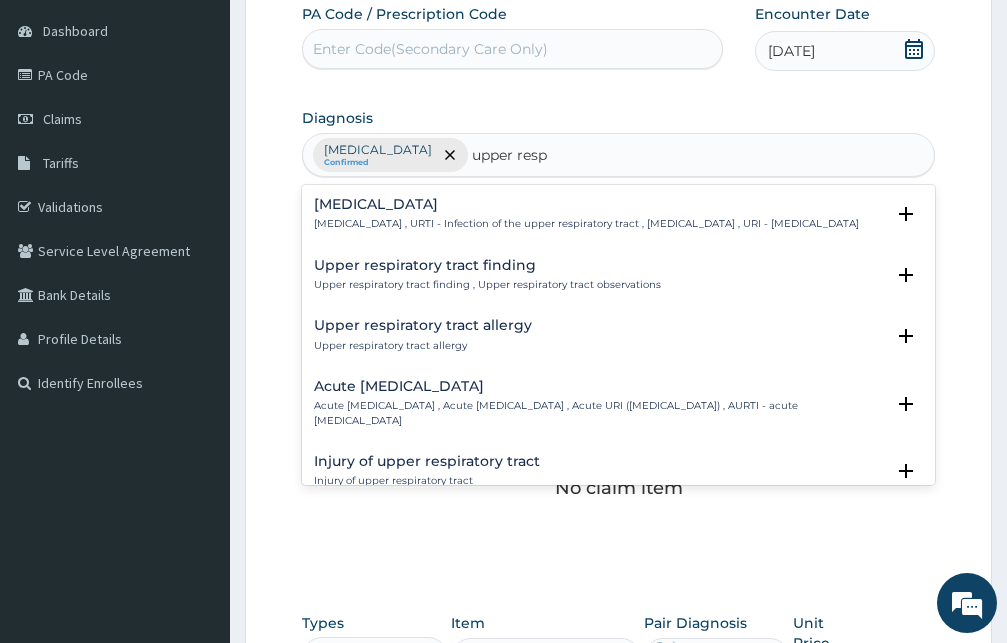 click on "Upper respiratory infection" at bounding box center [586, 204] 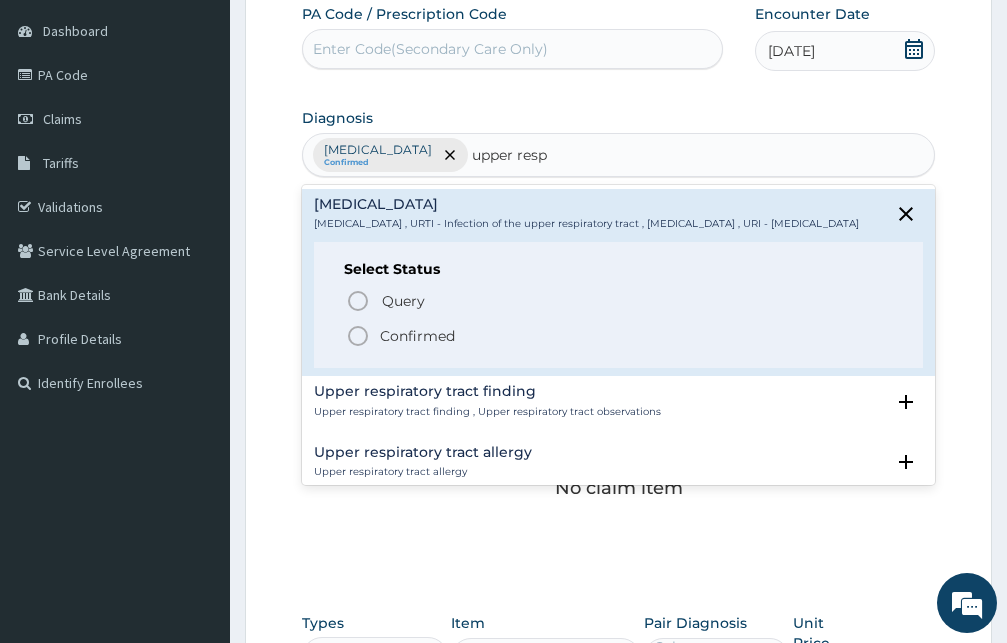 click 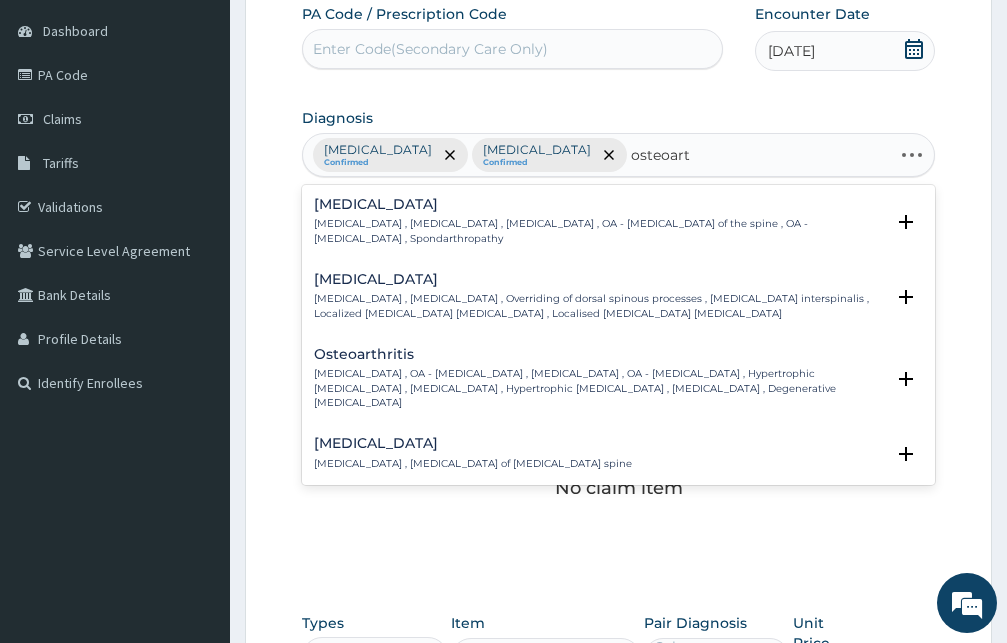 type on "osteoarth" 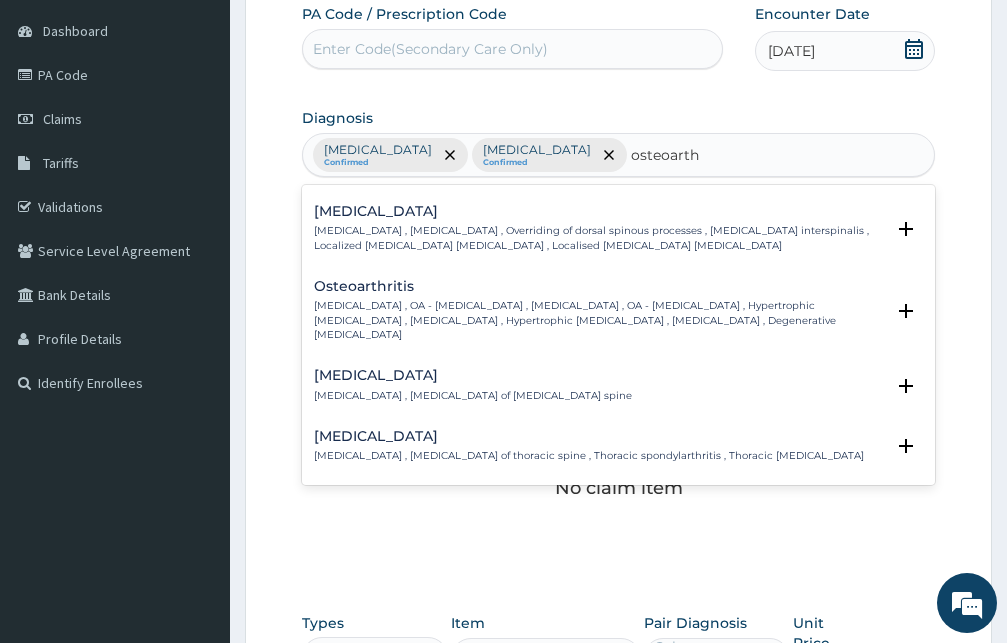 scroll, scrollTop: 108, scrollLeft: 0, axis: vertical 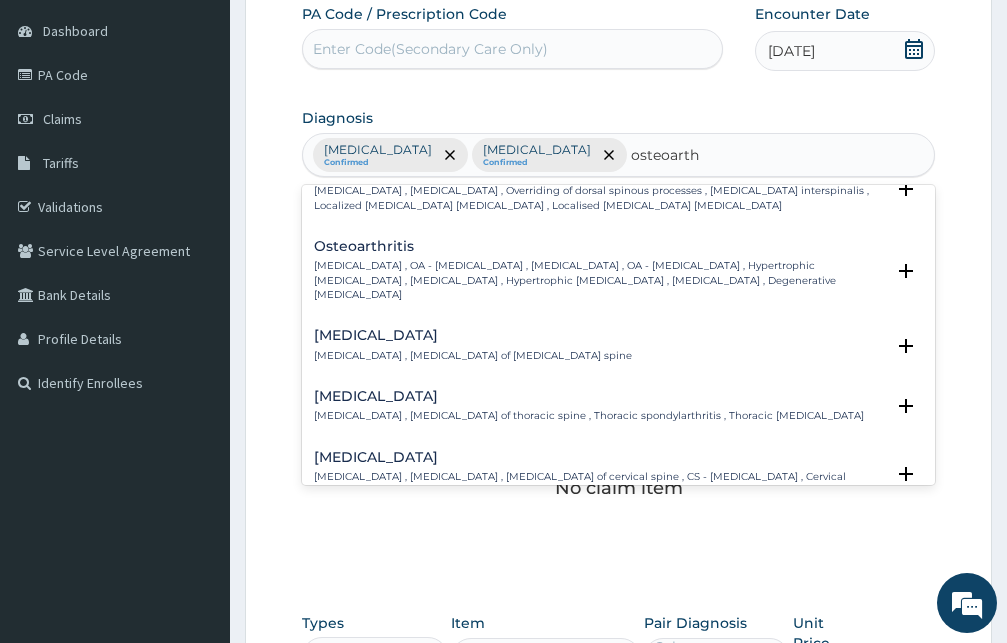click on "Osteoarthritis" at bounding box center (599, 246) 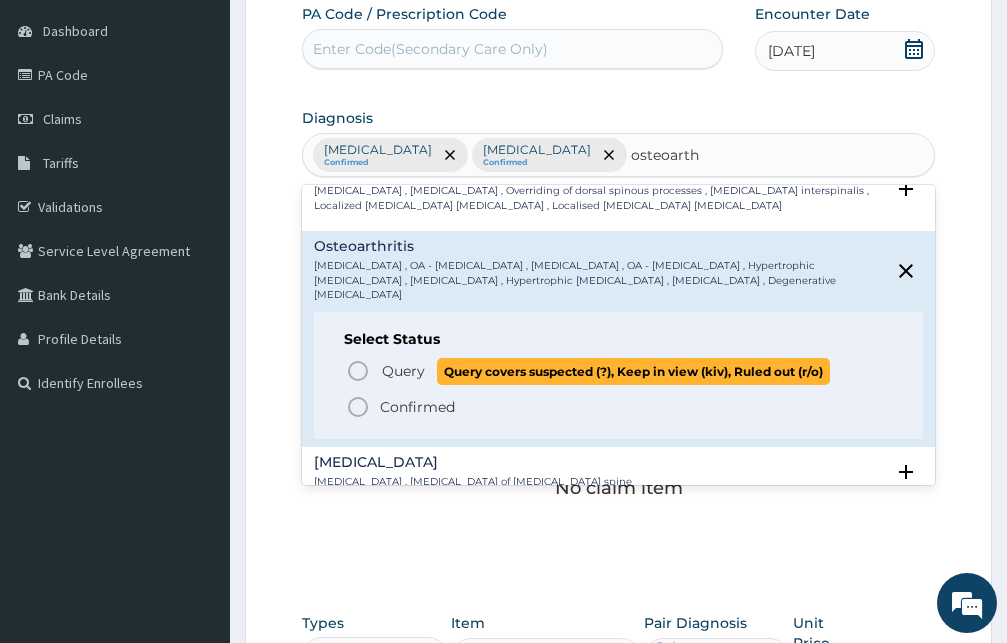 click 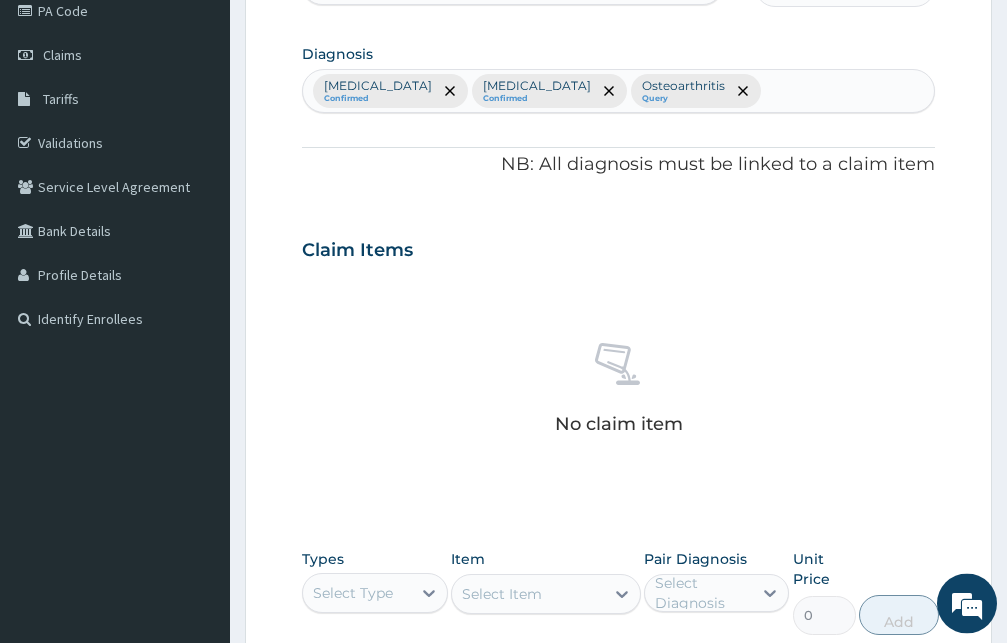 scroll, scrollTop: 289, scrollLeft: 0, axis: vertical 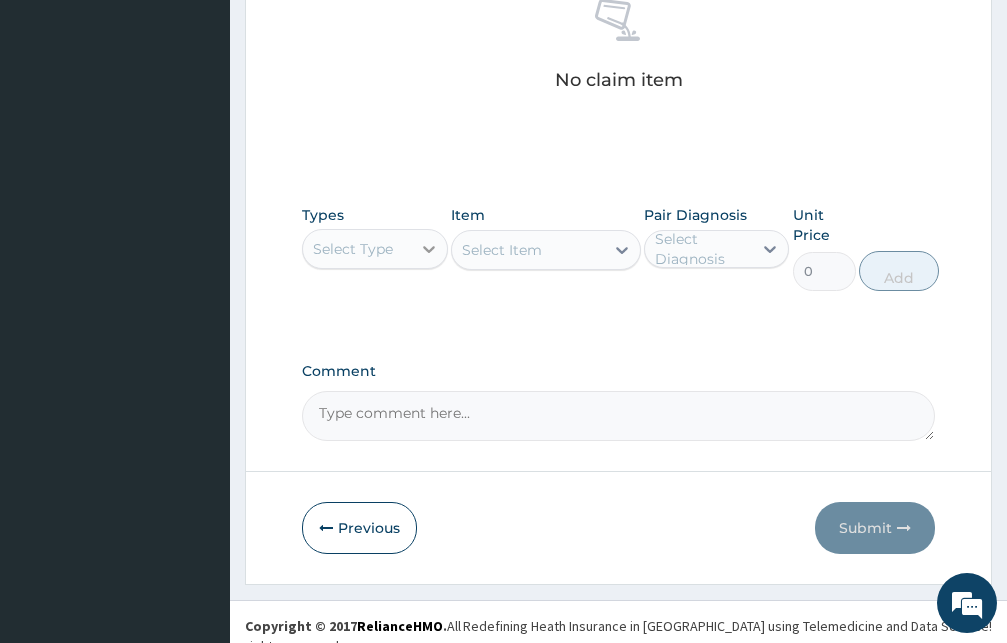 click at bounding box center (429, 249) 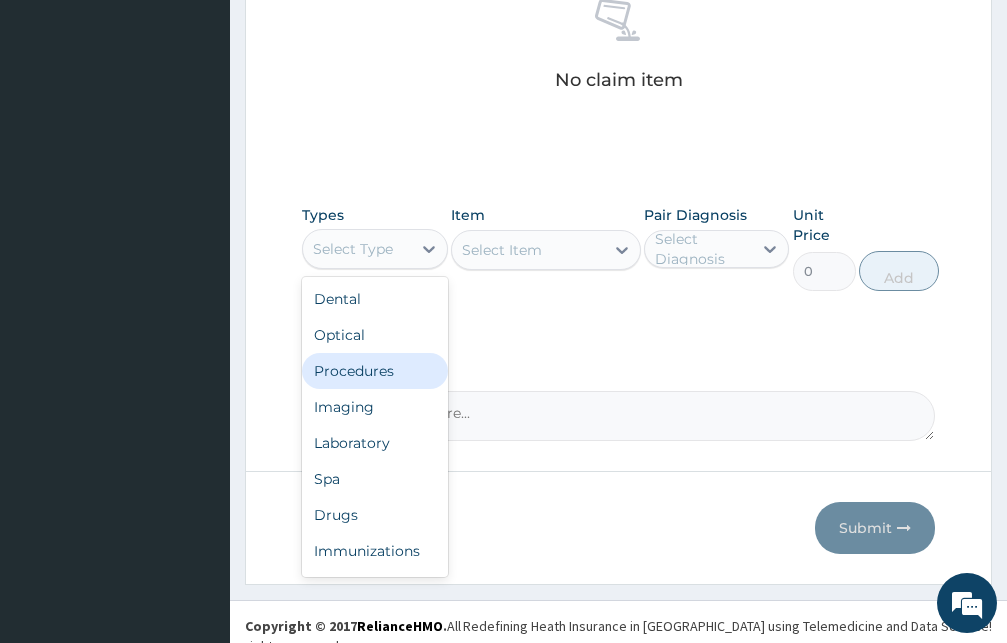 click on "Procedures" at bounding box center [375, 371] 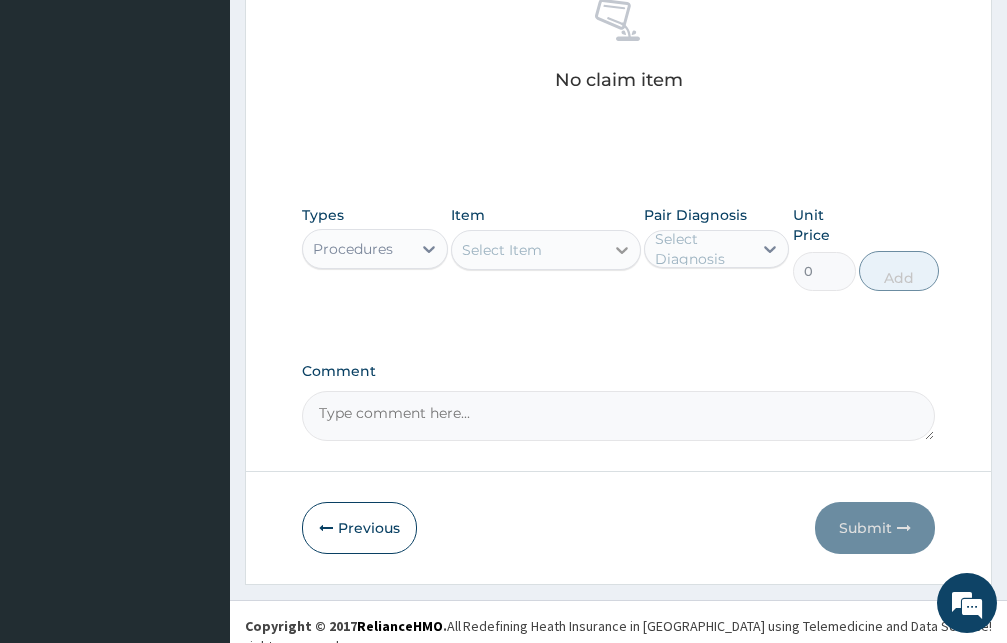 click 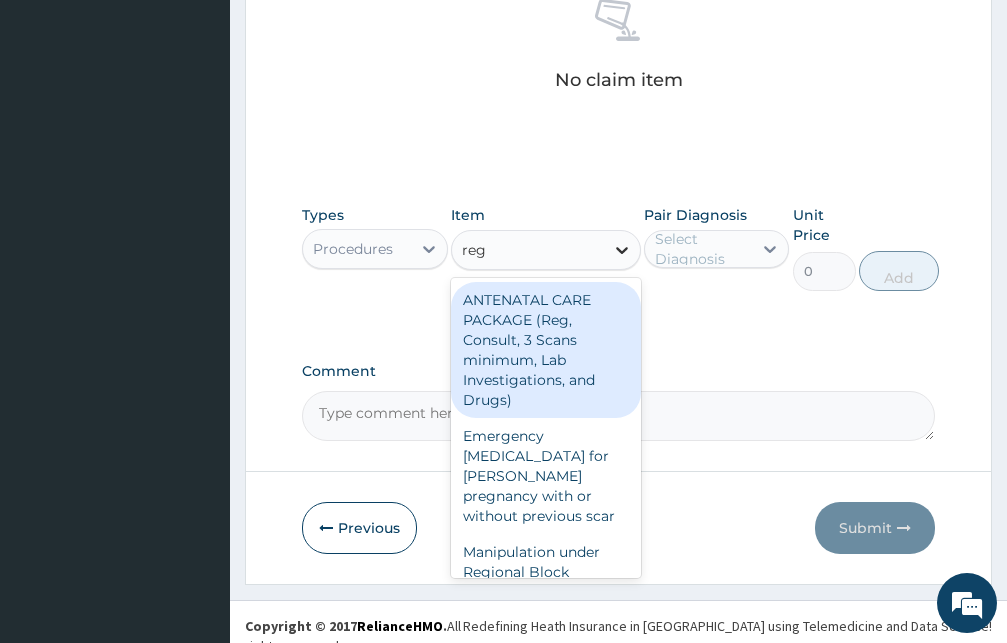 type on "regi" 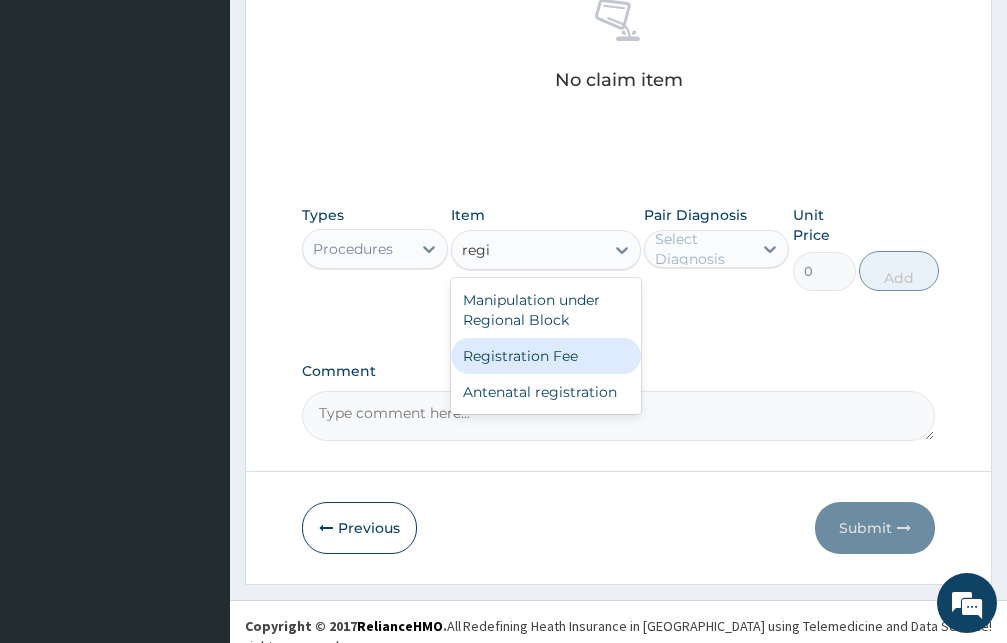 click on "Registration Fee" at bounding box center [546, 356] 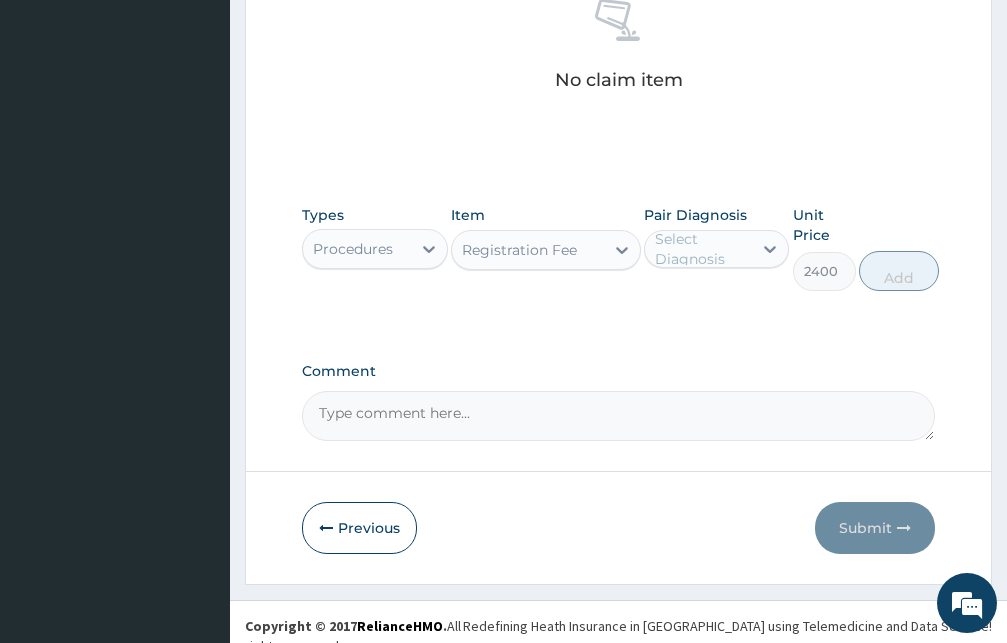 type 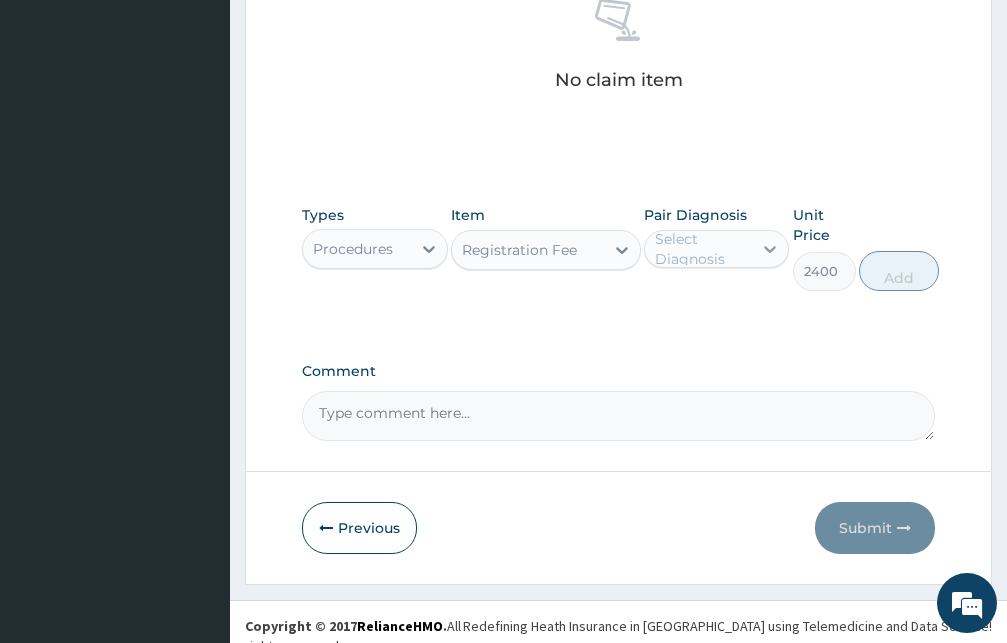 click at bounding box center [770, 249] 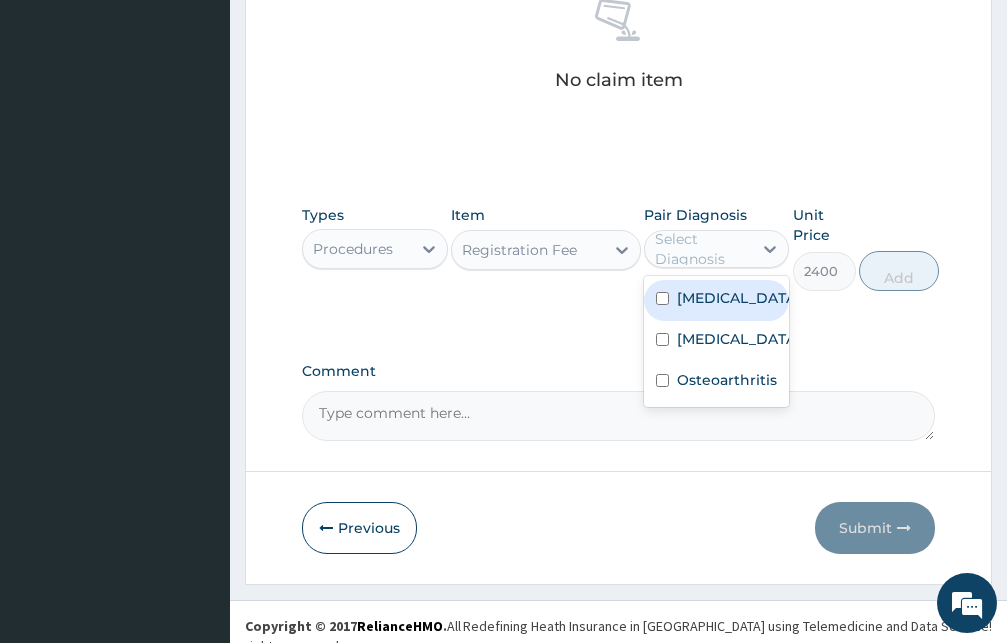 click at bounding box center (662, 298) 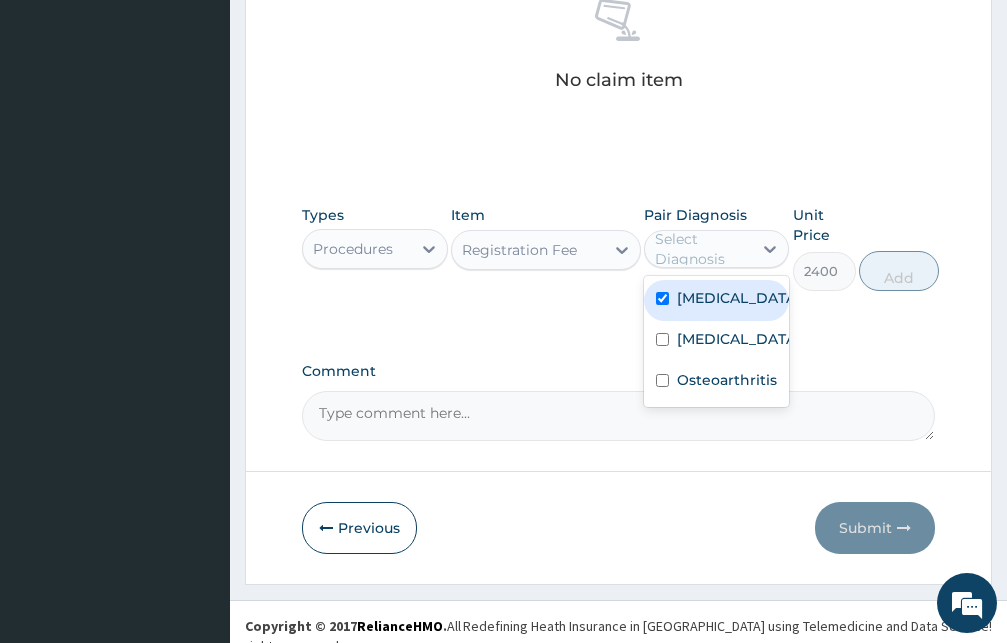 checkbox on "true" 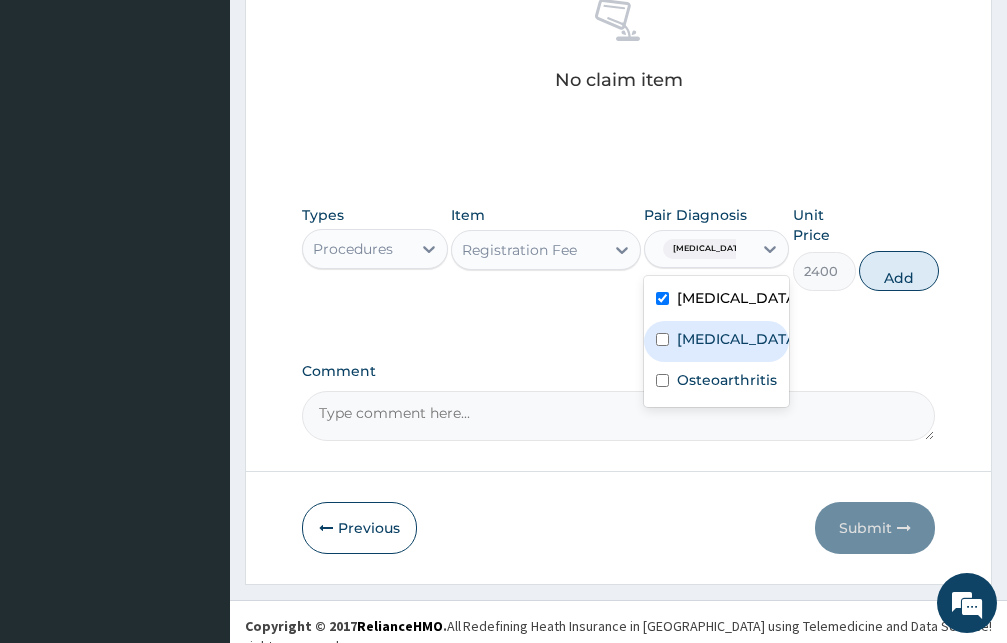 click at bounding box center (662, 339) 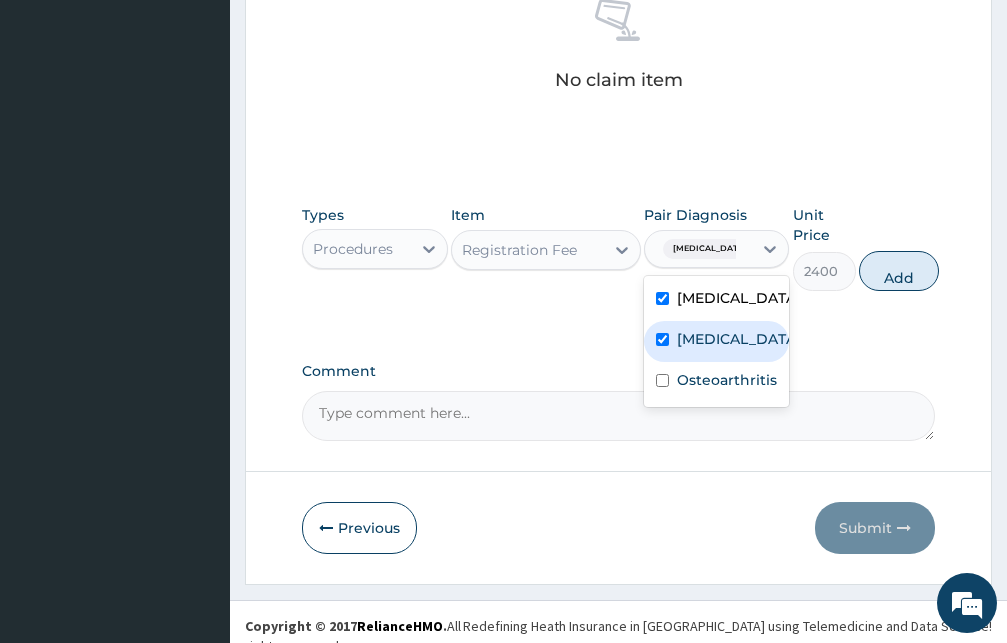 checkbox on "true" 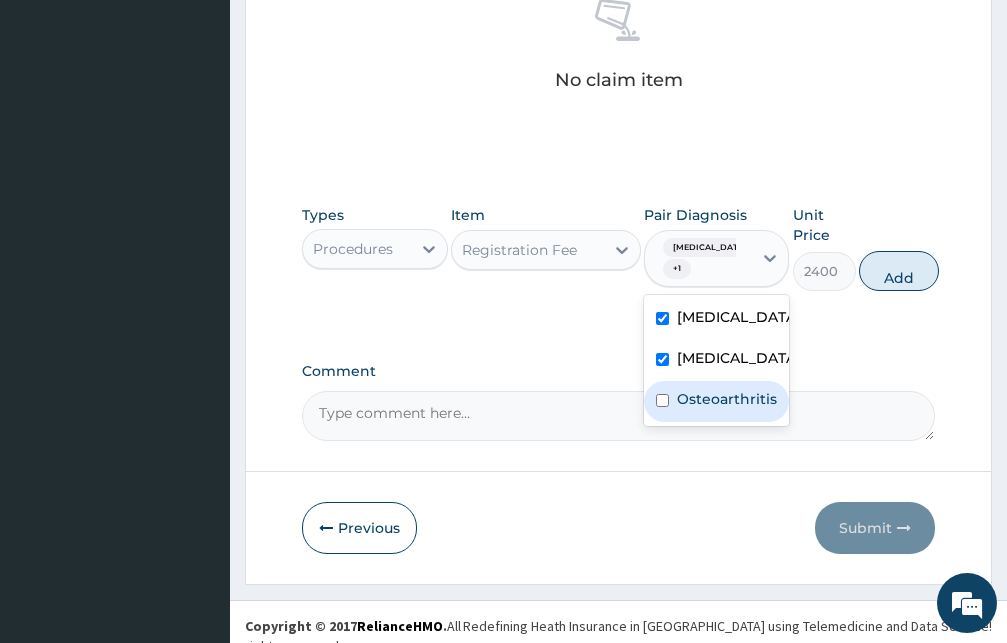 click at bounding box center [662, 400] 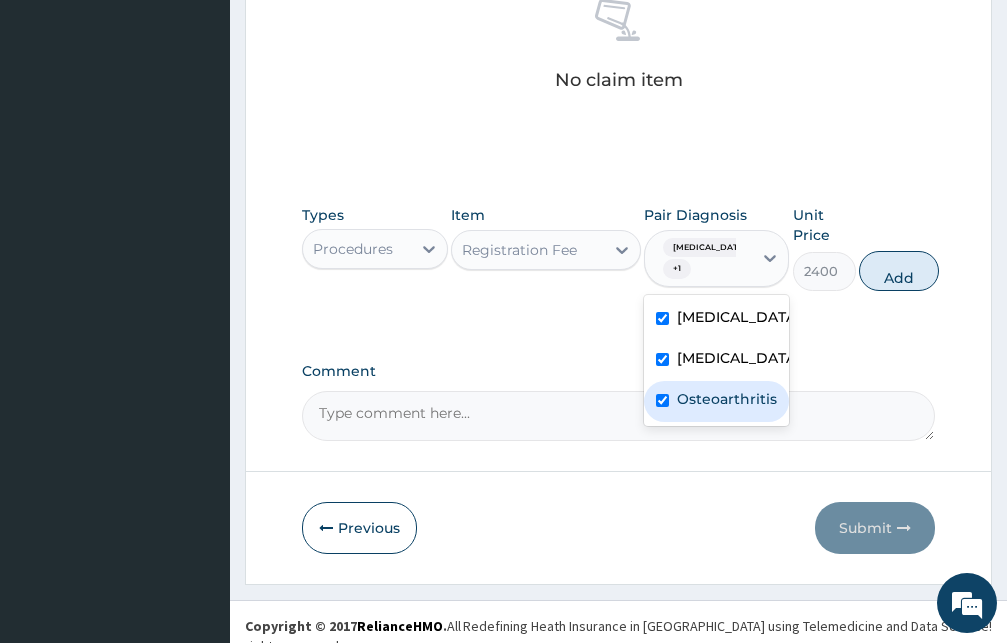 checkbox on "true" 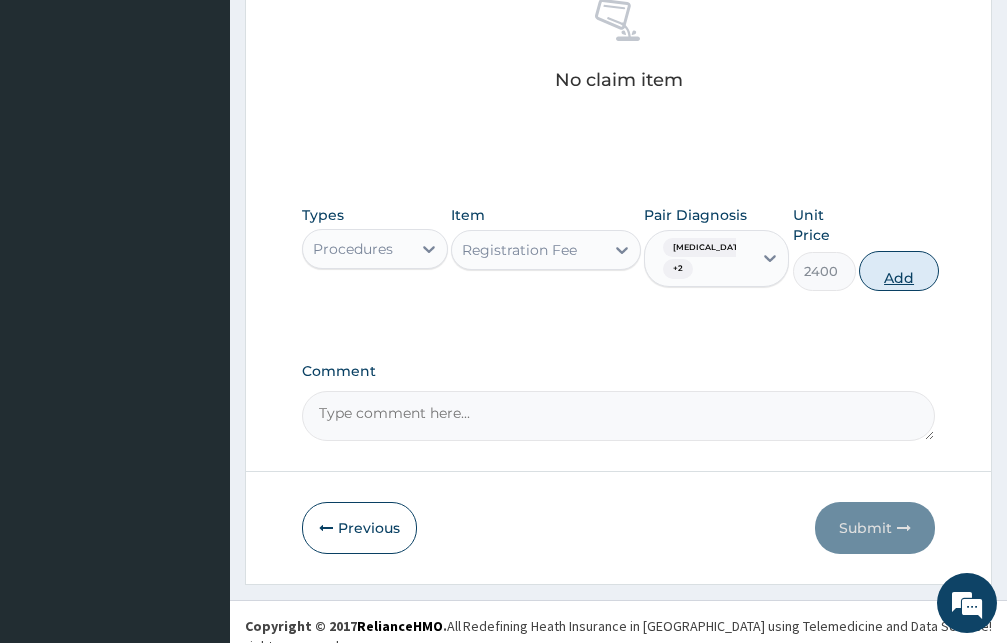 click on "Add" at bounding box center [899, 271] 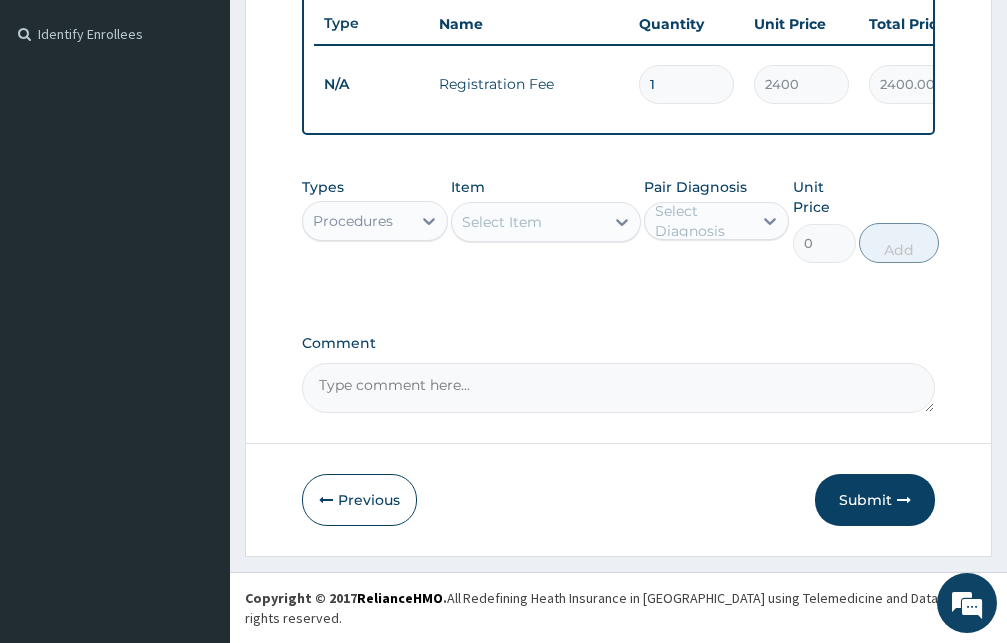 scroll, scrollTop: 533, scrollLeft: 0, axis: vertical 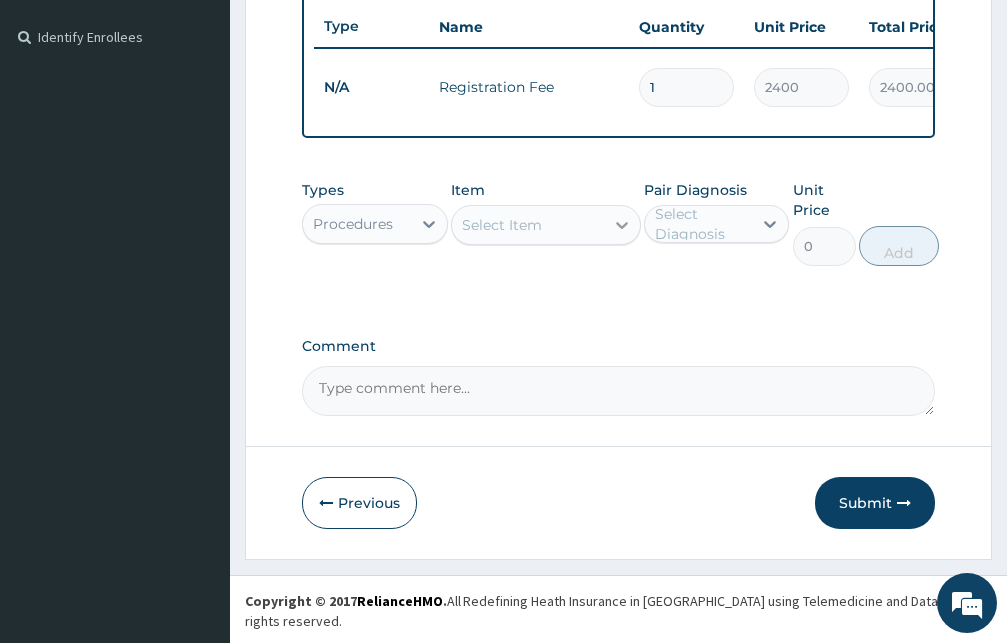 click 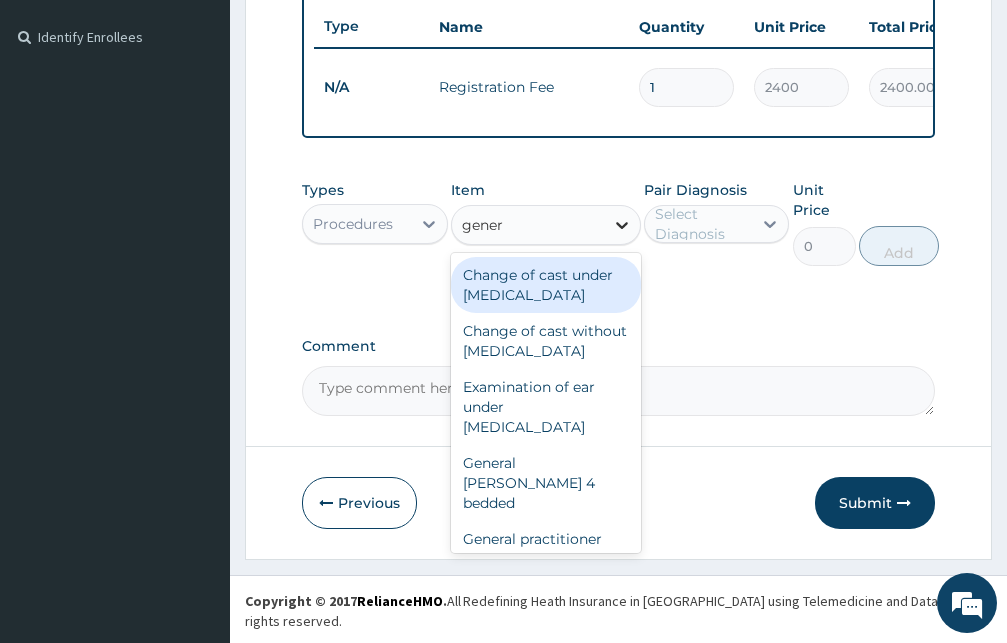 type on "genera" 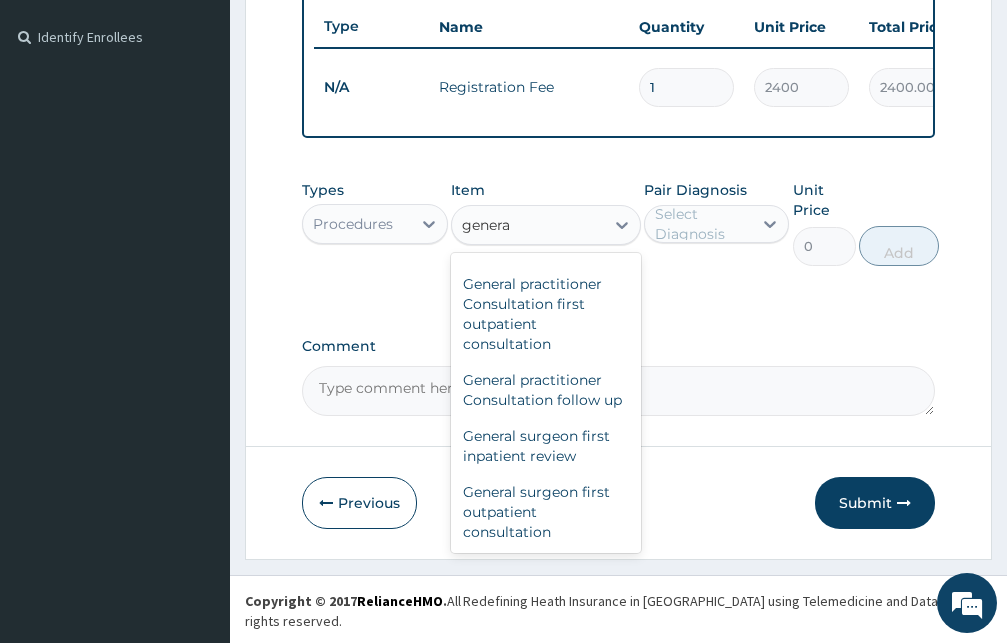 scroll, scrollTop: 240, scrollLeft: 0, axis: vertical 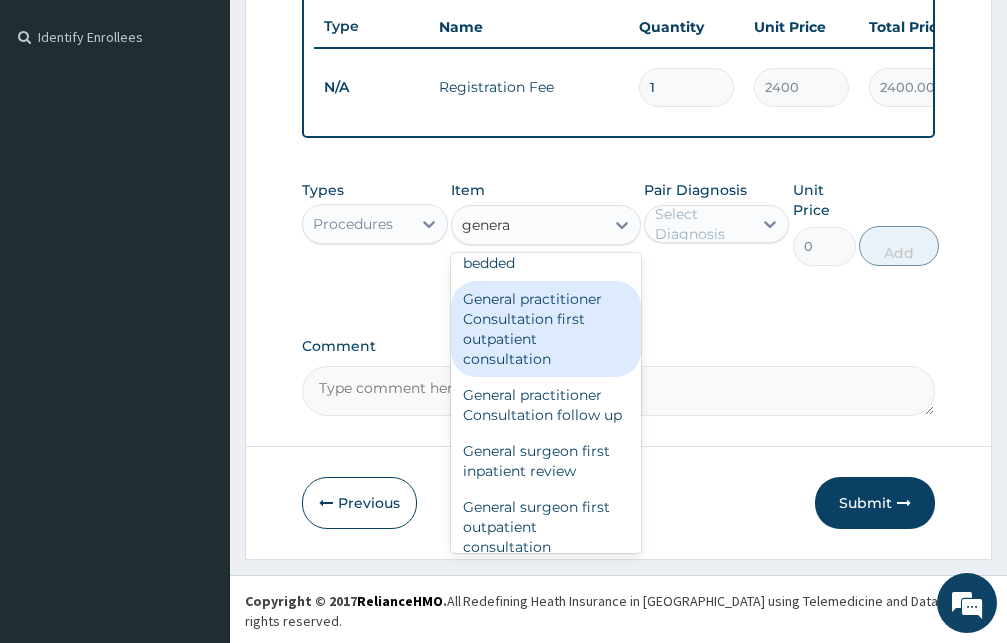 click on "General practitioner Consultation first outpatient consultation" at bounding box center (546, 329) 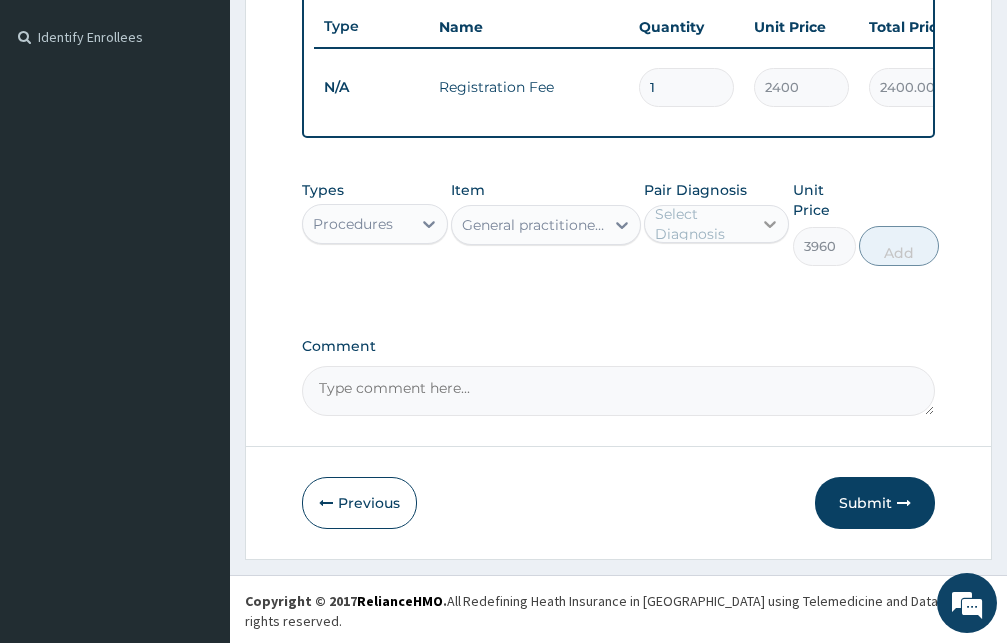 click 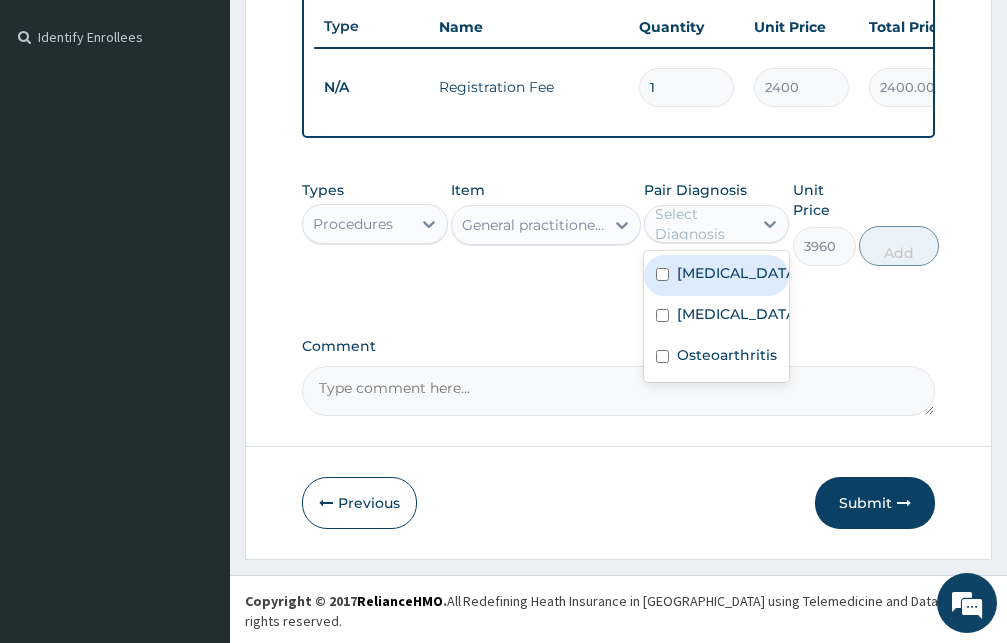 click at bounding box center (662, 274) 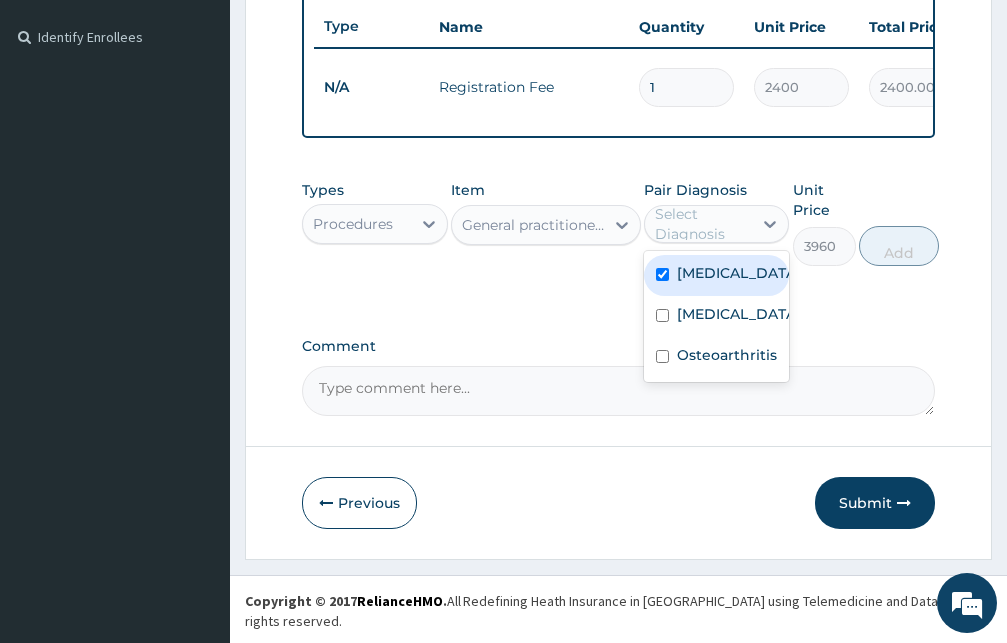 checkbox on "true" 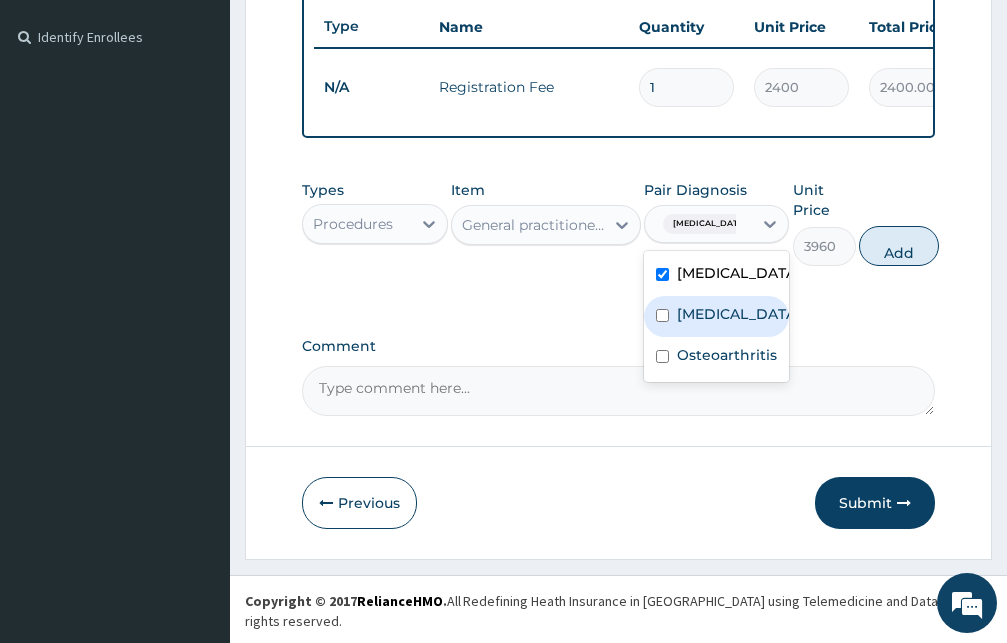 click at bounding box center (662, 315) 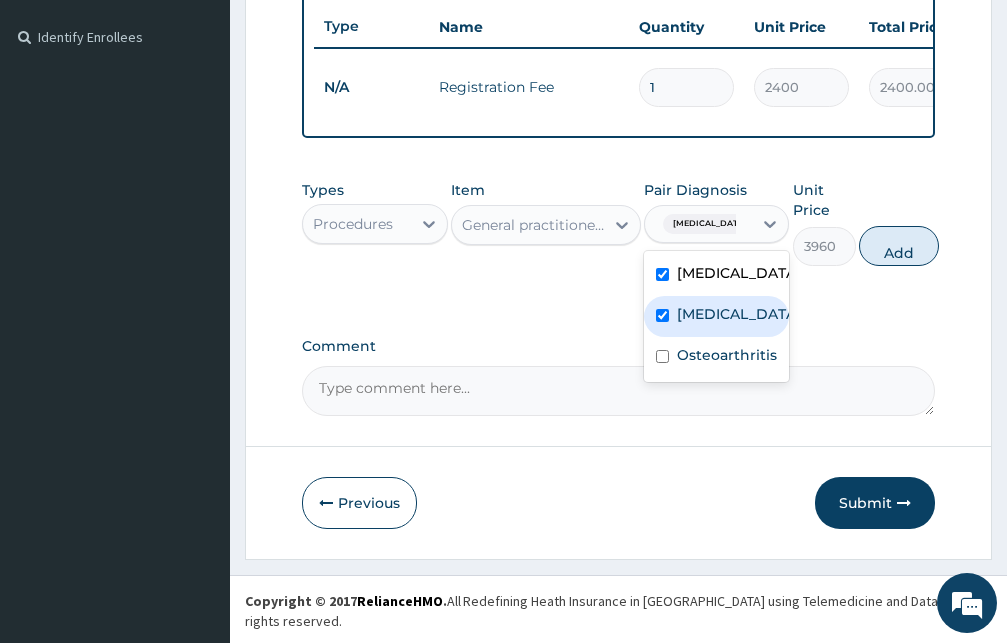 checkbox on "true" 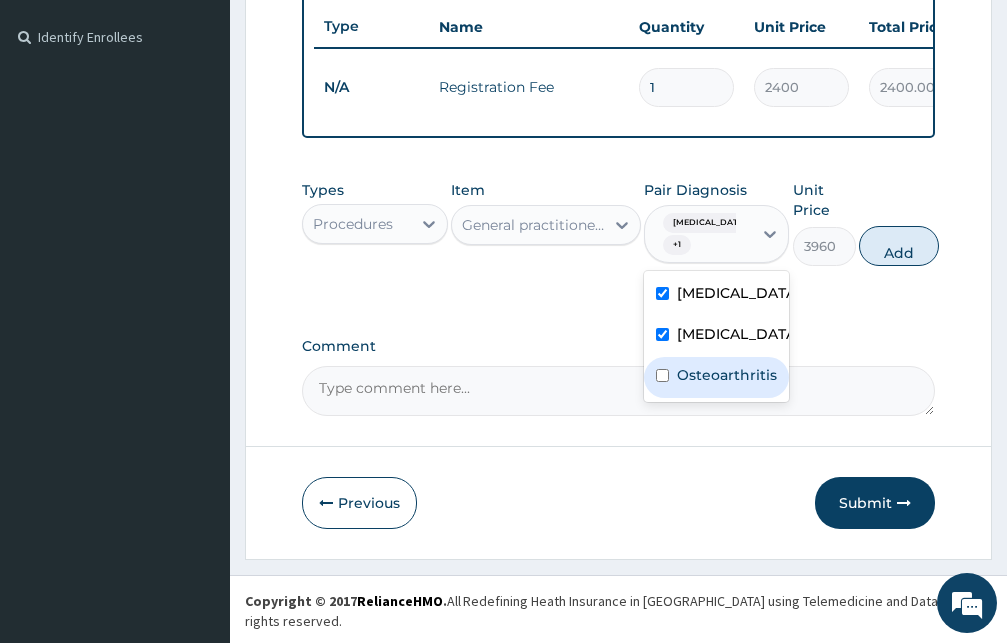 click at bounding box center (662, 375) 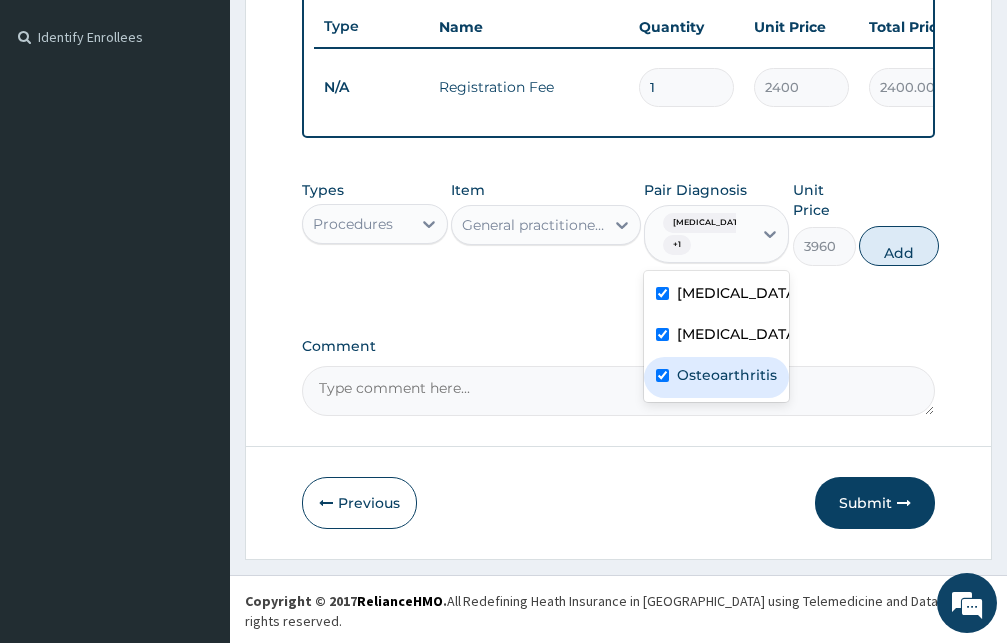 checkbox on "true" 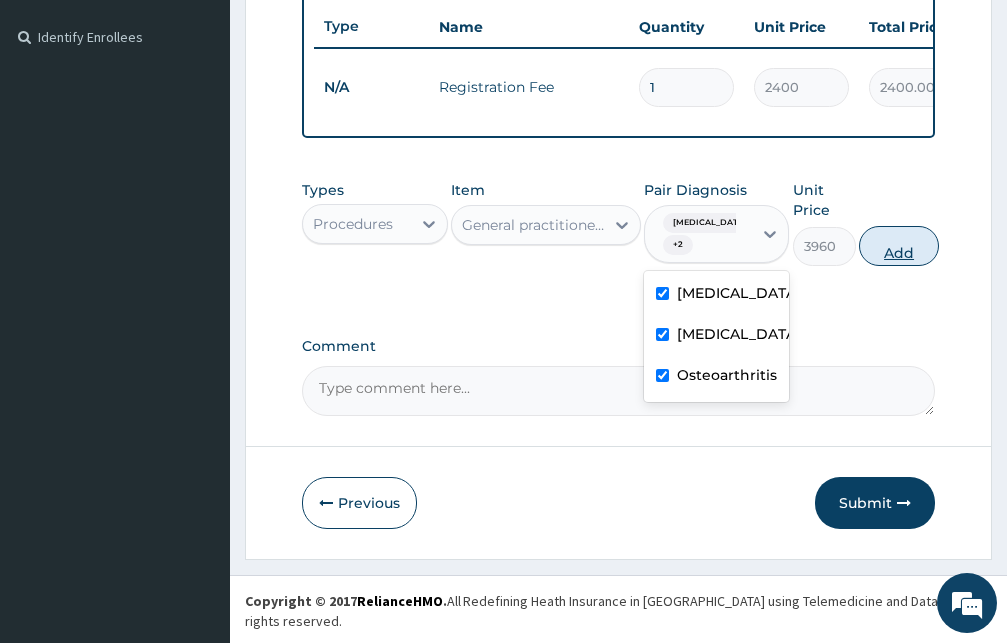 click on "Add" at bounding box center [899, 246] 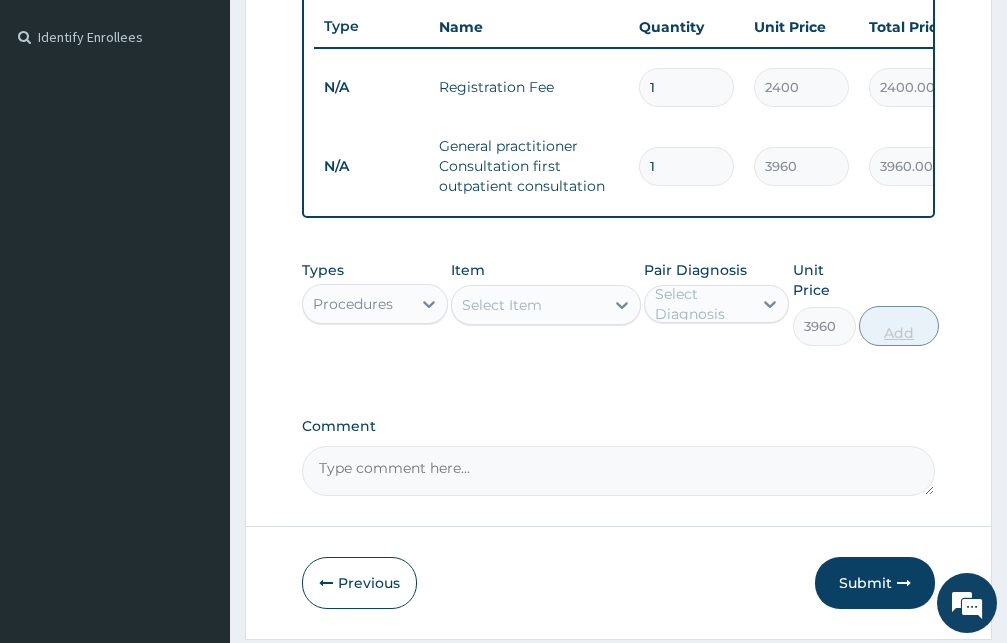 type on "0" 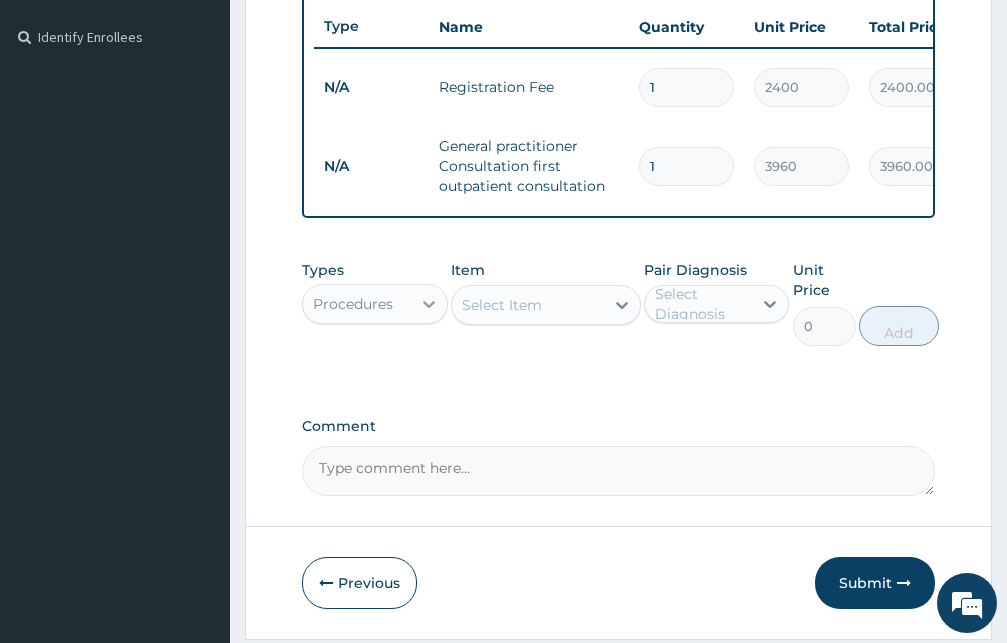 click 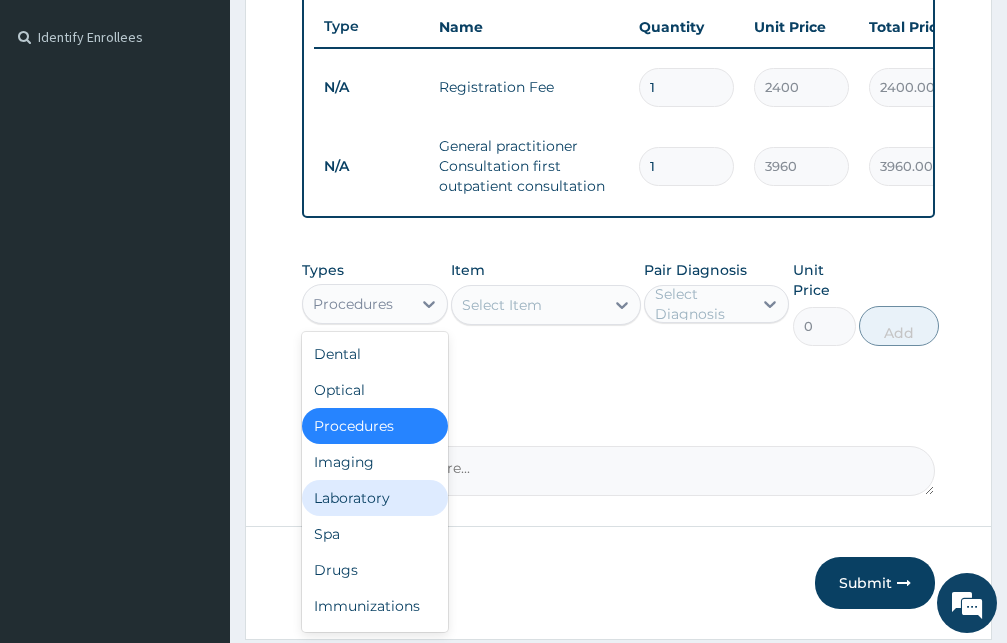 click on "Laboratory" at bounding box center [375, 498] 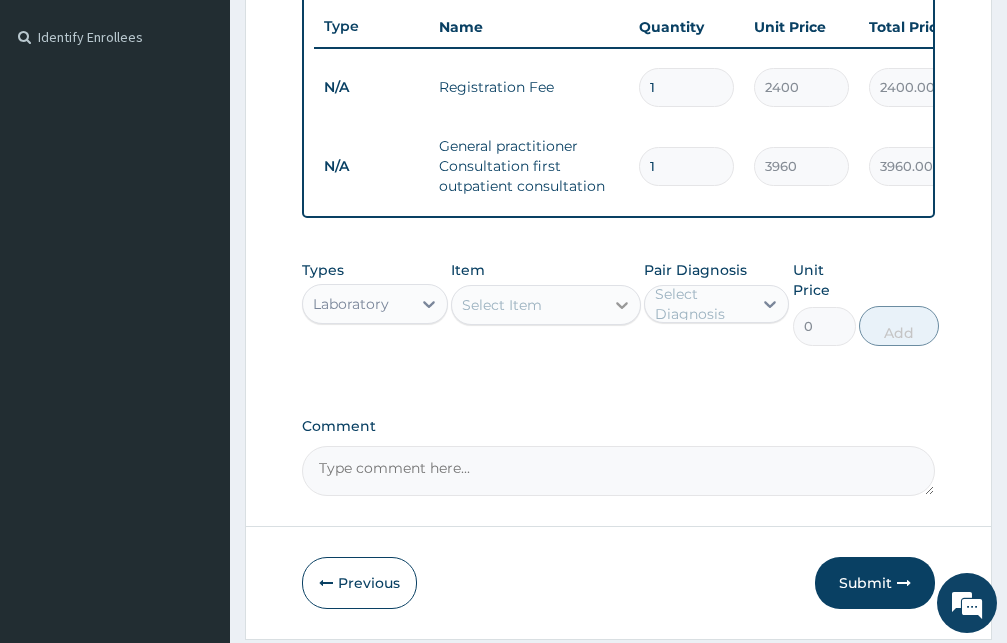 click 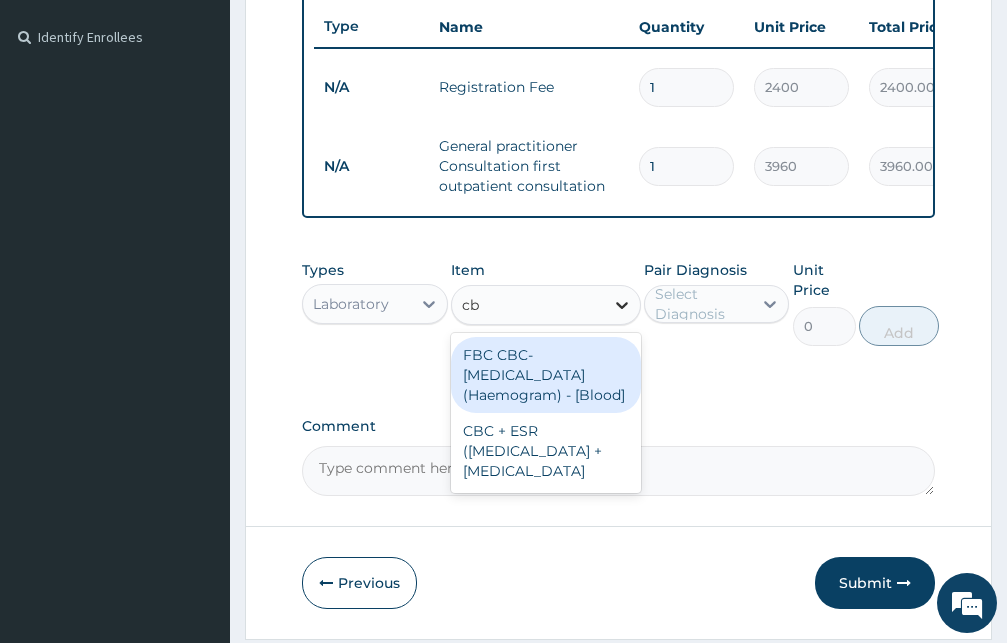 type on "cbc" 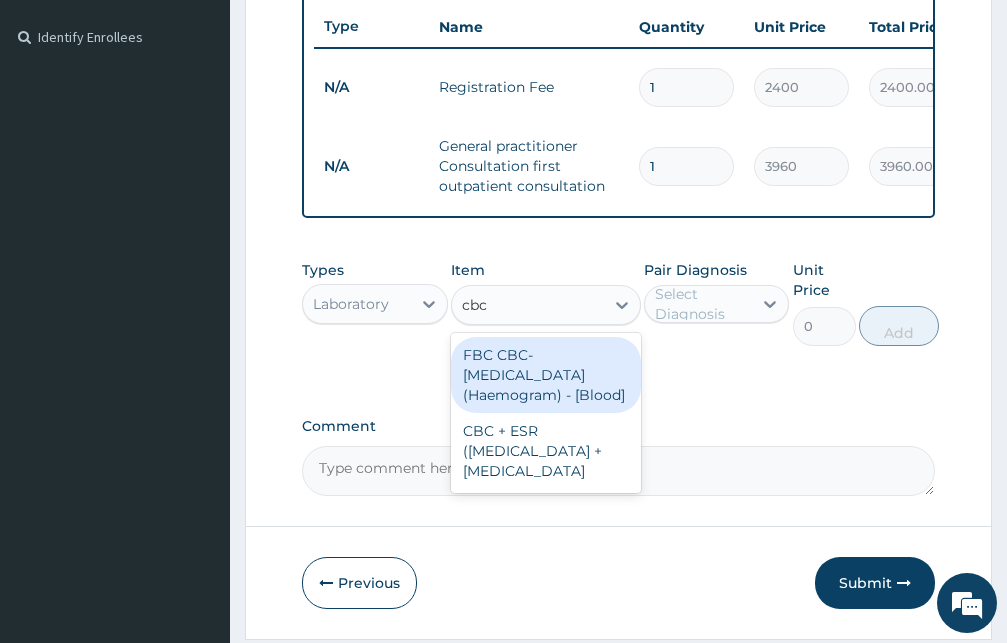 click on "FBC CBC-[MEDICAL_DATA] (Haemogram) - [Blood]" at bounding box center [546, 375] 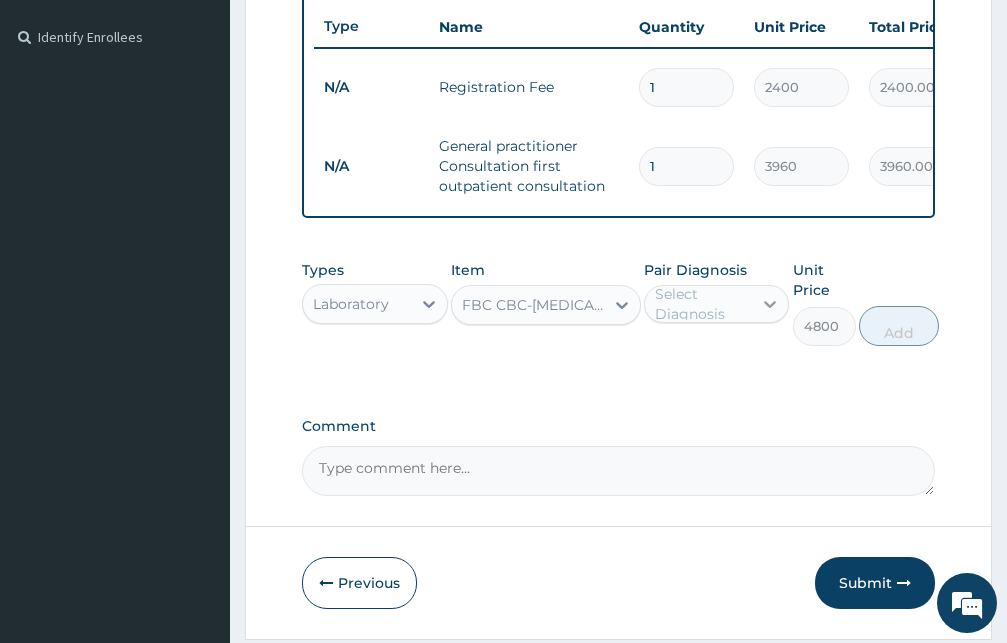 click 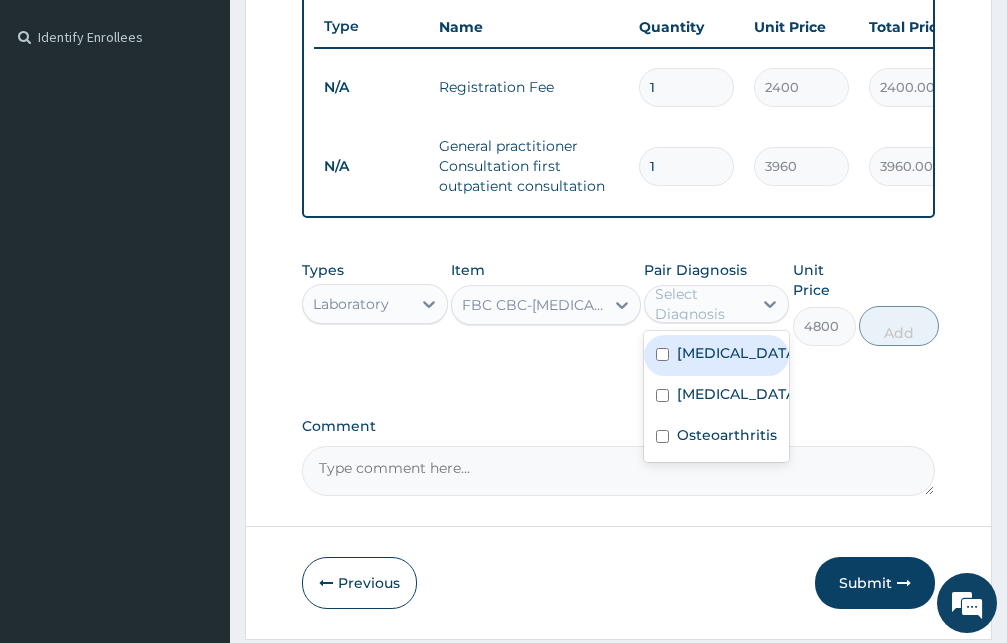 click at bounding box center [662, 354] 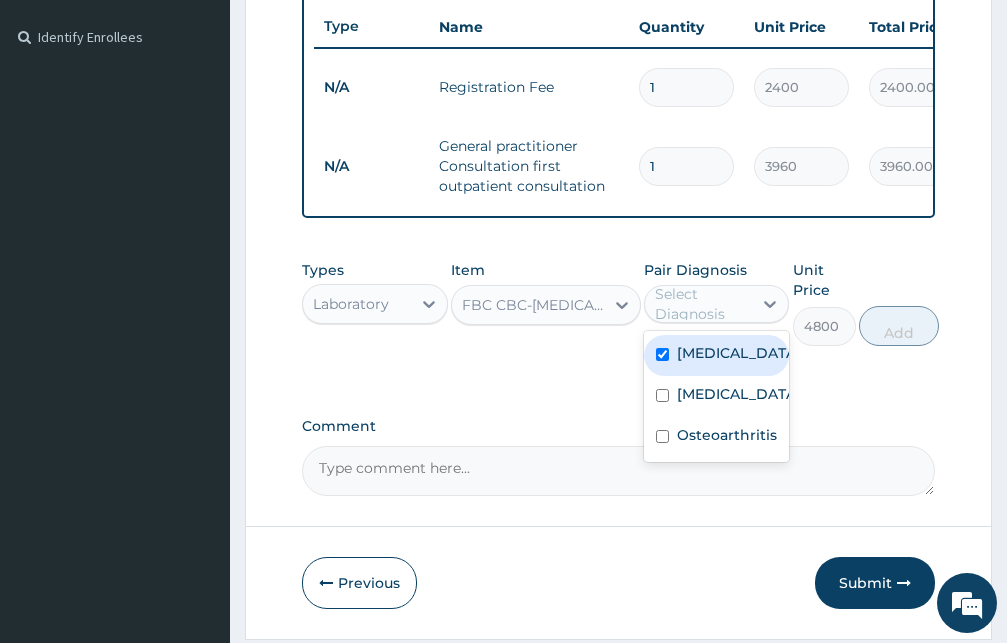 checkbox on "true" 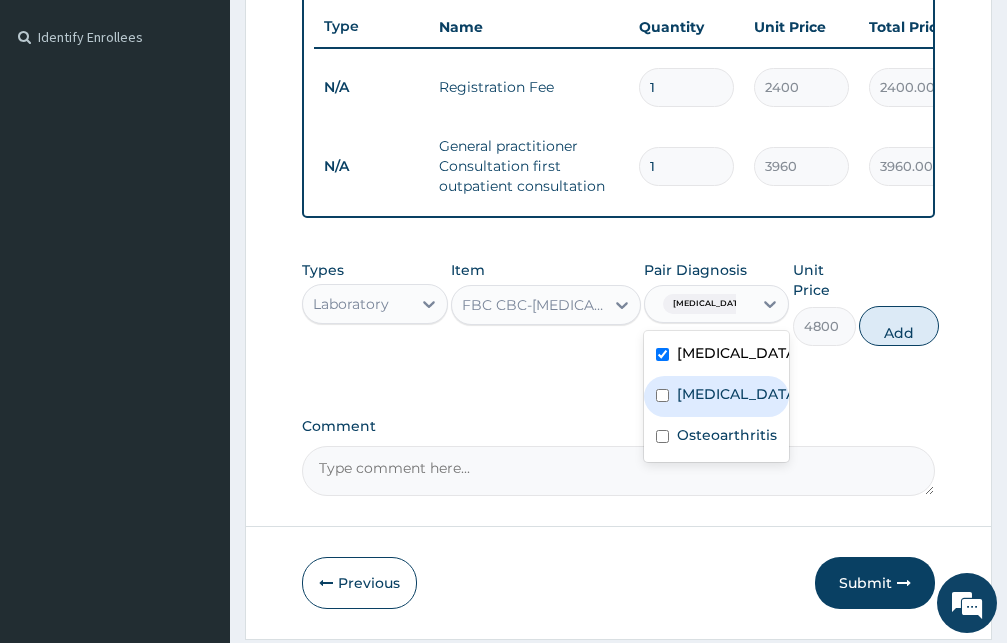 click at bounding box center [662, 395] 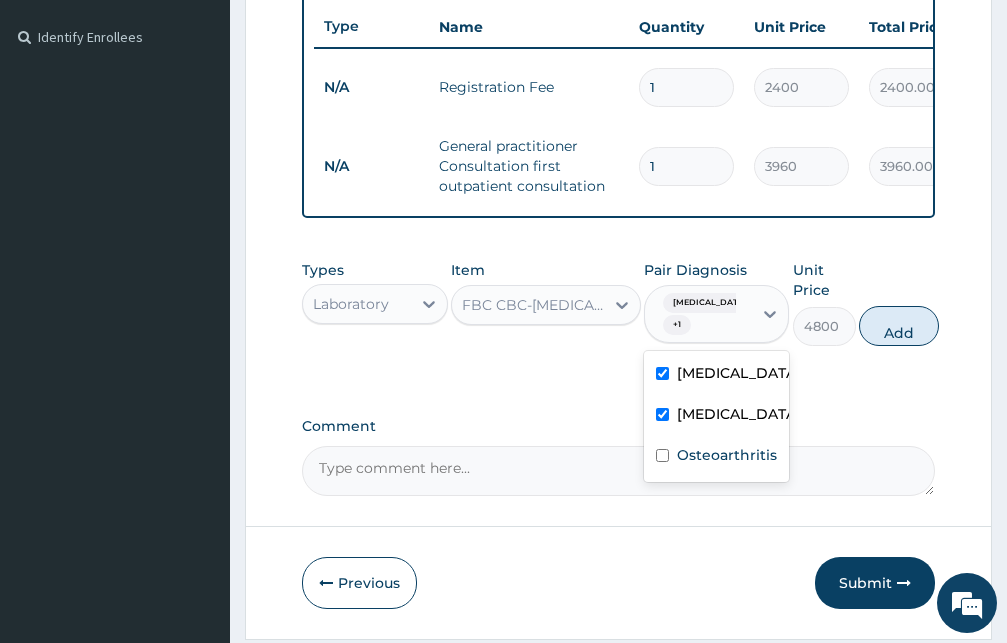 click at bounding box center [662, 414] 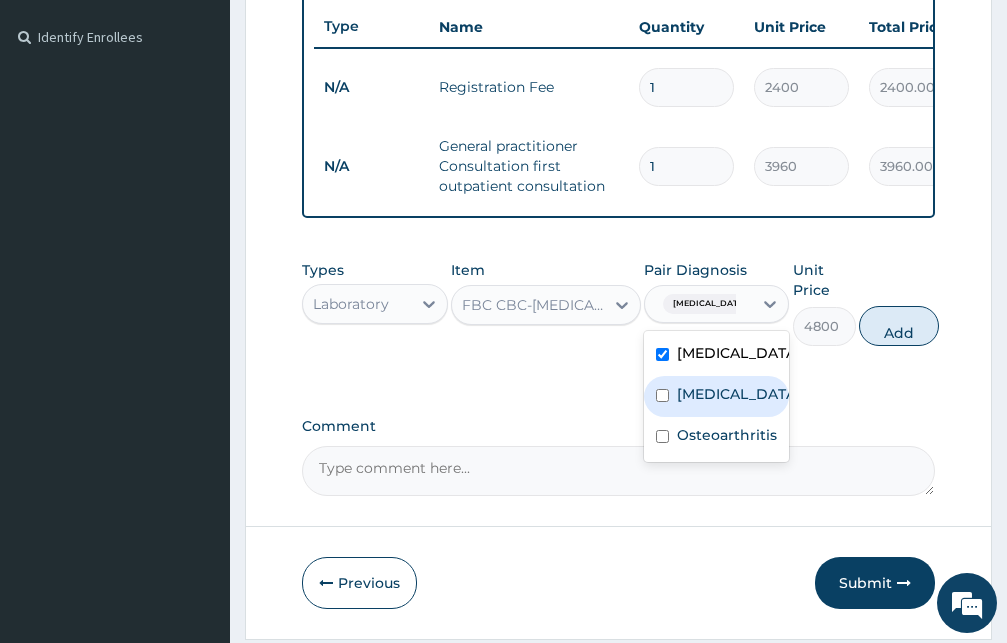 click at bounding box center (662, 395) 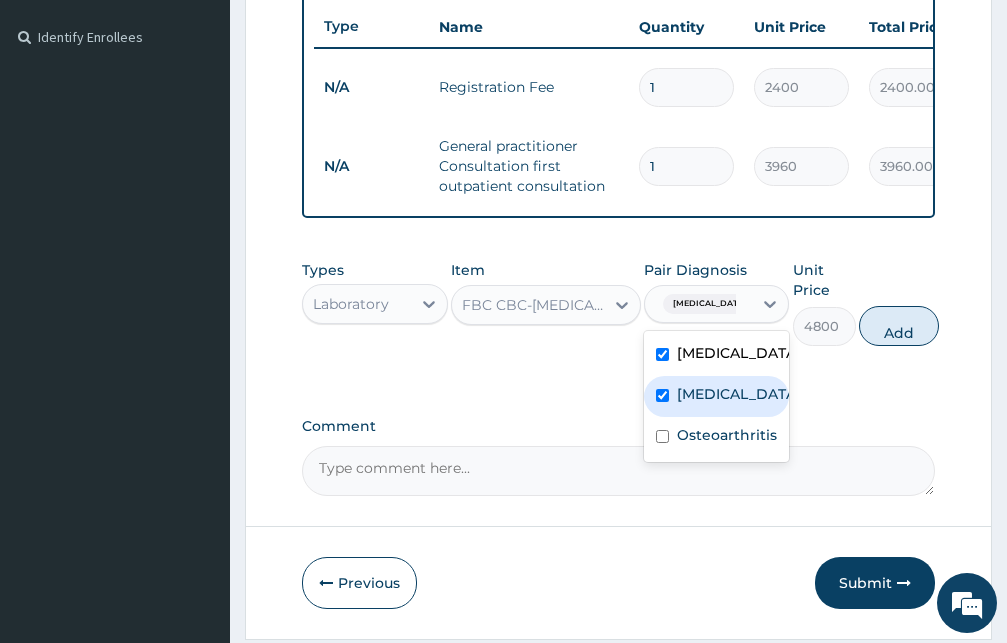 checkbox on "true" 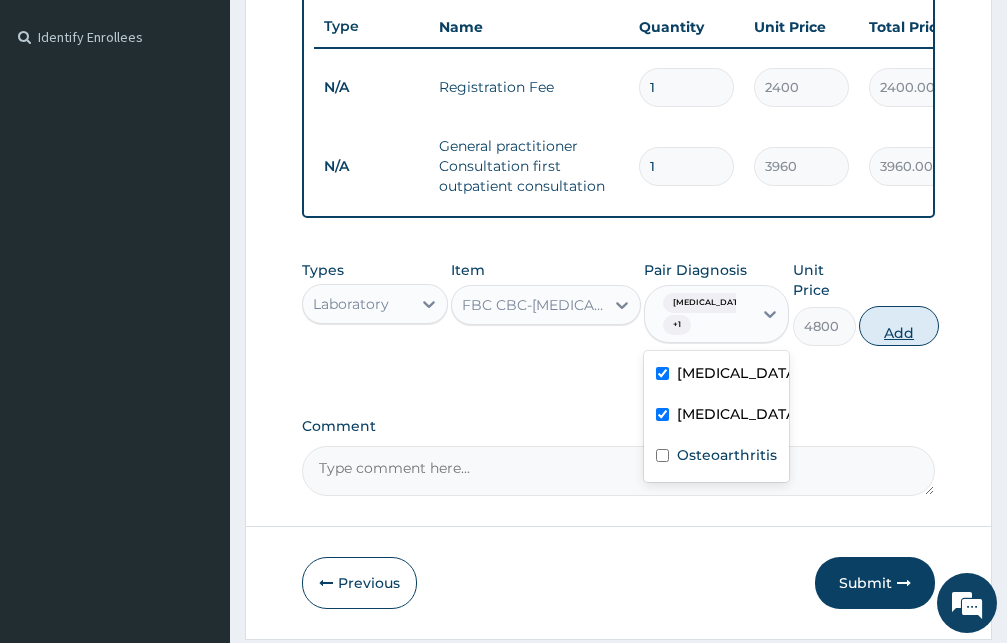 click on "Add" at bounding box center (899, 326) 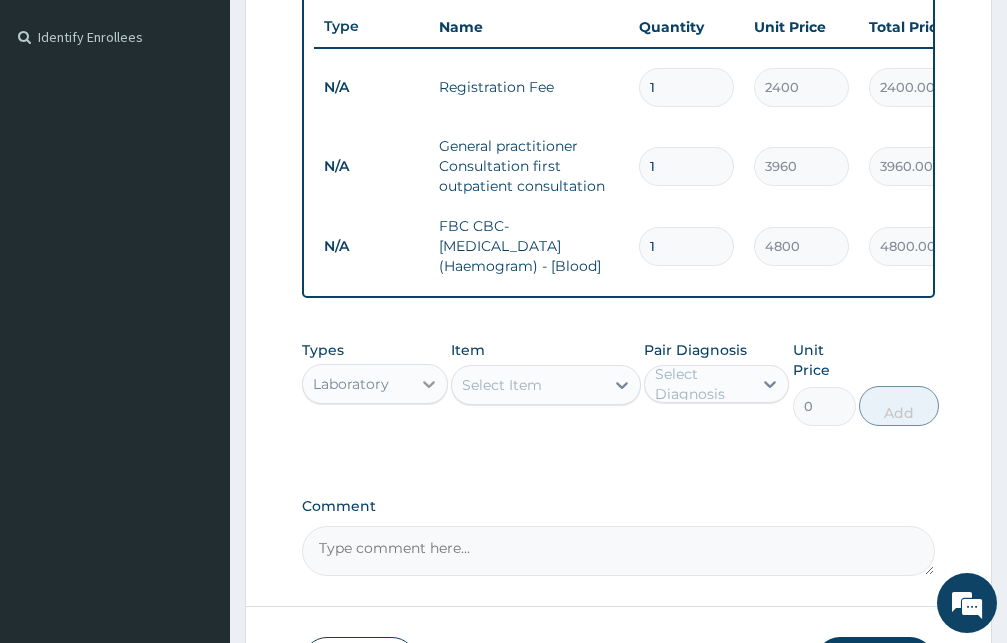 click 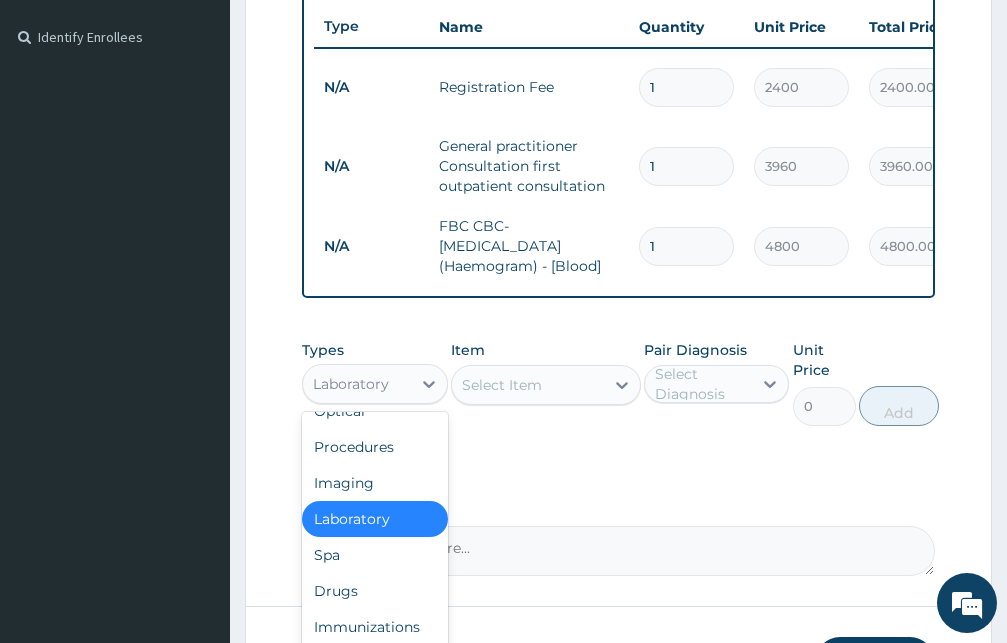 scroll, scrollTop: 68, scrollLeft: 0, axis: vertical 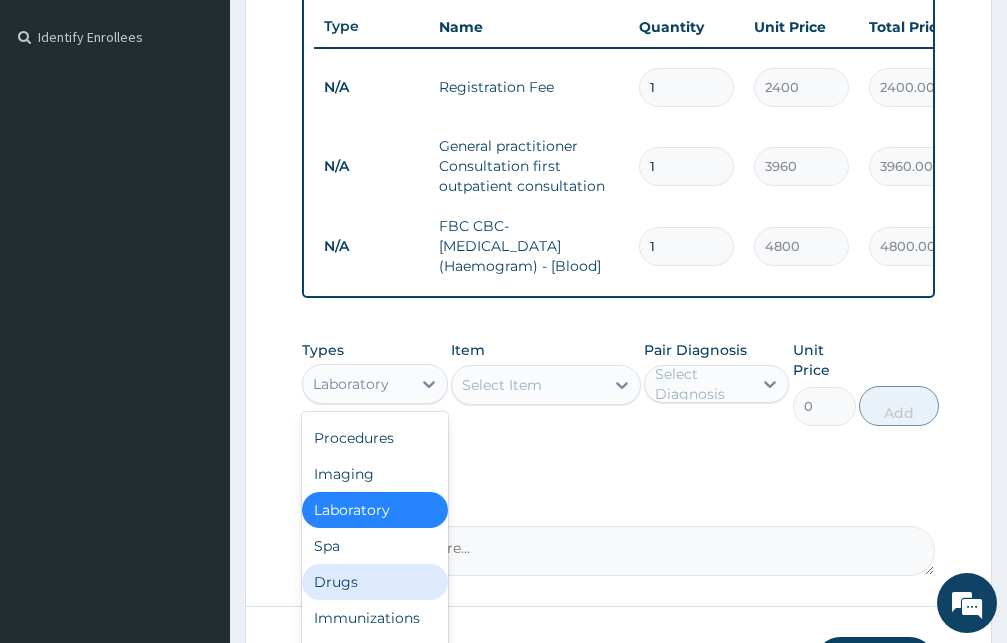click on "Drugs" at bounding box center [375, 582] 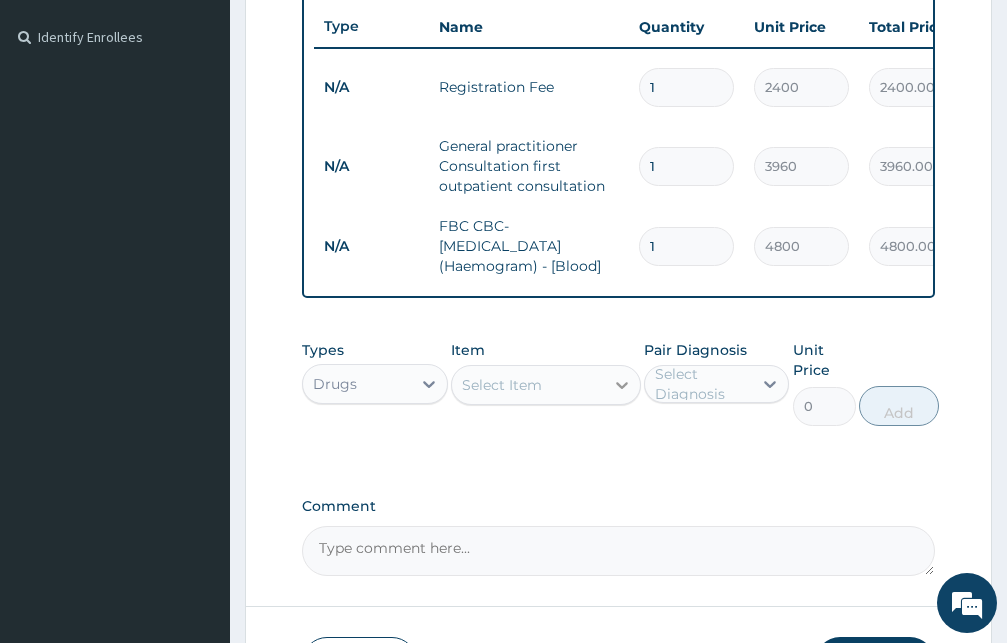 click 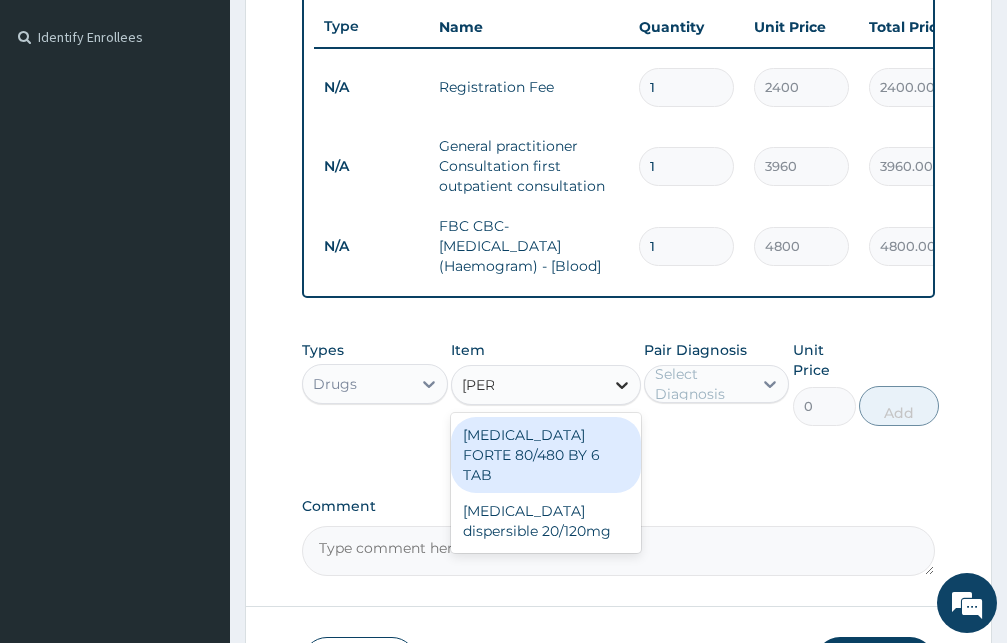 type on "coart" 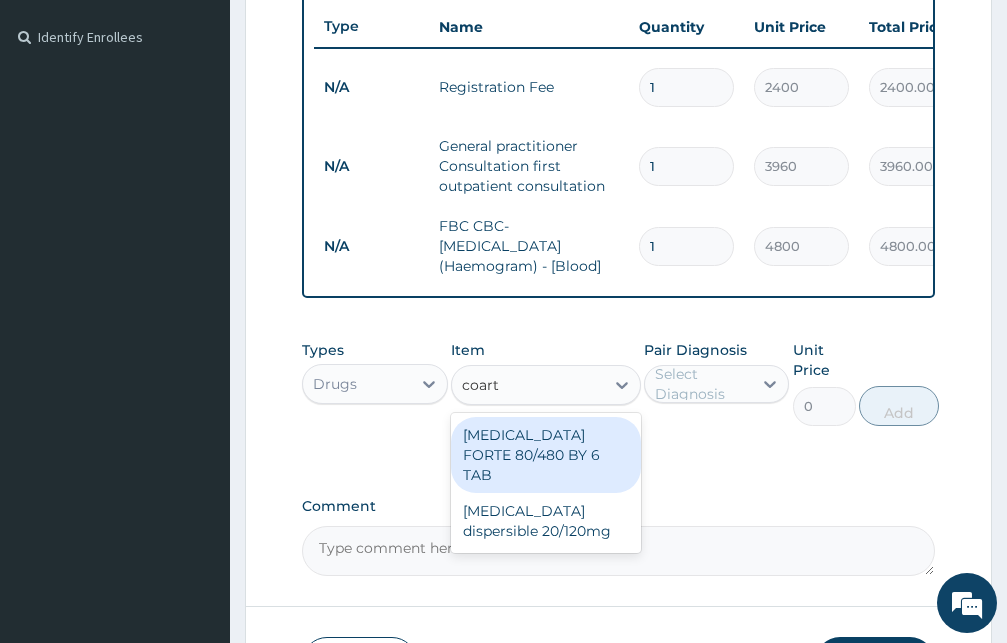 click on "COARTEM FORTE 80/480 BY 6 TAB" at bounding box center [546, 455] 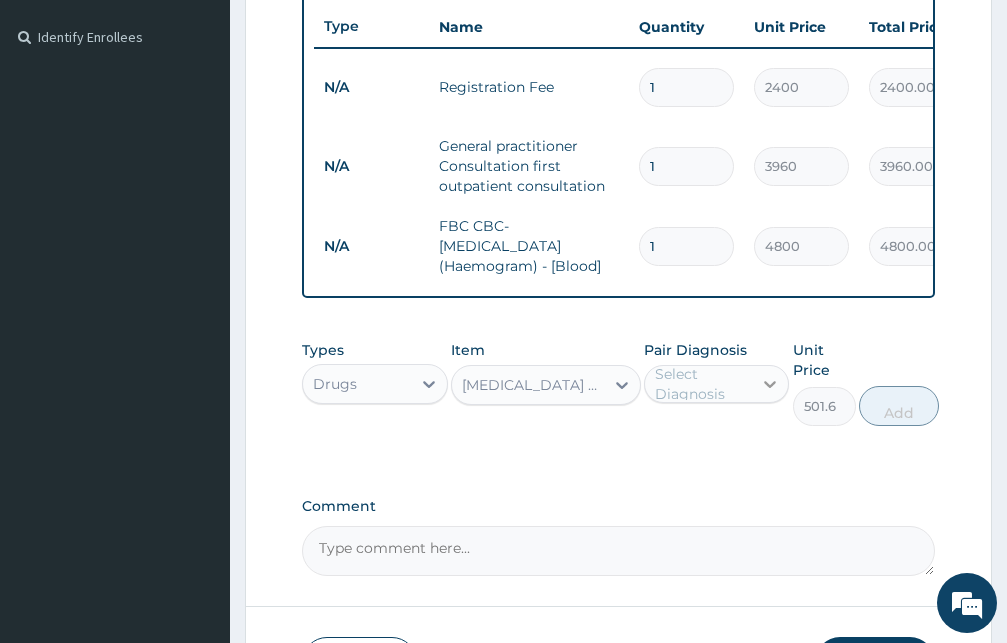 click at bounding box center (770, 384) 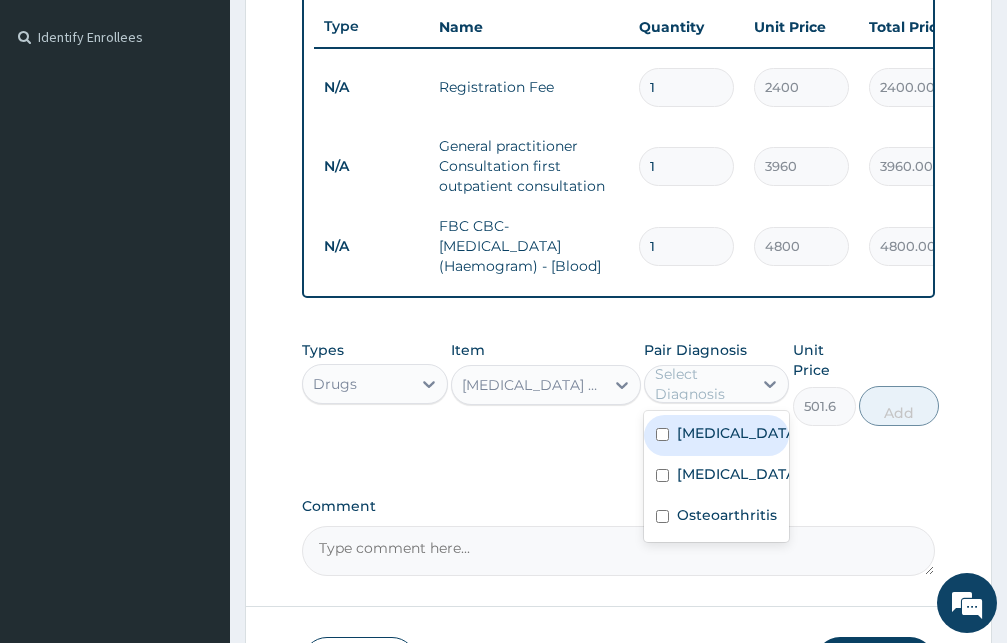 click at bounding box center [662, 434] 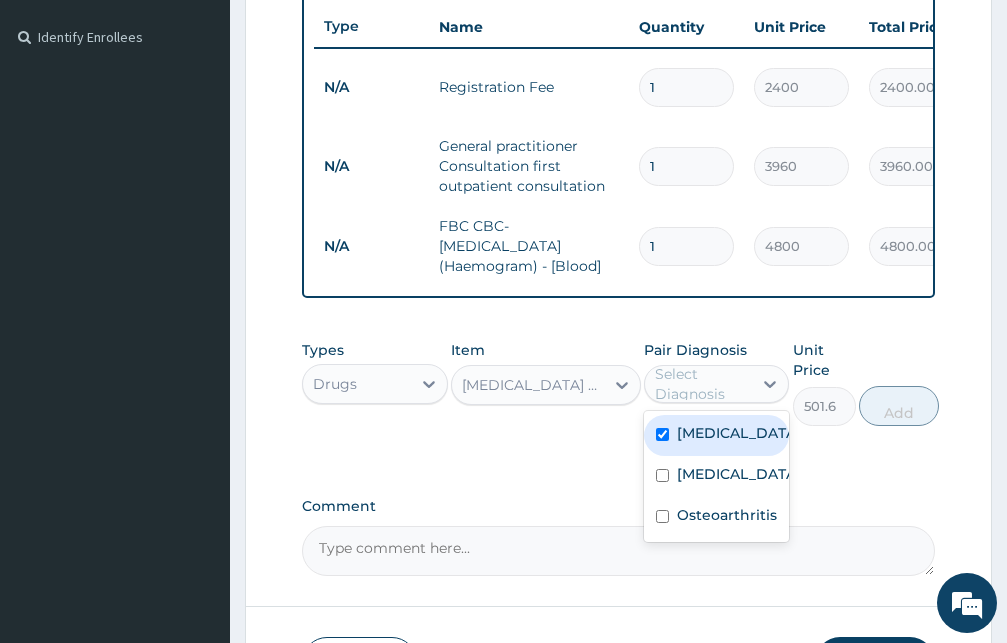 checkbox on "true" 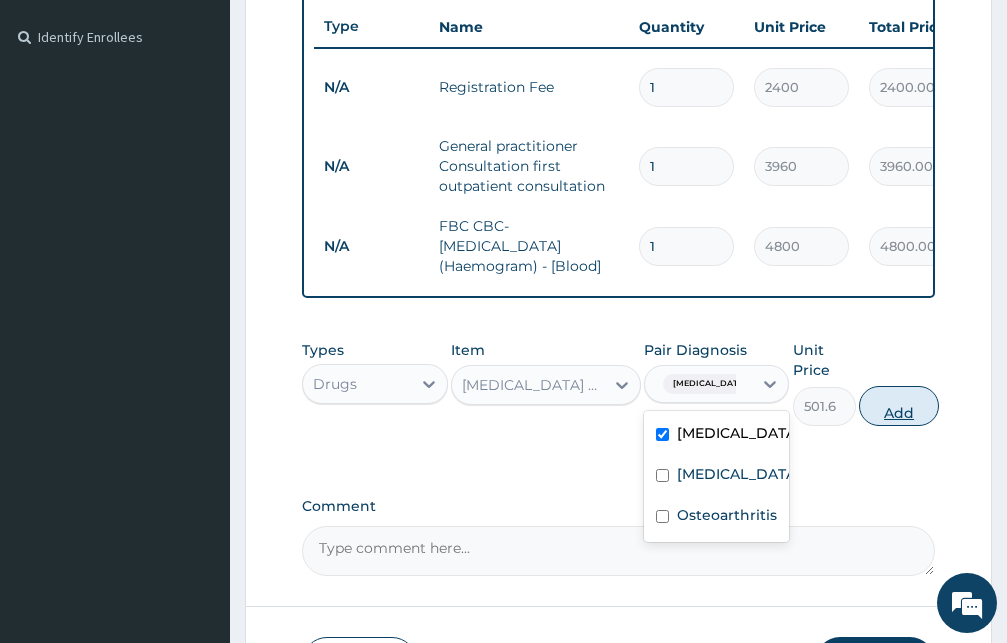 click on "Add" at bounding box center (899, 406) 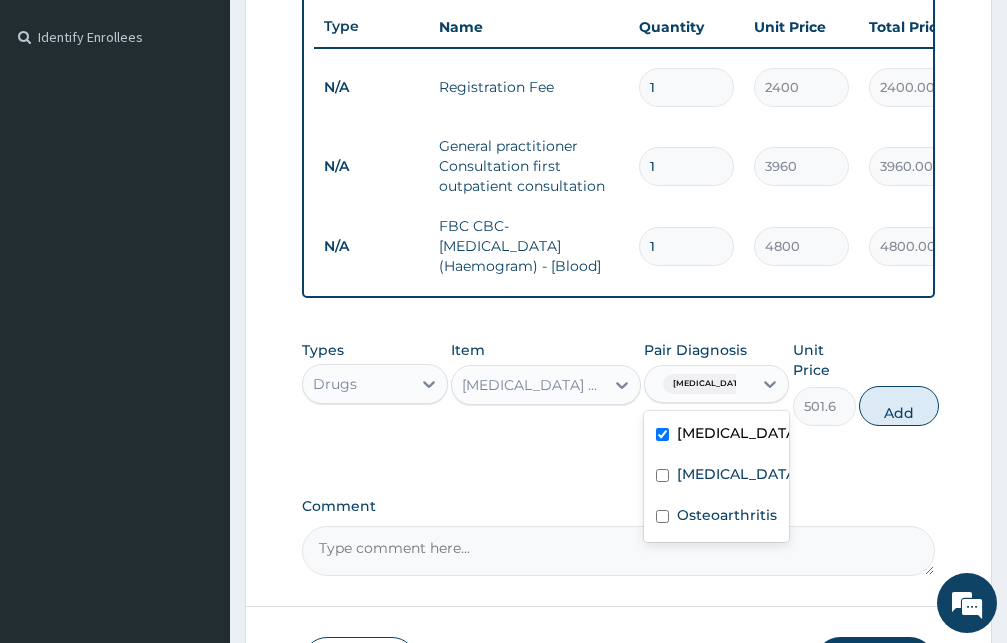 type on "0" 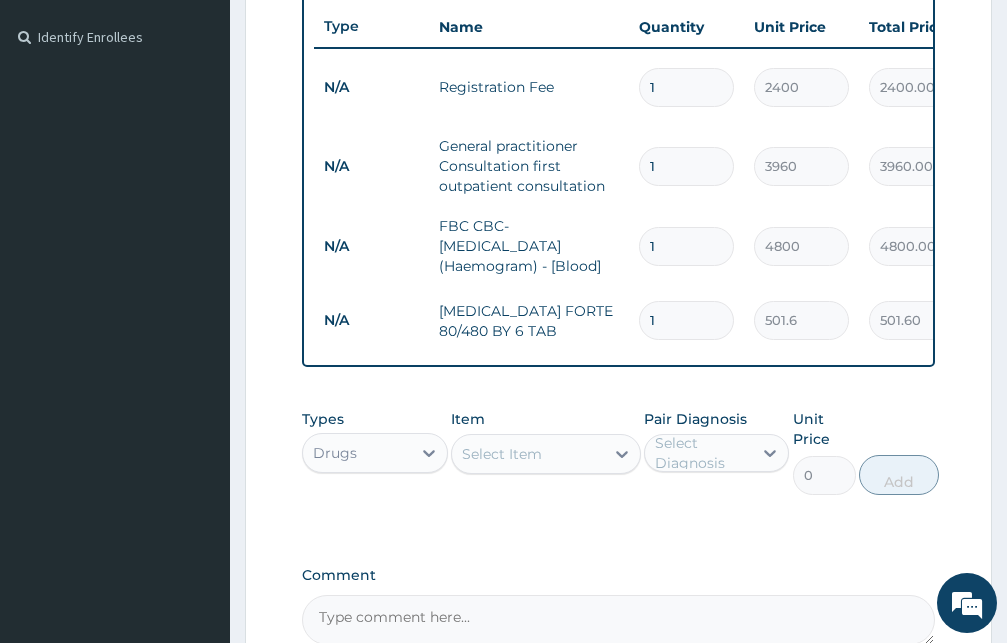 type 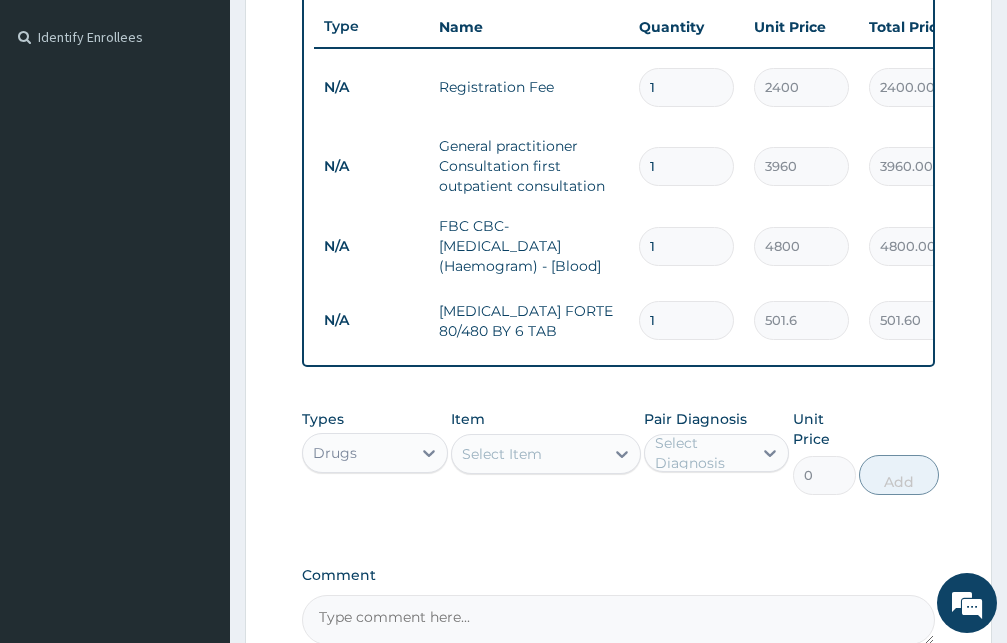 type on "0.00" 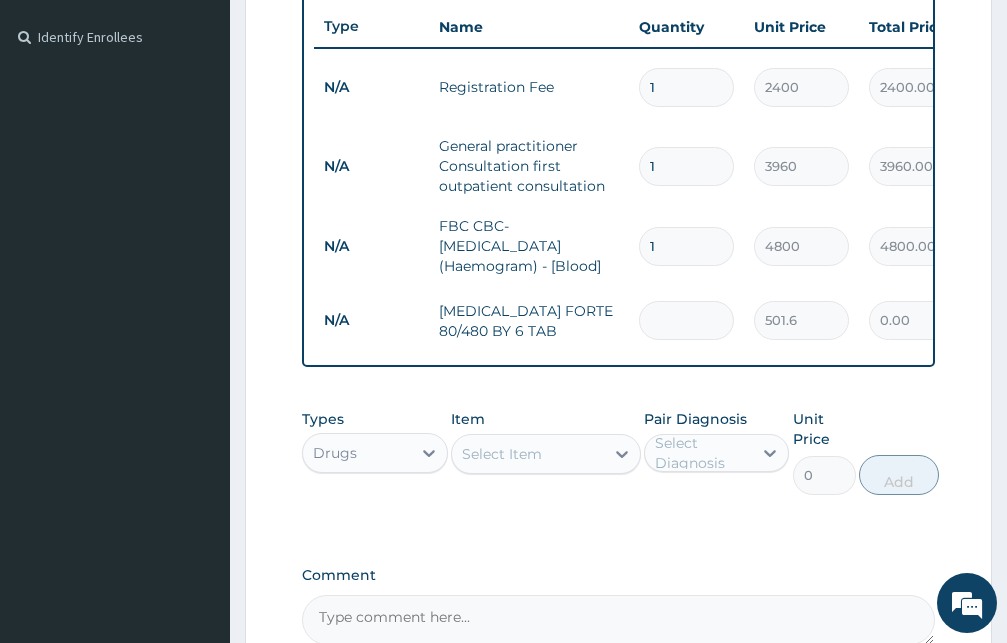 type on "6" 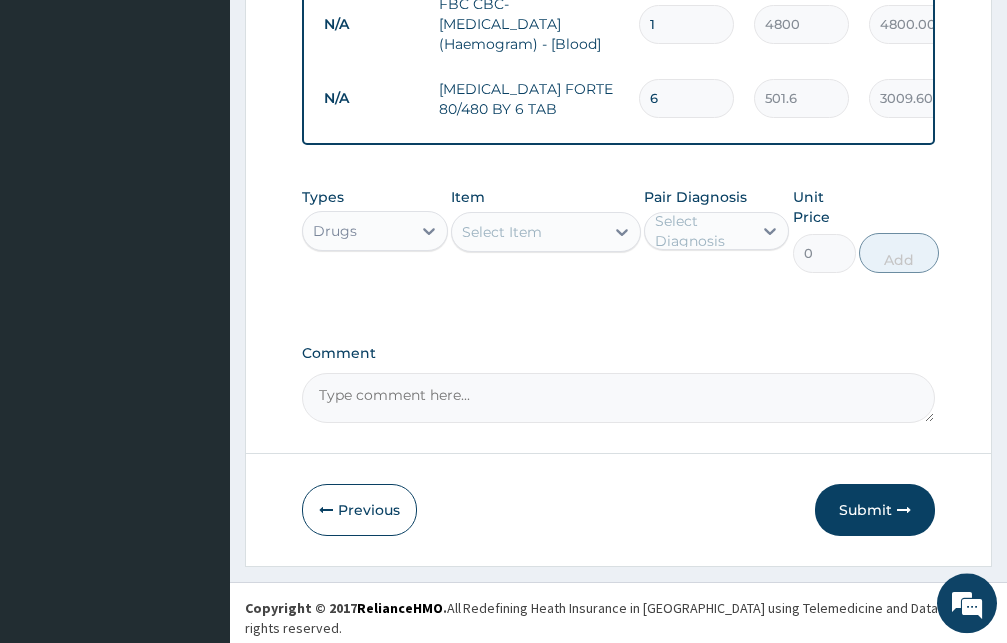 scroll, scrollTop: 762, scrollLeft: 0, axis: vertical 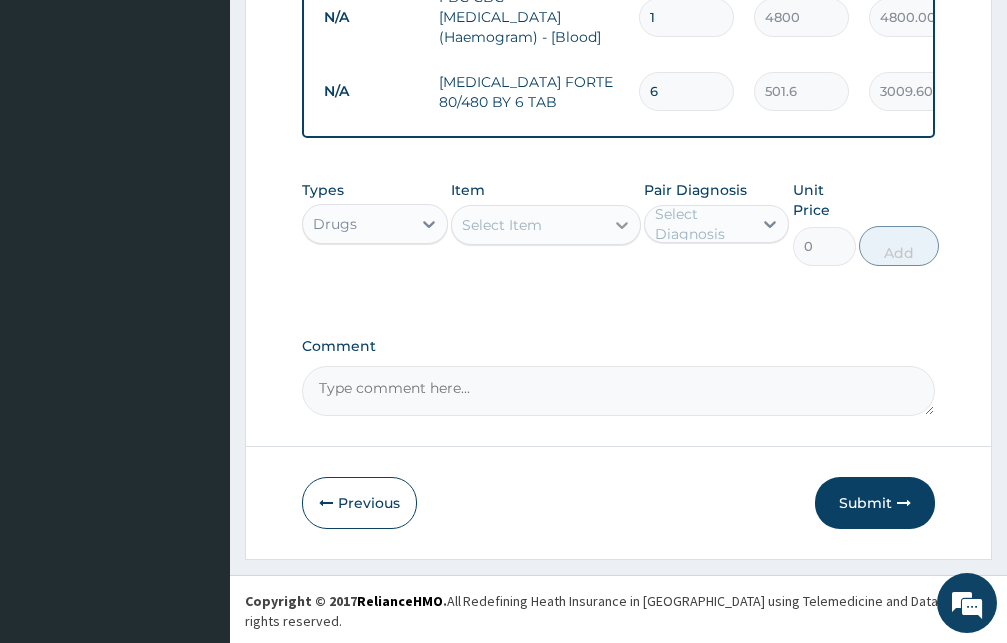 type on "6" 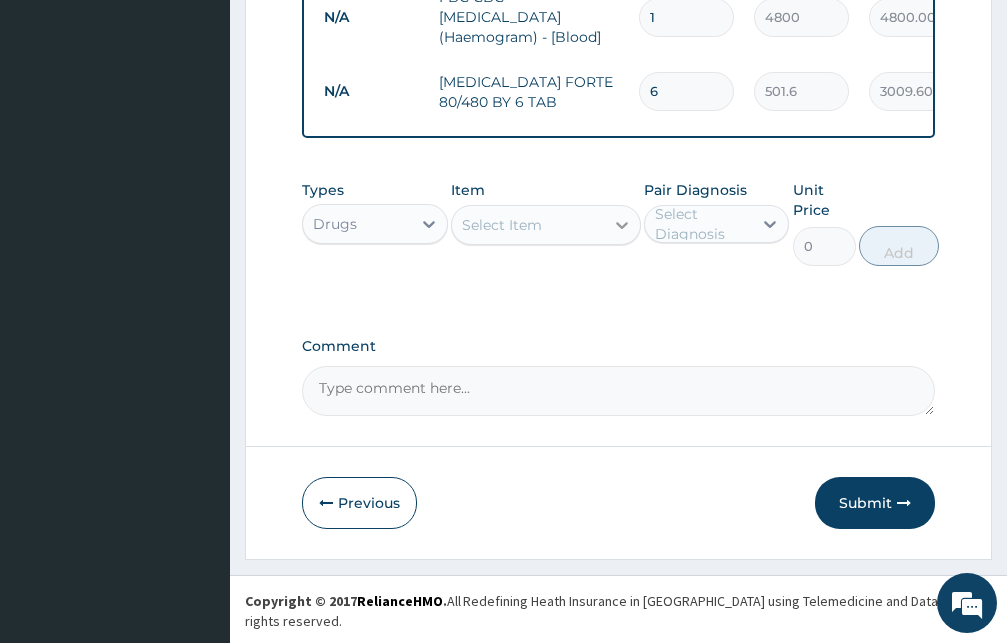 click at bounding box center (622, 225) 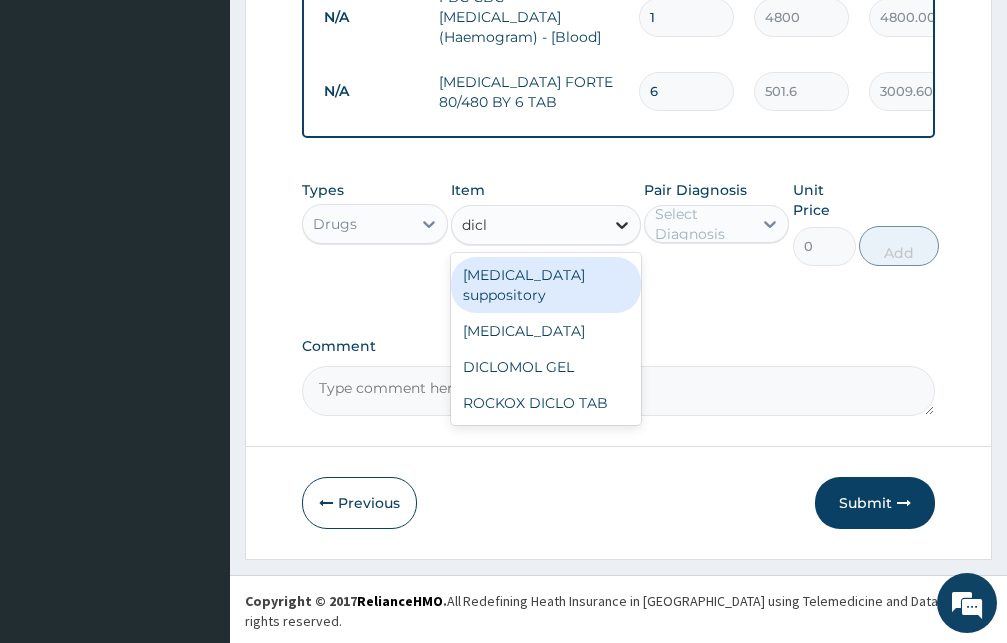 type on "diclo" 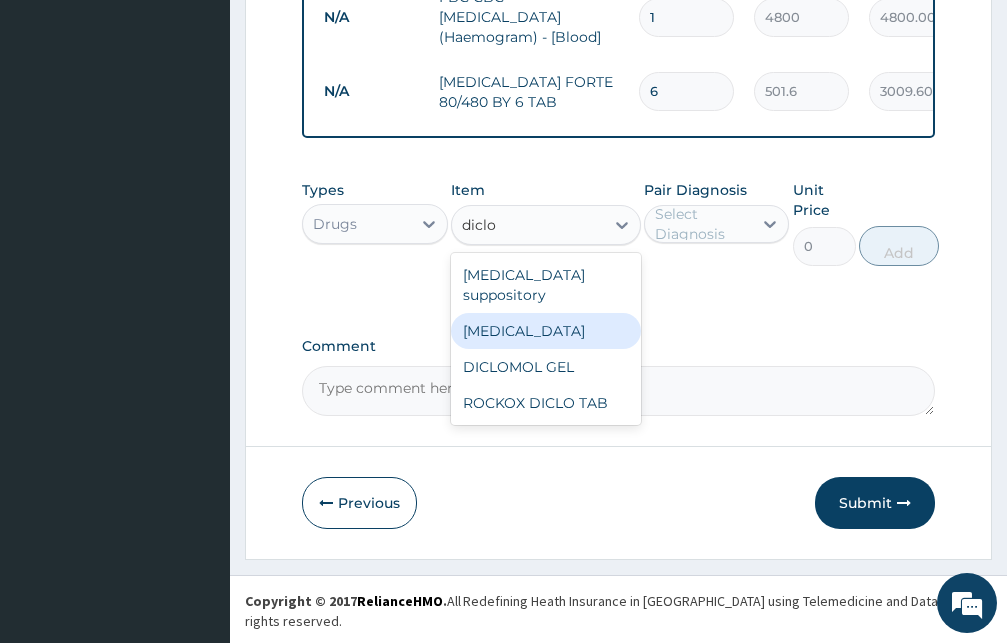 click on "Diclofenac" at bounding box center (546, 331) 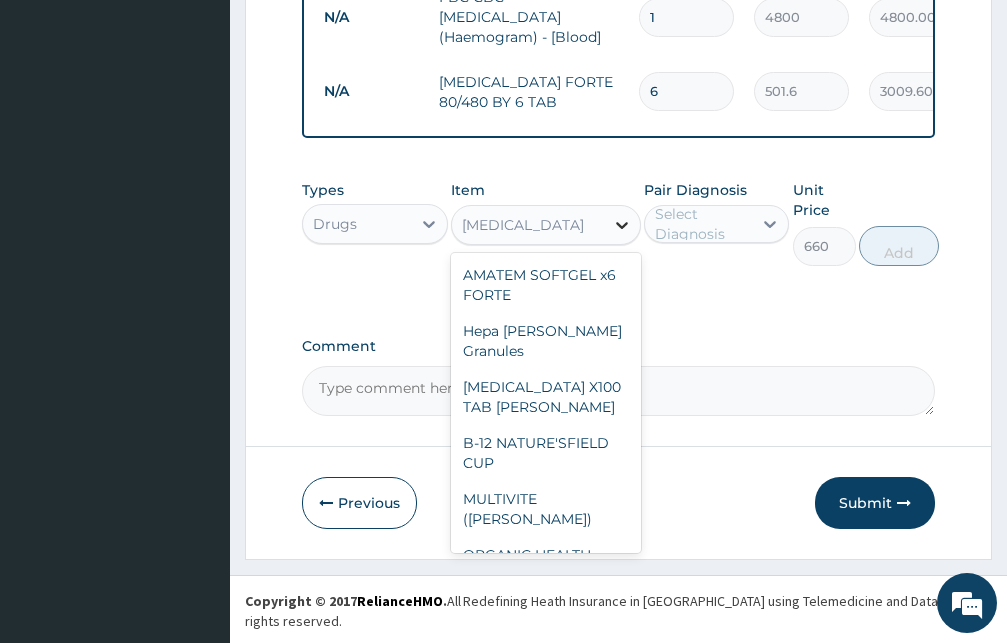 click 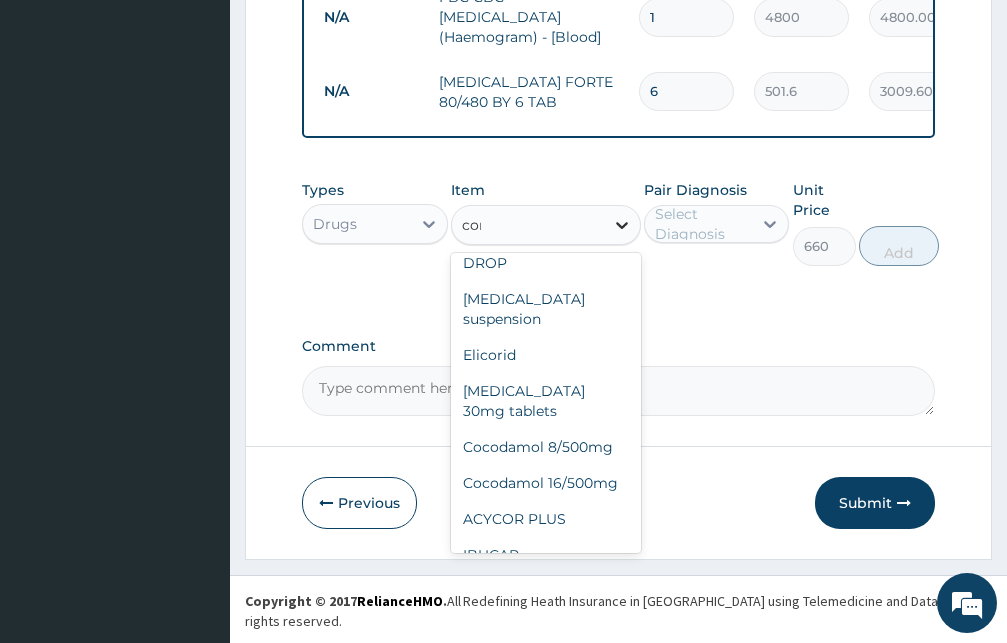 scroll, scrollTop: 204, scrollLeft: 0, axis: vertical 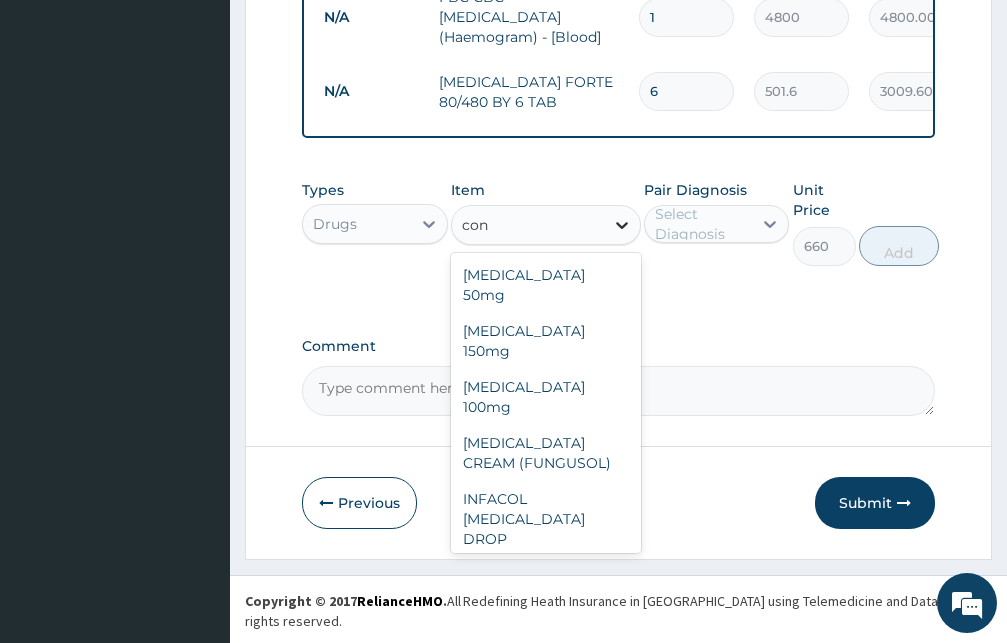 type on "cont" 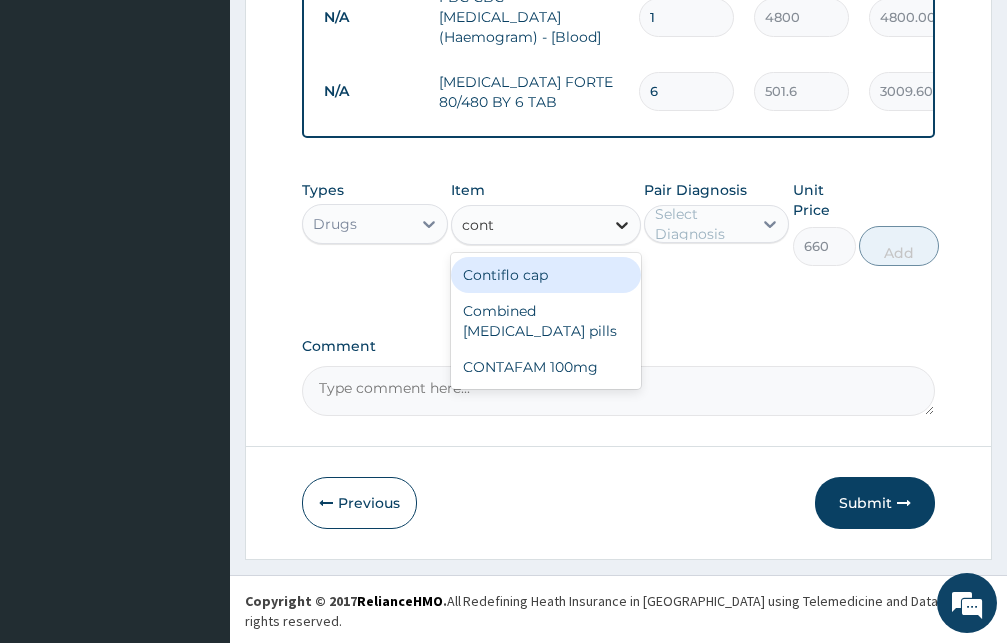 scroll, scrollTop: 0, scrollLeft: 0, axis: both 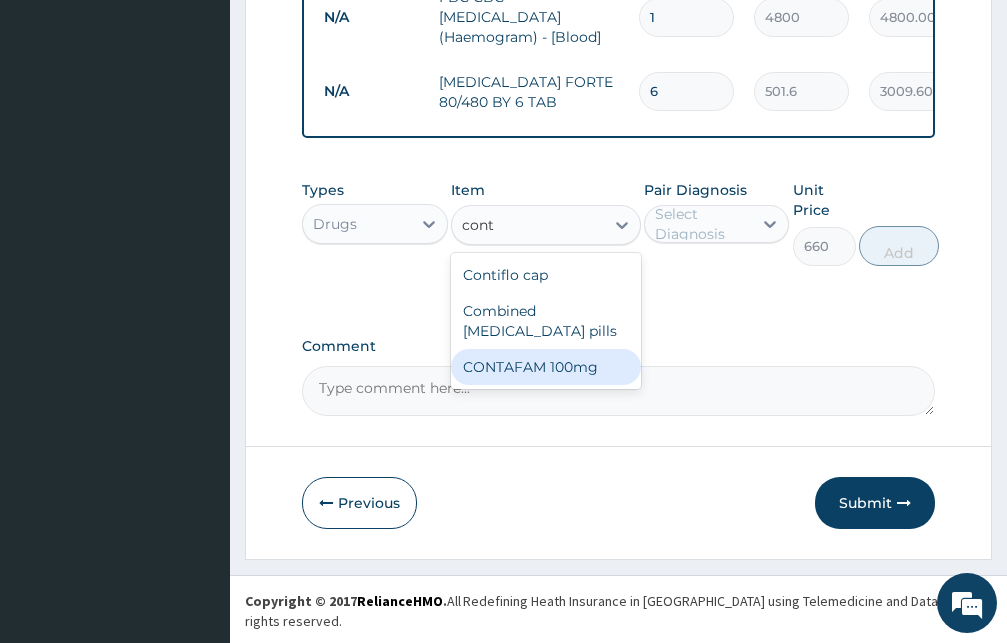 click on "CONTAFAM 100mg" at bounding box center (546, 367) 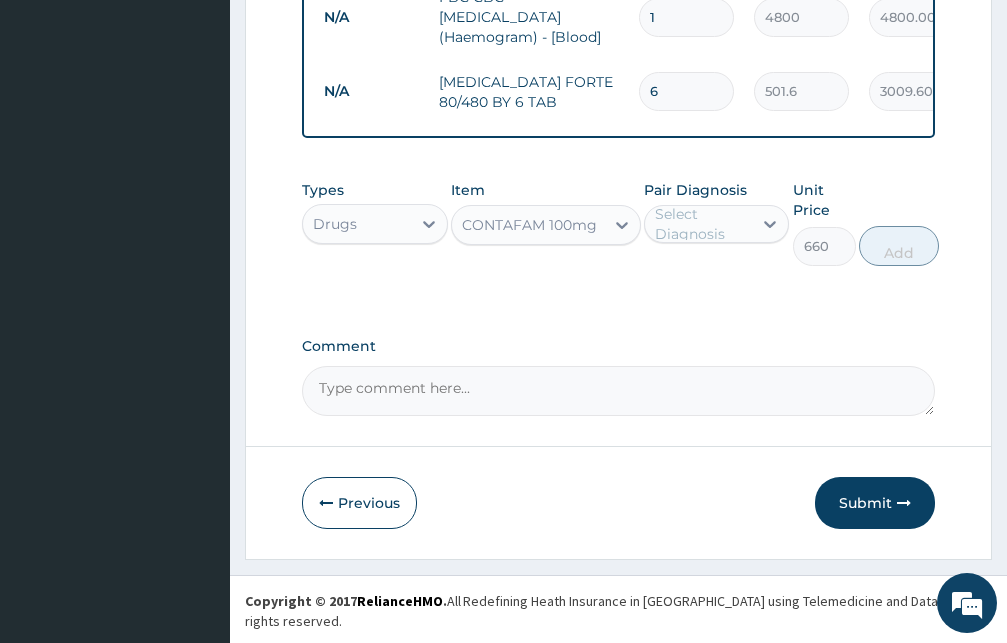 type 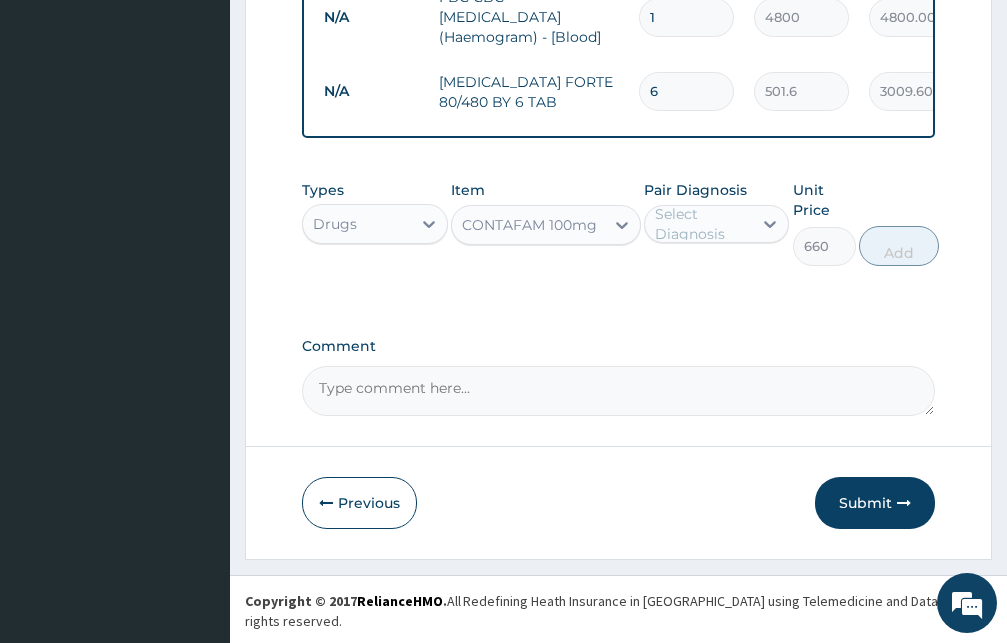type on "73.92" 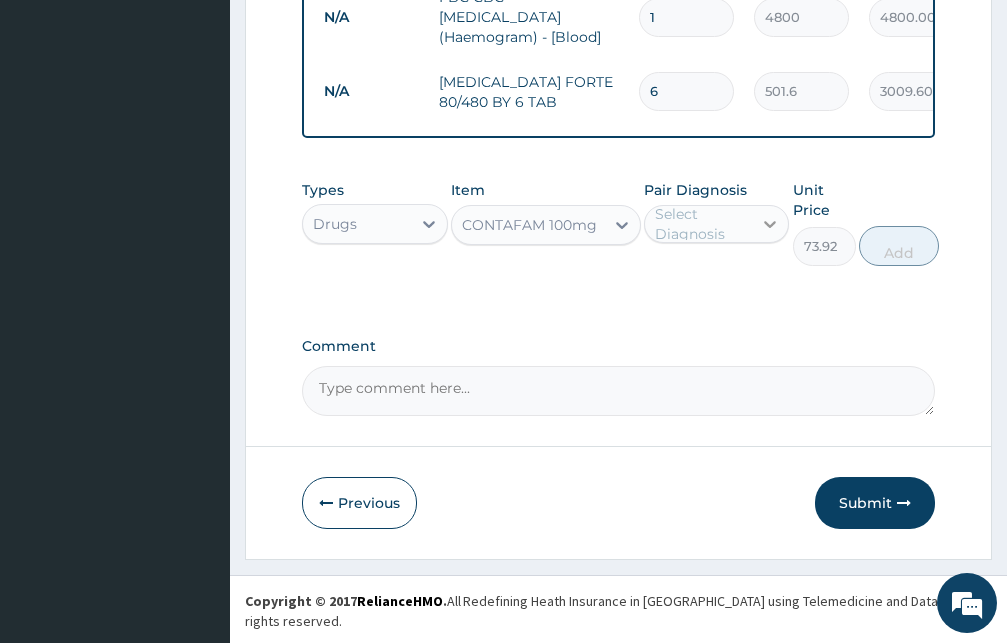 click at bounding box center (770, 224) 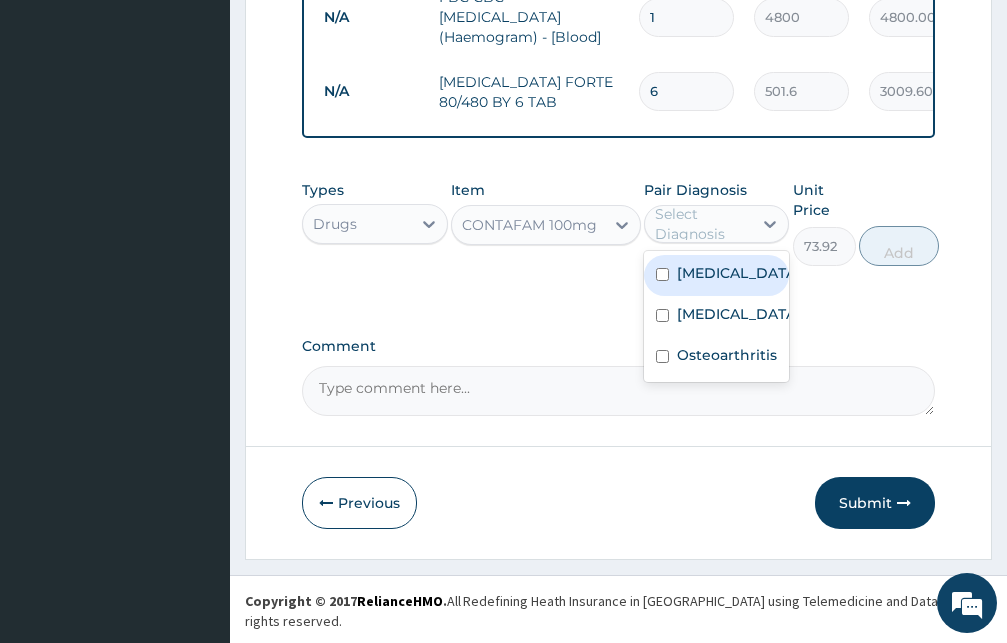 click on "Falciparum malaria" at bounding box center (717, 275) 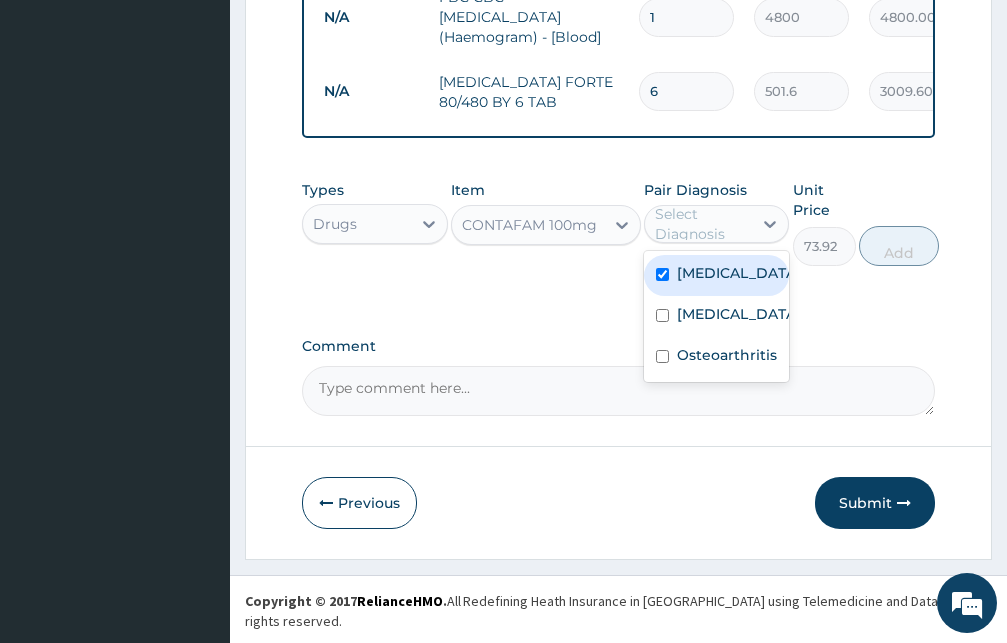 checkbox on "true" 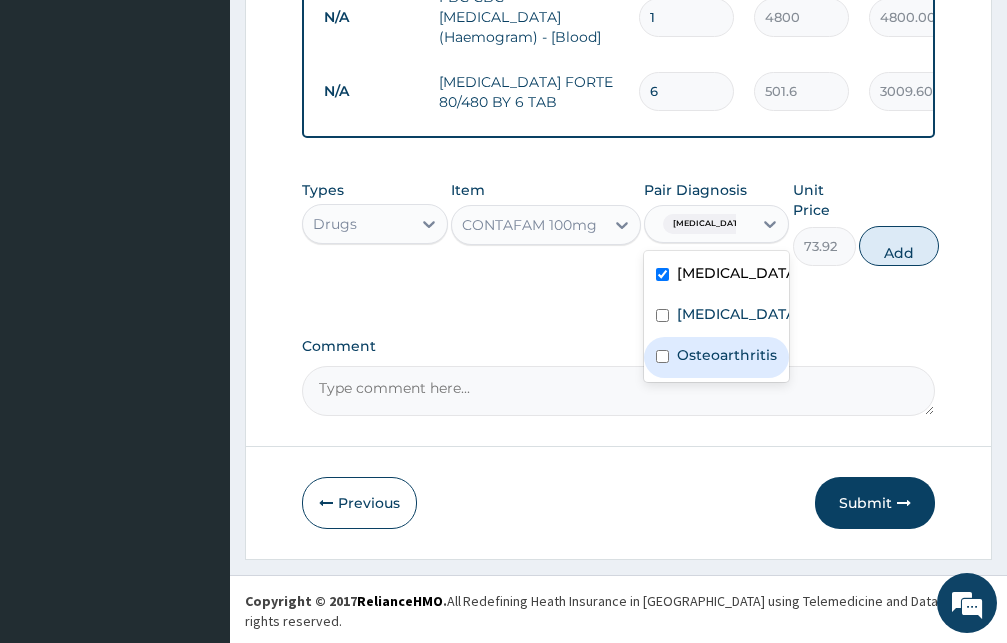click on "Osteoarthritis" at bounding box center (717, 357) 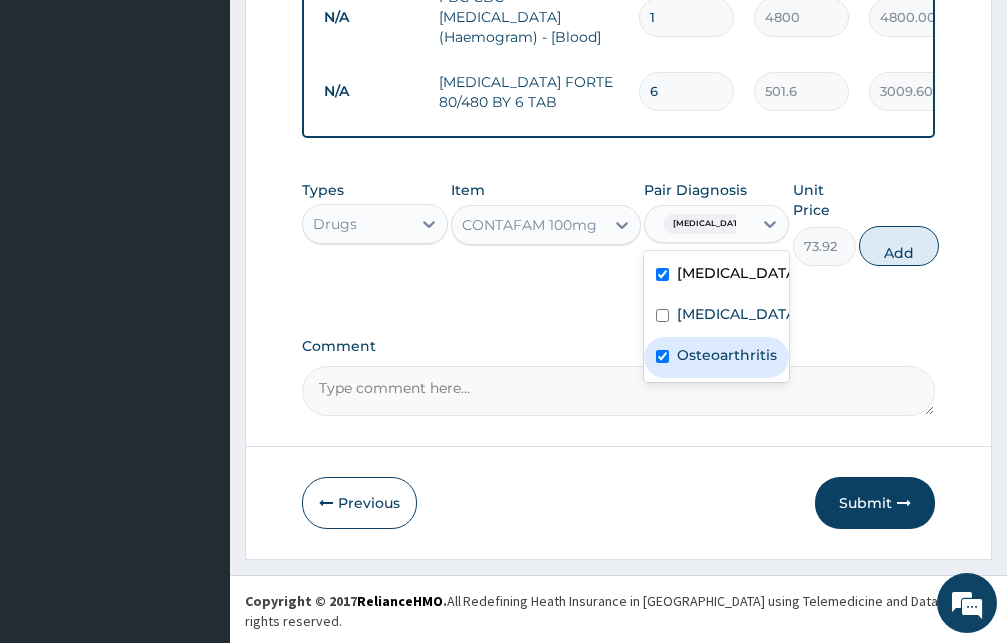 checkbox on "true" 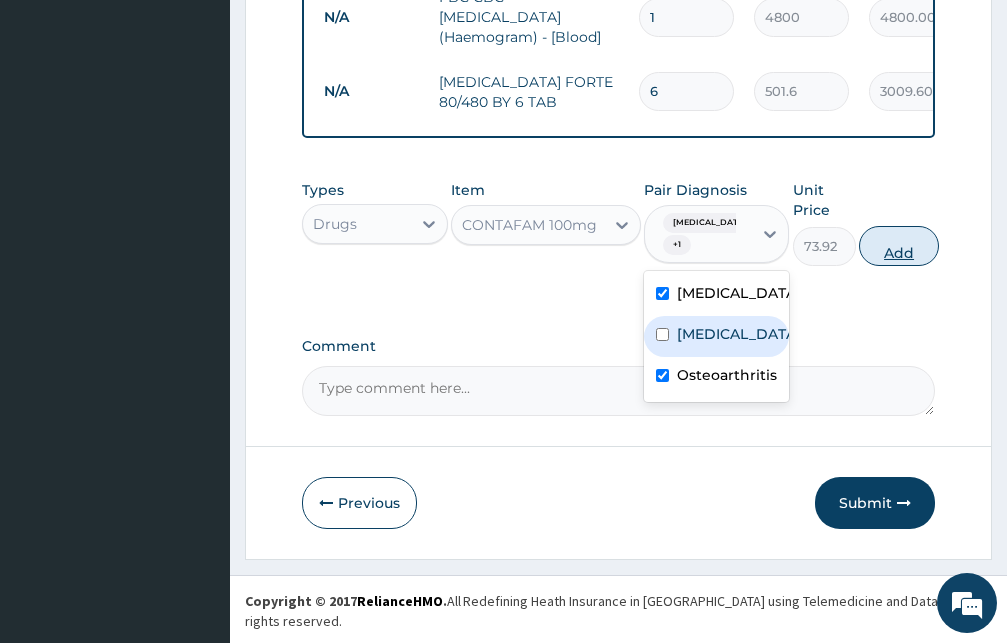 click on "Add" at bounding box center (899, 246) 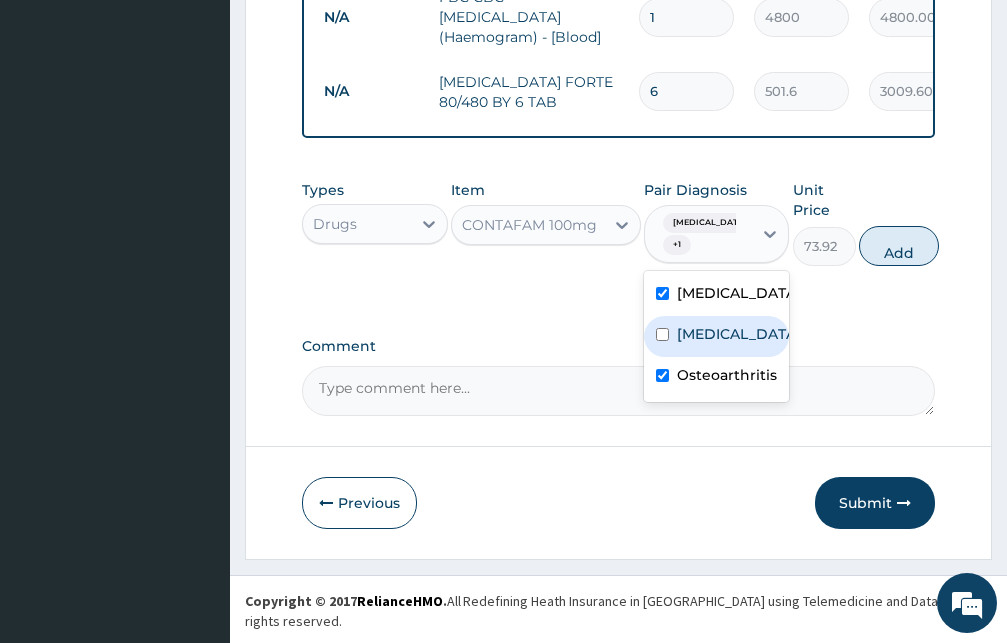 type on "0" 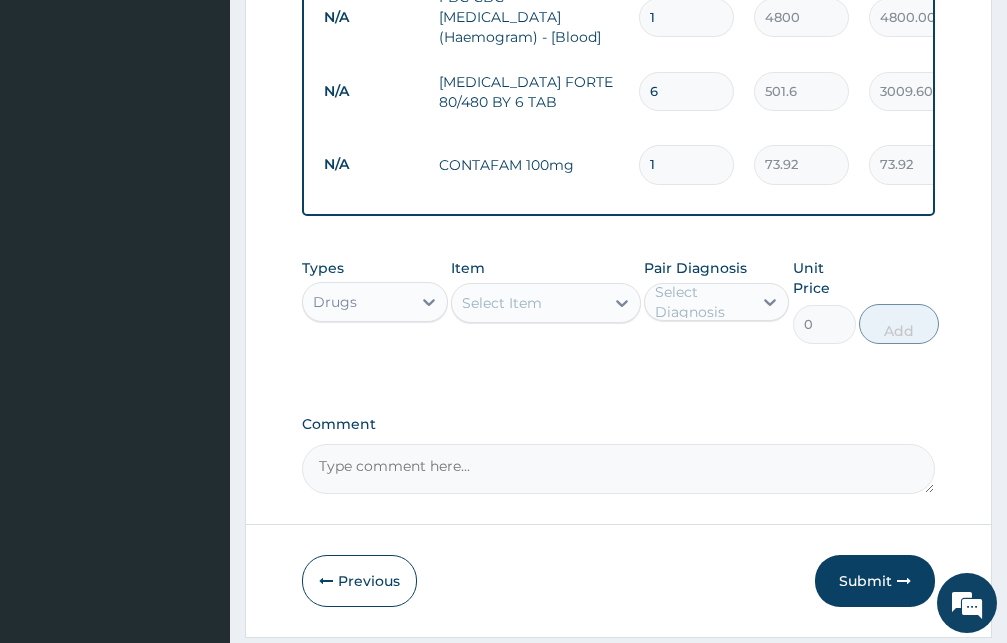 type on "10" 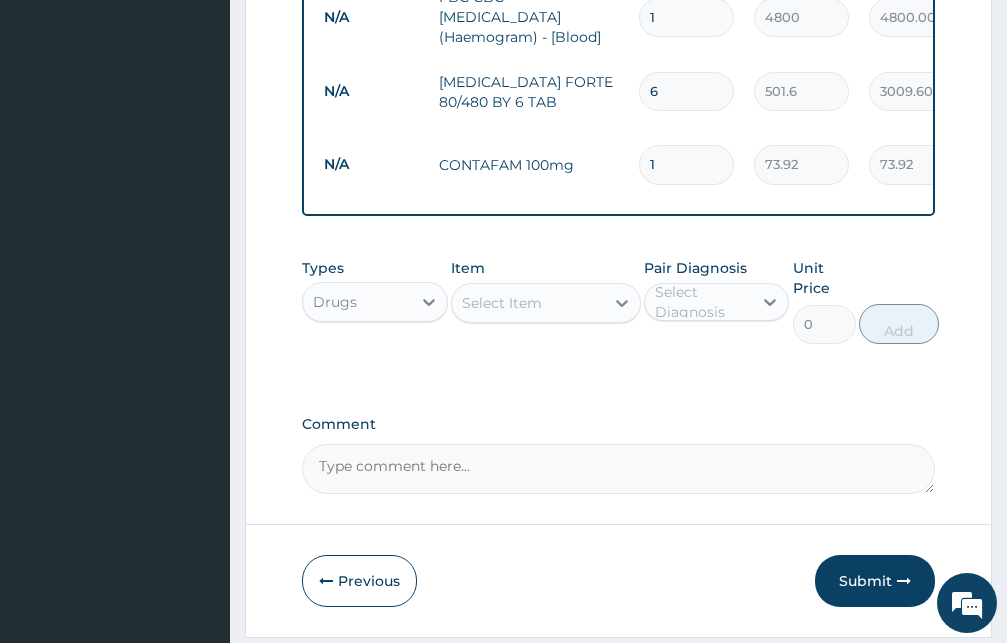 type on "739.20" 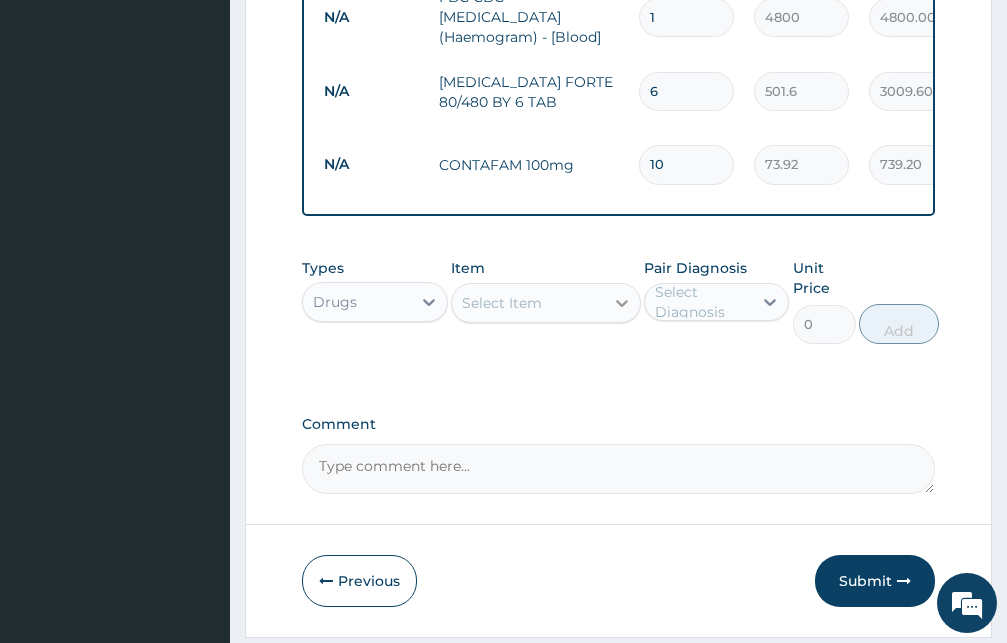 type on "10" 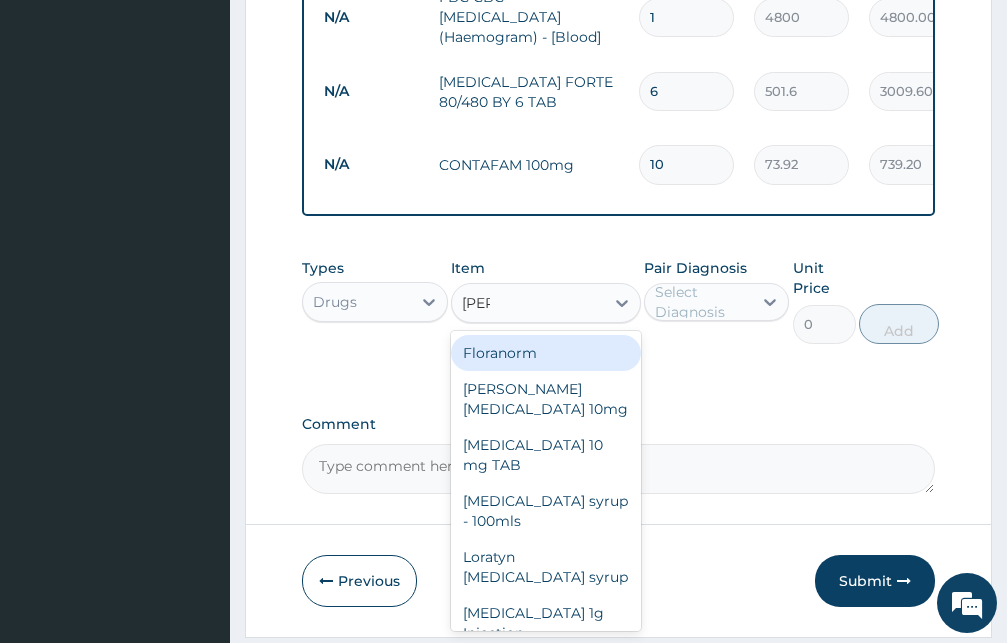 type on "lorat" 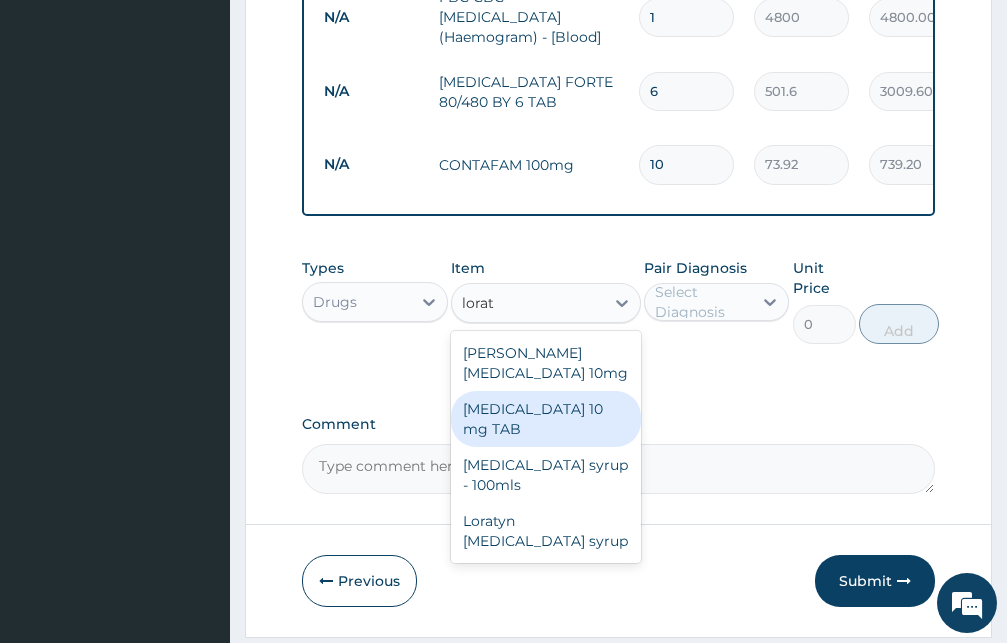 click on "LORATADINE 10 mg TAB" at bounding box center [546, 419] 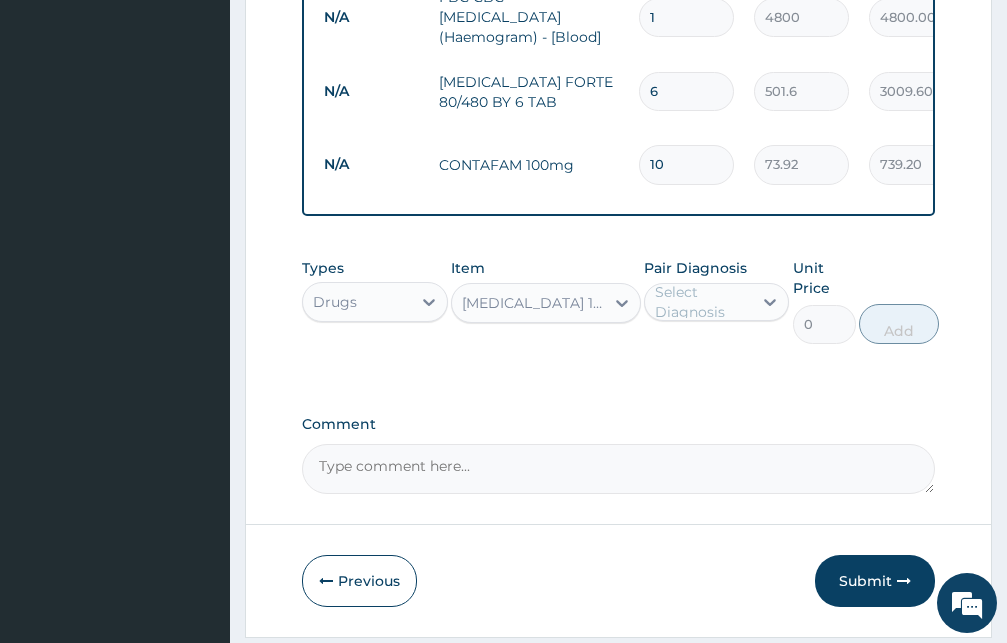 type 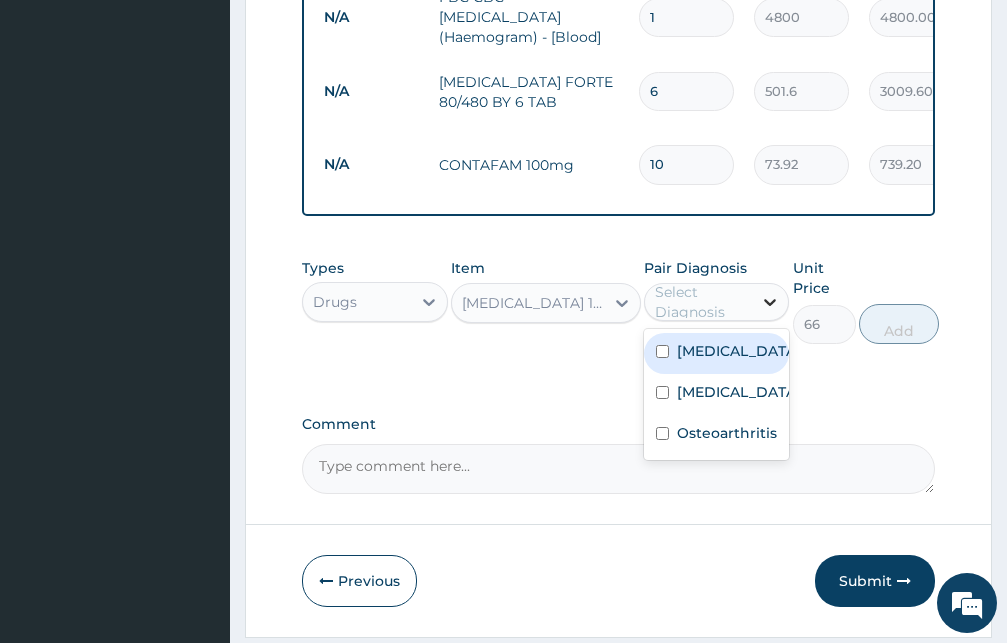 click 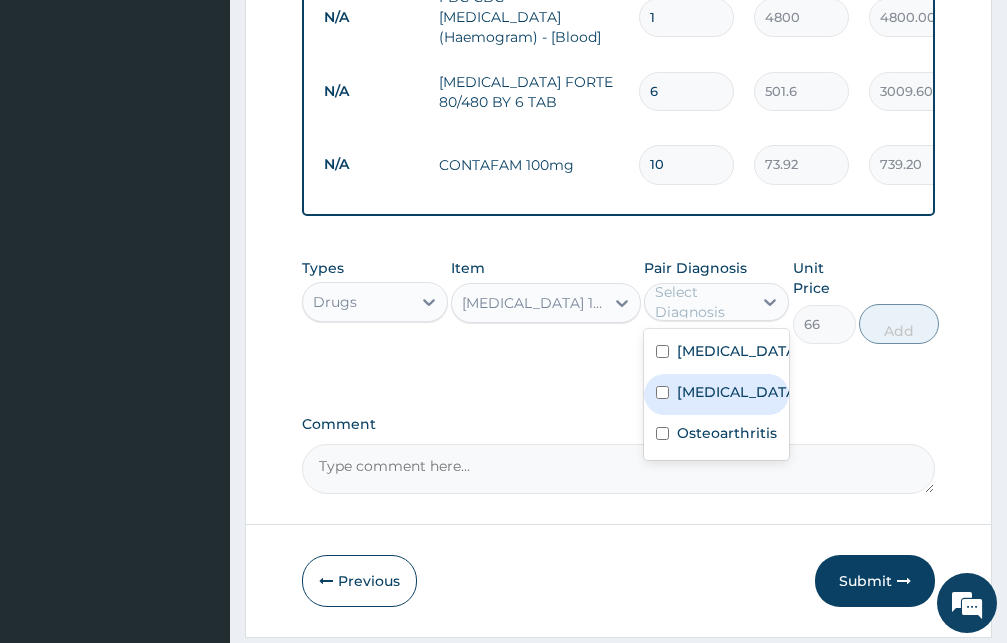 click on "Upper respiratory infection" at bounding box center (717, 394) 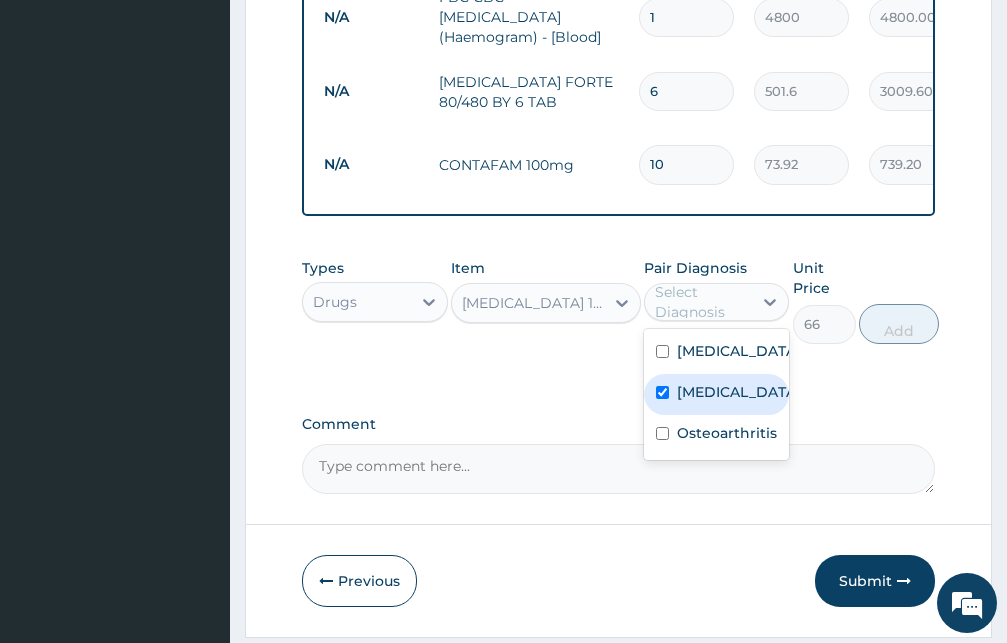 checkbox on "true" 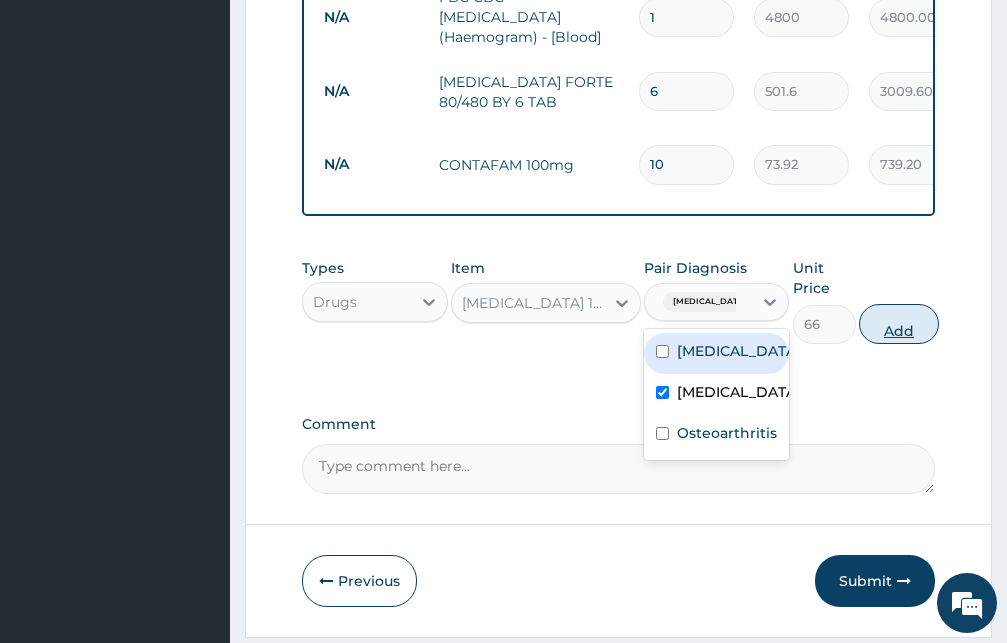 click on "Add" at bounding box center (899, 324) 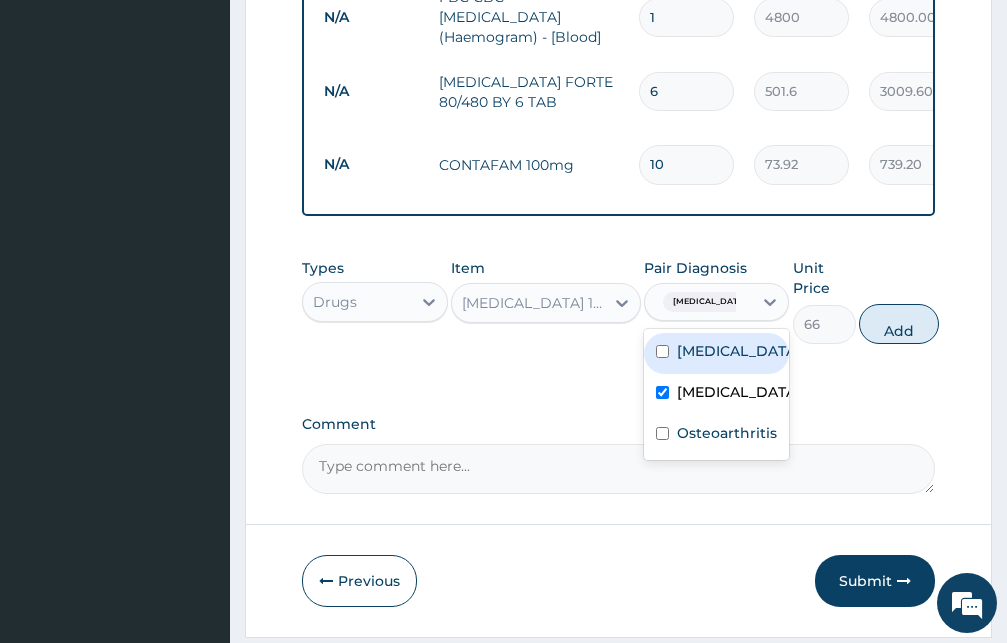 type on "0" 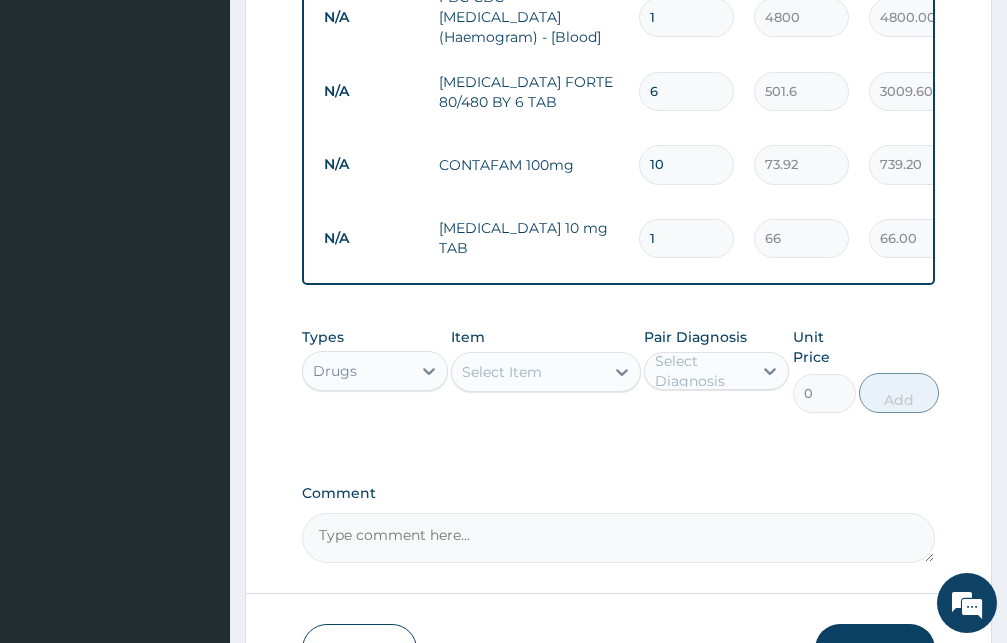 type 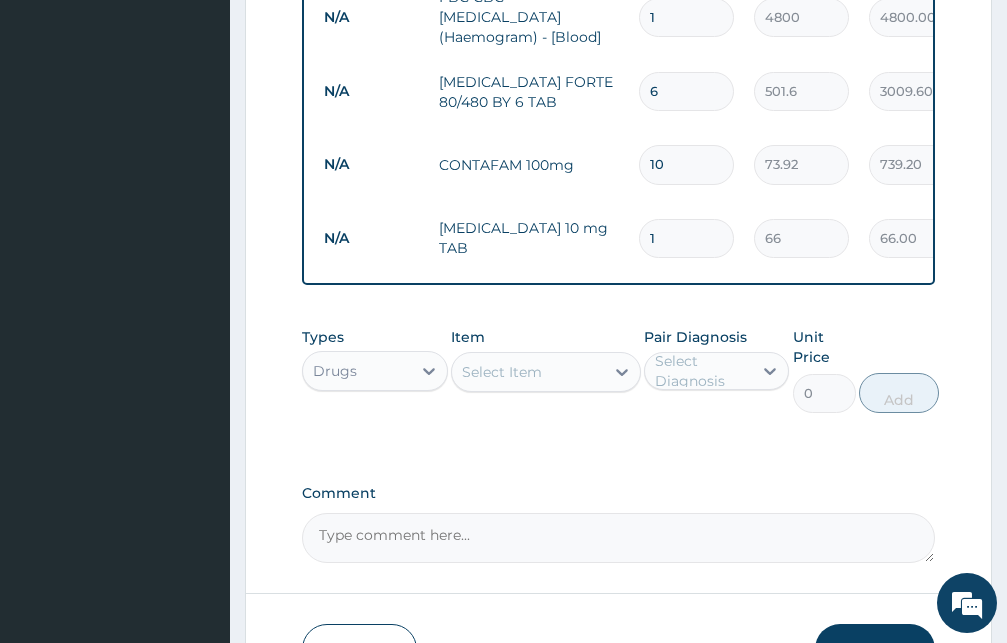 type on "0.00" 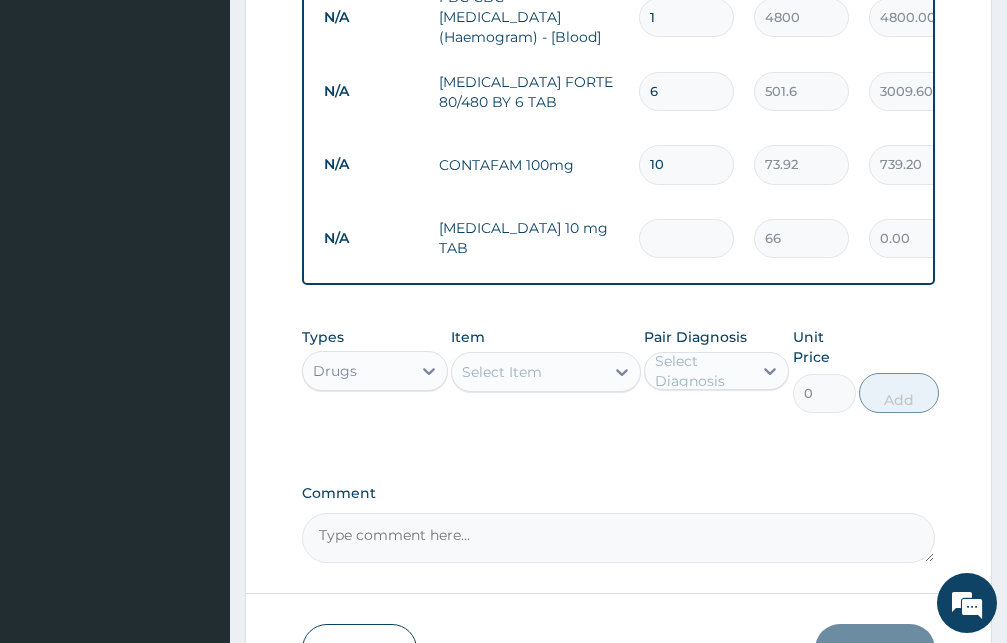 type on "5" 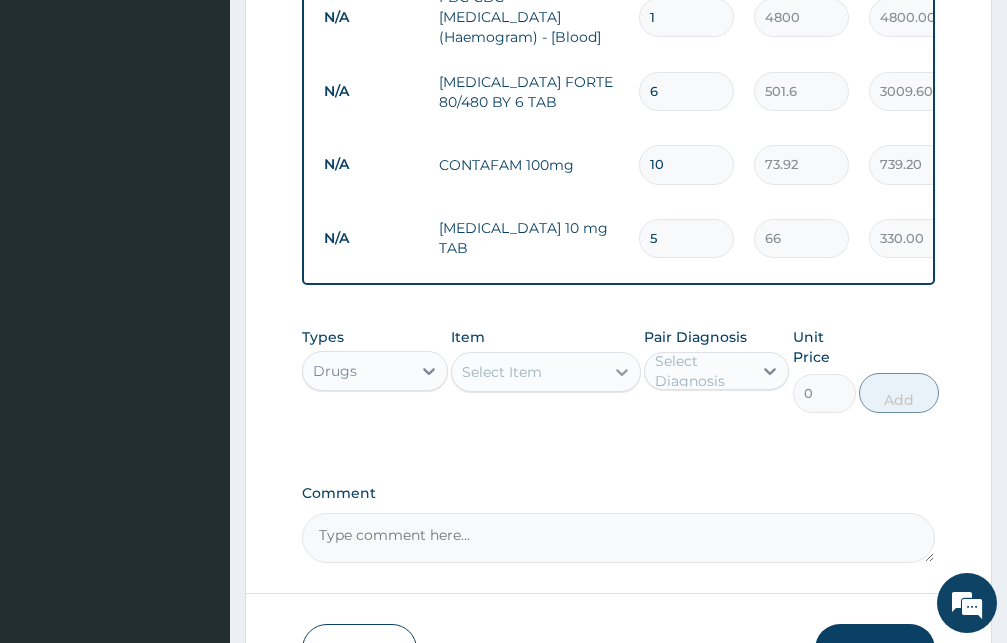 type on "5" 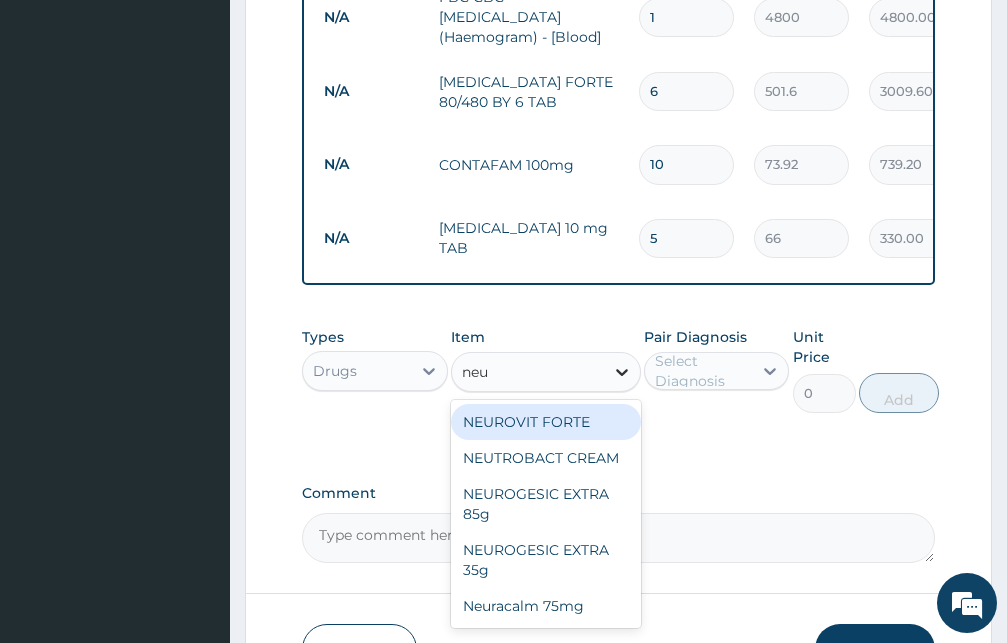 type on "neur" 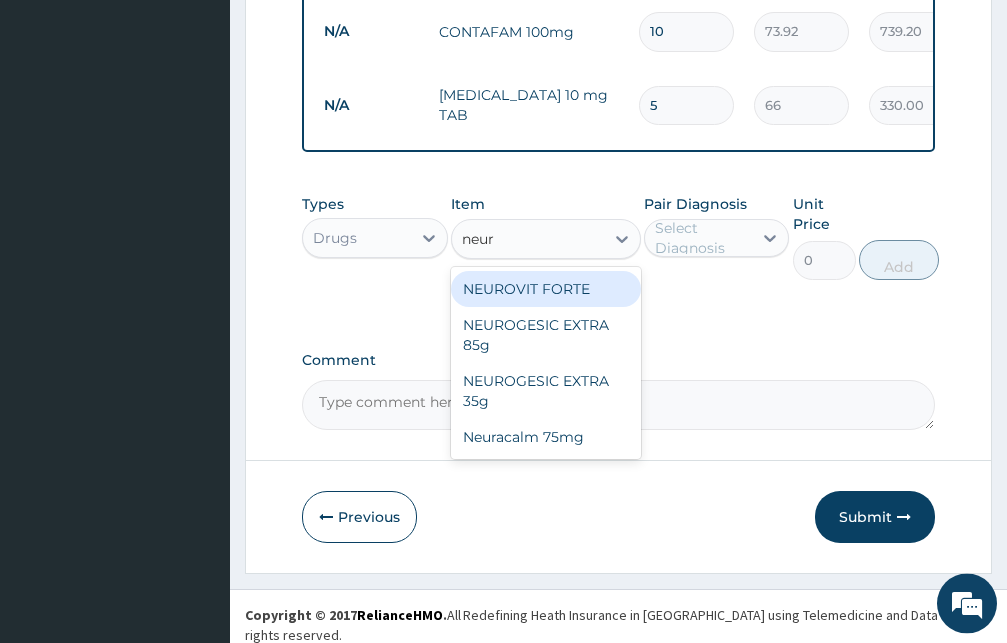scroll, scrollTop: 909, scrollLeft: 0, axis: vertical 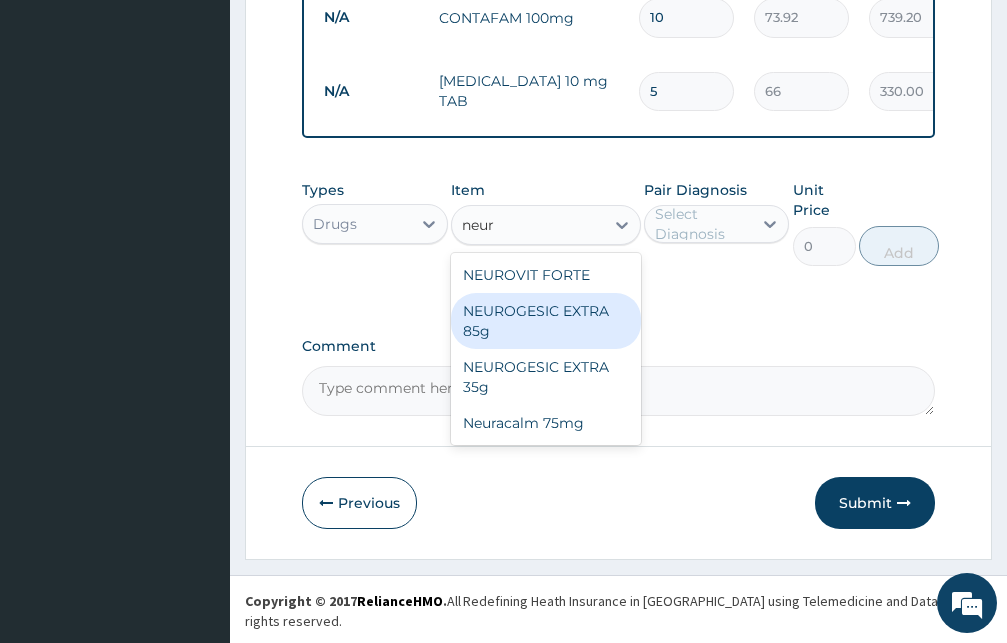 click on "NEUROGESIC EXTRA 85g" at bounding box center [546, 321] 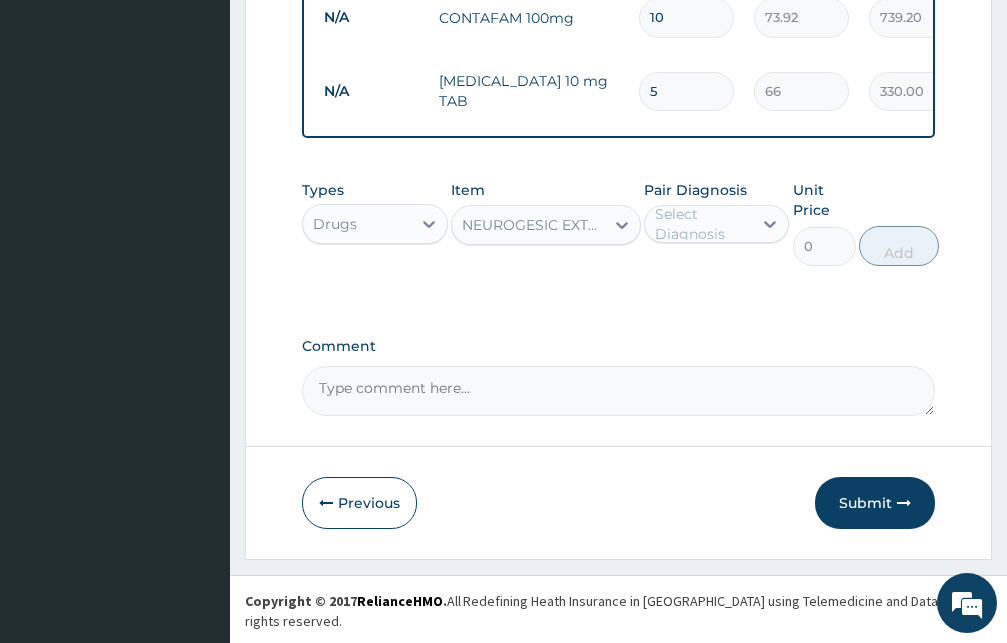 type 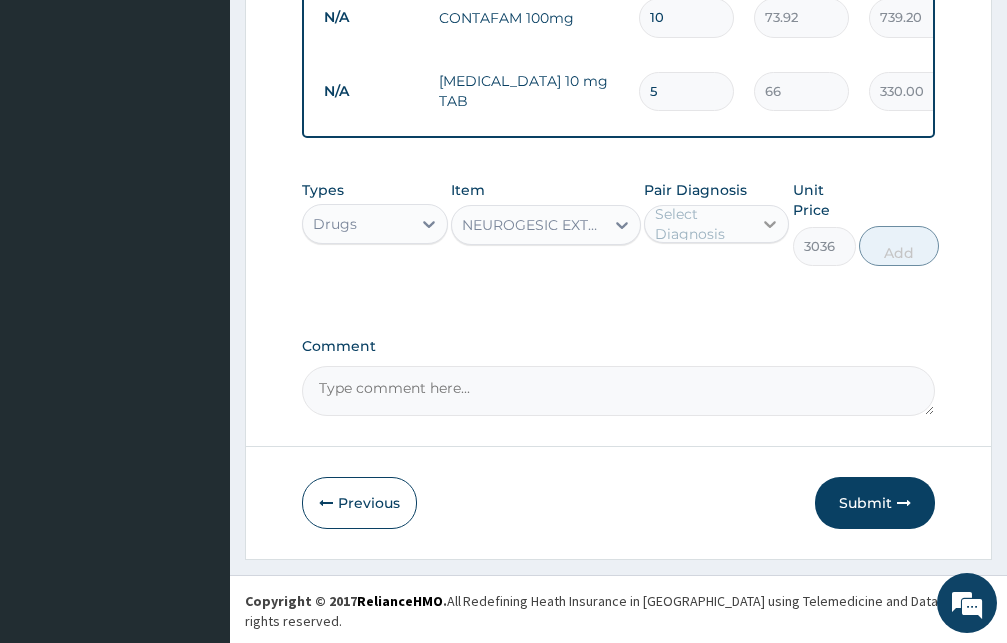 click 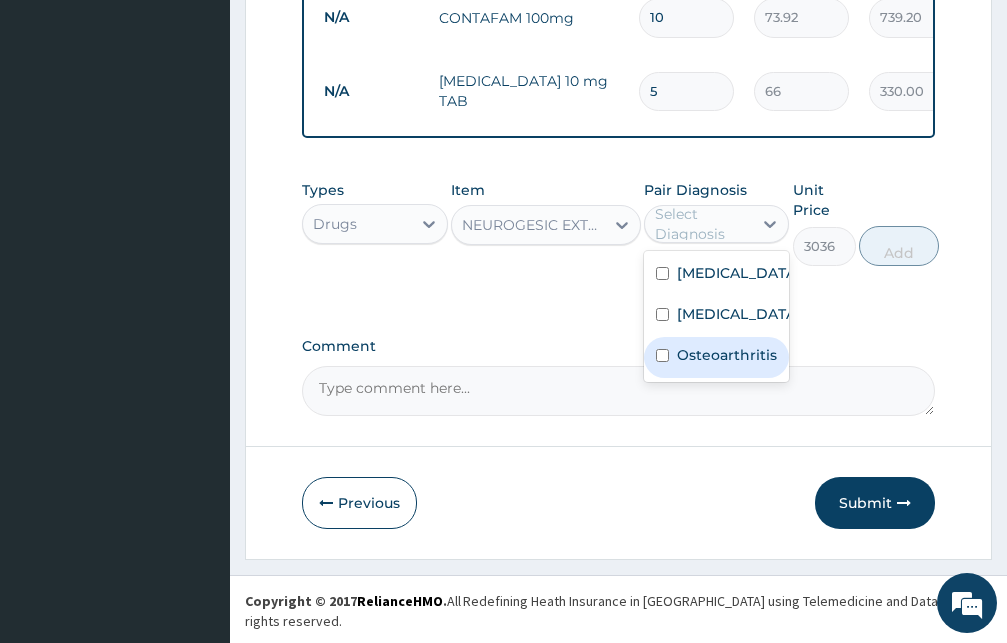 click at bounding box center [662, 355] 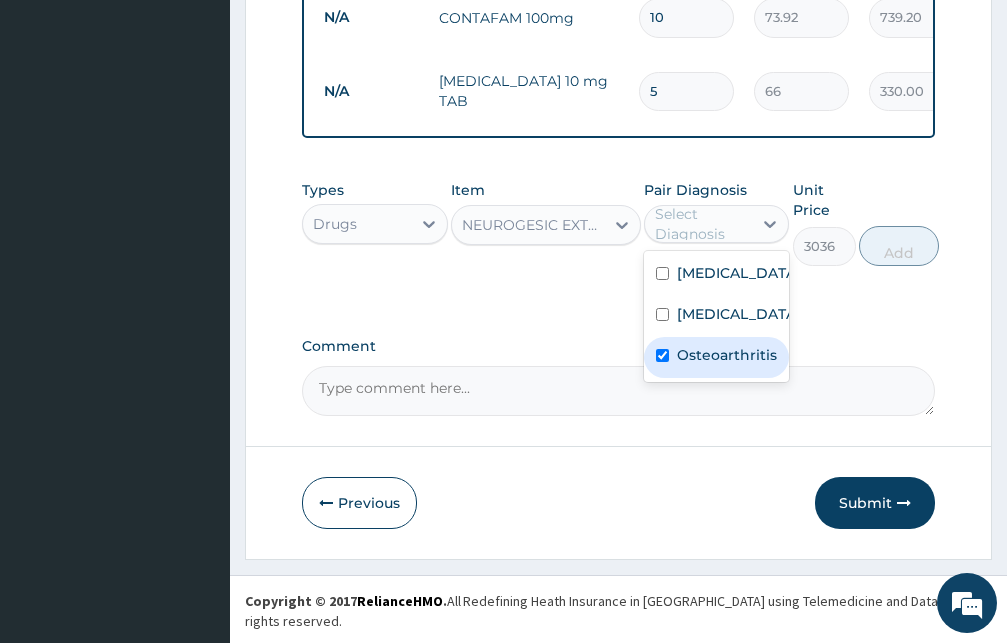 checkbox on "true" 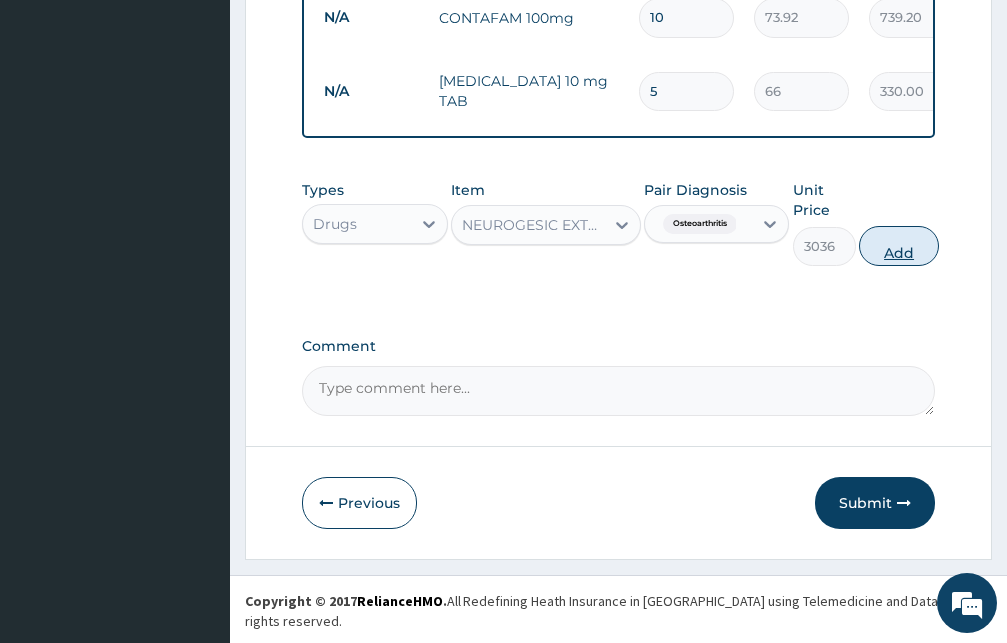 click on "Add" at bounding box center [899, 246] 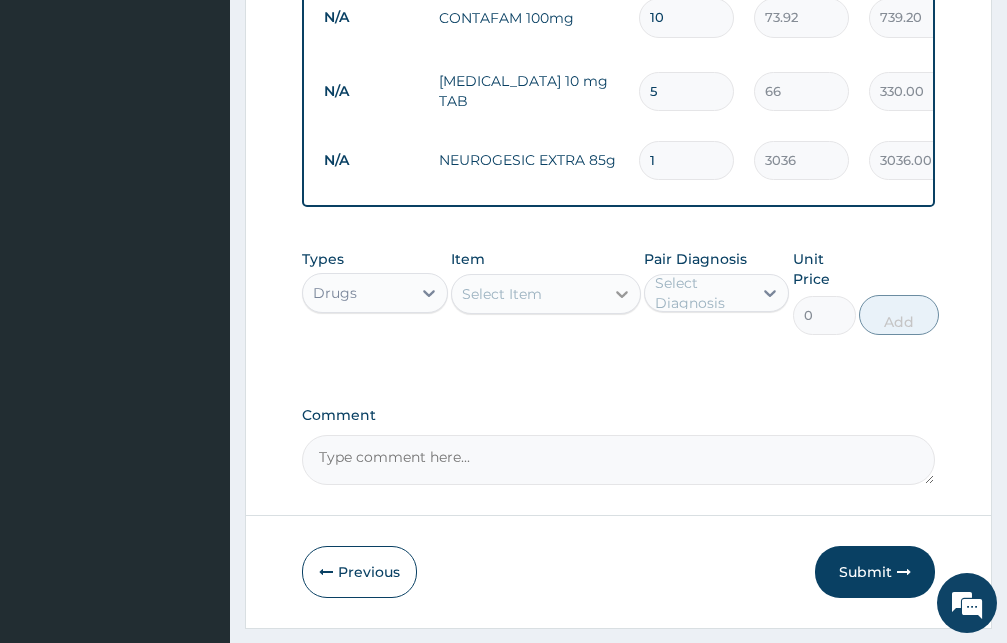 click 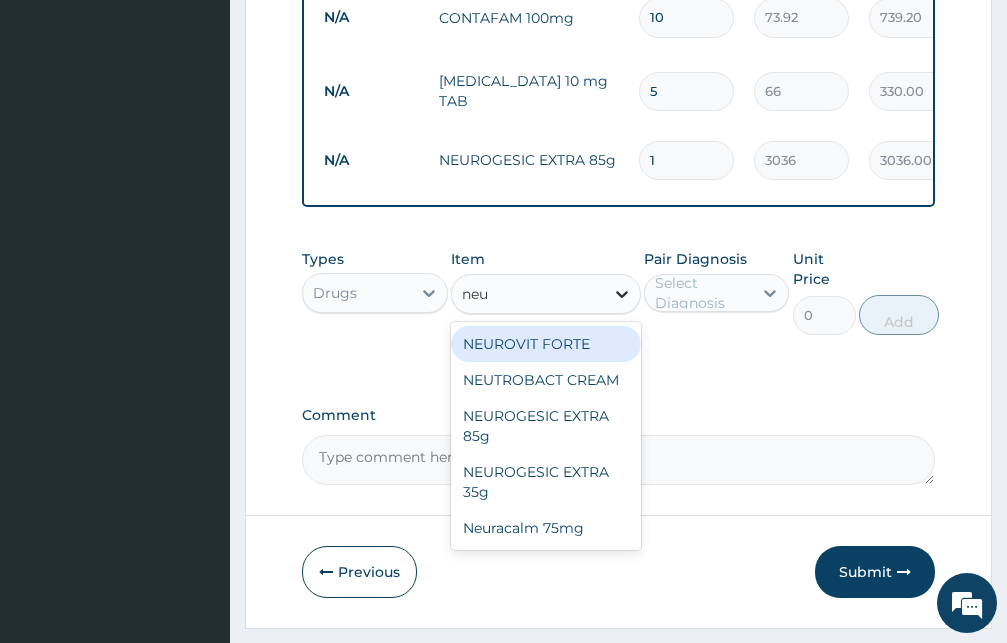 type on "neur" 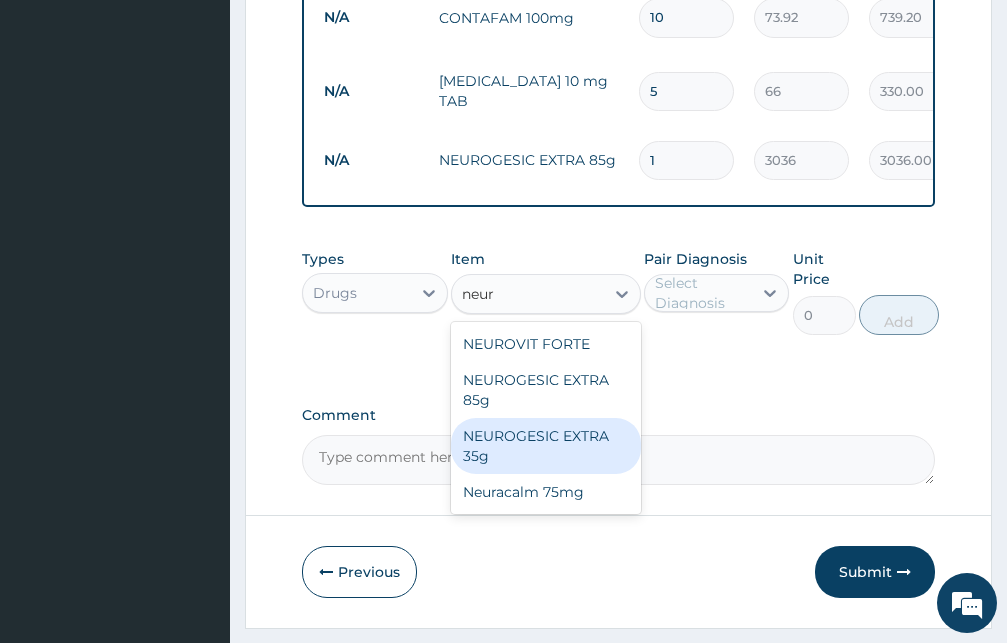 click on "NEUROGESIC EXTRA 35g" at bounding box center [546, 446] 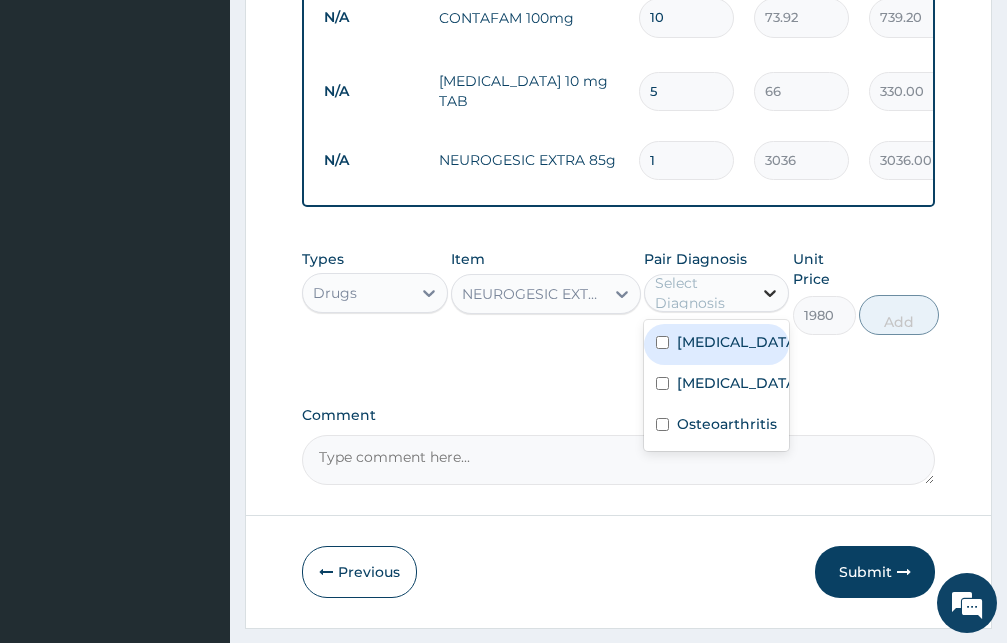 click 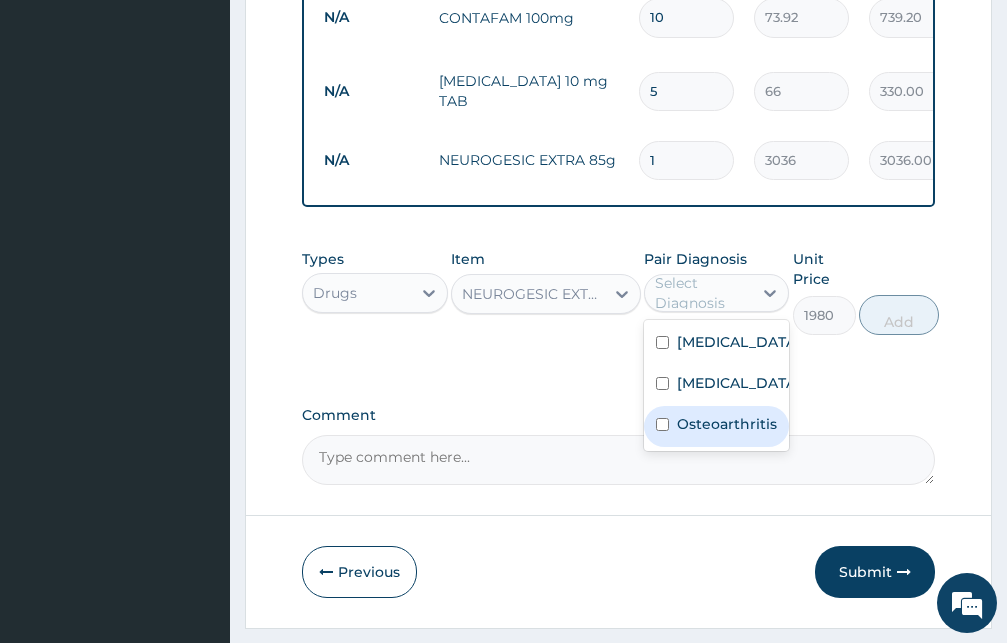 click at bounding box center (662, 424) 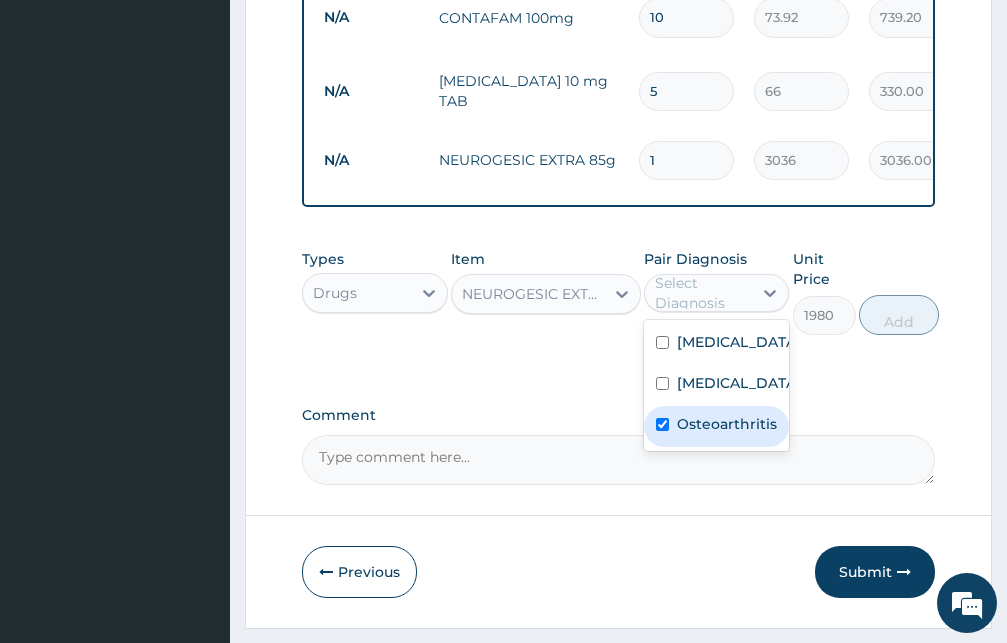 checkbox on "true" 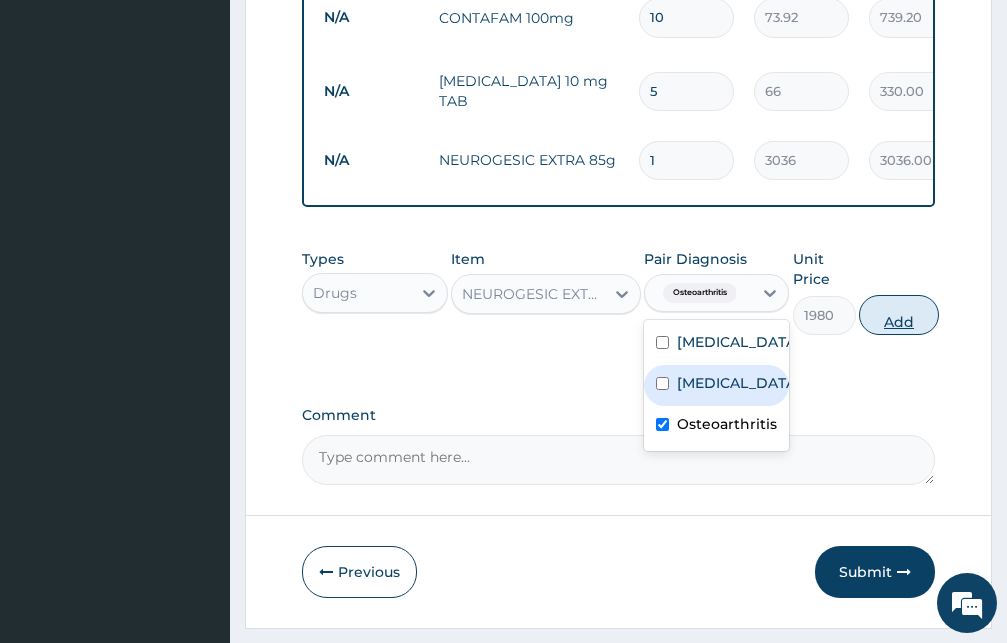 click on "Add" at bounding box center [899, 315] 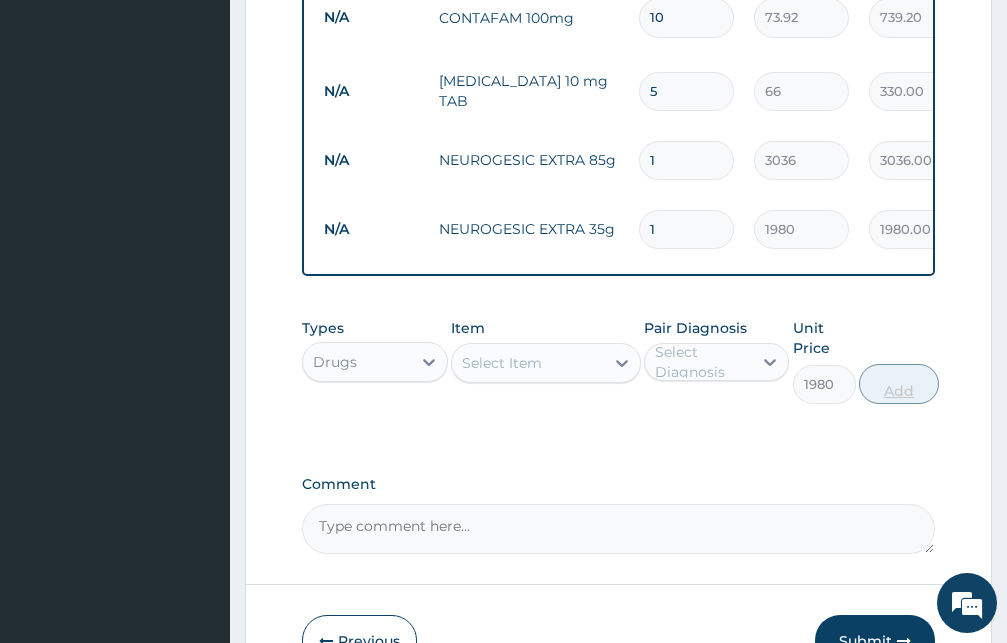 type on "0" 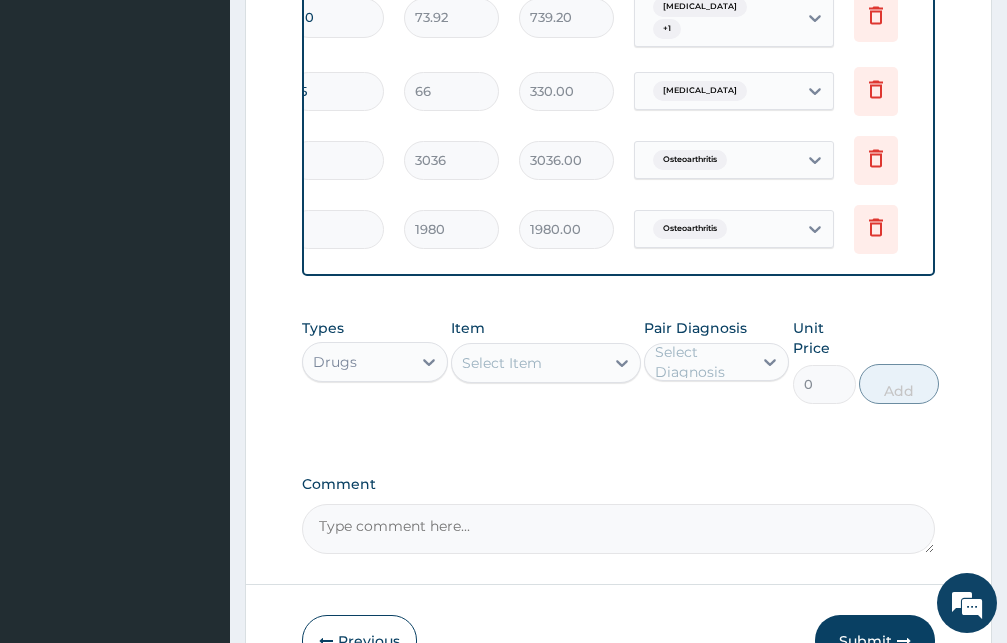scroll, scrollTop: 0, scrollLeft: 360, axis: horizontal 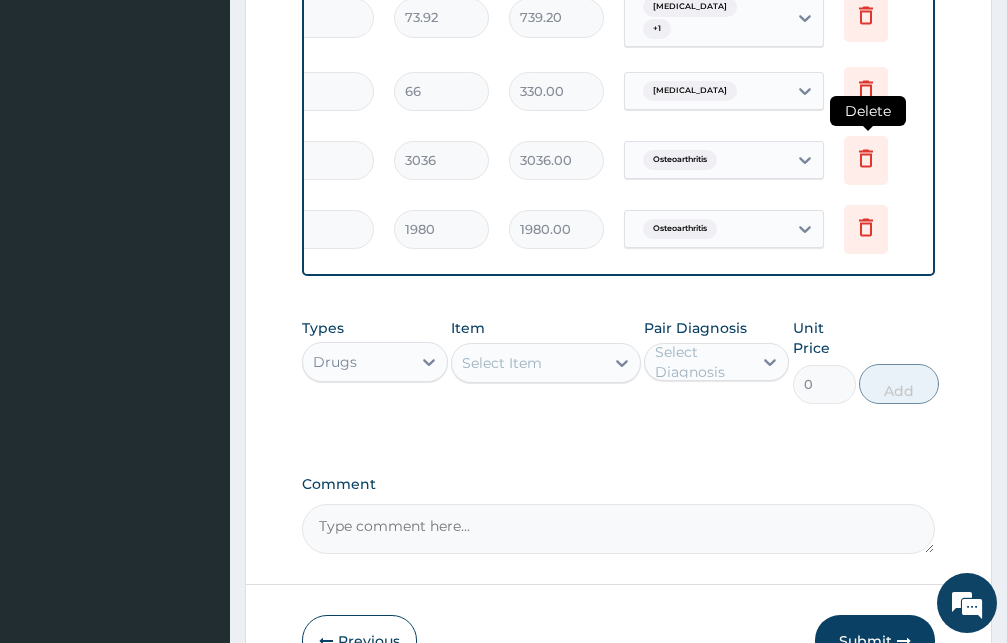 click 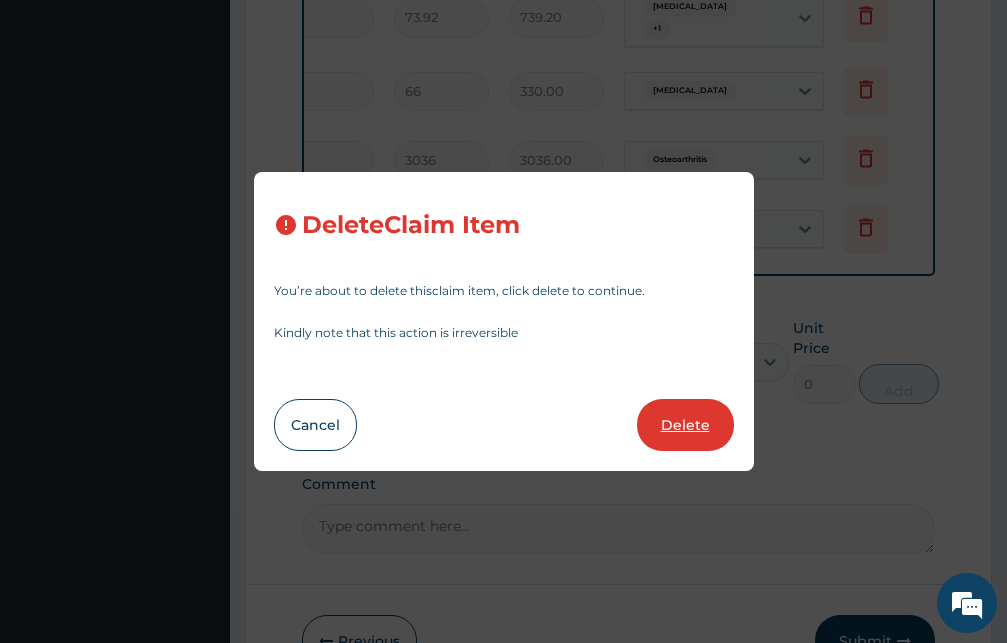 click on "Delete" at bounding box center (685, 425) 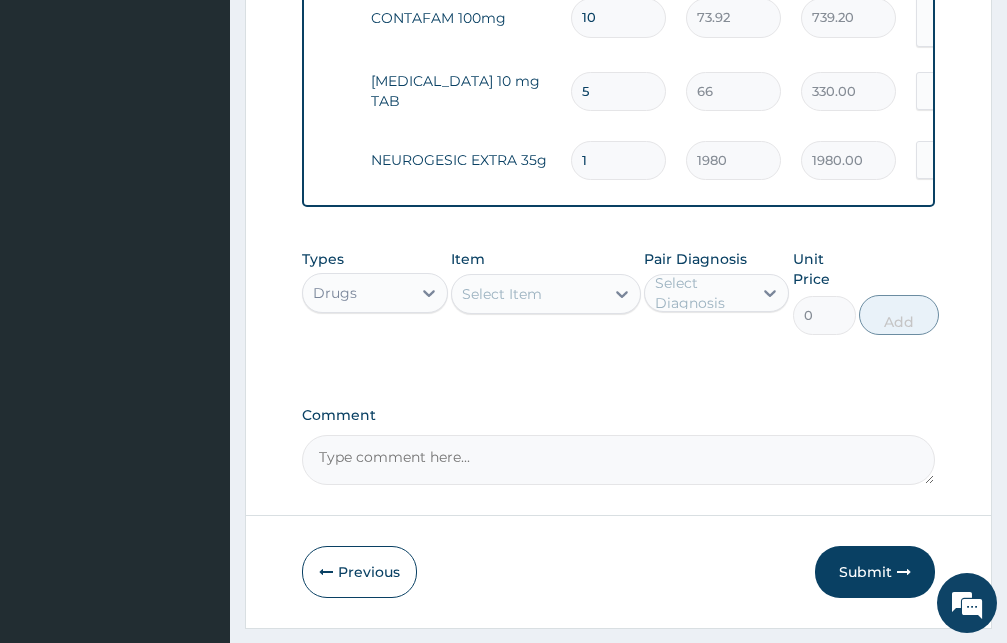 scroll, scrollTop: 0, scrollLeft: 62, axis: horizontal 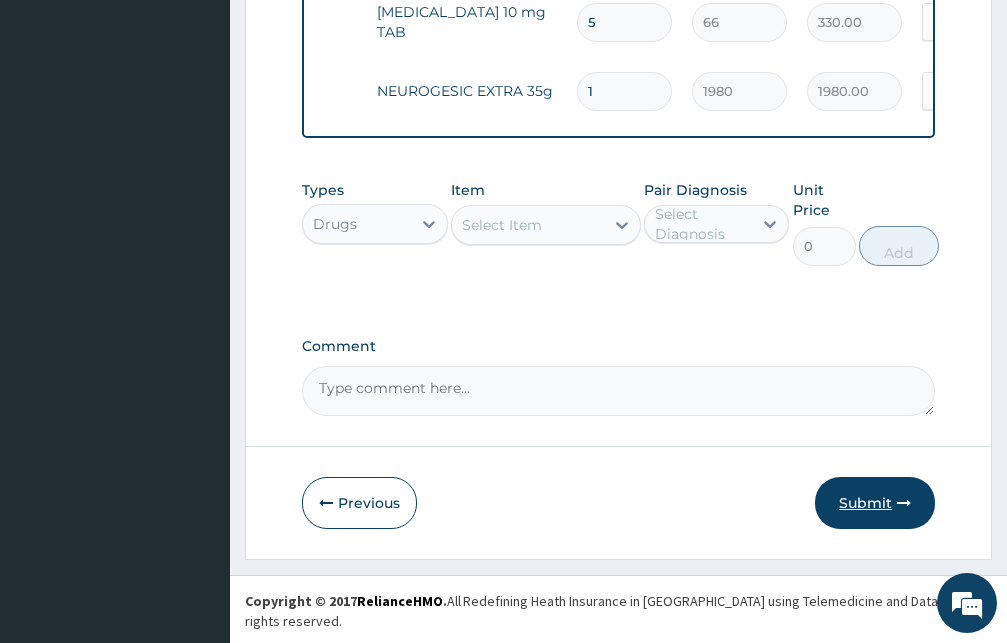 click on "Submit" at bounding box center [875, 503] 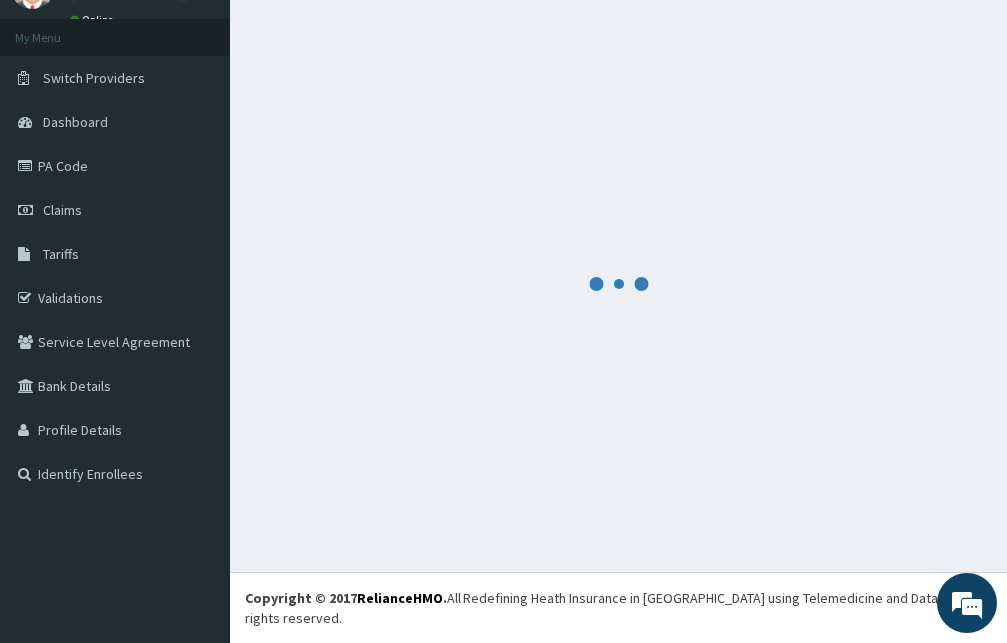 scroll, scrollTop: 76, scrollLeft: 0, axis: vertical 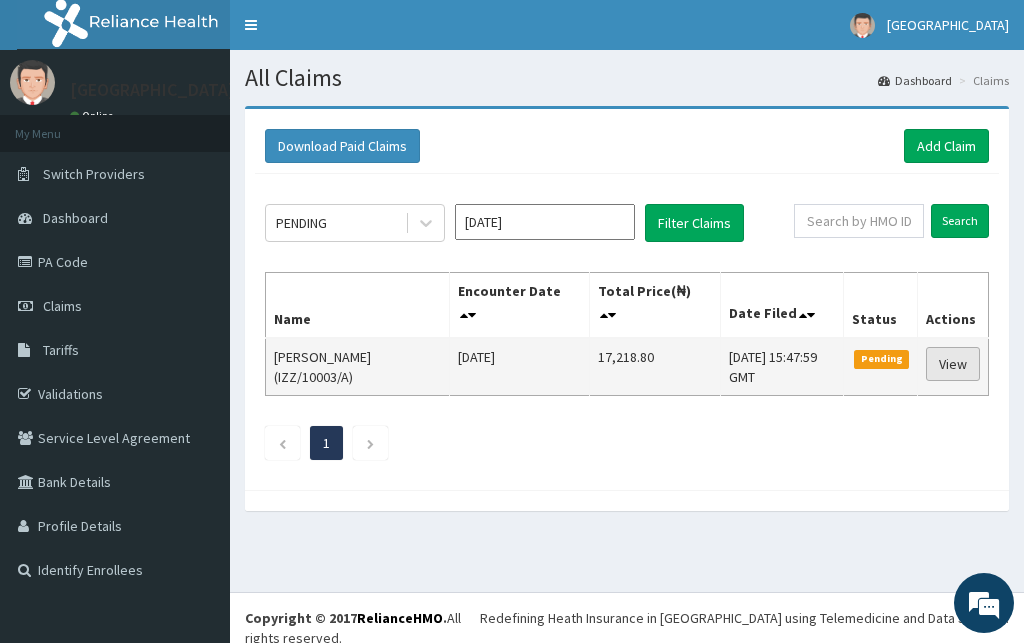 click on "View" at bounding box center [953, 364] 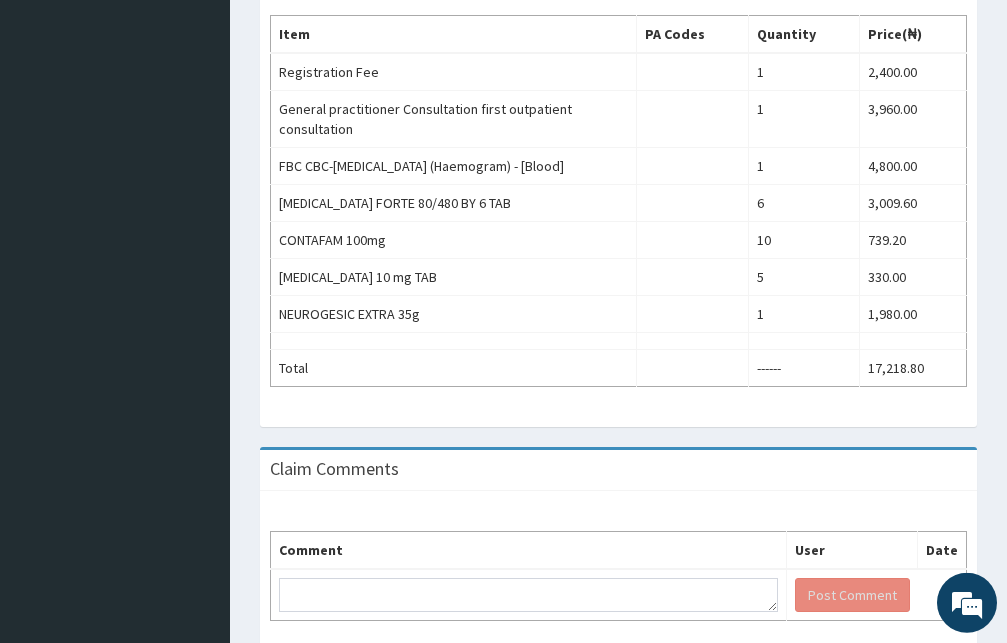 scroll, scrollTop: 612, scrollLeft: 0, axis: vertical 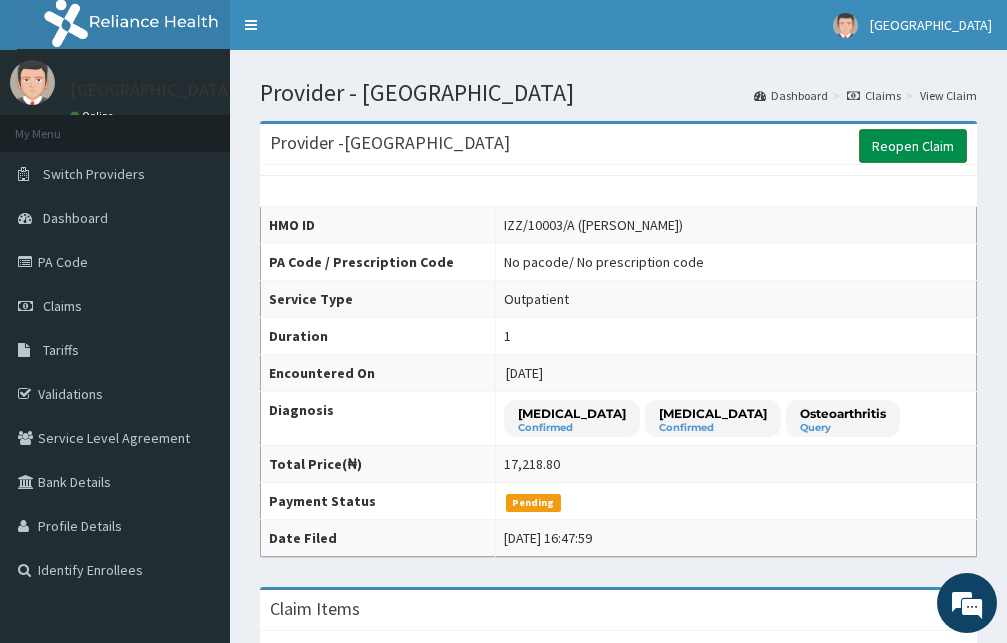 click on "Reopen Claim" at bounding box center [913, 146] 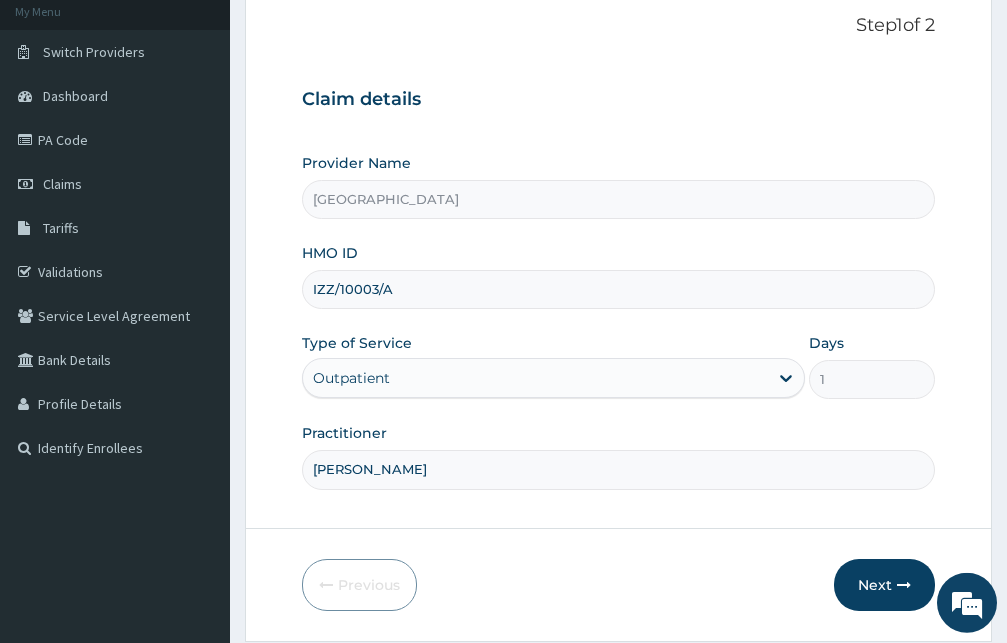 scroll, scrollTop: 187, scrollLeft: 0, axis: vertical 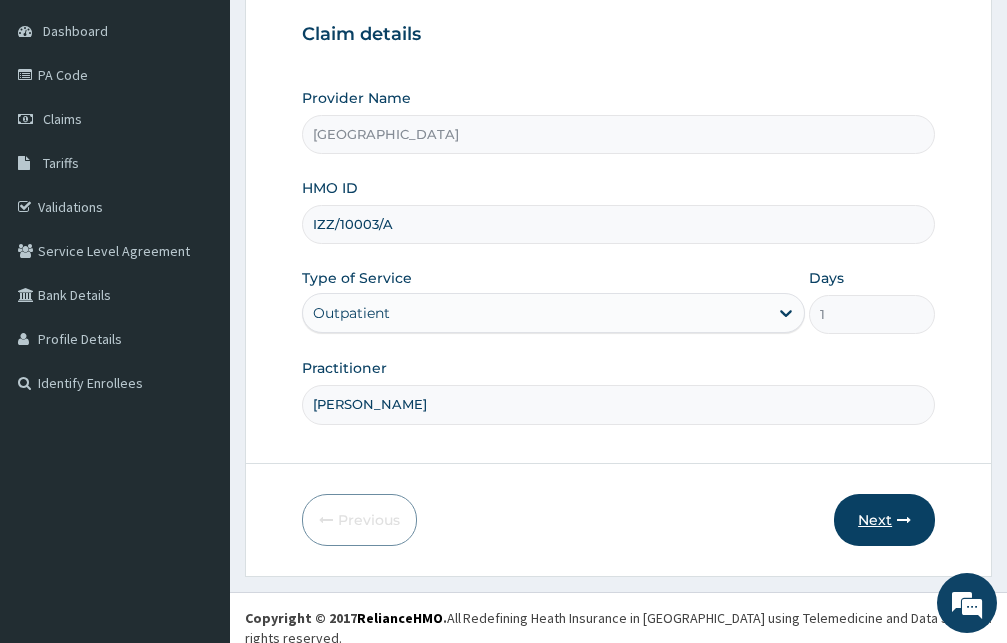 click on "Next" at bounding box center [884, 520] 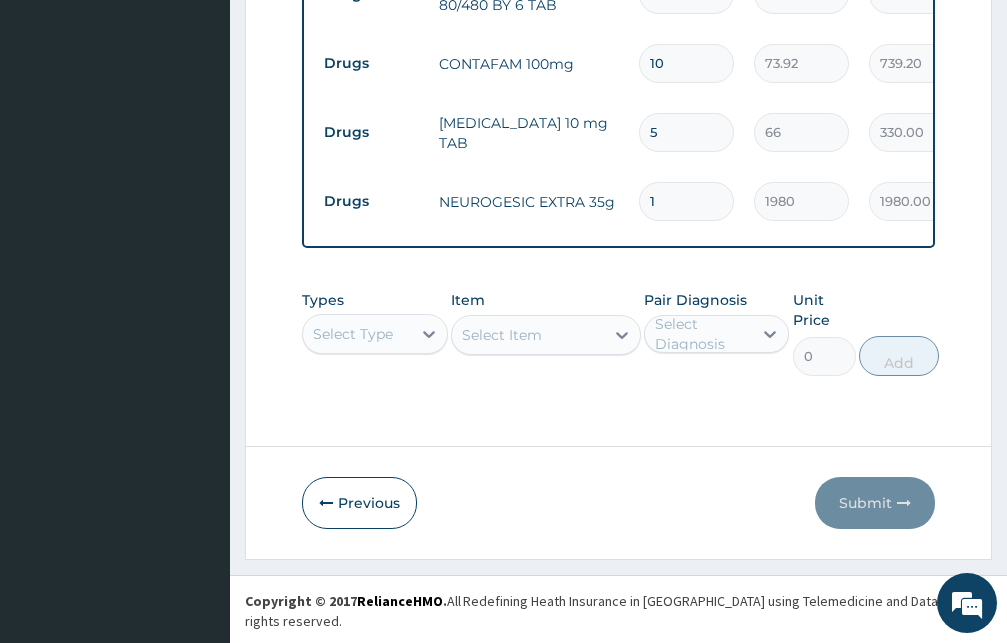 scroll, scrollTop: 993, scrollLeft: 0, axis: vertical 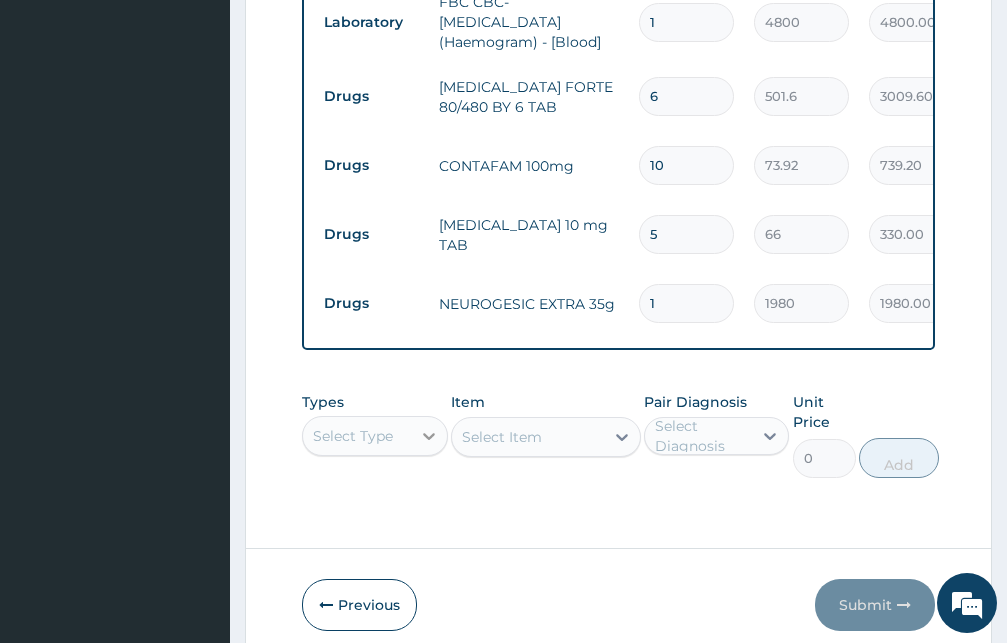 click on "Select Type" at bounding box center [375, 436] 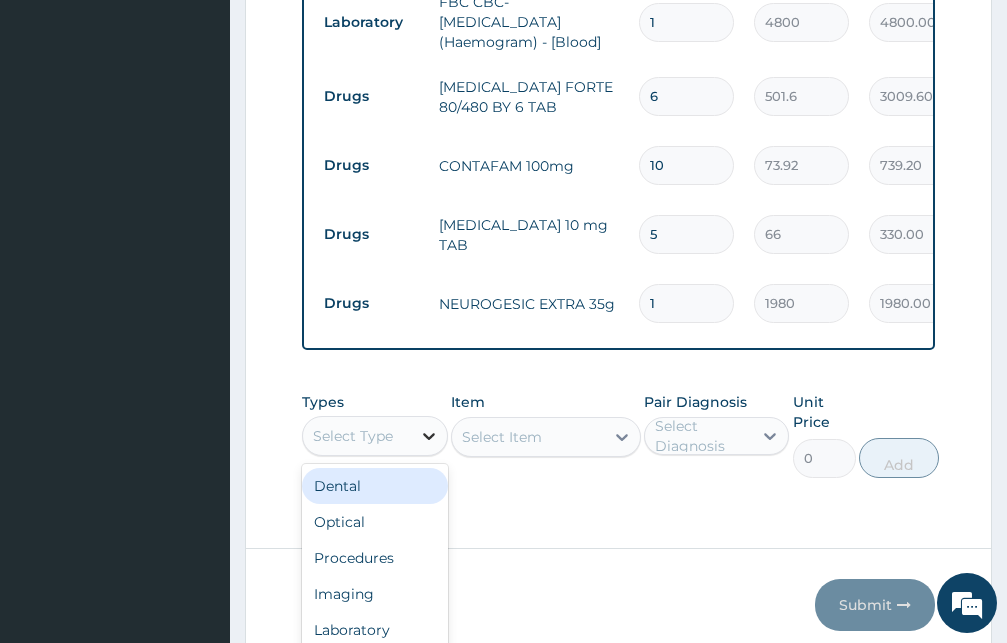 scroll, scrollTop: 16, scrollLeft: 0, axis: vertical 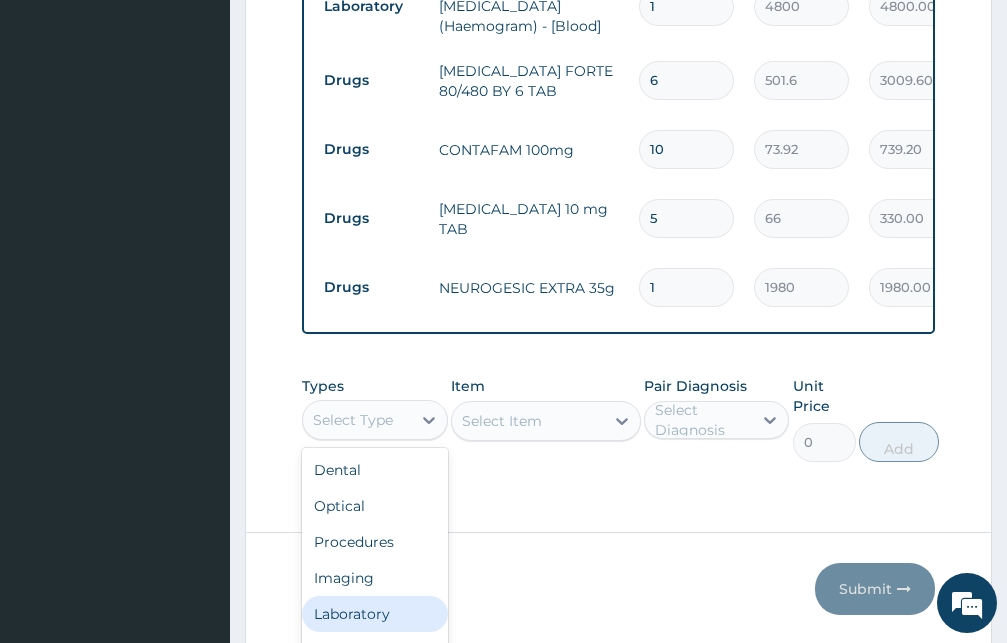 click on "Laboratory" at bounding box center [375, 614] 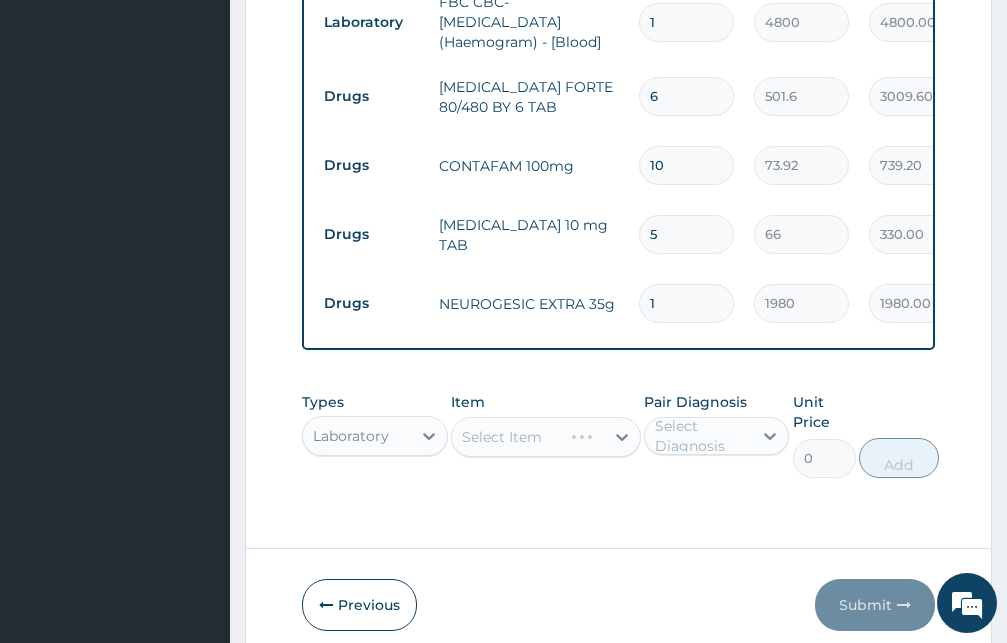 scroll, scrollTop: 0, scrollLeft: 0, axis: both 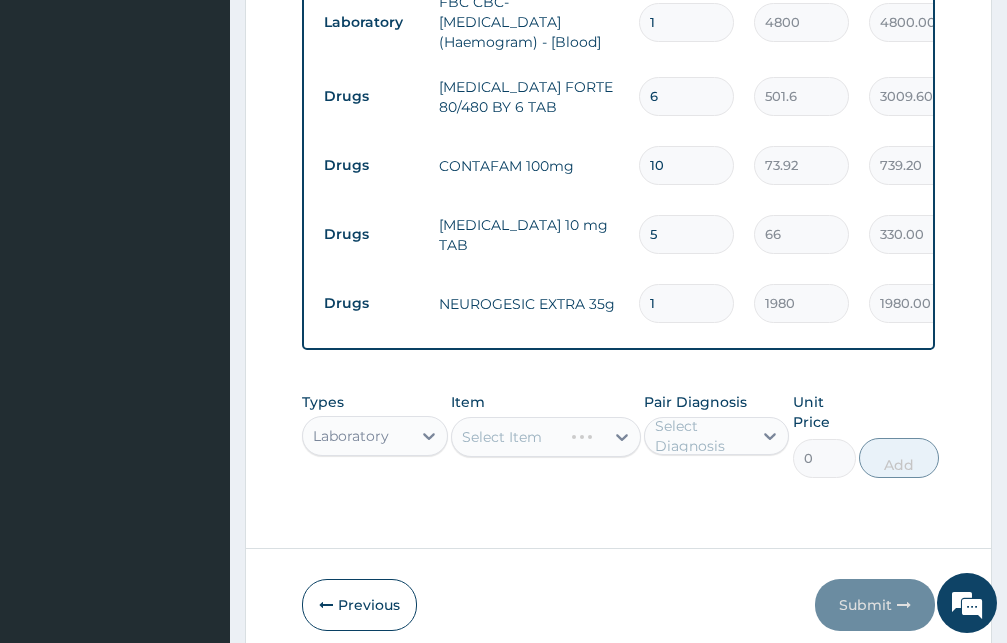 click on "Select Item" at bounding box center (546, 437) 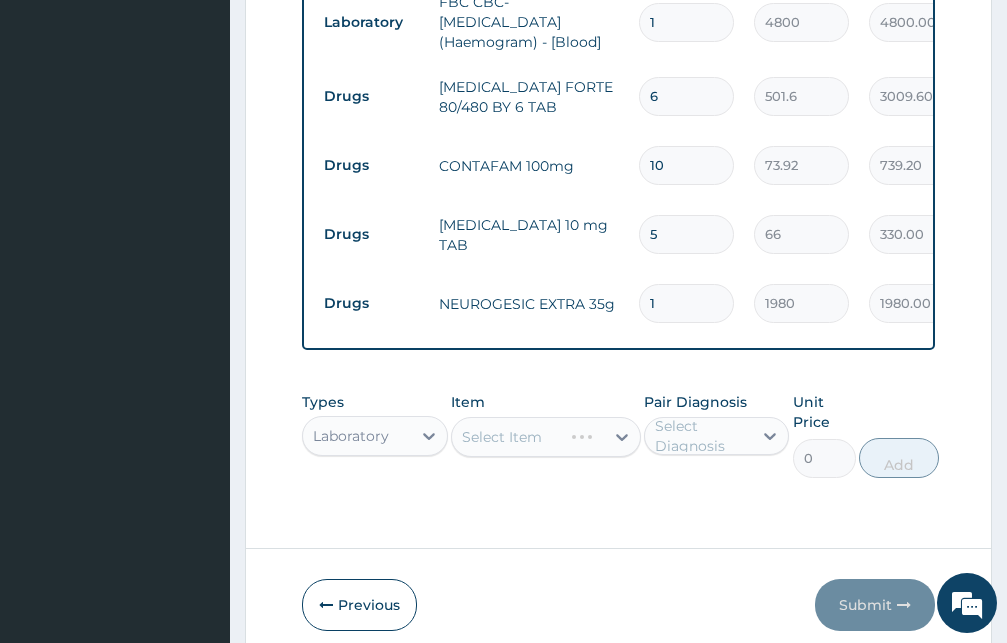 scroll, scrollTop: 0, scrollLeft: 0, axis: both 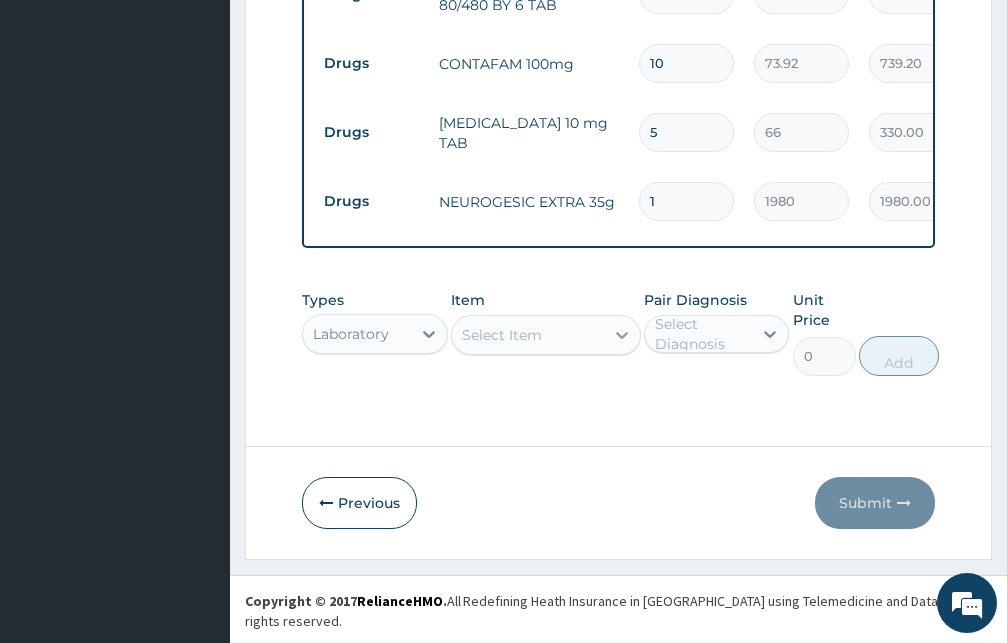 click at bounding box center (622, 335) 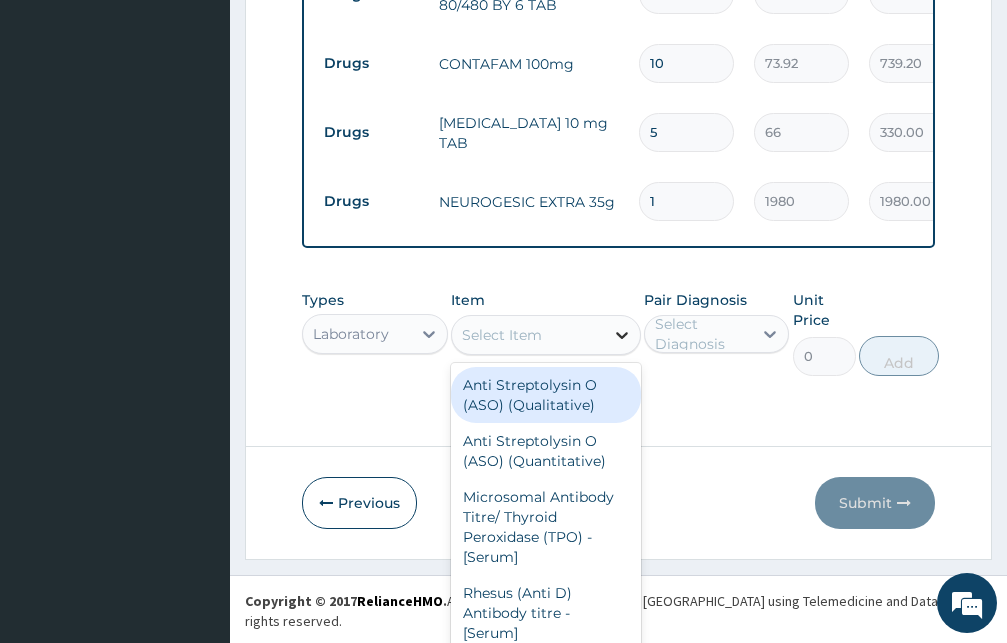 scroll, scrollTop: 17, scrollLeft: 0, axis: vertical 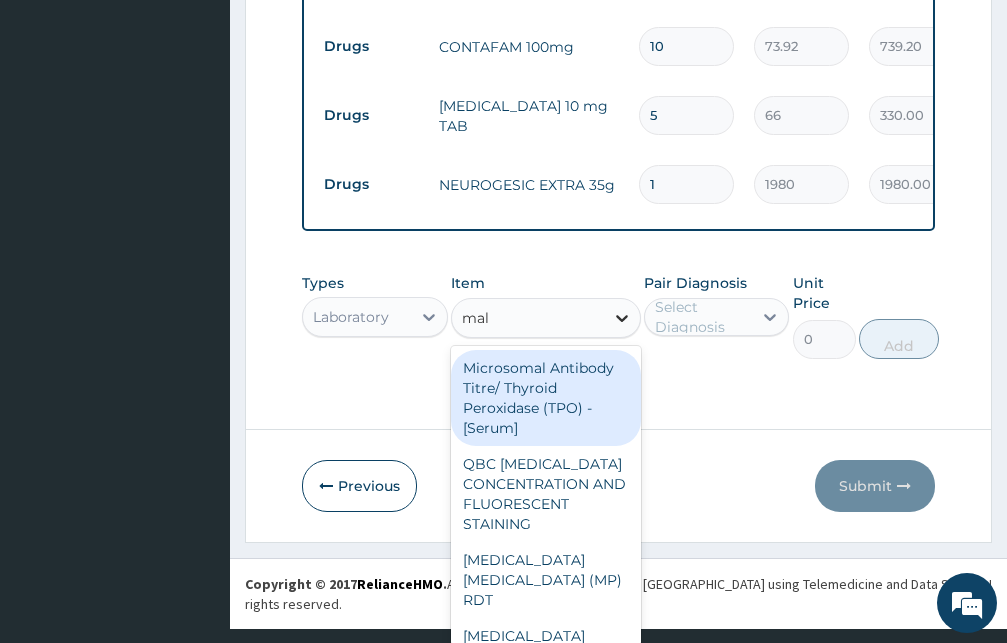 type on "mala" 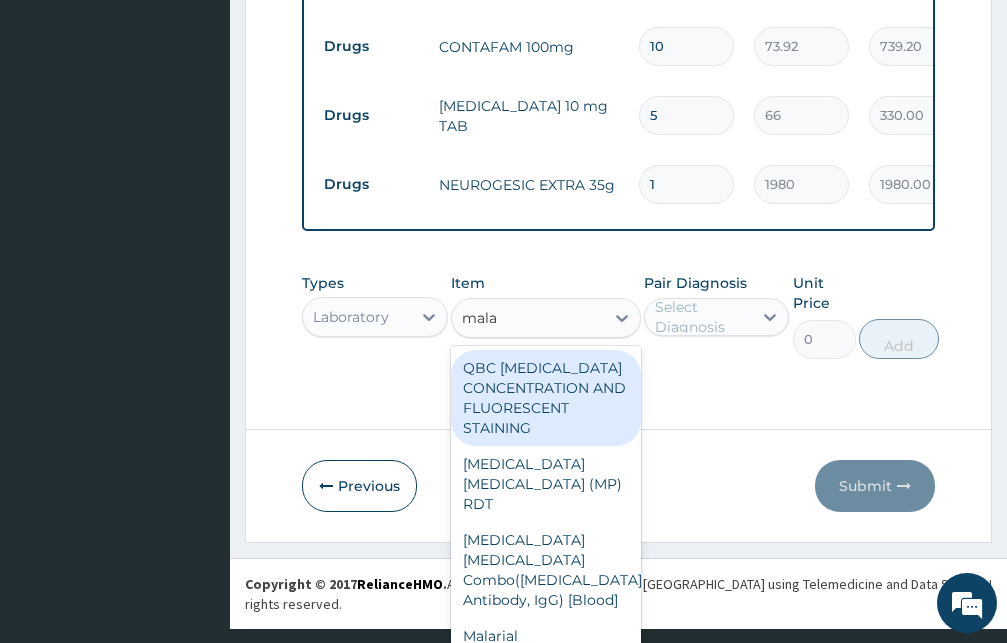 scroll, scrollTop: 32, scrollLeft: 0, axis: vertical 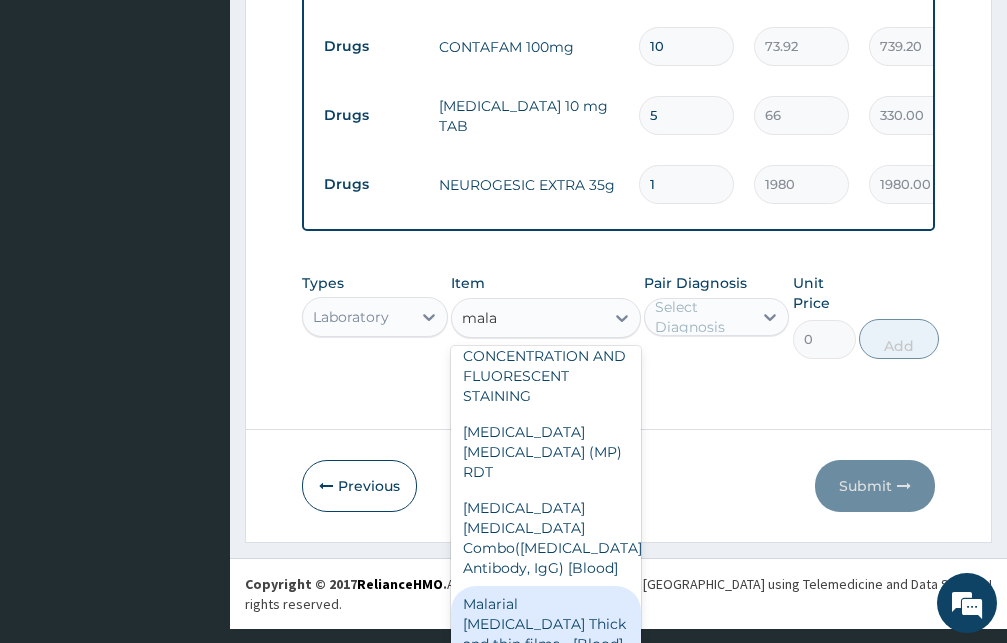 click on "Malarial Parasite Thick and thin films - [Blood]" at bounding box center [546, 624] 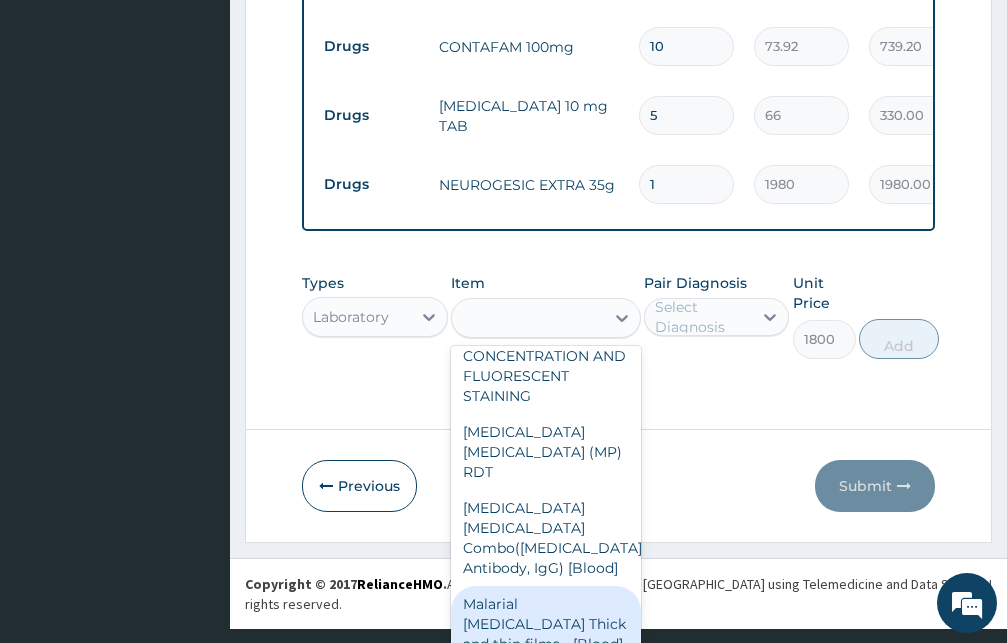 scroll, scrollTop: 0, scrollLeft: 0, axis: both 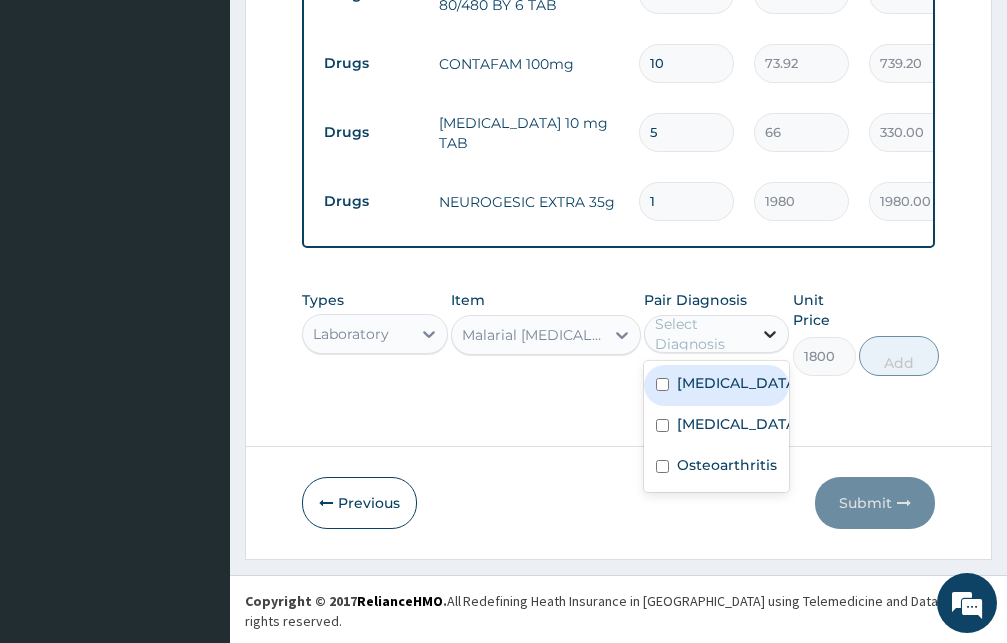 click 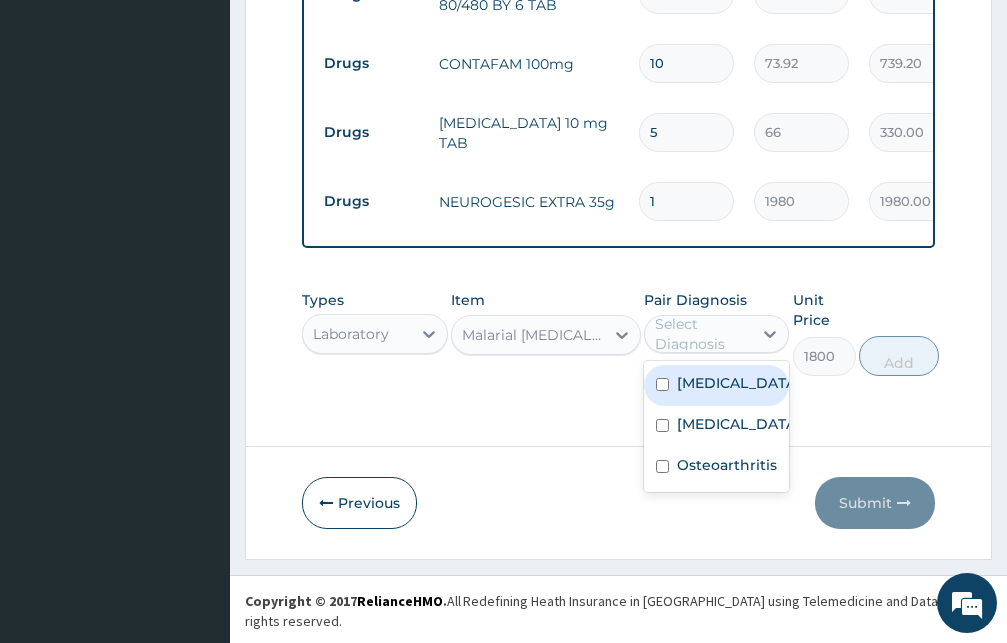 click at bounding box center (662, 384) 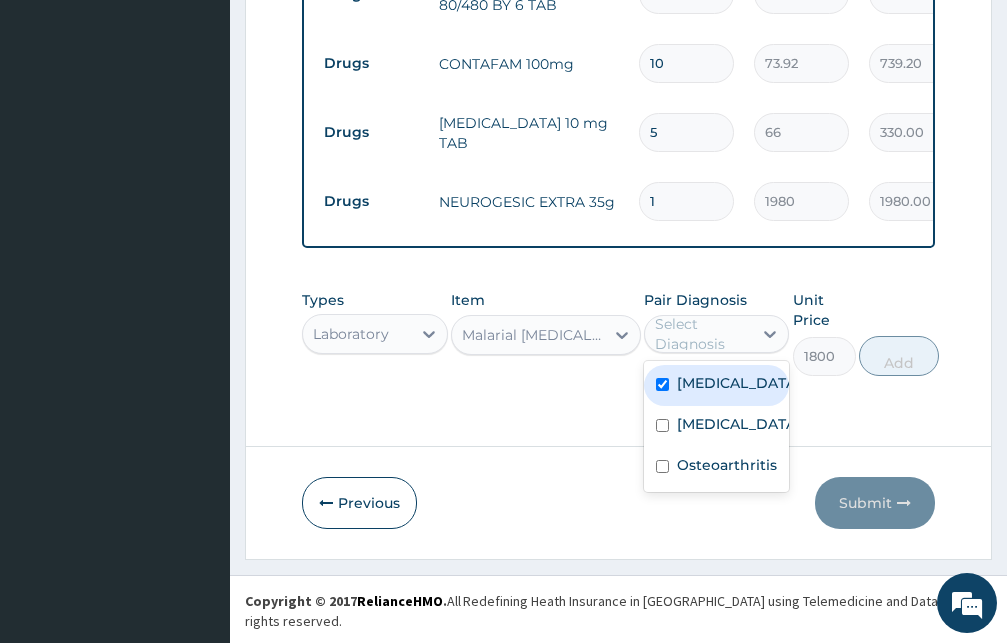checkbox on "true" 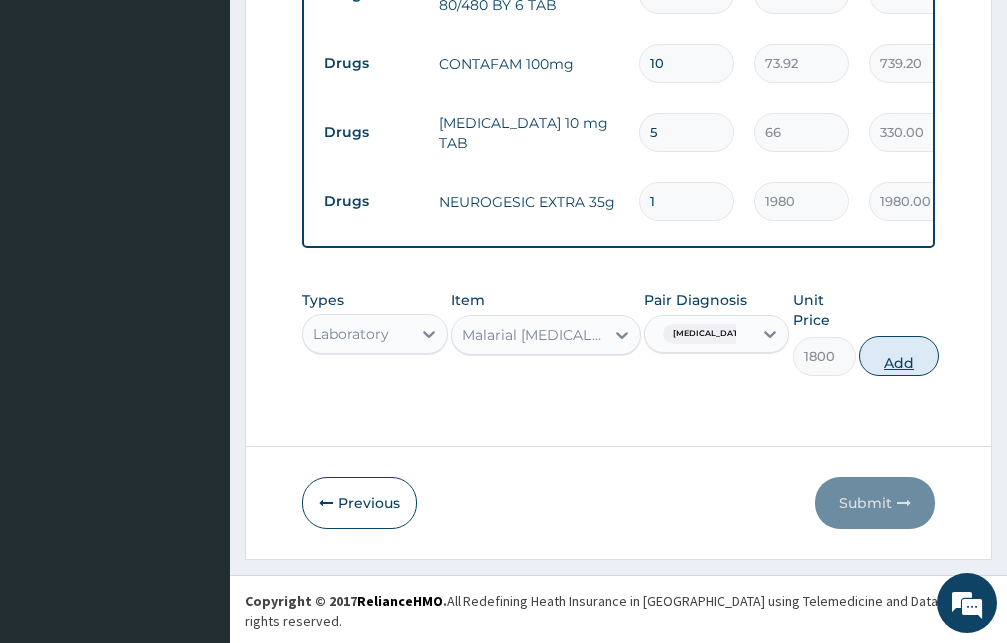 click on "Add" at bounding box center (899, 356) 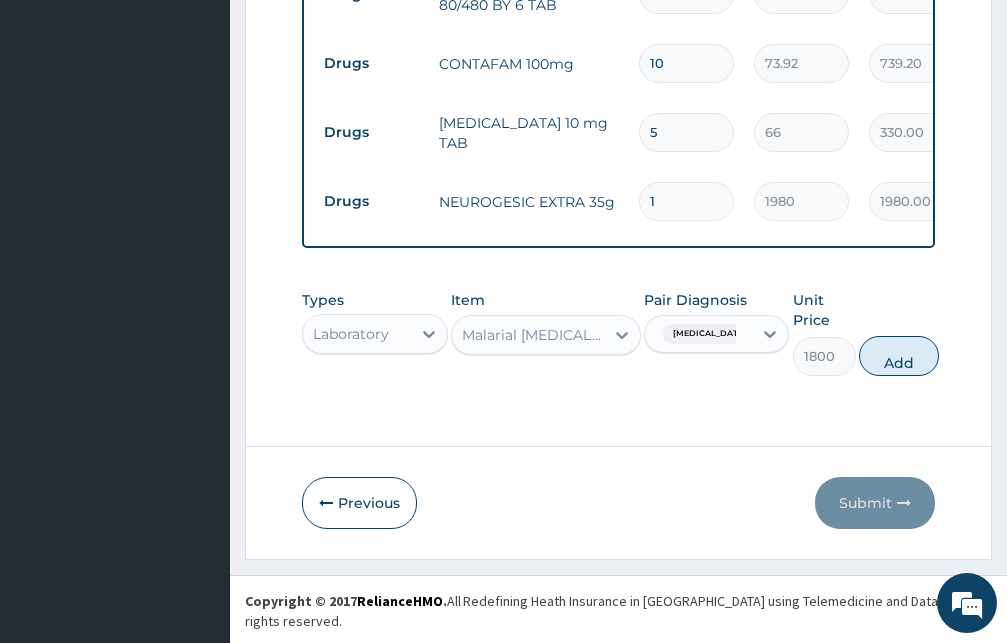 type on "0" 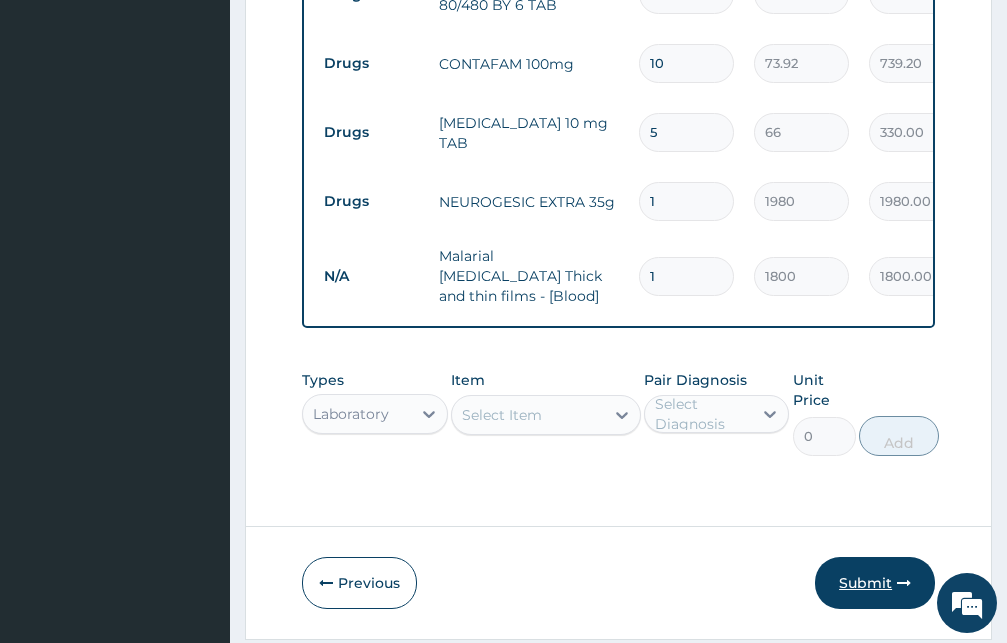 click on "Submit" at bounding box center [875, 583] 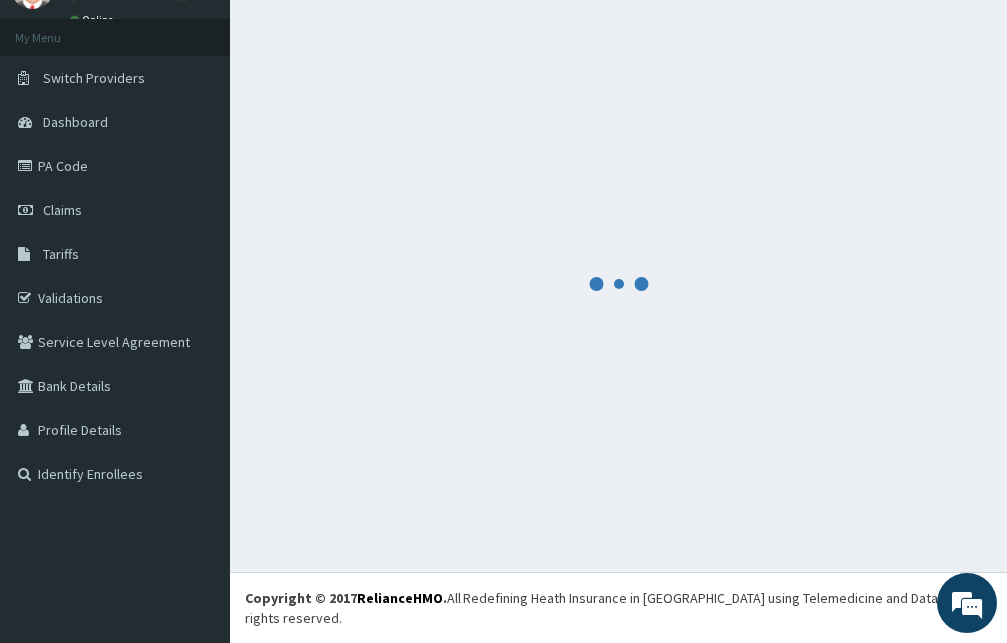 scroll, scrollTop: 76, scrollLeft: 0, axis: vertical 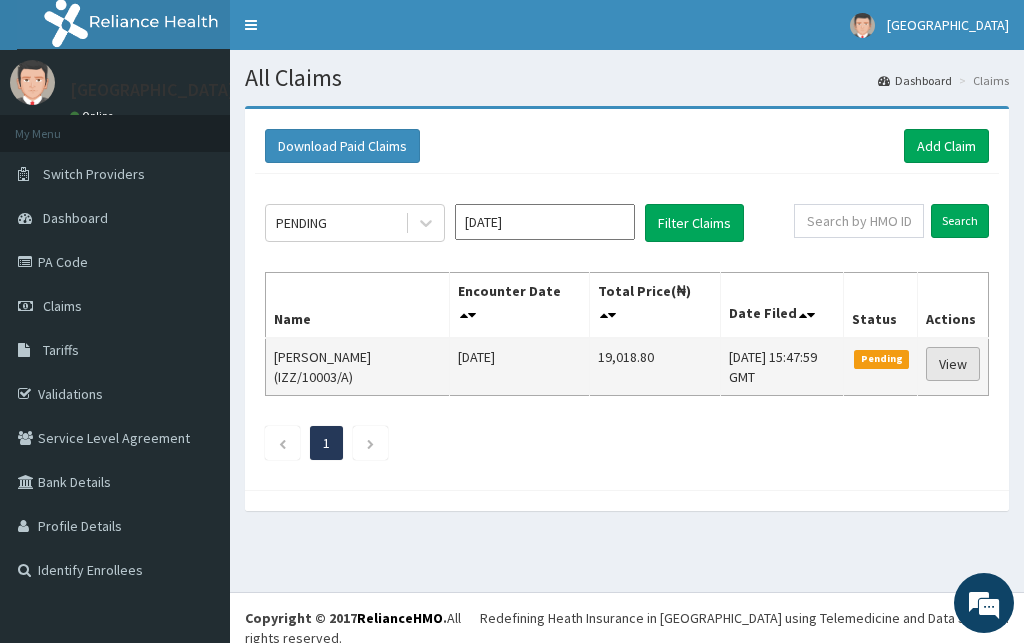 click on "View" at bounding box center [953, 364] 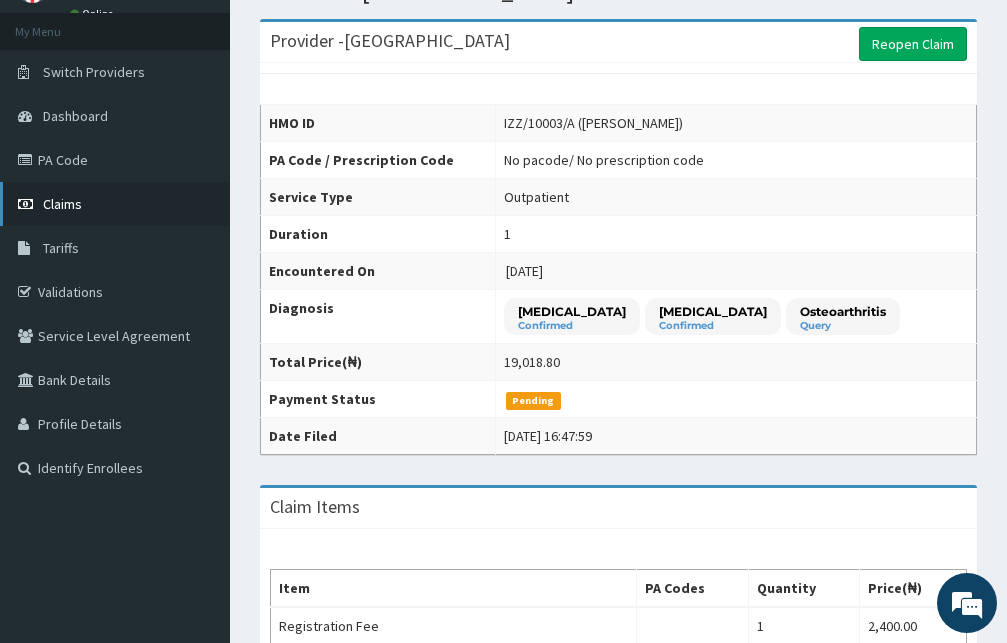 scroll, scrollTop: 102, scrollLeft: 0, axis: vertical 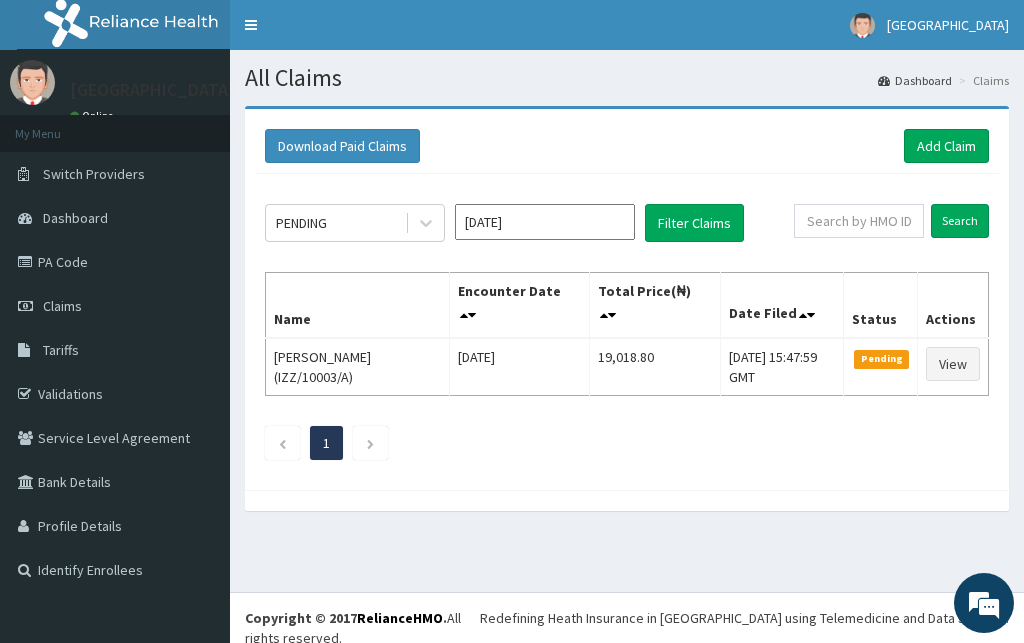 click on "[DATE]" at bounding box center [545, 222] 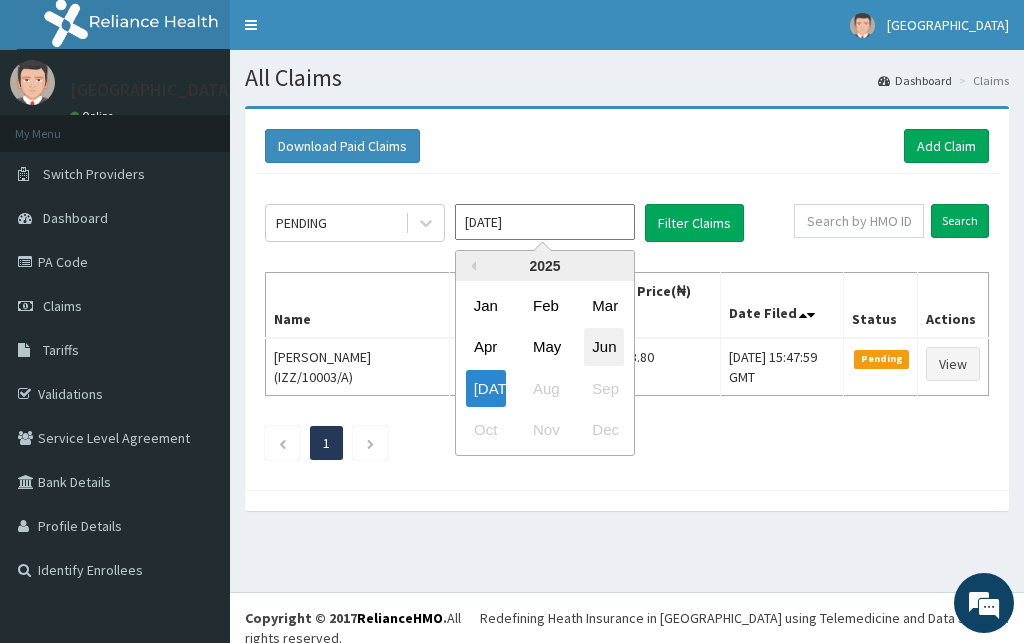 click on "Jun" at bounding box center [604, 347] 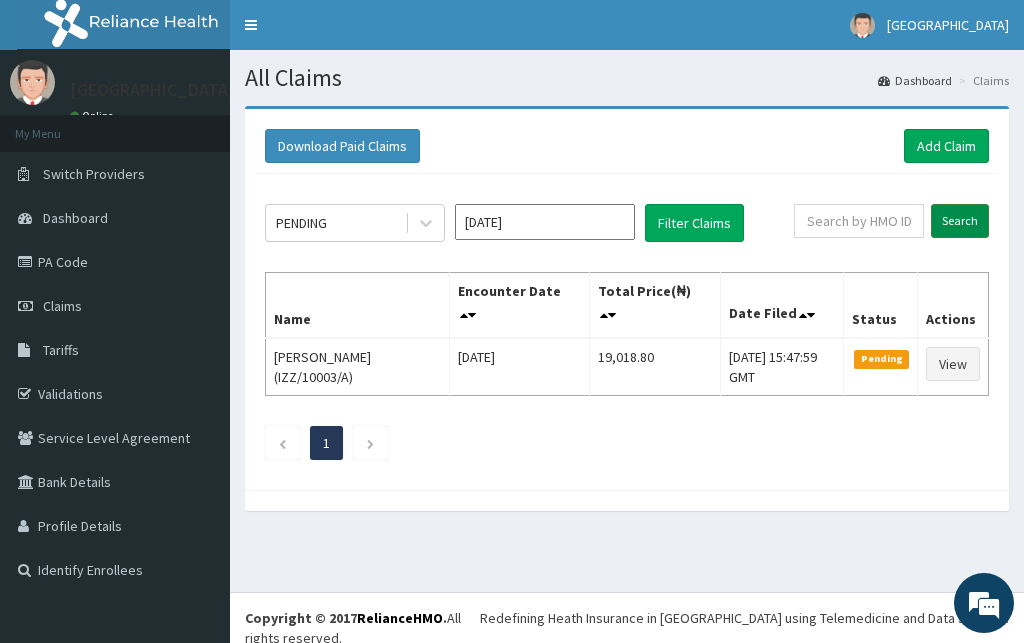 click on "Search" at bounding box center (960, 221) 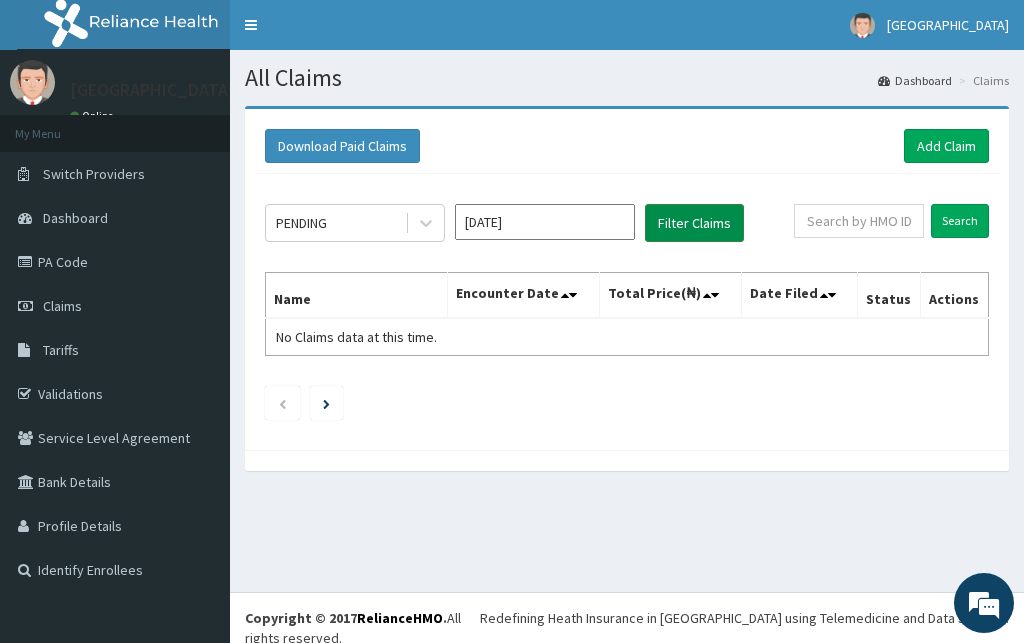 click on "Filter Claims" at bounding box center (694, 223) 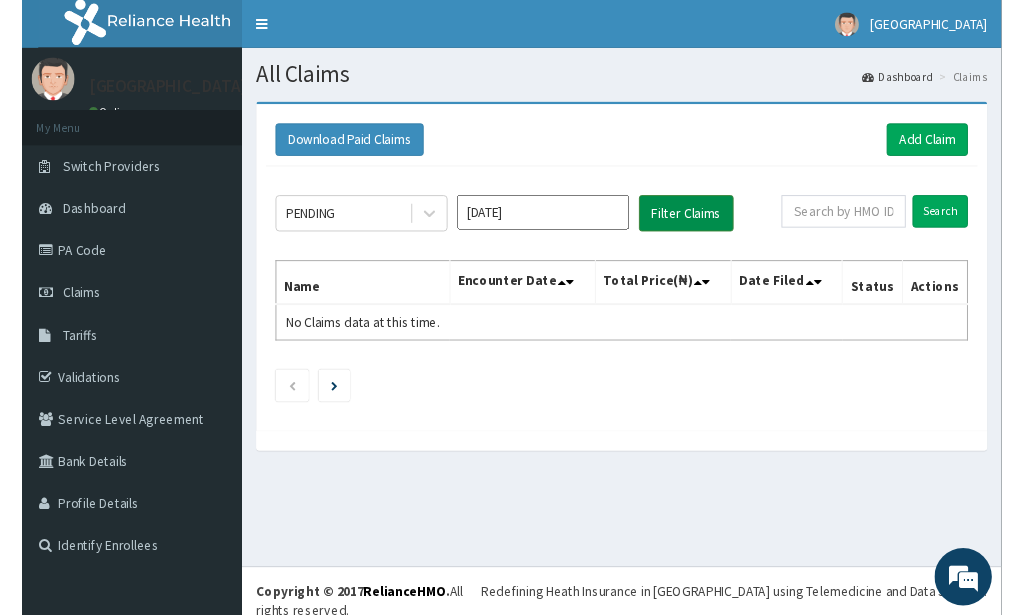 scroll, scrollTop: 0, scrollLeft: 0, axis: both 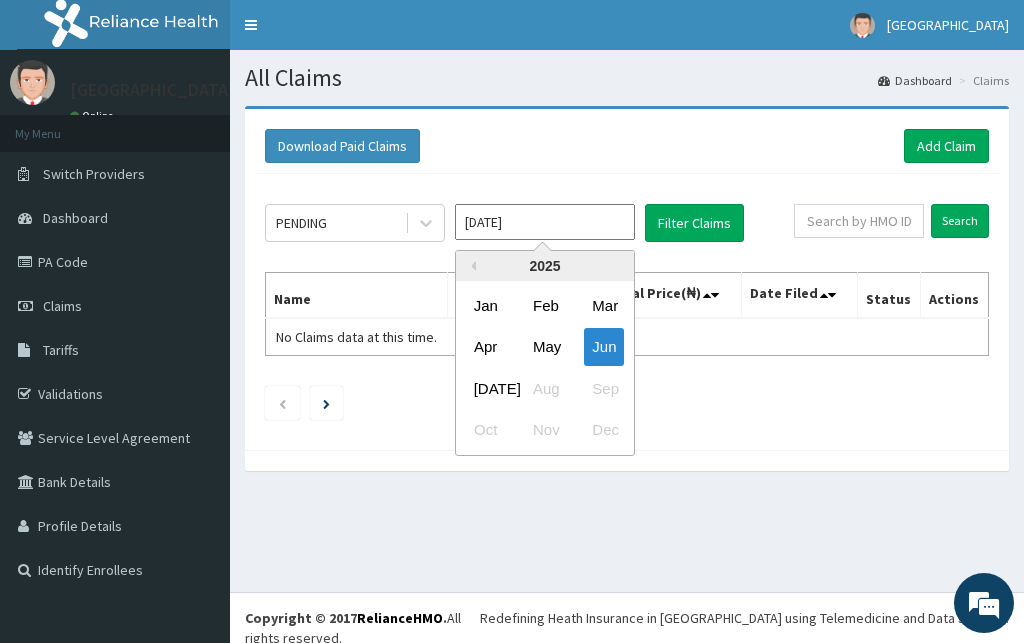 click on "[DATE]" at bounding box center [545, 222] 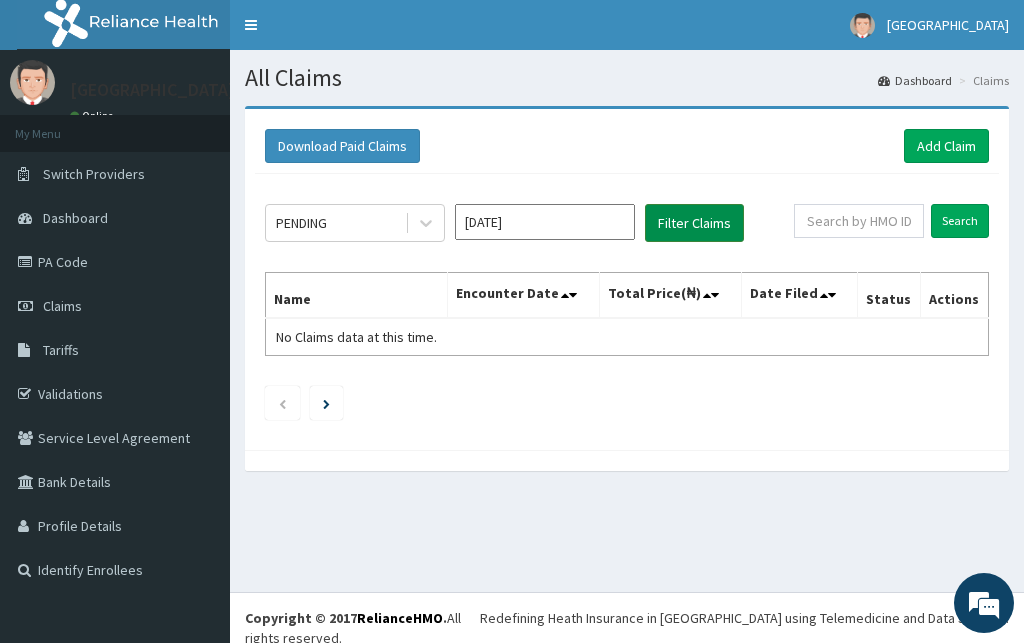 click on "Filter Claims" at bounding box center [694, 223] 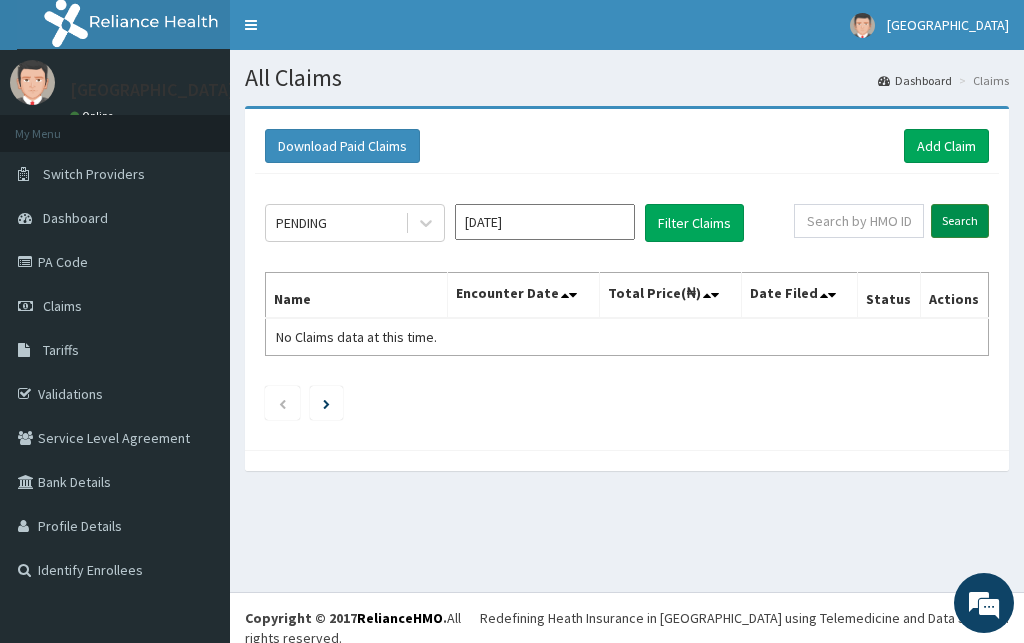 click on "Search" at bounding box center (960, 221) 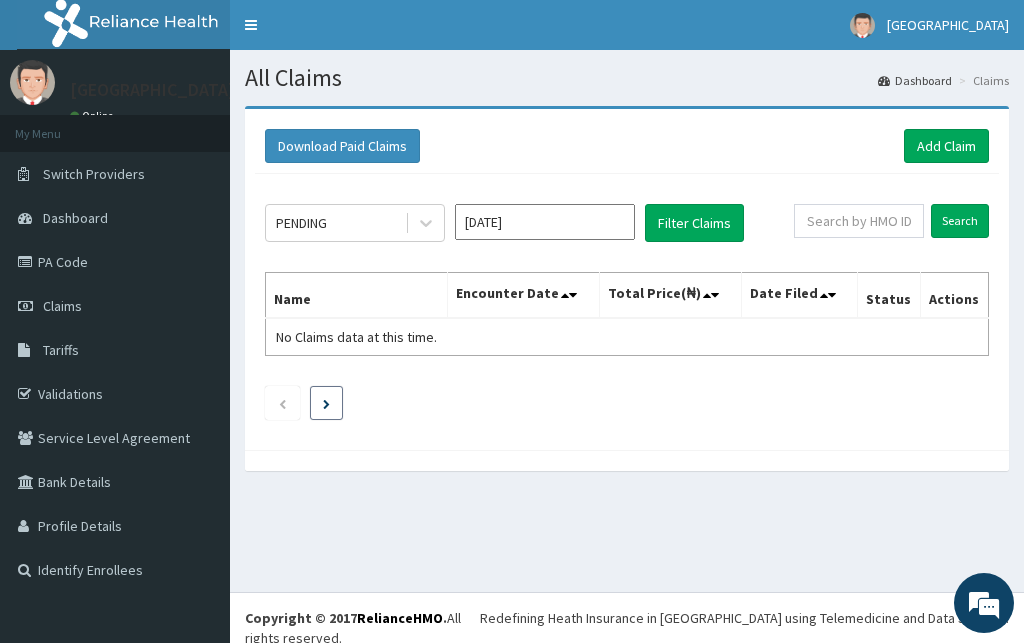 click at bounding box center [326, 403] 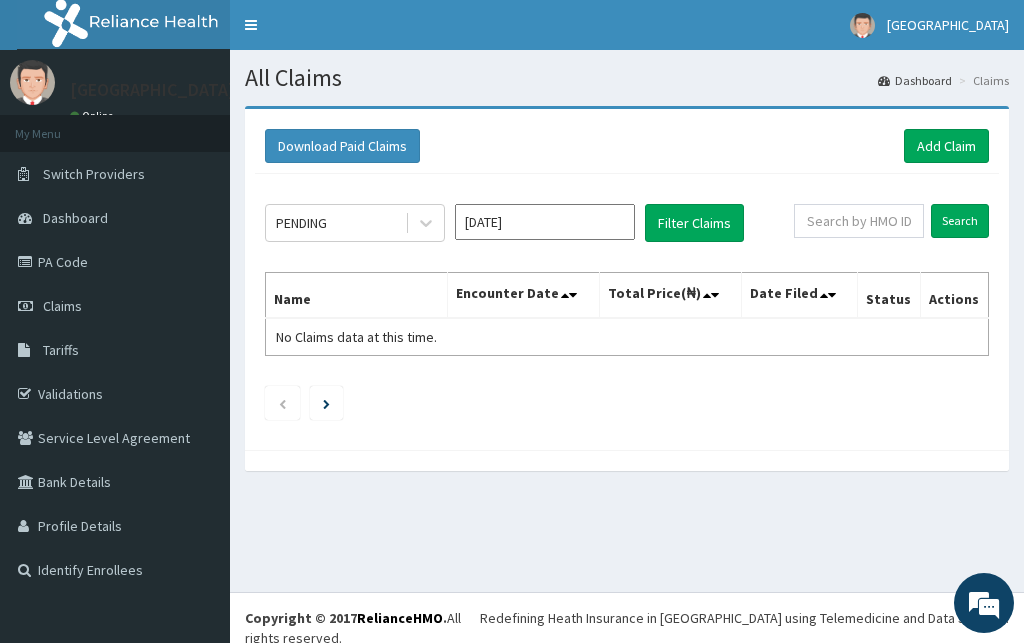 click on "[DATE]" at bounding box center (545, 222) 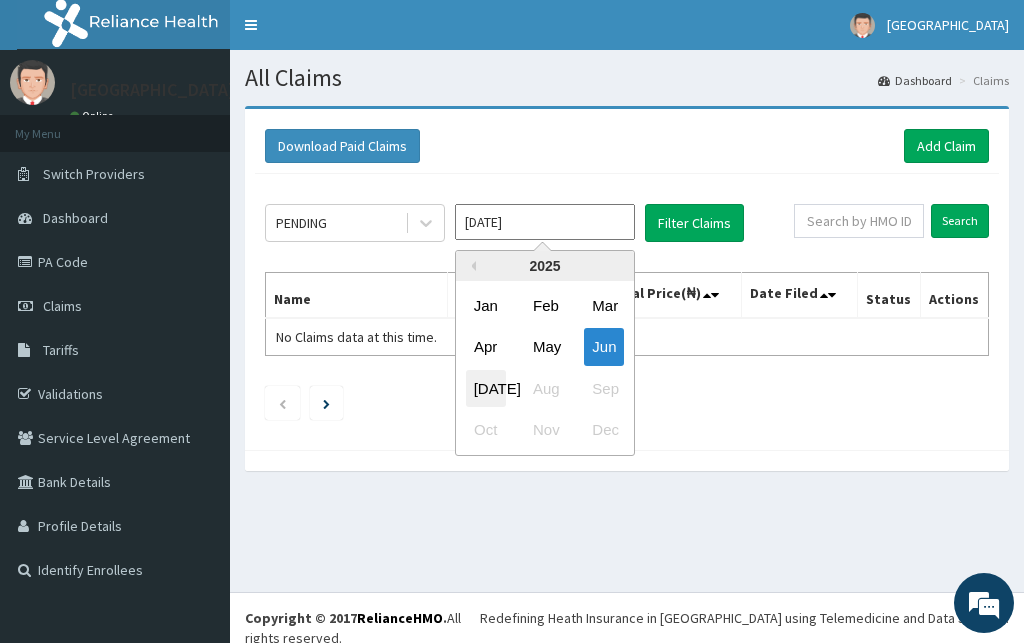 click on "[DATE]" at bounding box center [486, 388] 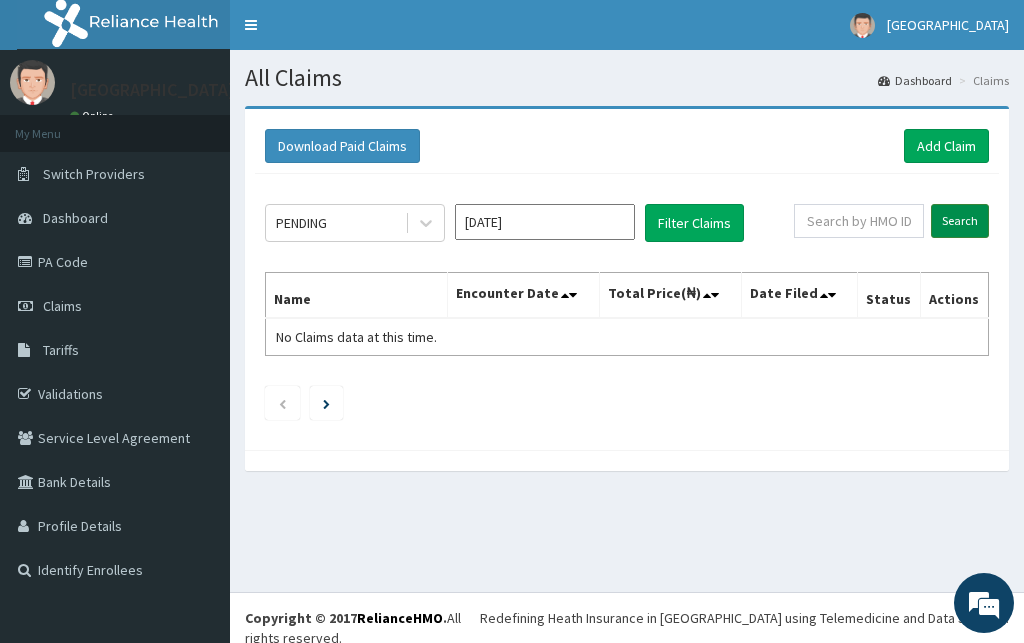 click on "Search" at bounding box center (960, 221) 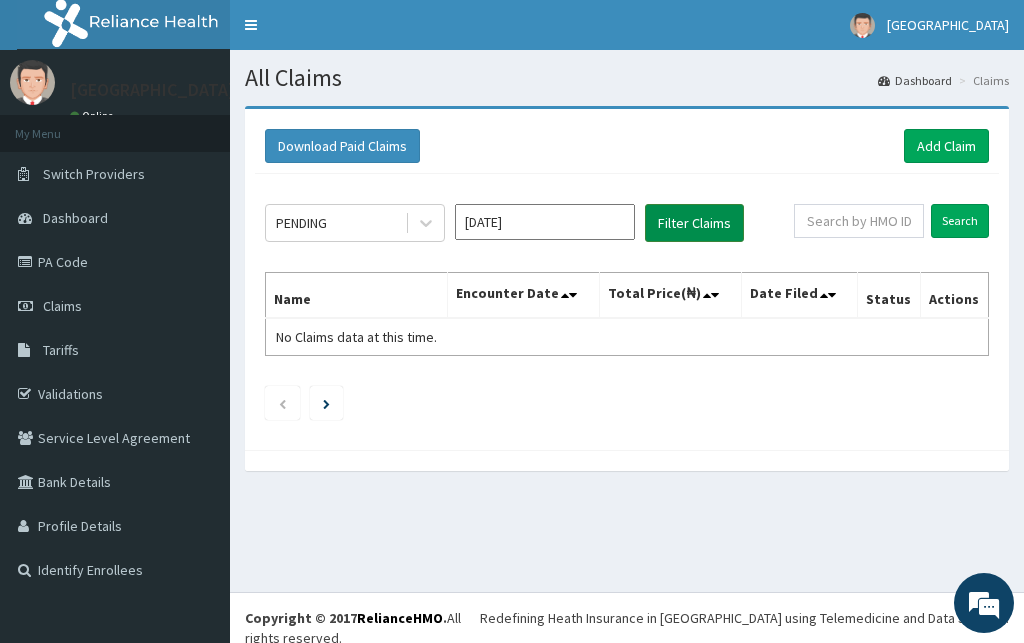 click on "Filter Claims" at bounding box center (694, 223) 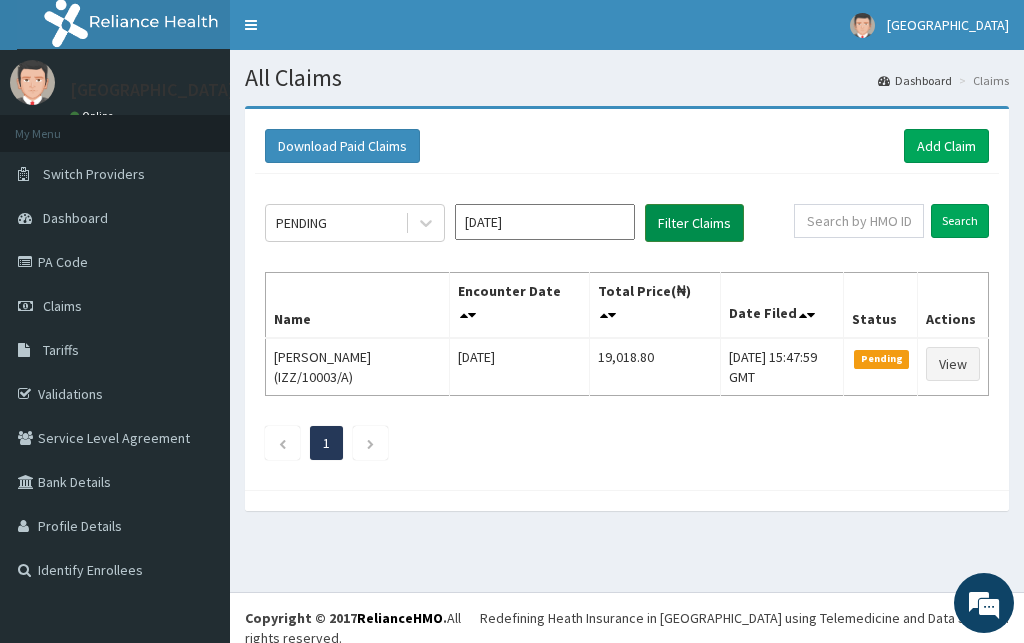 click on "Filter Claims" at bounding box center (694, 223) 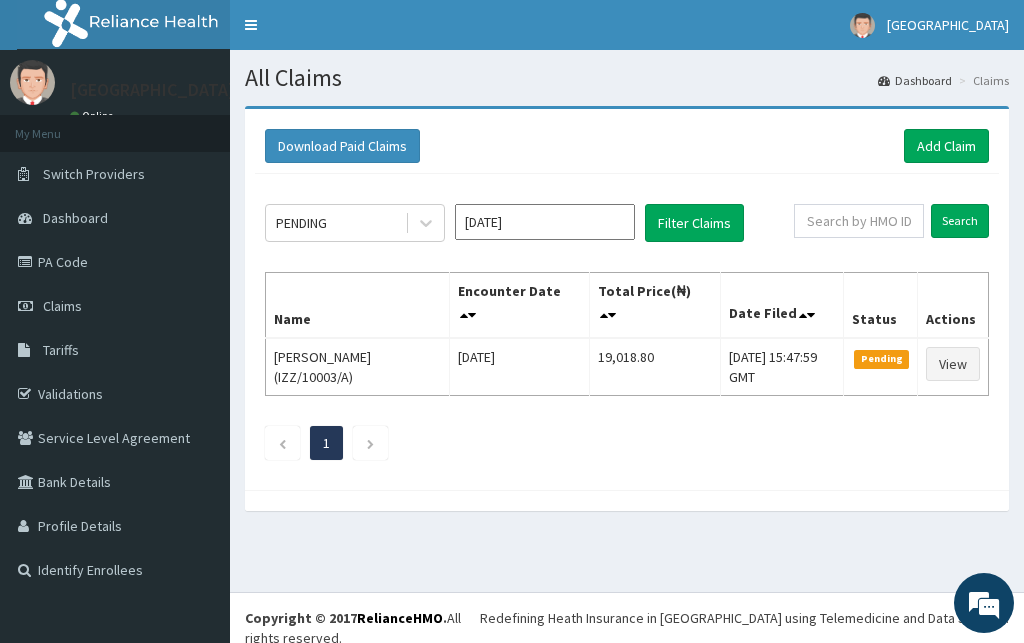 click on "[DATE]" at bounding box center [545, 222] 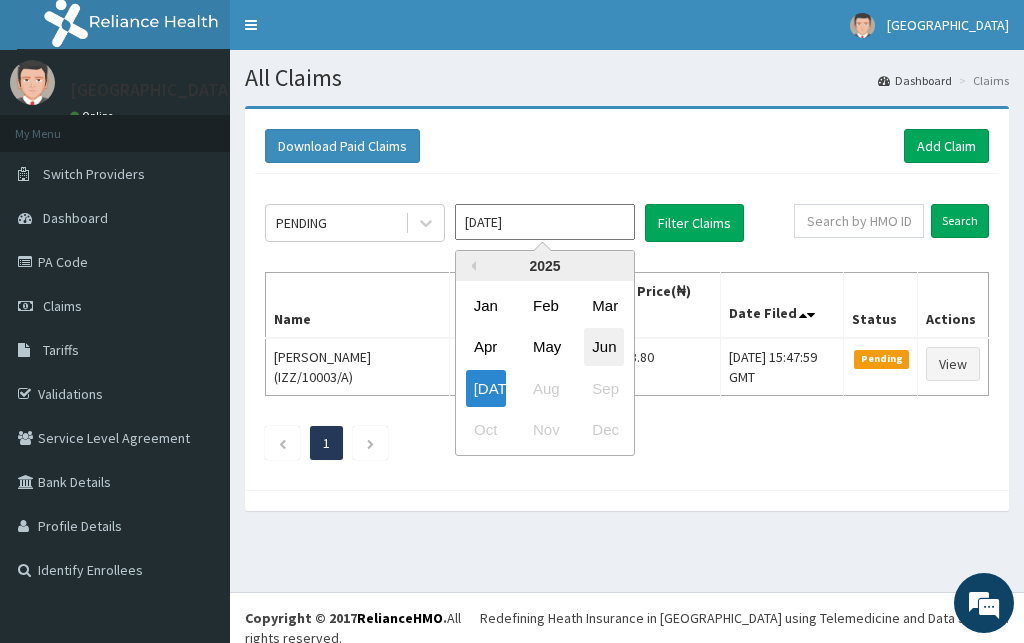 click on "Jun" at bounding box center [604, 347] 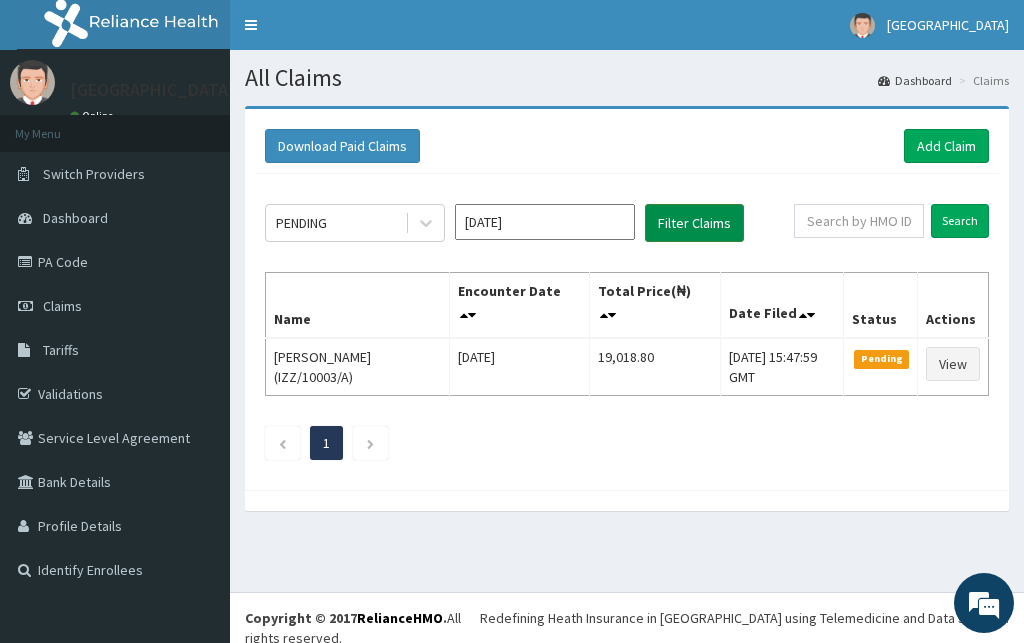 click on "Filter Claims" at bounding box center (694, 223) 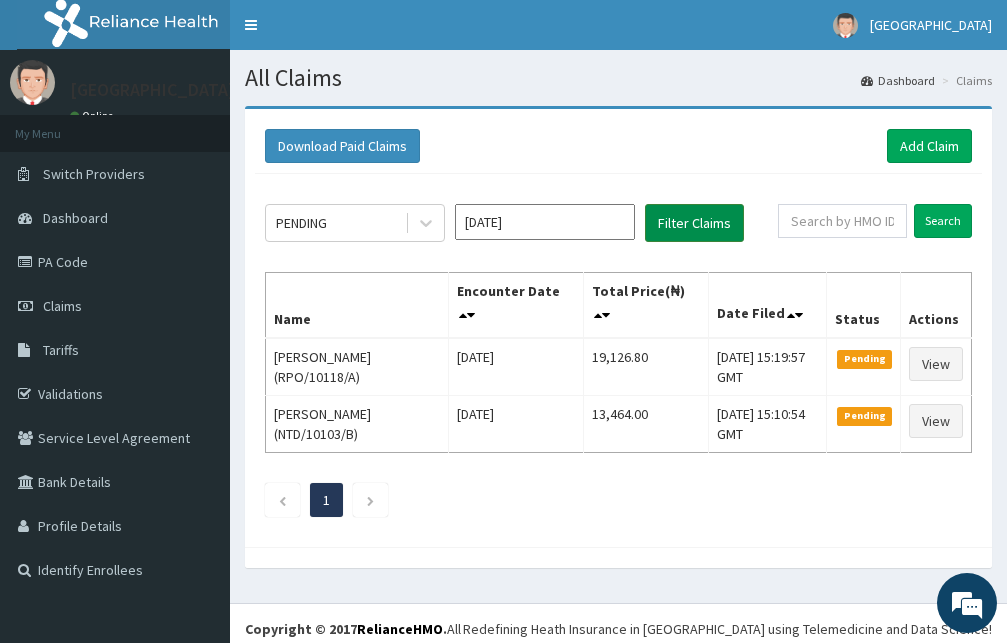 click on "Filter Claims" at bounding box center [694, 223] 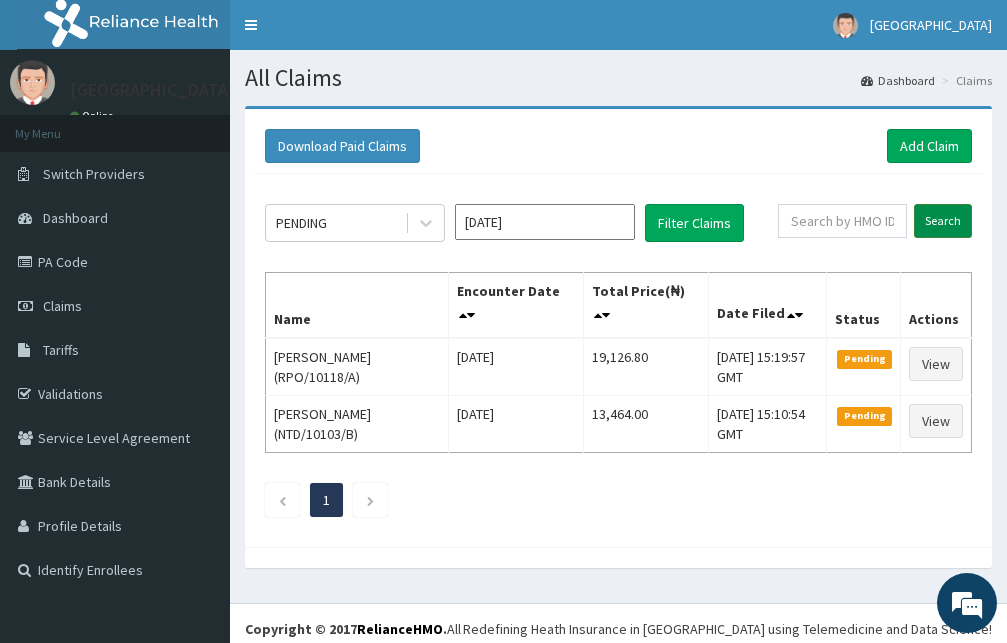 click on "Search" at bounding box center [943, 221] 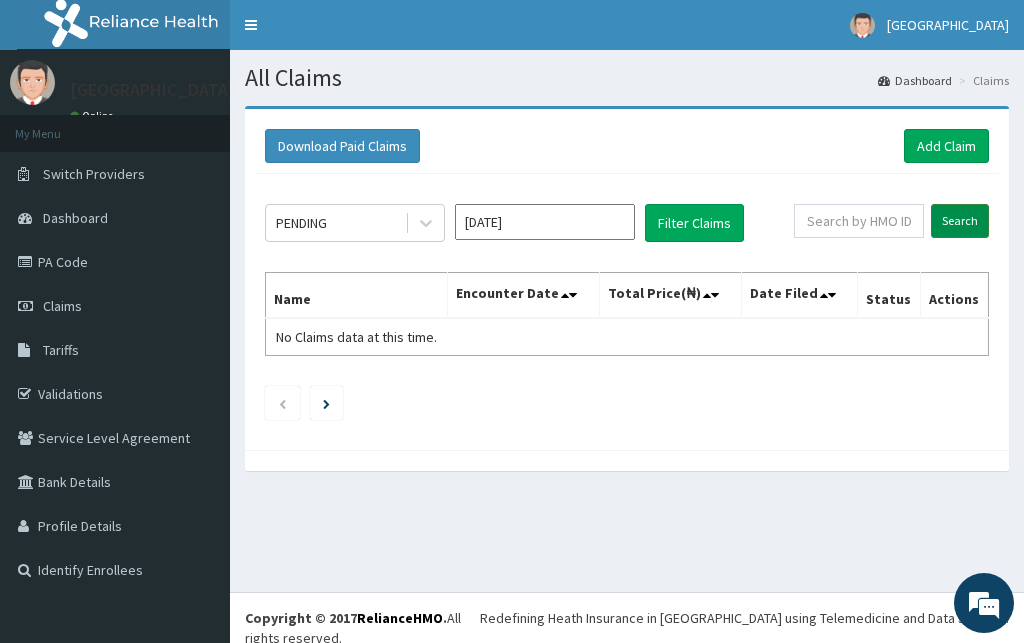 click on "Search" at bounding box center (960, 221) 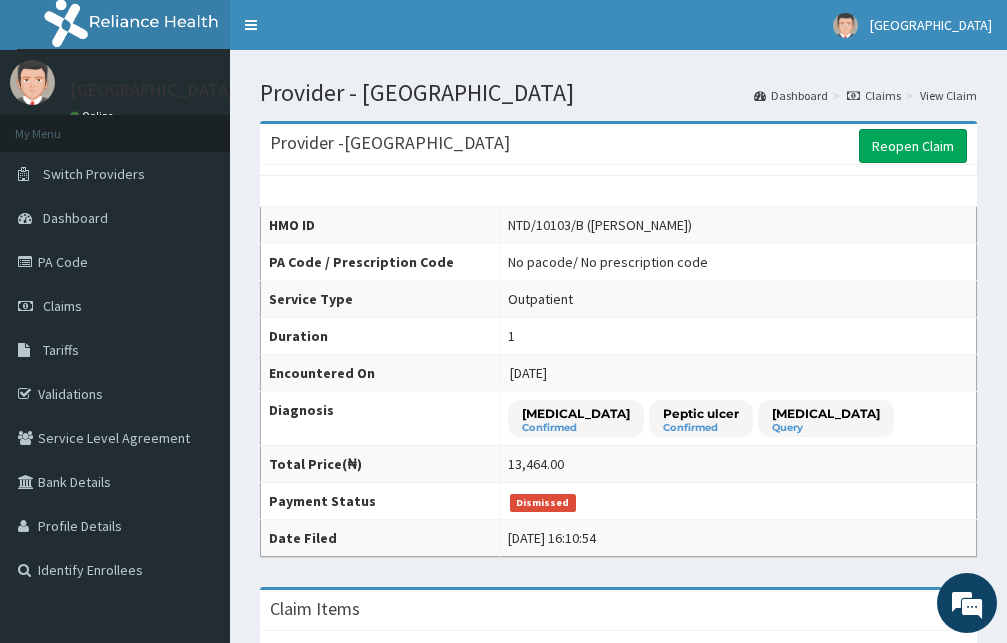 scroll, scrollTop: 0, scrollLeft: 0, axis: both 